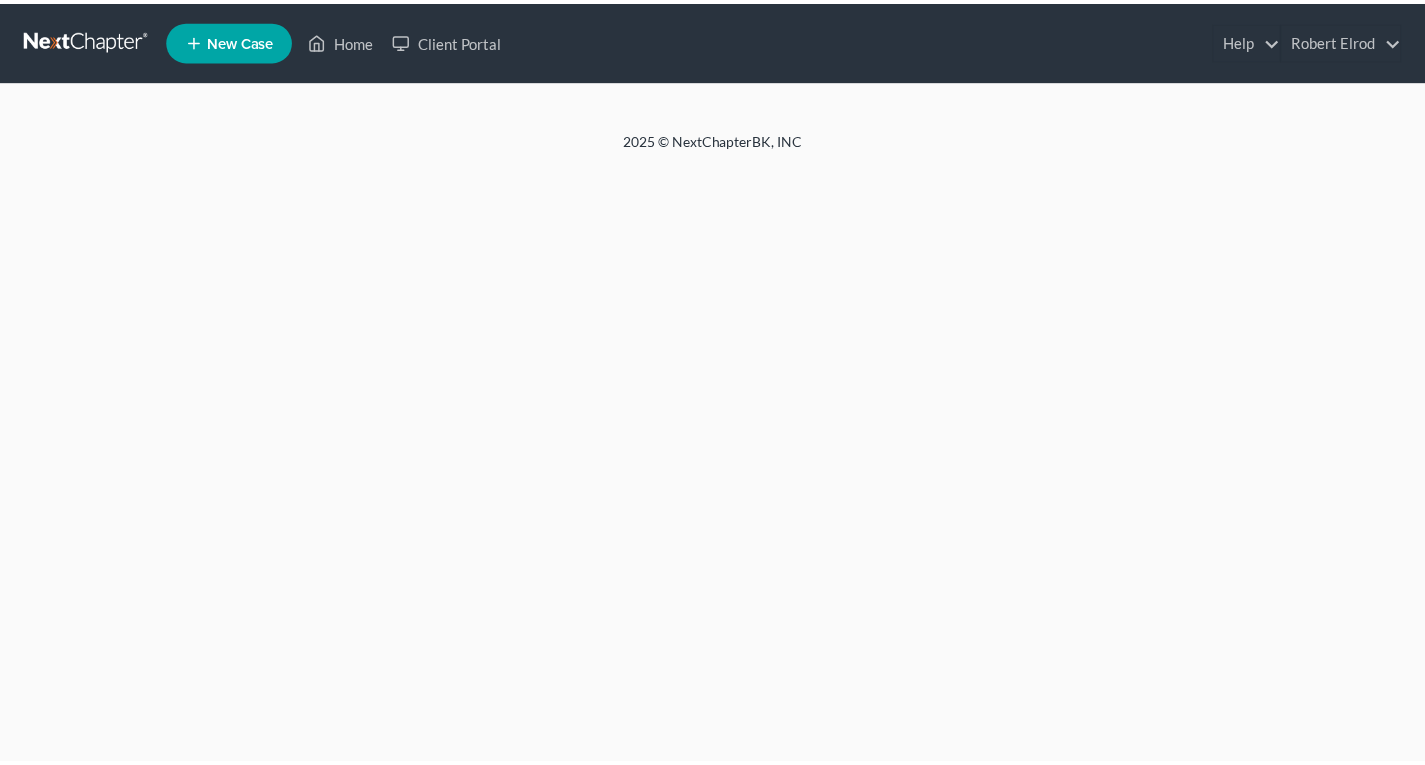 scroll, scrollTop: 0, scrollLeft: 0, axis: both 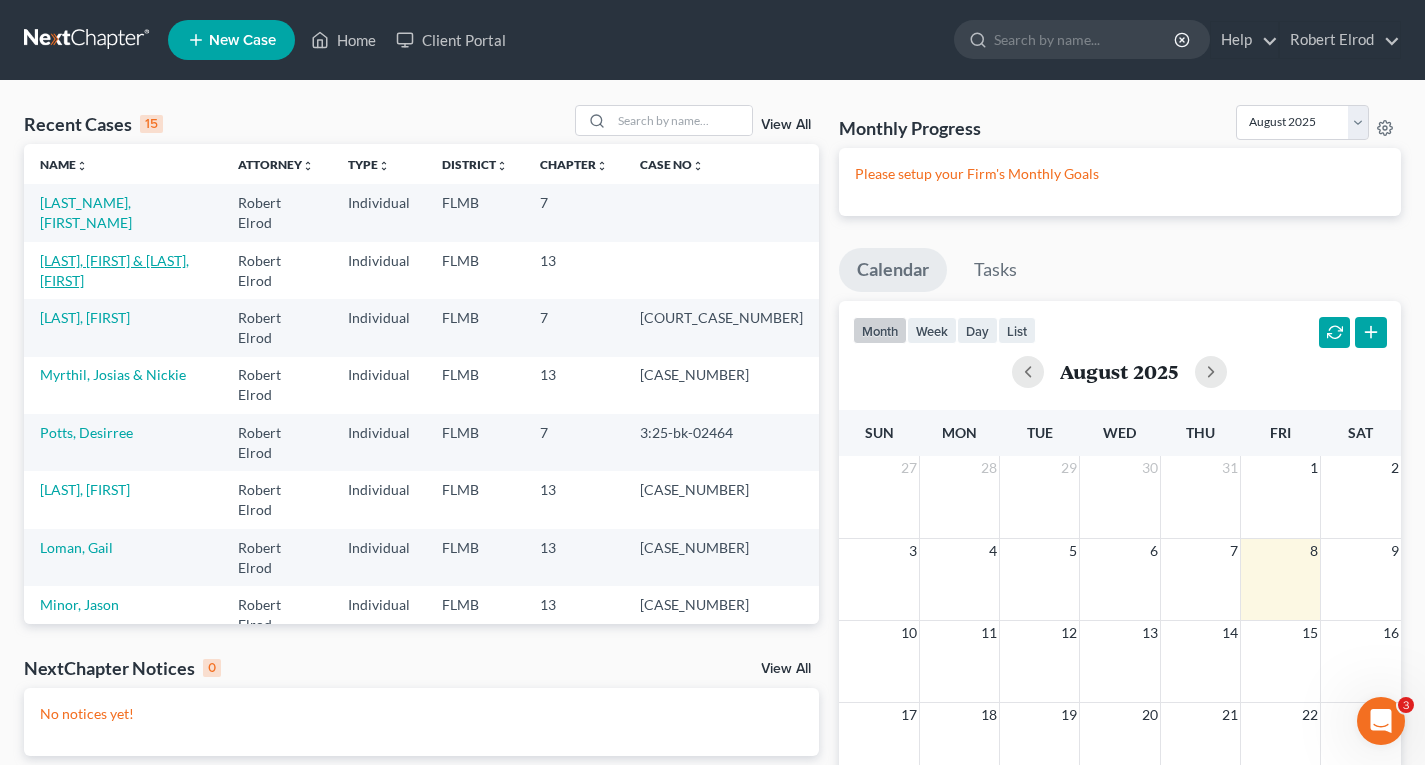 click on "[LAST], [FIRST] & [LAST], [FIRST]" at bounding box center (114, 270) 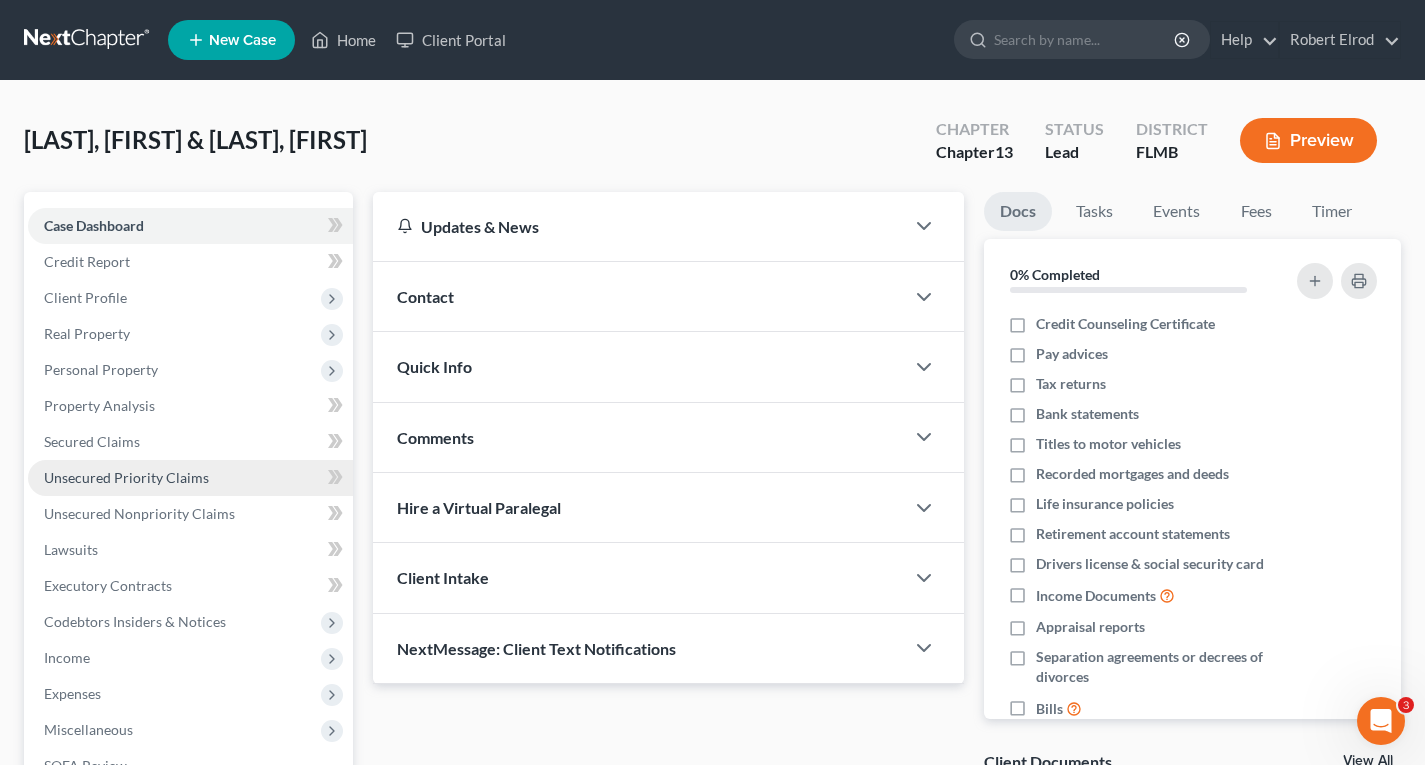 click on "Unsecured Priority Claims" at bounding box center [126, 477] 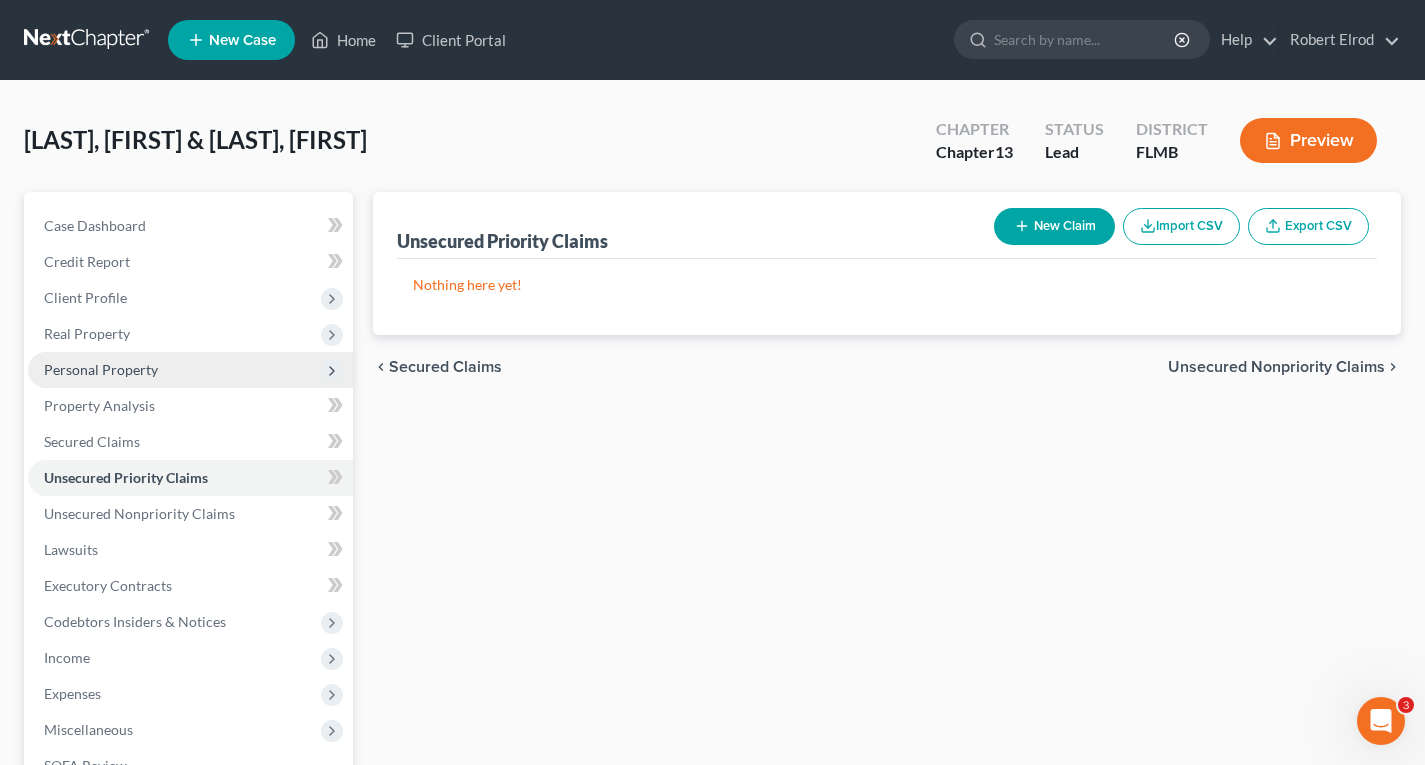 click on "Personal Property" at bounding box center (101, 369) 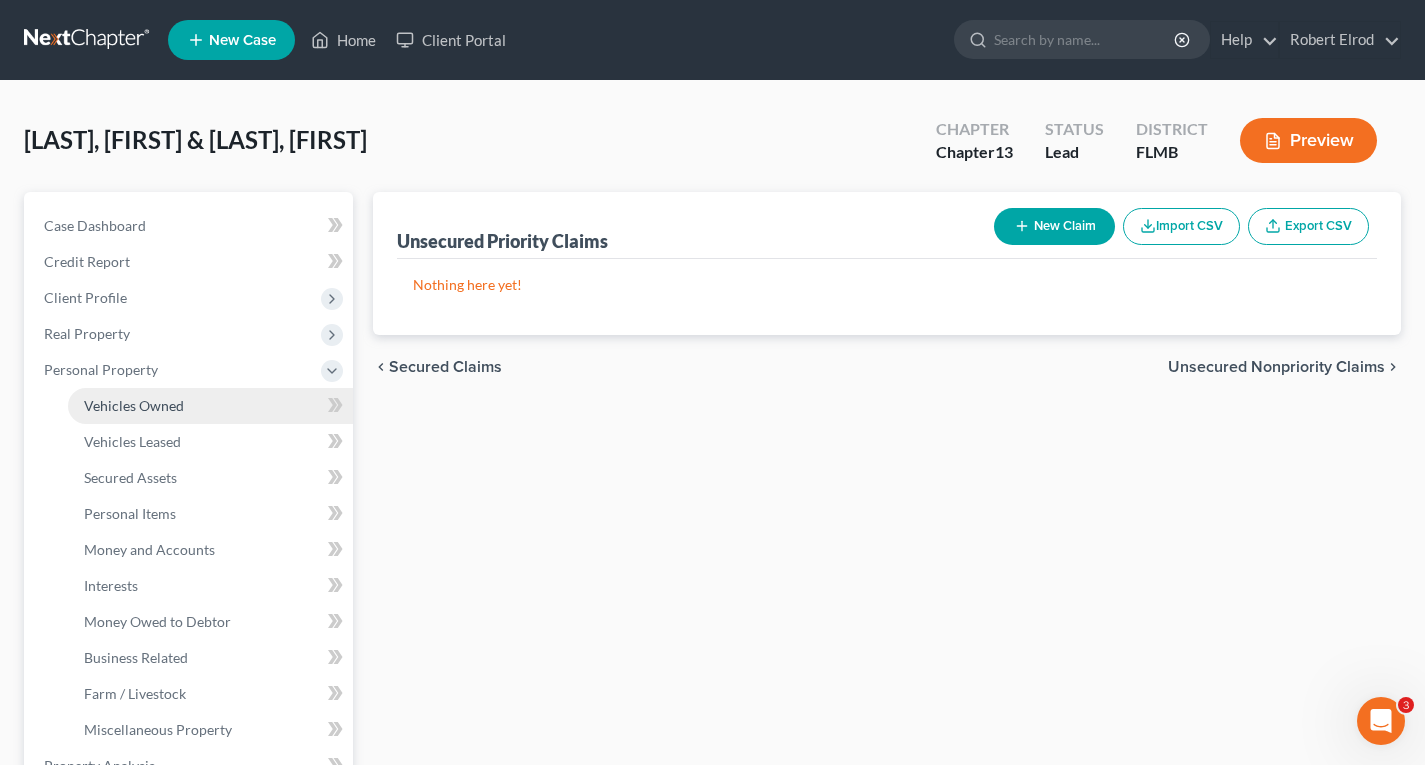 click on "Vehicles Owned" at bounding box center (210, 406) 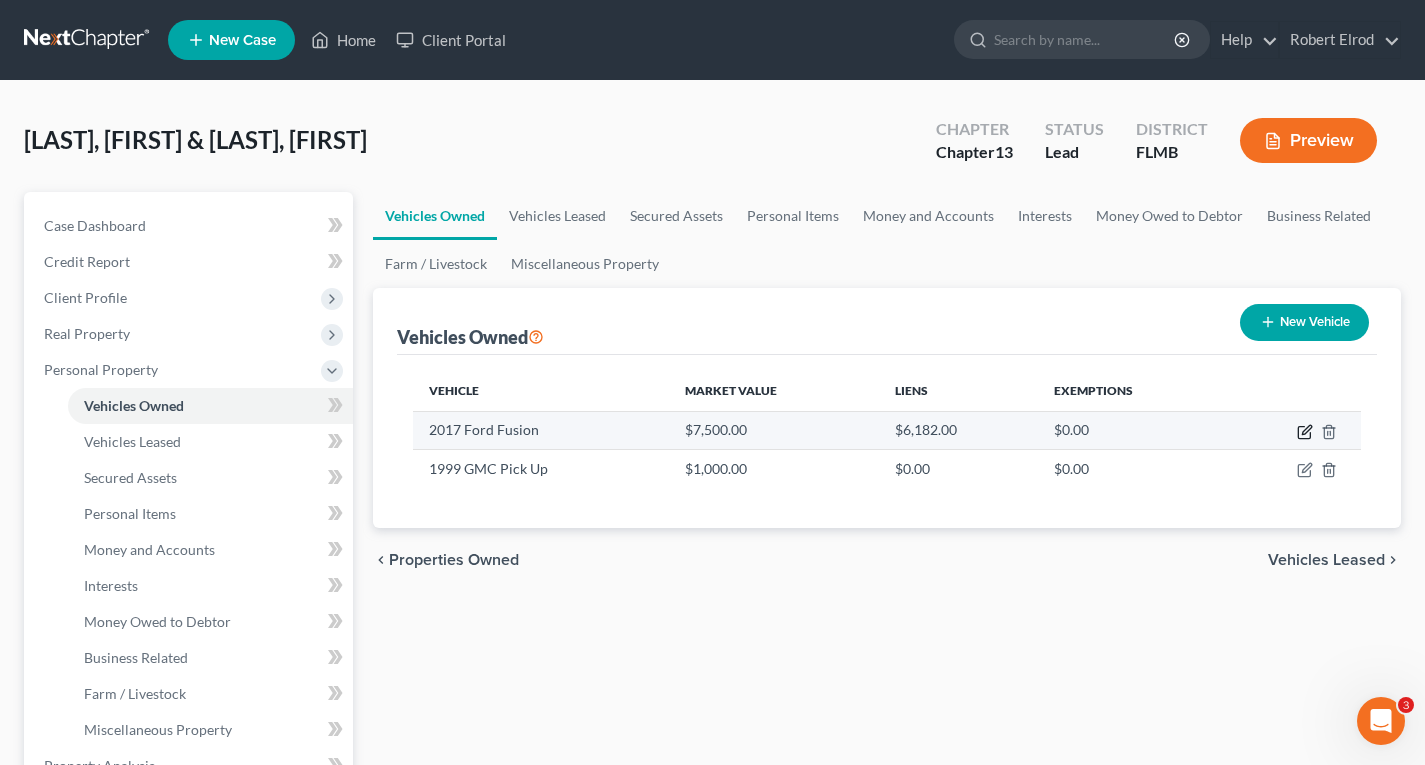 click 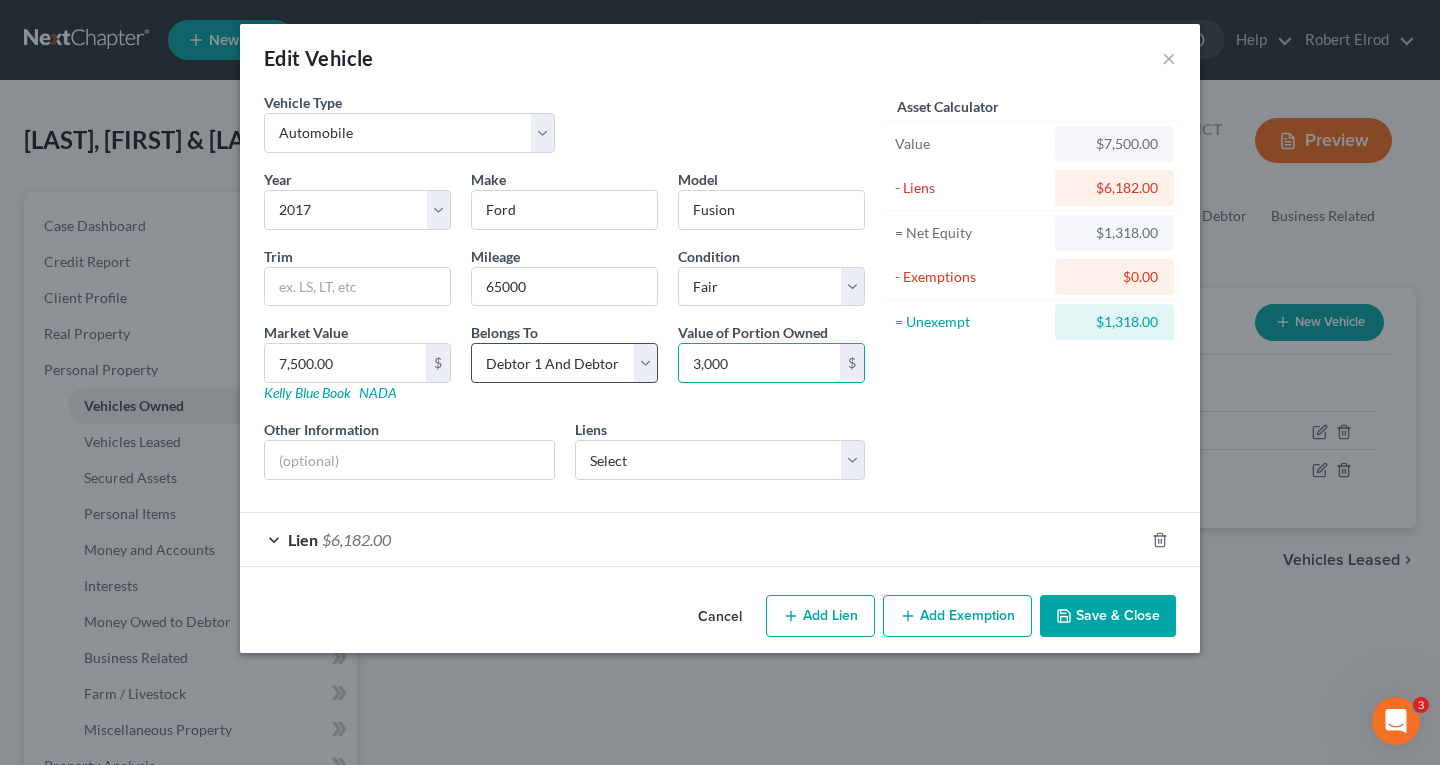 type on "3,000" 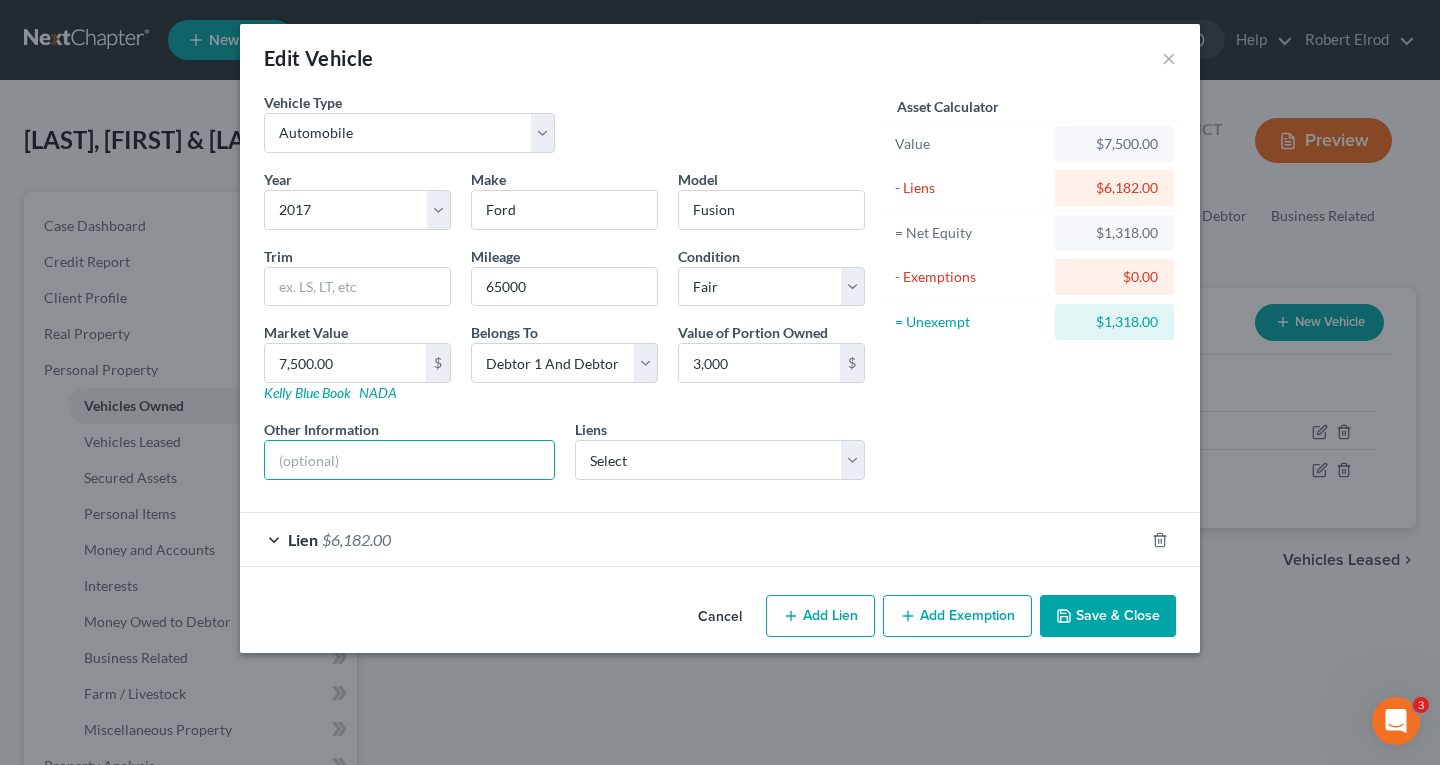 click on "Save & Close" at bounding box center [1108, 616] 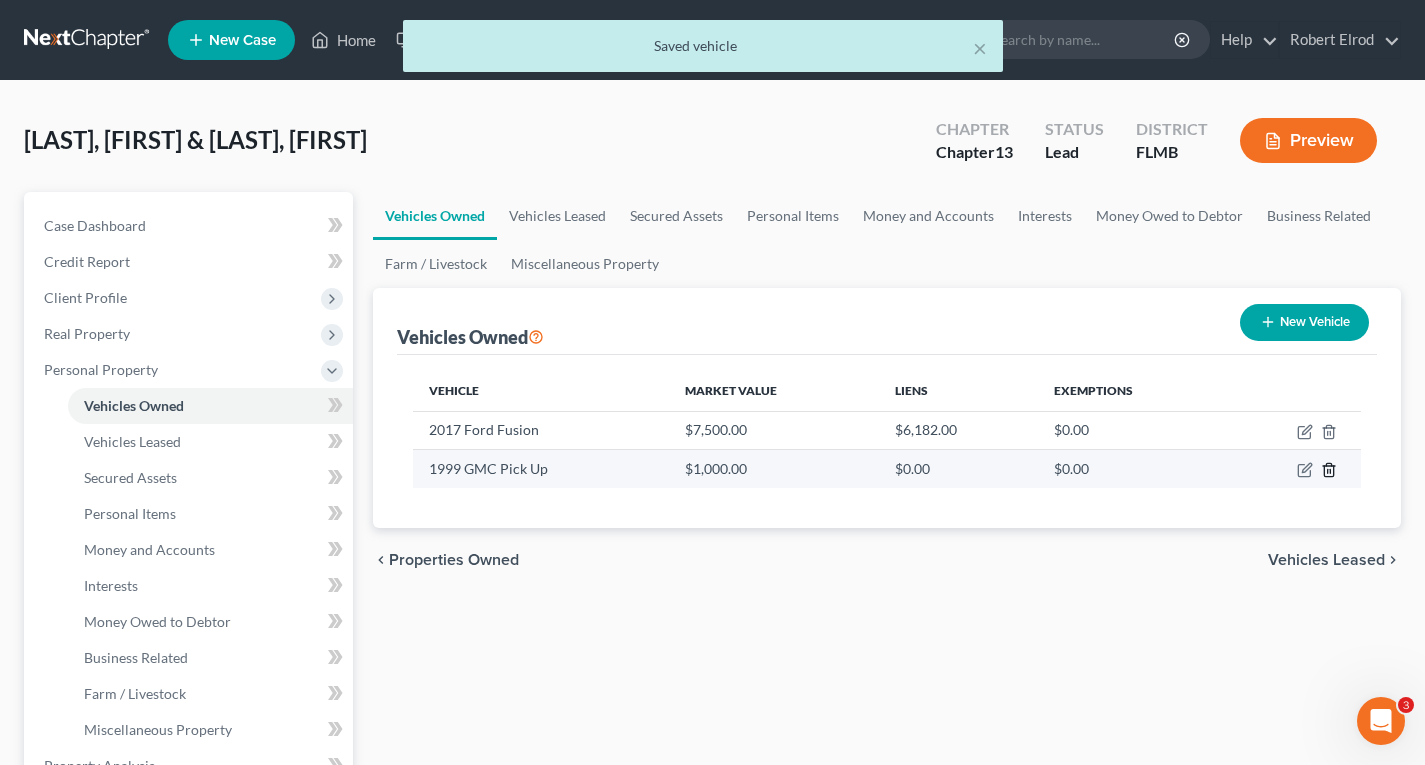 click 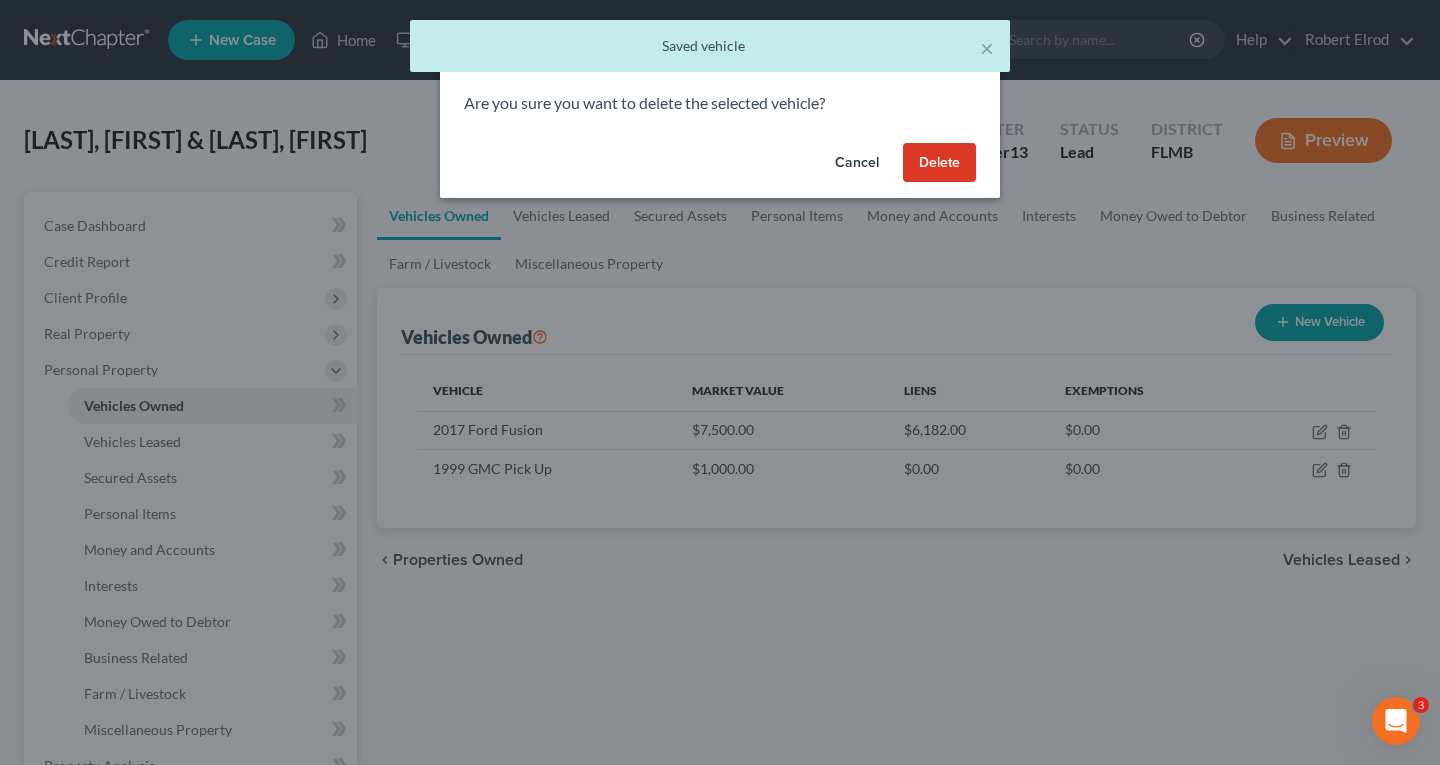 click on "Delete" at bounding box center [939, 163] 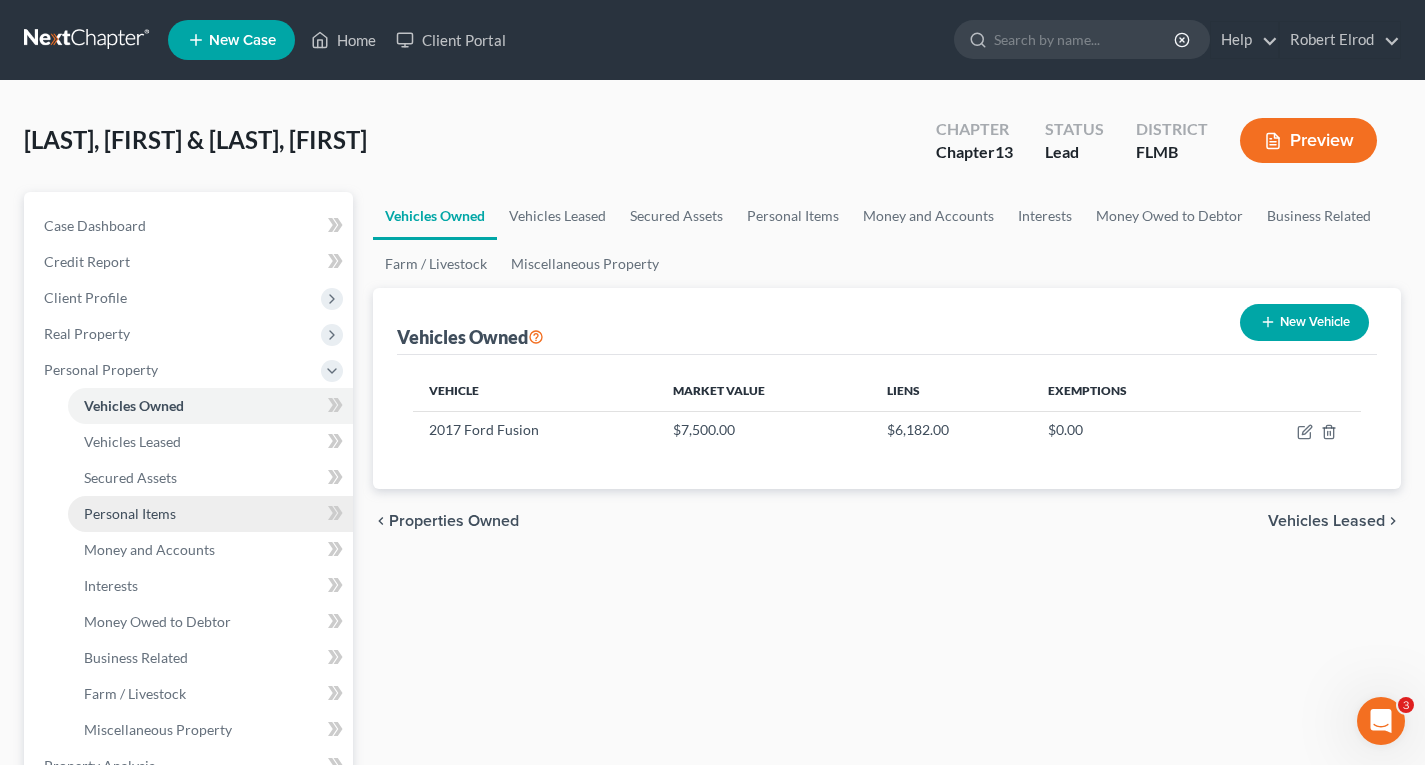 click on "Personal Items" at bounding box center [130, 513] 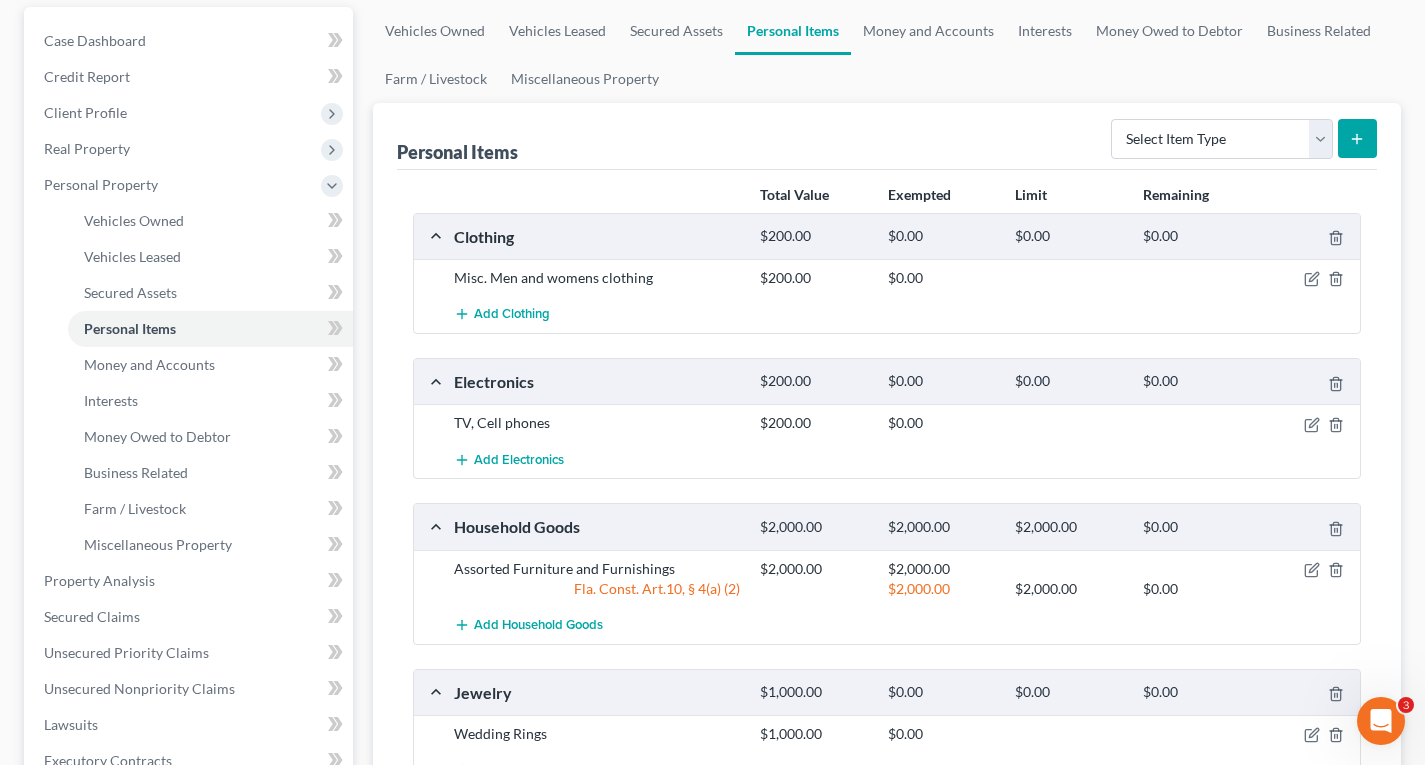 scroll, scrollTop: 0, scrollLeft: 0, axis: both 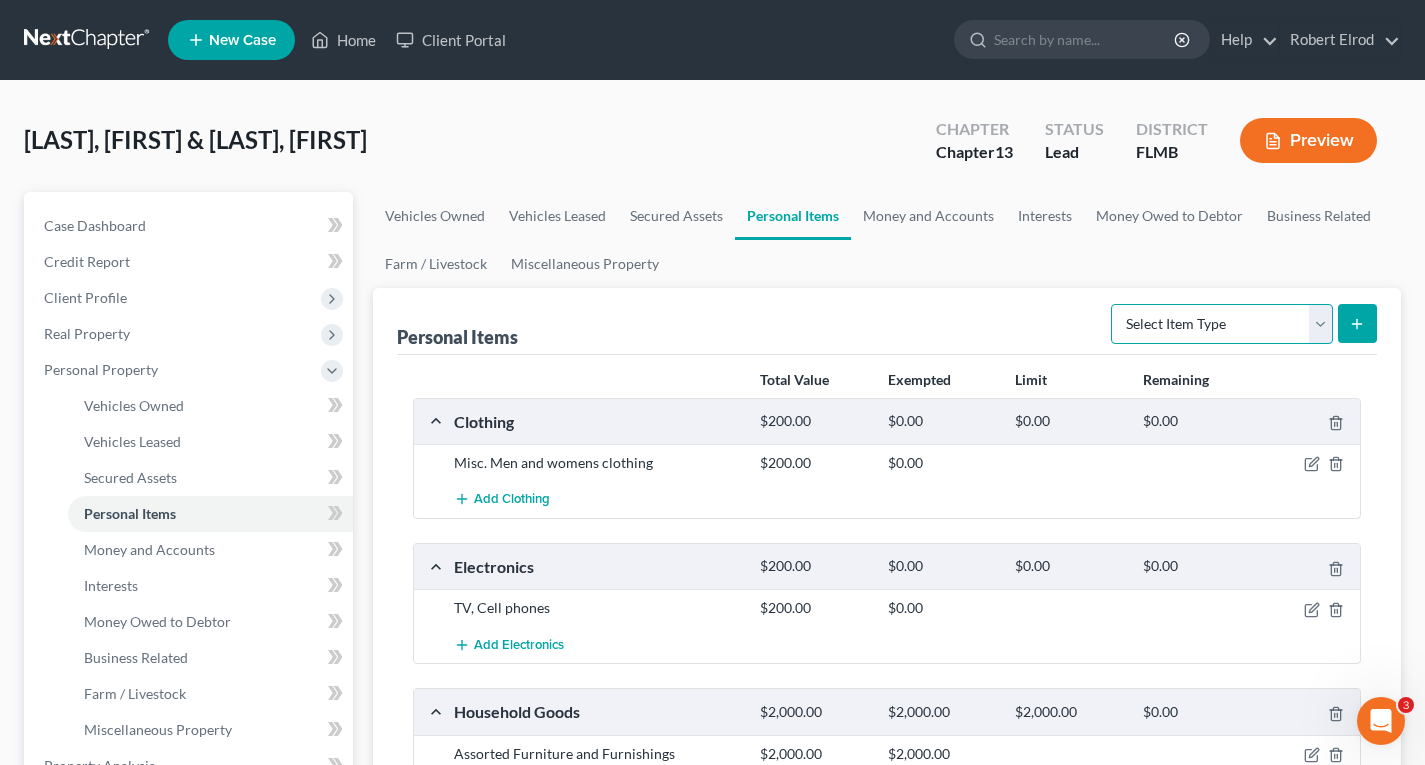 click on "Select Item Type Clothing Collectibles Of Value Electronics Firearms Household Goods Jewelry Other Pet(s) Sports & Hobby Equipment" at bounding box center (1222, 324) 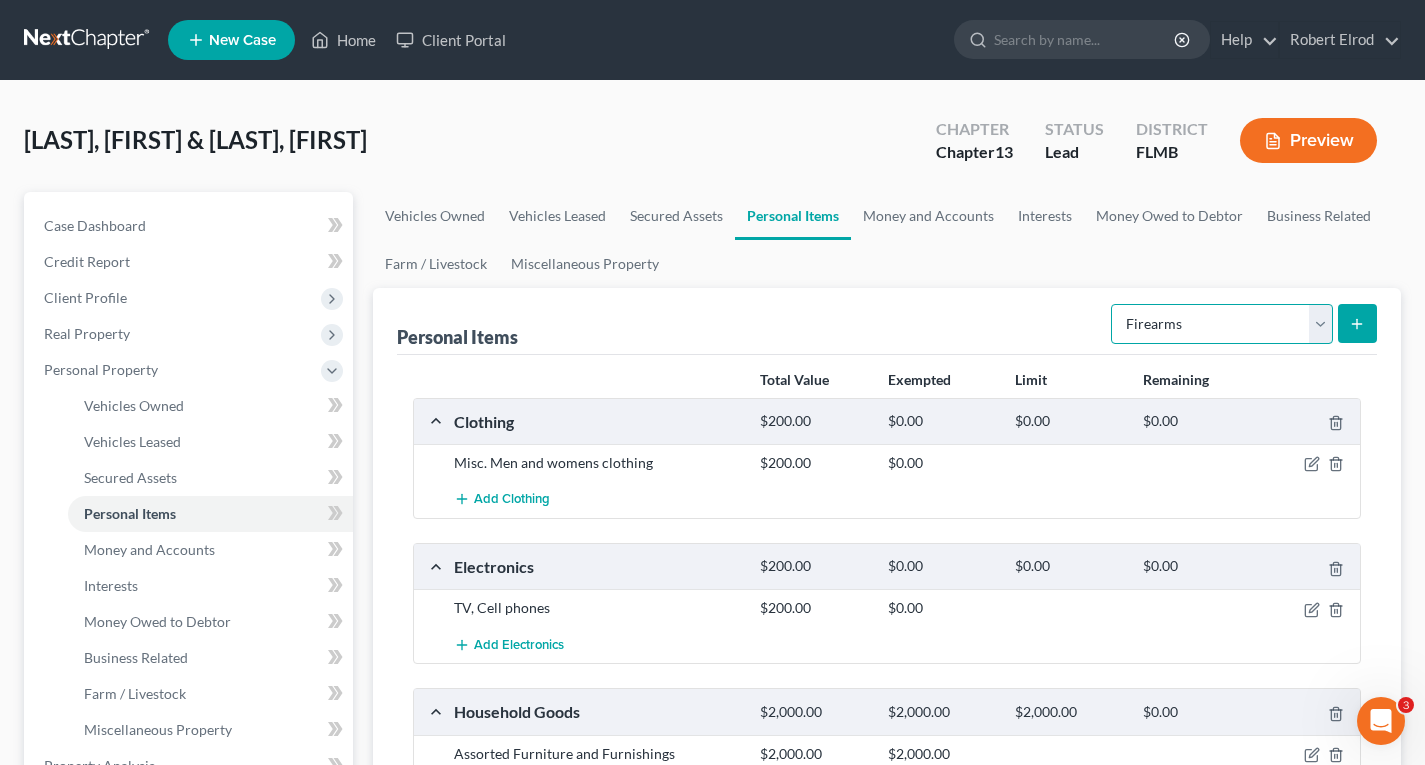 click on "Select Item Type Clothing Collectibles Of Value Electronics Firearms Household Goods Jewelry Other Pet(s) Sports & Hobby Equipment" at bounding box center (1222, 324) 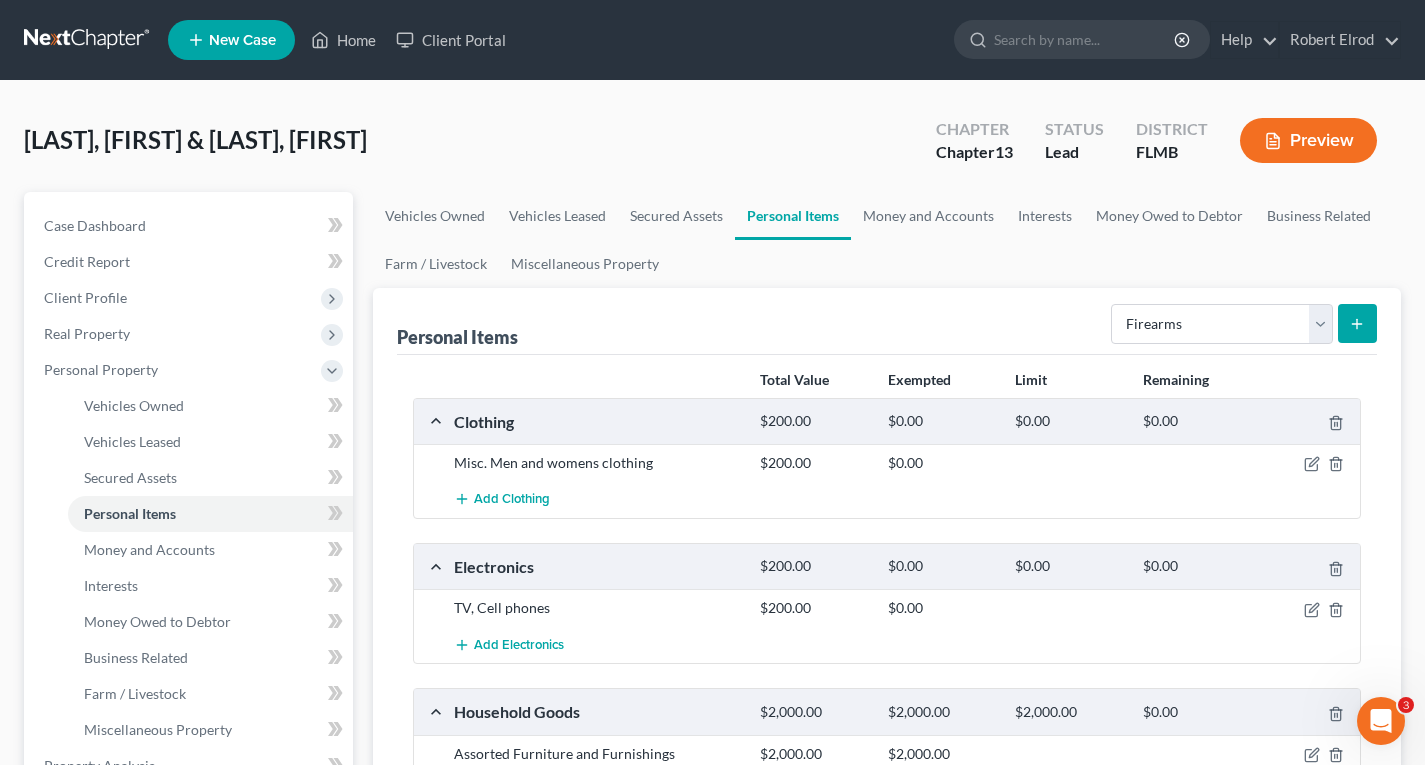 click 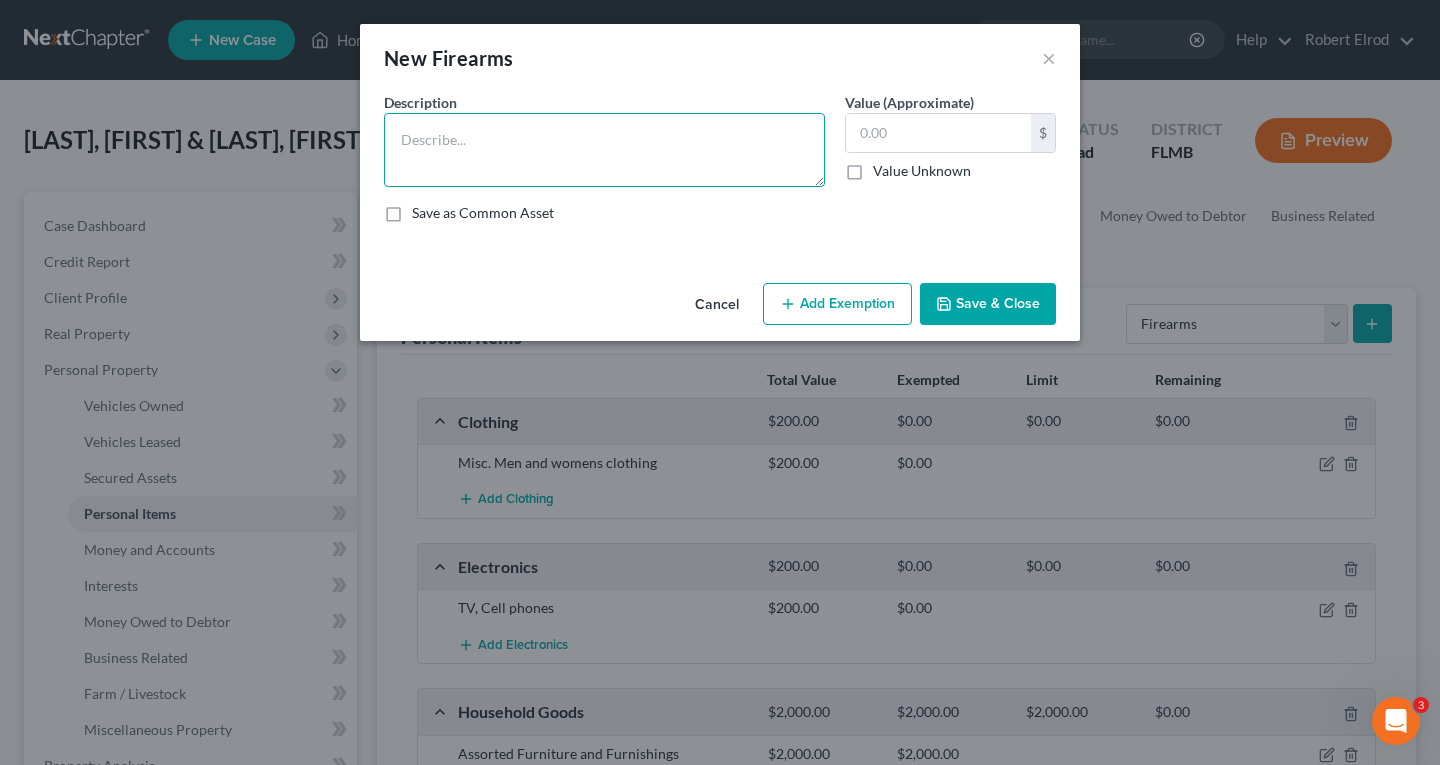click at bounding box center [604, 150] 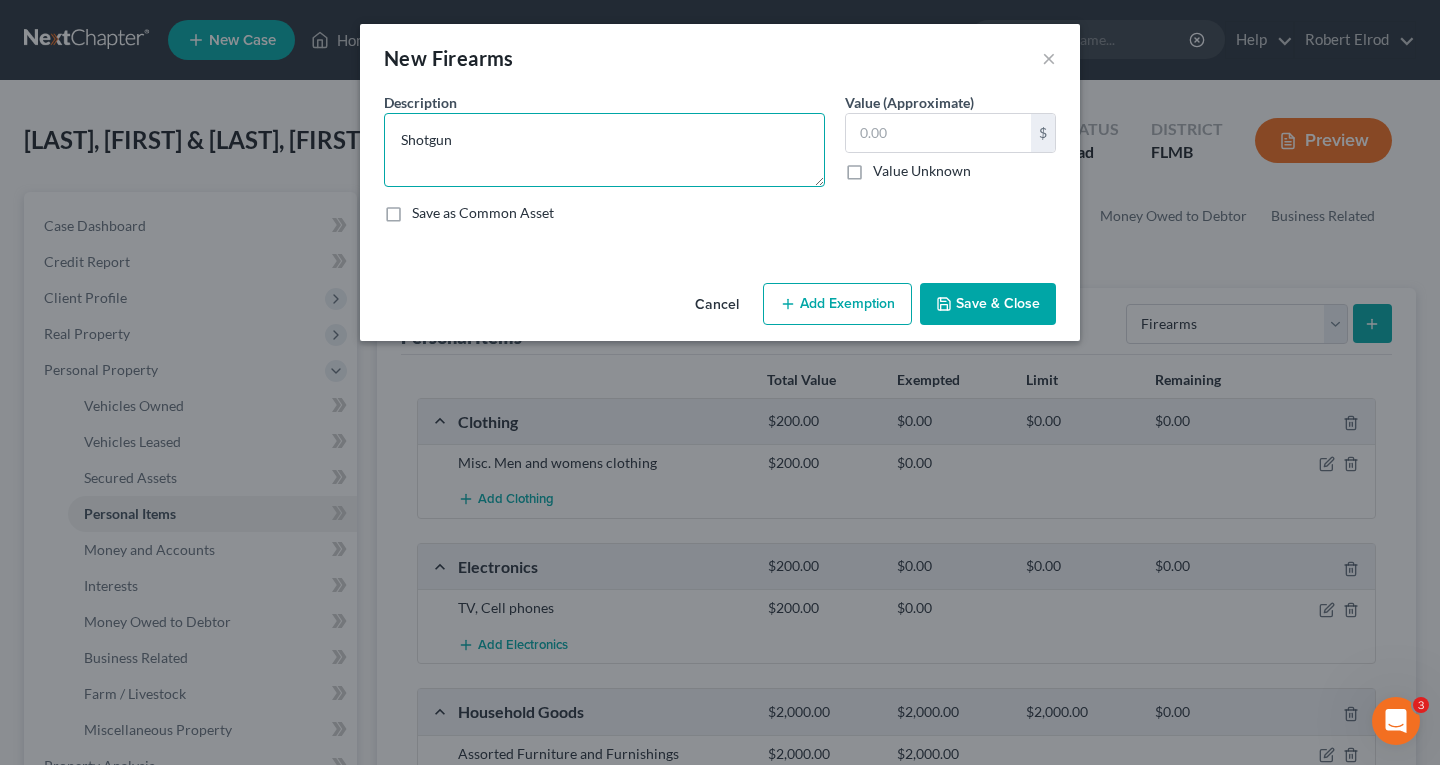 type on "Shotgun" 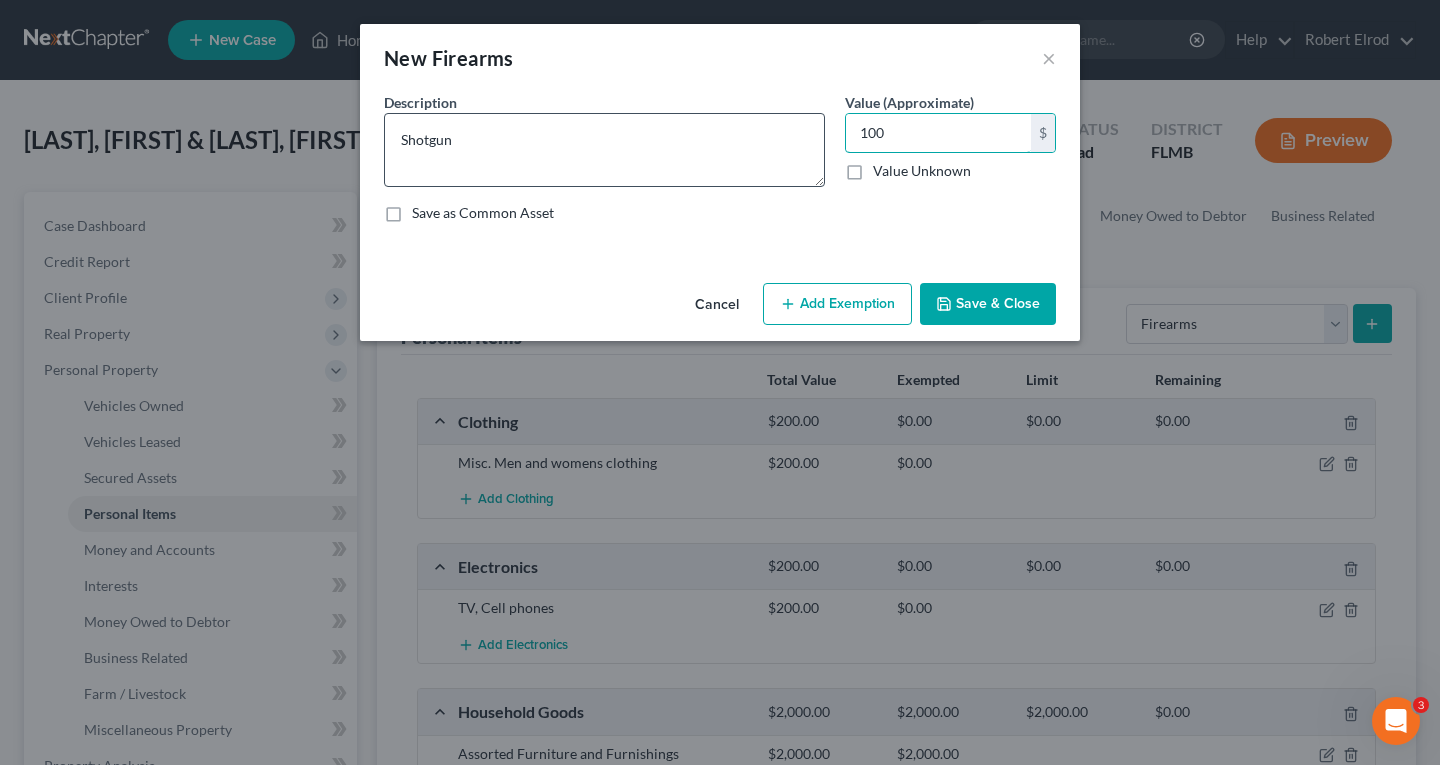 type on "100" 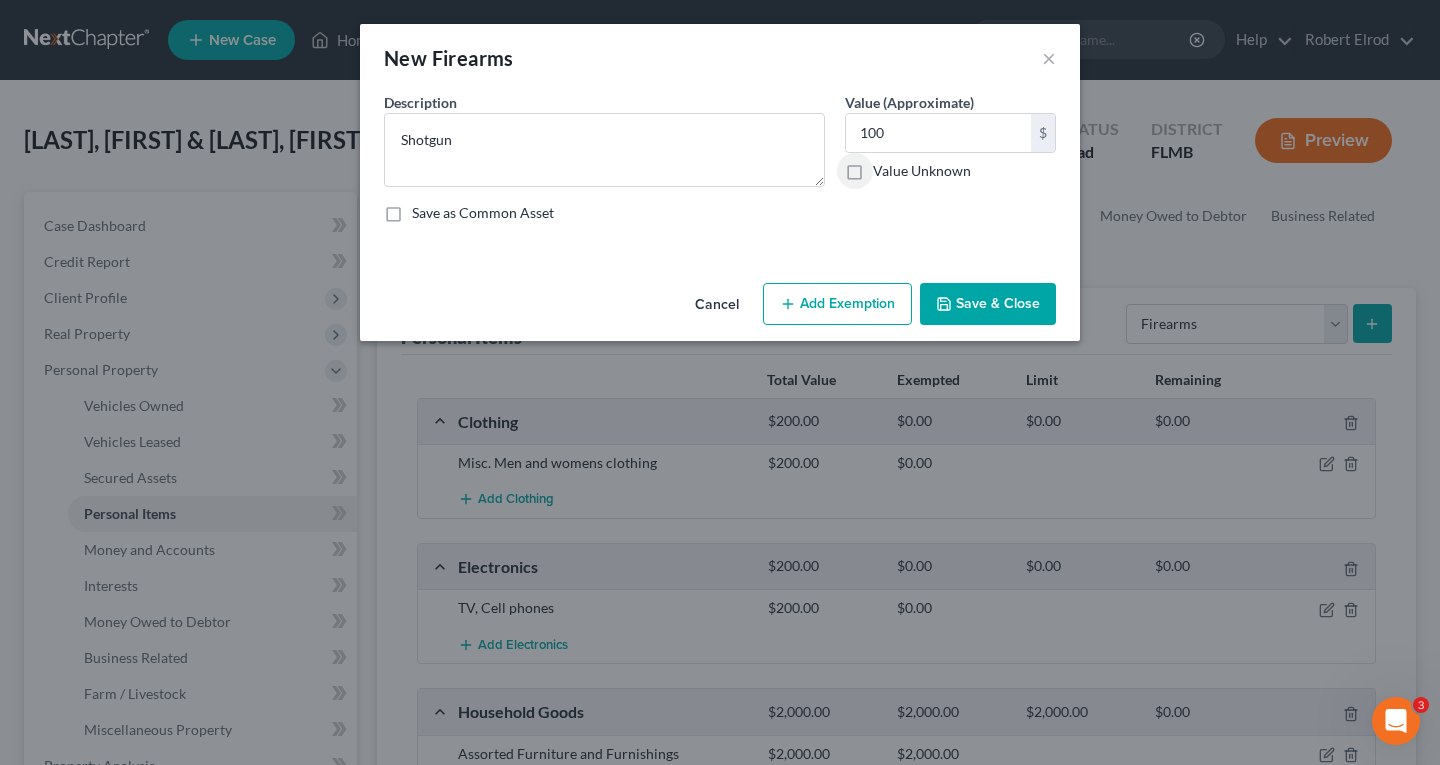 click 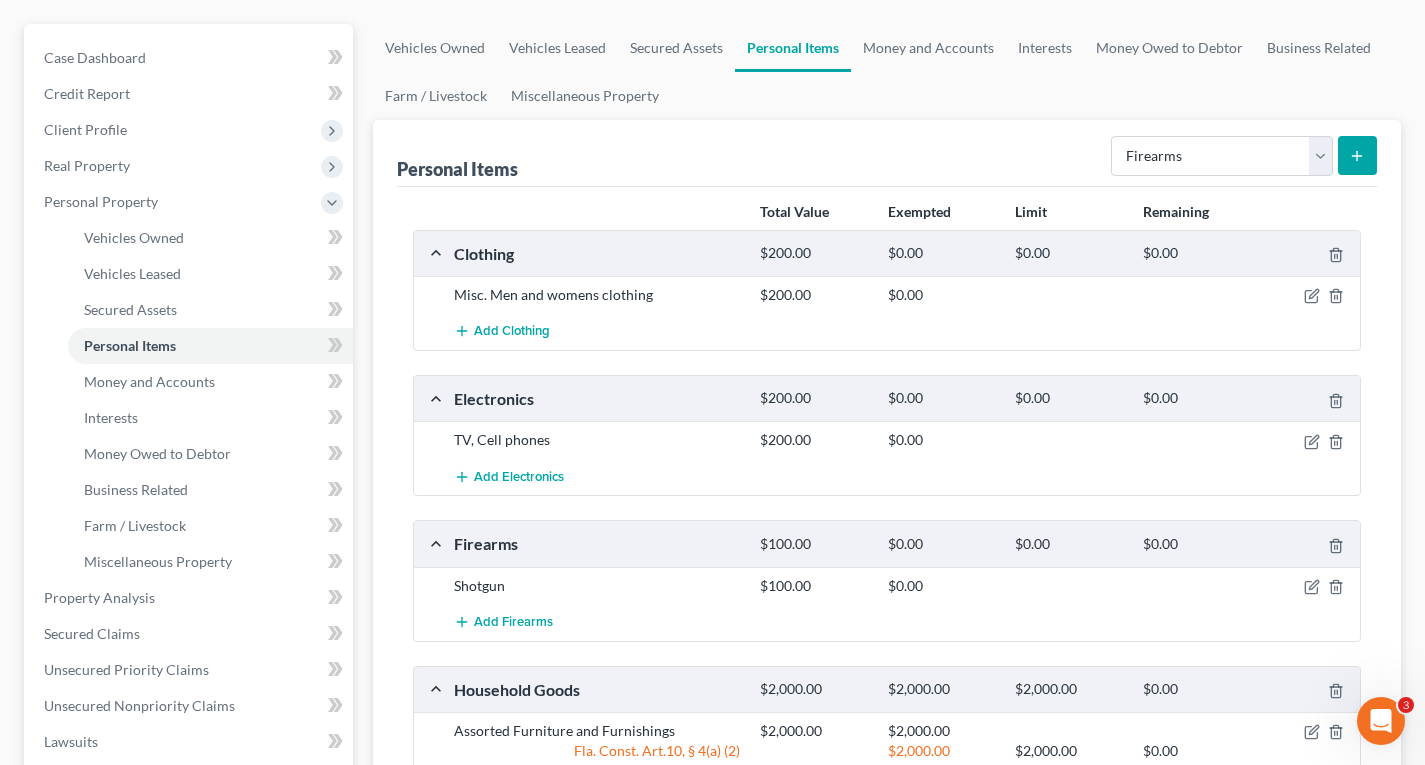 scroll, scrollTop: 200, scrollLeft: 0, axis: vertical 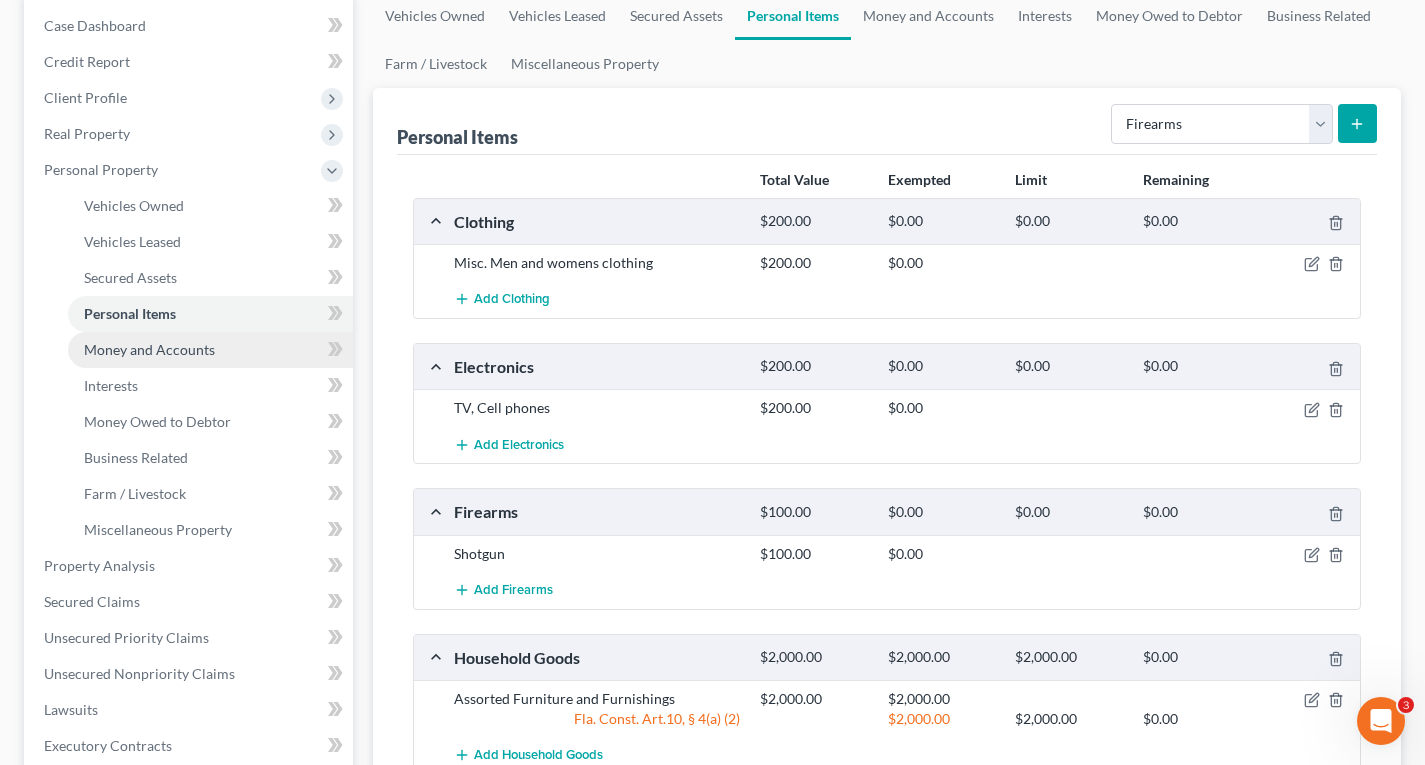 click on "Money and Accounts" at bounding box center [149, 349] 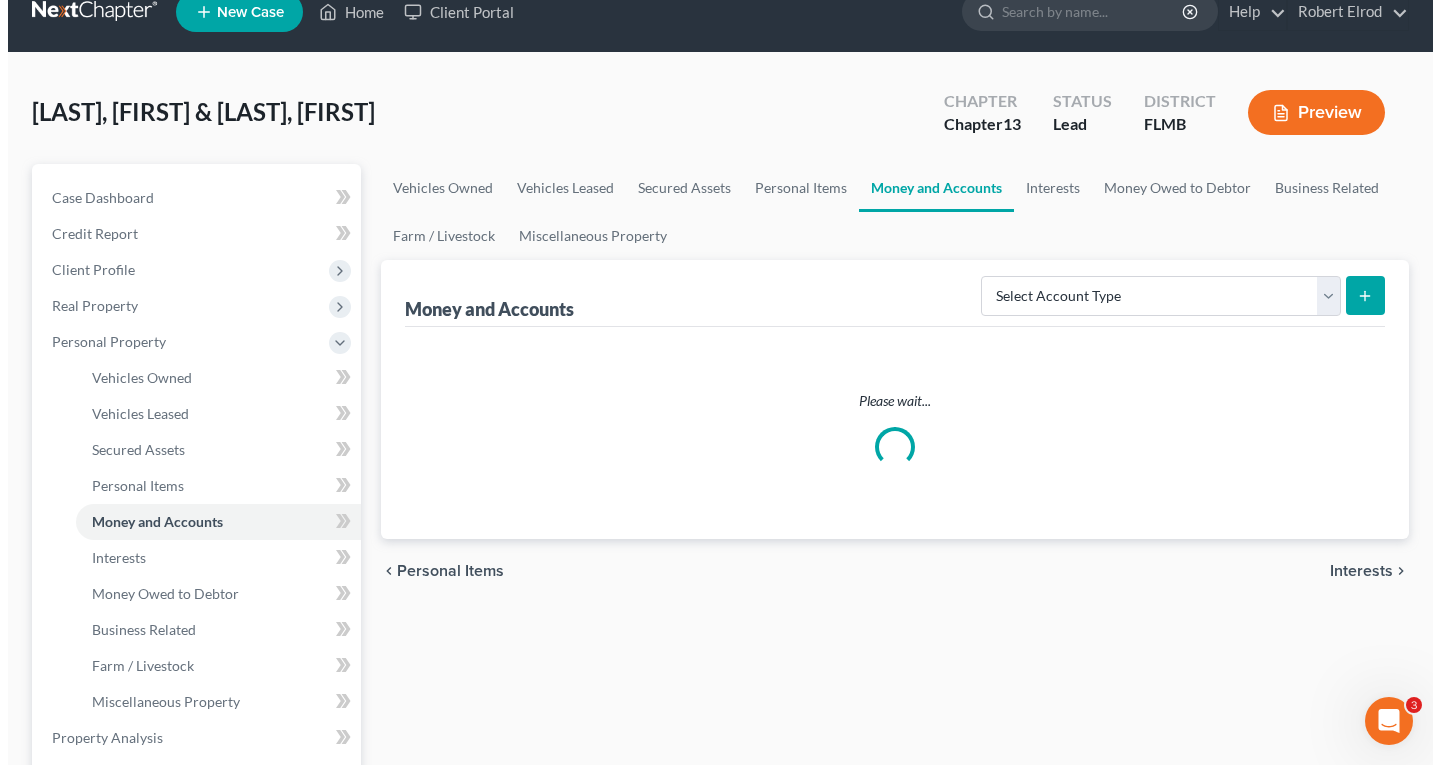 scroll, scrollTop: 0, scrollLeft: 0, axis: both 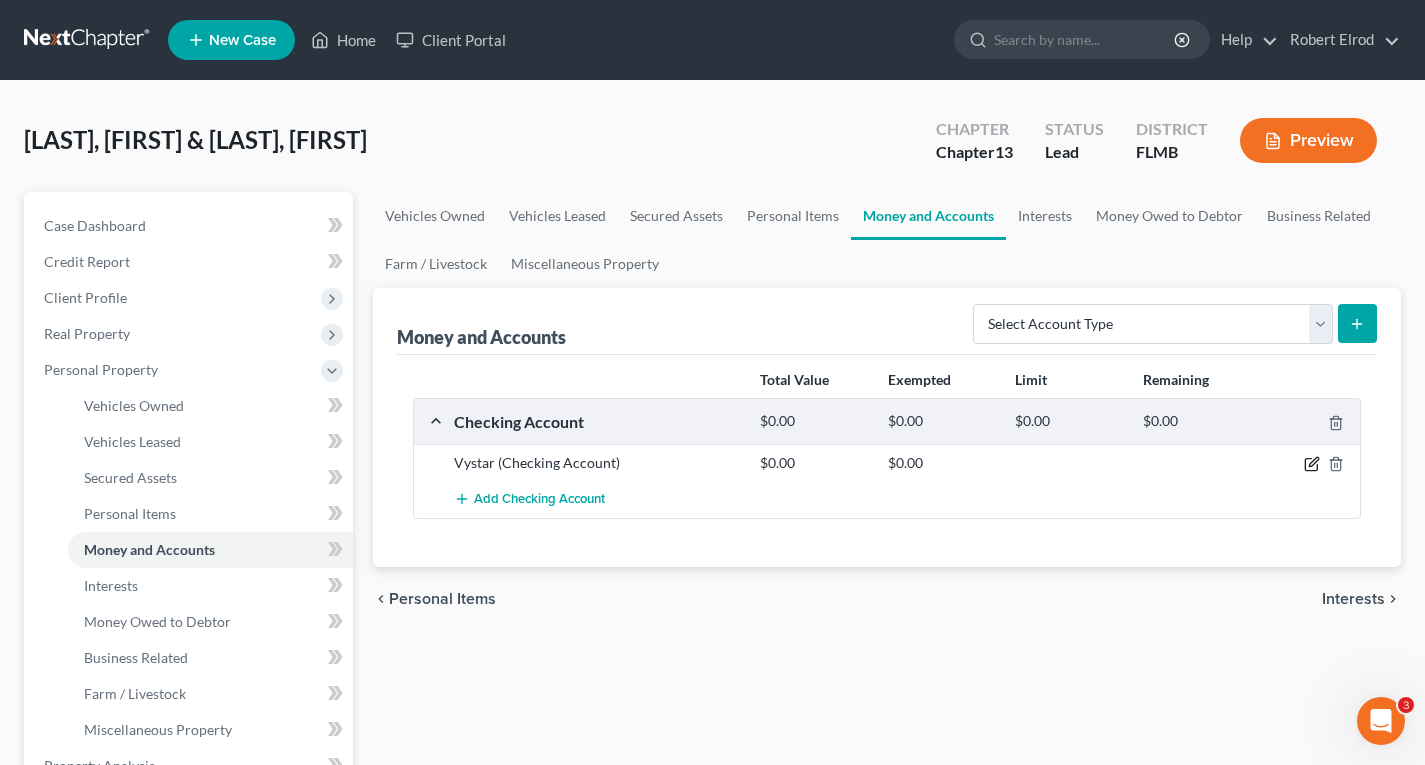 click 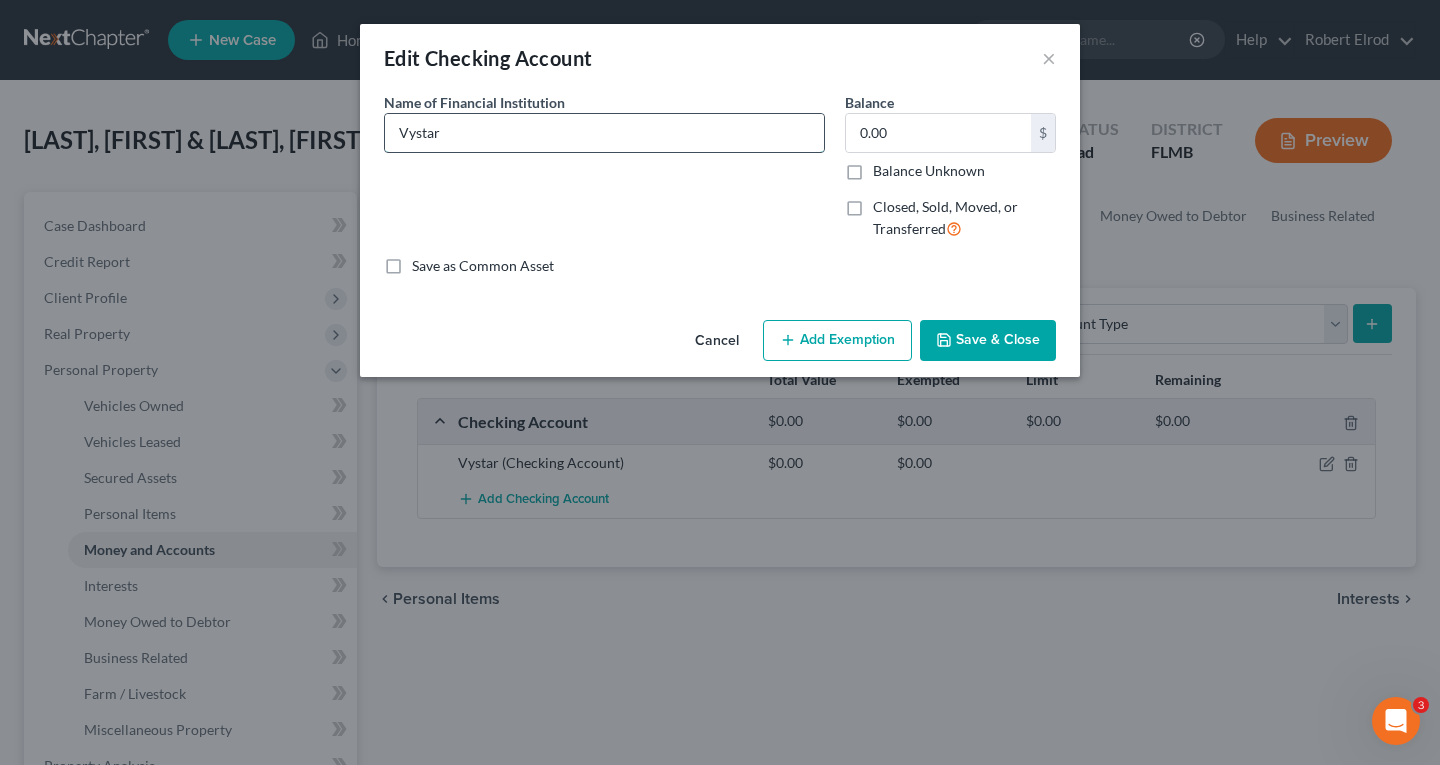 click on "Vystar" at bounding box center (604, 133) 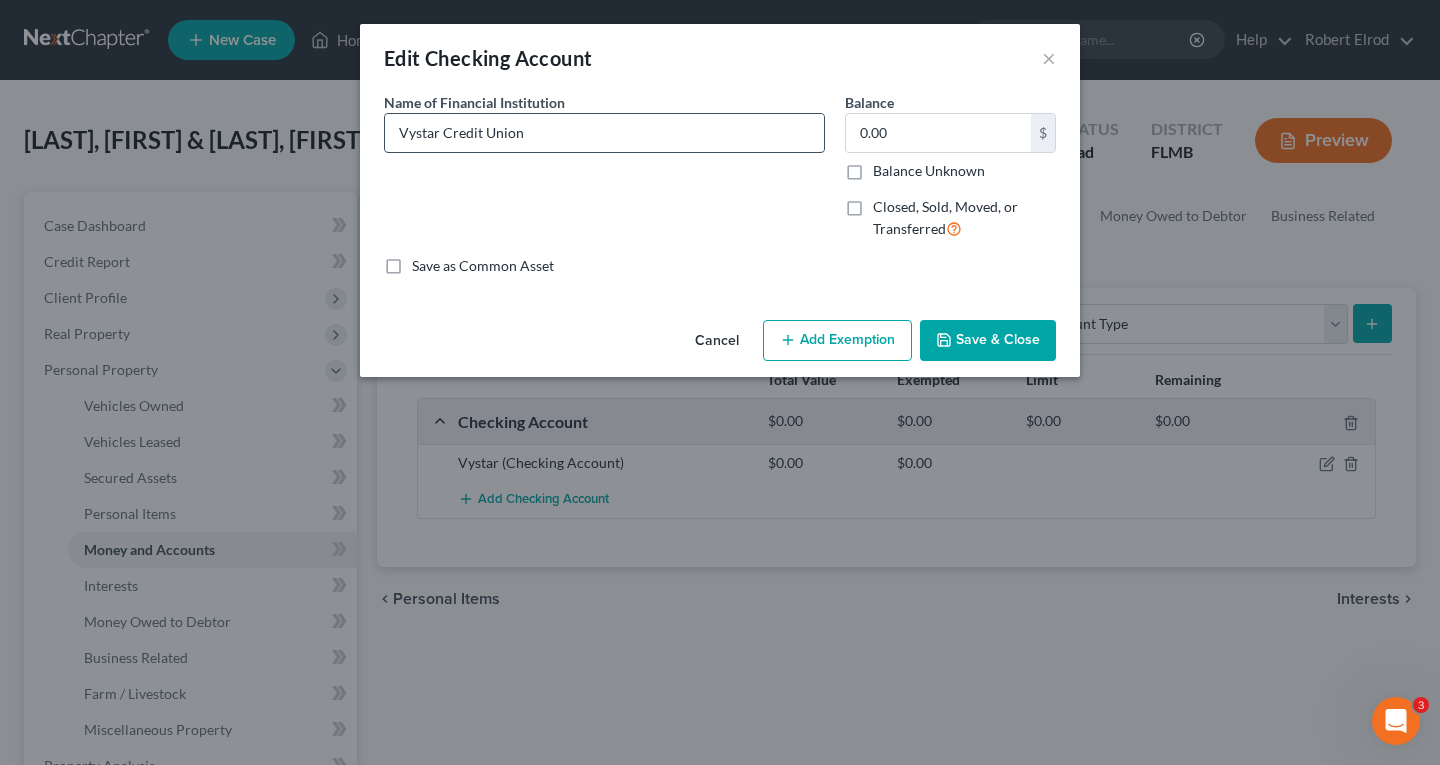 type on "Vystar Credit Union" 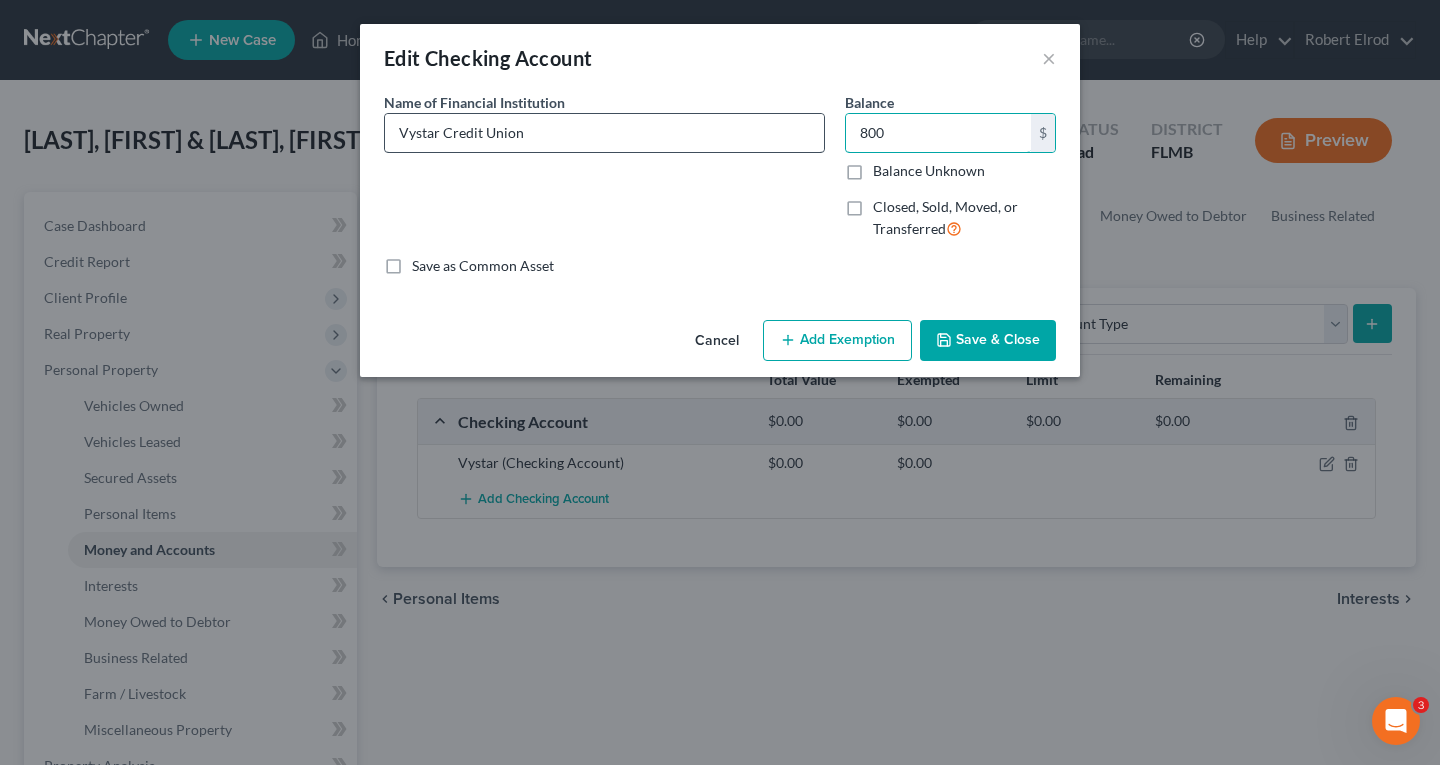type on "800" 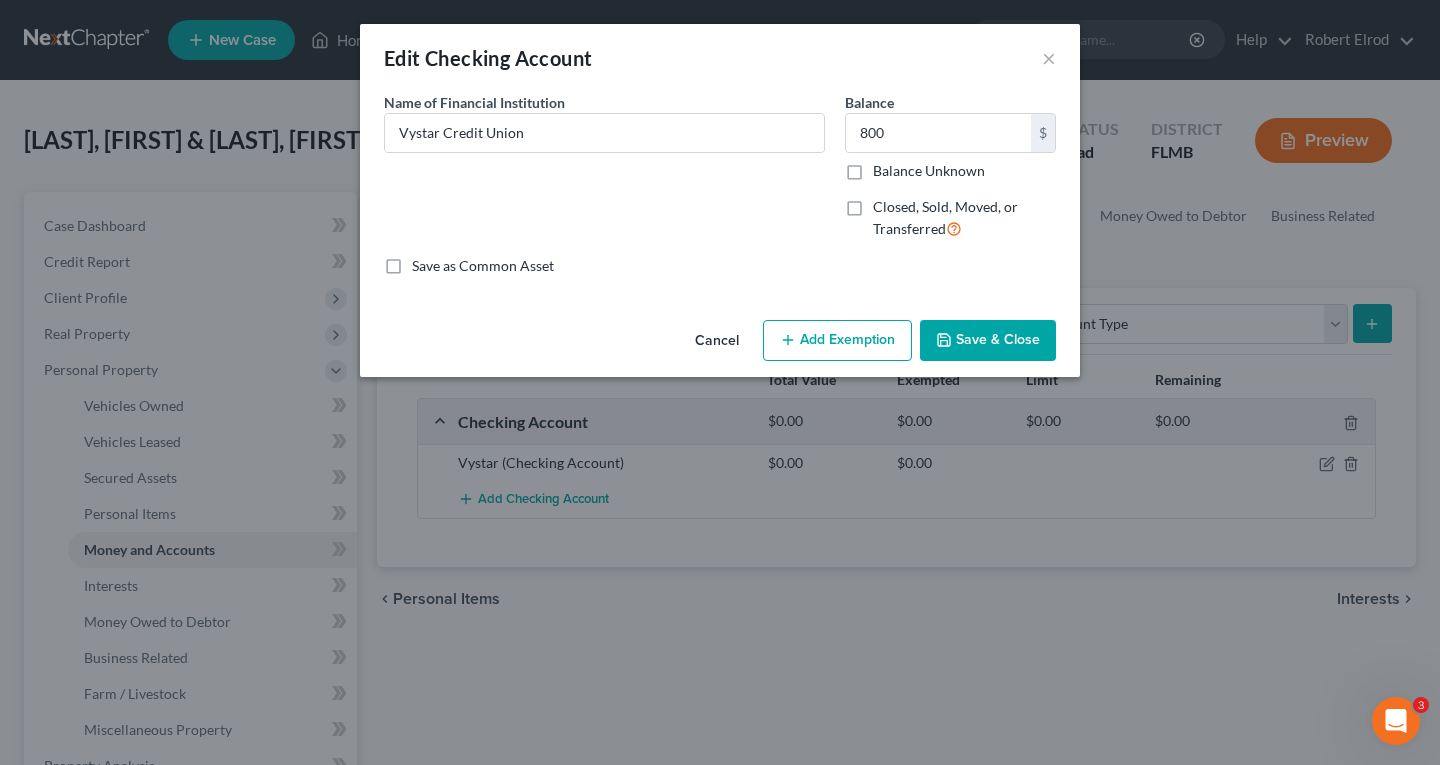 click on "Save & Close" at bounding box center (988, 341) 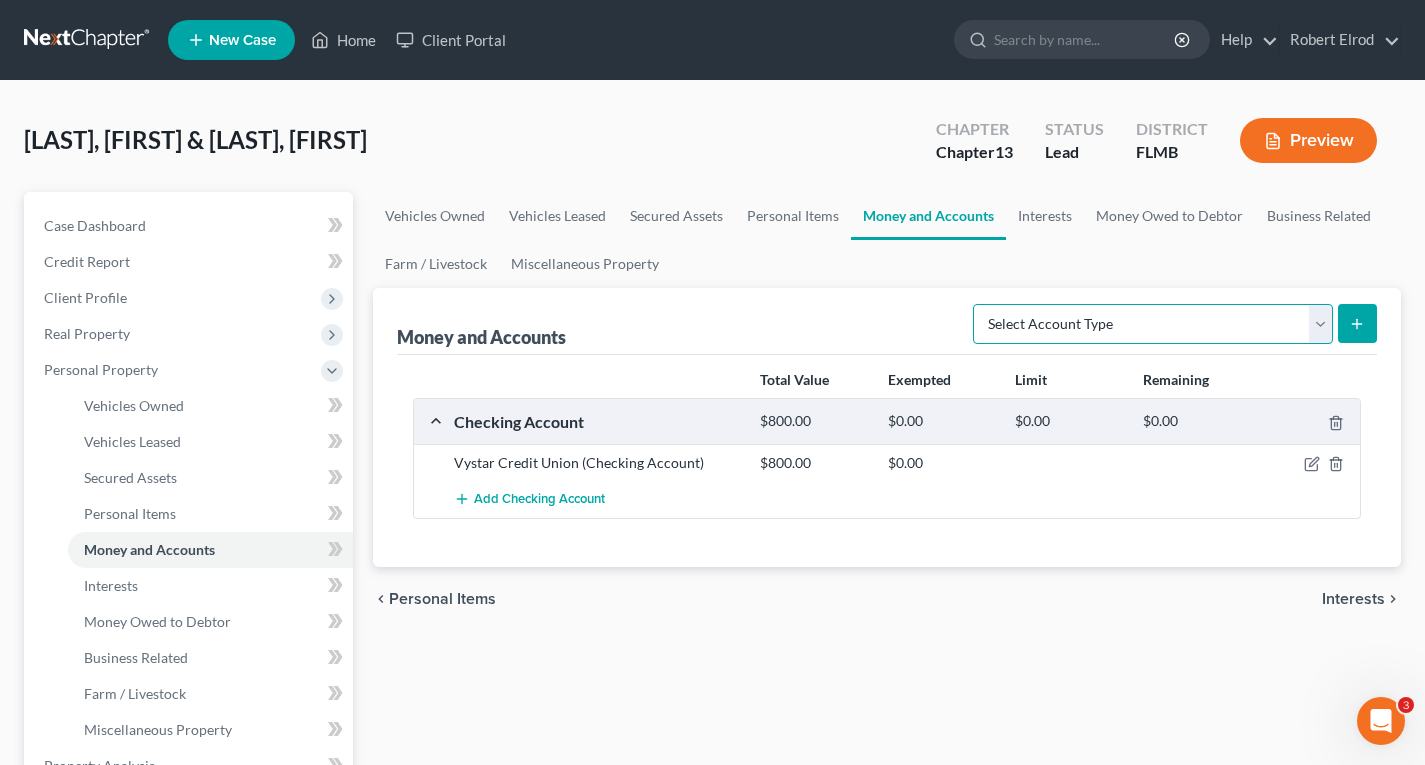 click on "Select Account Type Brokerage Cash on Hand Certificates of Deposit Checking Account Money Market Other (Credit Union, Health Savings Account, etc) Safe Deposit Box Savings Account Security Deposits or Prepayments" at bounding box center (1153, 324) 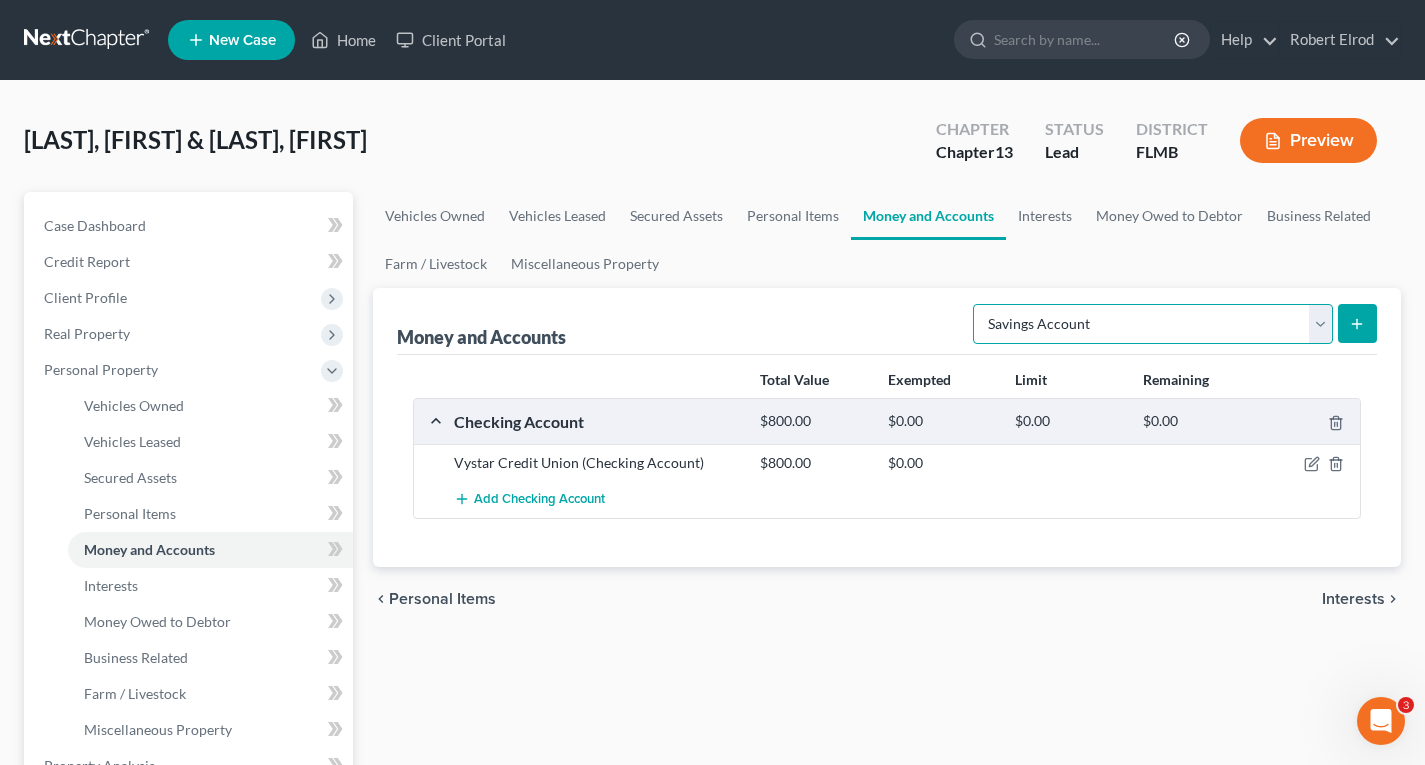 click on "Select Account Type Brokerage Cash on Hand Certificates of Deposit Checking Account Money Market Other (Credit Union, Health Savings Account, etc) Safe Deposit Box Savings Account Security Deposits or Prepayments" at bounding box center (1153, 324) 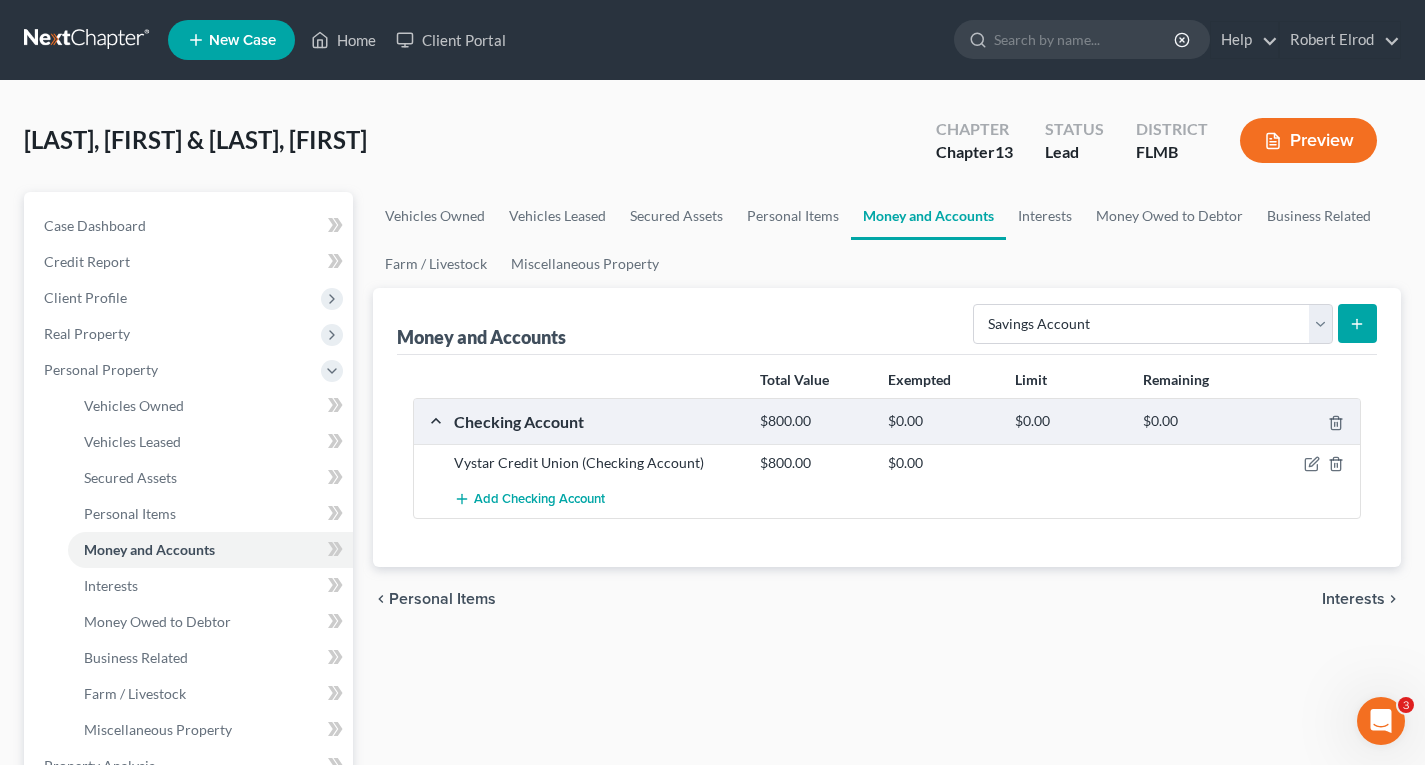 click 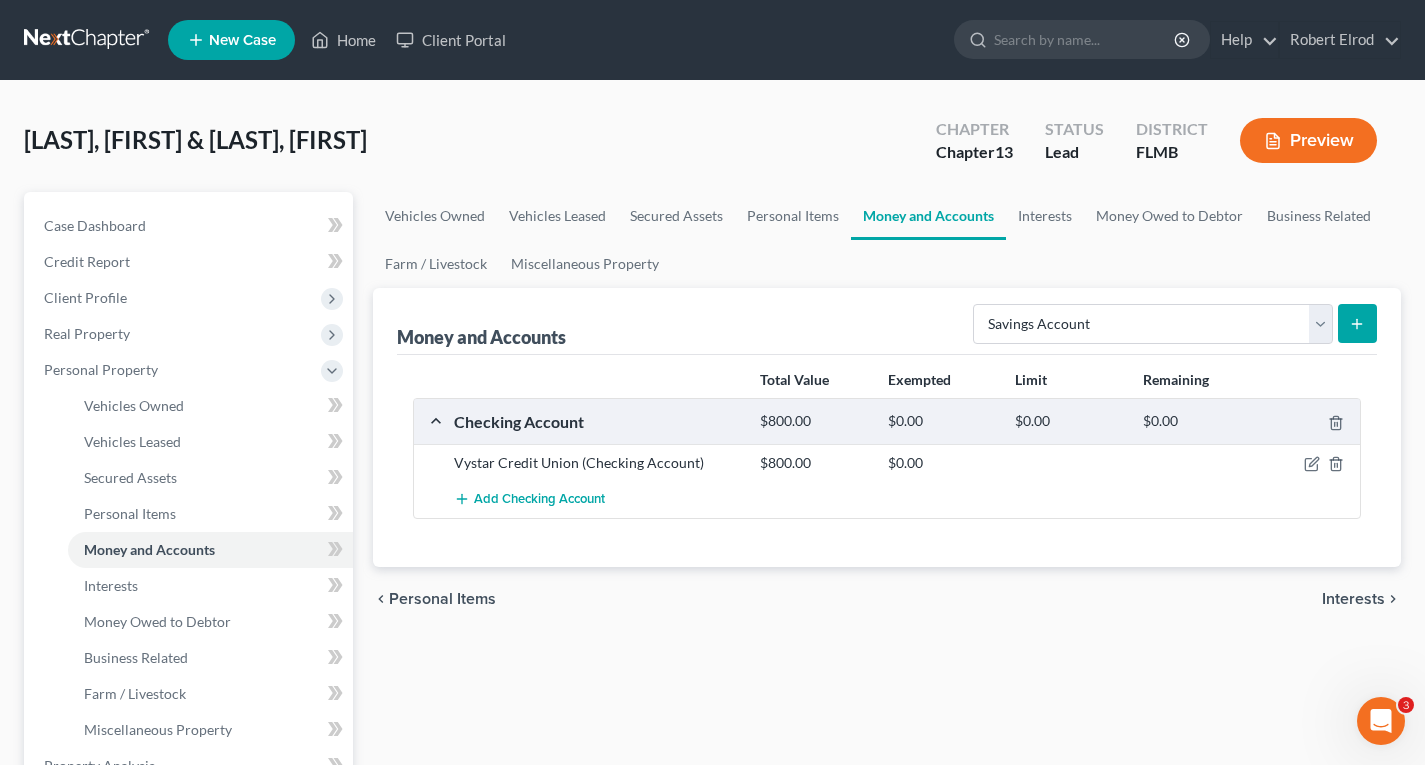 click at bounding box center [1357, 323] 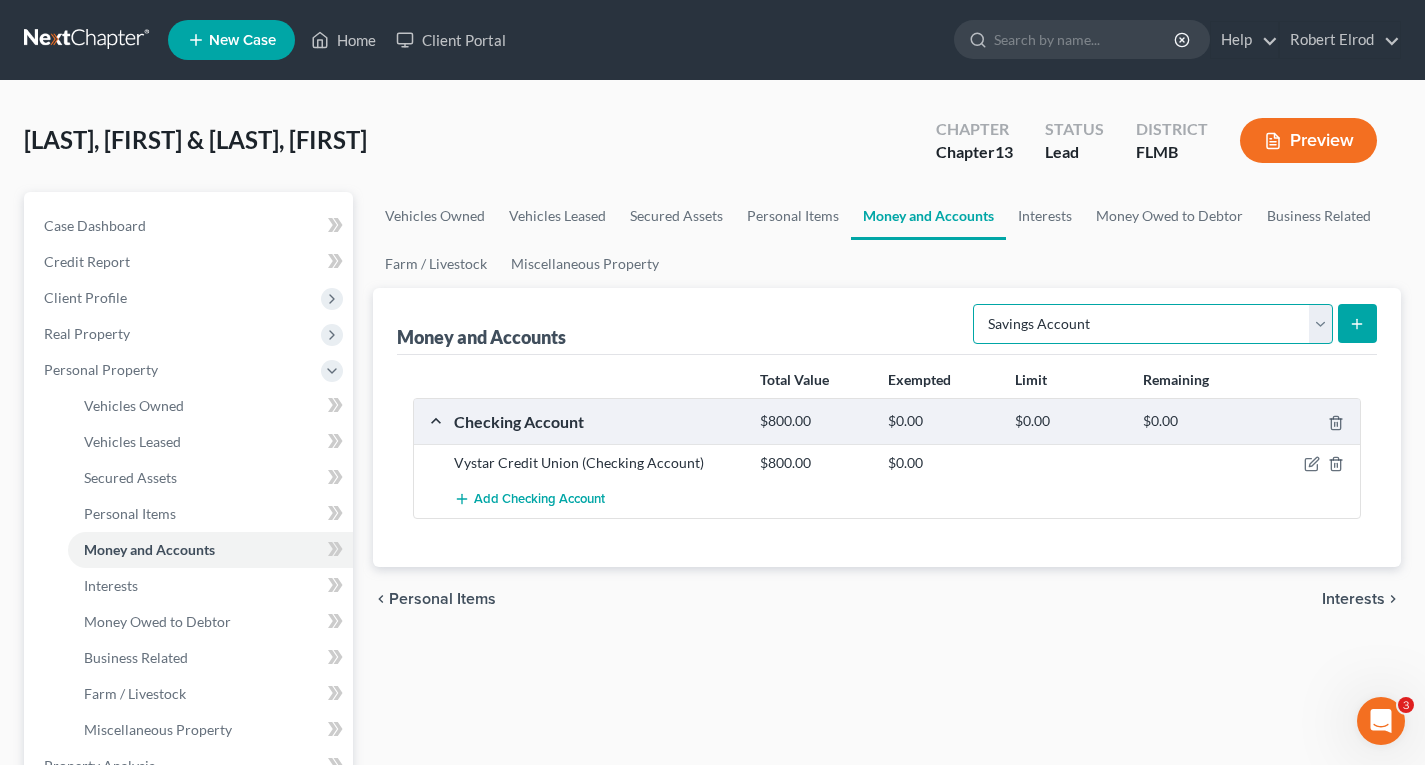 drag, startPoint x: 1185, startPoint y: 322, endPoint x: 1167, endPoint y: 330, distance: 19.697716 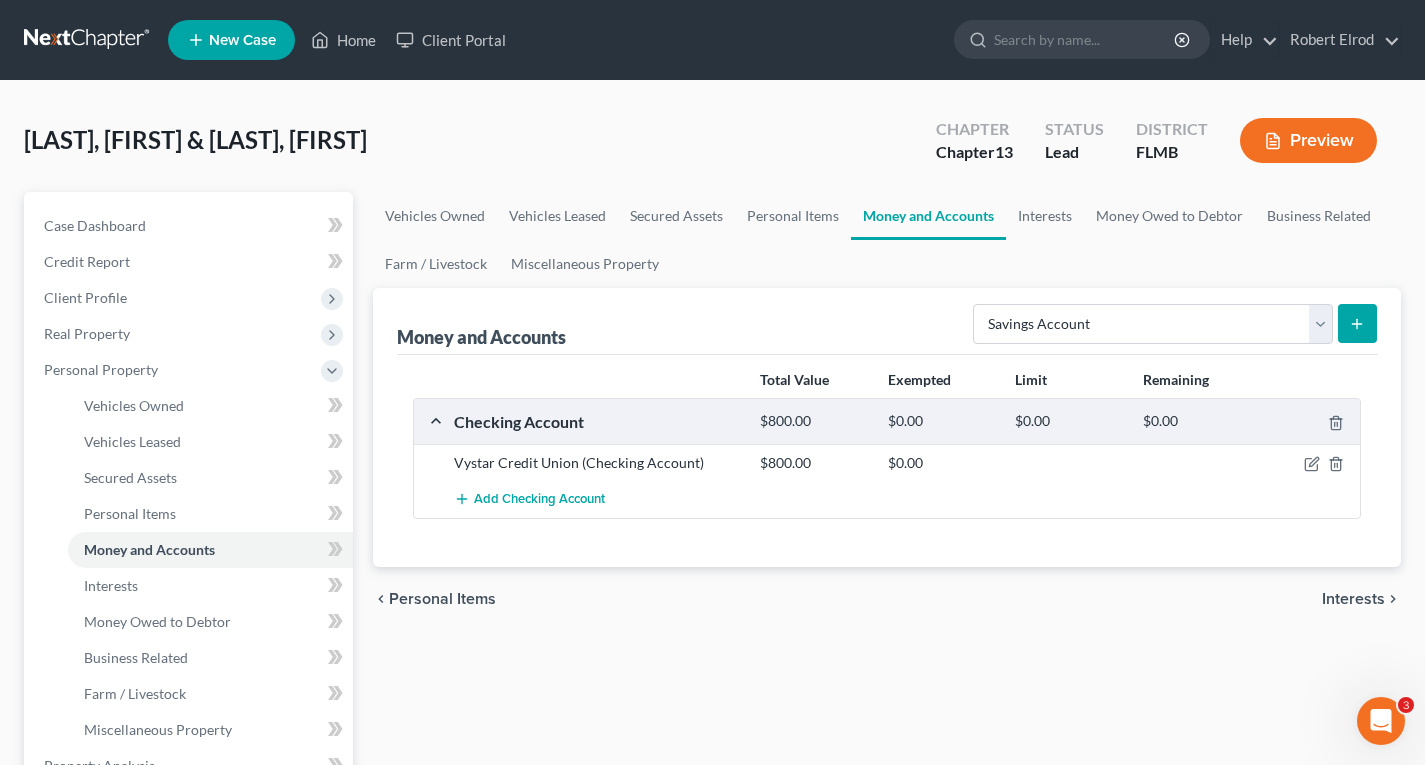 click 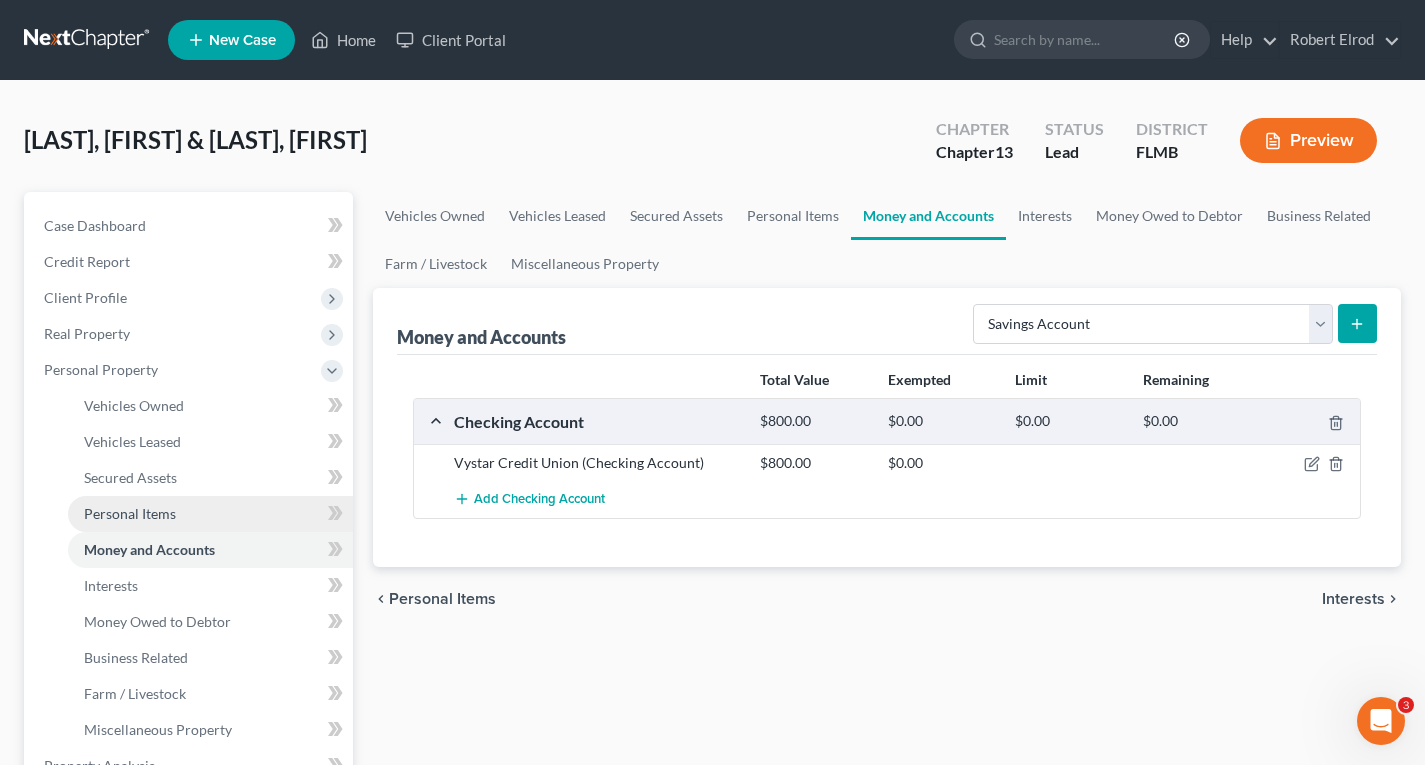 click on "Personal Items" at bounding box center [210, 514] 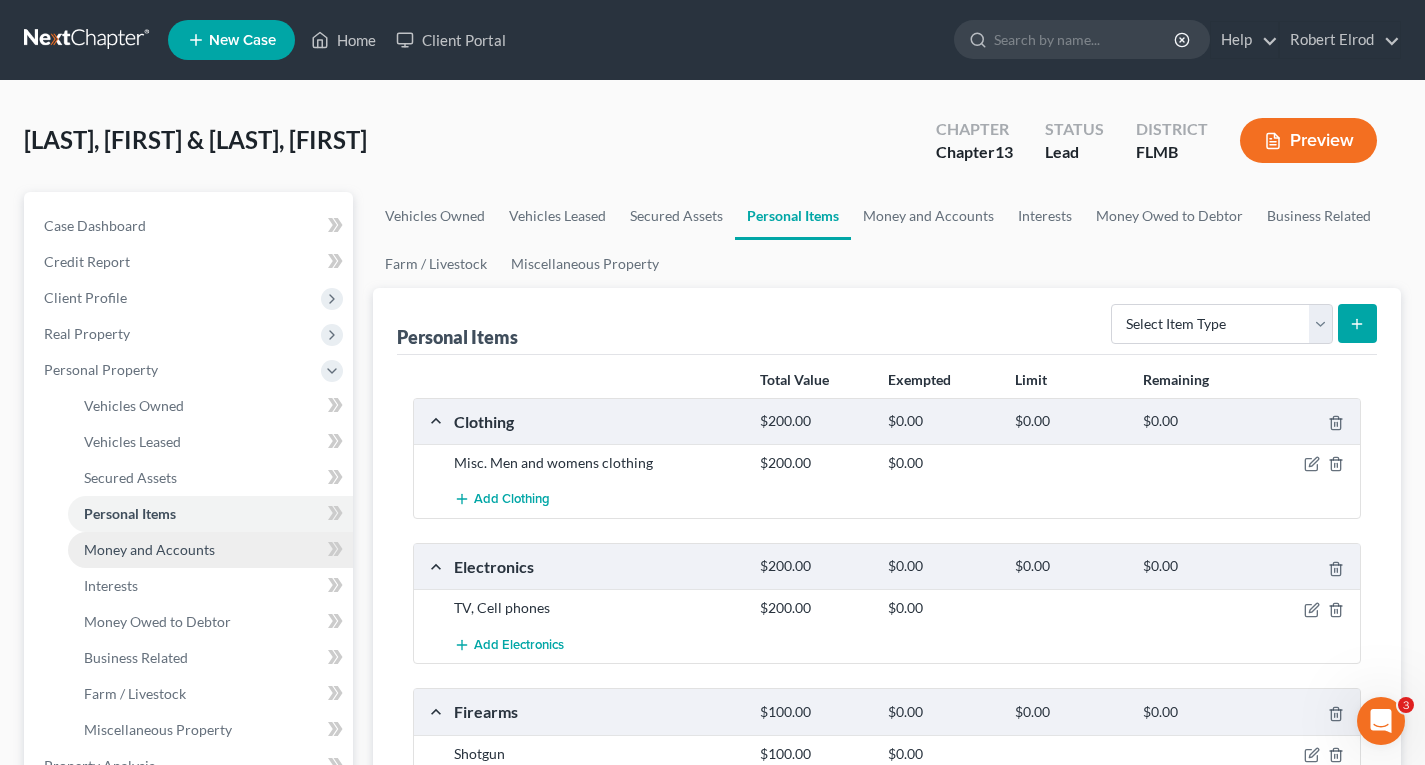 click on "Money and Accounts" at bounding box center [149, 549] 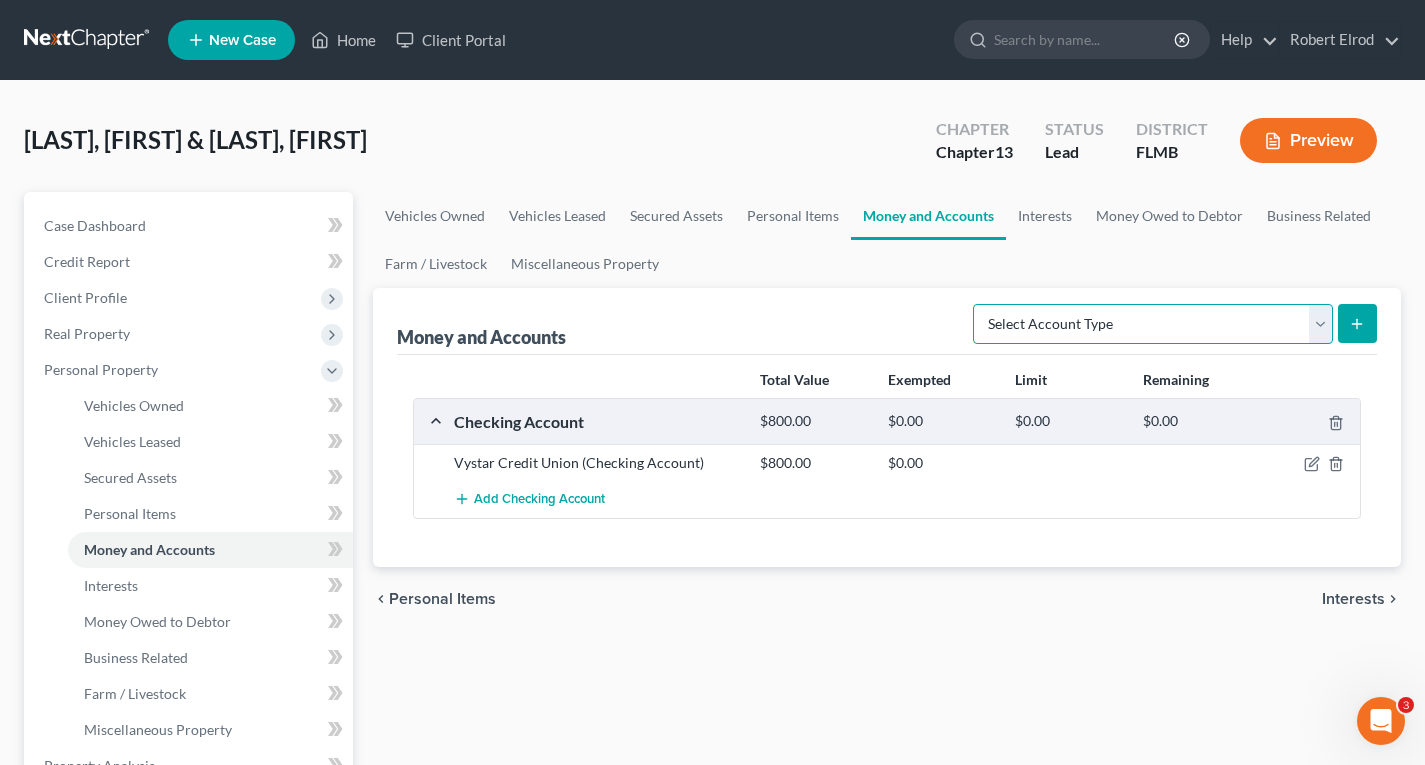 click on "Select Account Type Brokerage Cash on Hand Certificates of Deposit Checking Account Money Market Other (Credit Union, Health Savings Account, etc) Safe Deposit Box Savings Account Security Deposits or Prepayments" at bounding box center (1153, 324) 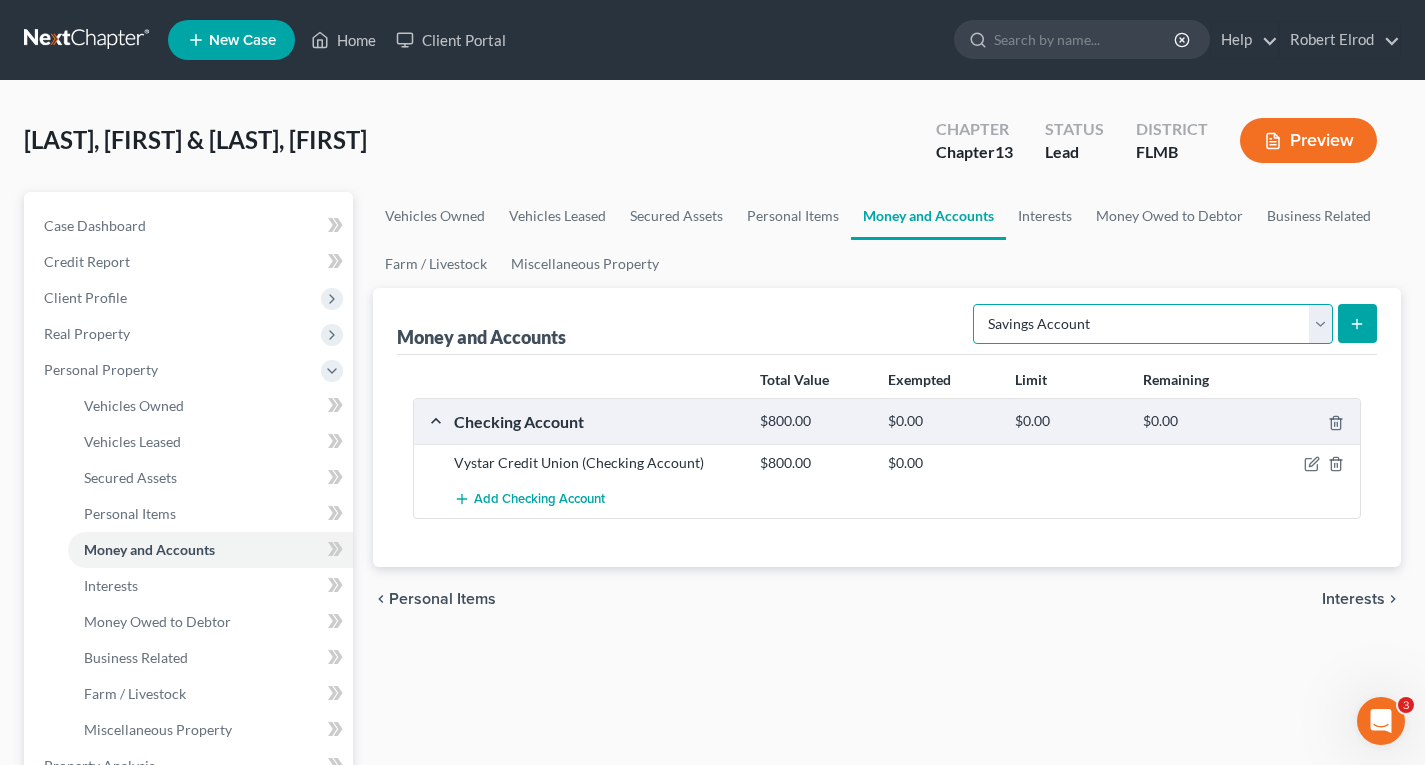 click on "Select Account Type Brokerage Cash on Hand Certificates of Deposit Checking Account Money Market Other (Credit Union, Health Savings Account, etc) Safe Deposit Box Savings Account Security Deposits or Prepayments" at bounding box center (1153, 324) 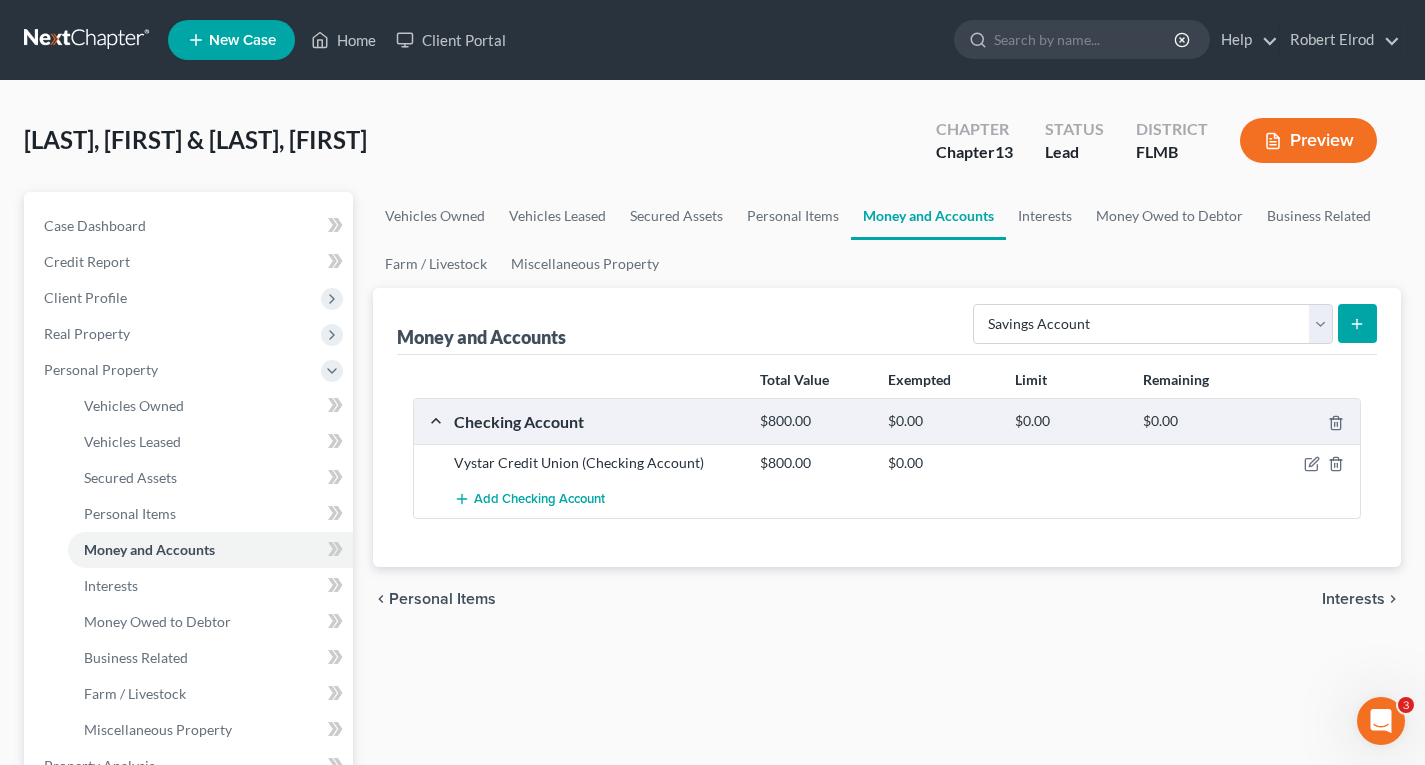 click 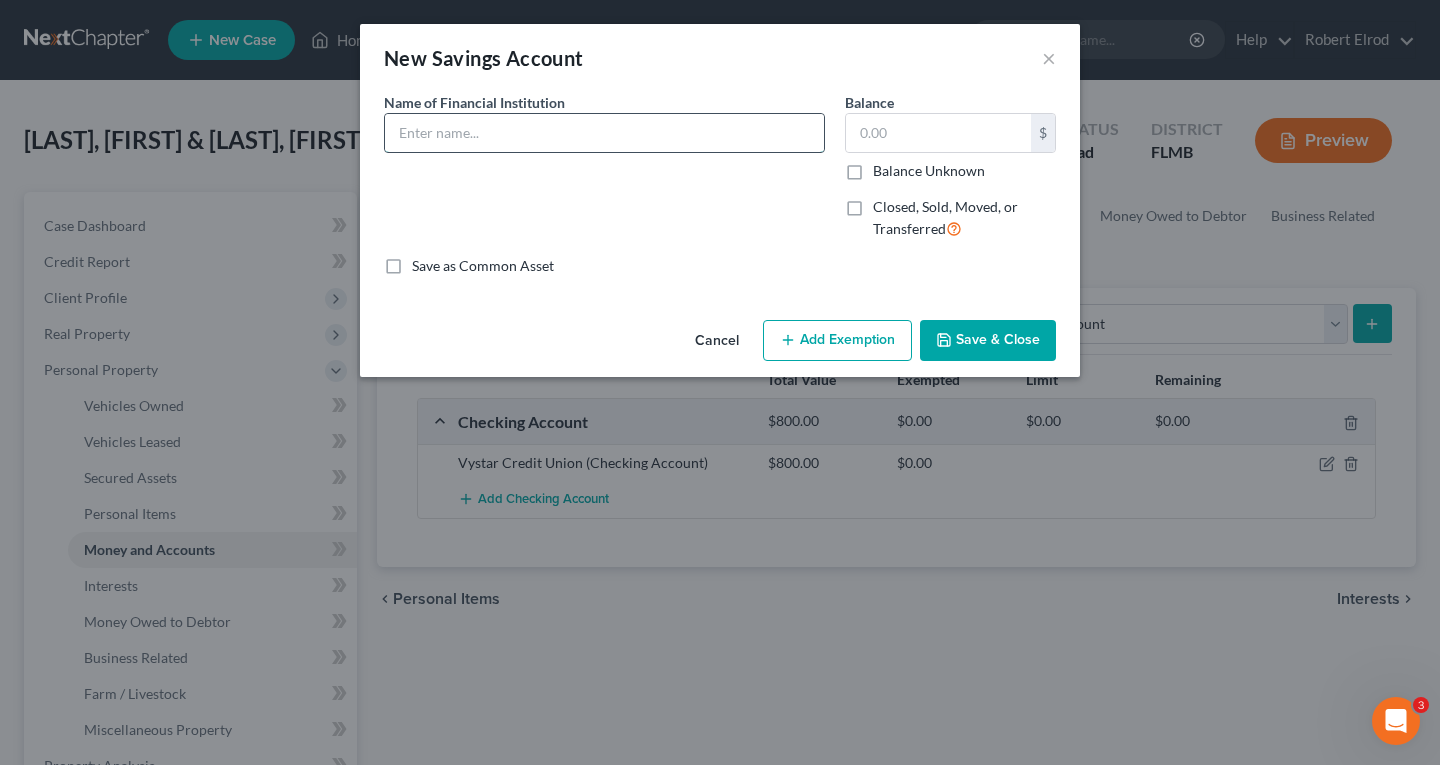 click at bounding box center [604, 133] 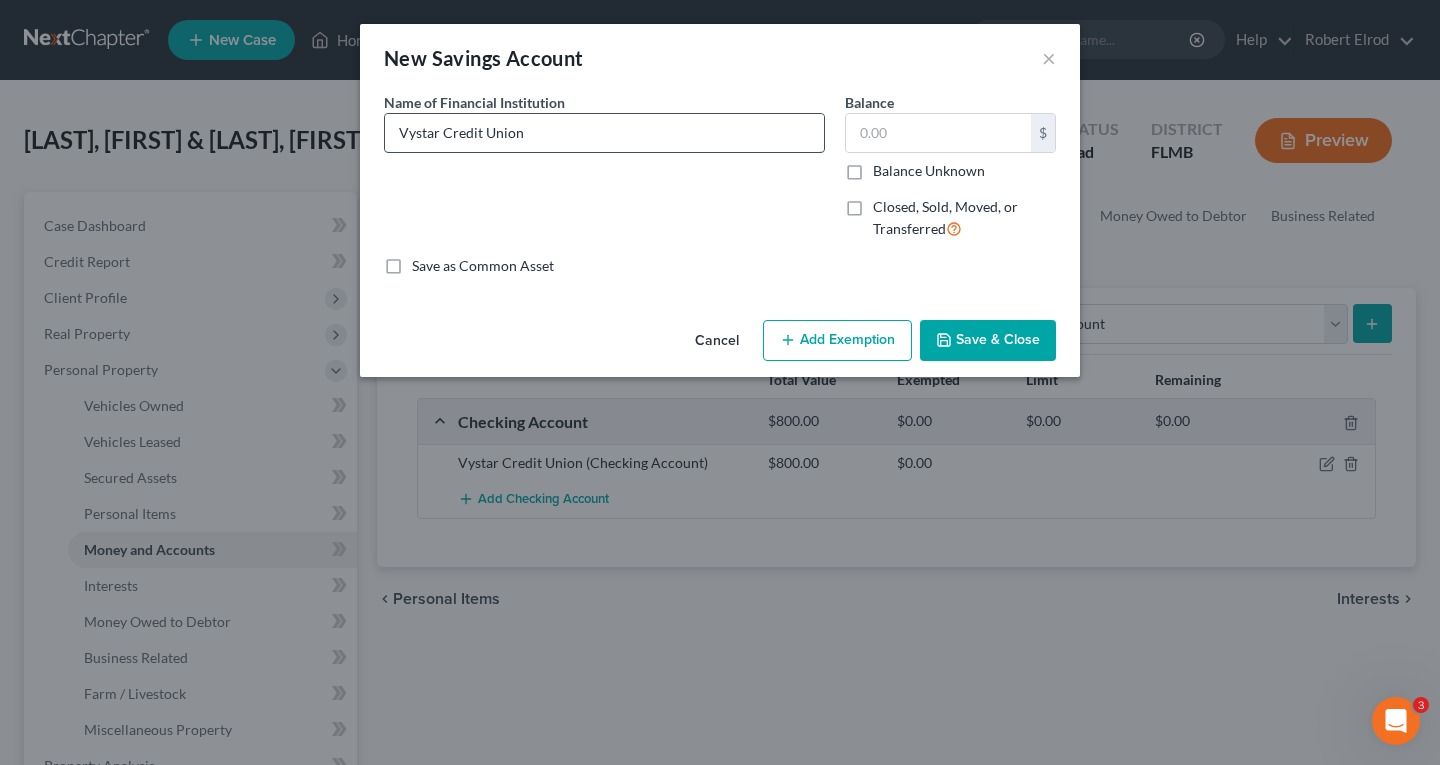 type on "Vystar Credit Union" 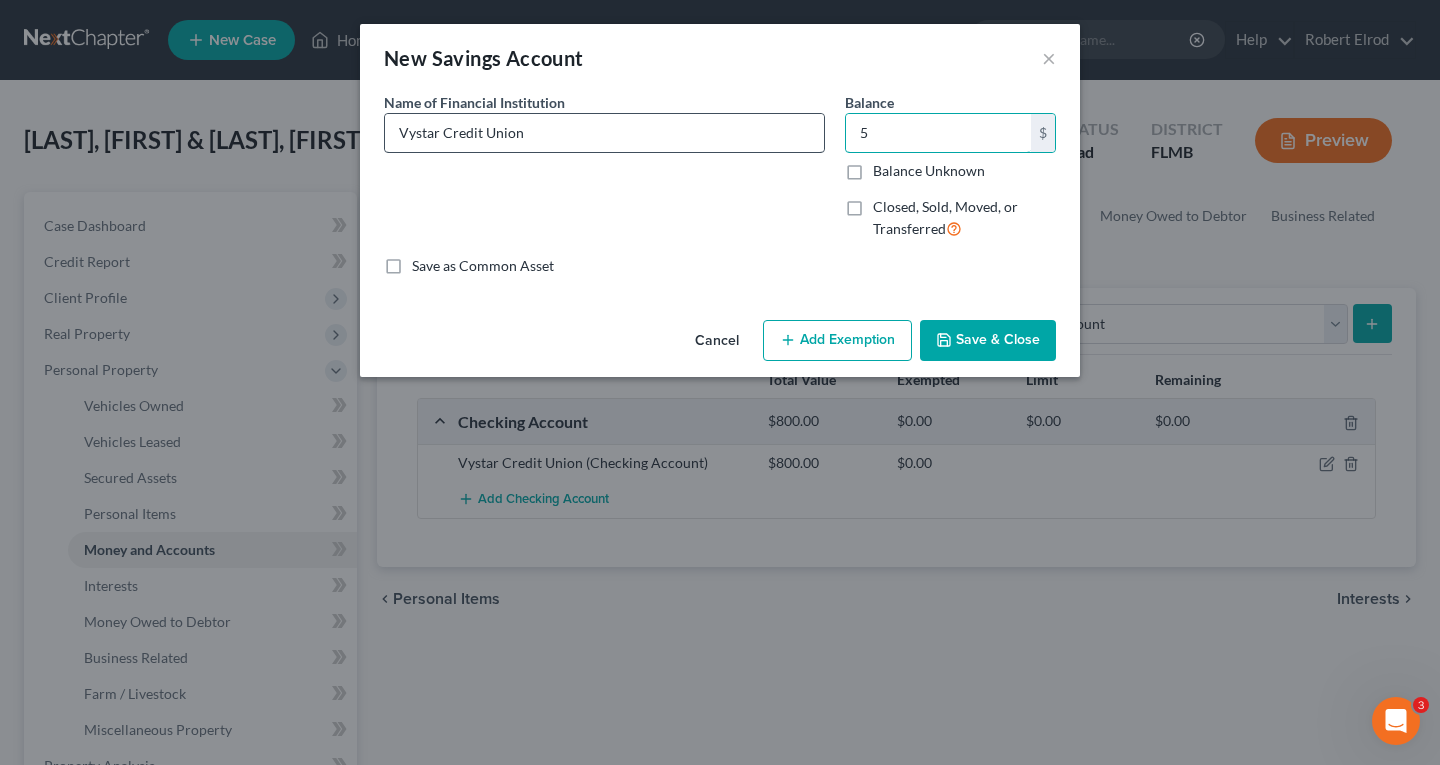 type on "5" 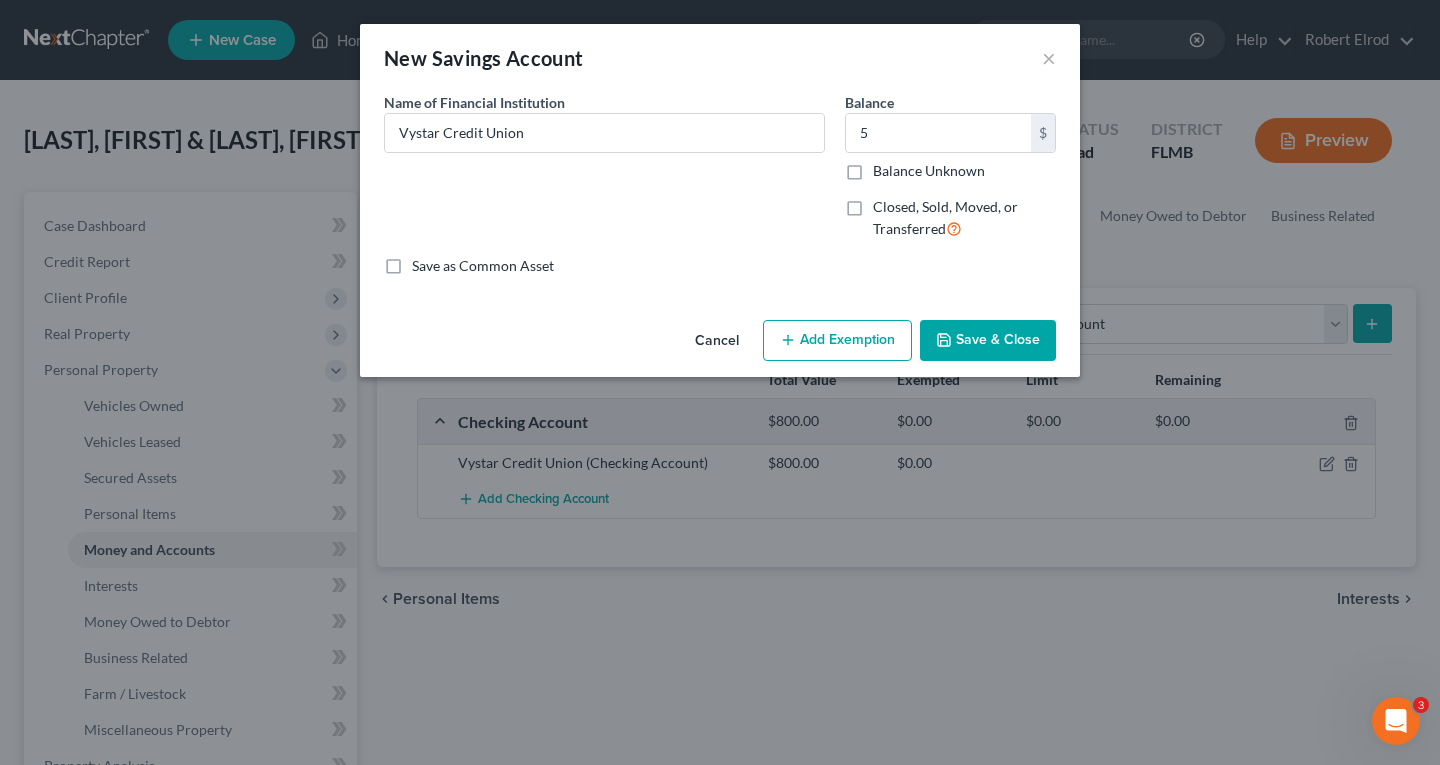 click on "Save & Close" at bounding box center (988, 341) 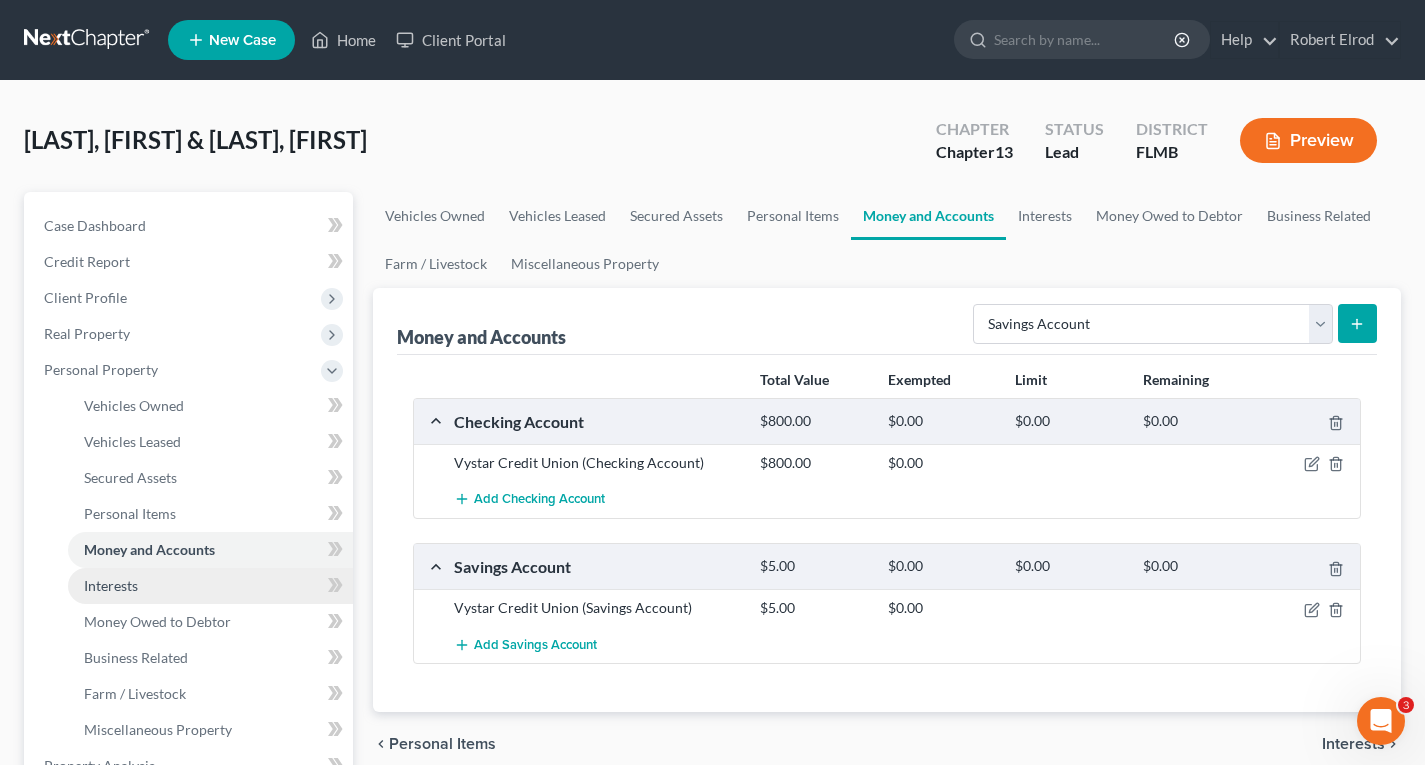 click on "Interests" at bounding box center (111, 585) 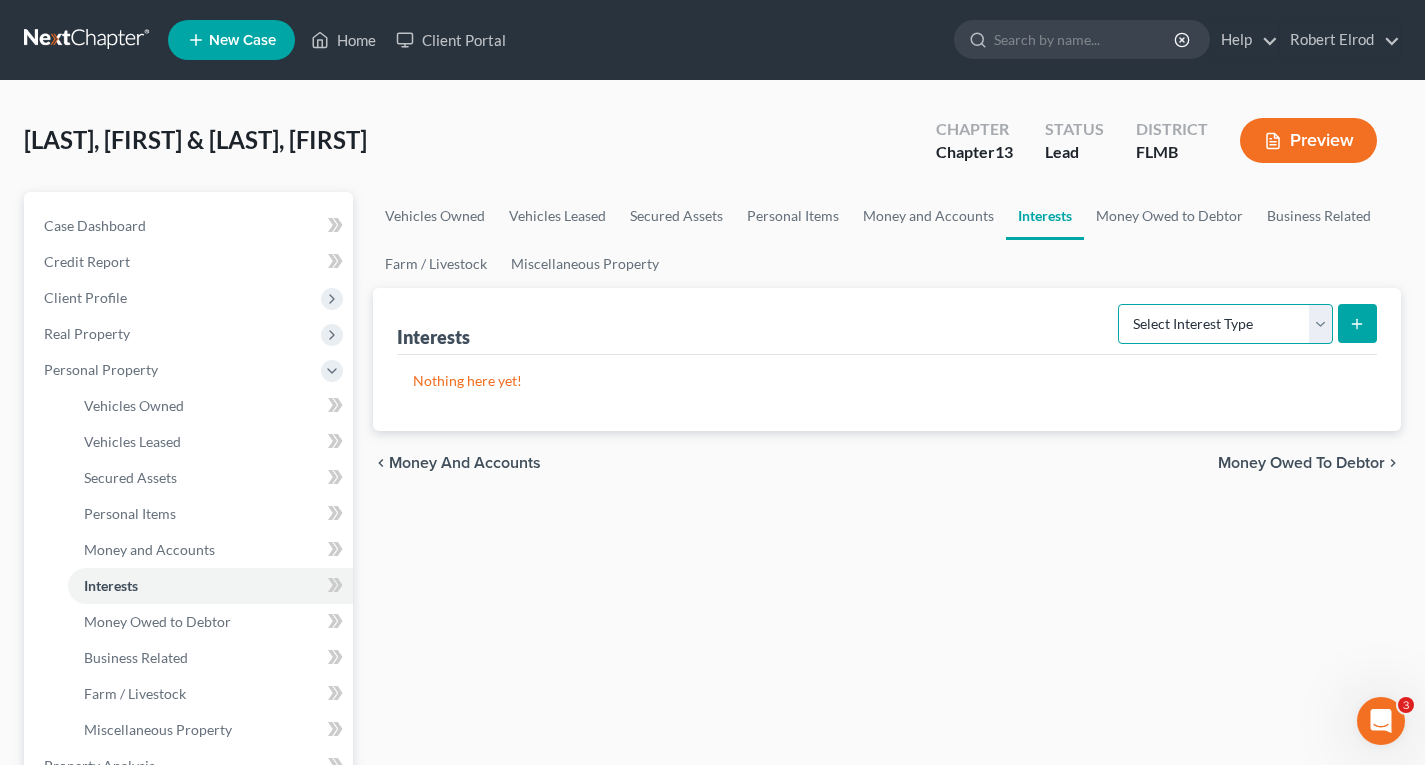 click on "Select Interest Type 401K Annuity Bond Education IRA Government Bond Government Pension Plan Incorporated Business IRA Joint Venture (Active) Joint Venture (Inactive) Keogh Mutual Fund Other Retirement Plan Partnership (Active) Partnership (Inactive) Pension Plan Stock Term Life Insurance Unincorporated Business Whole Life Insurance" at bounding box center [1225, 324] 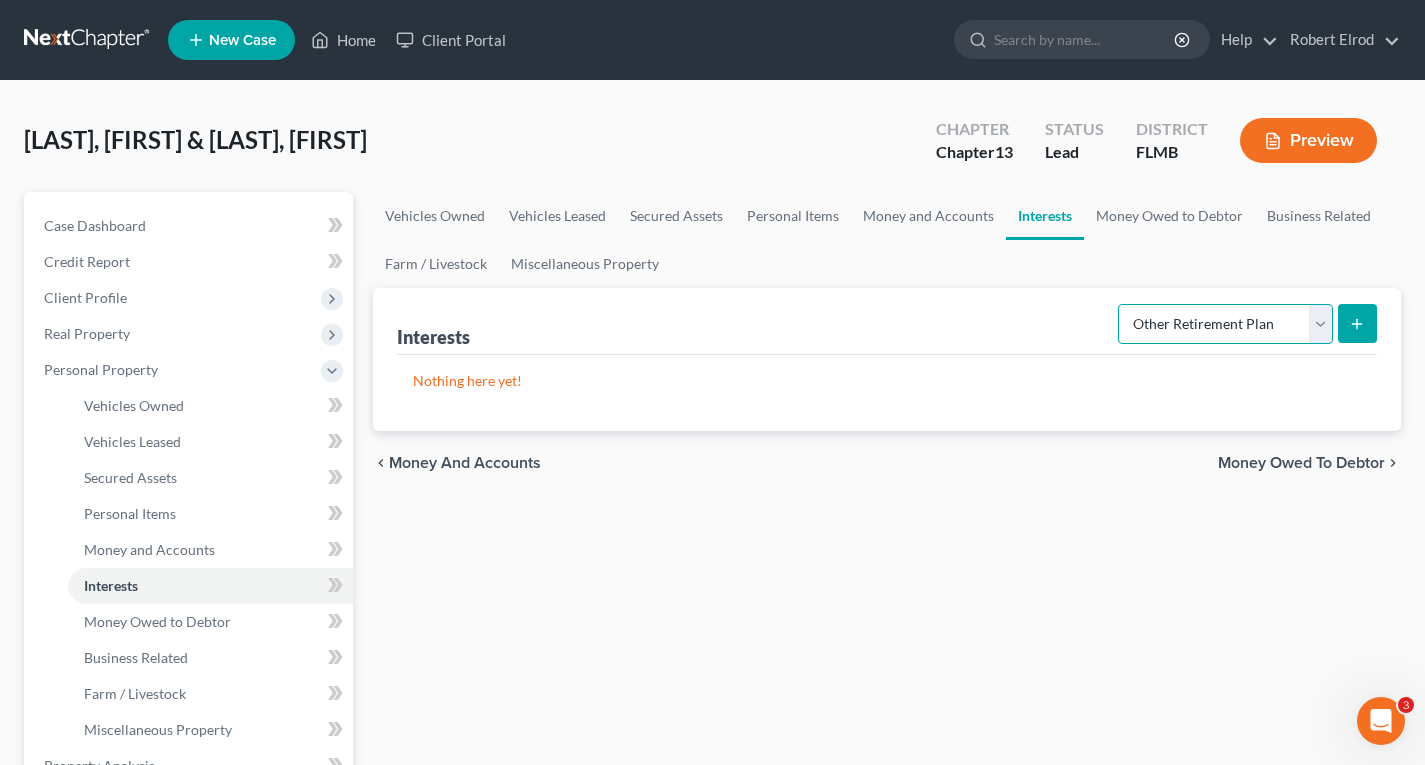 click on "Select Interest Type 401K Annuity Bond Education IRA Government Bond Government Pension Plan Incorporated Business IRA Joint Venture (Active) Joint Venture (Inactive) Keogh Mutual Fund Other Retirement Plan Partnership (Active) Partnership (Inactive) Pension Plan Stock Term Life Insurance Unincorporated Business Whole Life Insurance" at bounding box center [1225, 324] 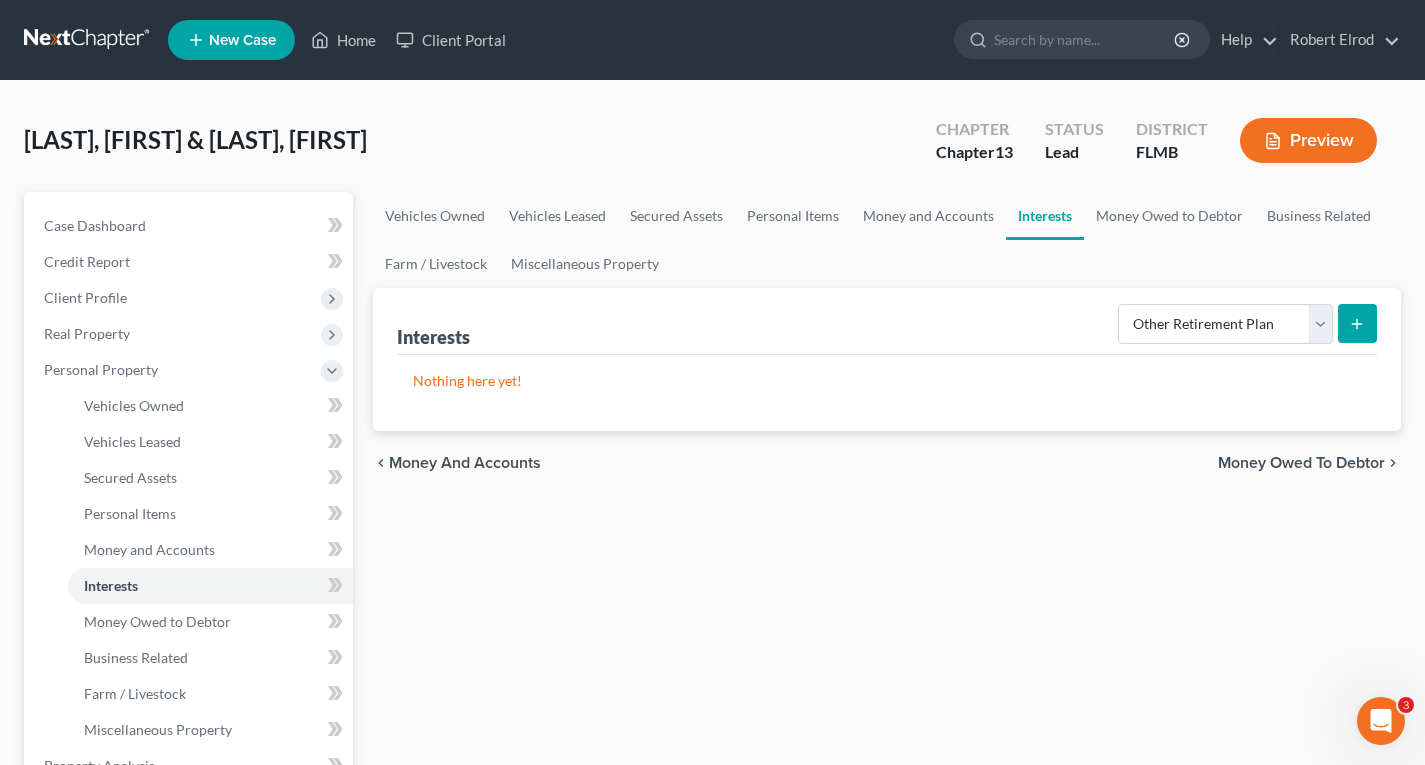 click 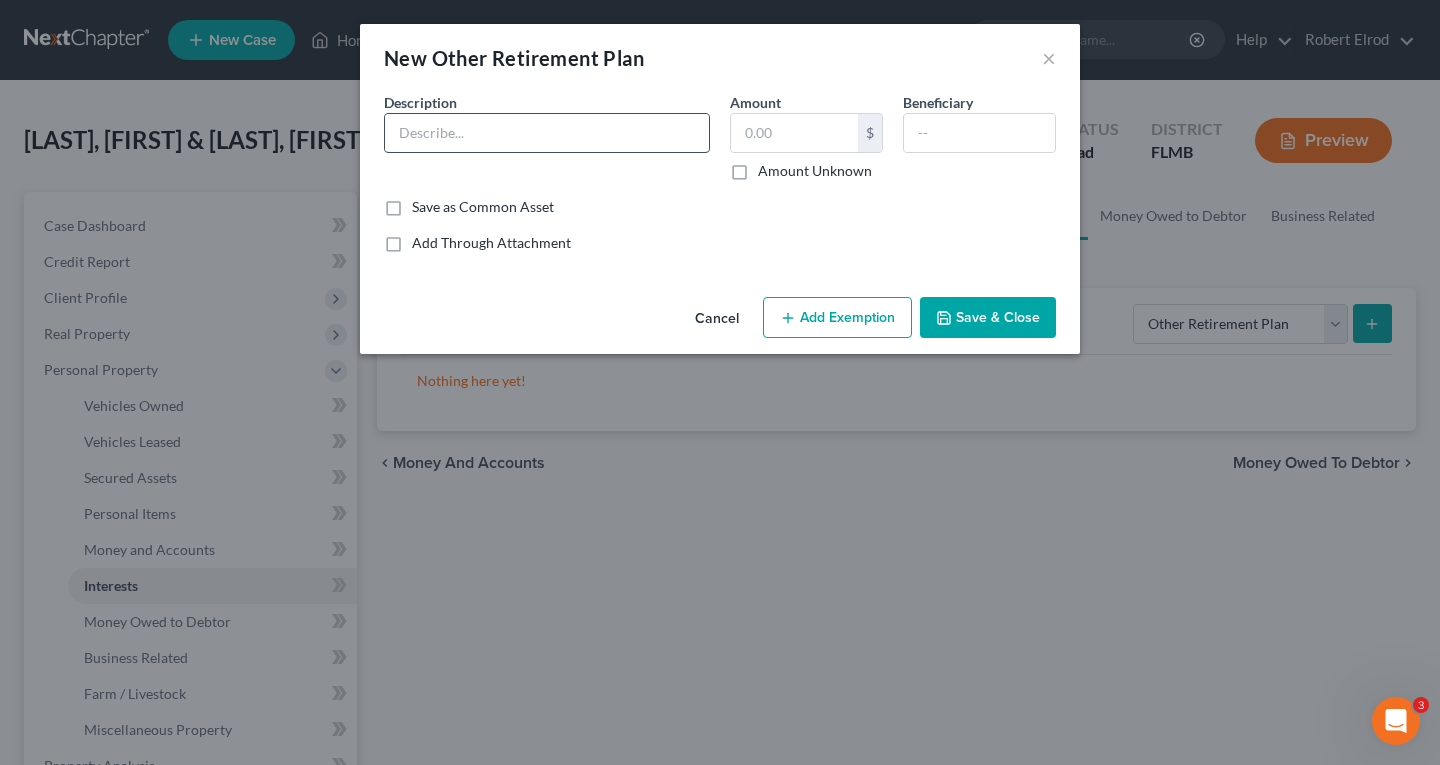 click at bounding box center (547, 133) 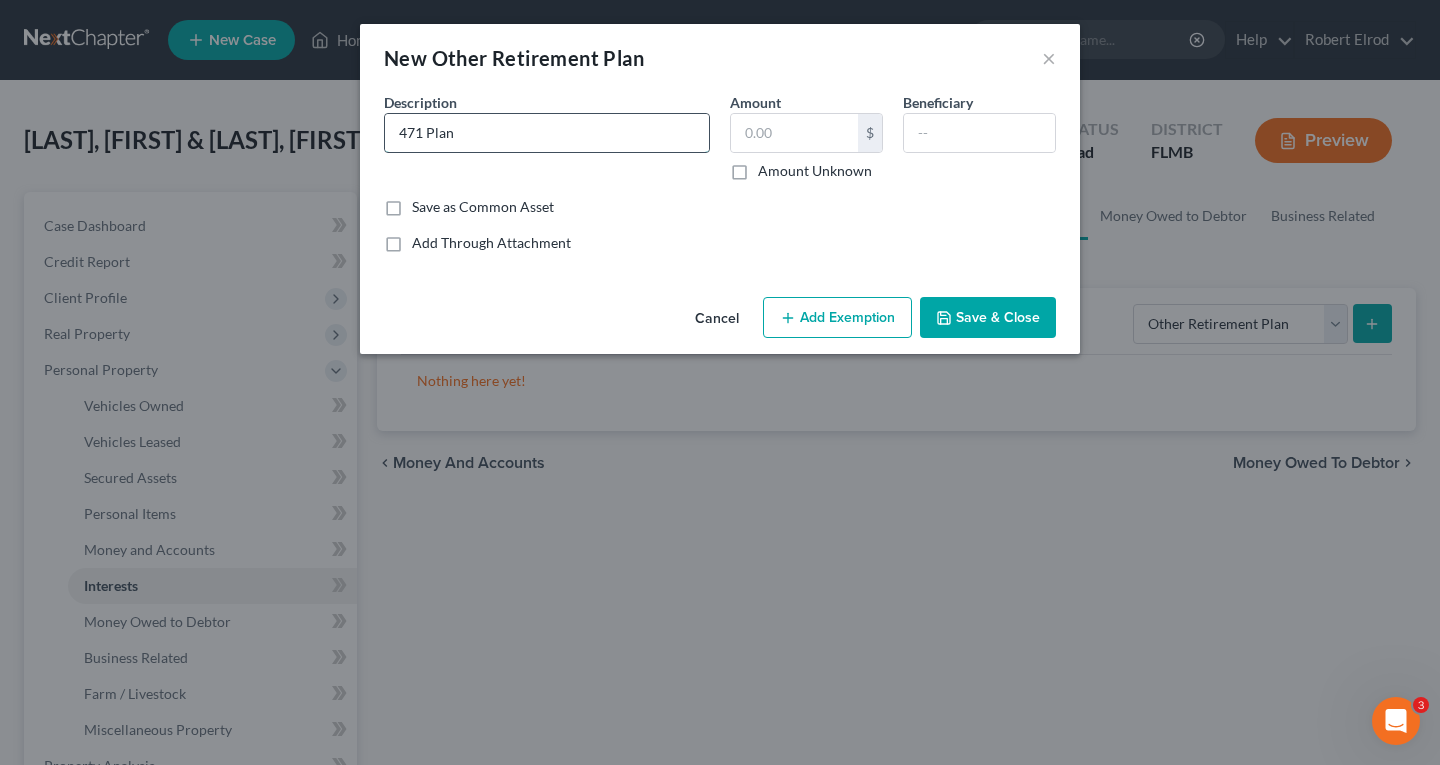 type on "471 Plan" 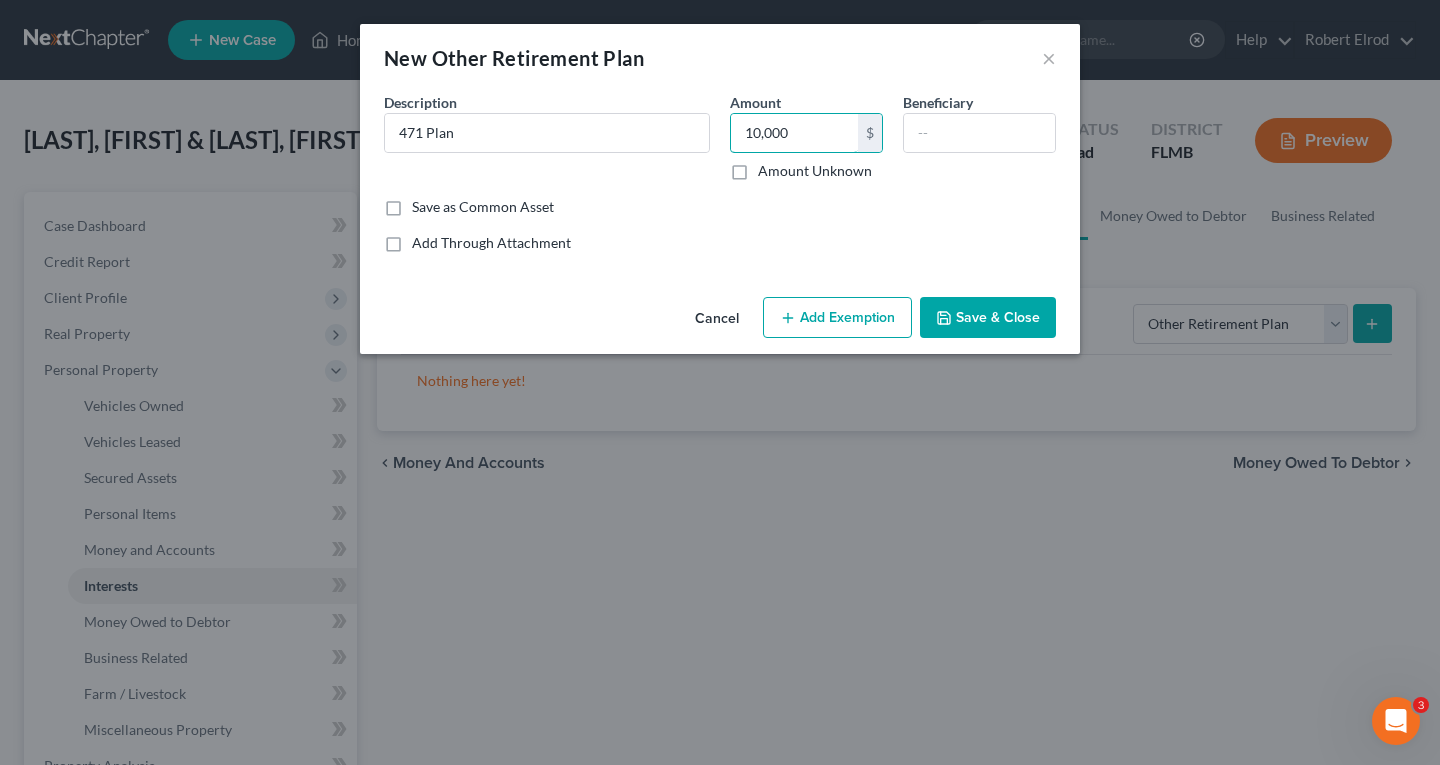 type on "10,000" 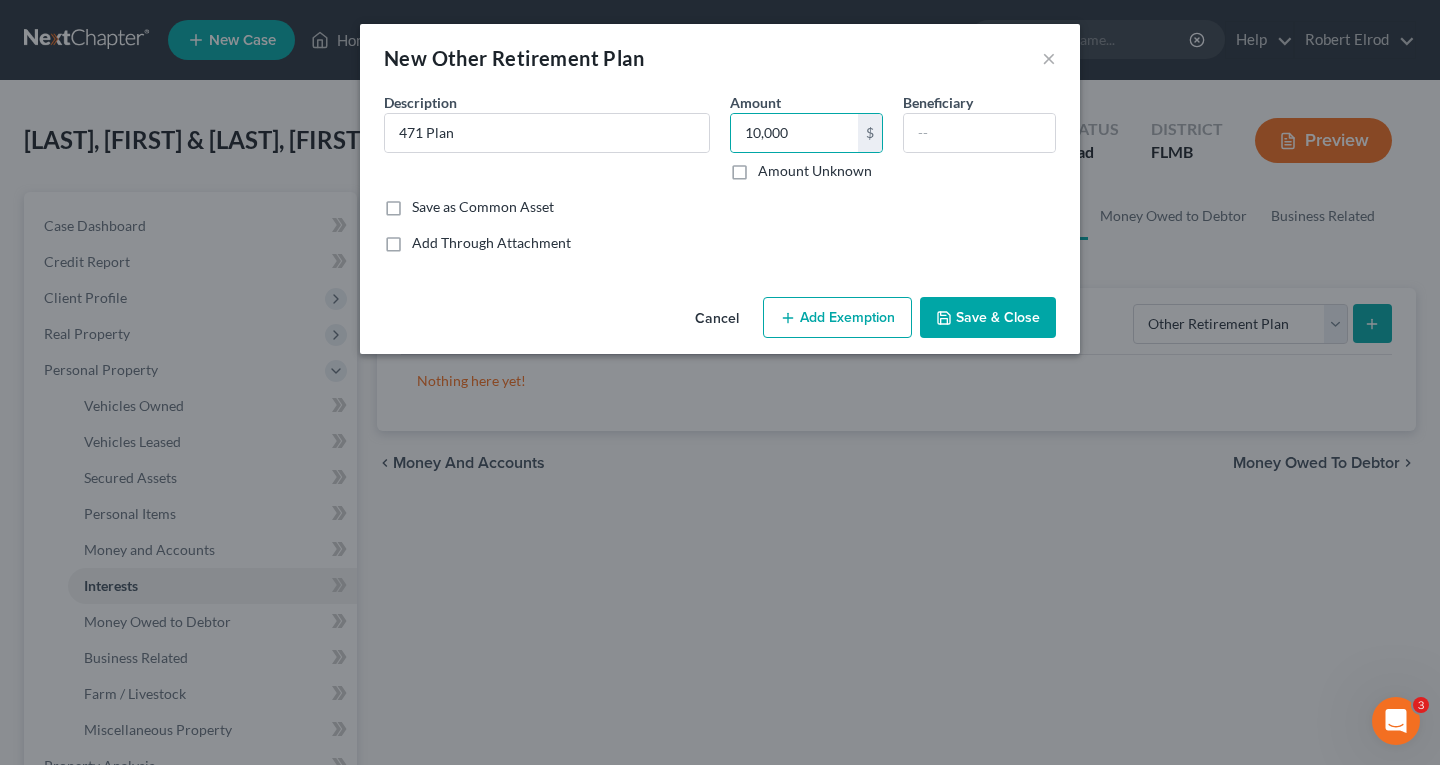 click on "Add Exemption" at bounding box center (837, 318) 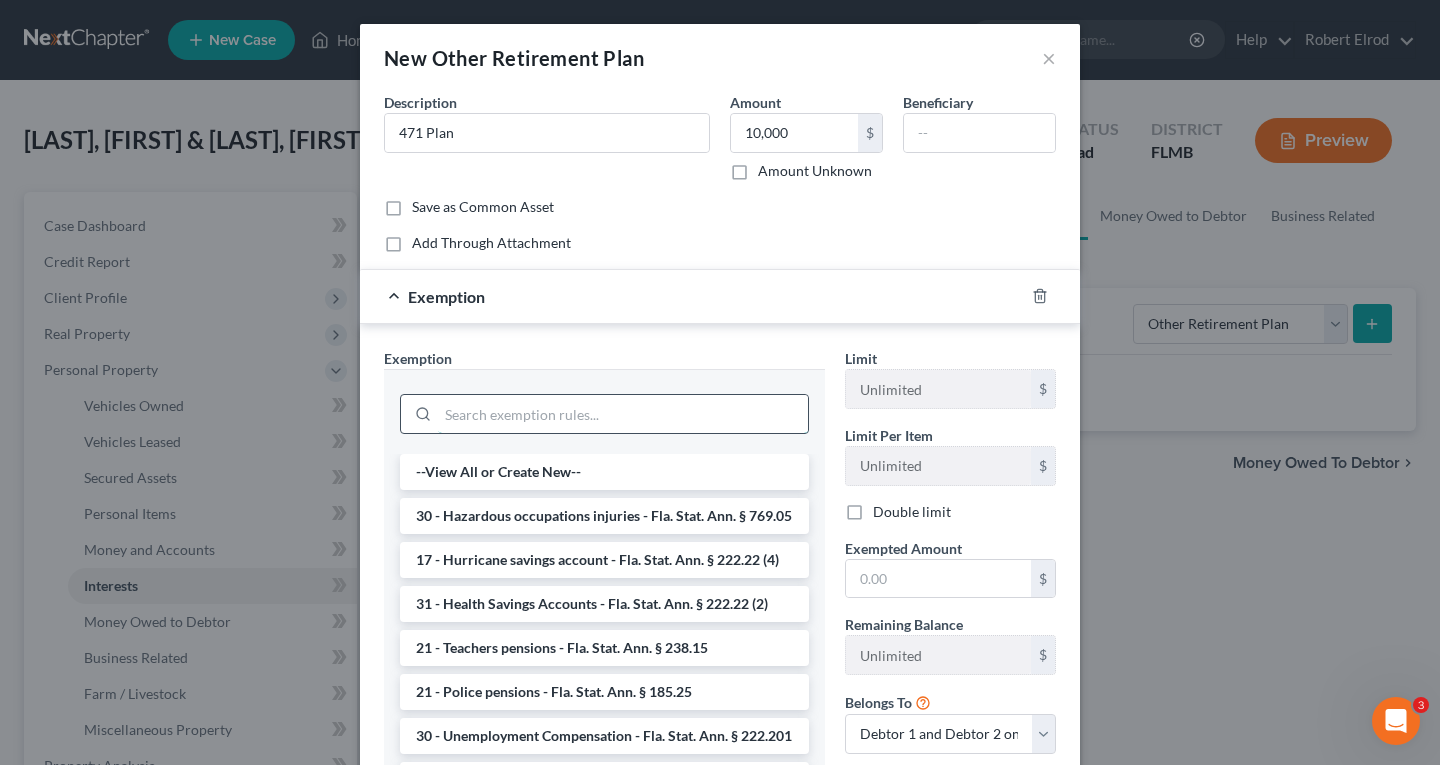click at bounding box center (623, 414) 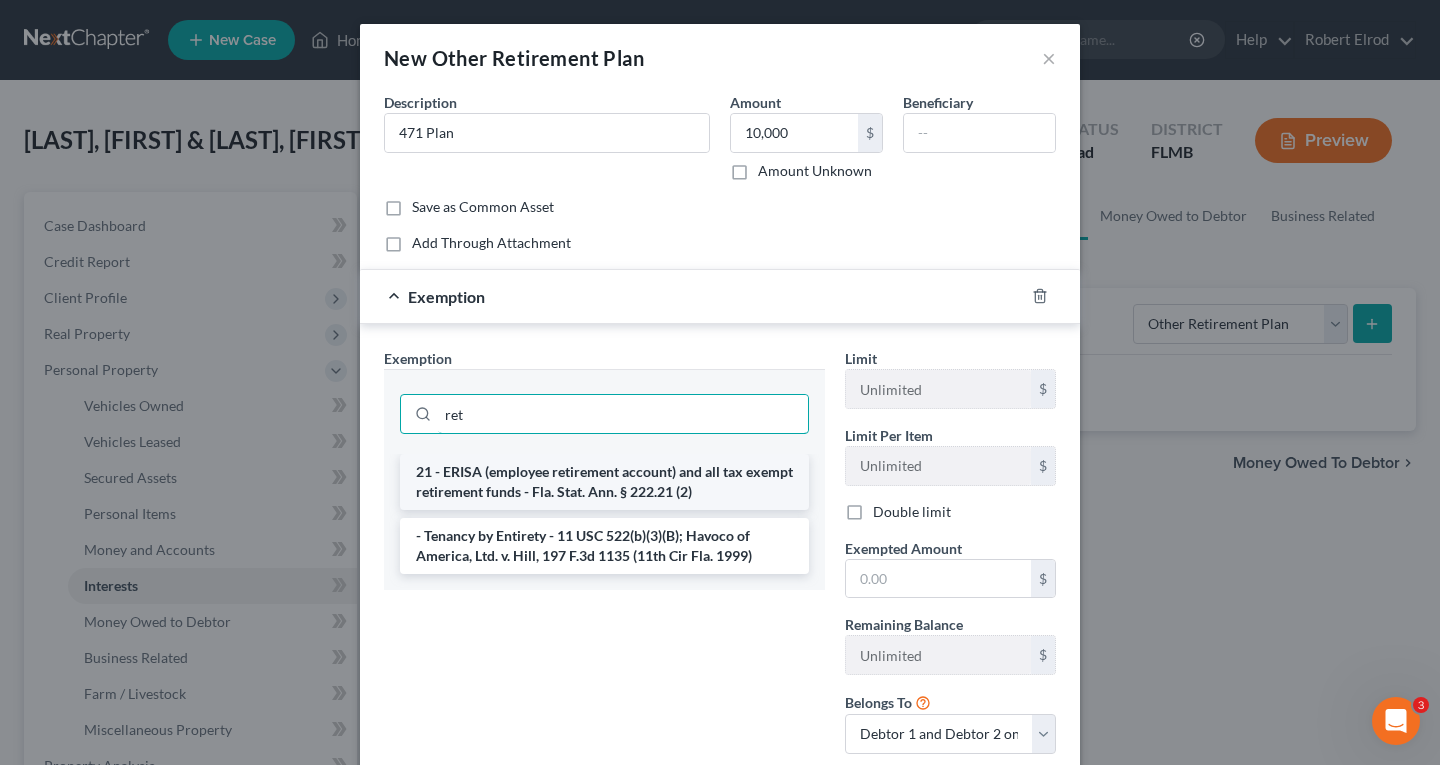 type on "ret" 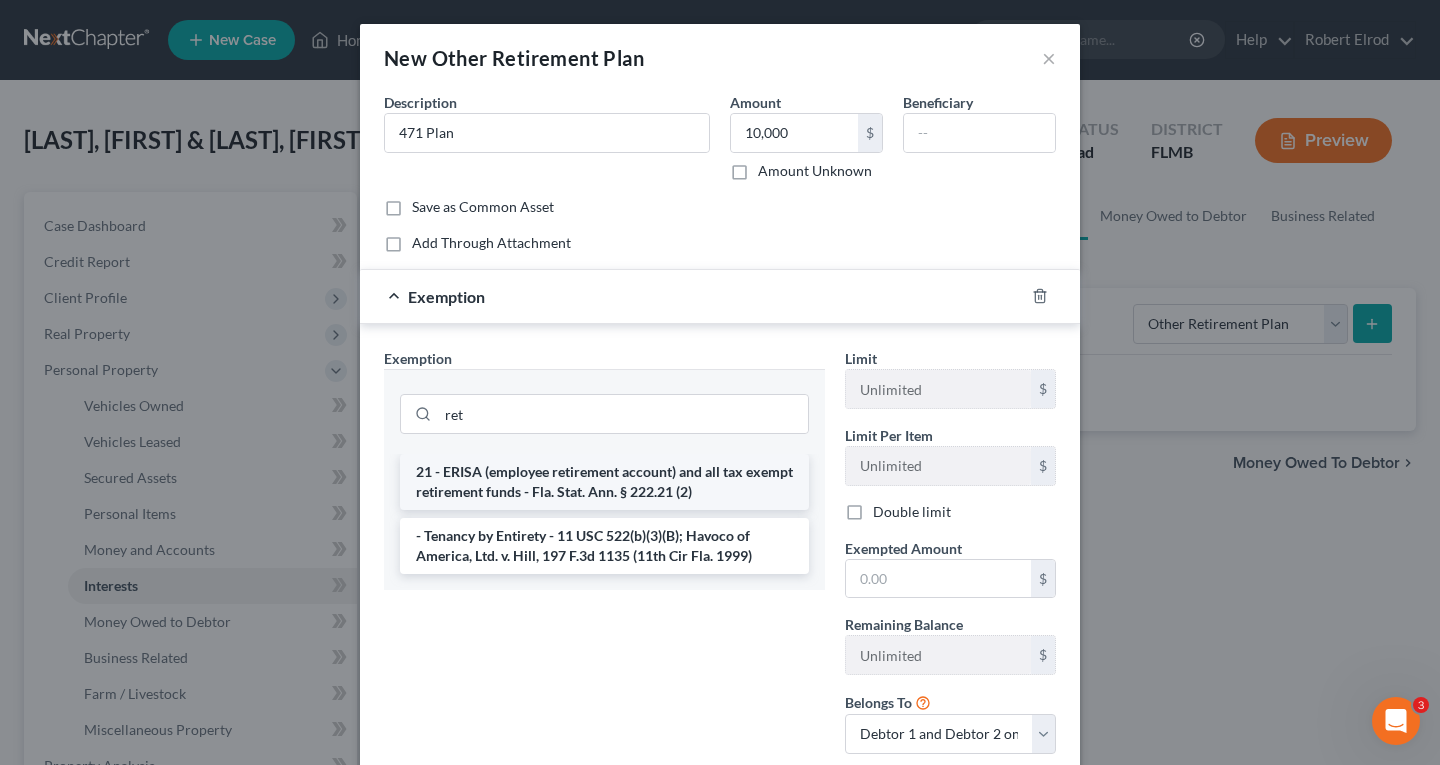 click on "21 - ERISA (employee retirement account) and all tax exempt retirement funds - Fla. Stat. Ann. § 222.21 (2)" at bounding box center [604, 482] 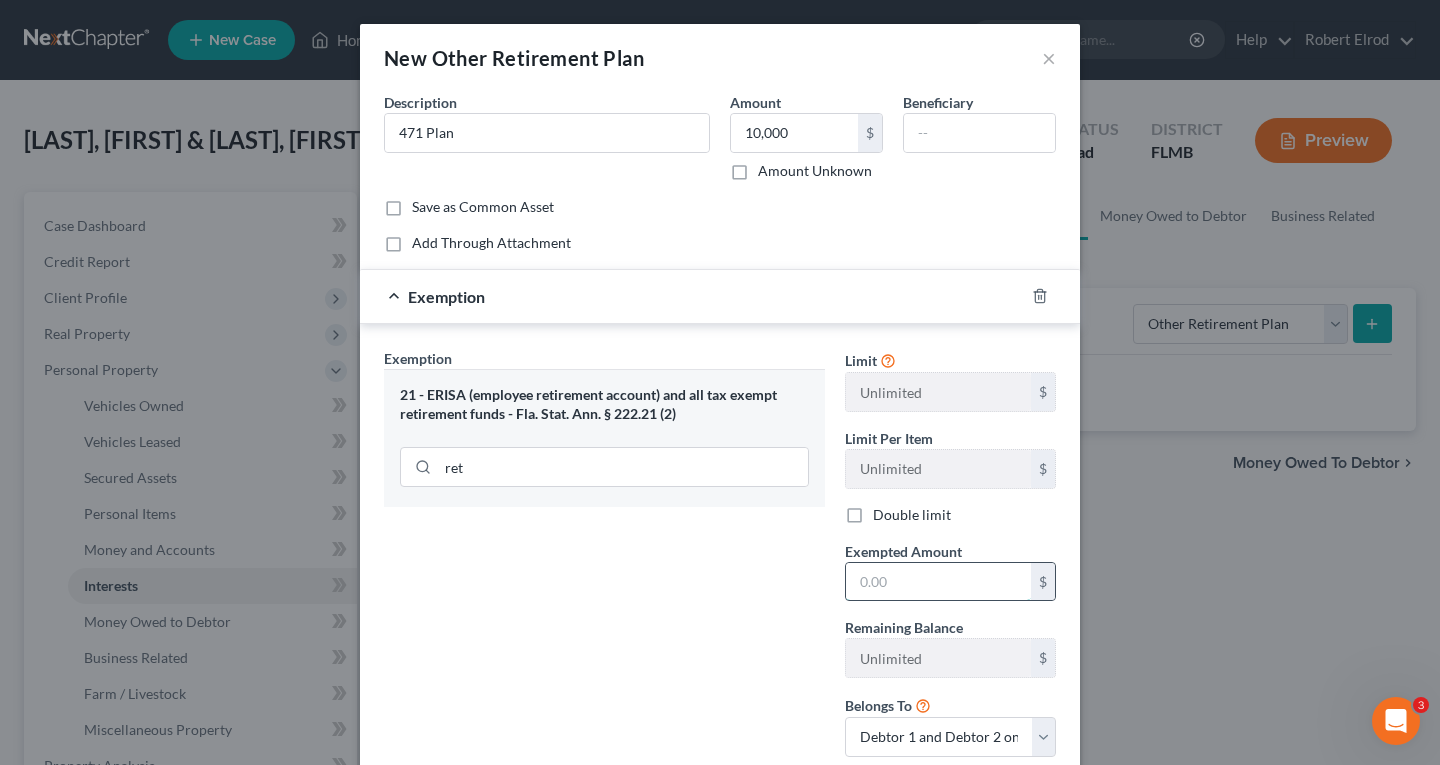 click at bounding box center [938, 582] 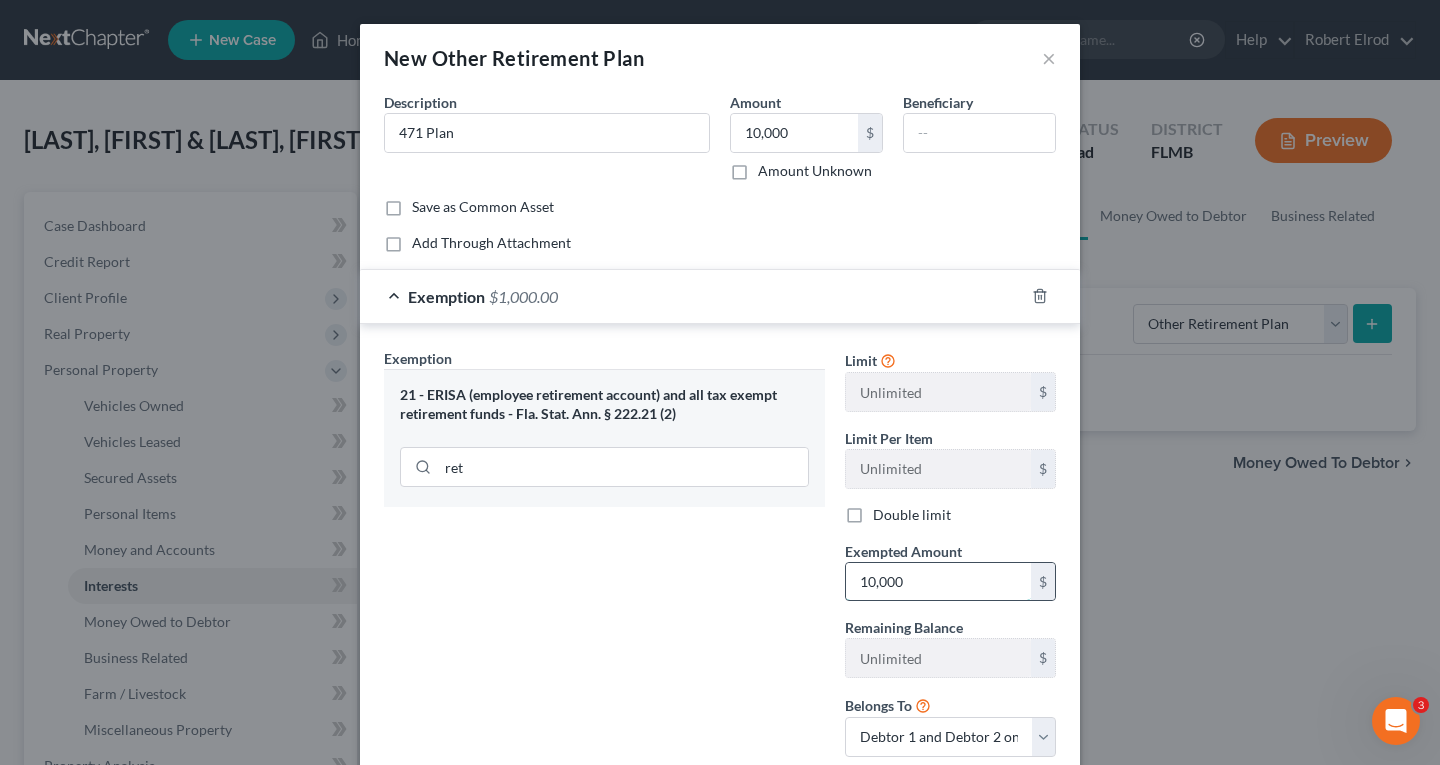 type on "10,000" 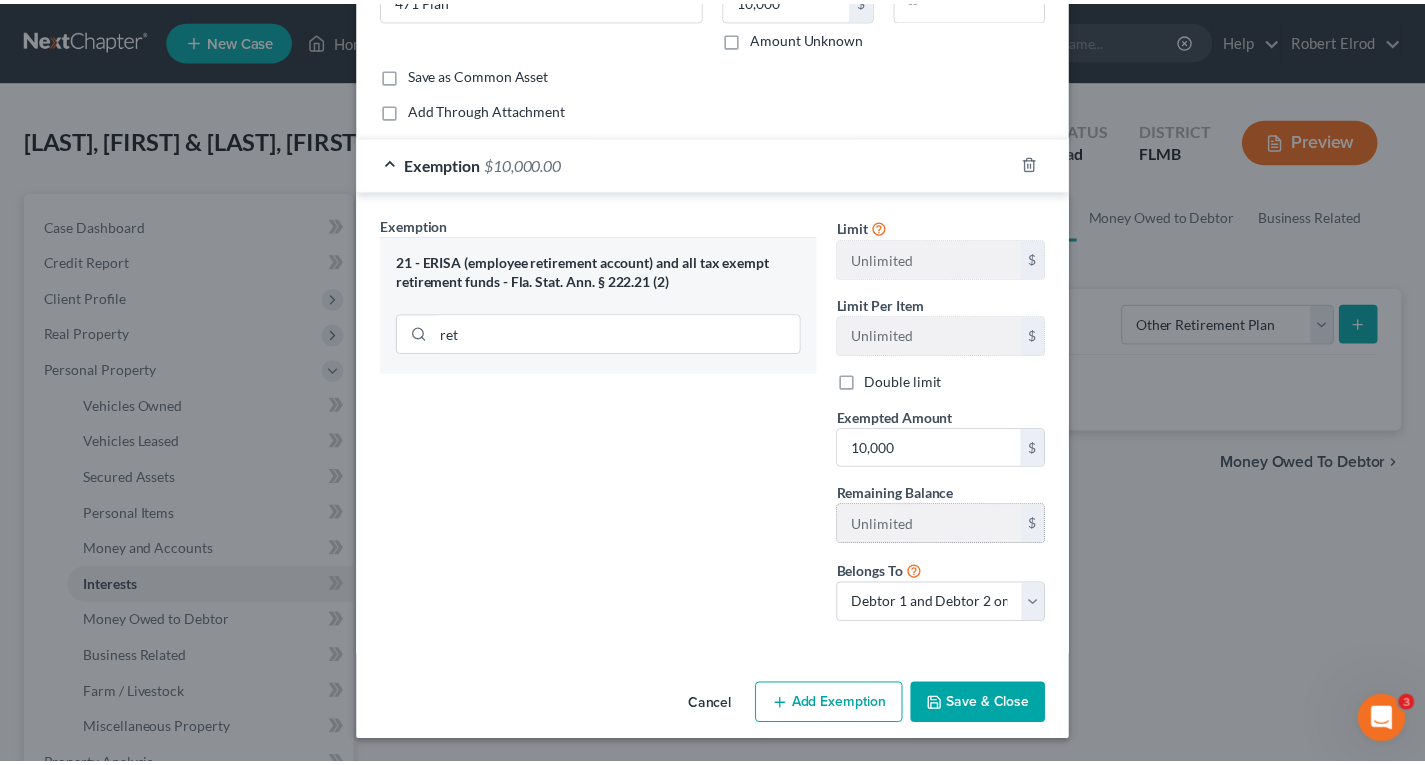 scroll, scrollTop: 134, scrollLeft: 0, axis: vertical 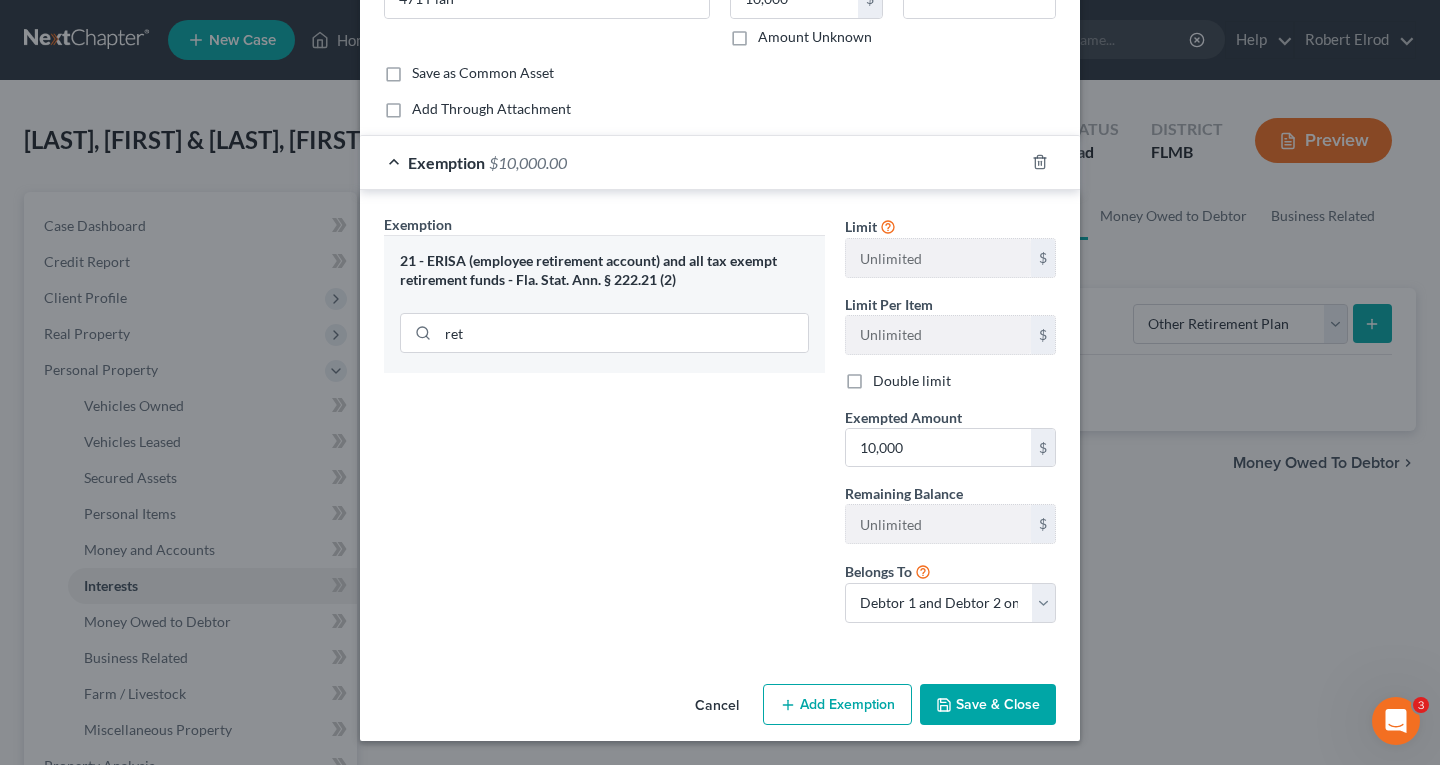 click on "Save & Close" at bounding box center (988, 705) 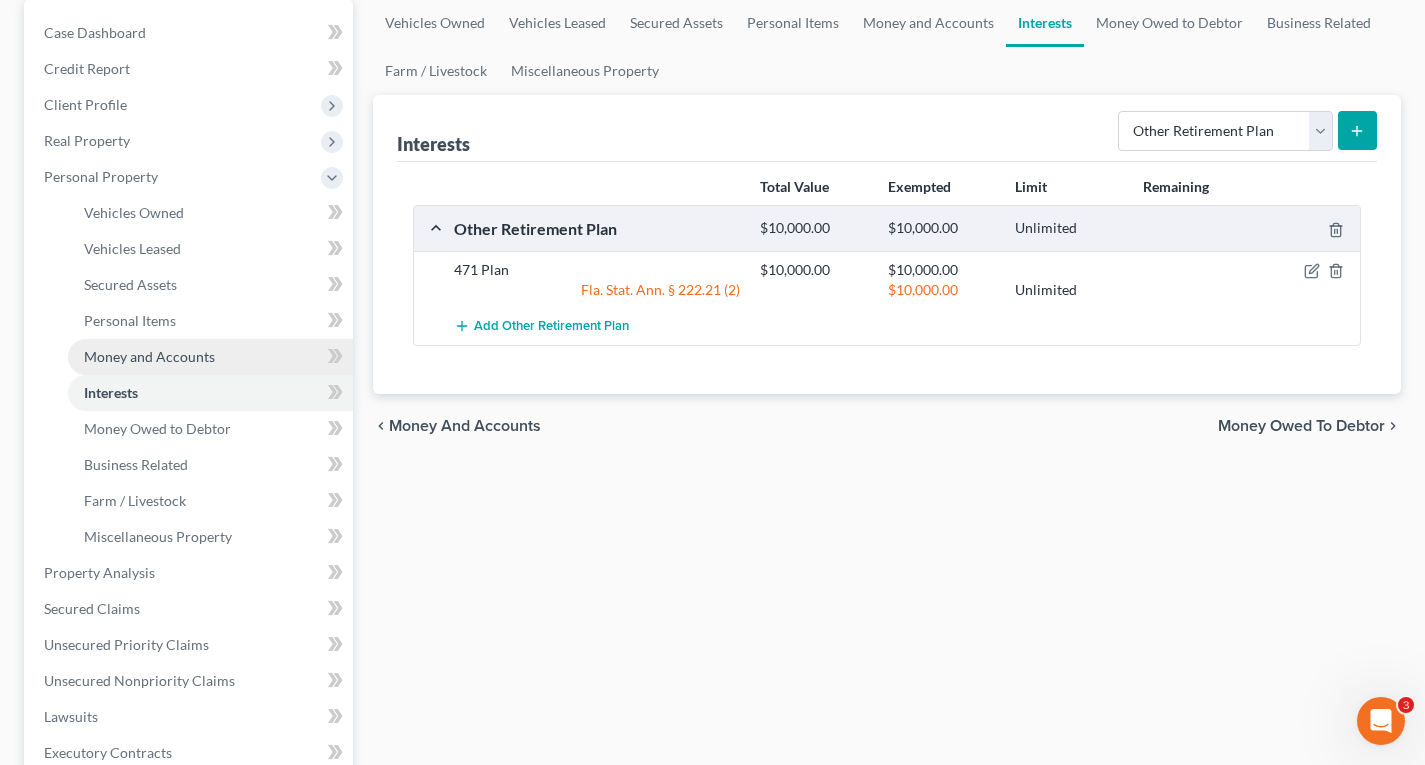 scroll, scrollTop: 200, scrollLeft: 0, axis: vertical 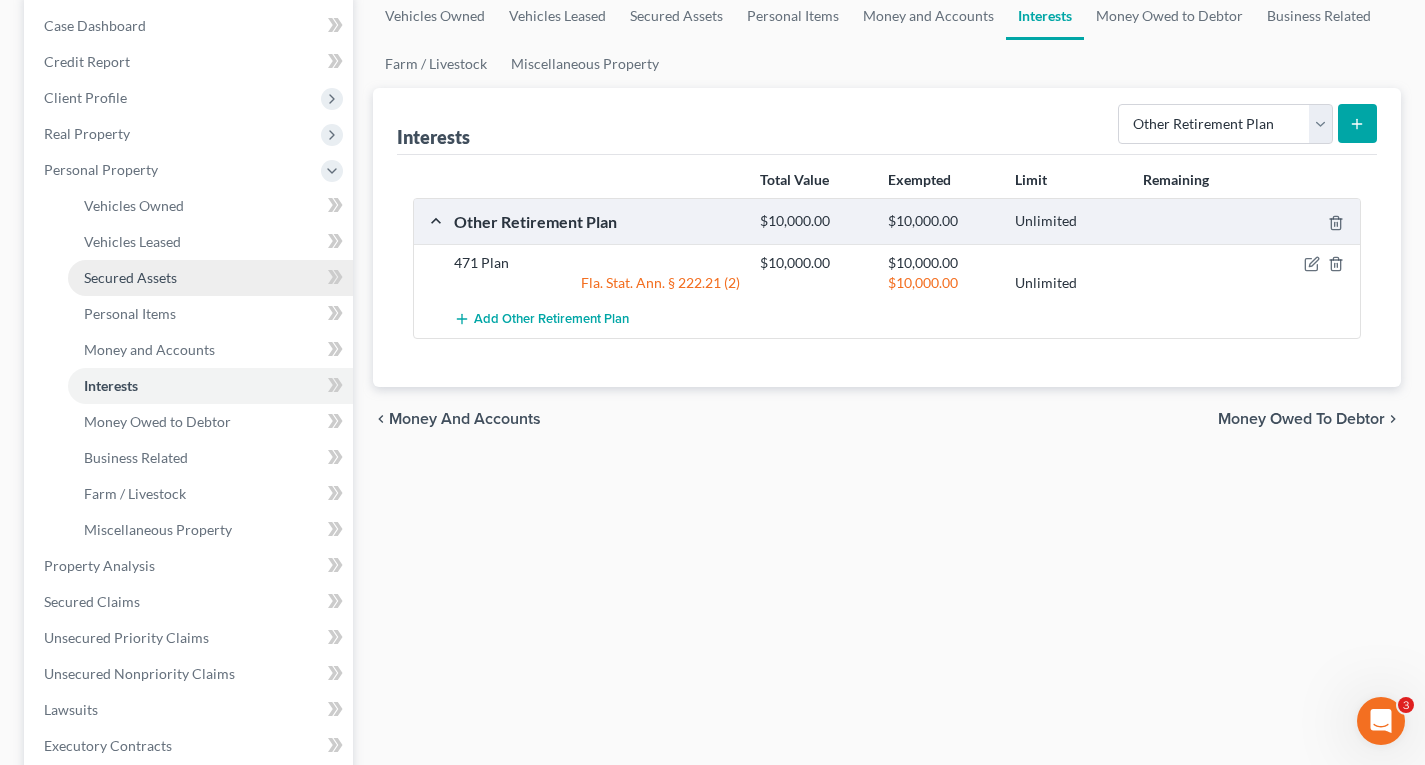 click on "Secured Assets" at bounding box center [130, 277] 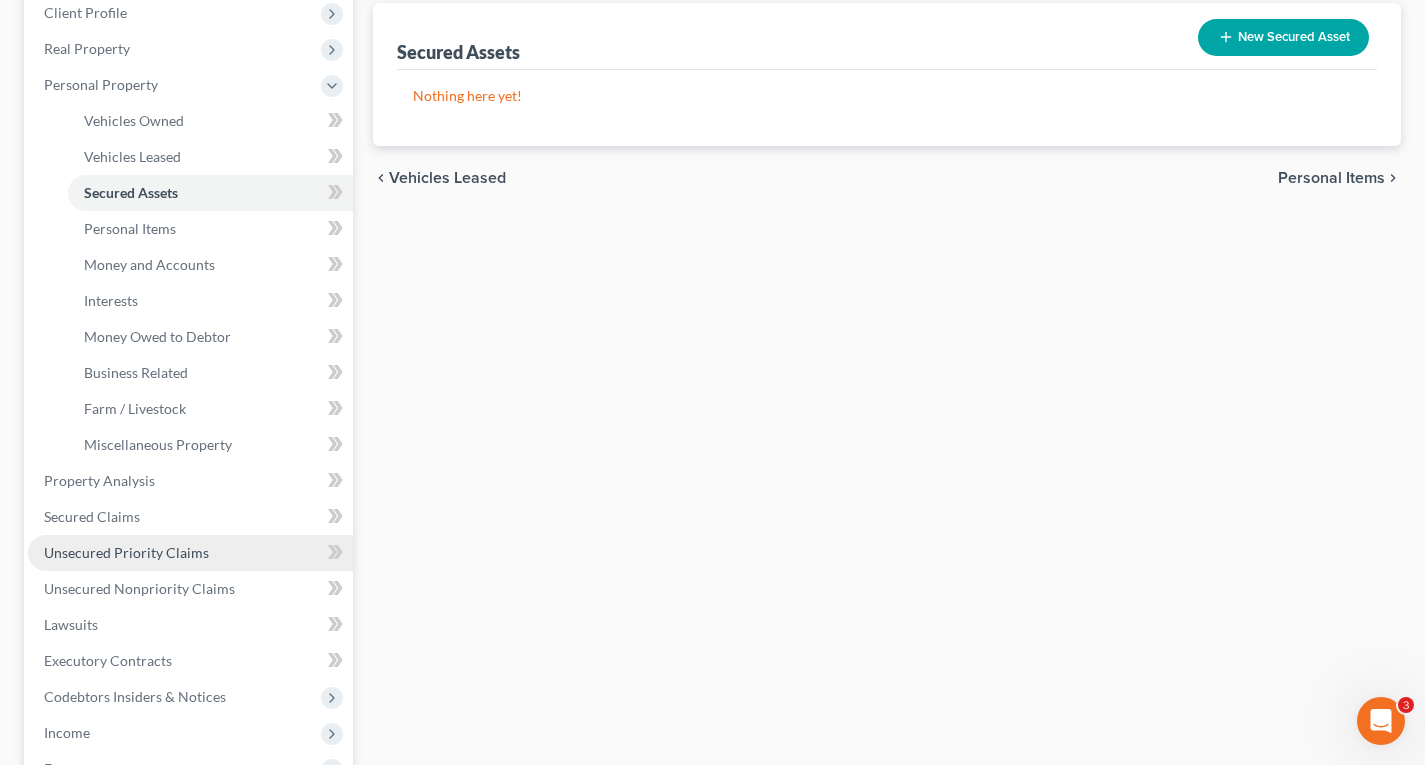 scroll, scrollTop: 400, scrollLeft: 0, axis: vertical 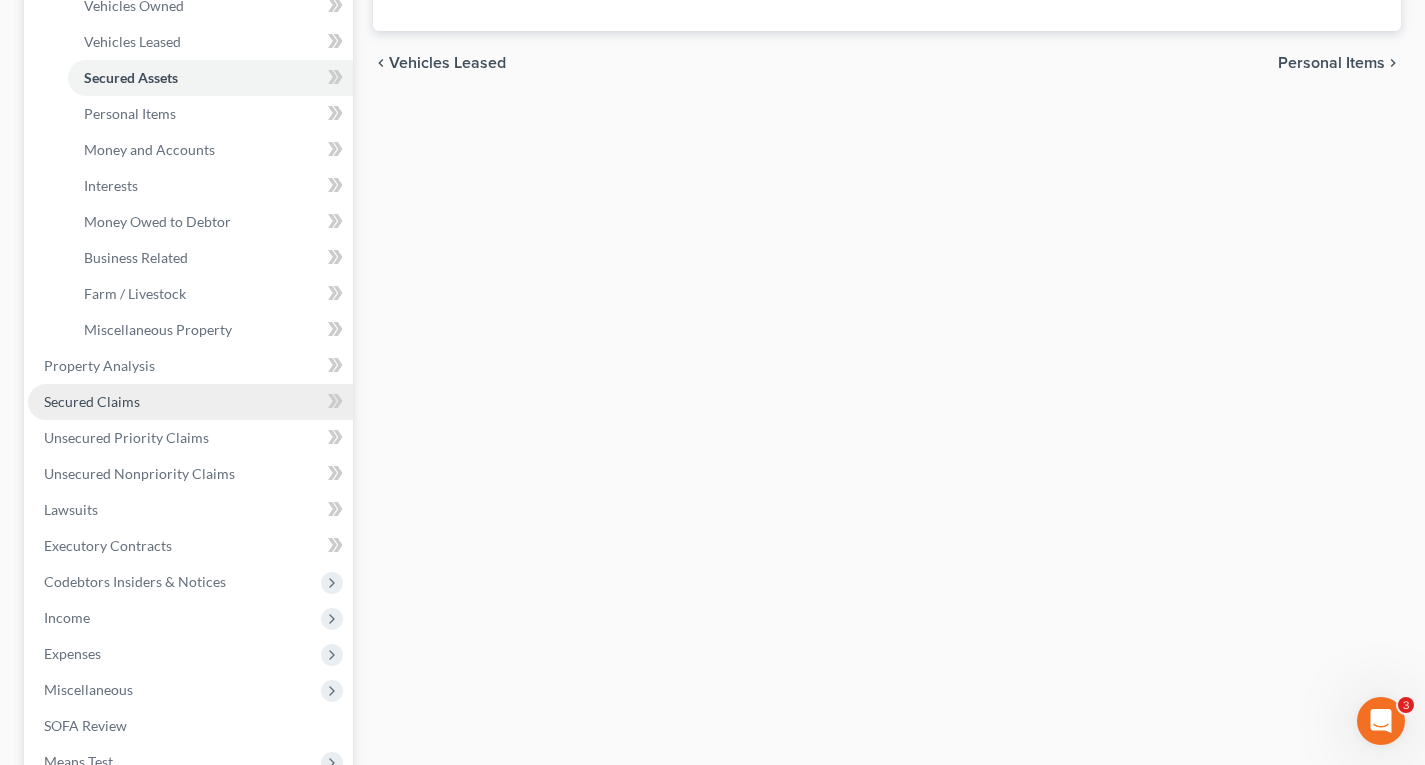 click on "Secured Claims" at bounding box center [92, 401] 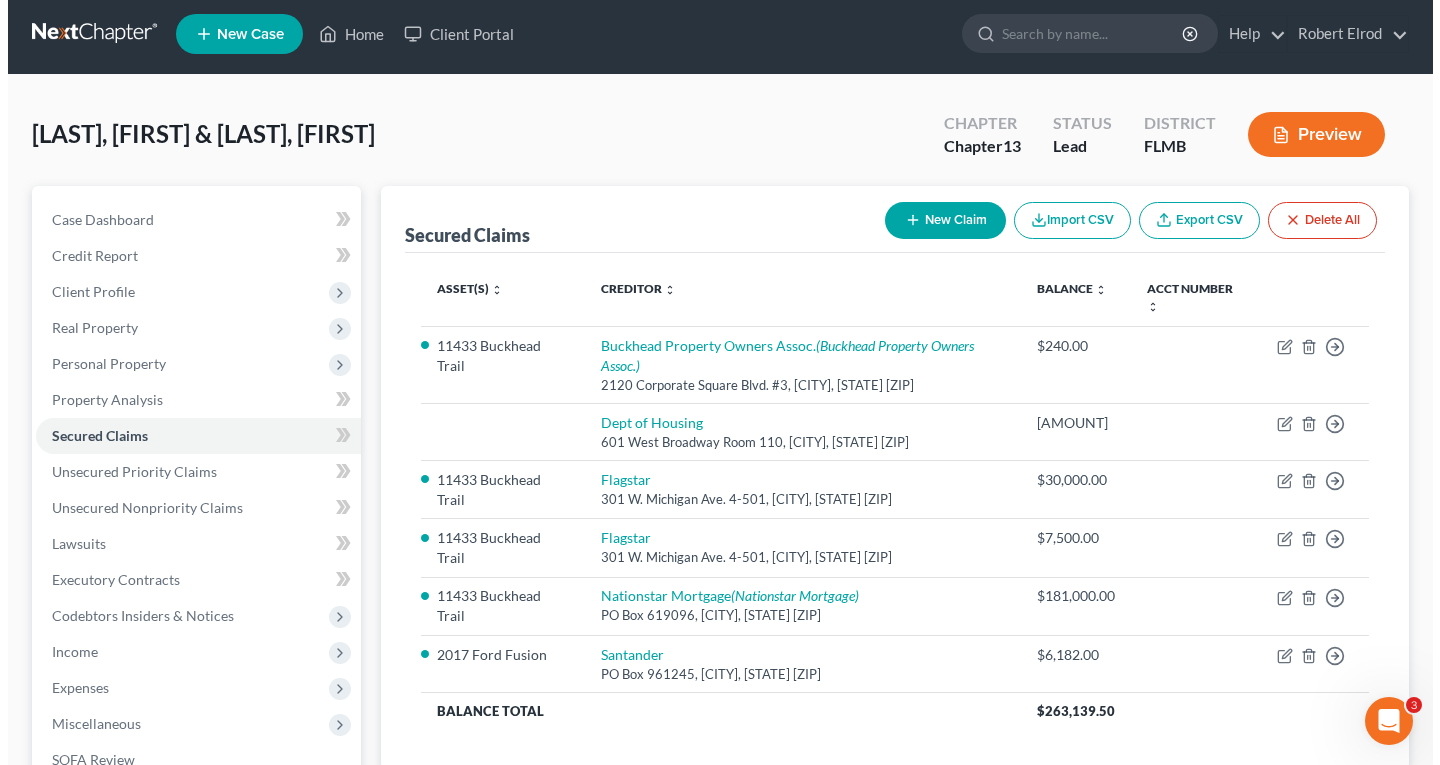 scroll, scrollTop: 0, scrollLeft: 0, axis: both 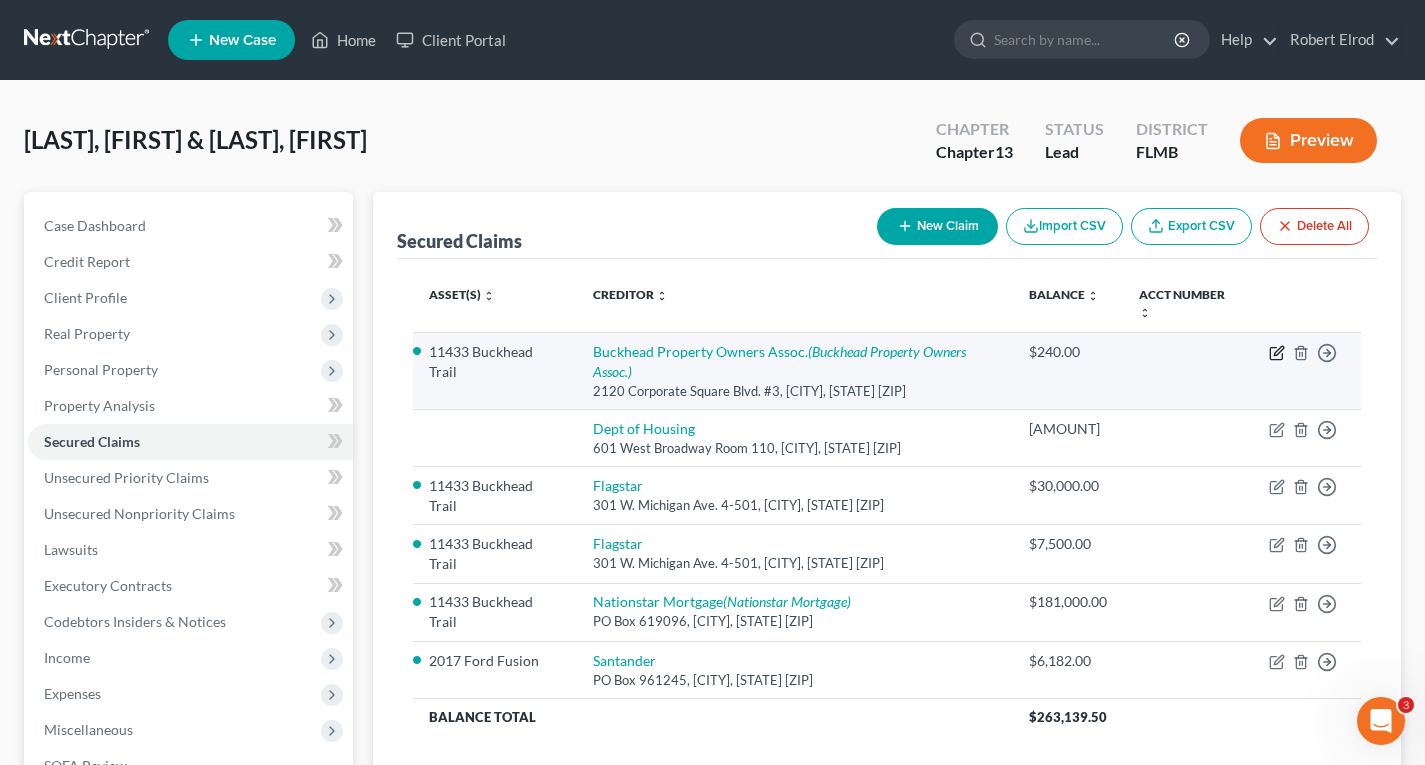 click 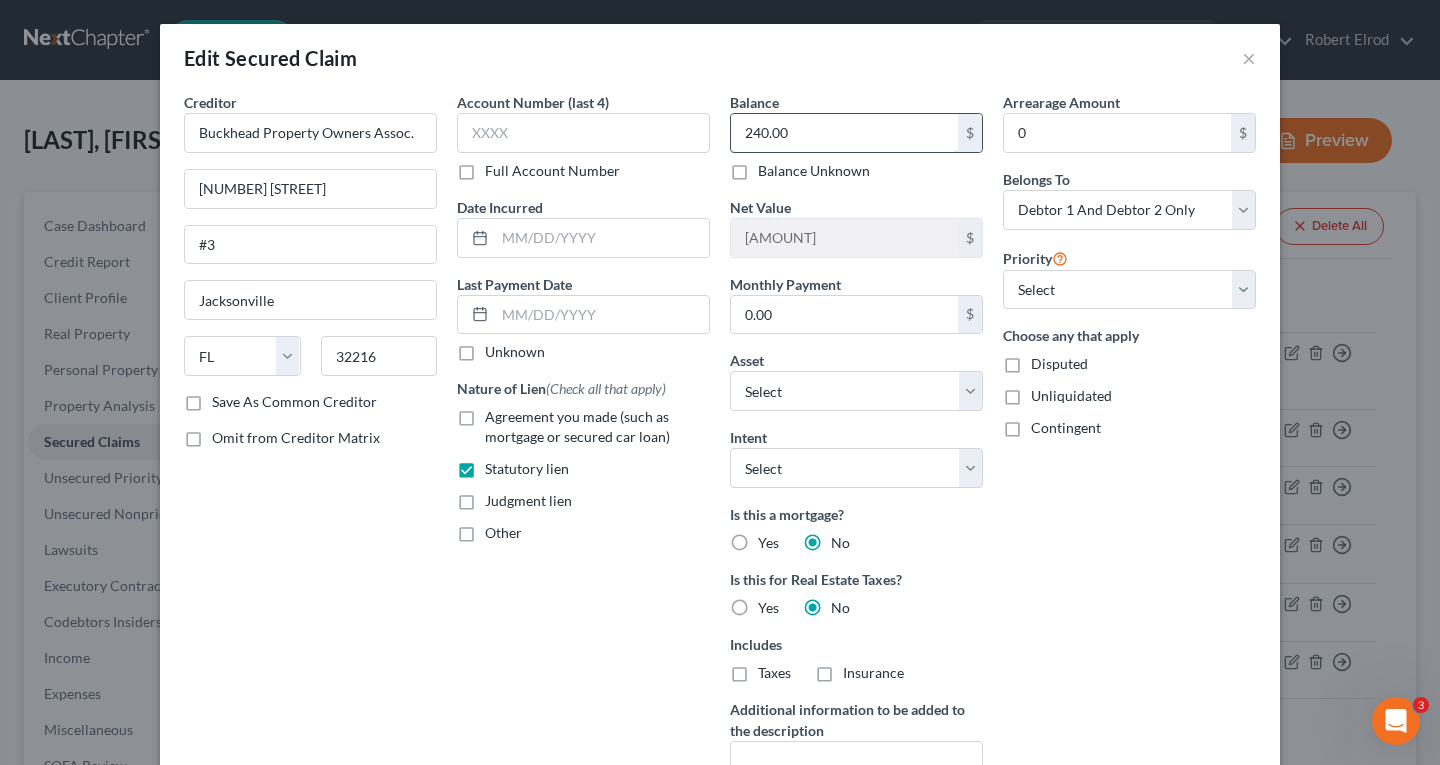 click on "240.00" at bounding box center [844, 133] 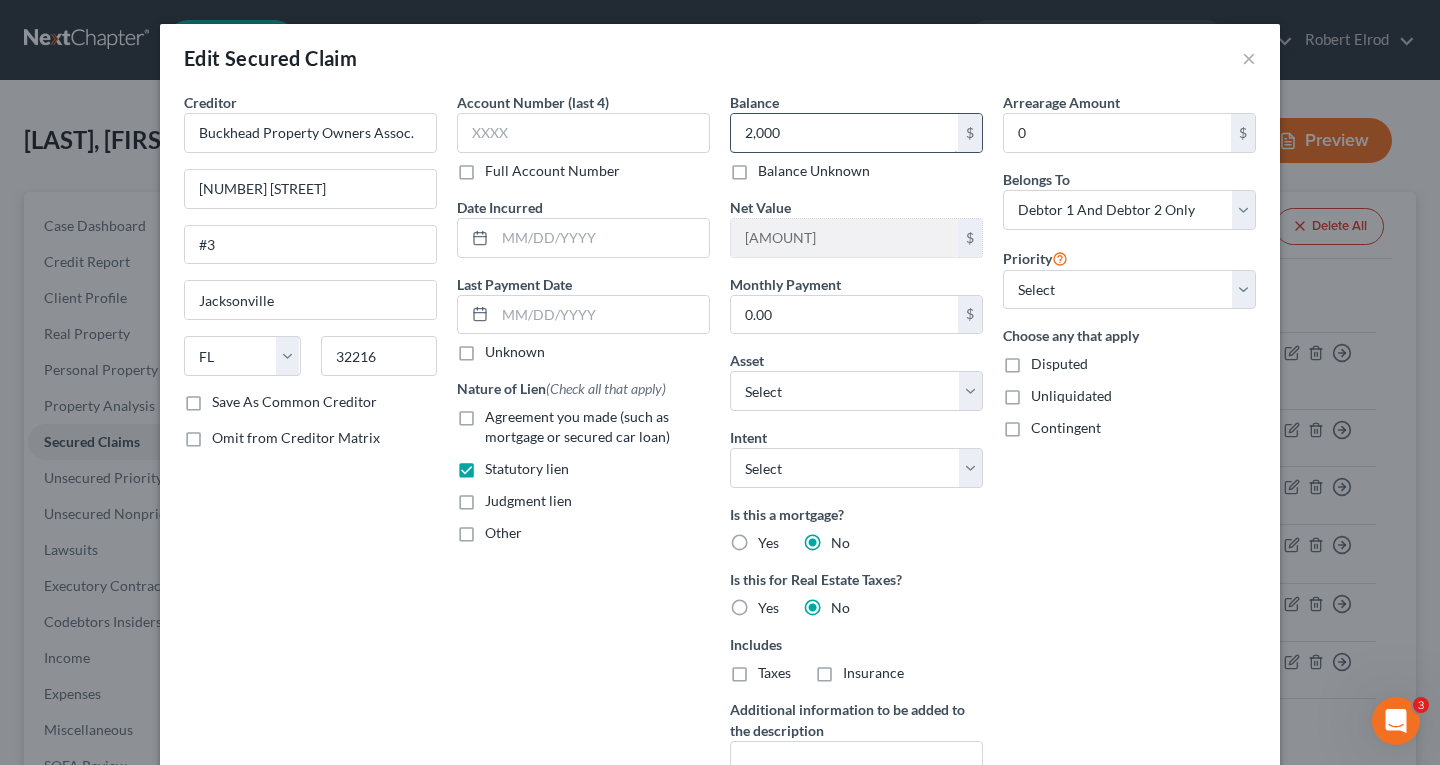type on "2,000" 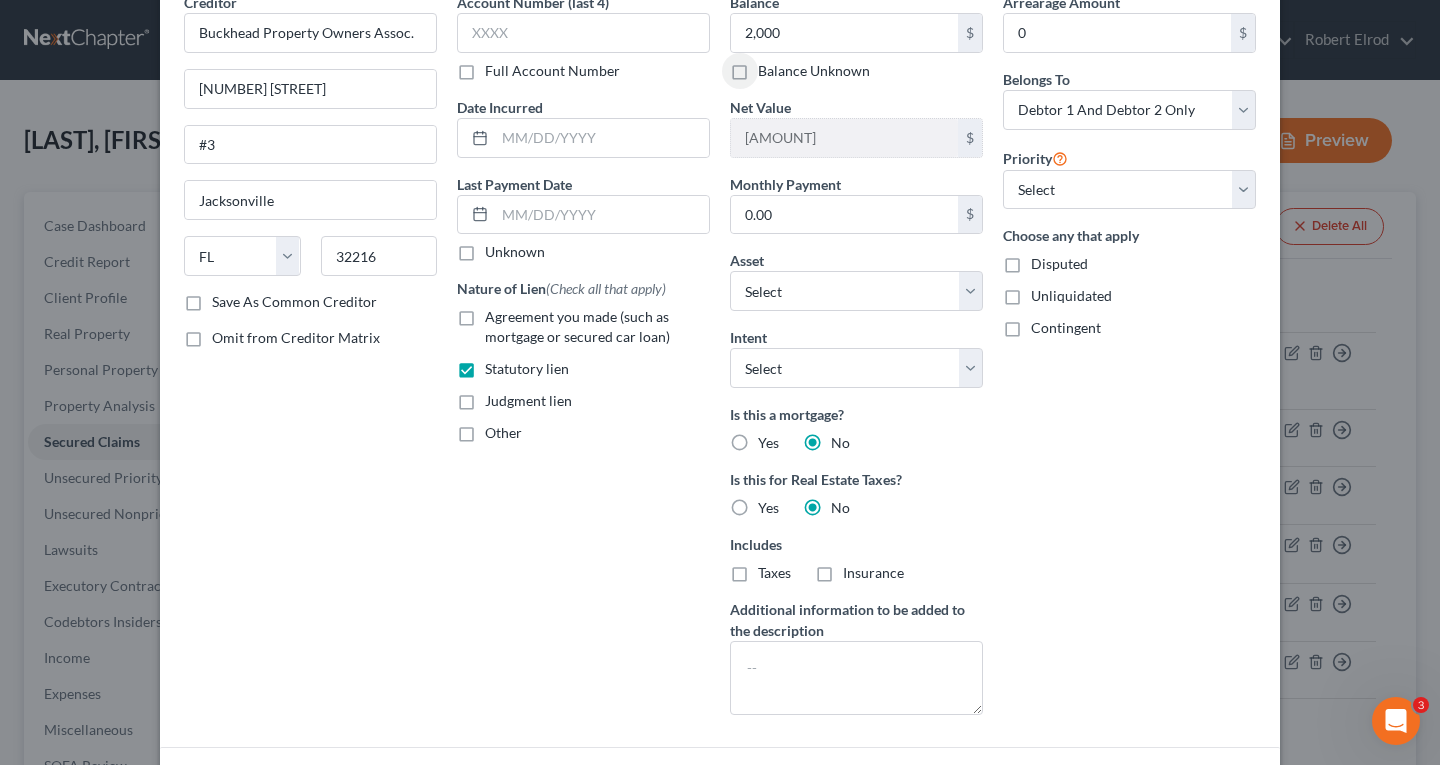 scroll, scrollTop: 304, scrollLeft: 0, axis: vertical 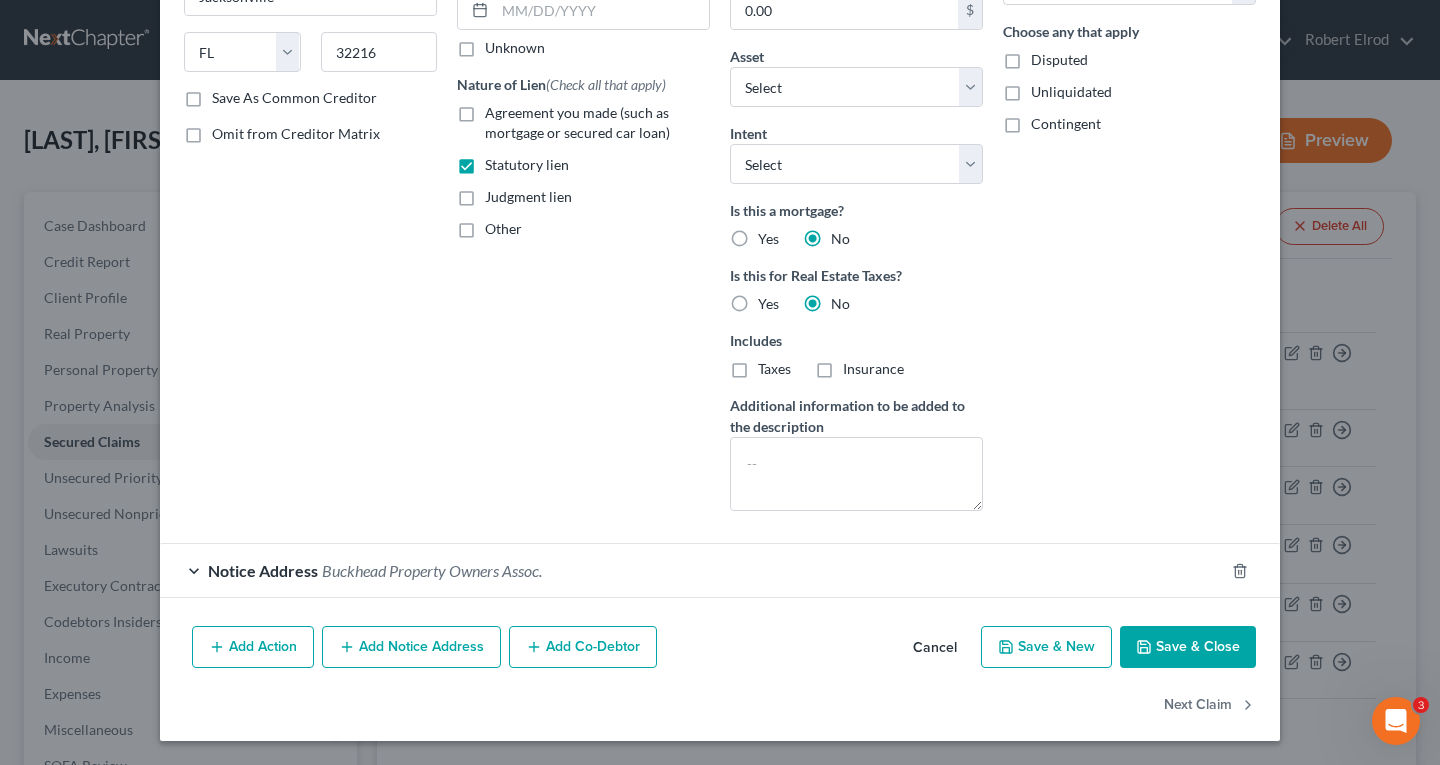 click on "Save & Close" at bounding box center (1188, 647) 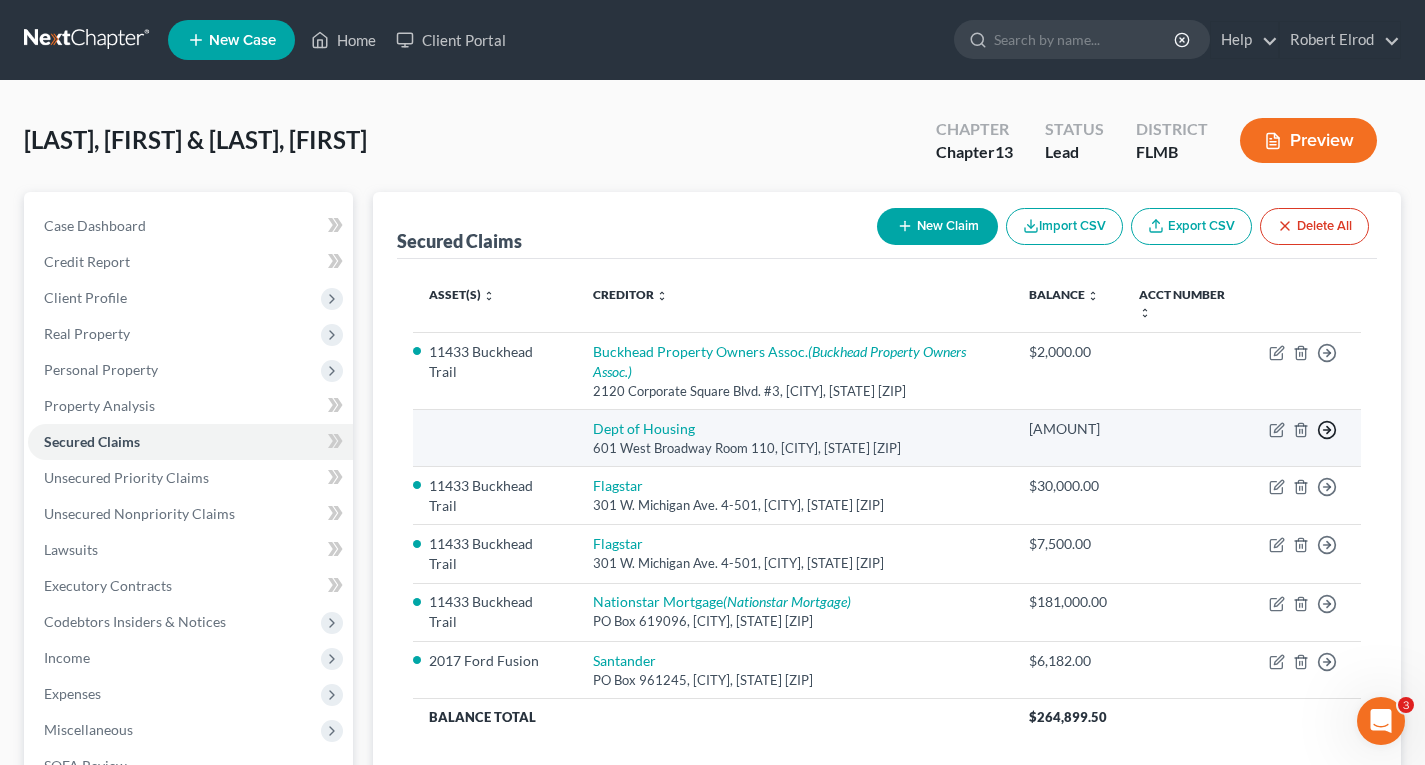 click 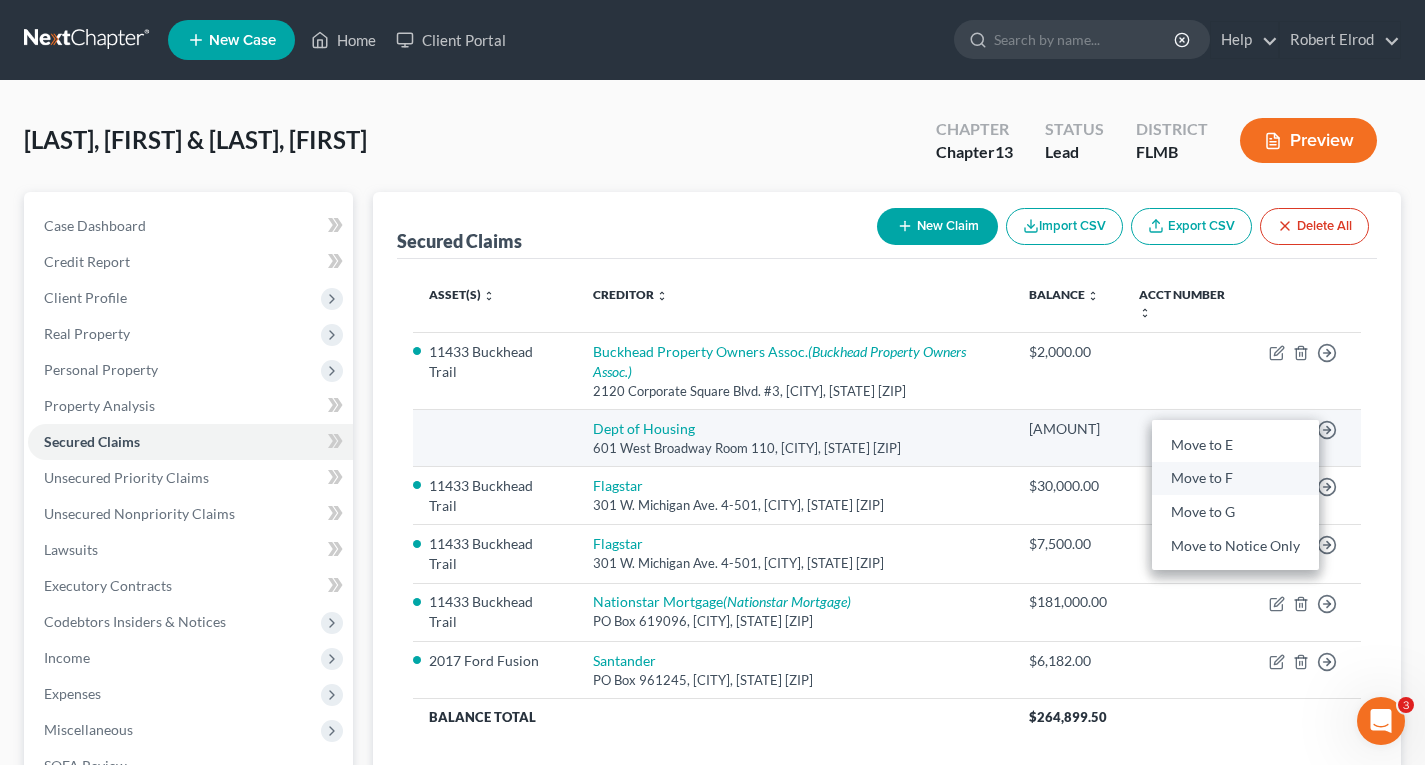 click on "Move to F" at bounding box center [1235, 478] 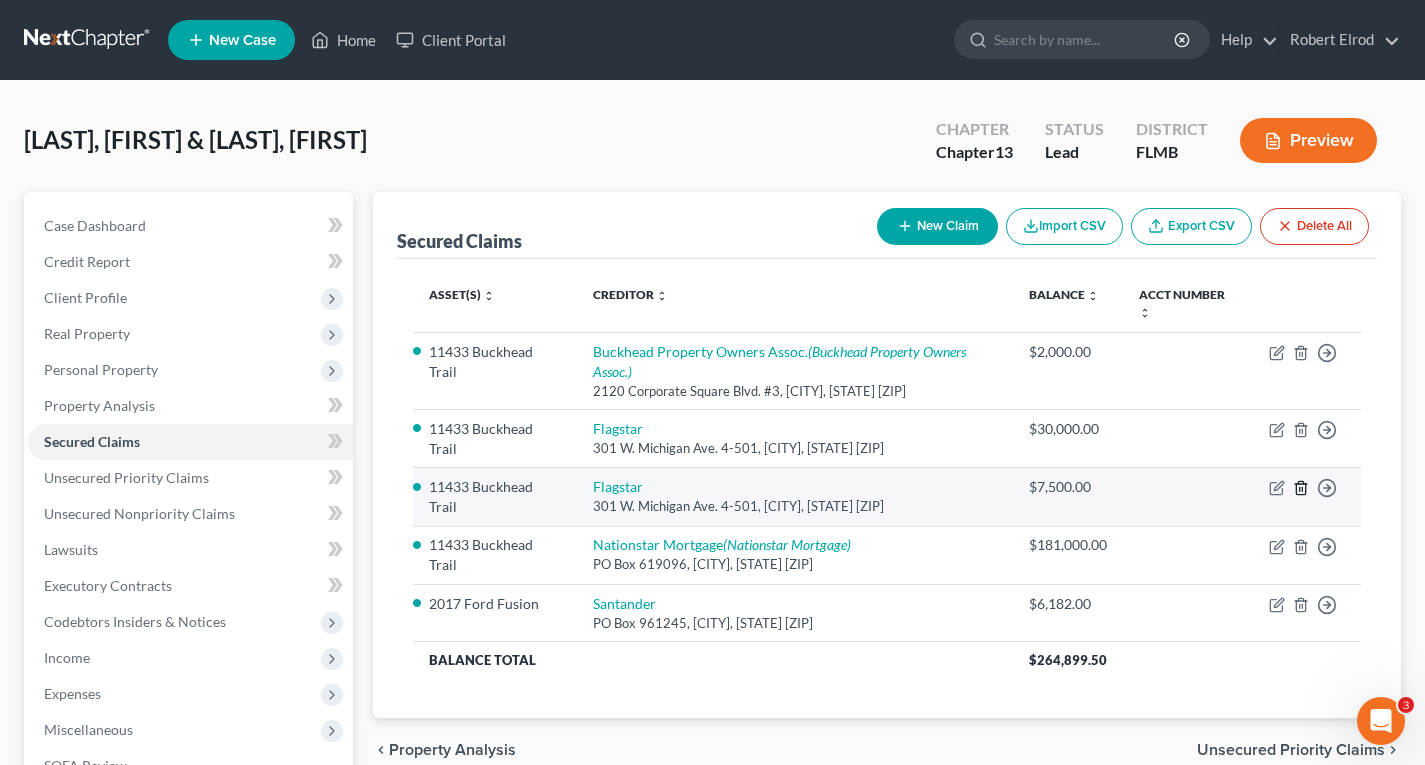 click 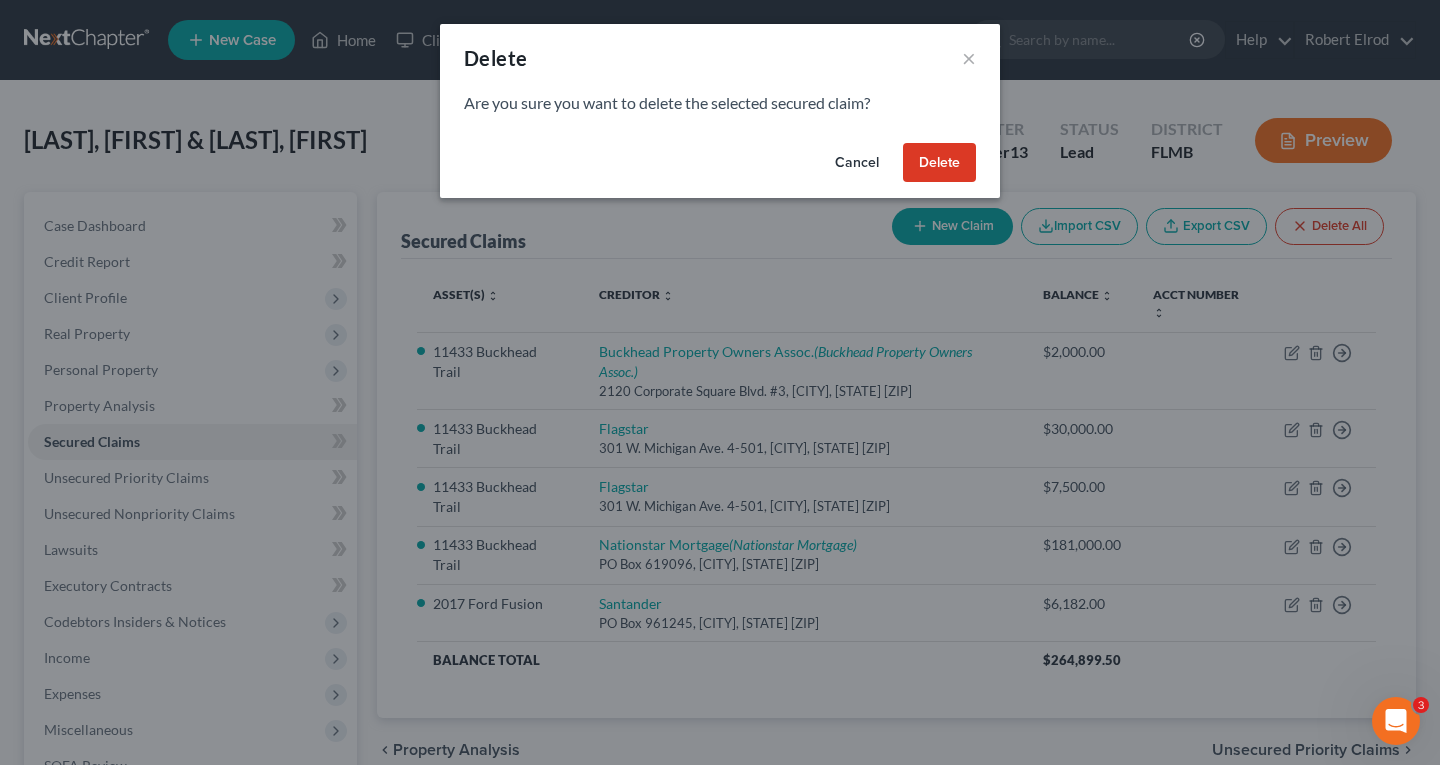 click on "Delete" at bounding box center [939, 163] 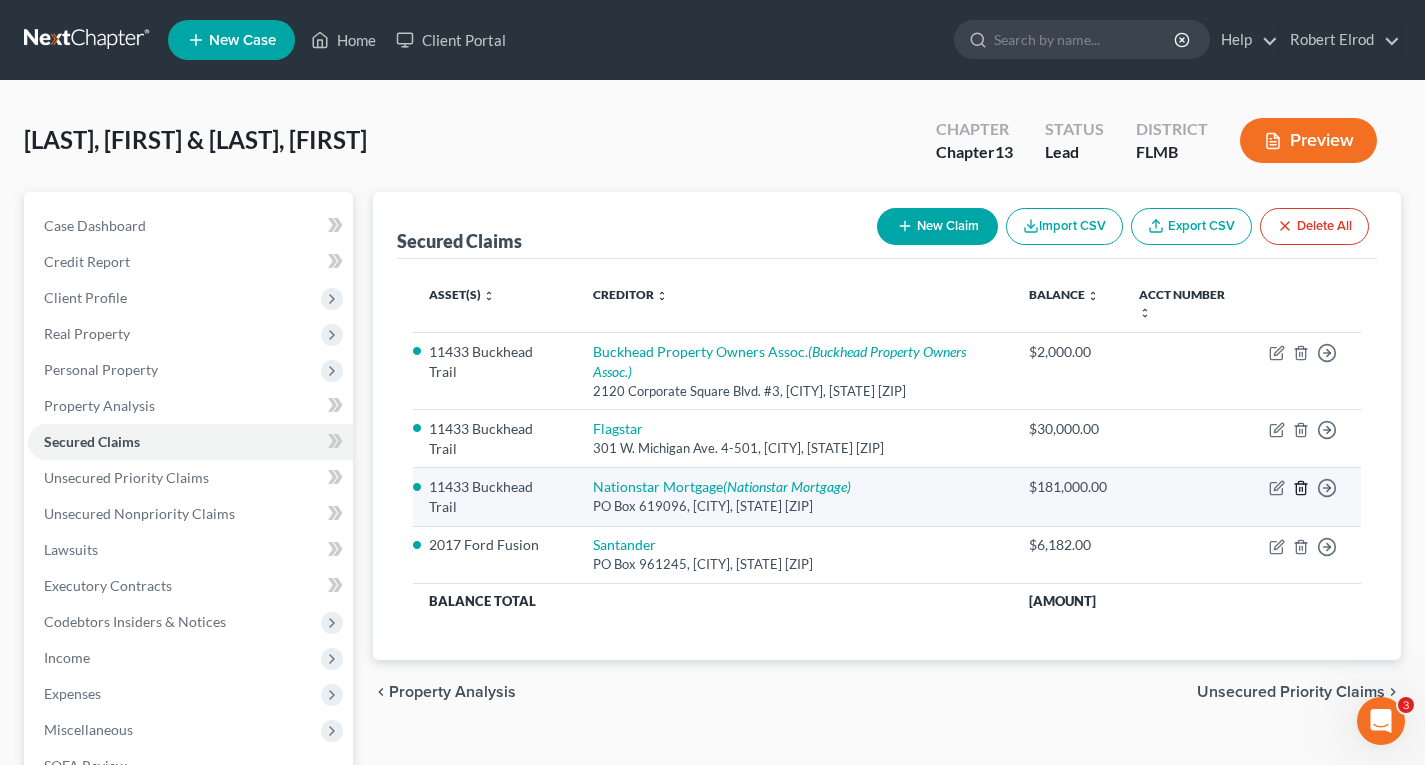 click 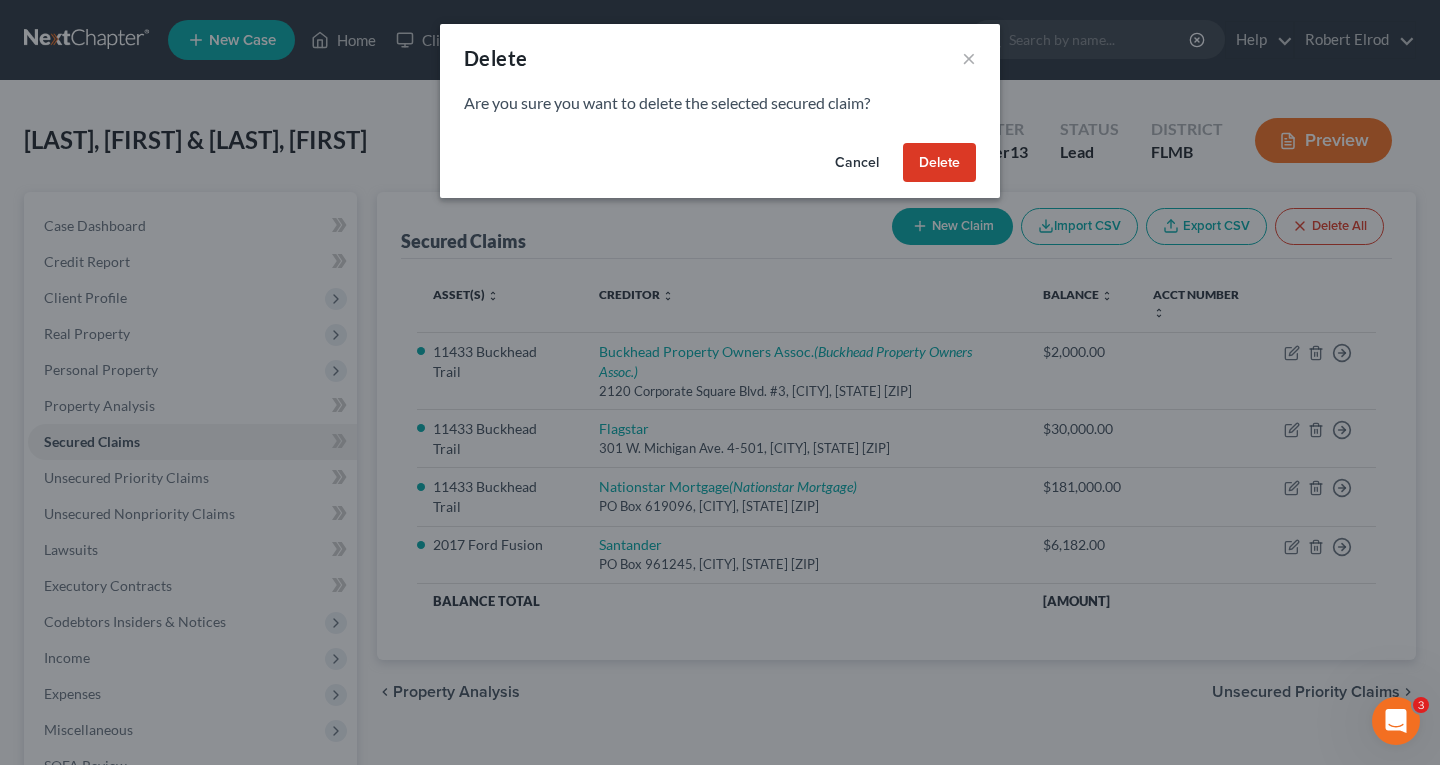 click on "Delete" at bounding box center (939, 163) 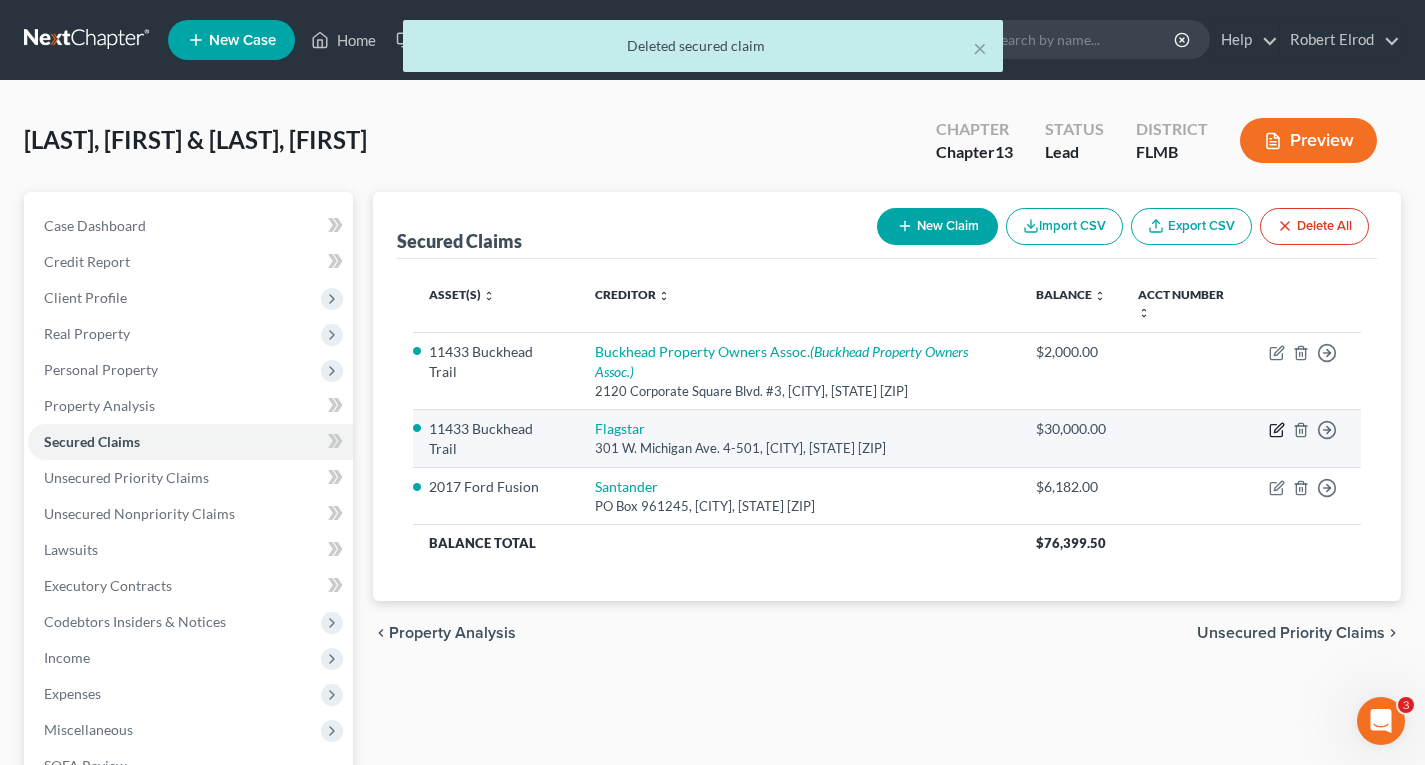 click 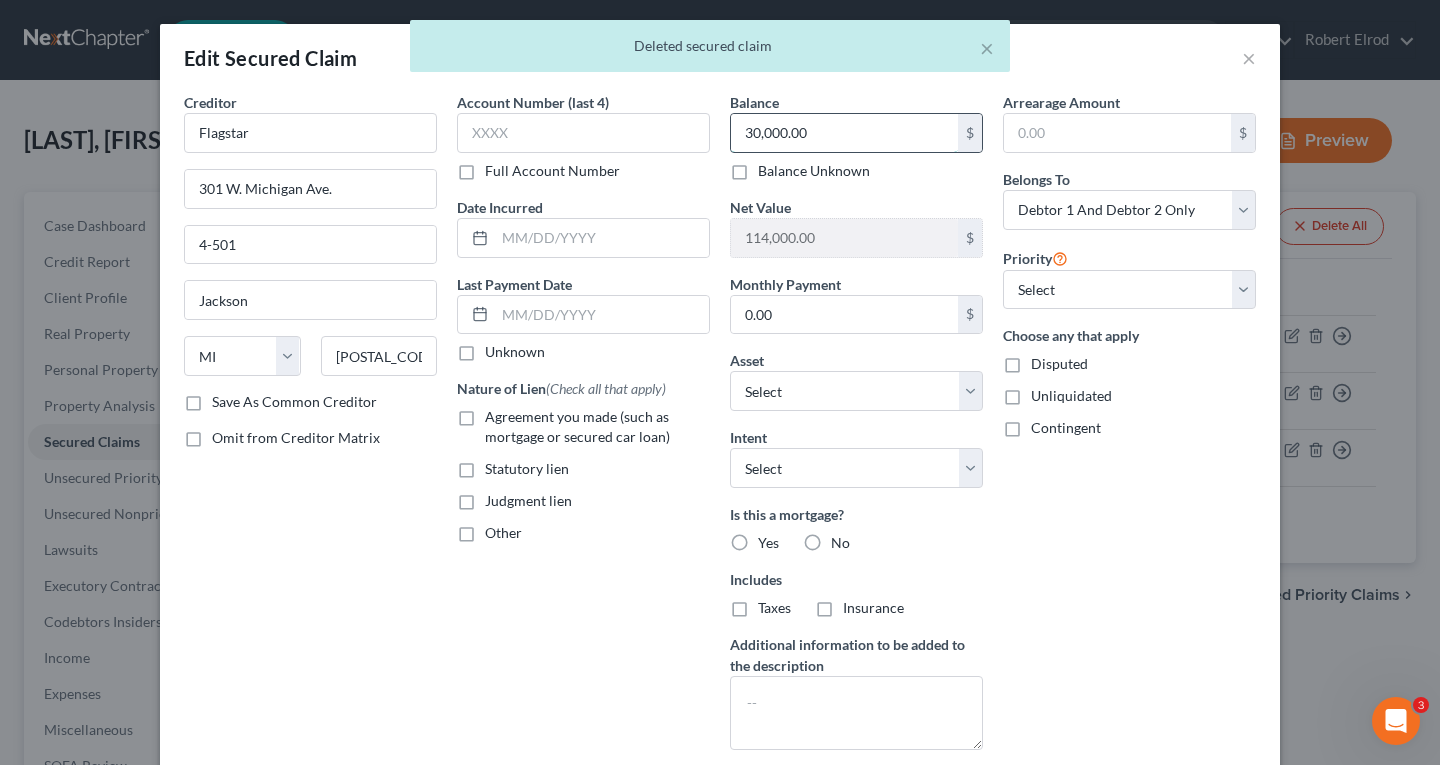 click on "30,000.00" at bounding box center [844, 133] 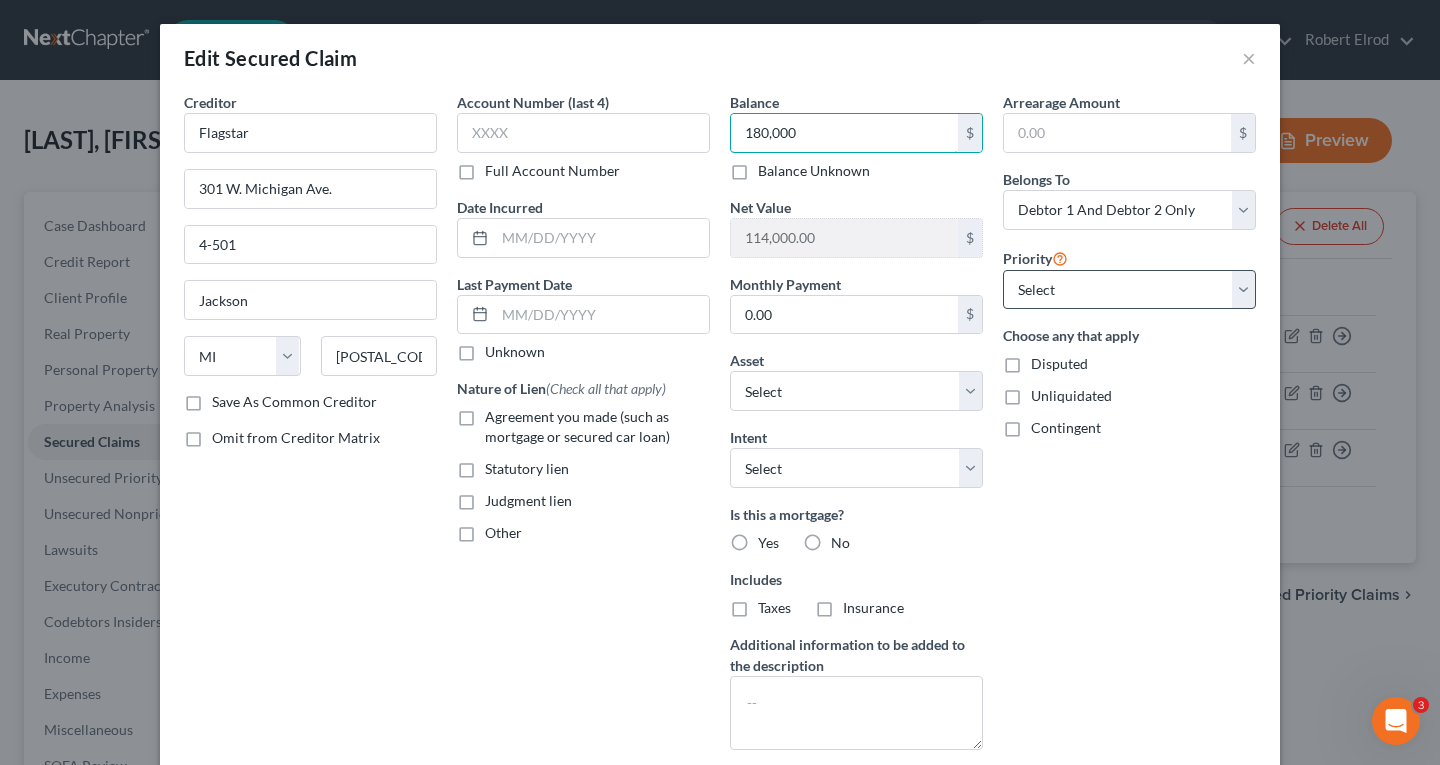 type on "180,000" 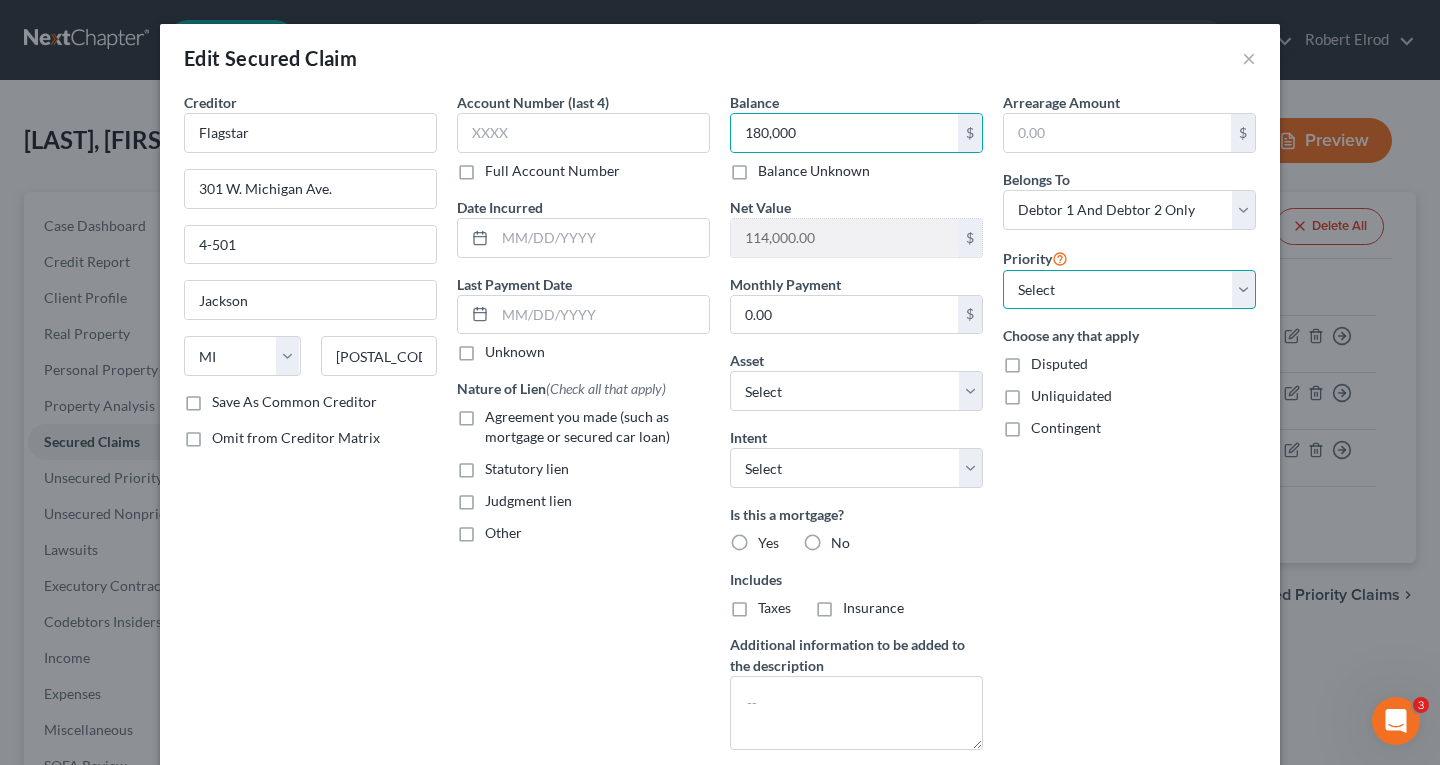 click on "Select 1st 2nd 3rd 4th 5th 6th 7th 8th 9th 10th 11th 12th 13th 14th 15th 16th 17th 18th 19th 20th 21th 22th 23th 24th 25th 26th 27th 28th 29th 30th" at bounding box center (1129, 290) 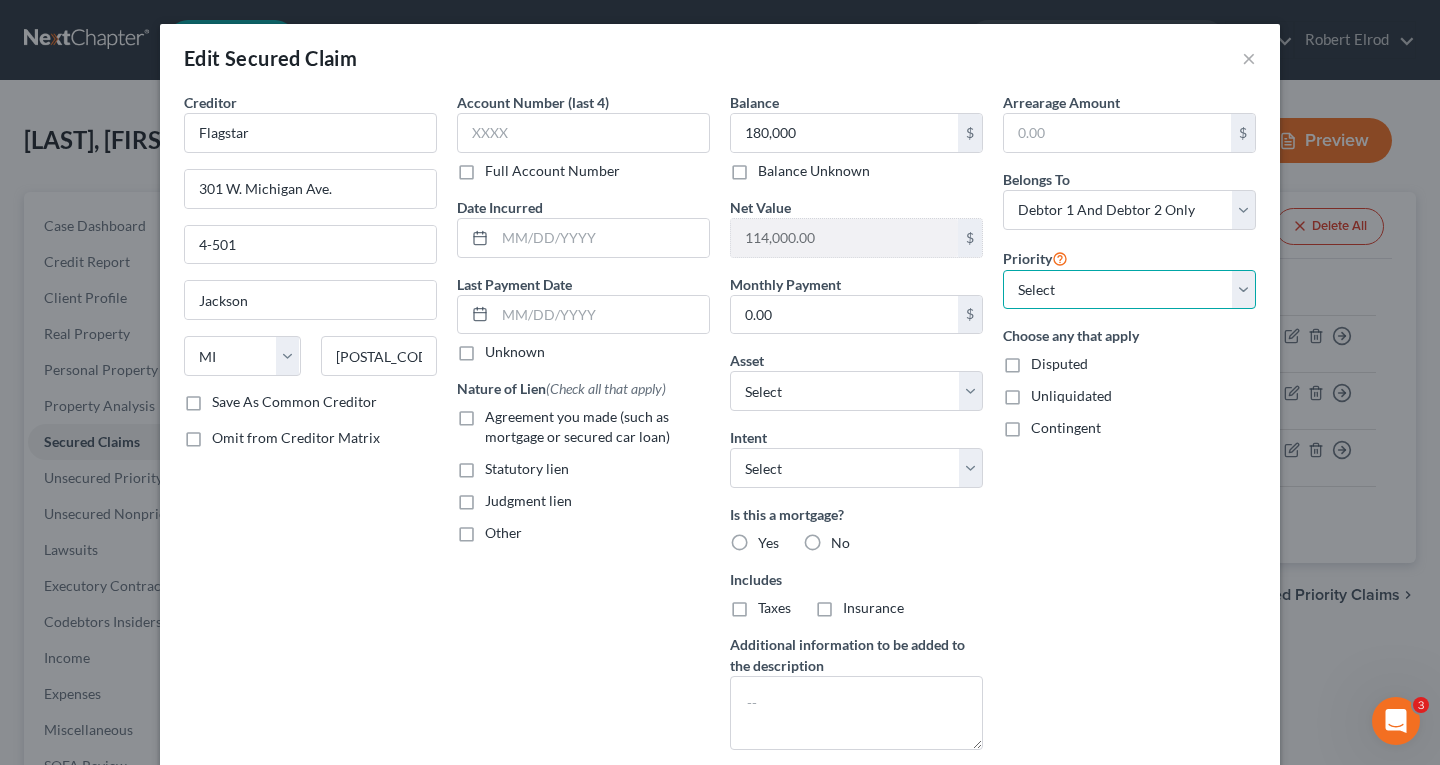 select on "0" 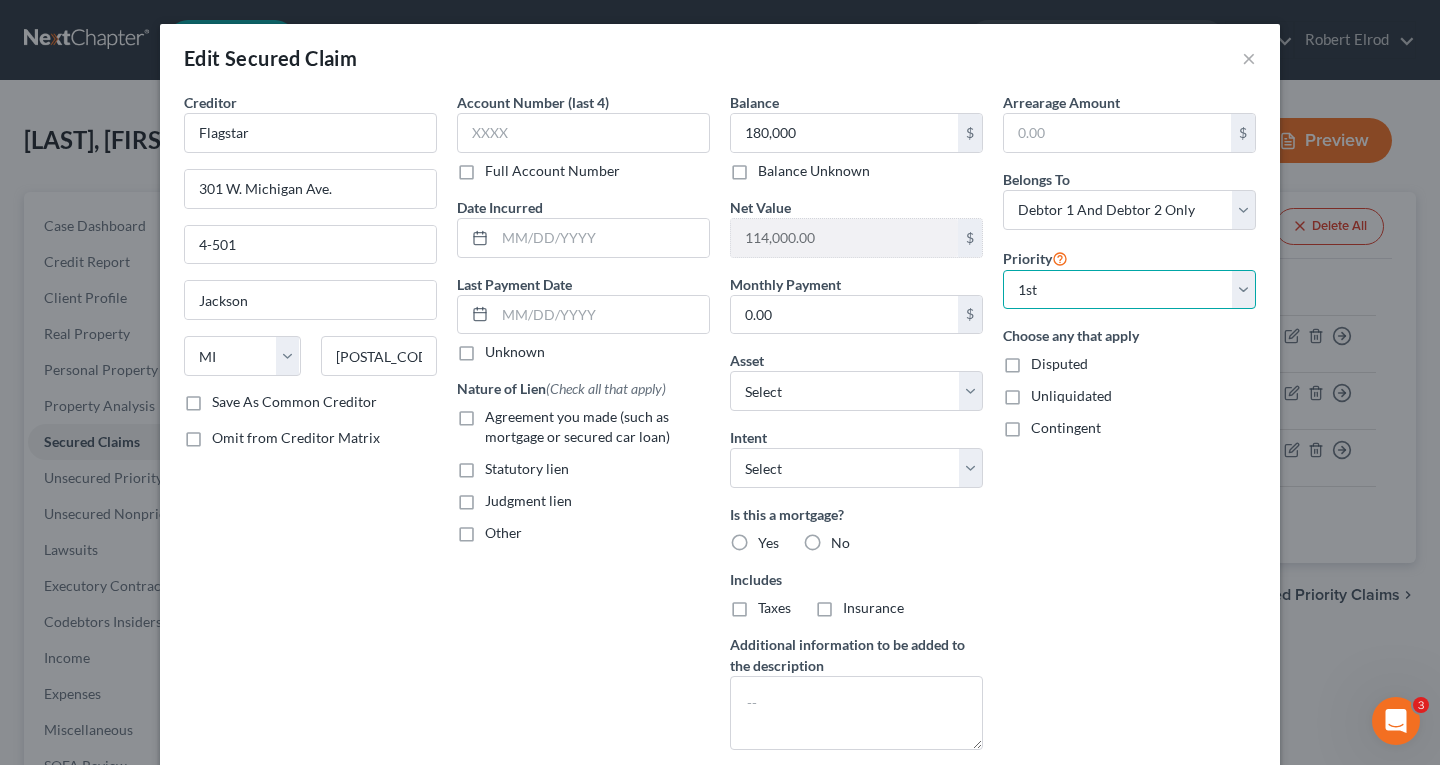 click on "Select 1st 2nd 3rd 4th 5th 6th 7th 8th 9th 10th 11th 12th 13th 14th 15th 16th 17th 18th 19th 20th 21th 22th 23th 24th 25th 26th 27th 28th 29th 30th" at bounding box center [1129, 290] 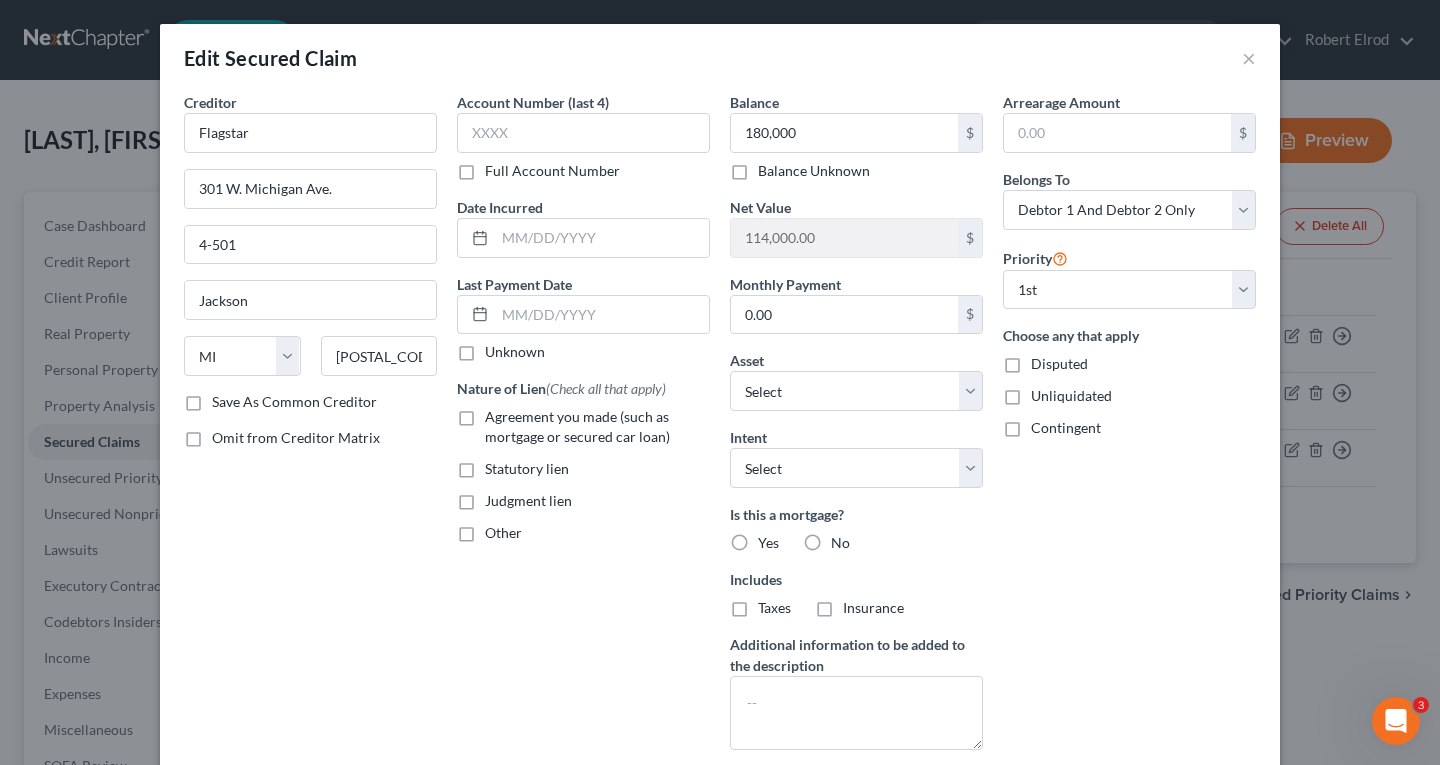 click on "Yes" at bounding box center [768, 543] 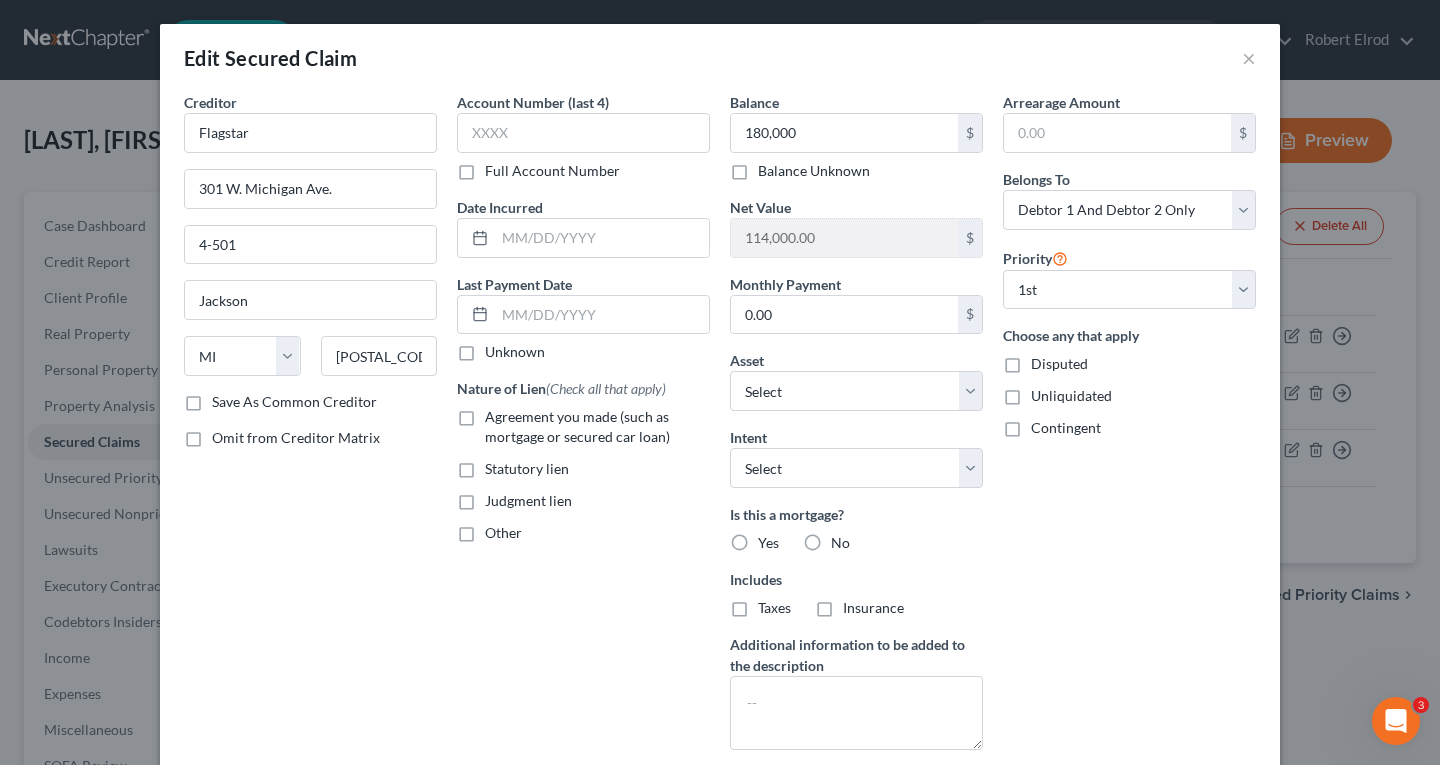 click on "Yes" at bounding box center (772, 539) 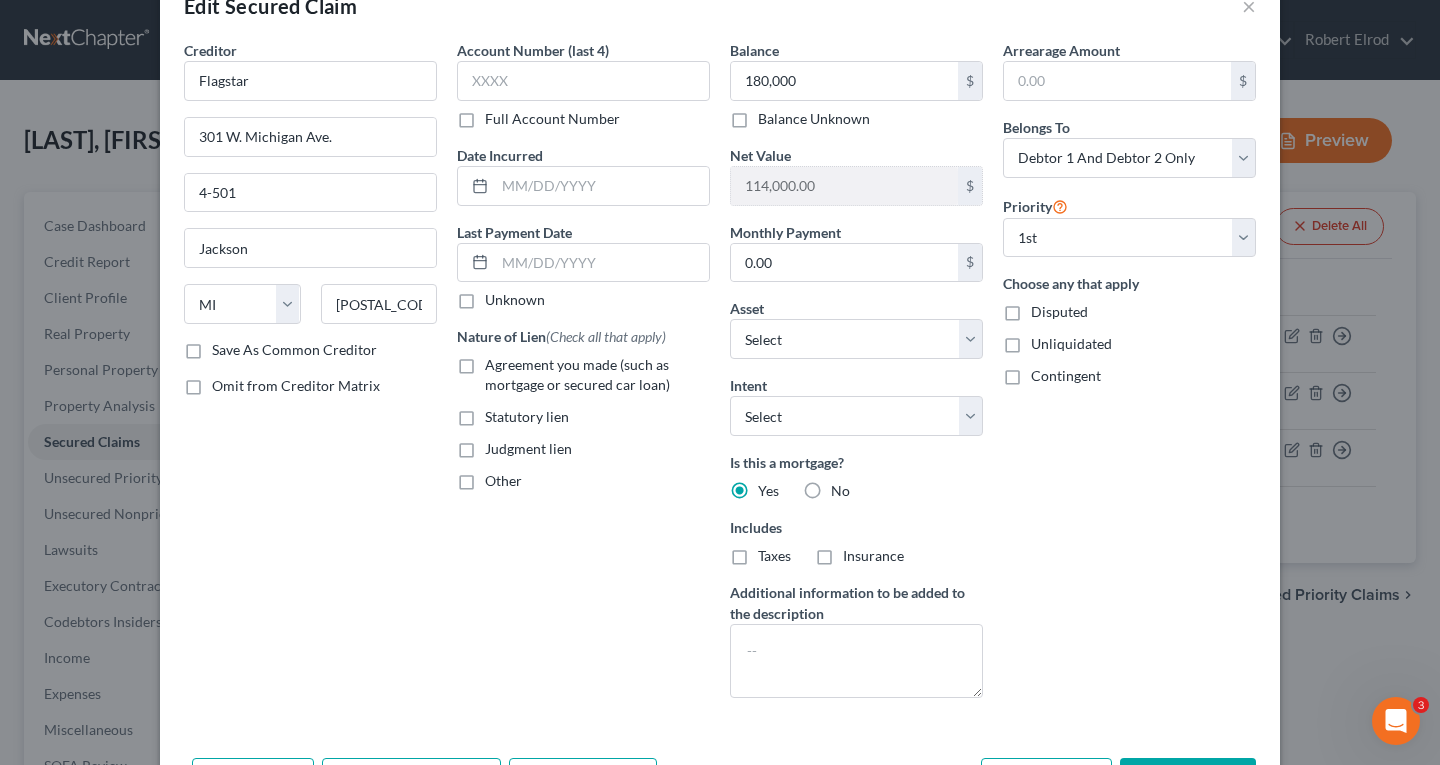 scroll, scrollTop: 100, scrollLeft: 0, axis: vertical 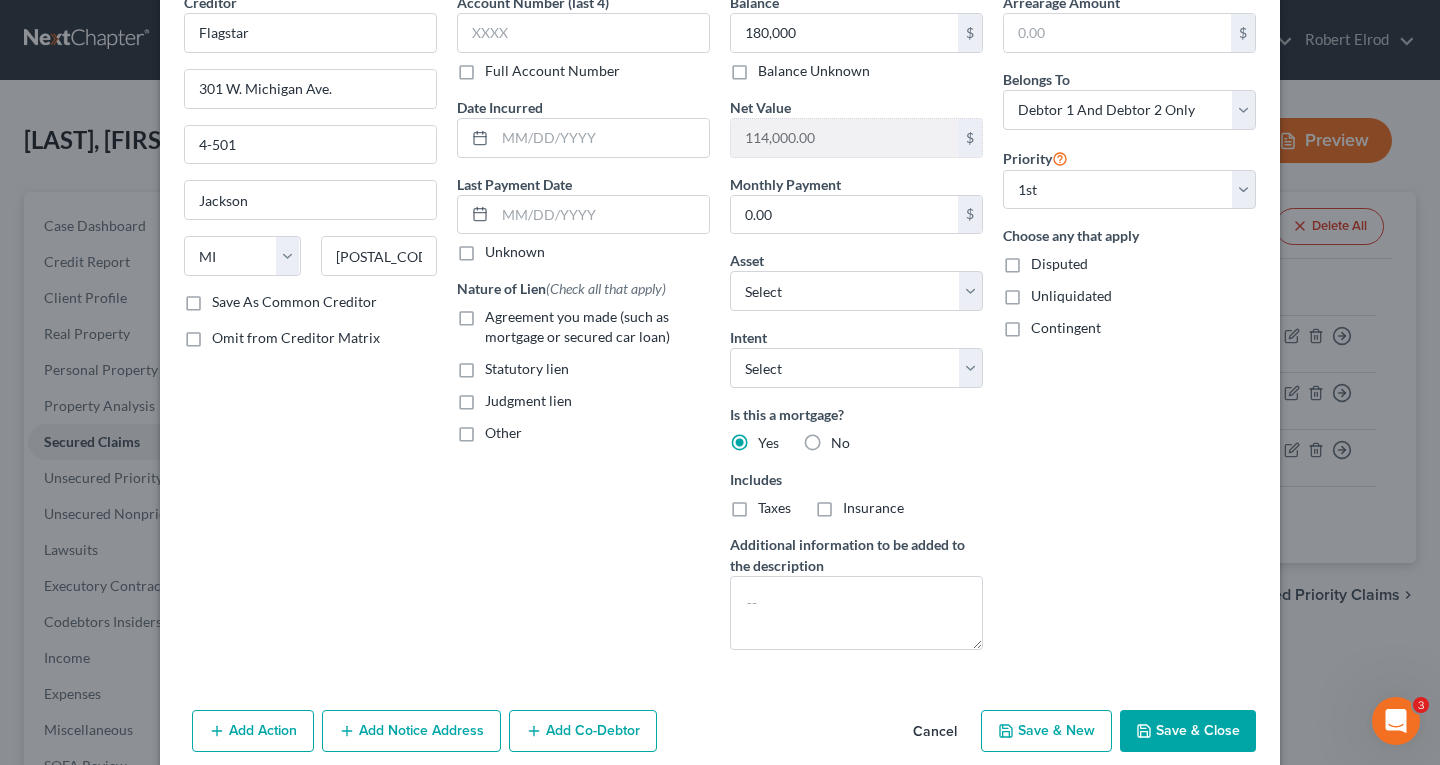 click on "Taxes" at bounding box center (774, 508) 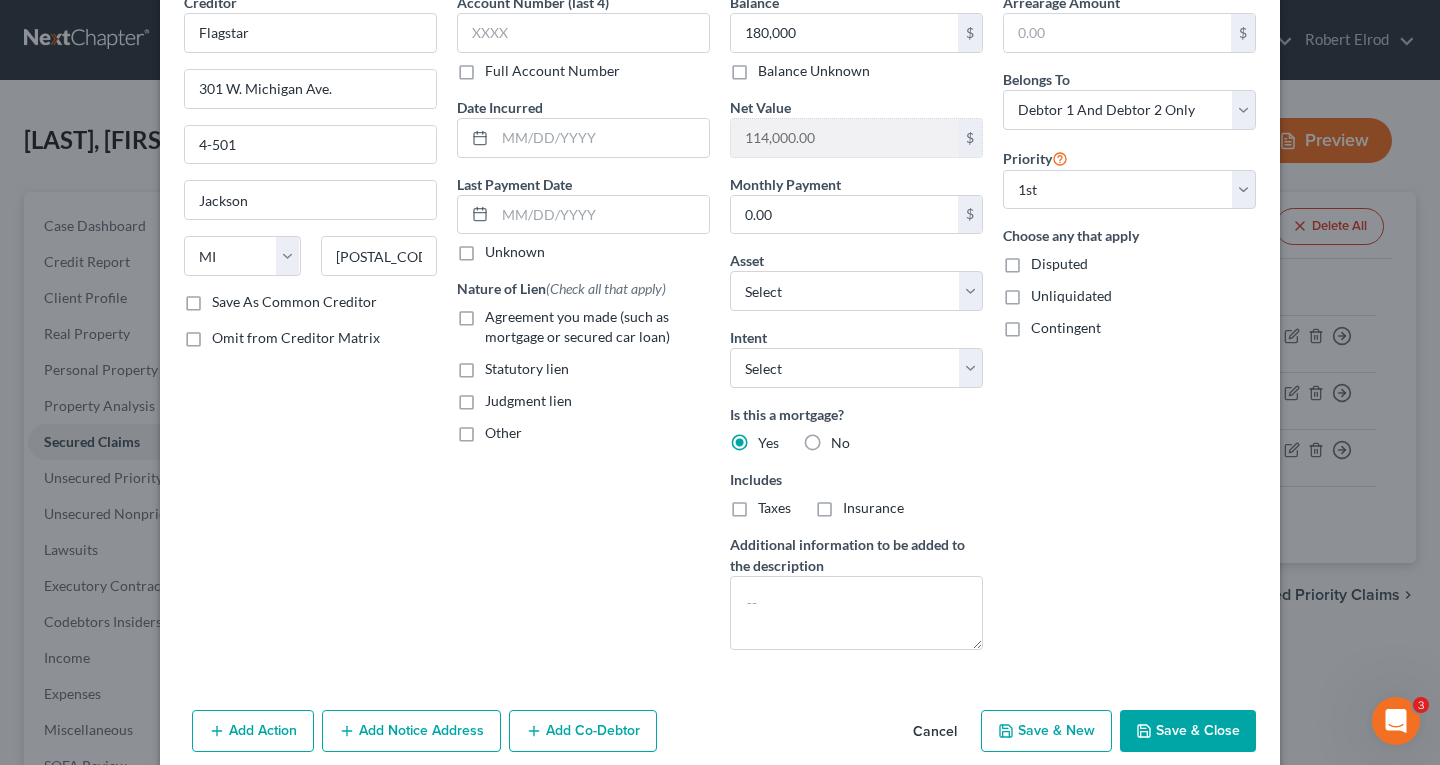 click on "Taxes" at bounding box center (772, 504) 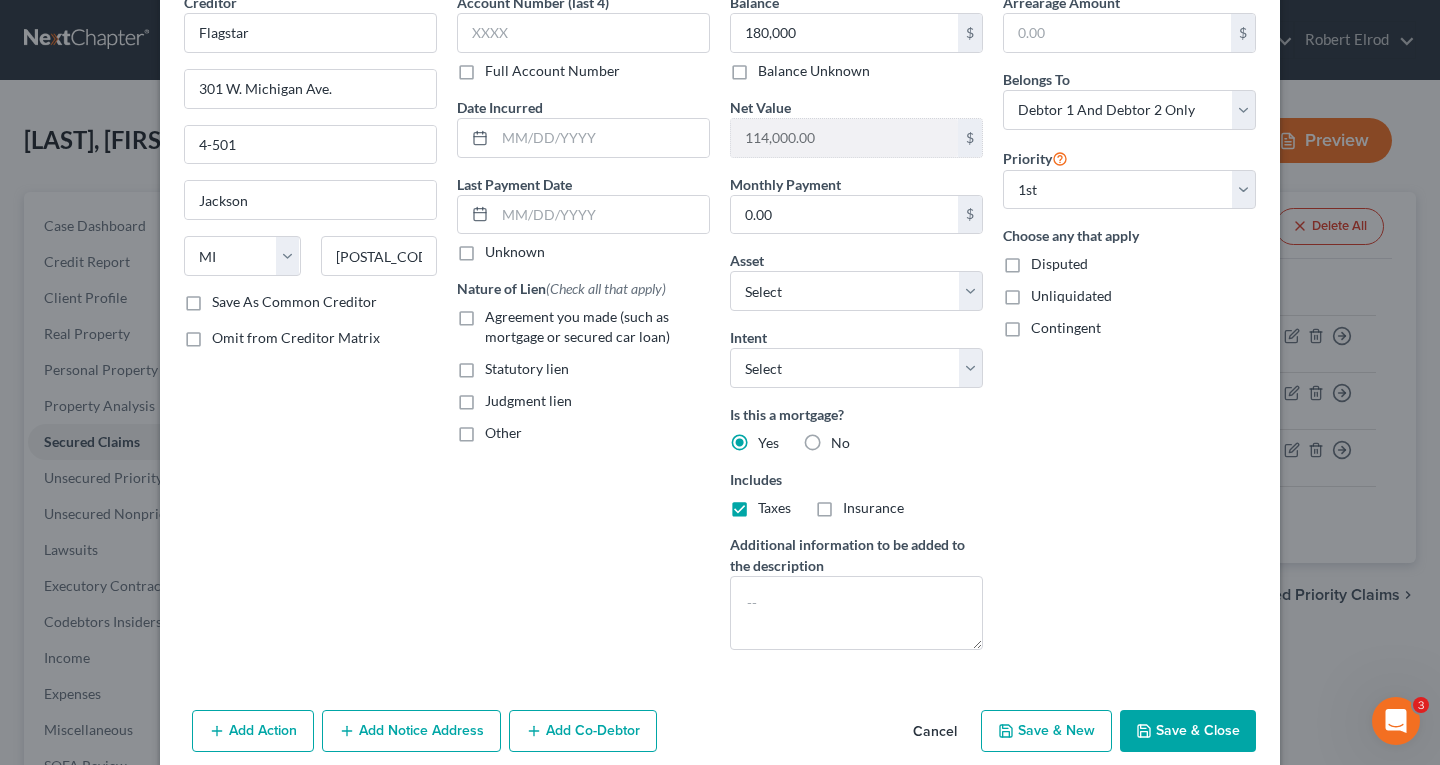 click on "Insurance" at bounding box center (873, 508) 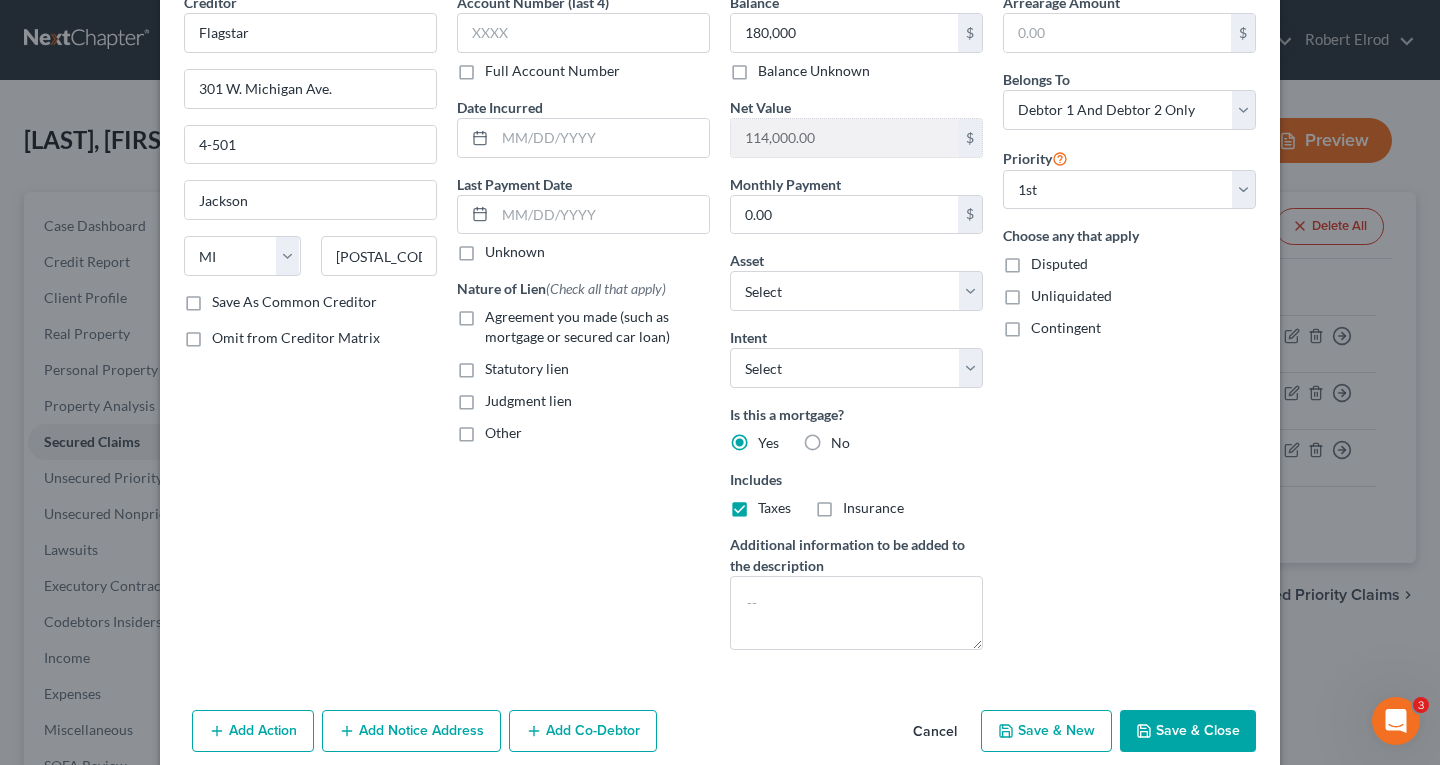 click on "Insurance" at bounding box center [857, 504] 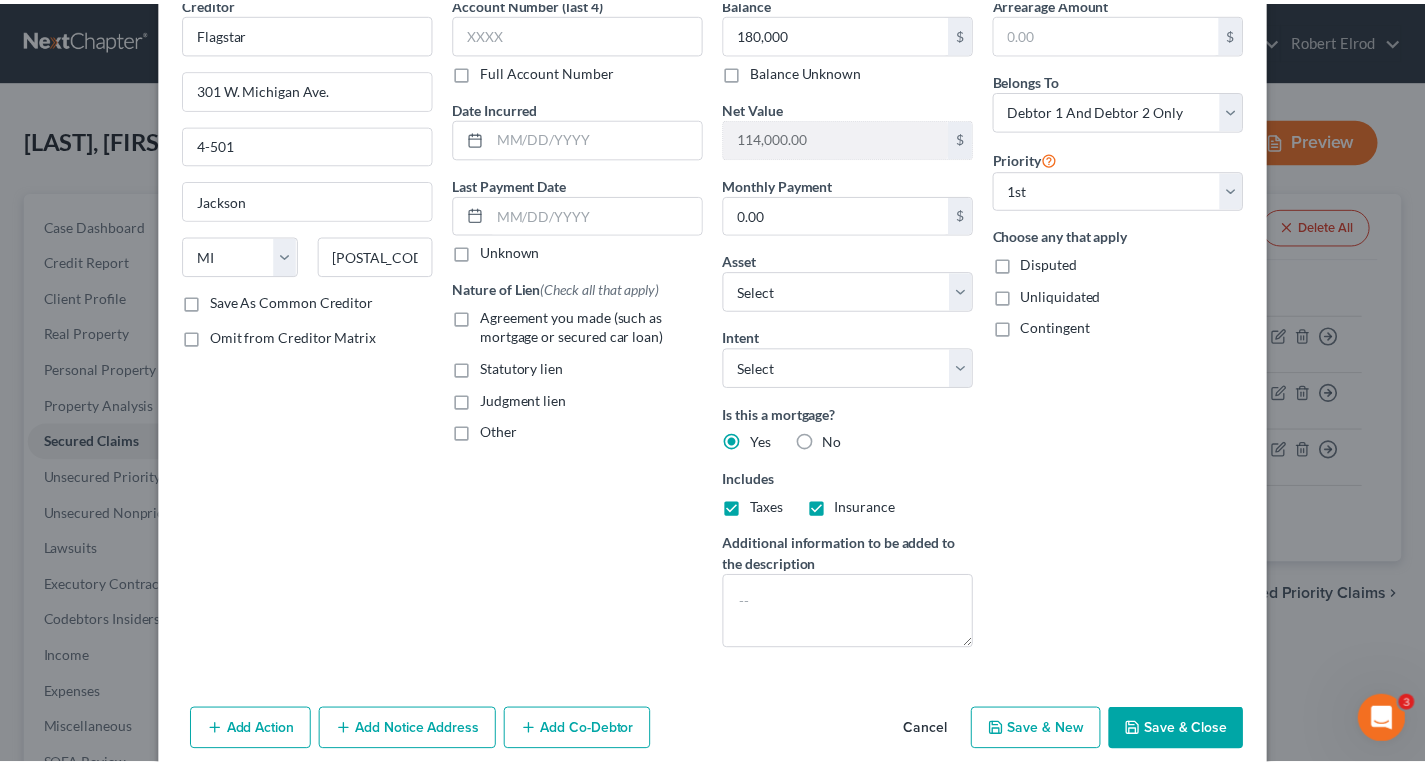 scroll, scrollTop: 184, scrollLeft: 0, axis: vertical 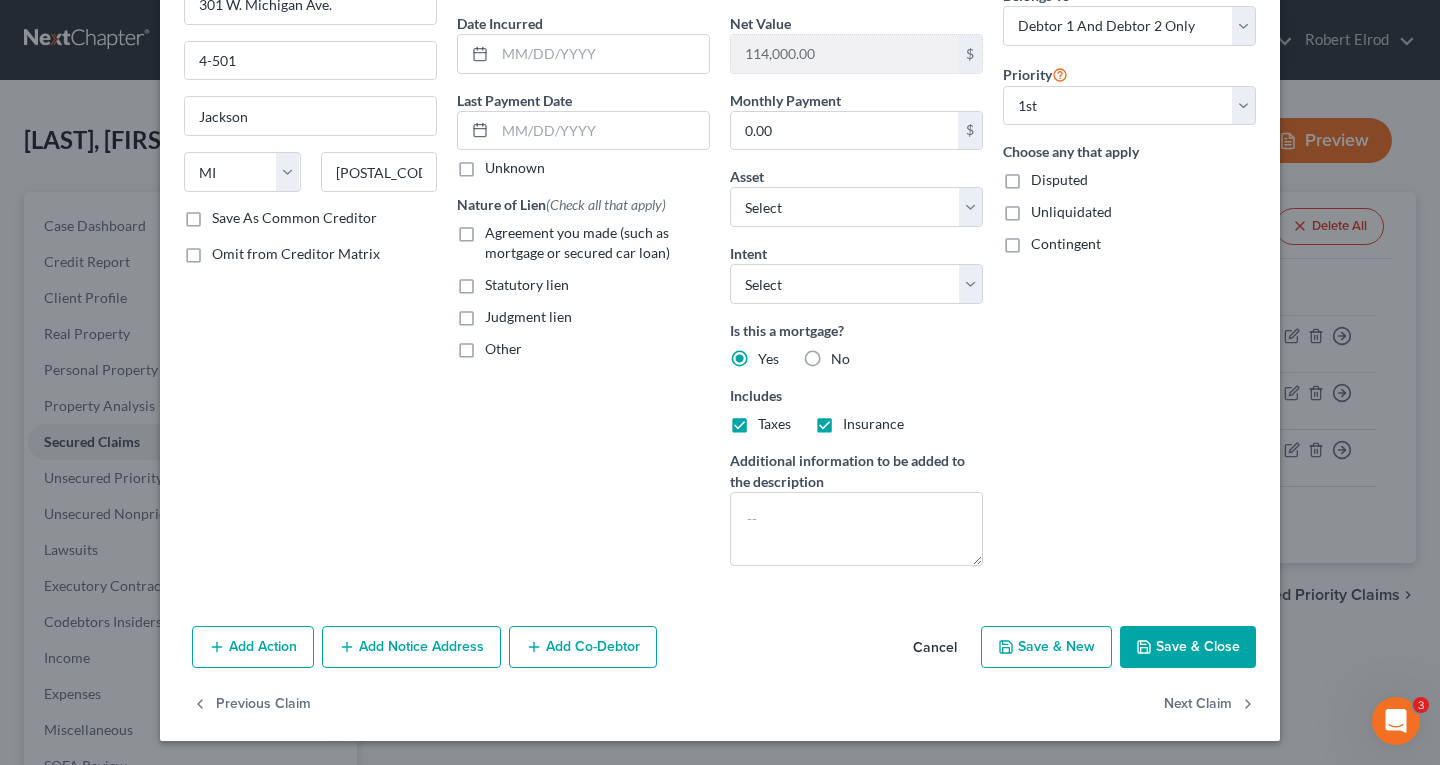 click on "Save & Close" at bounding box center [1188, 647] 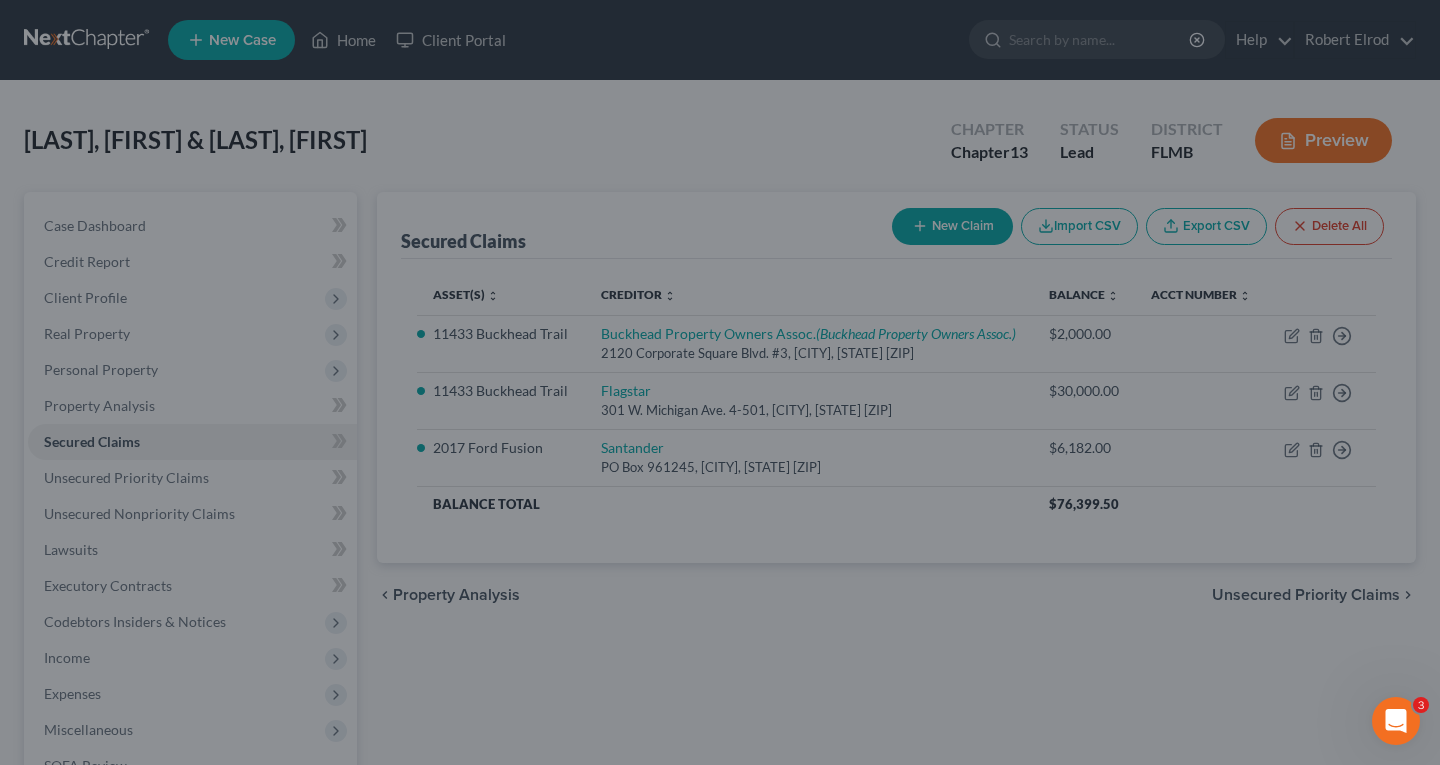 type on "180,000.00" 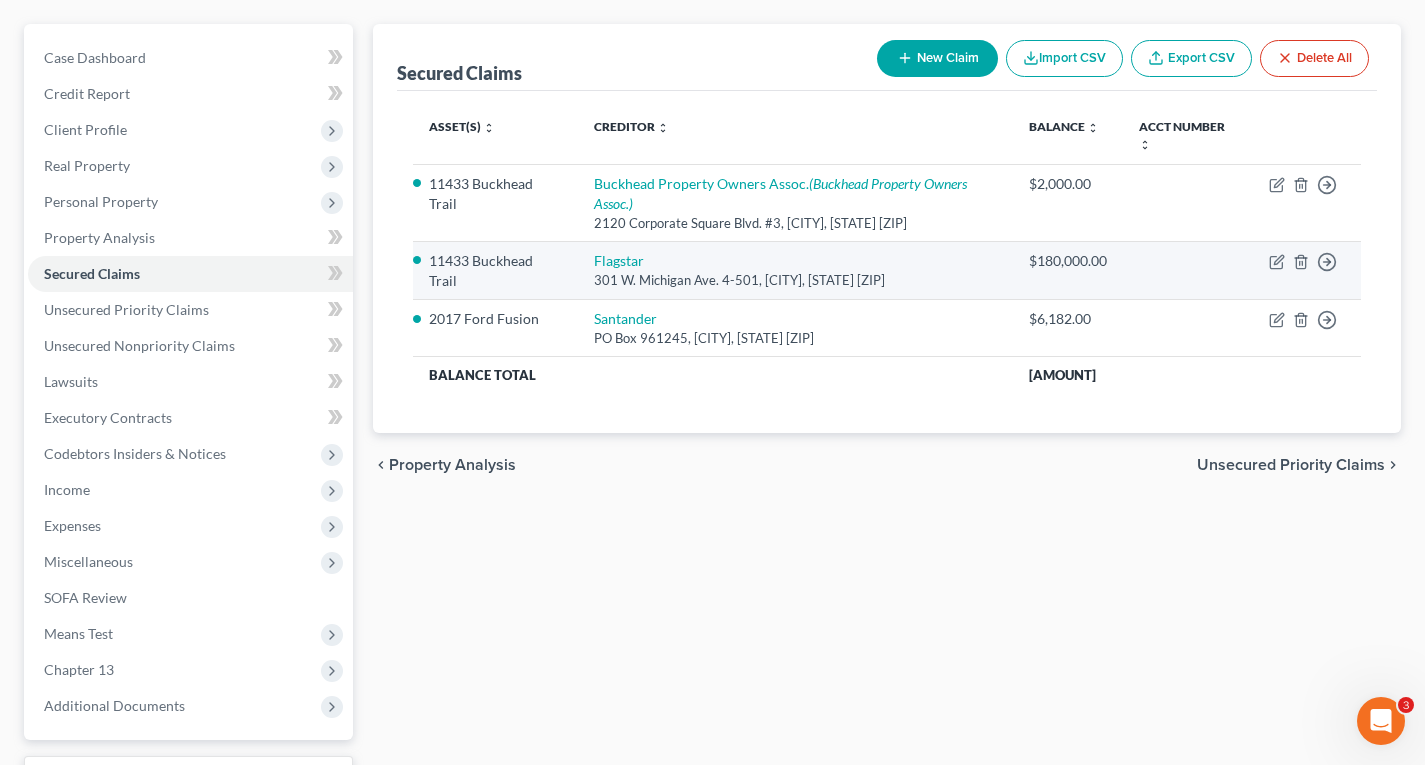 scroll, scrollTop: 200, scrollLeft: 0, axis: vertical 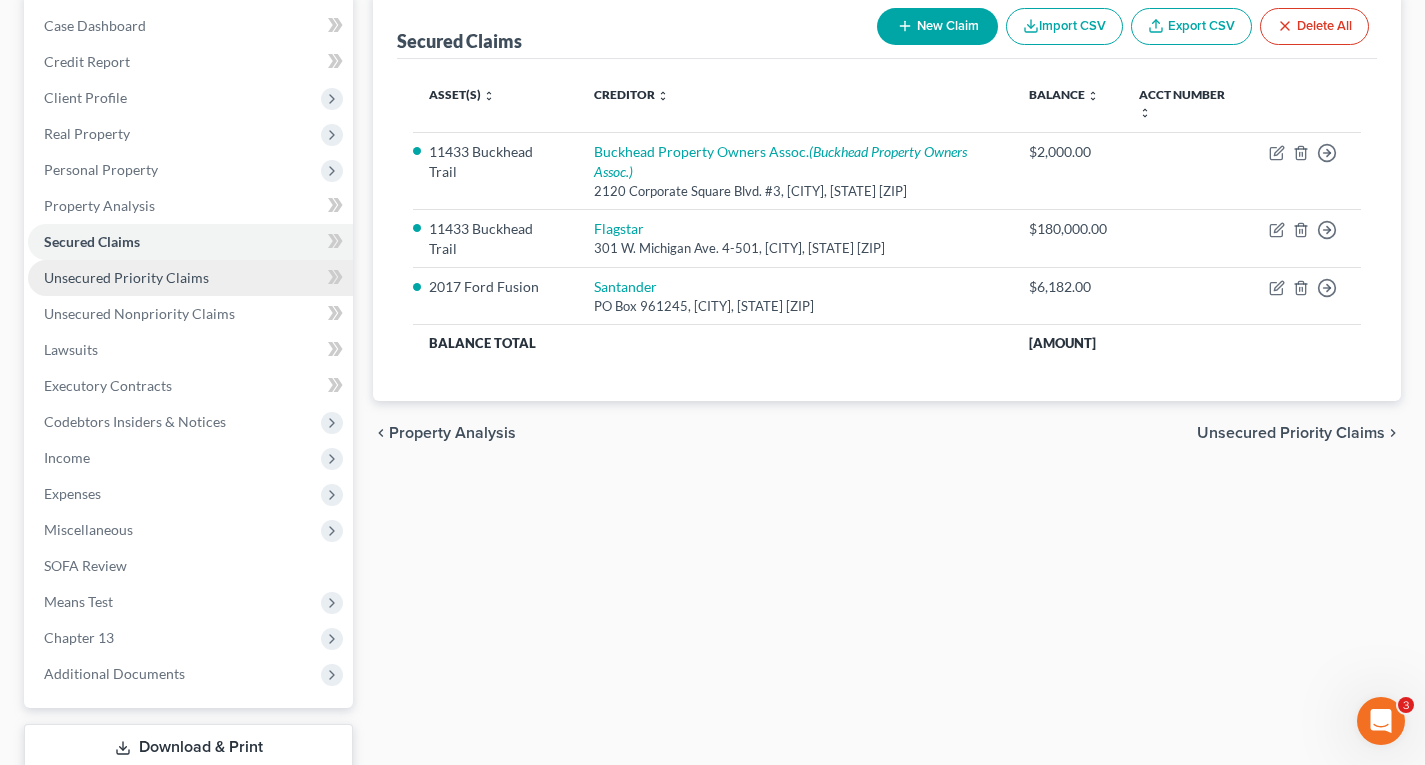 click on "Unsecured Priority Claims" at bounding box center (126, 277) 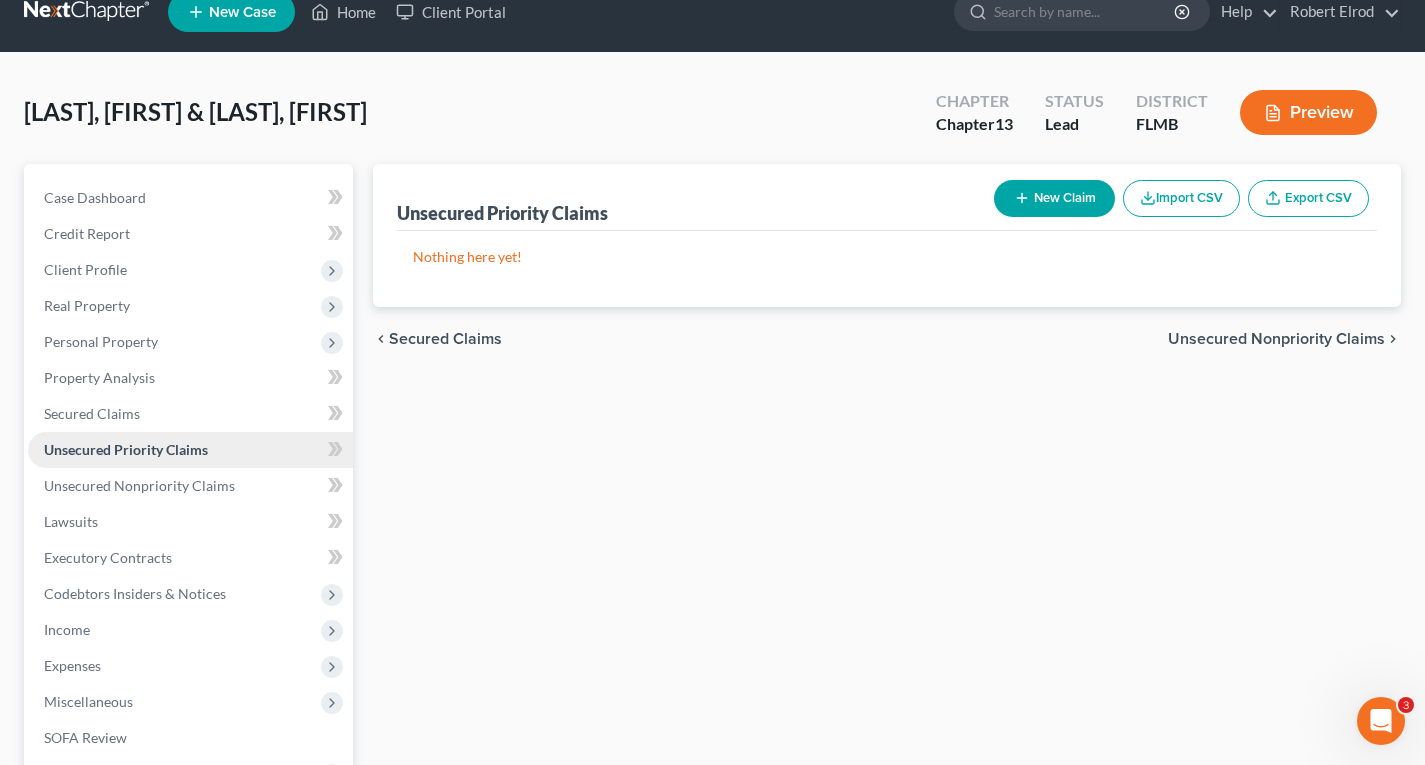 scroll, scrollTop: 0, scrollLeft: 0, axis: both 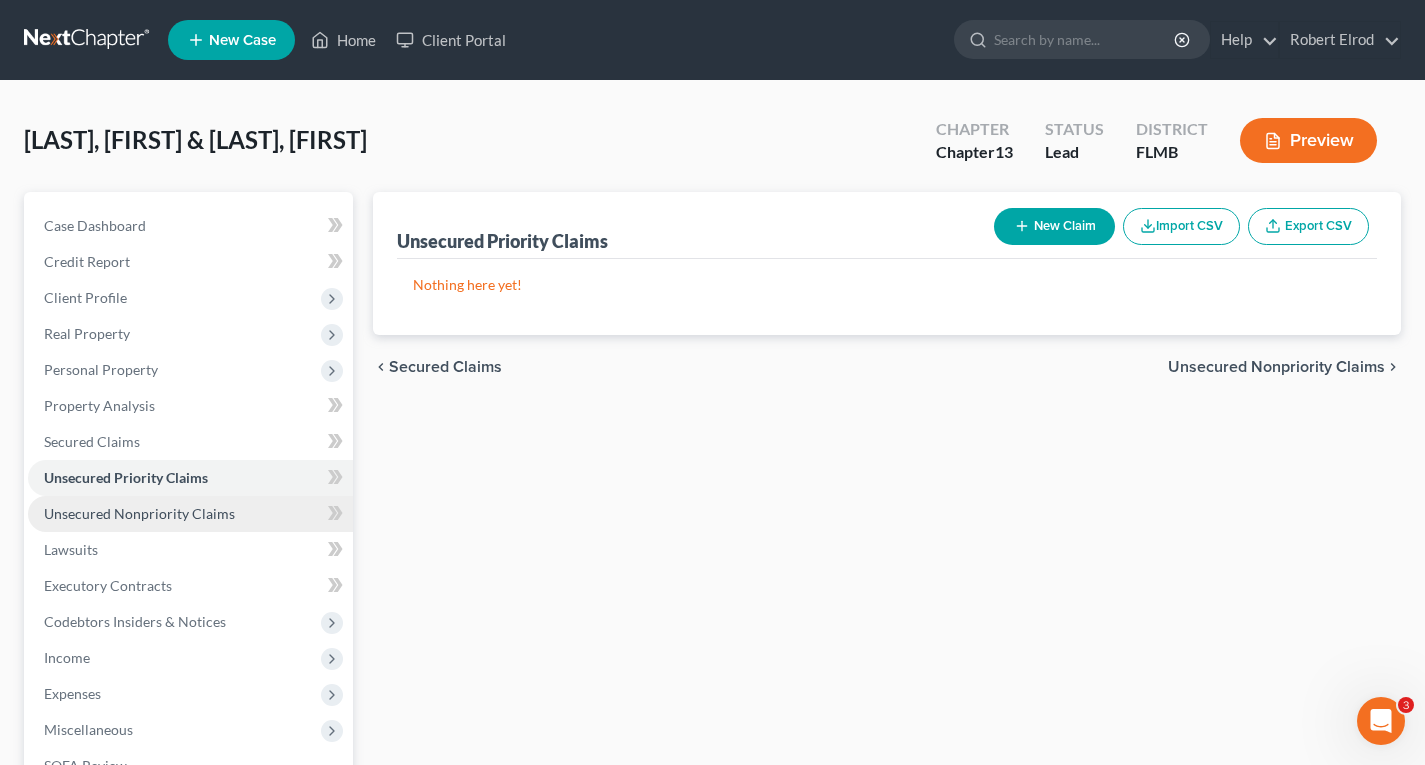 click on "Unsecured Nonpriority Claims" at bounding box center [139, 513] 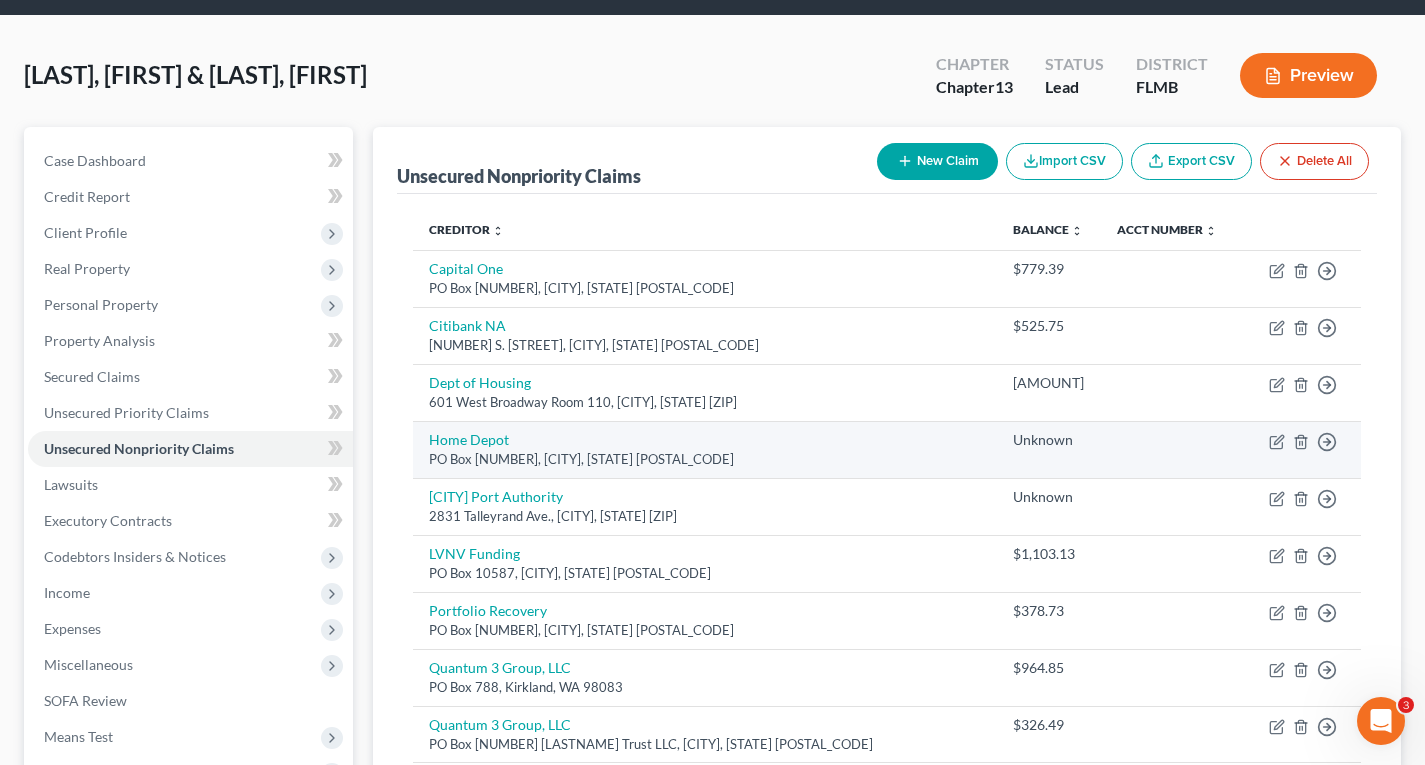 scroll, scrollTop: 100, scrollLeft: 0, axis: vertical 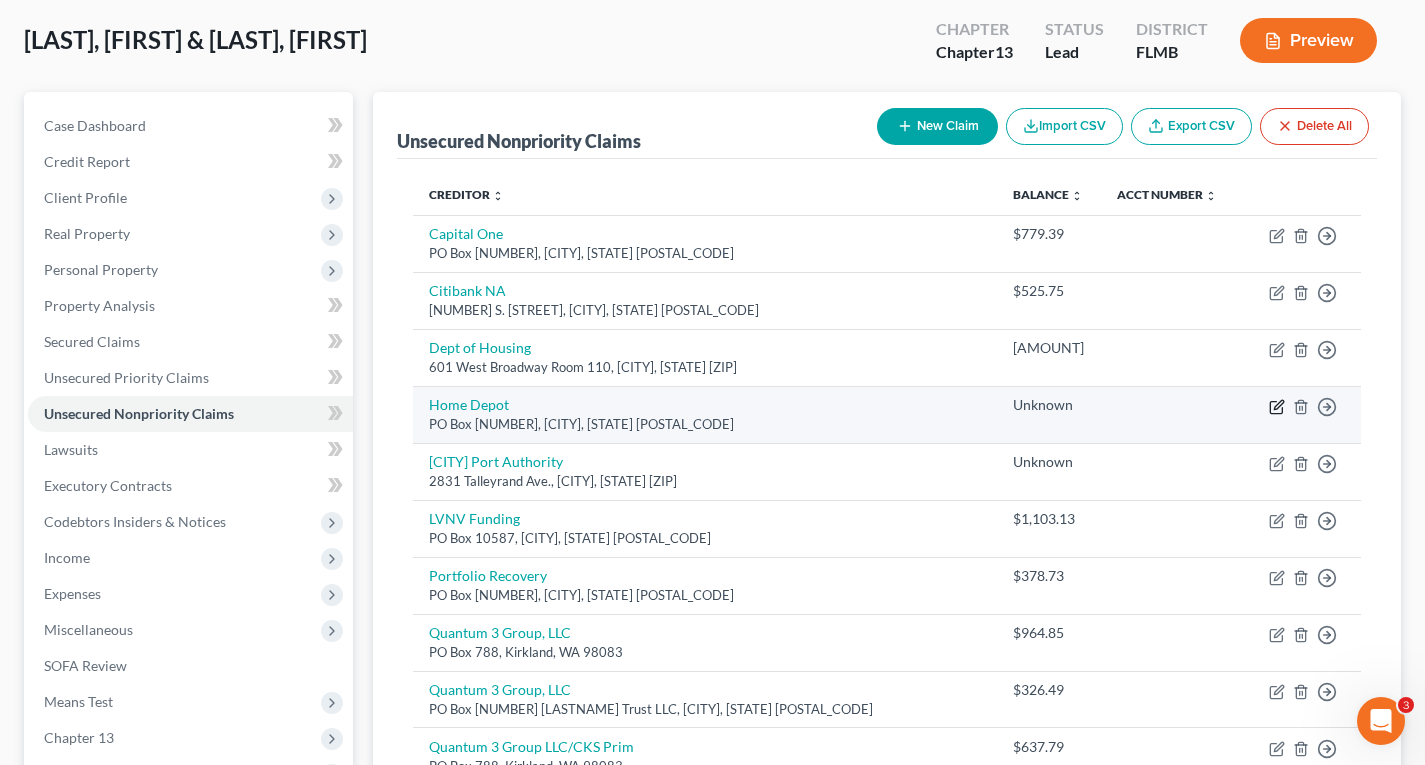 click 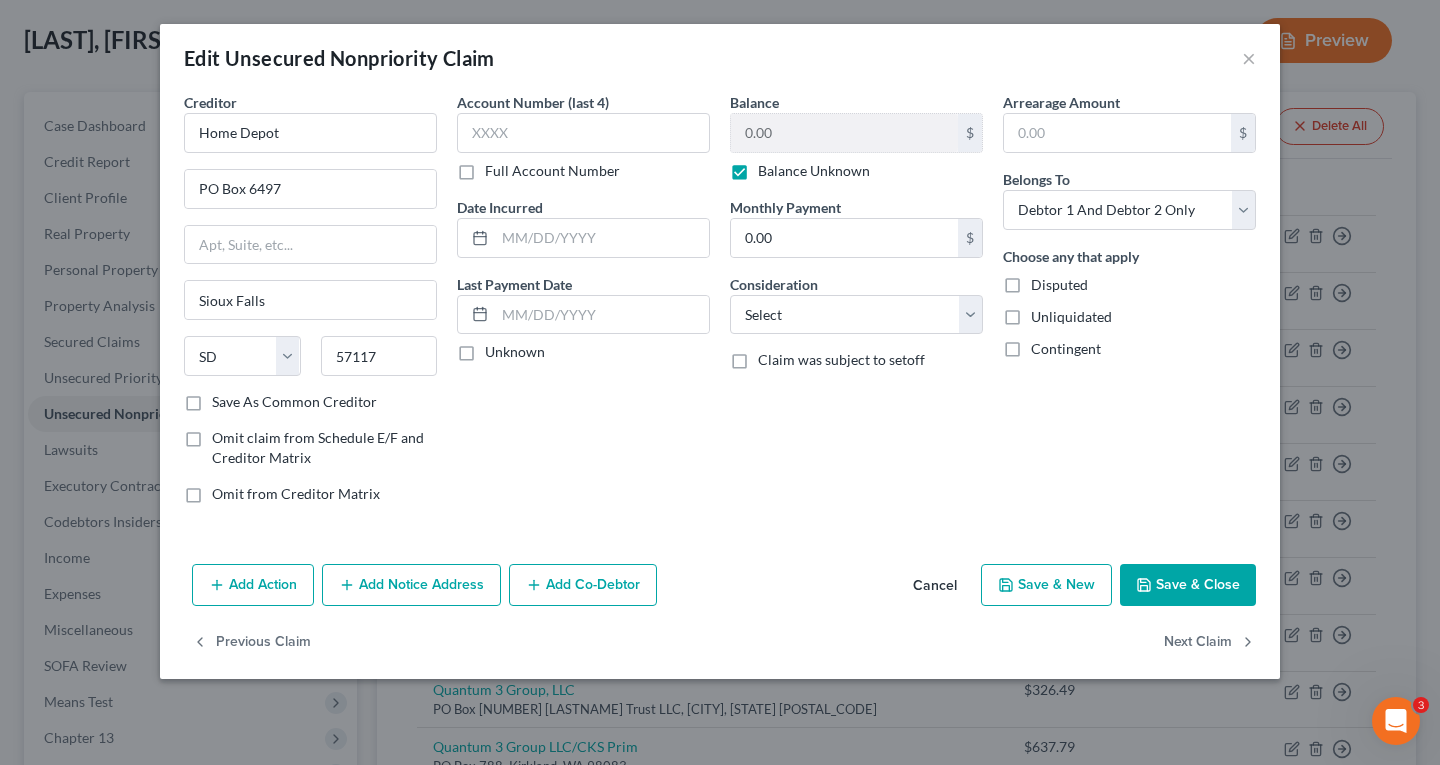 click on "Balance Unknown" at bounding box center [814, 171] 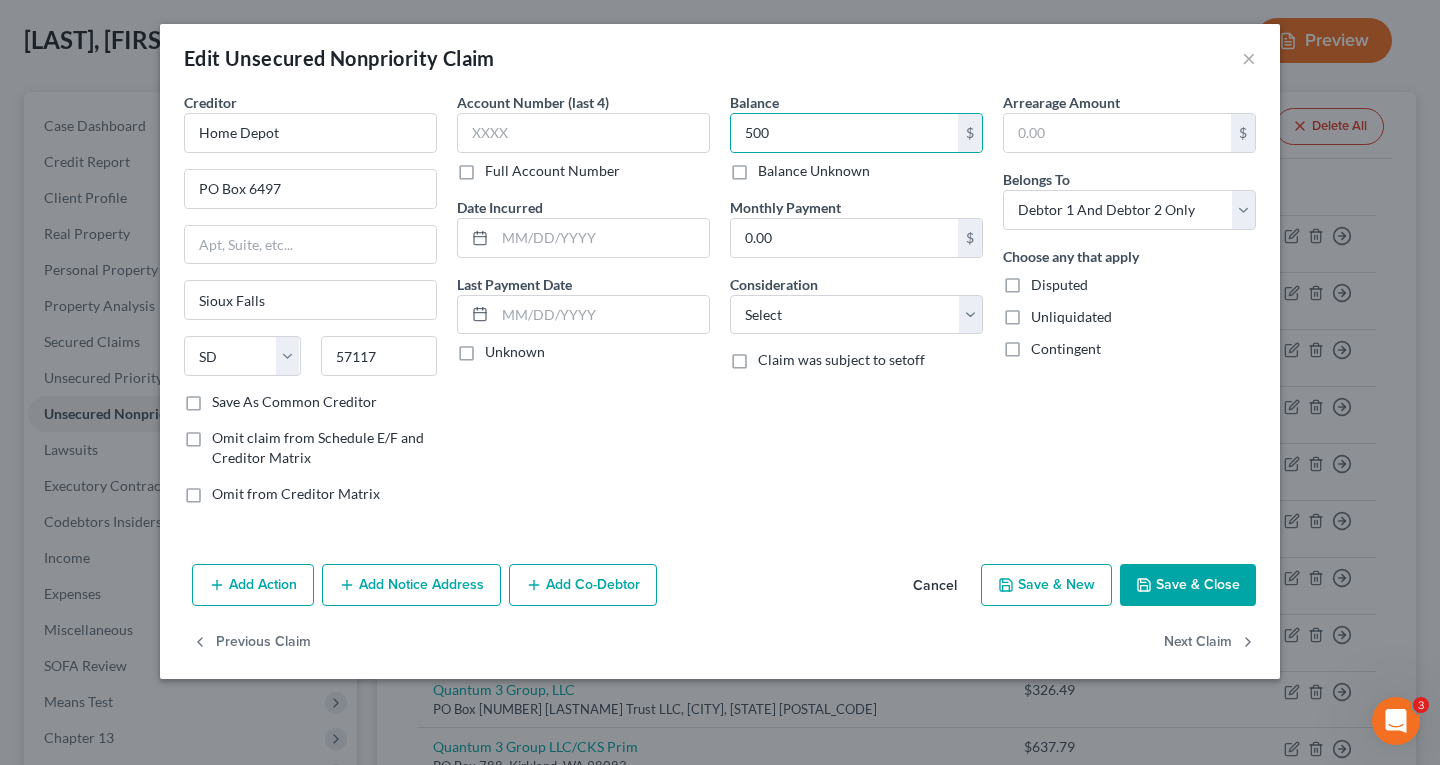 click on "Save & Close" at bounding box center [1188, 585] 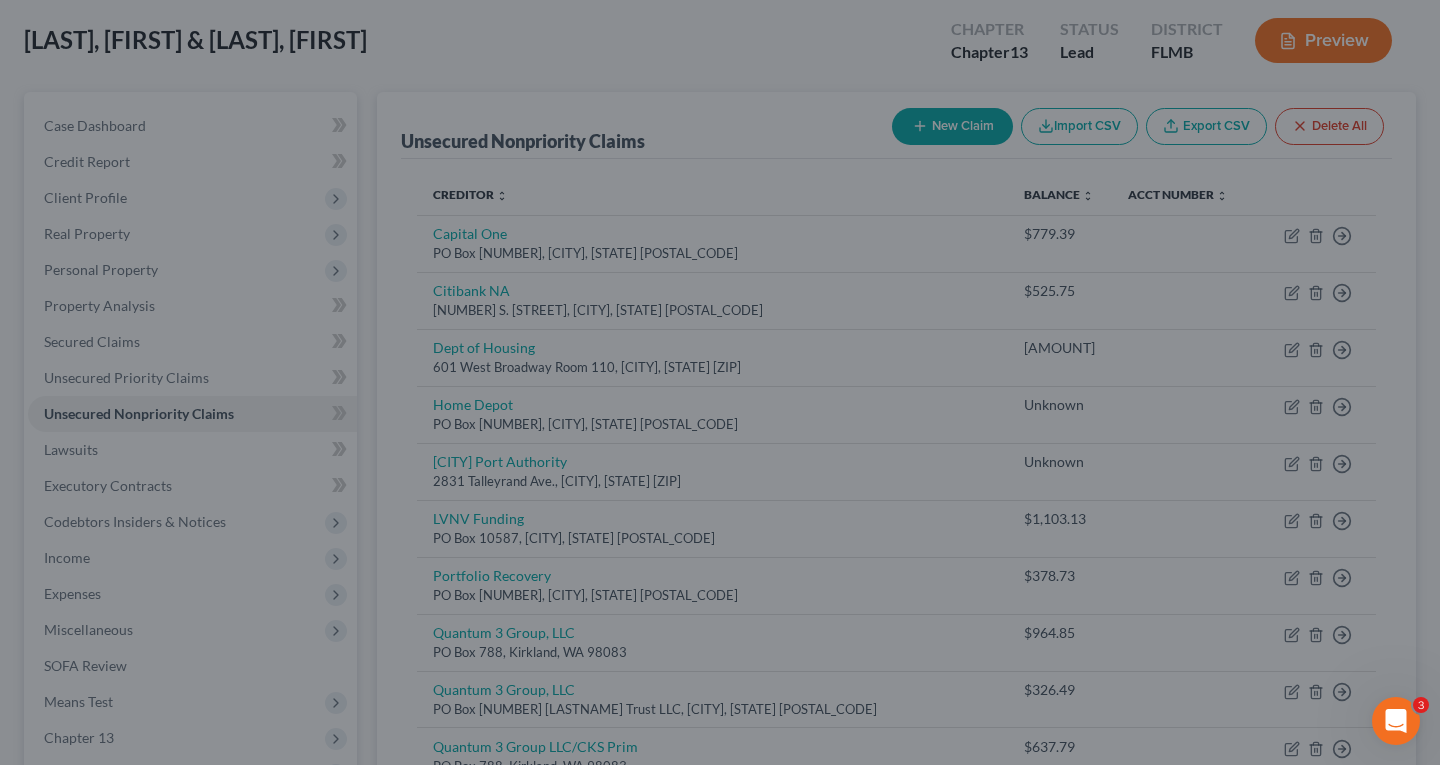 type on "500.00" 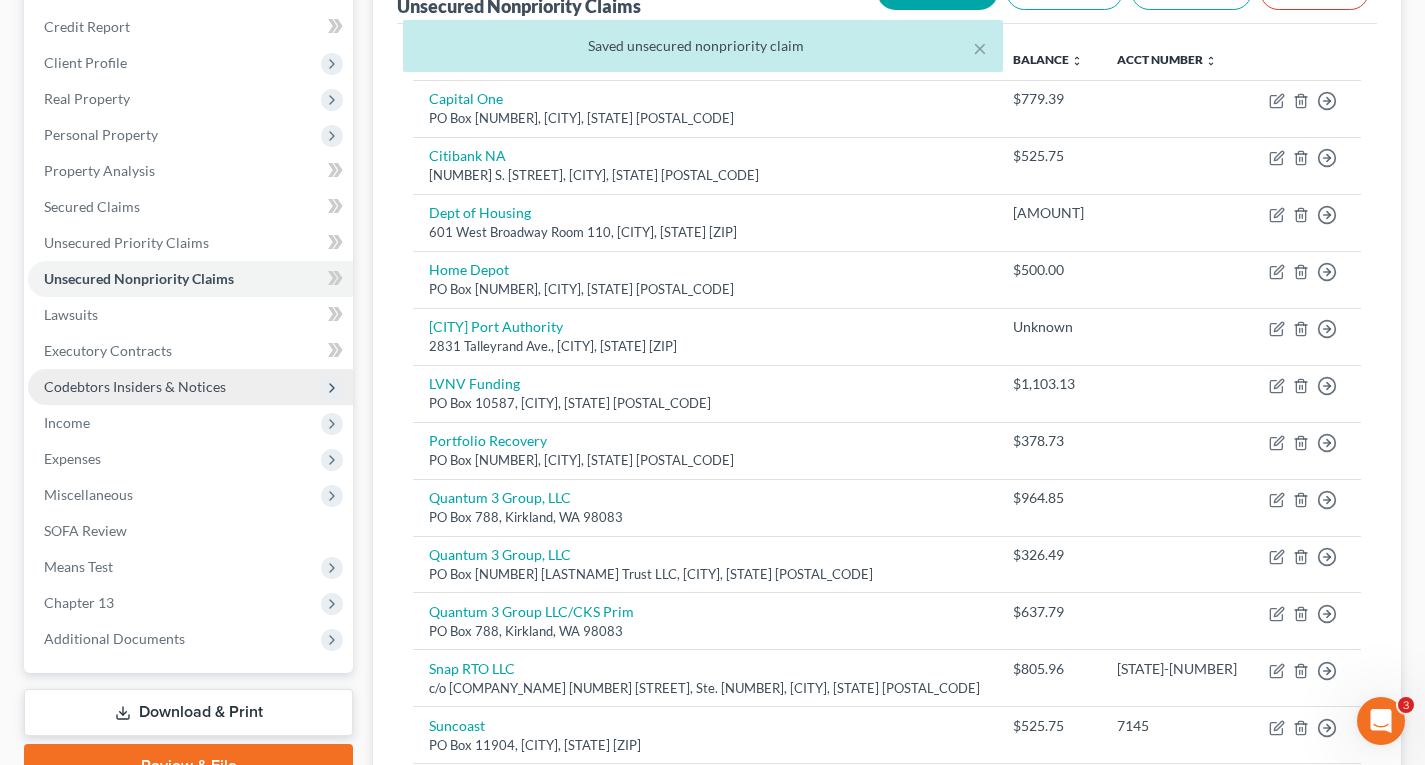 scroll, scrollTop: 200, scrollLeft: 0, axis: vertical 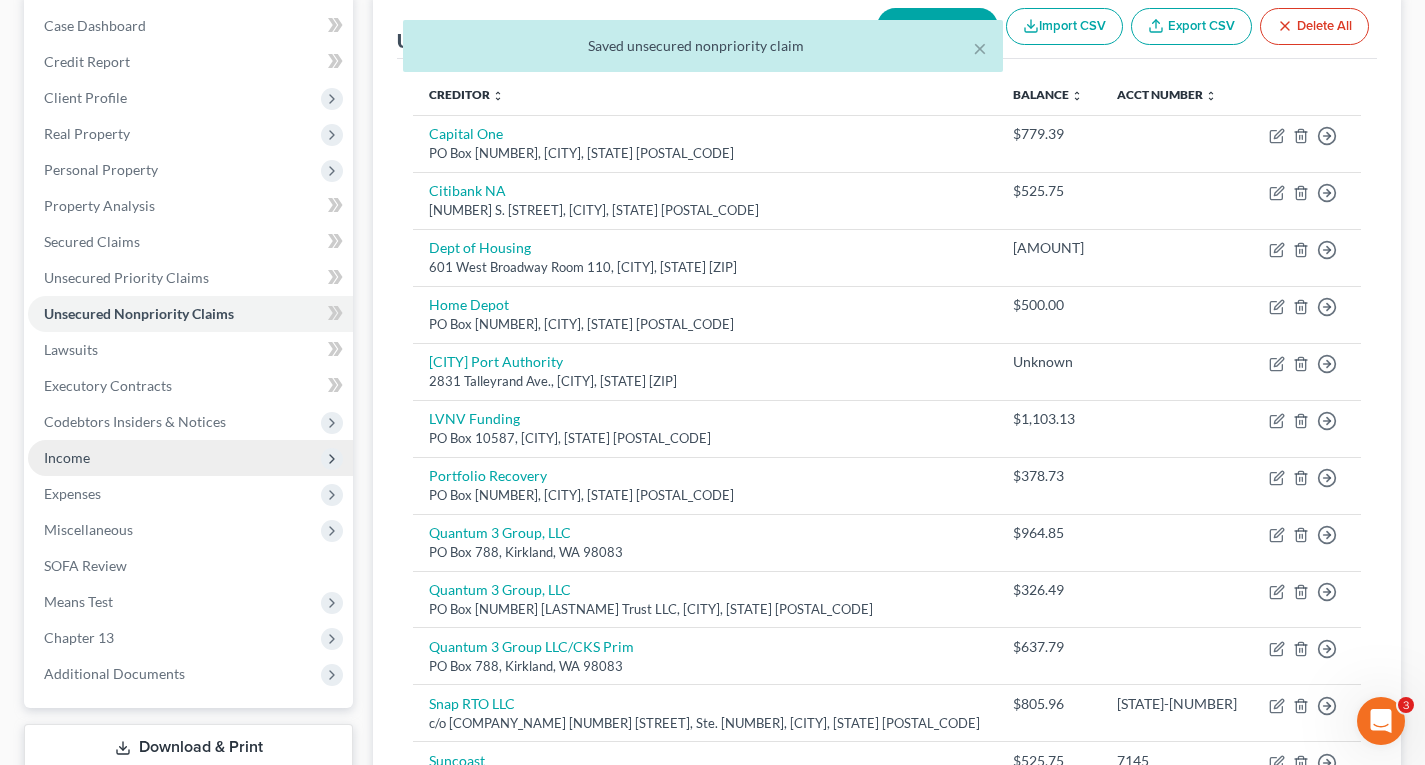 click on "Income" at bounding box center (67, 457) 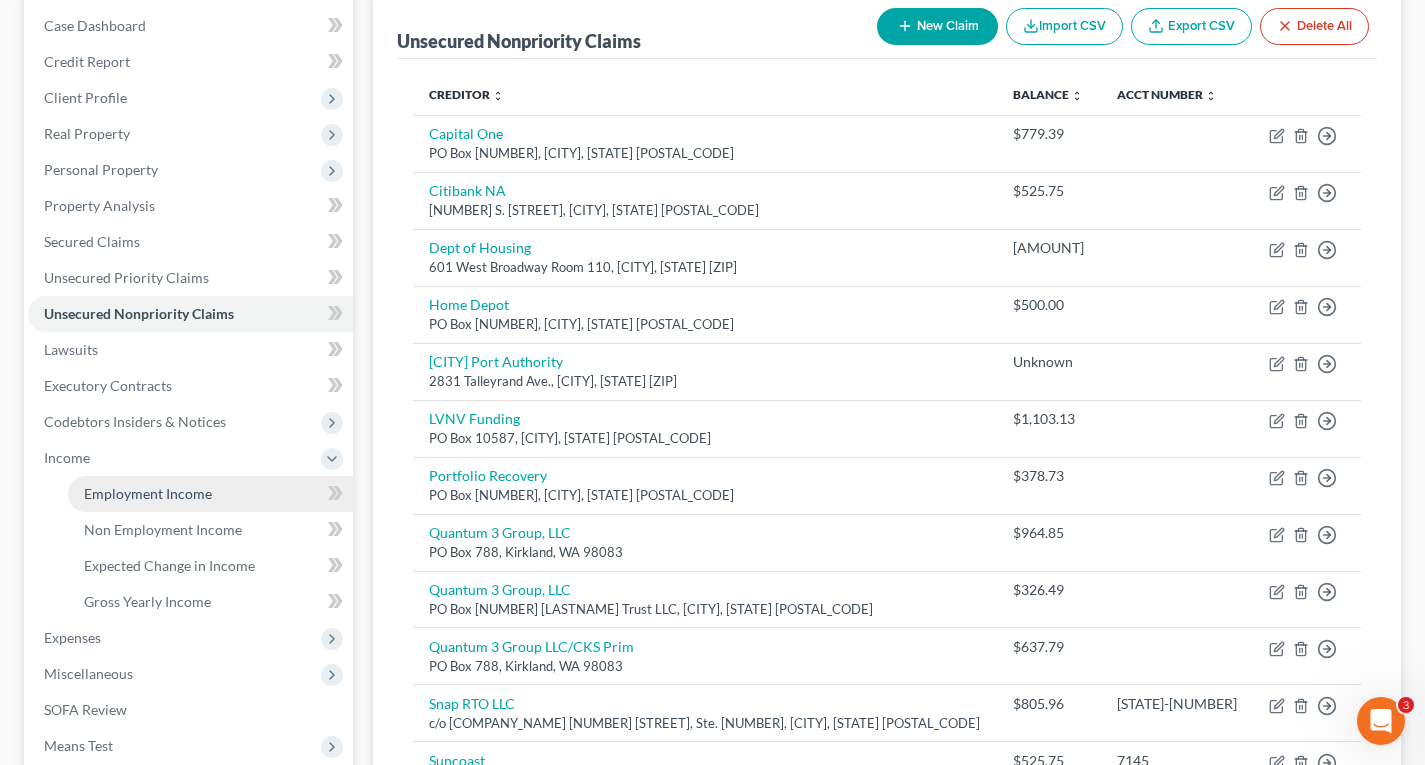 click on "Employment Income" at bounding box center [148, 493] 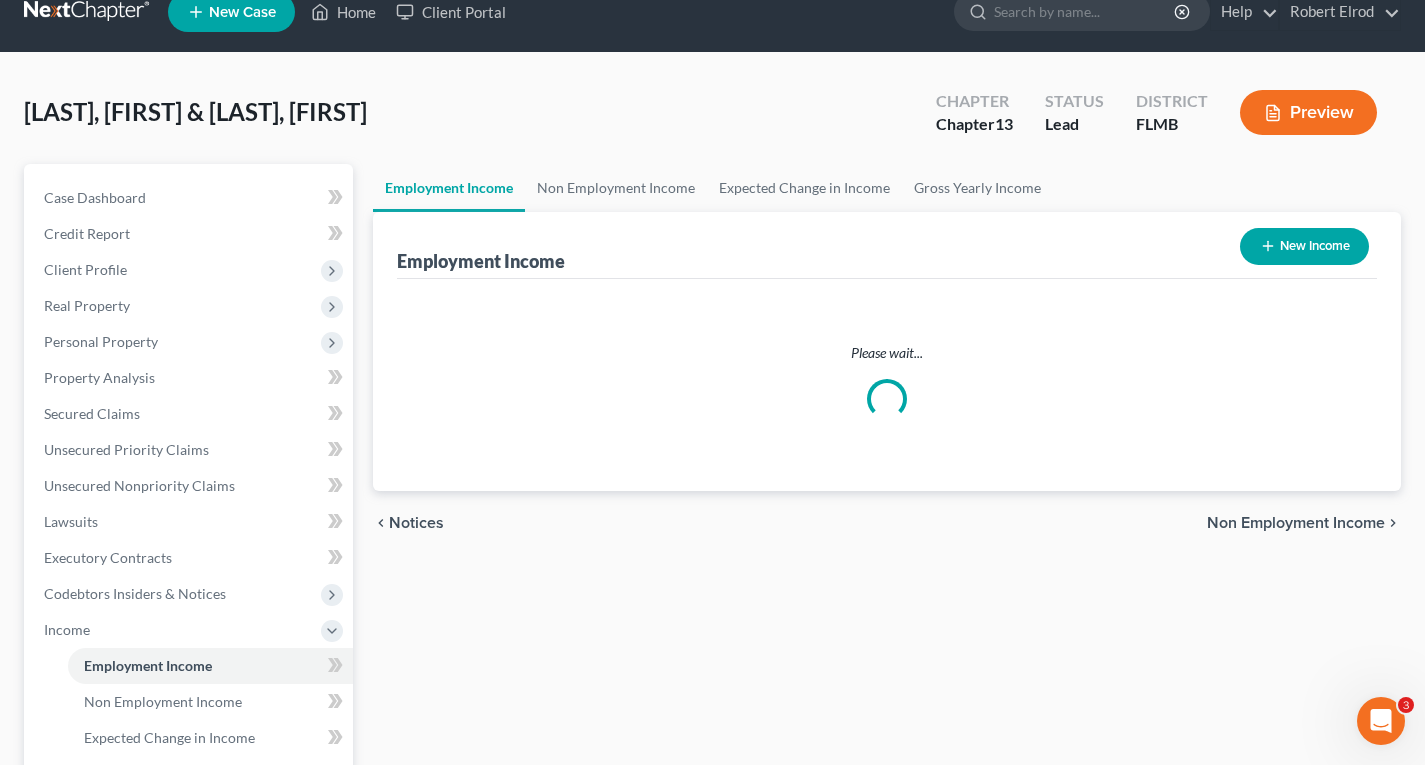 scroll, scrollTop: 0, scrollLeft: 0, axis: both 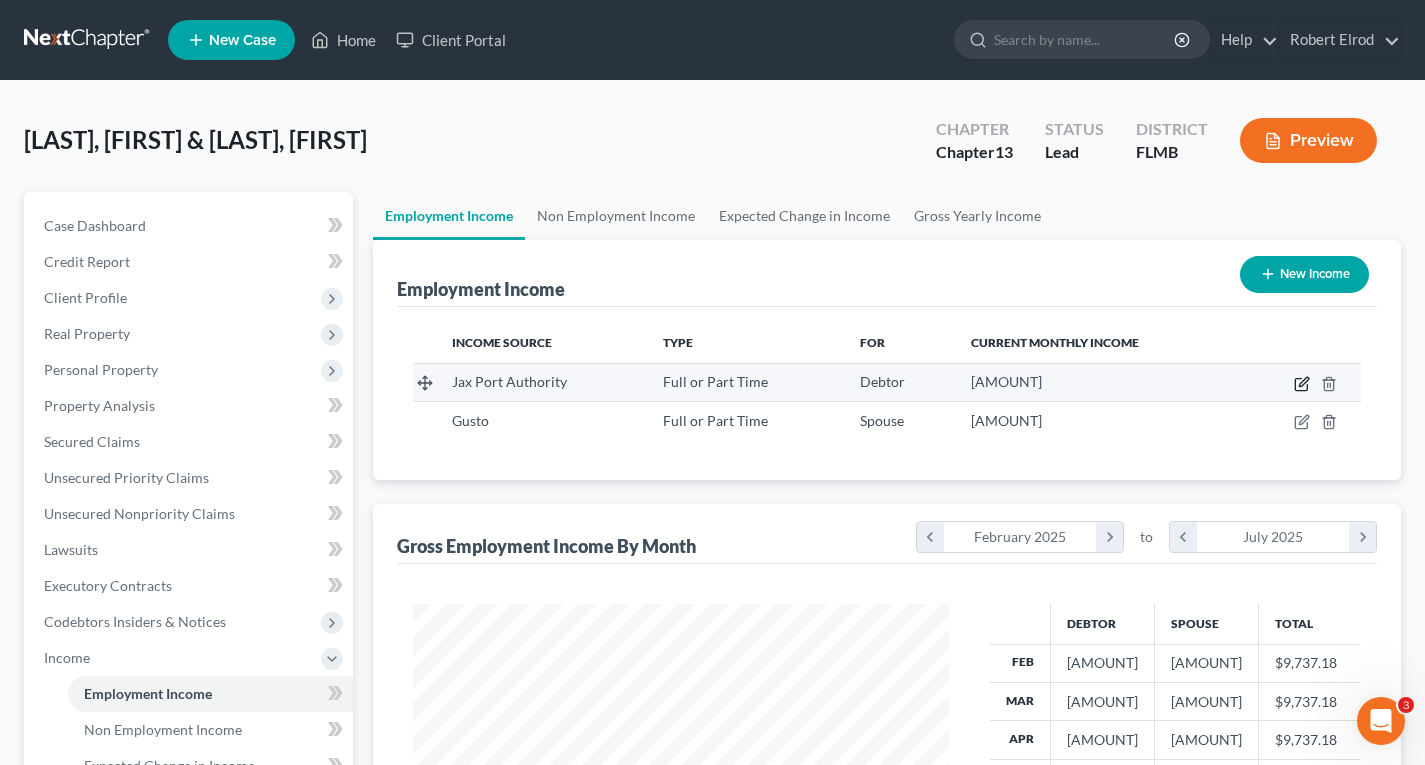 click 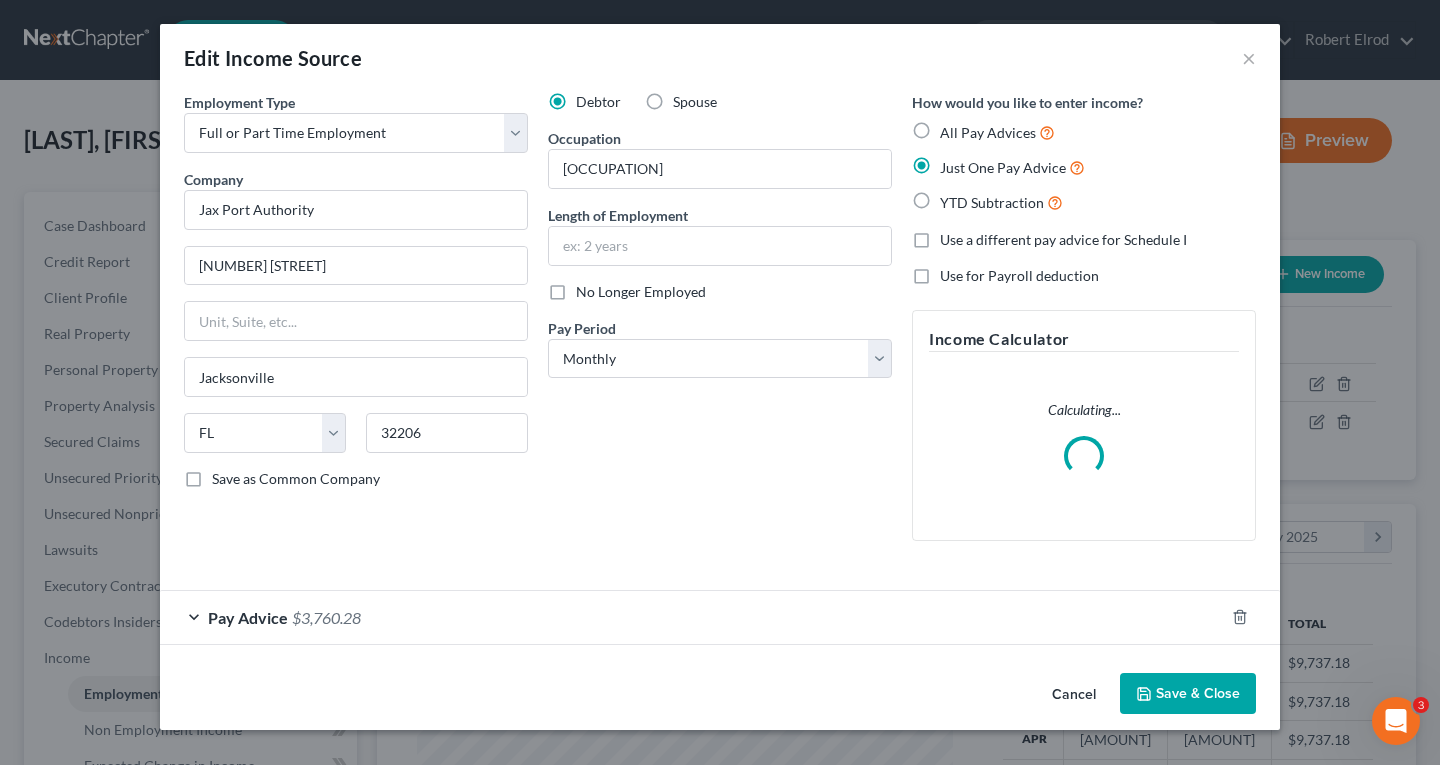 scroll, scrollTop: 999642, scrollLeft: 999417, axis: both 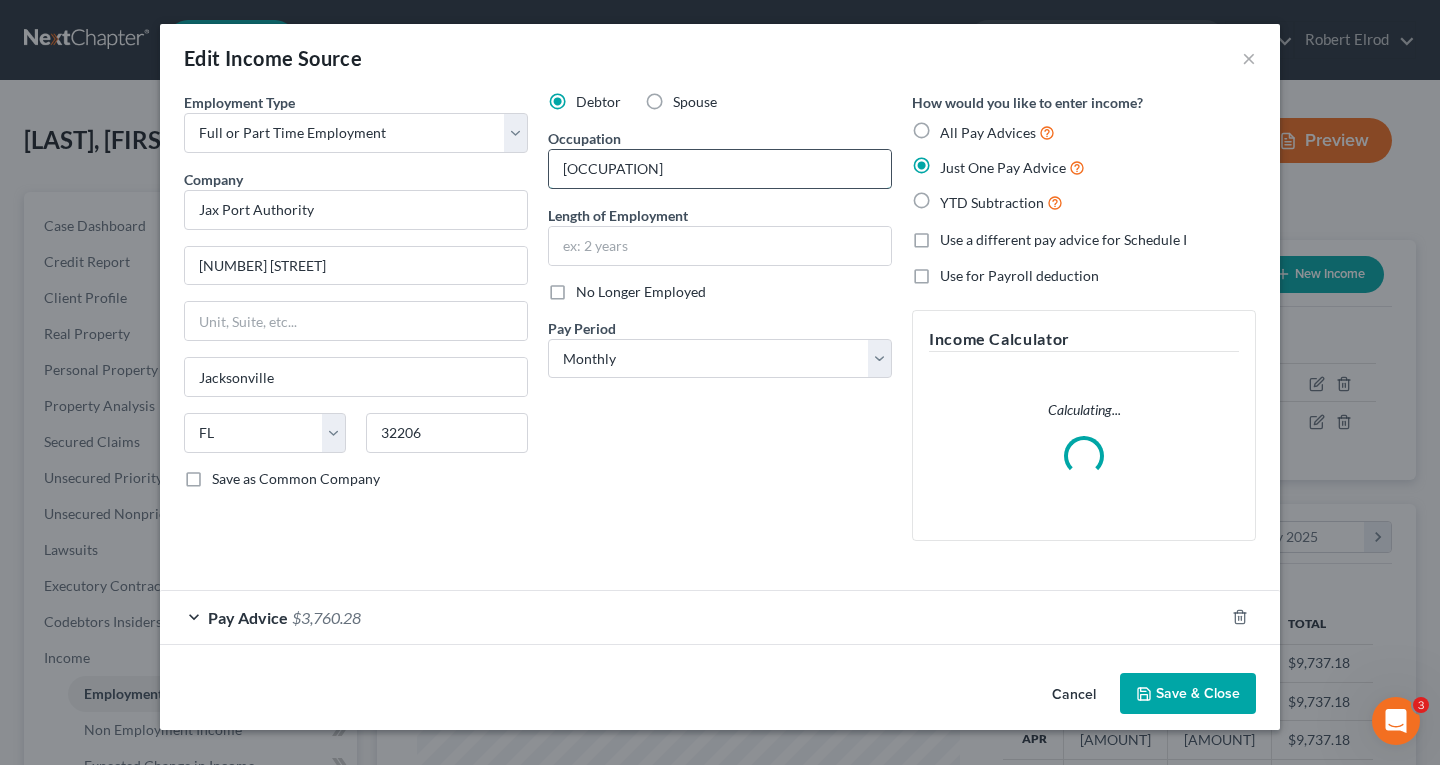 click on "[OCCUPATION]" at bounding box center [720, 169] 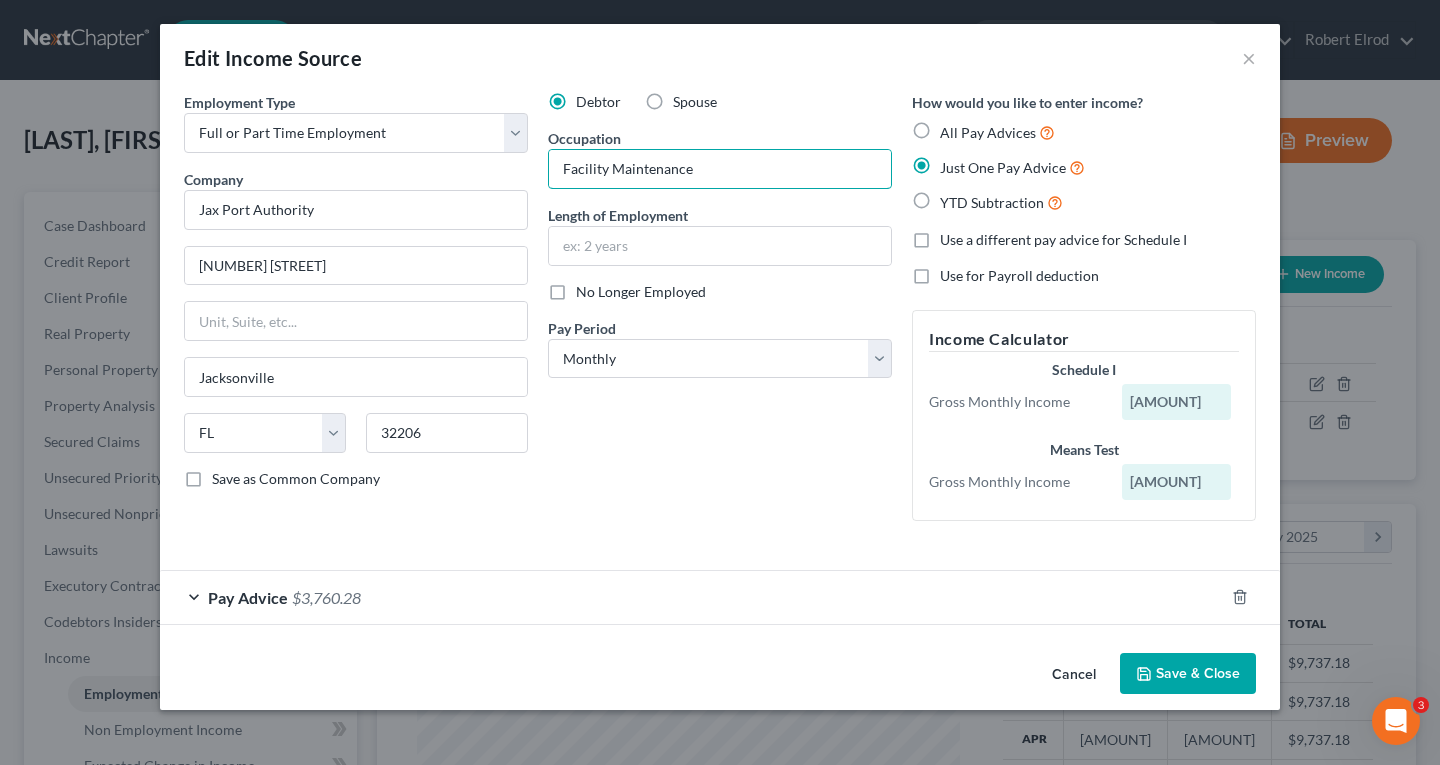 type on "Facility Maintenance" 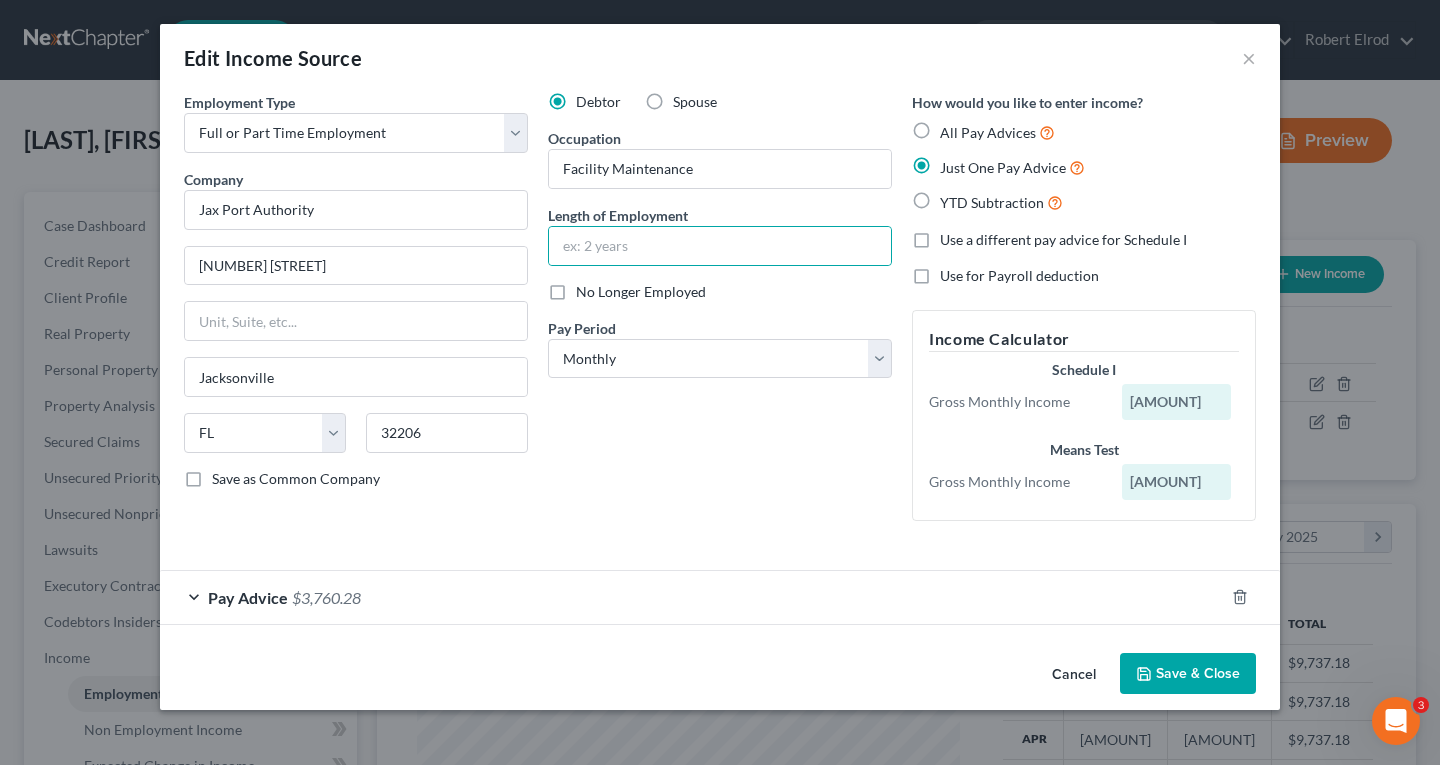 click on "Save & Close" at bounding box center (1188, 674) 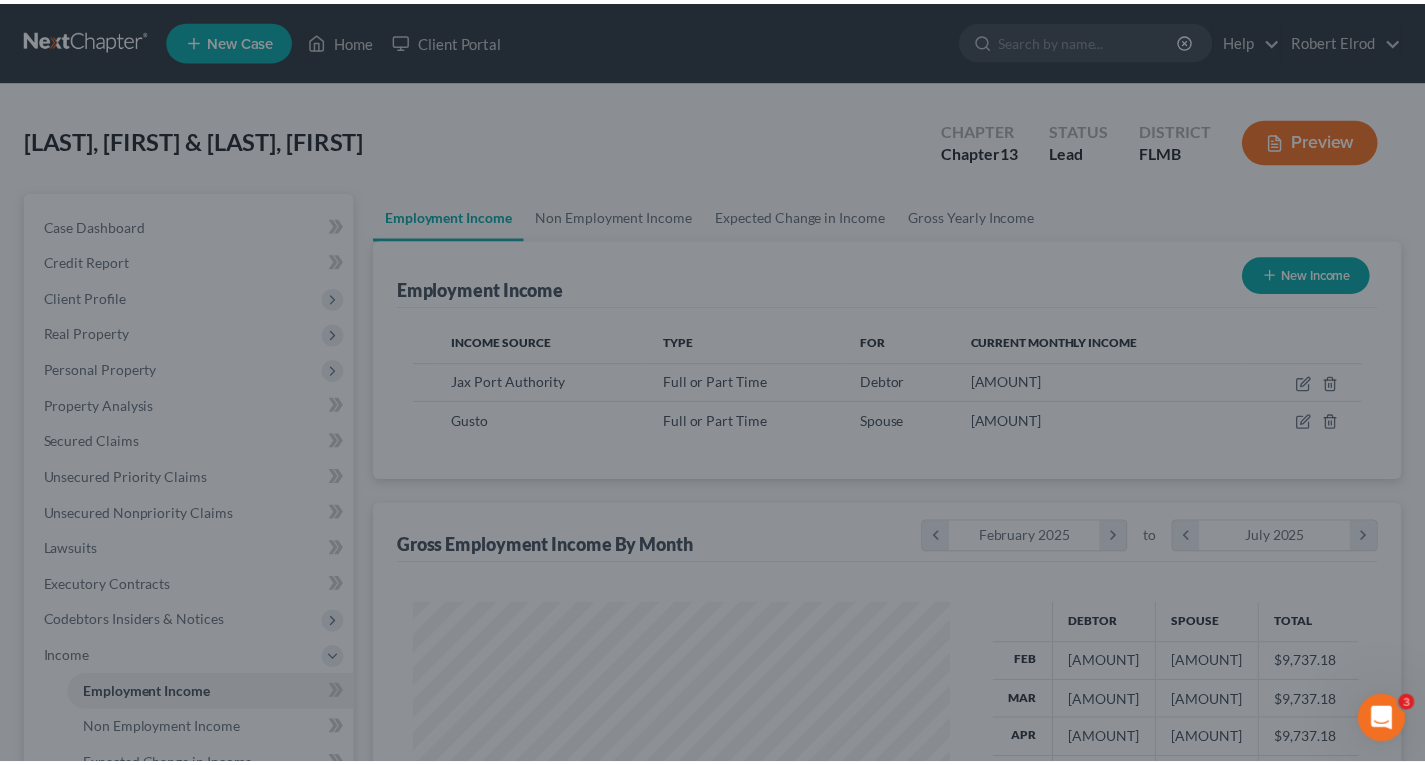 scroll, scrollTop: 359, scrollLeft: 576, axis: both 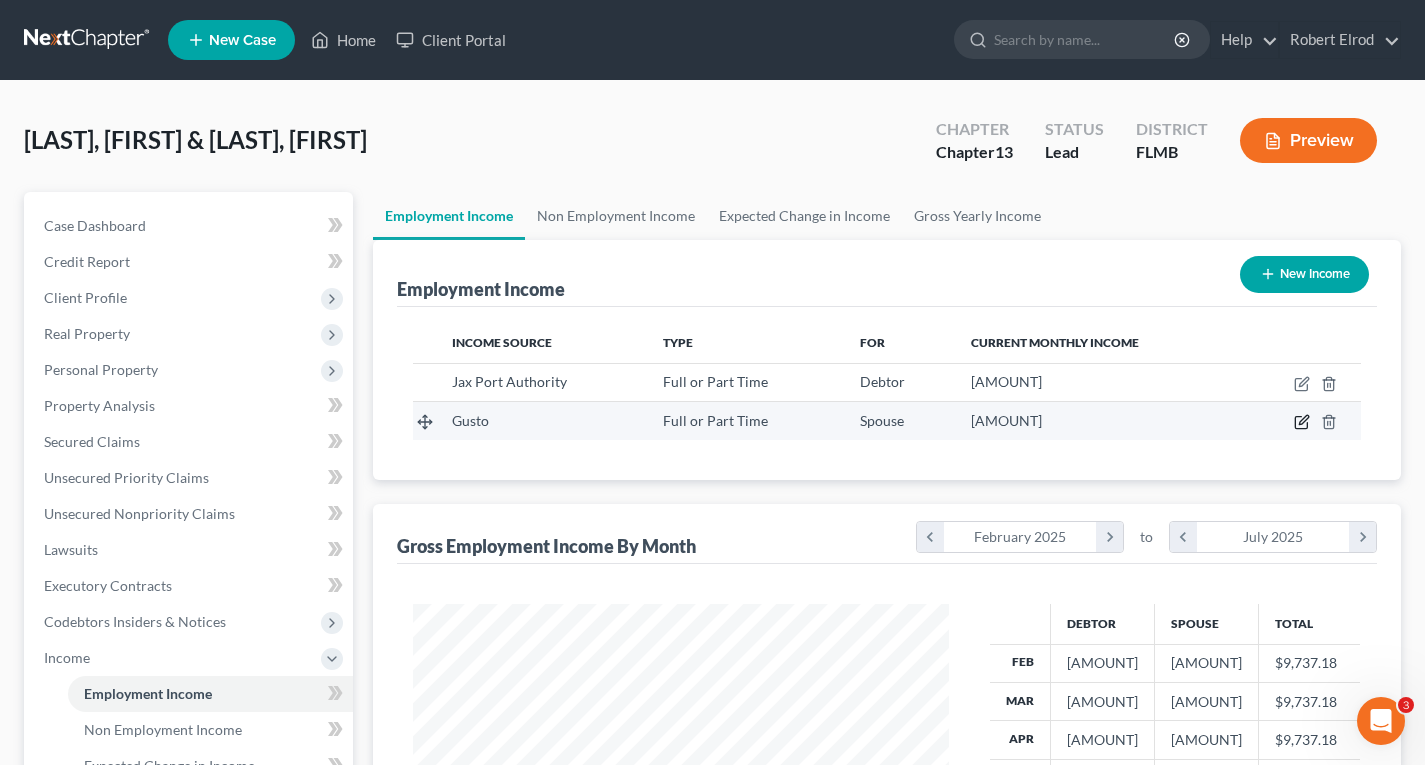 click 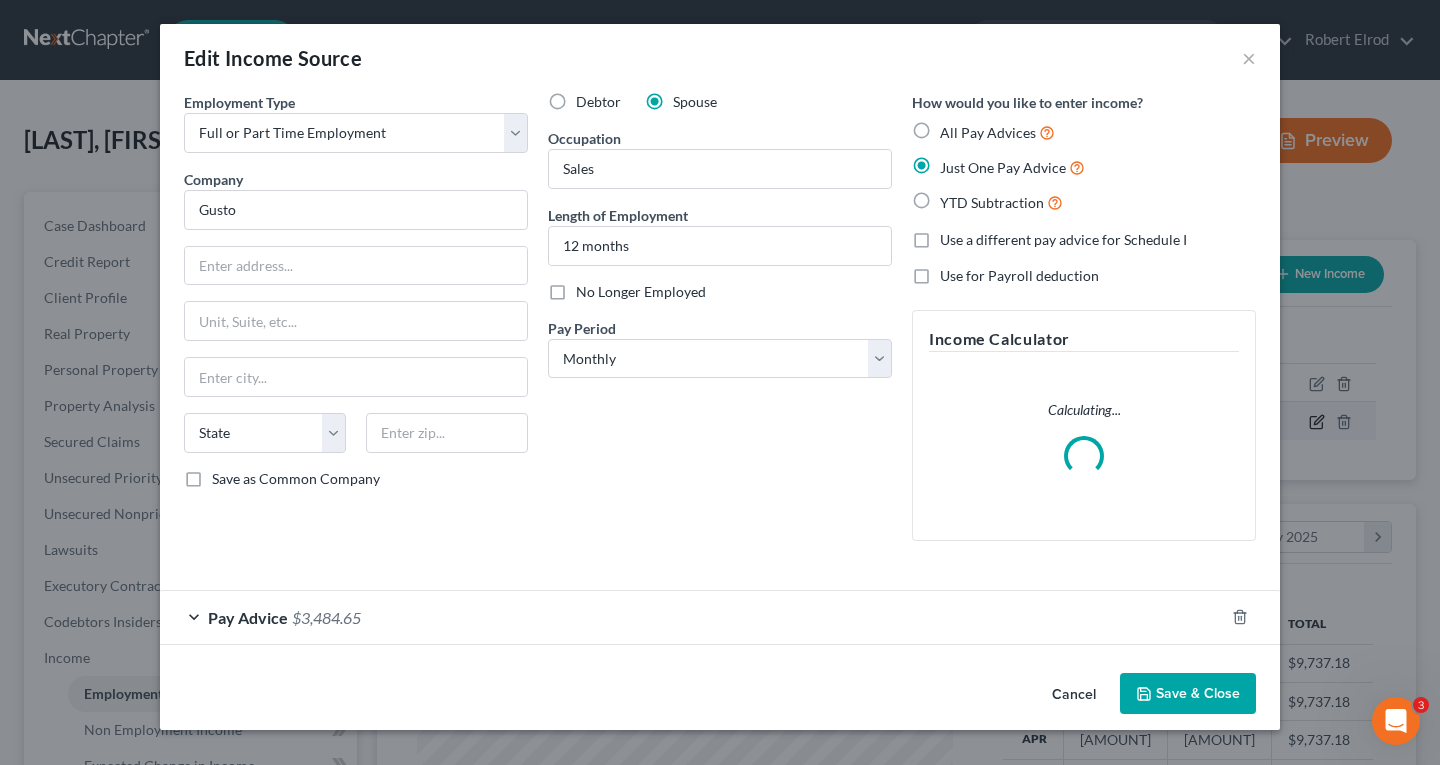 scroll, scrollTop: 999642, scrollLeft: 999417, axis: both 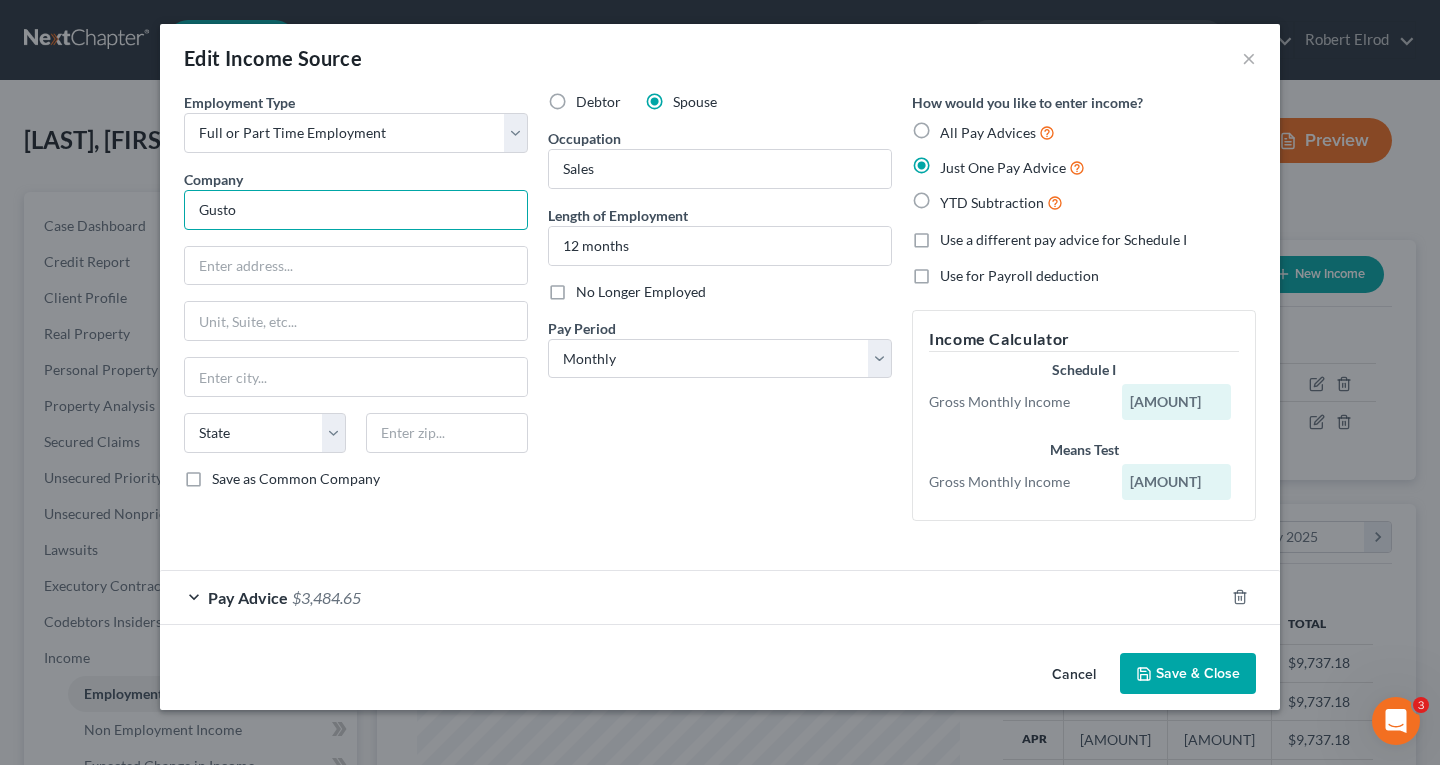 click on "Gusto" at bounding box center (356, 210) 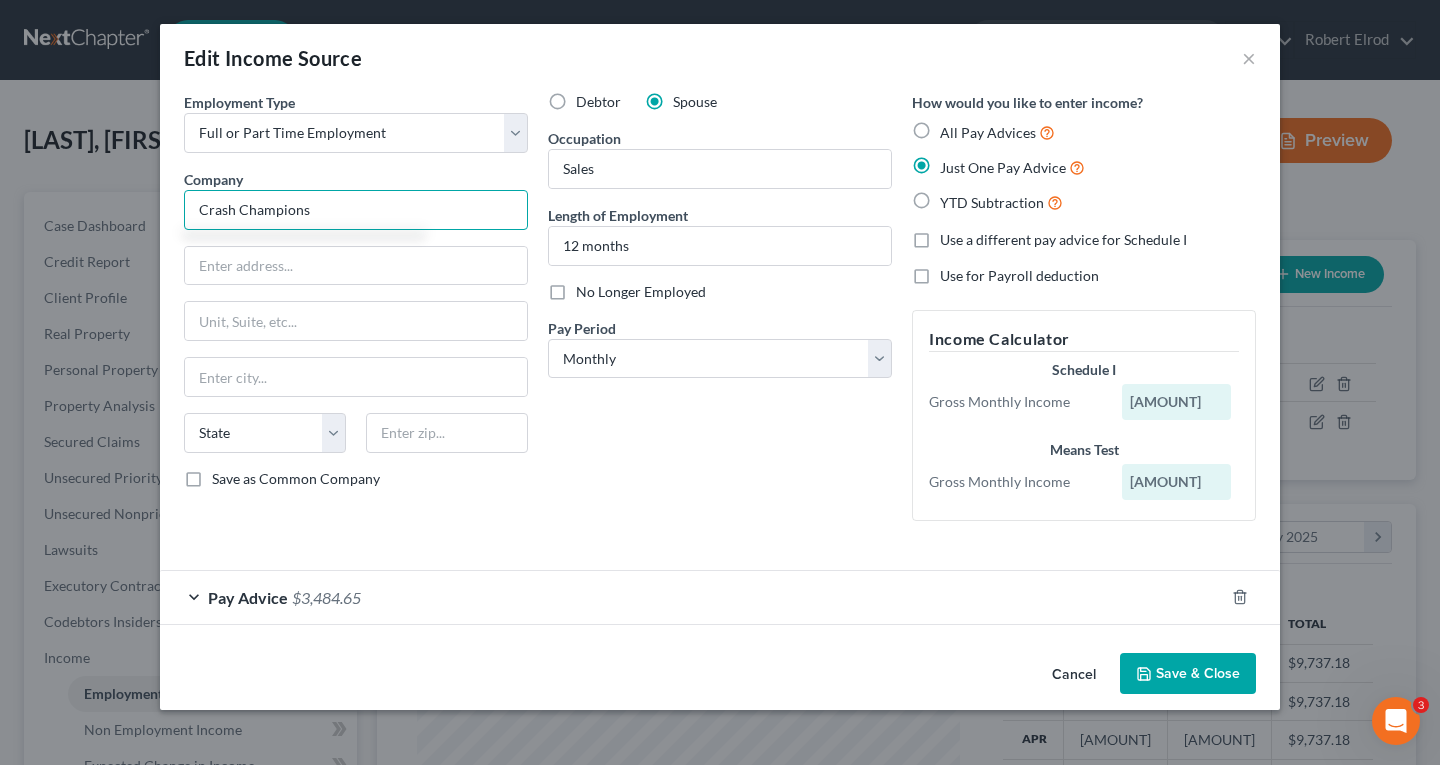 type on "Crash Champions" 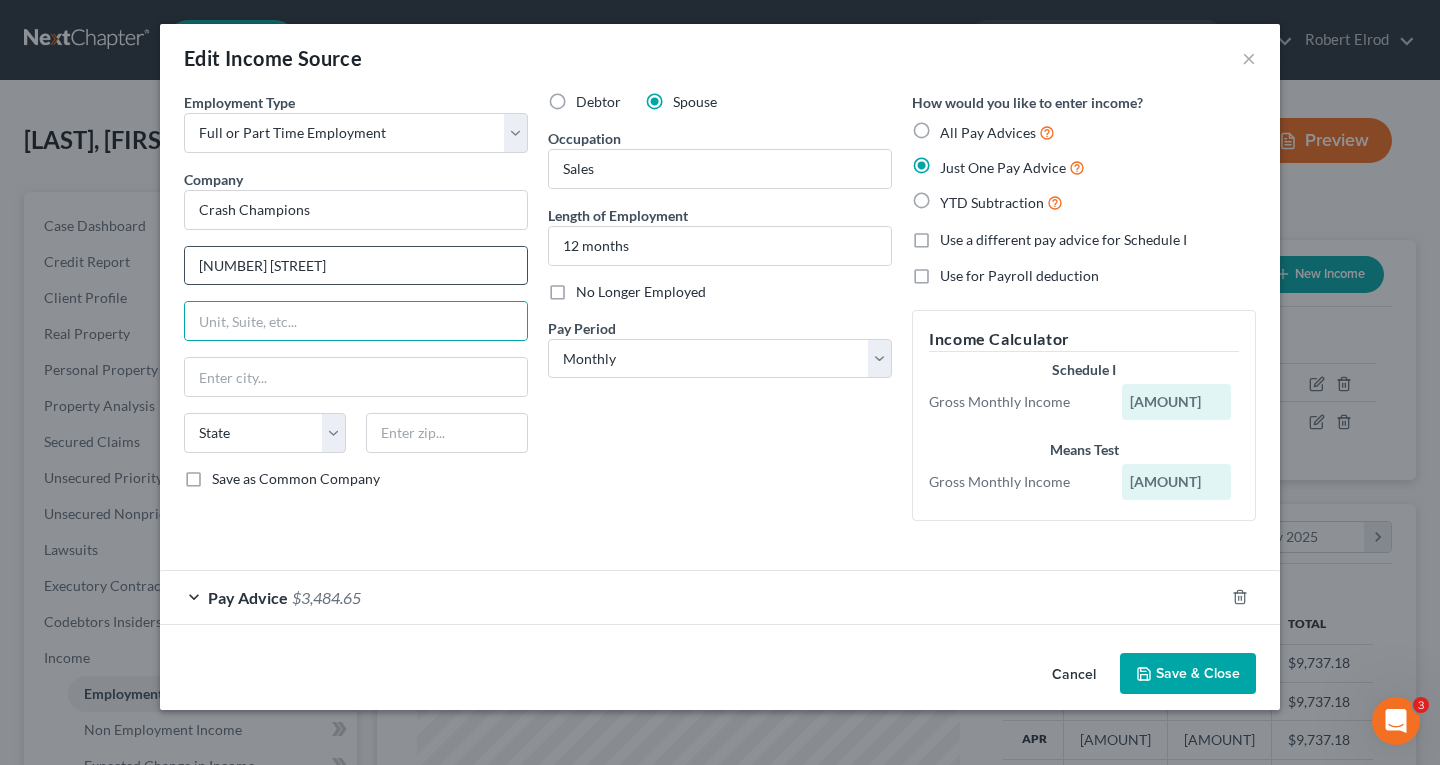 click on "[NUMBER] [STREET]" at bounding box center (356, 266) 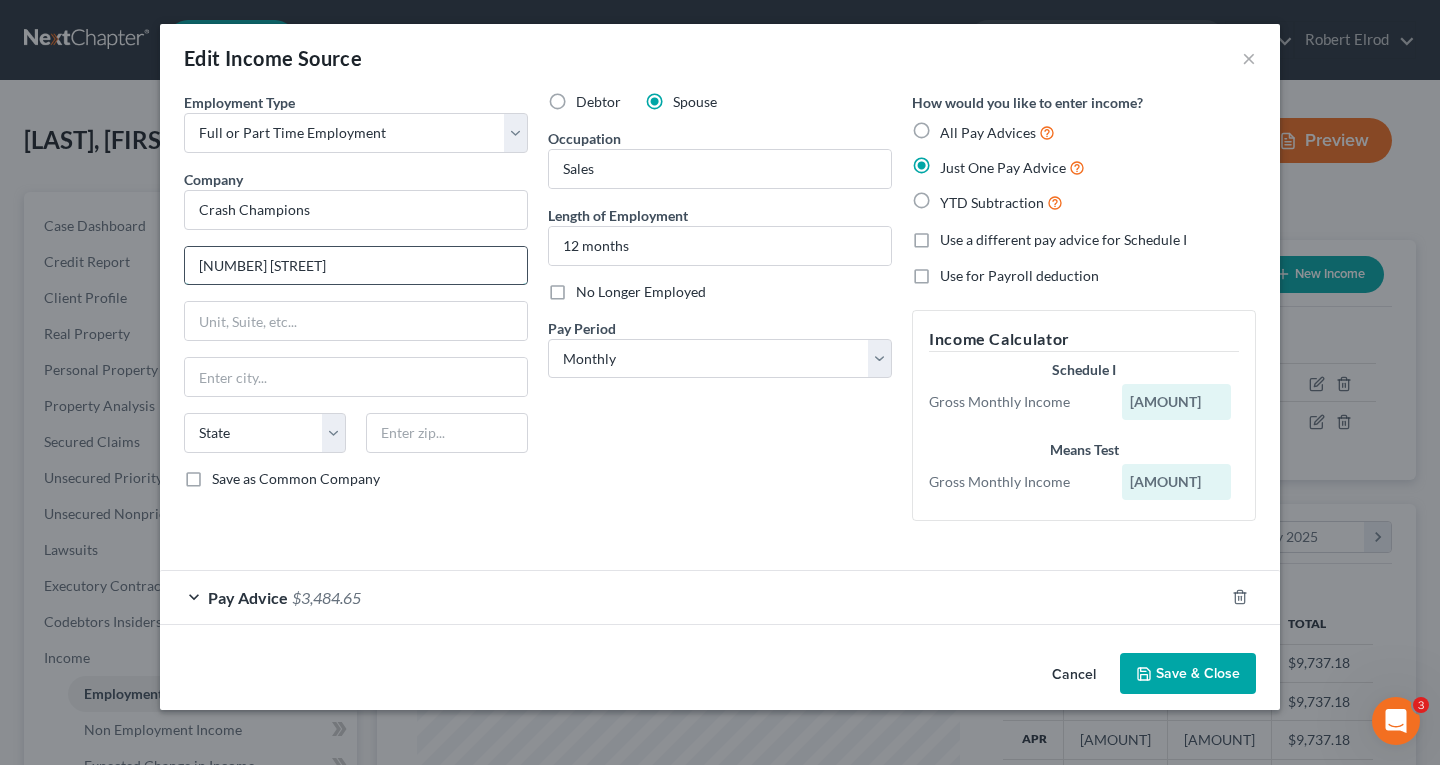 type on "[NUMBER] [STREET]" 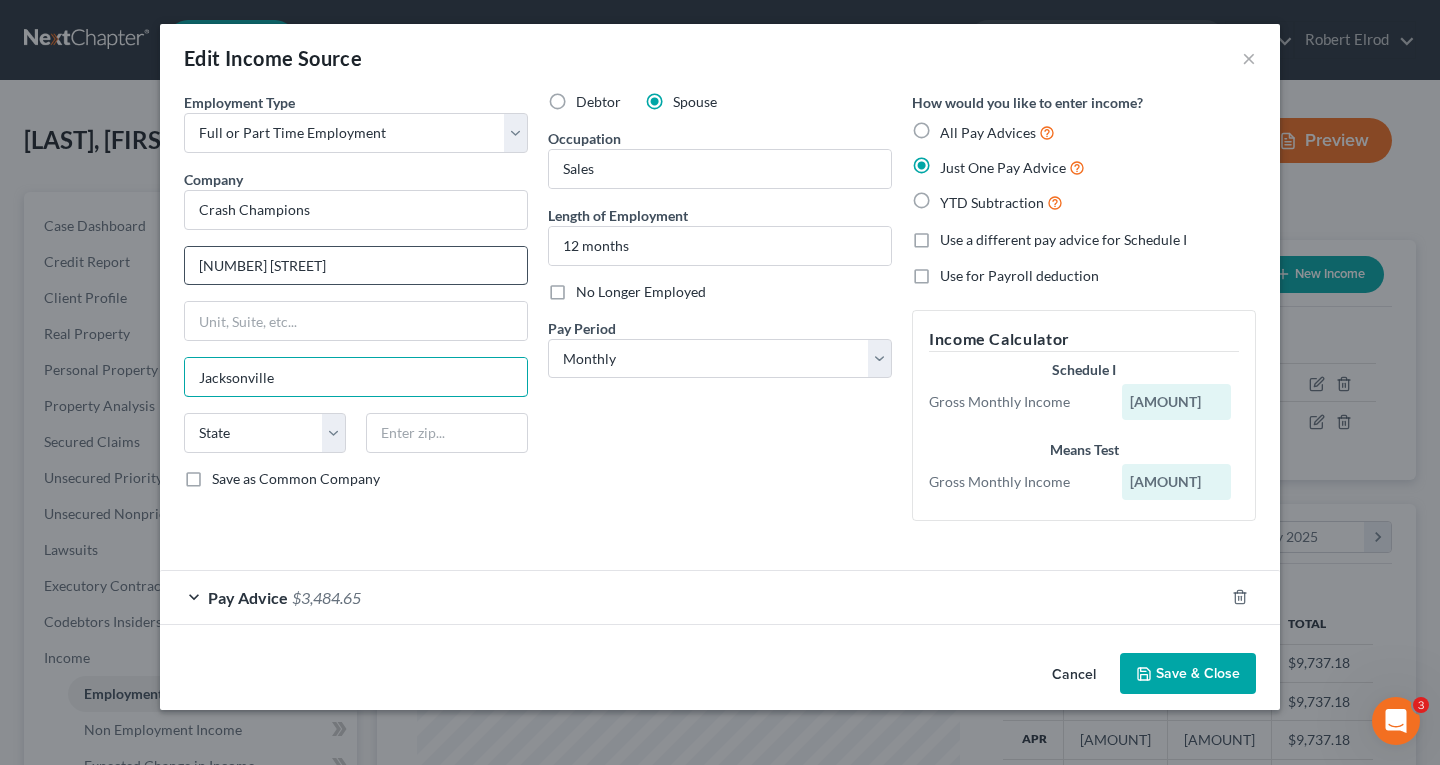 type on "Jacksonville" 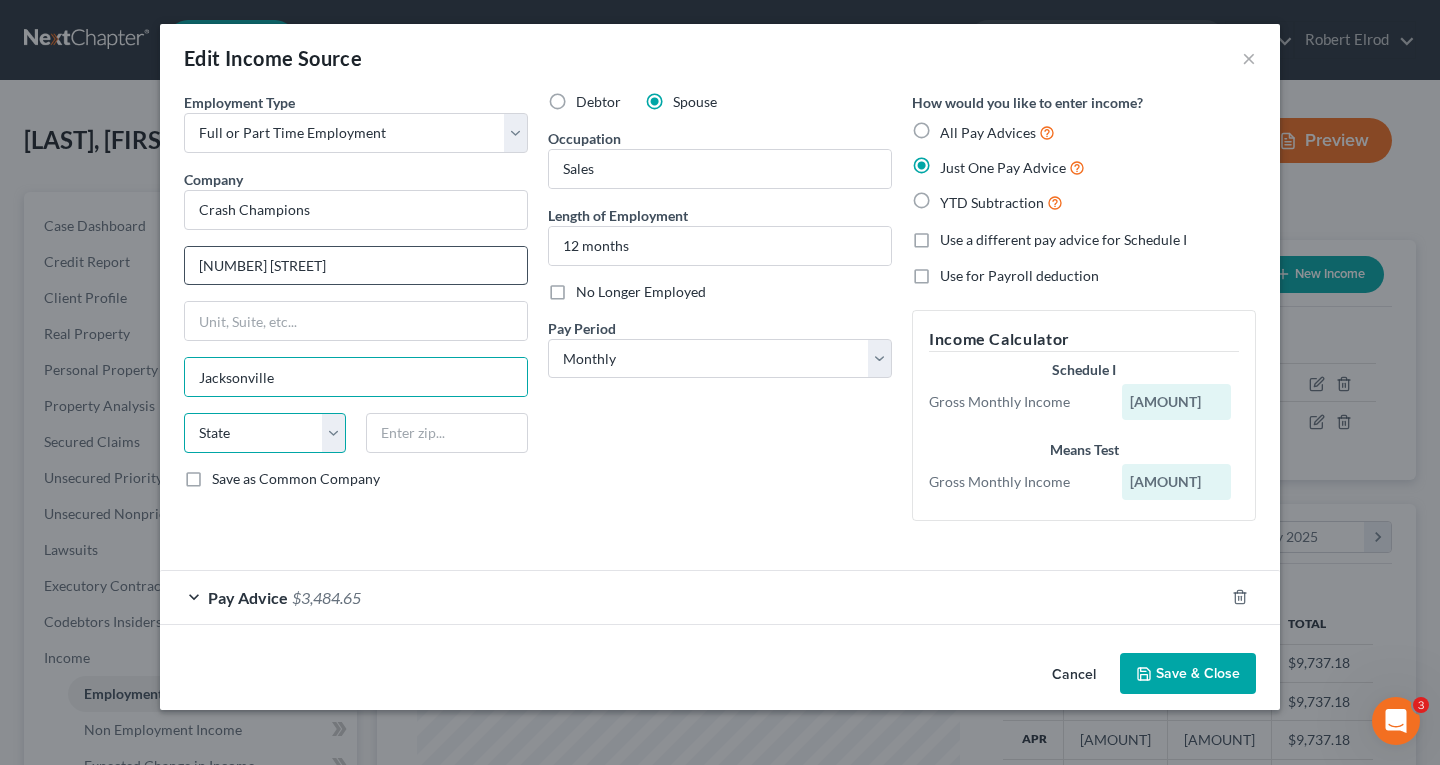 select on "9" 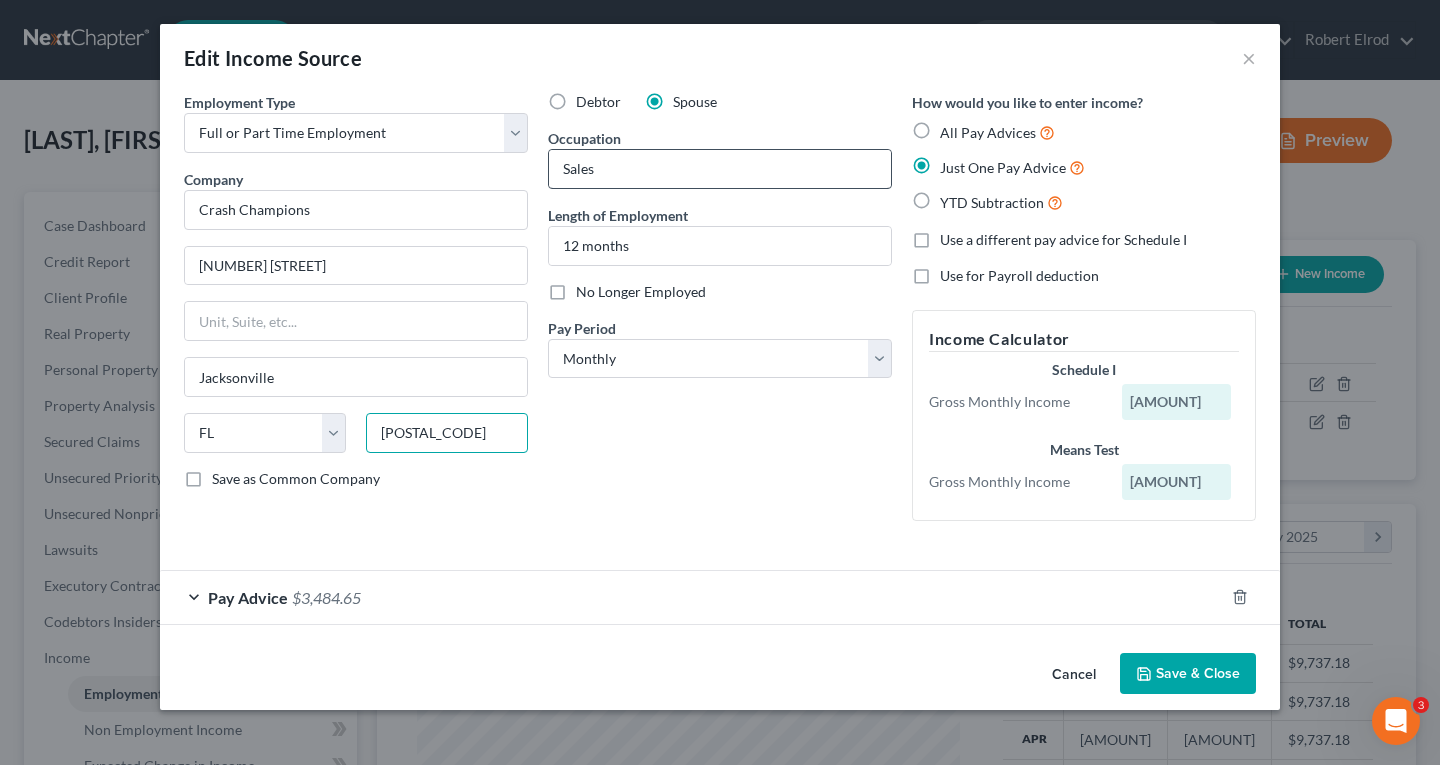 type on "[POSTAL_CODE]" 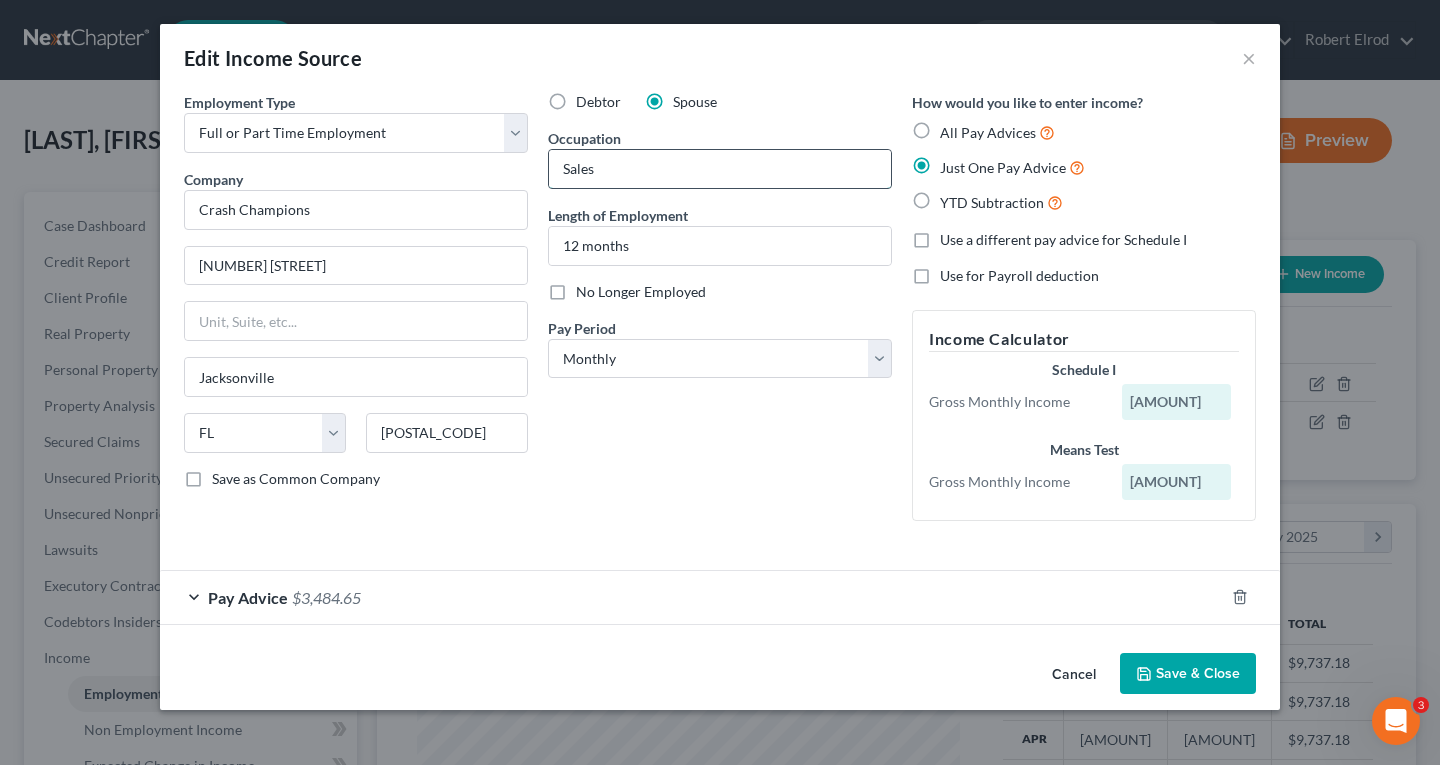 click on "Sales" at bounding box center (720, 169) 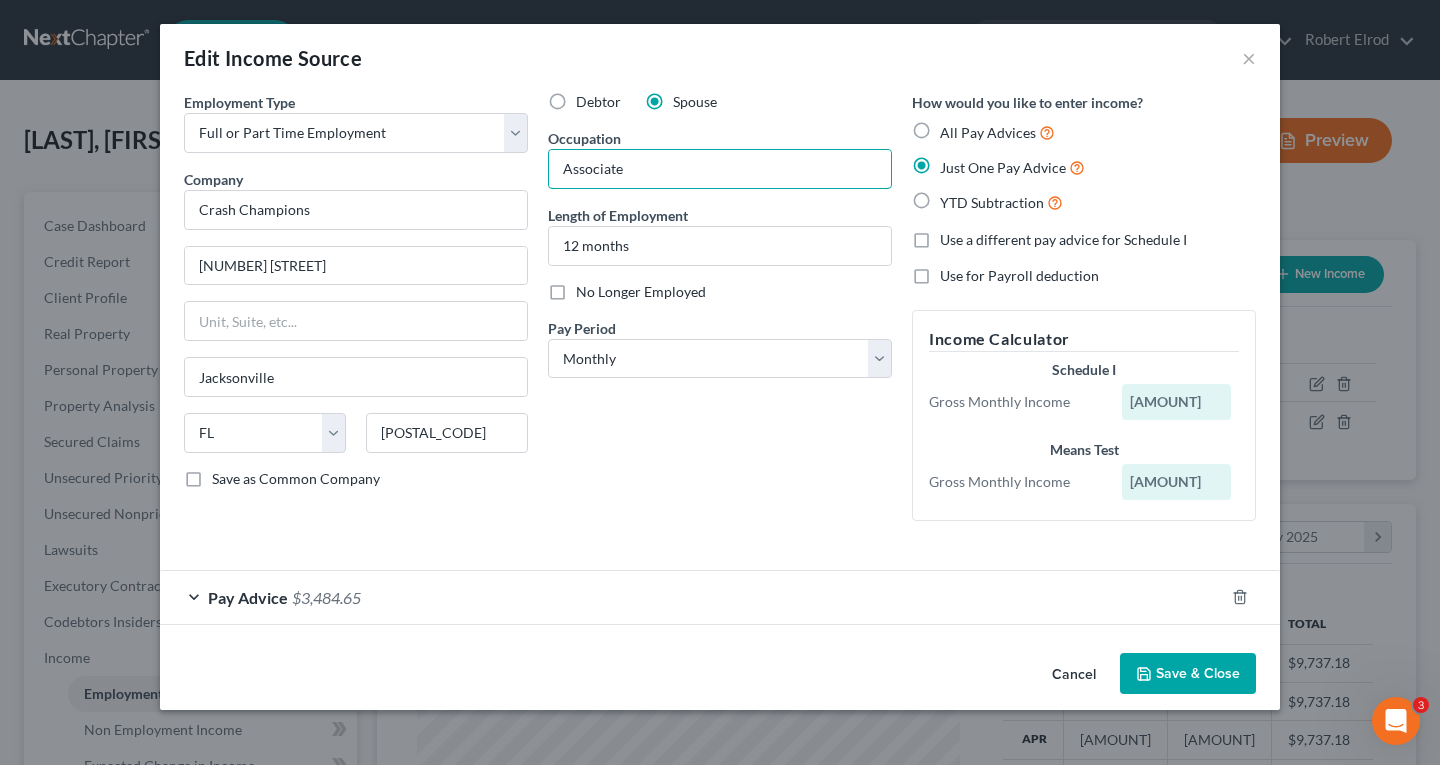type on "Associate" 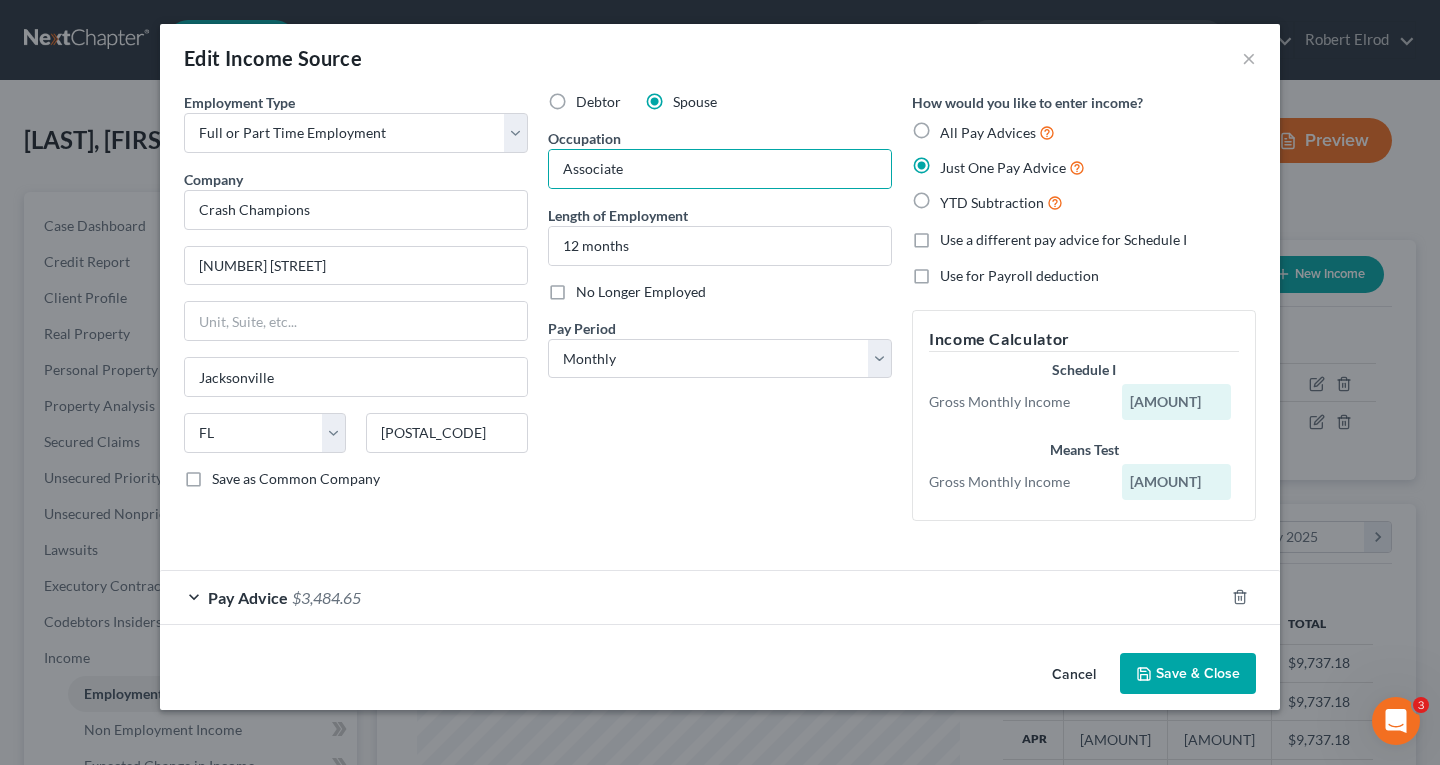 click on "$3,484.65" at bounding box center [326, 597] 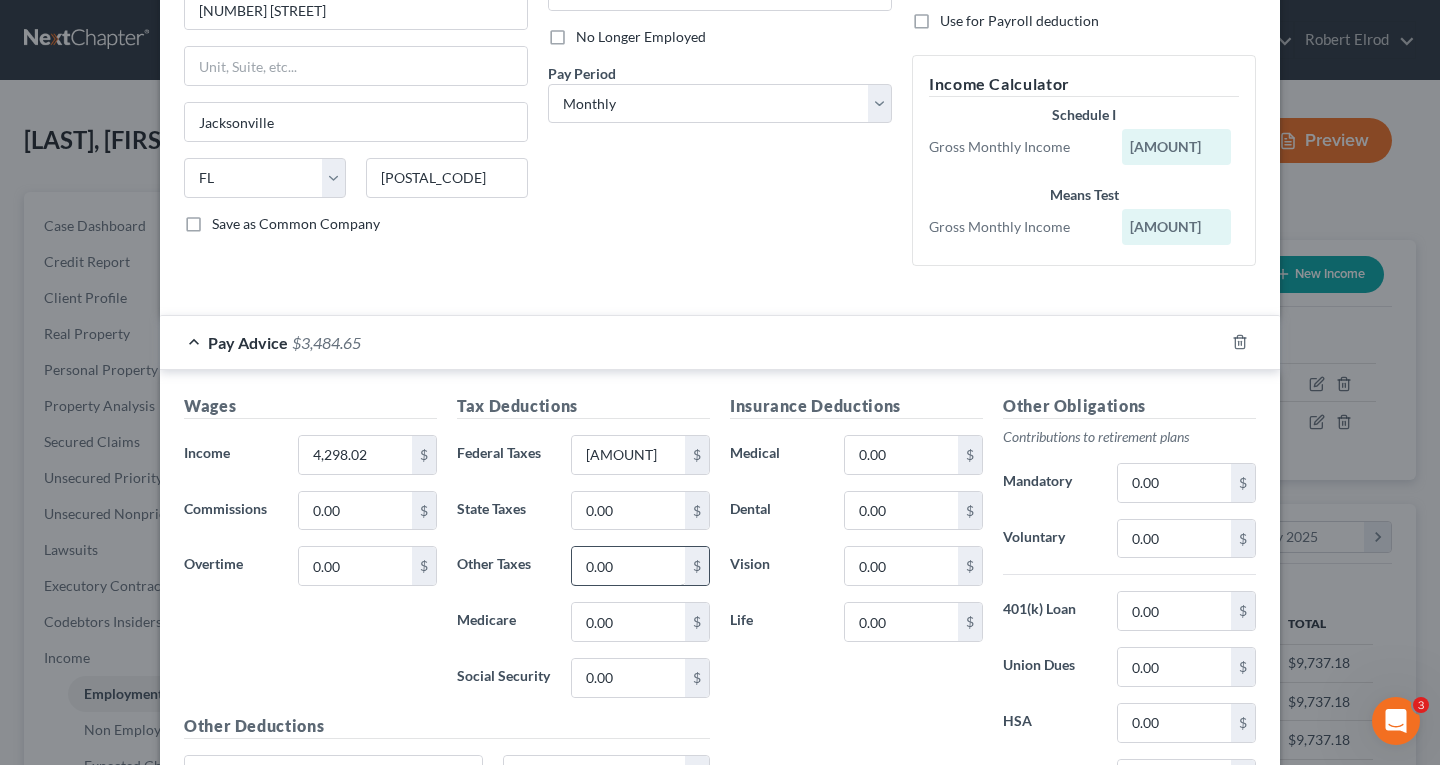 scroll, scrollTop: 300, scrollLeft: 0, axis: vertical 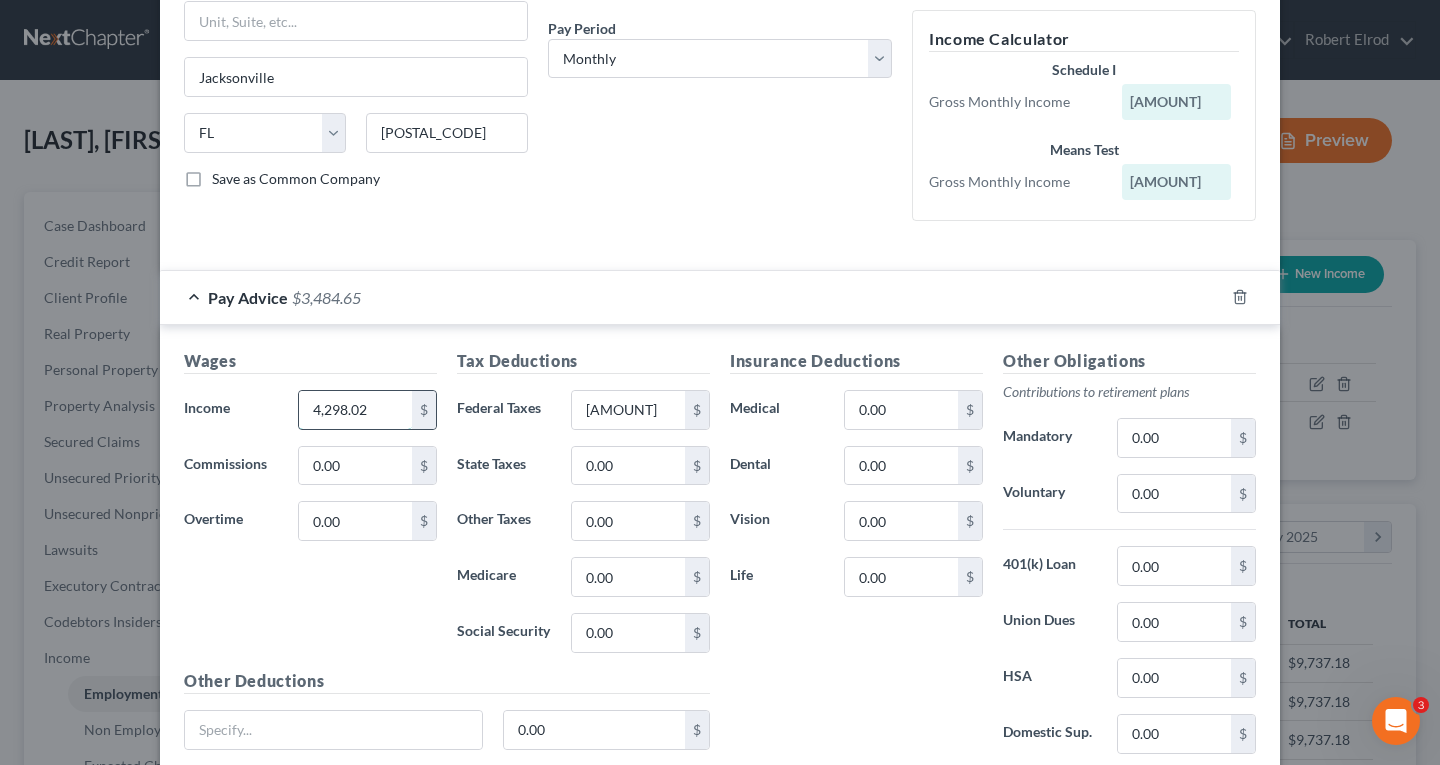 click on "4,298.02" at bounding box center (355, 410) 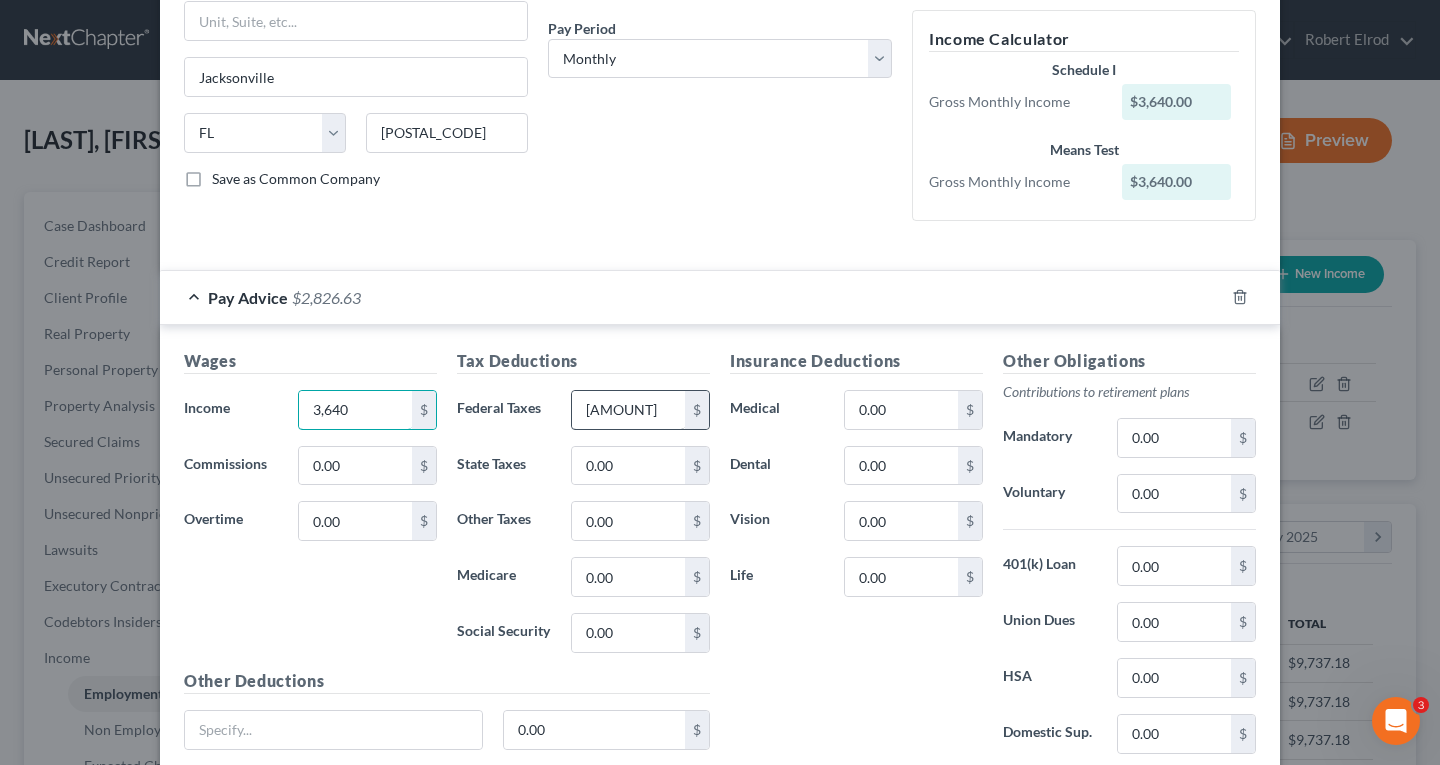 type on "3,640" 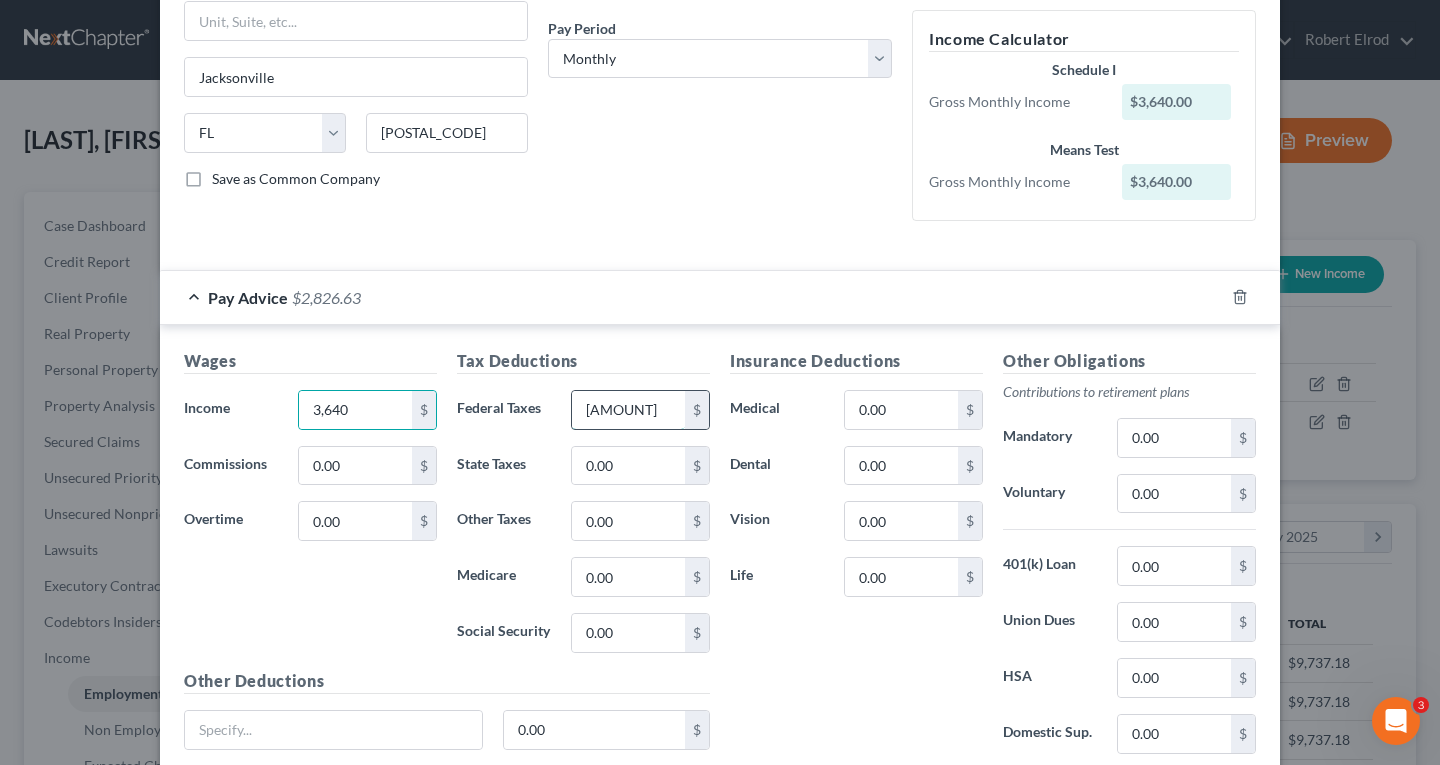 click on "[AMOUNT]" at bounding box center [628, 410] 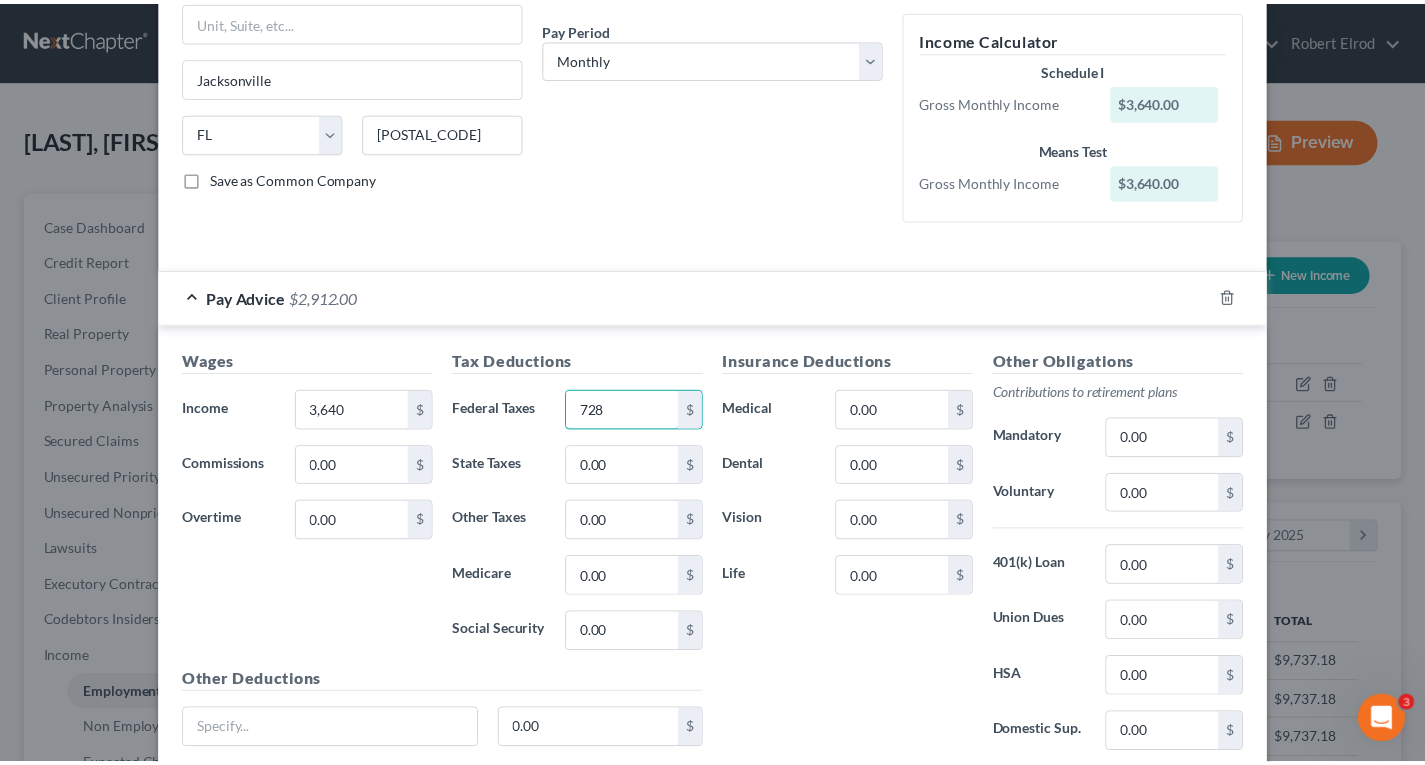scroll, scrollTop: 458, scrollLeft: 0, axis: vertical 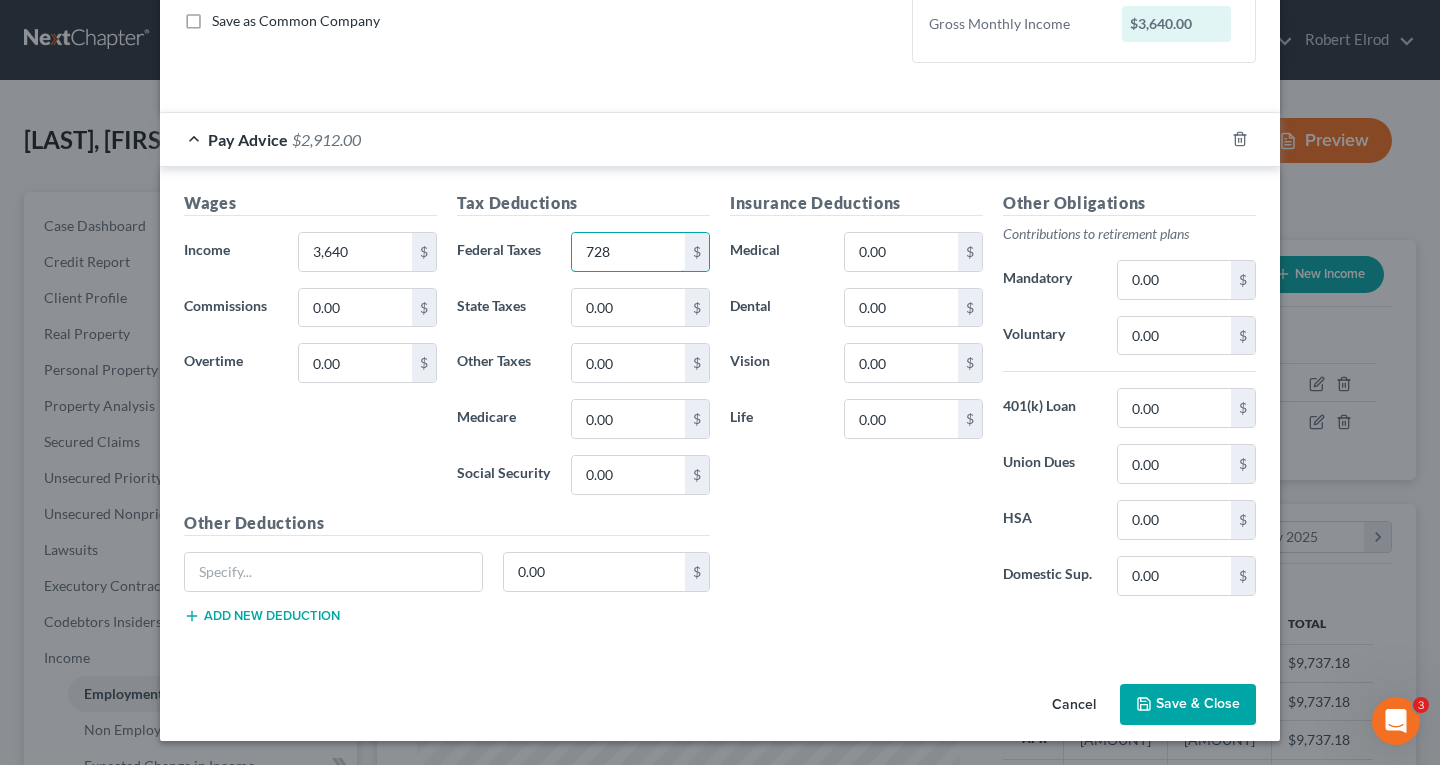 type on "728" 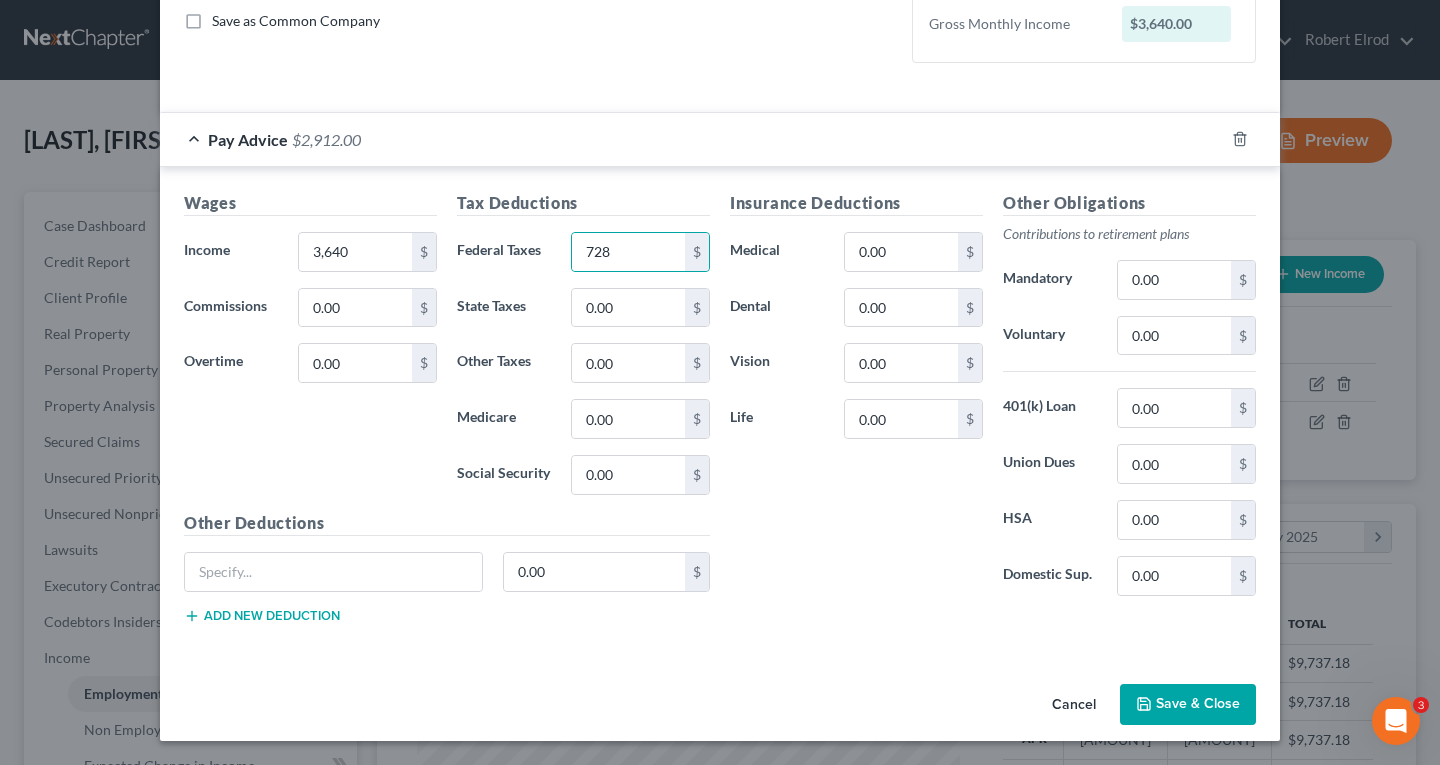click on "Save & Close" at bounding box center (1188, 705) 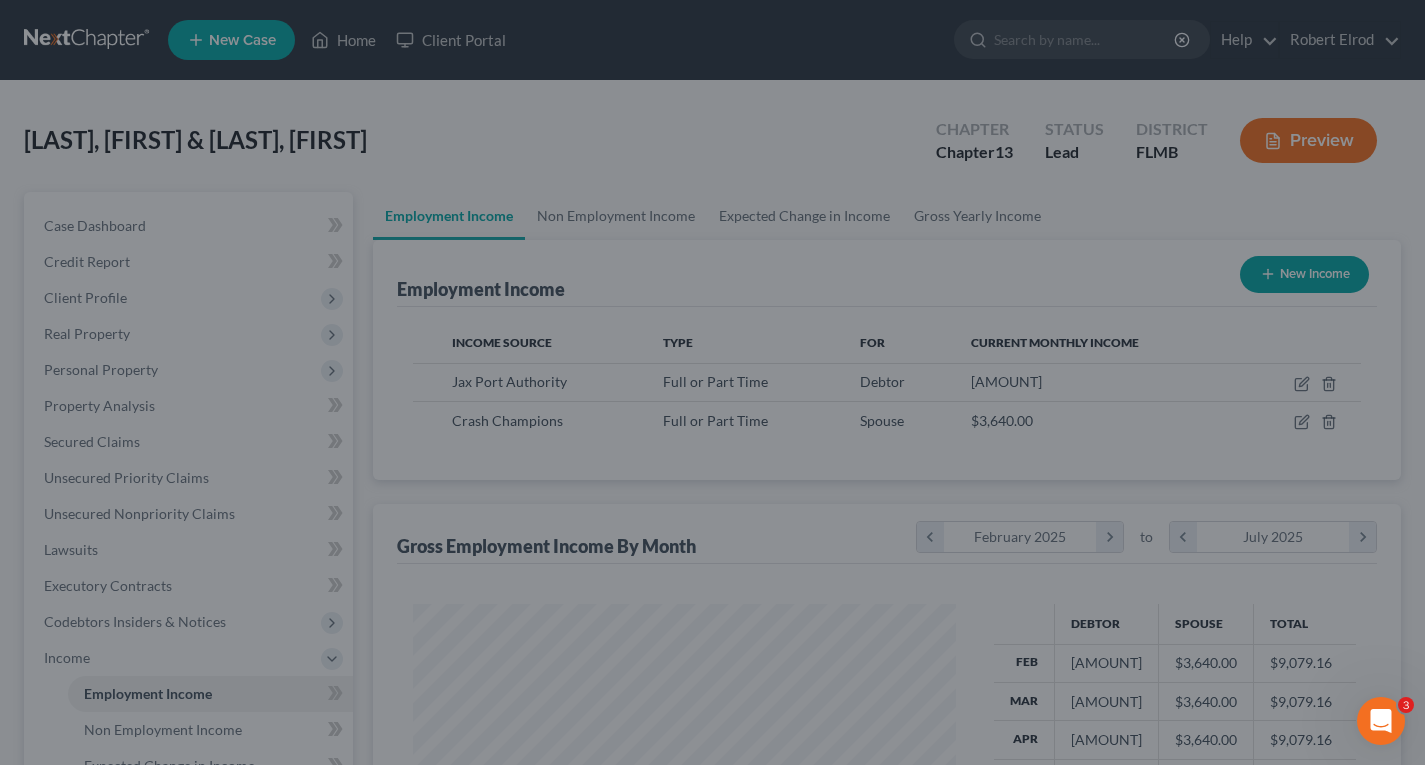 scroll, scrollTop: 359, scrollLeft: 576, axis: both 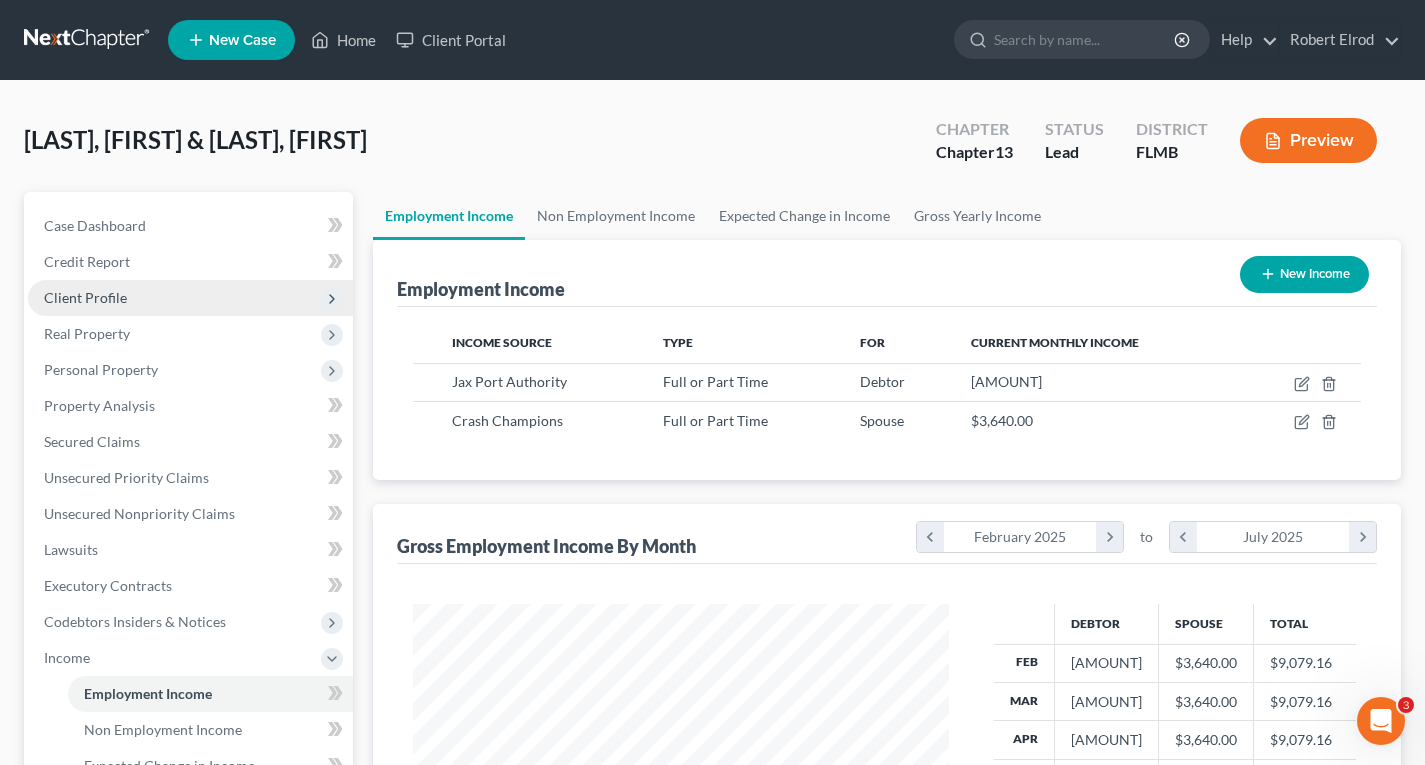 click on "Client Profile" at bounding box center (85, 297) 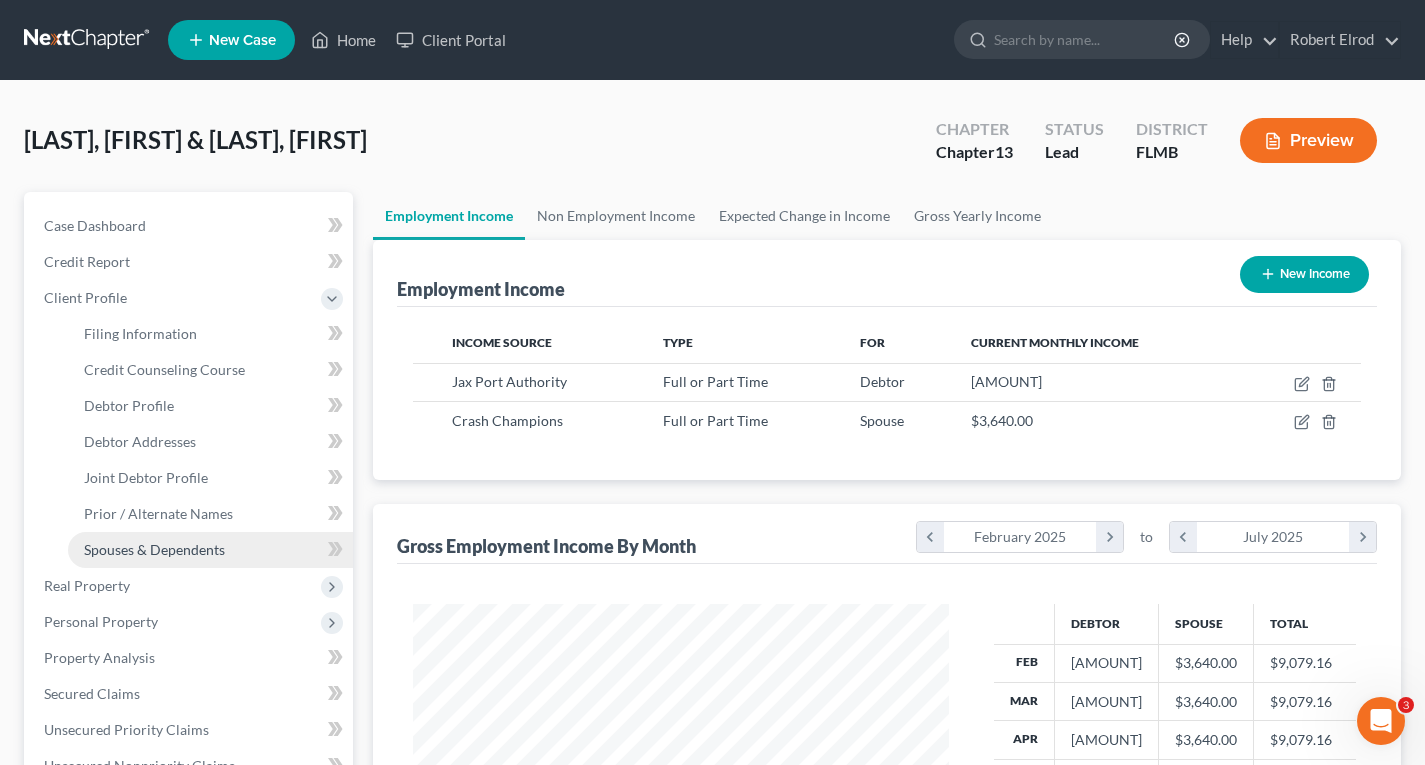 click on "Spouses & Dependents" at bounding box center (154, 549) 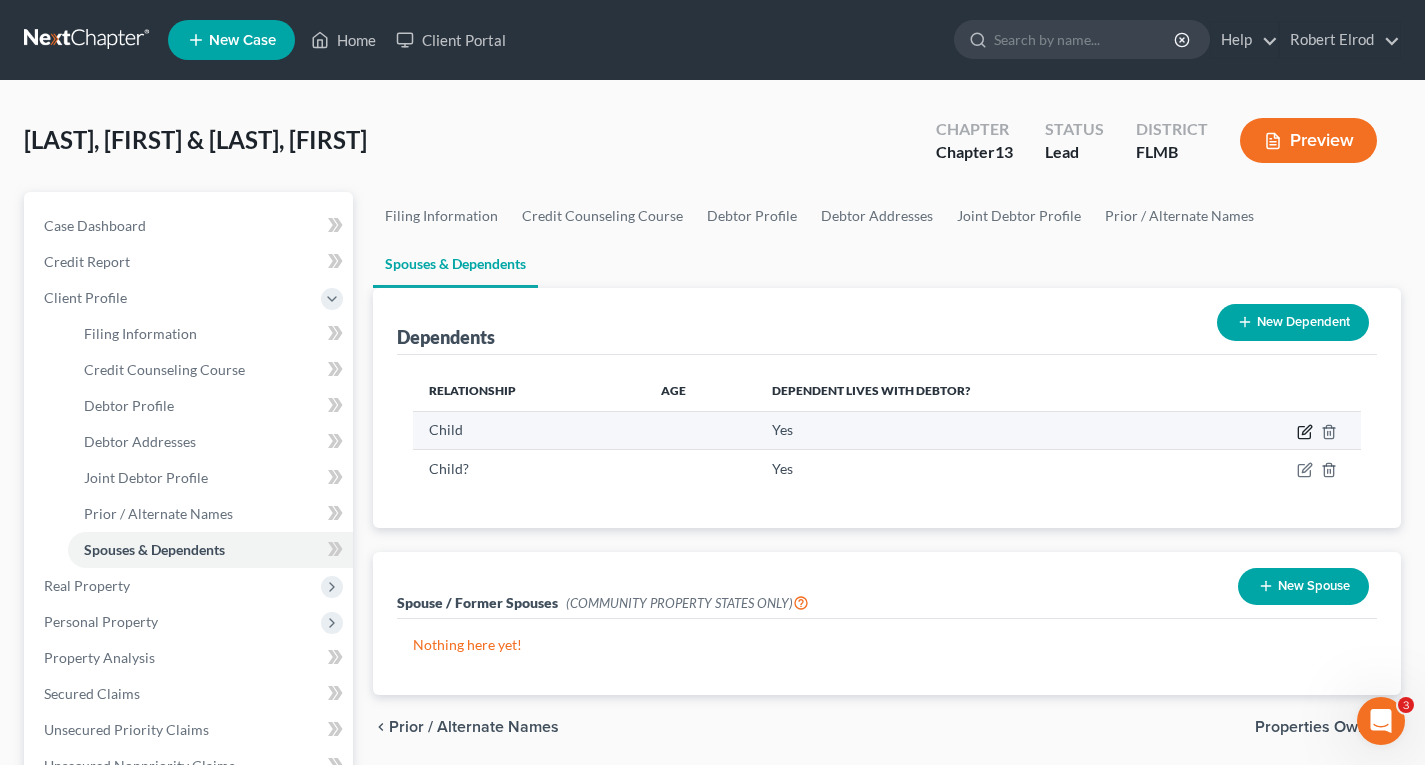 click 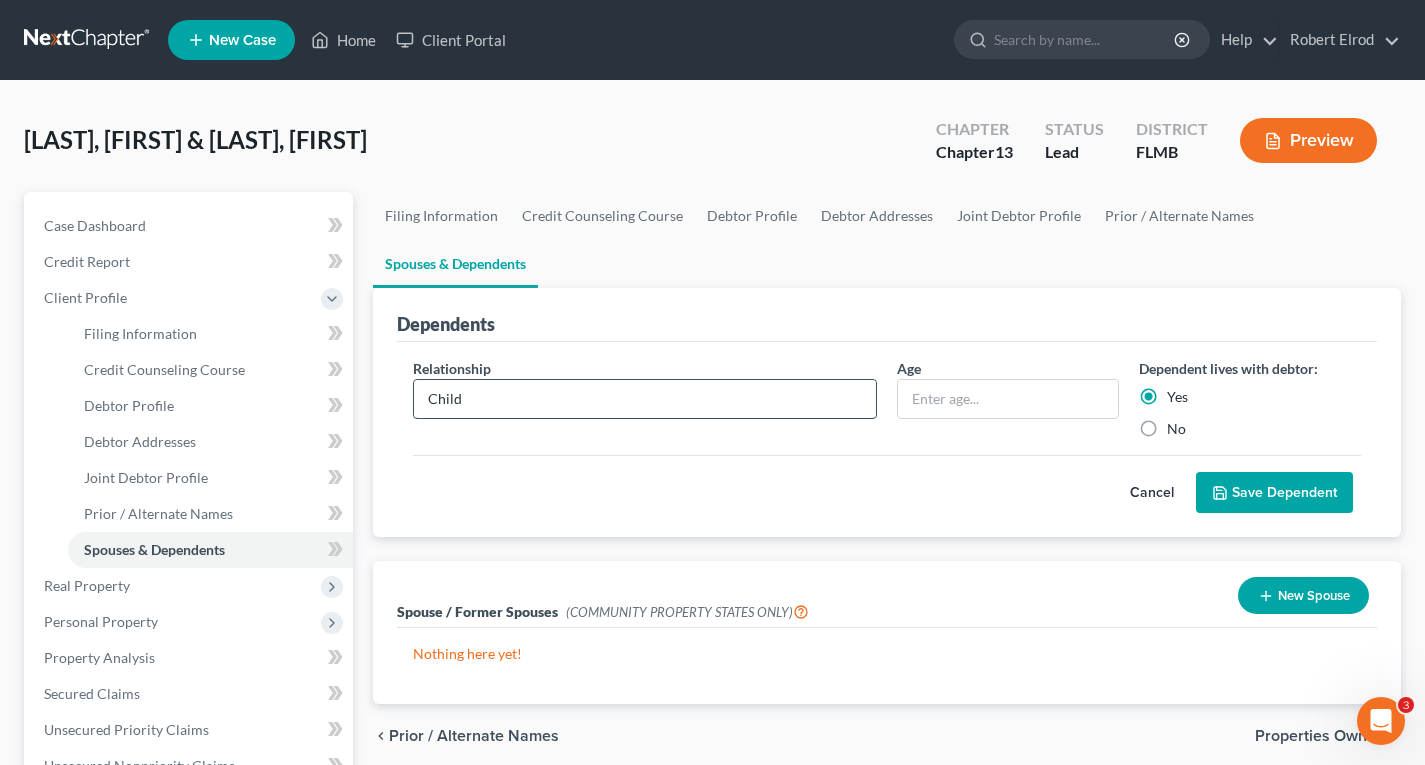 click on "Child" at bounding box center [645, 399] 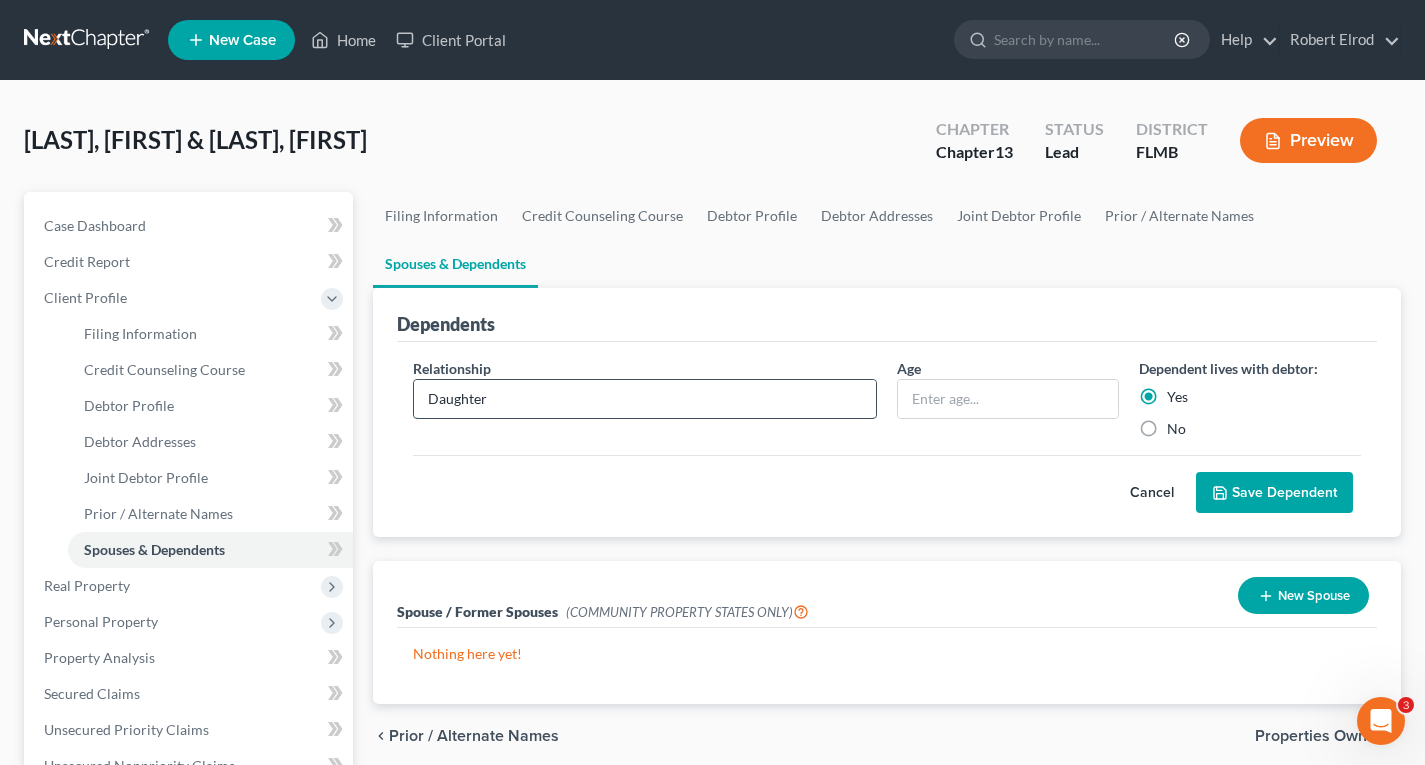 type on "Daughter" 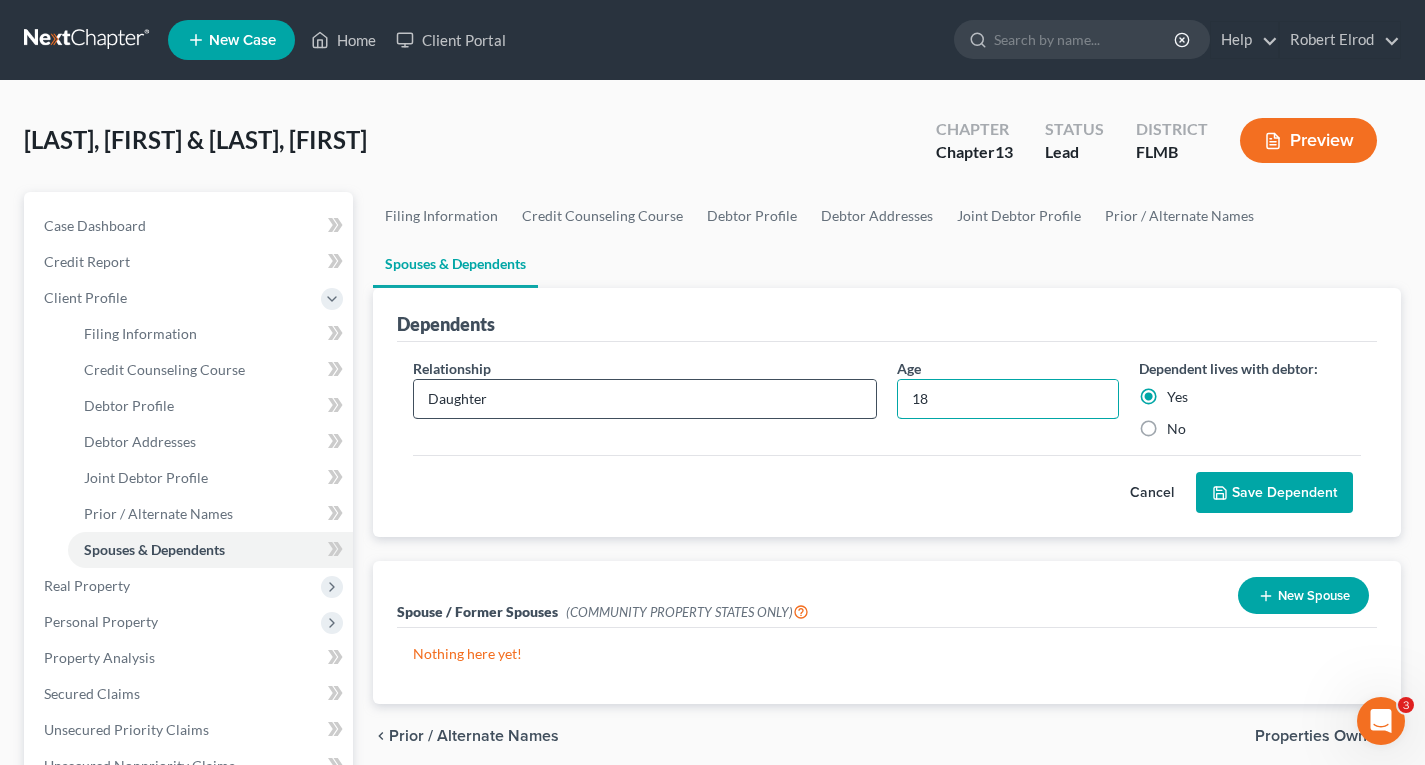 type on "18" 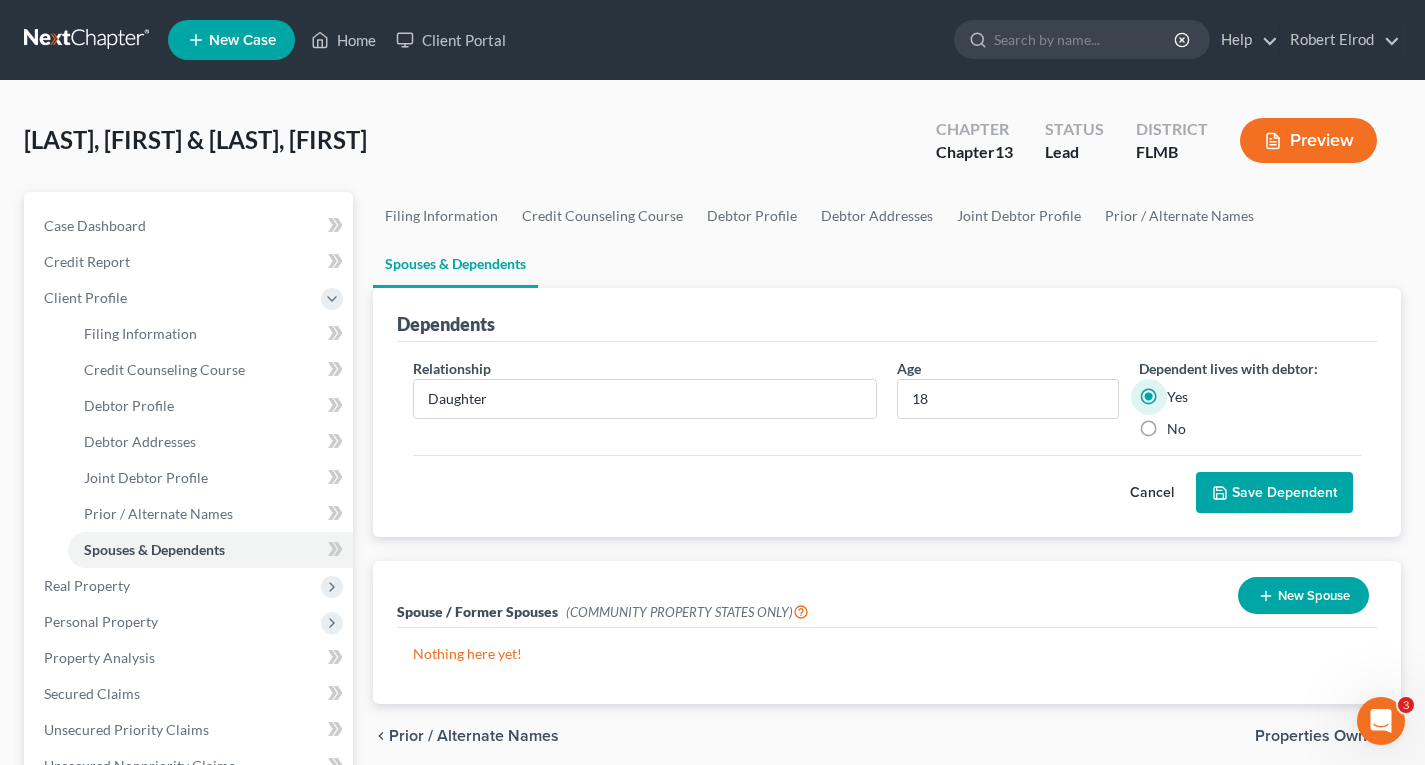 click on "Save Dependent" at bounding box center [1274, 493] 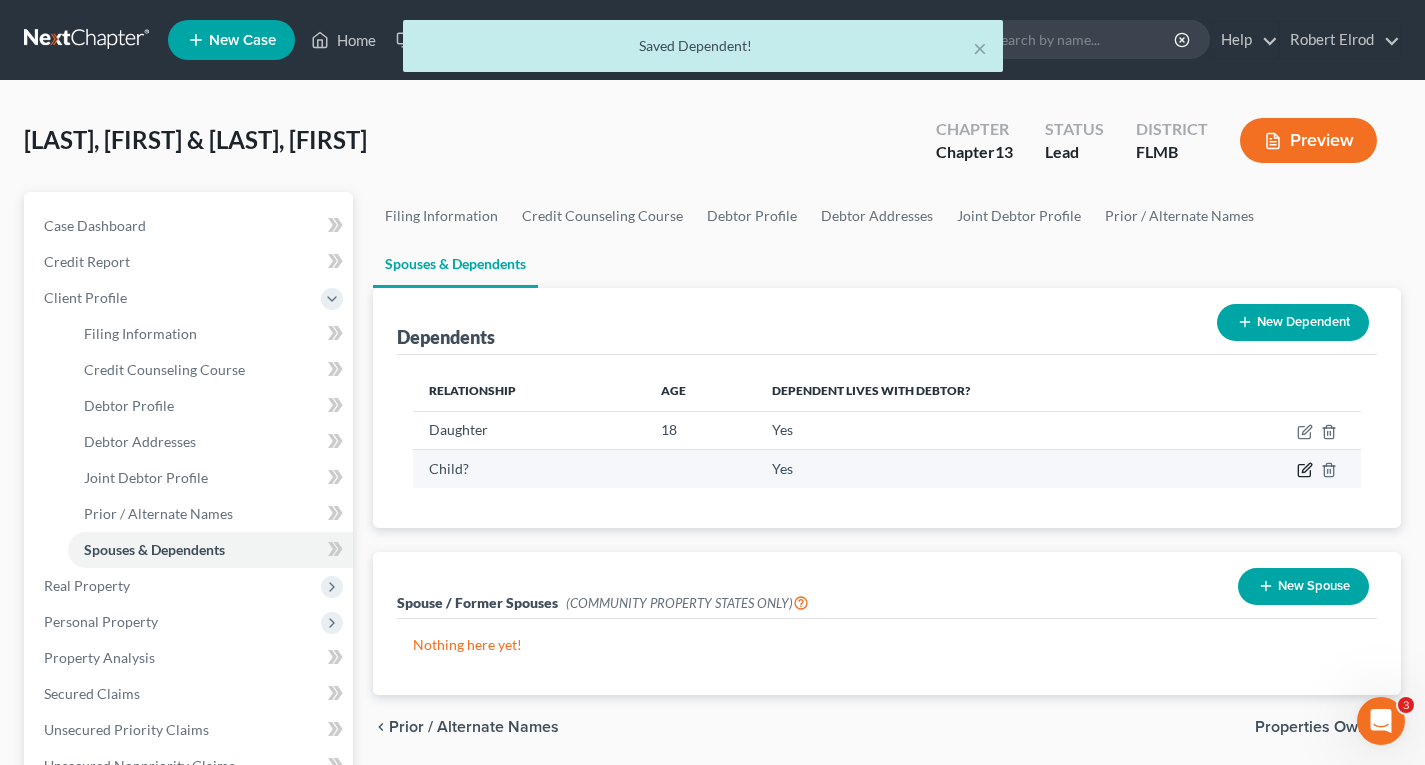 click 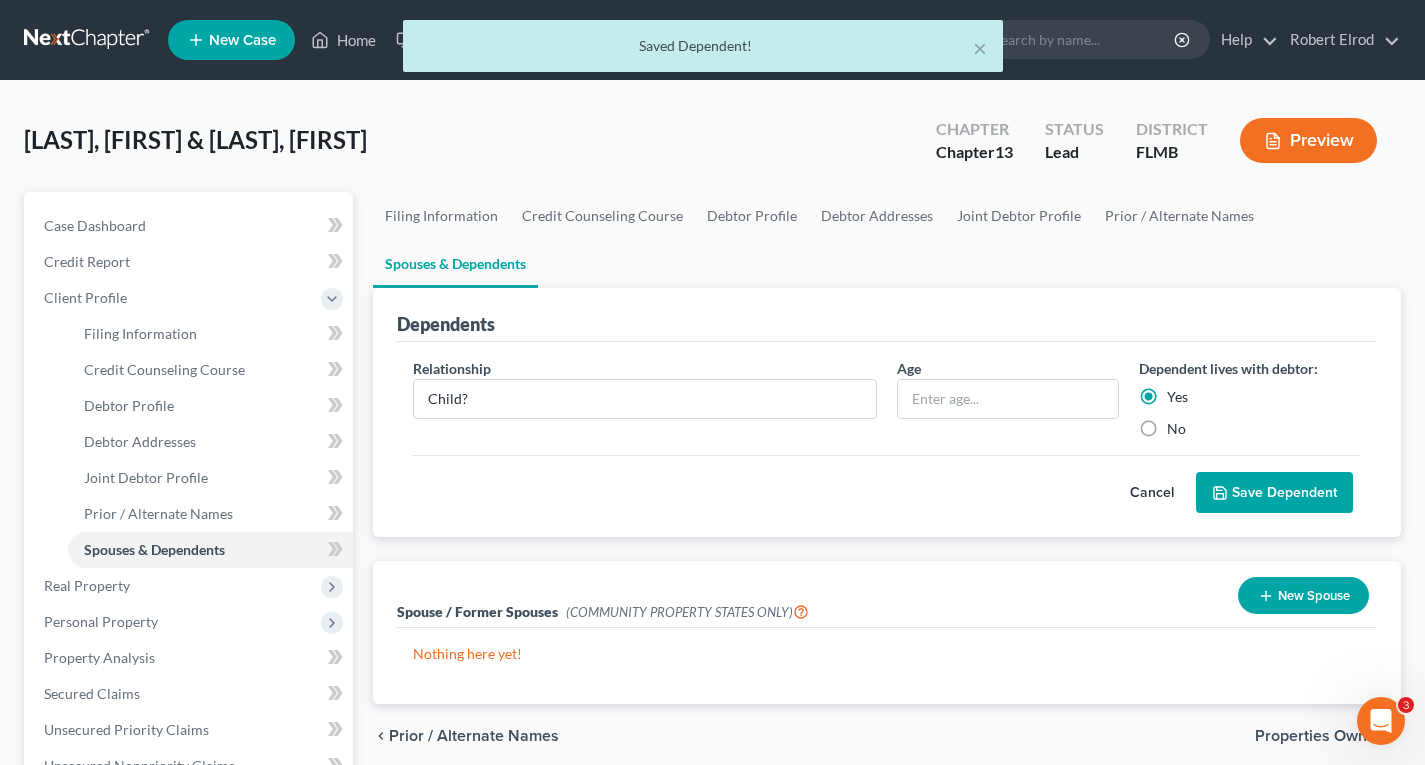 click on "Relationship
*
Child?" at bounding box center (645, 398) 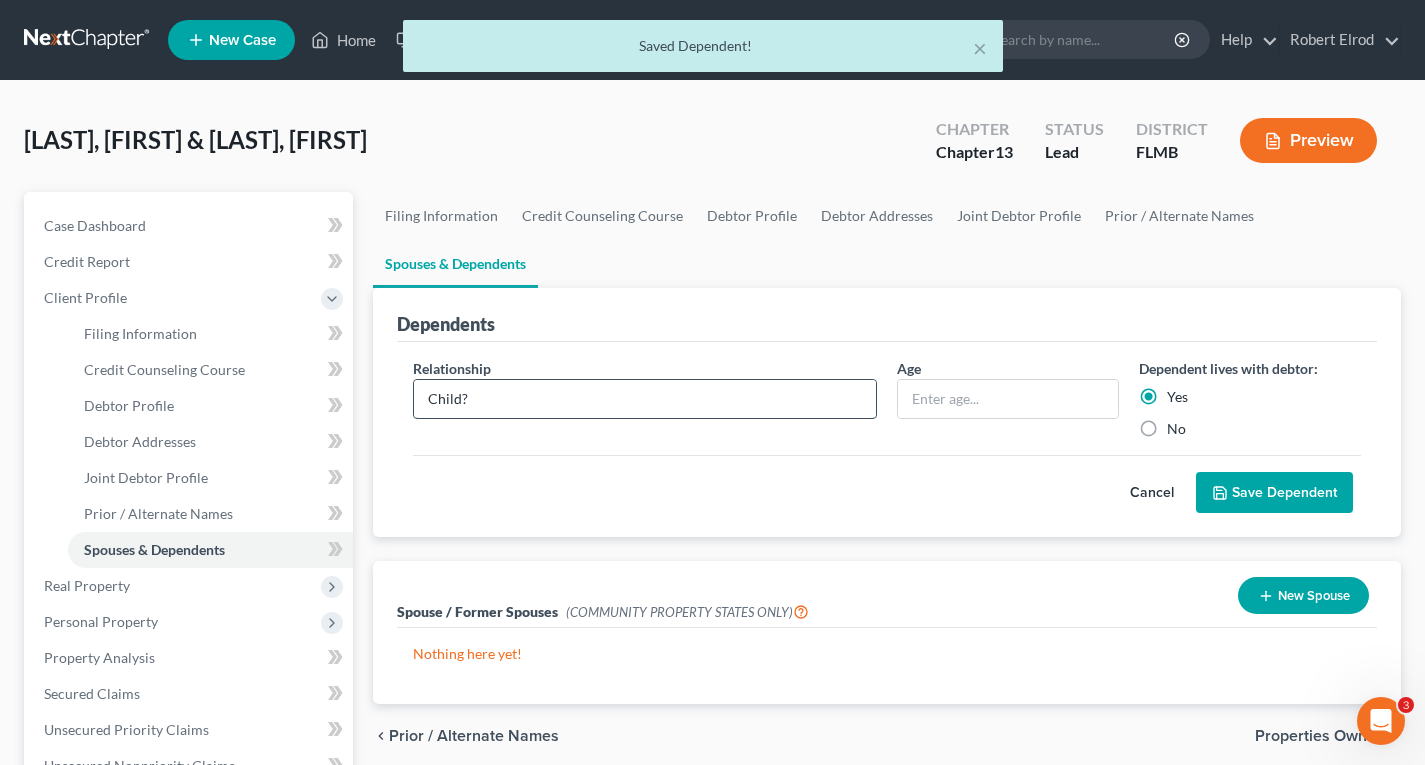 click on "Child?" at bounding box center (645, 399) 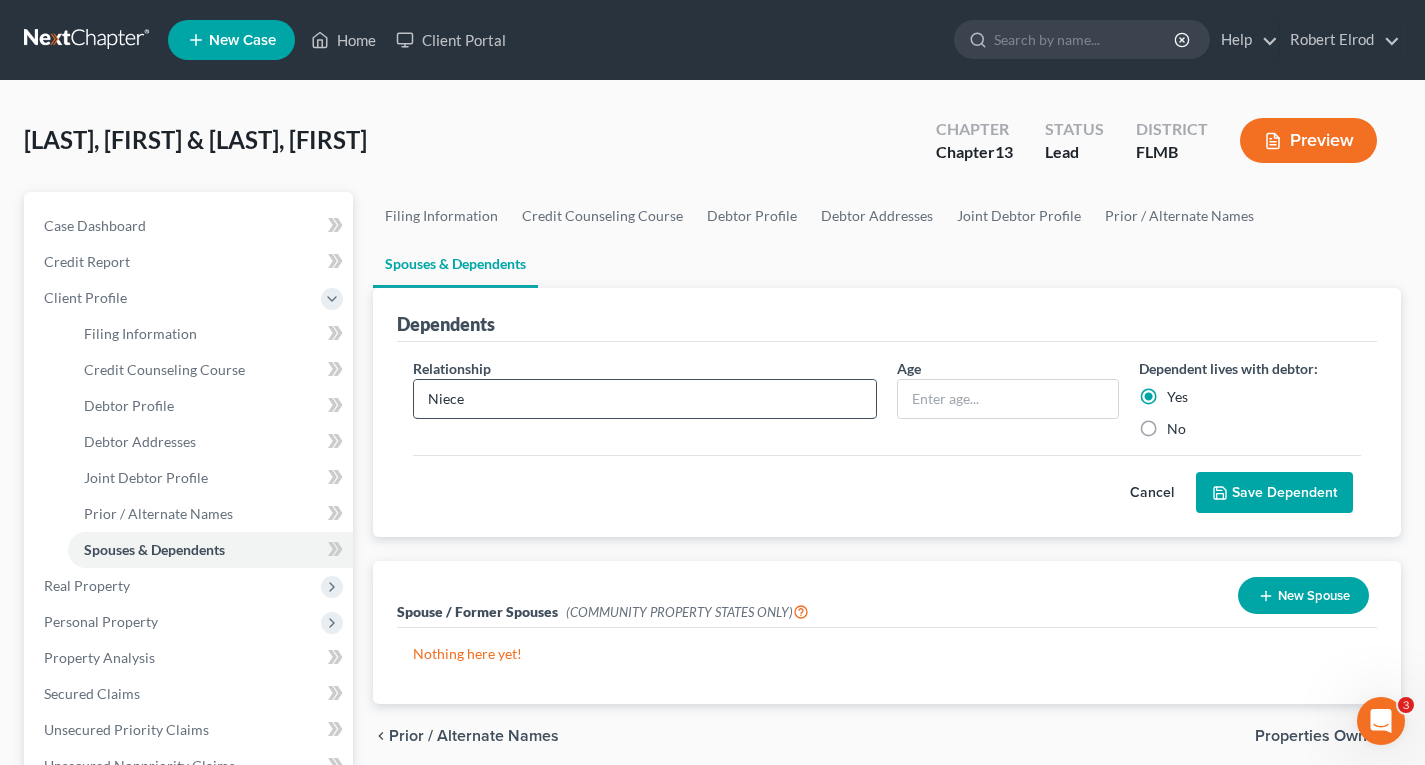 type on "Niece" 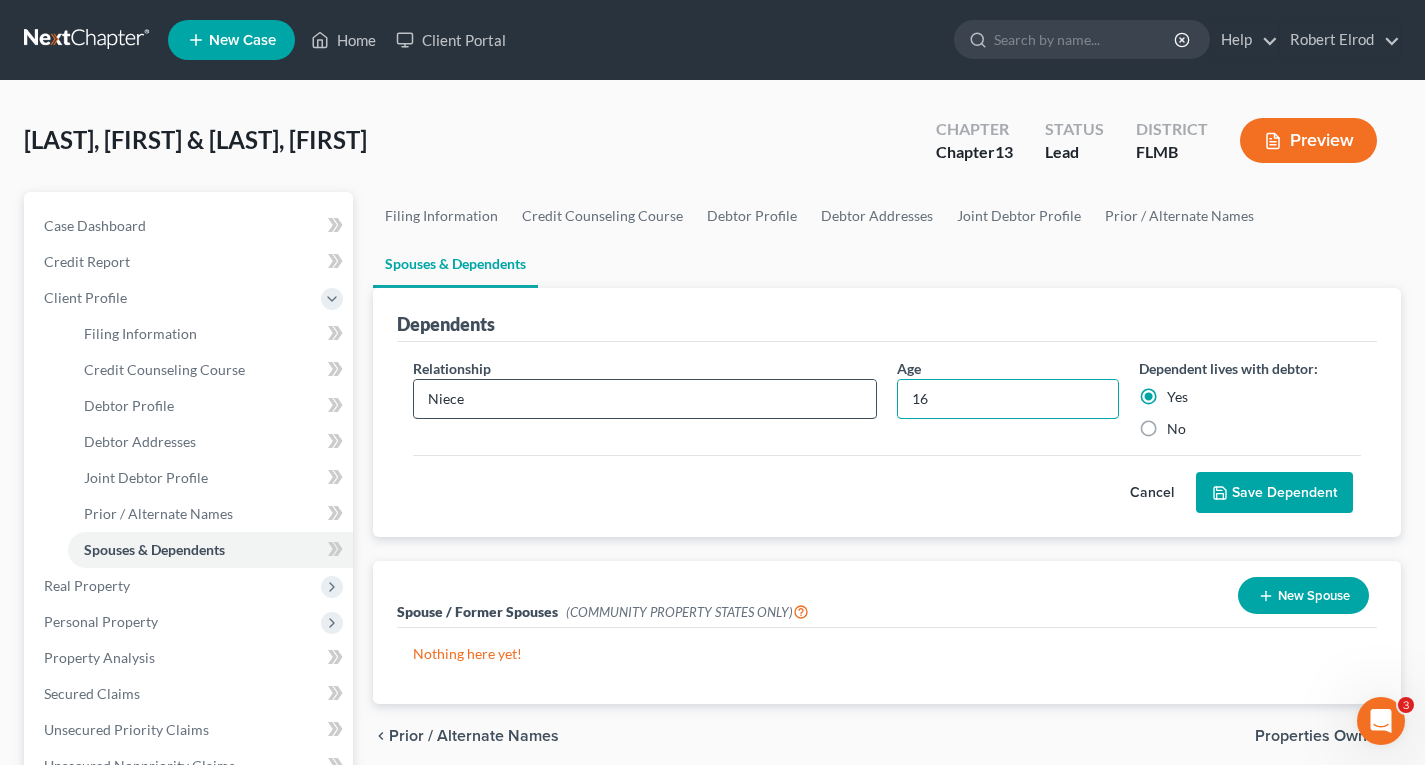type on "16" 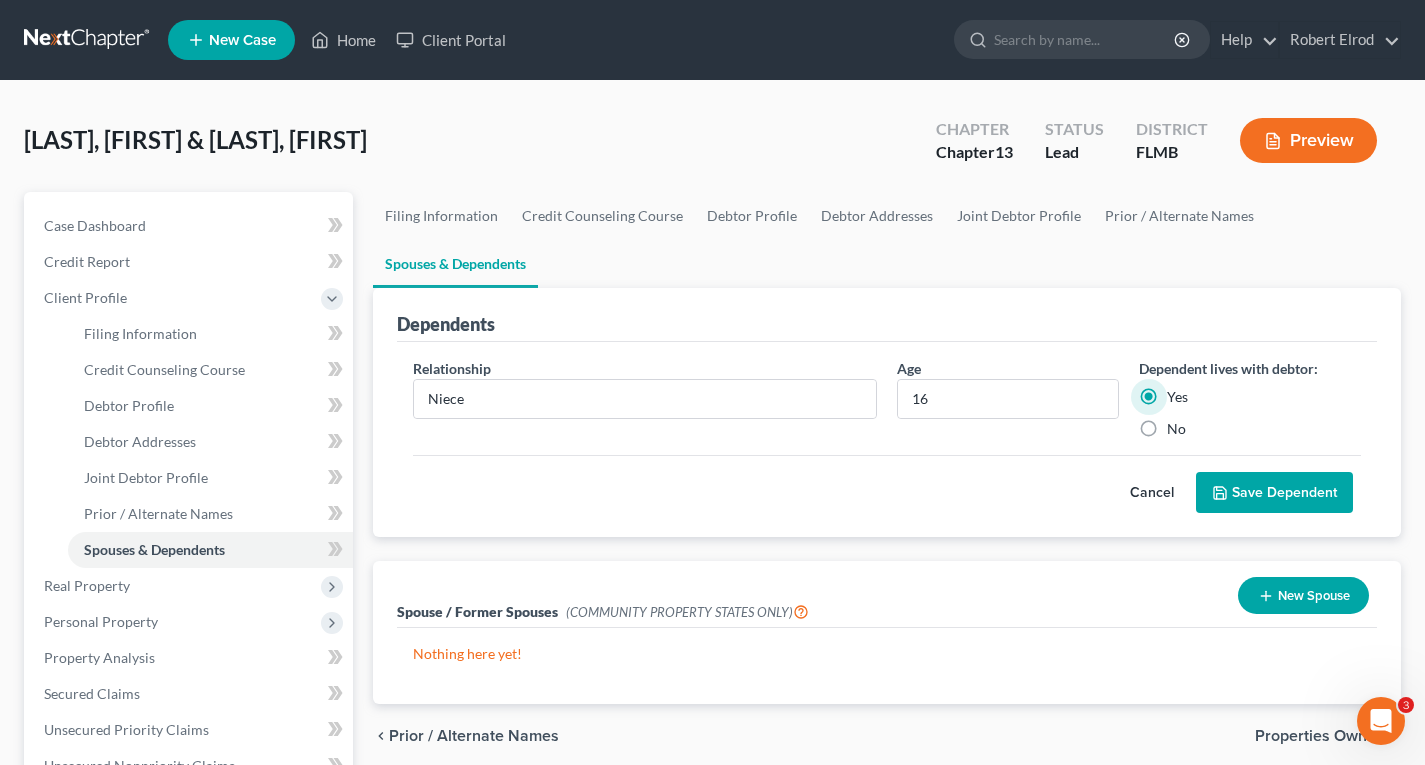 click on "Save Dependent" at bounding box center [1274, 493] 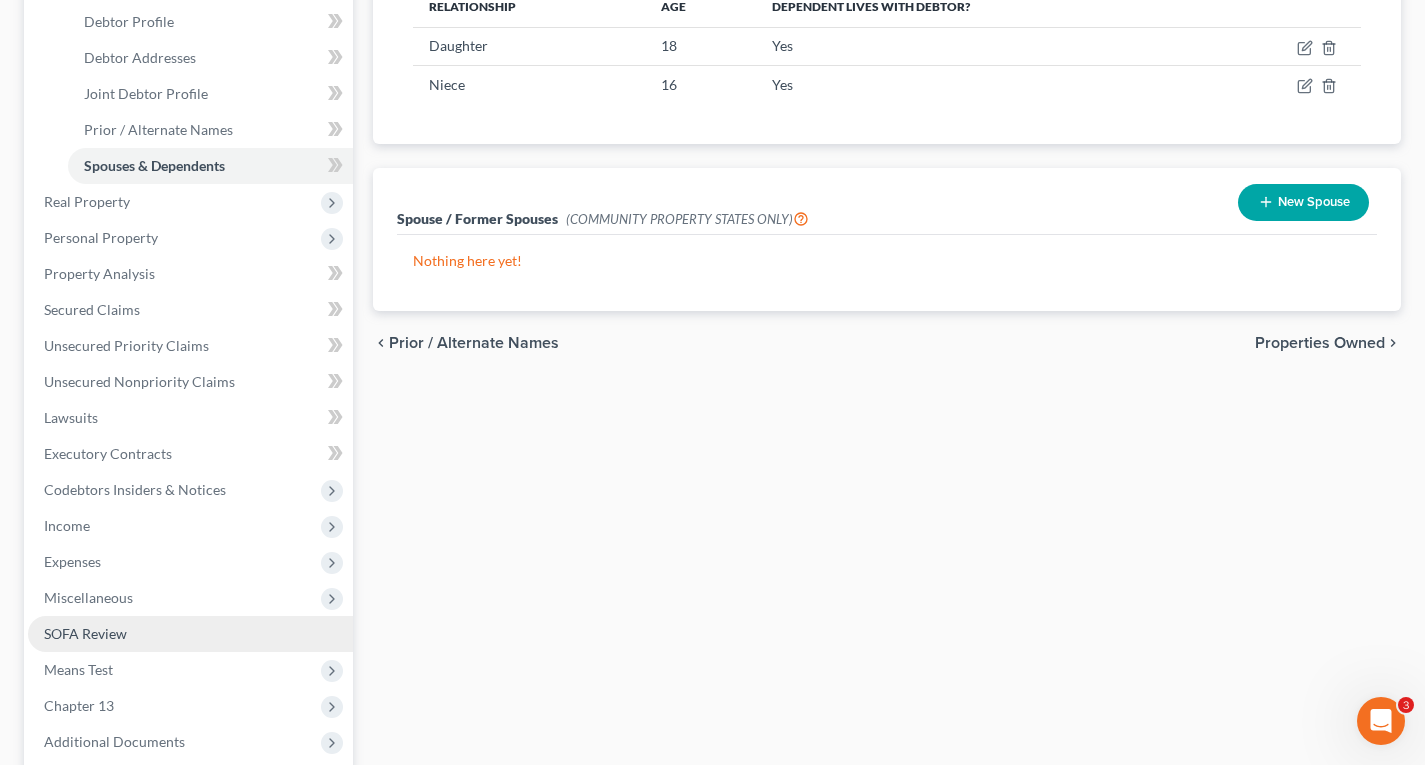 scroll, scrollTop: 500, scrollLeft: 0, axis: vertical 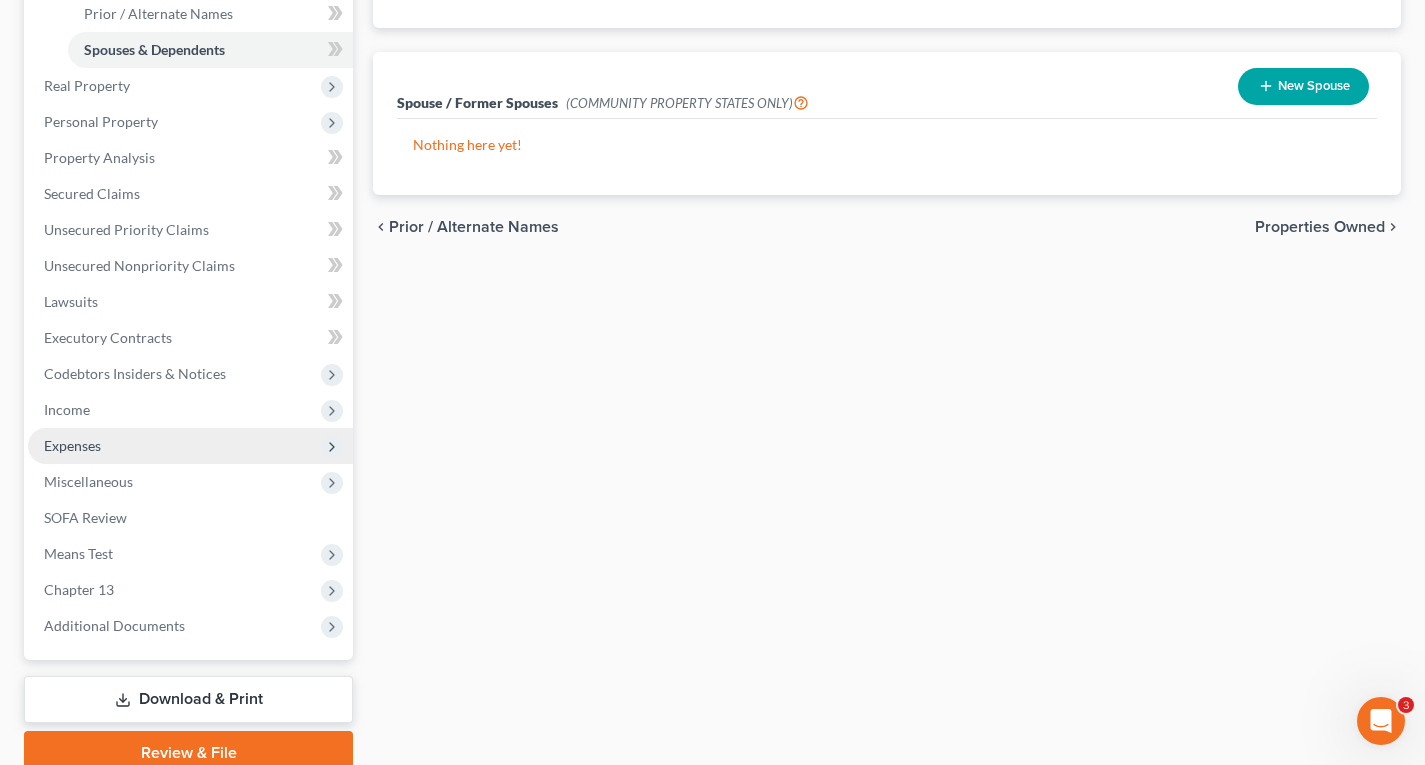 click on "Expenses" at bounding box center [72, 445] 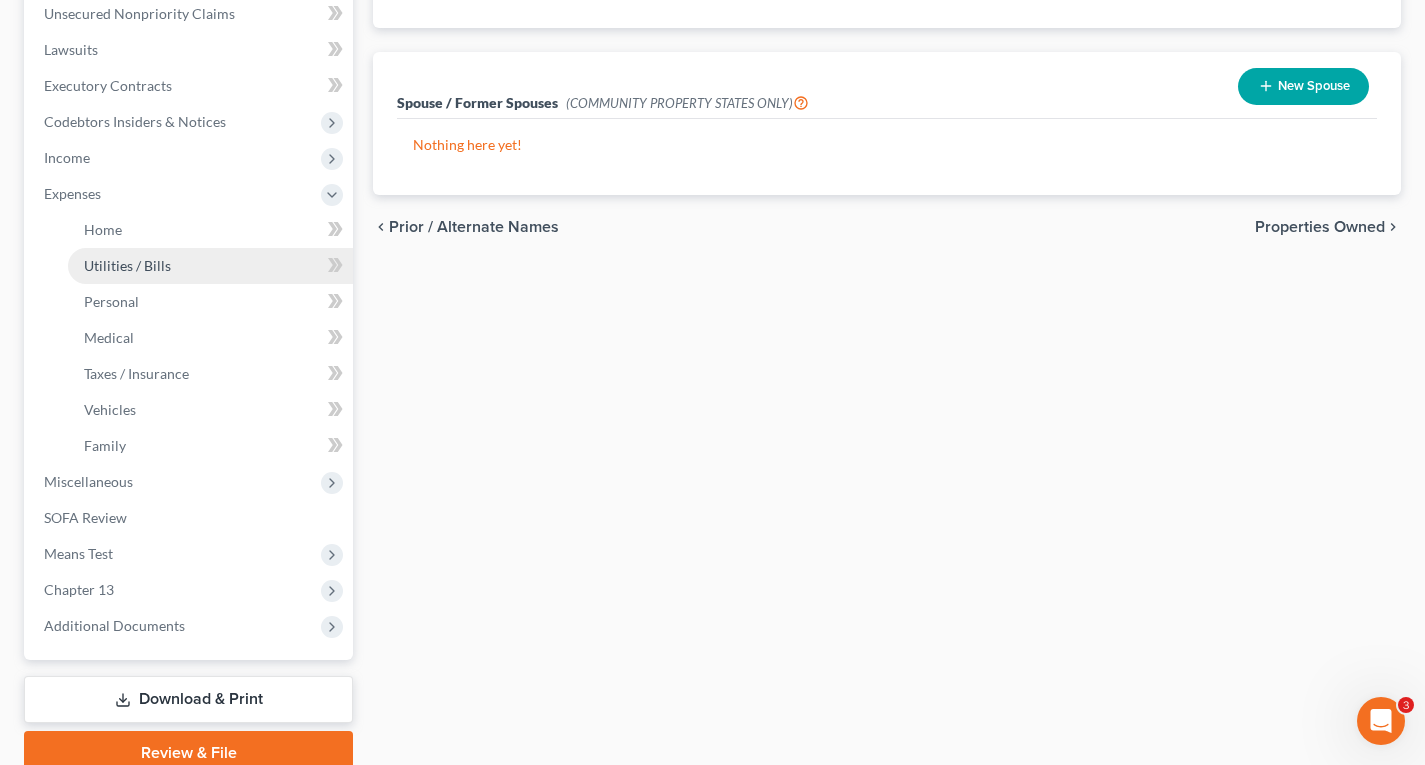 click on "Utilities / Bills" at bounding box center (127, 265) 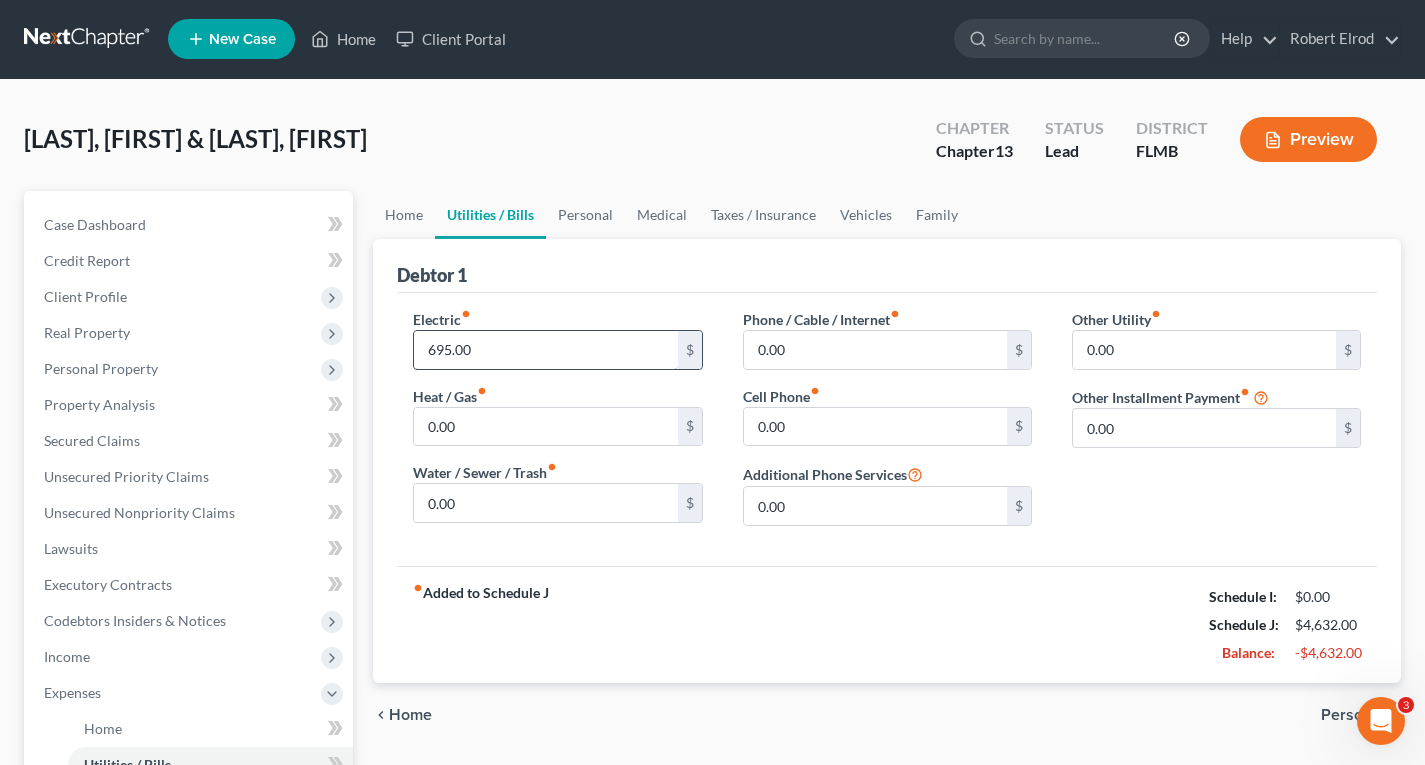 scroll, scrollTop: 0, scrollLeft: 0, axis: both 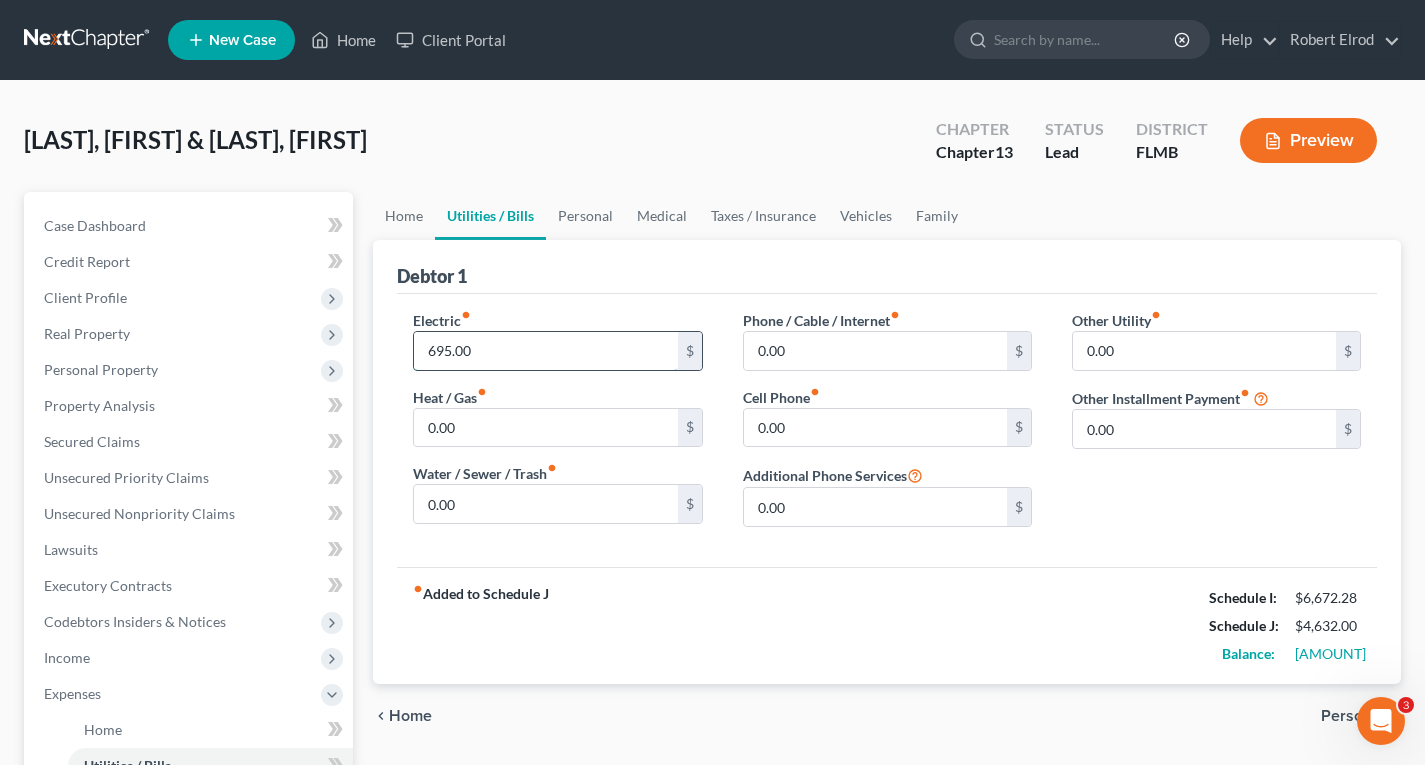 click on "695.00" at bounding box center [545, 351] 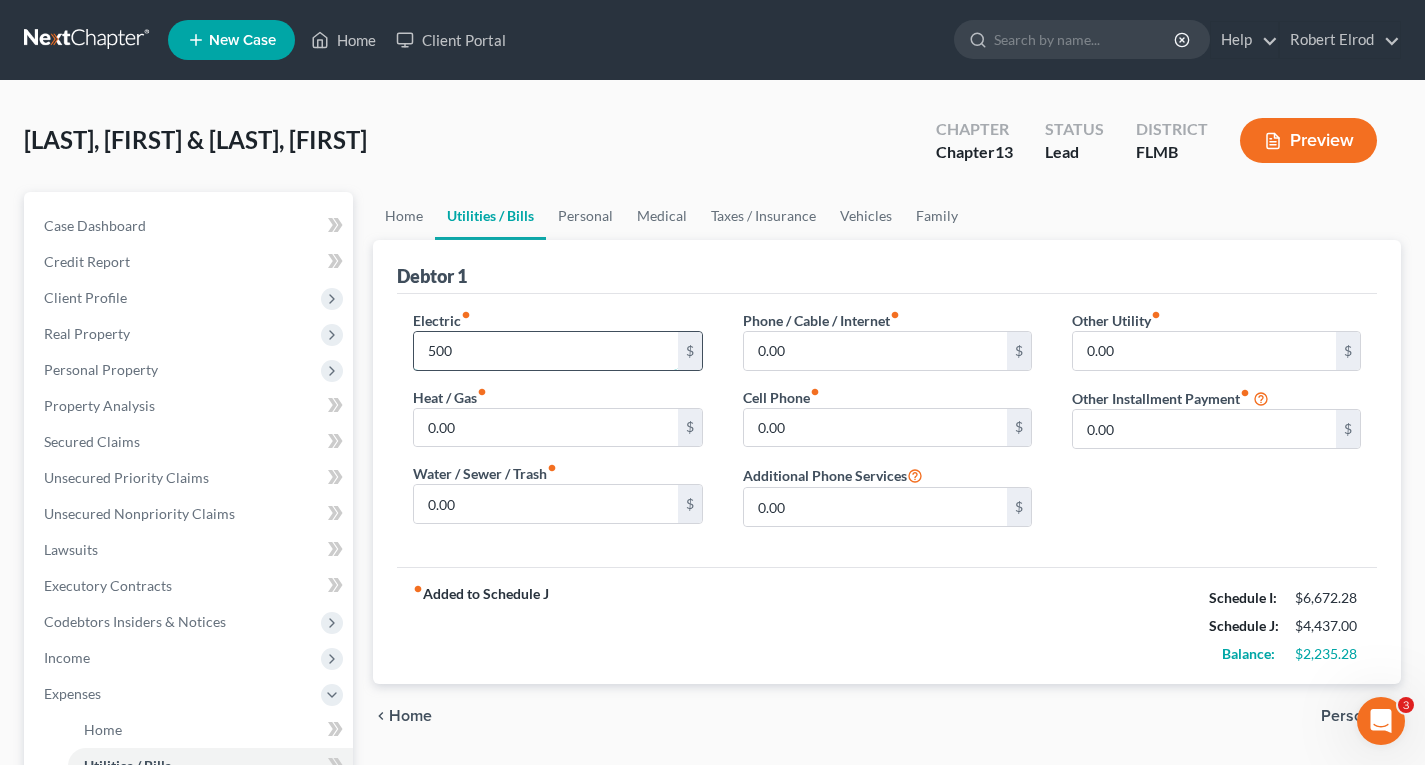 type on "500" 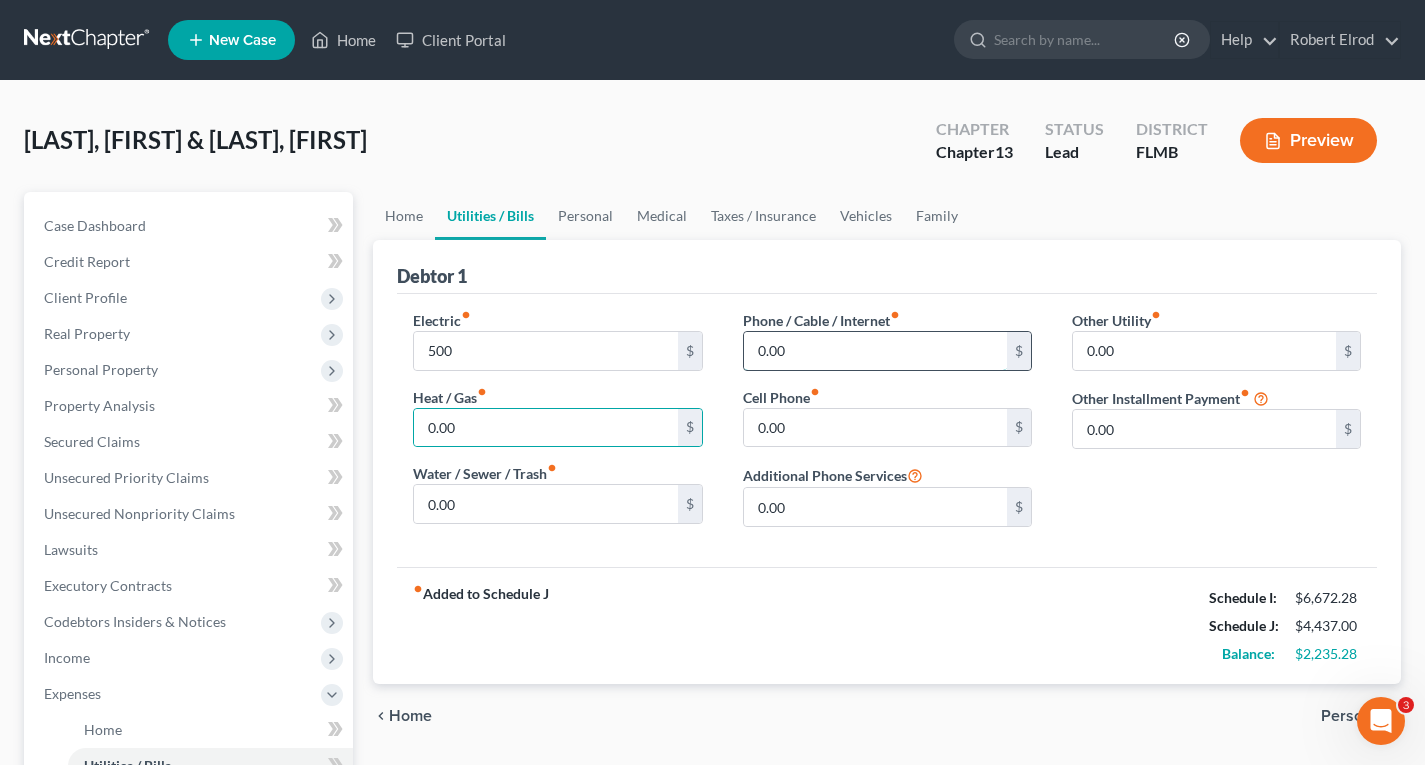 click on "0.00" at bounding box center [875, 351] 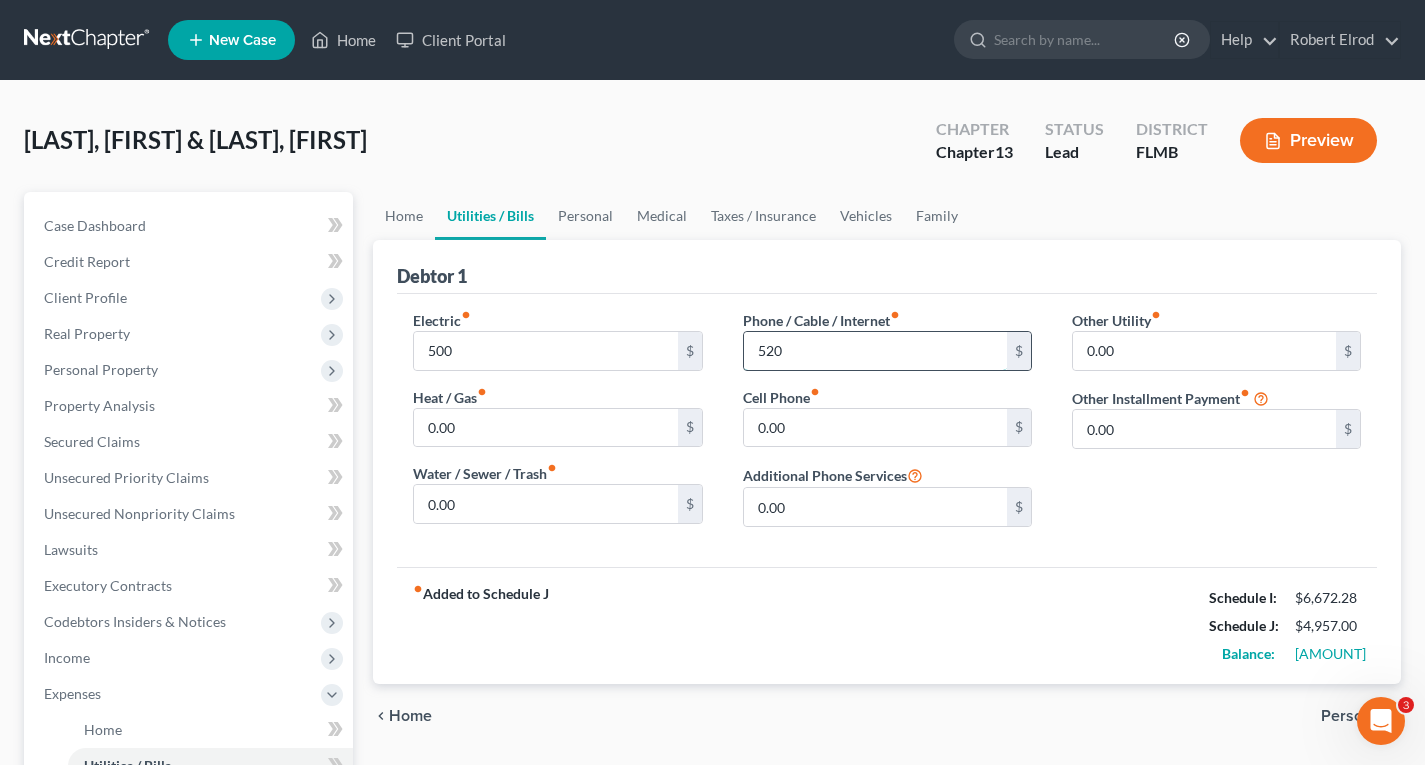 type on "520" 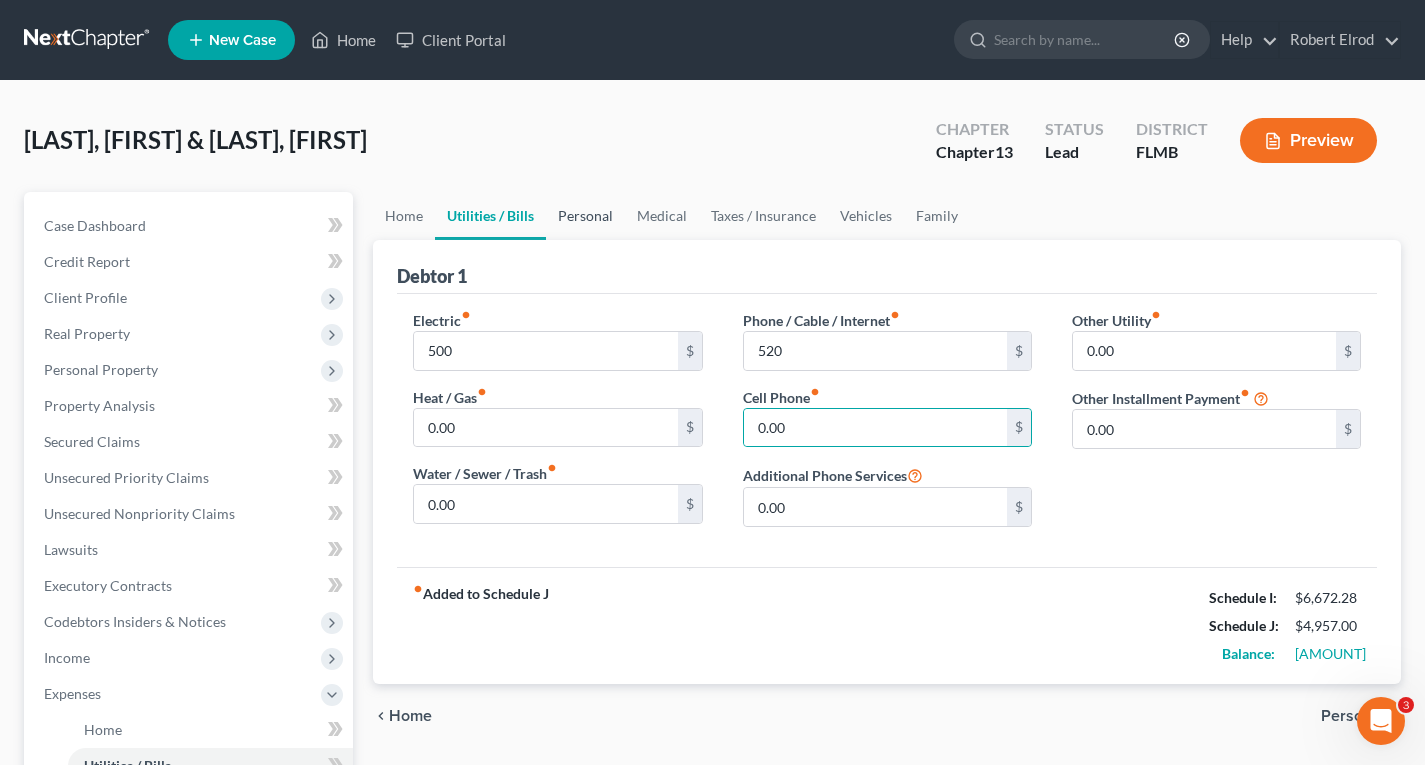 click on "Personal" at bounding box center [585, 216] 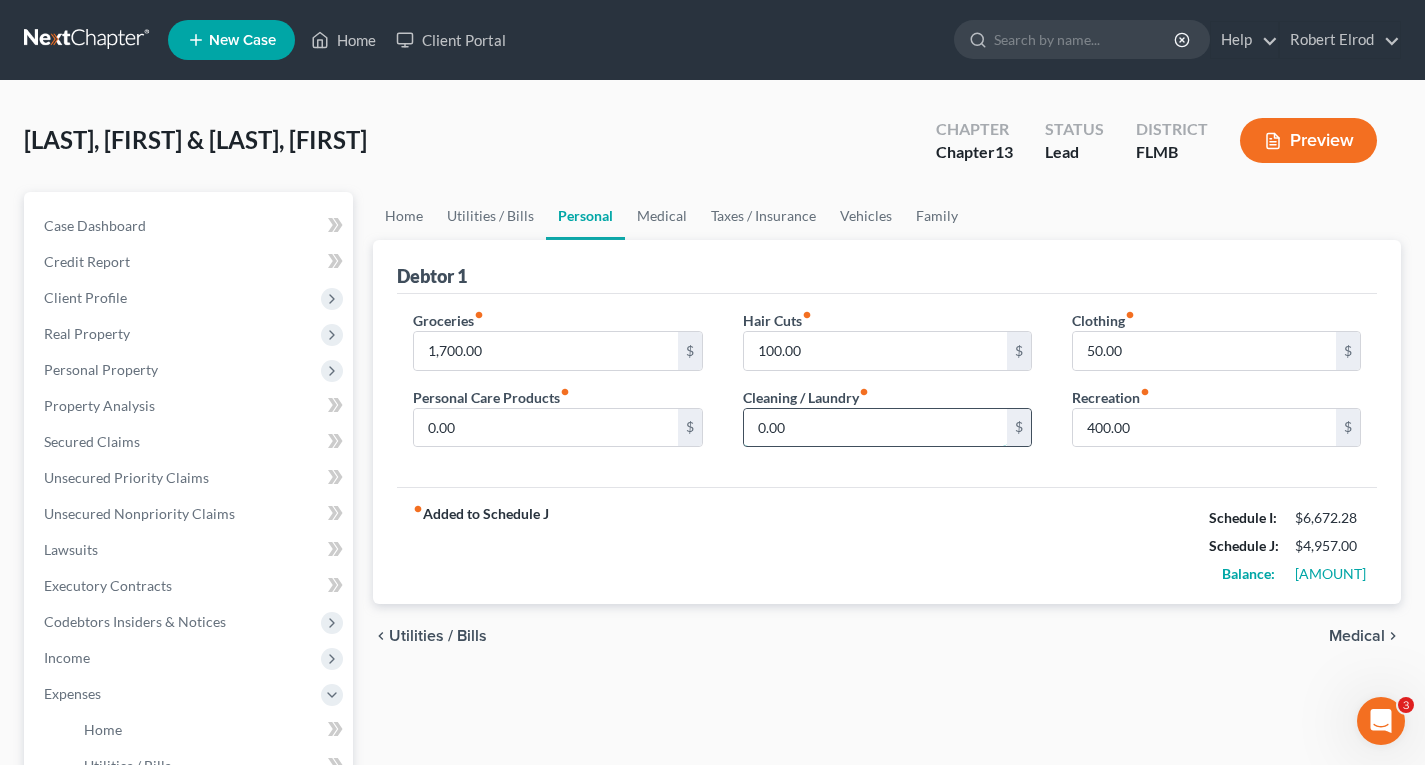 click on "0.00" at bounding box center [875, 428] 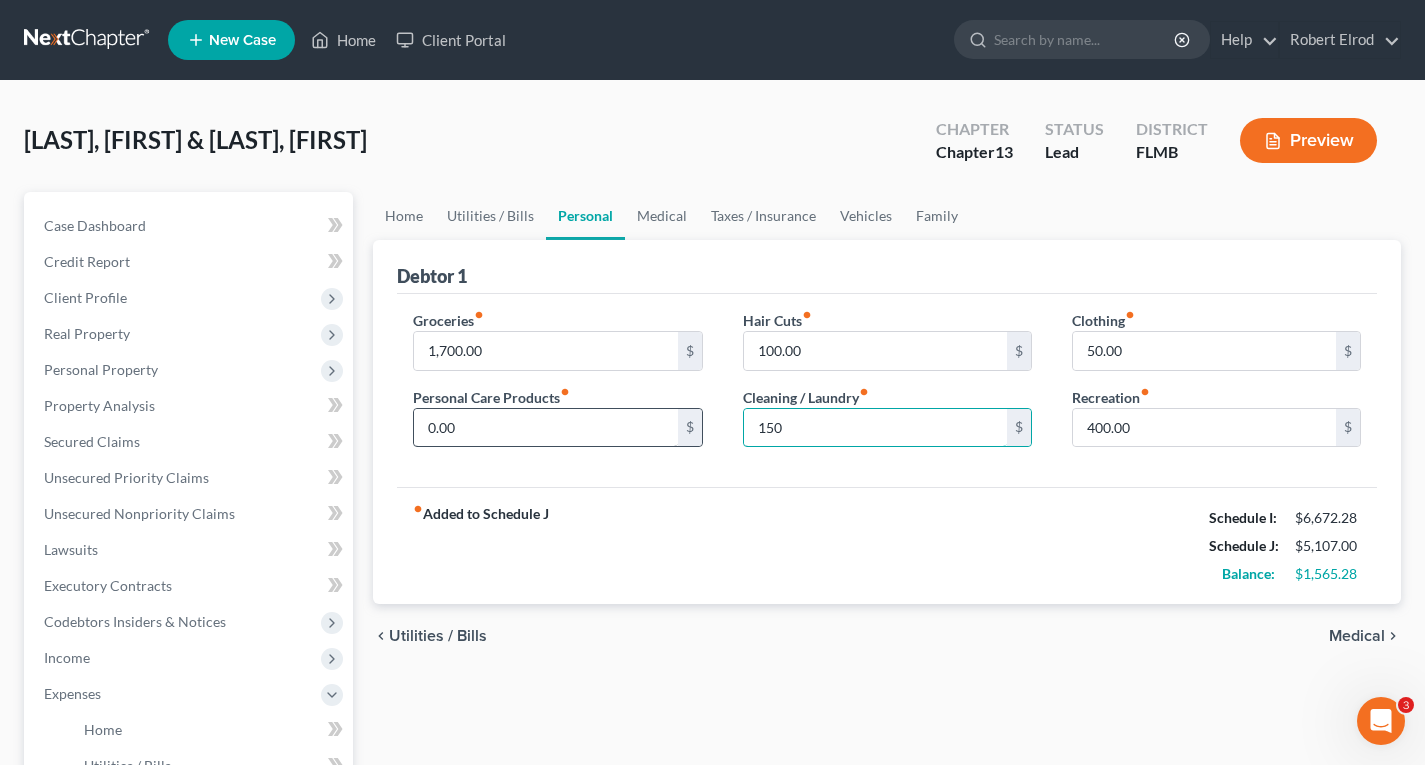 type on "150" 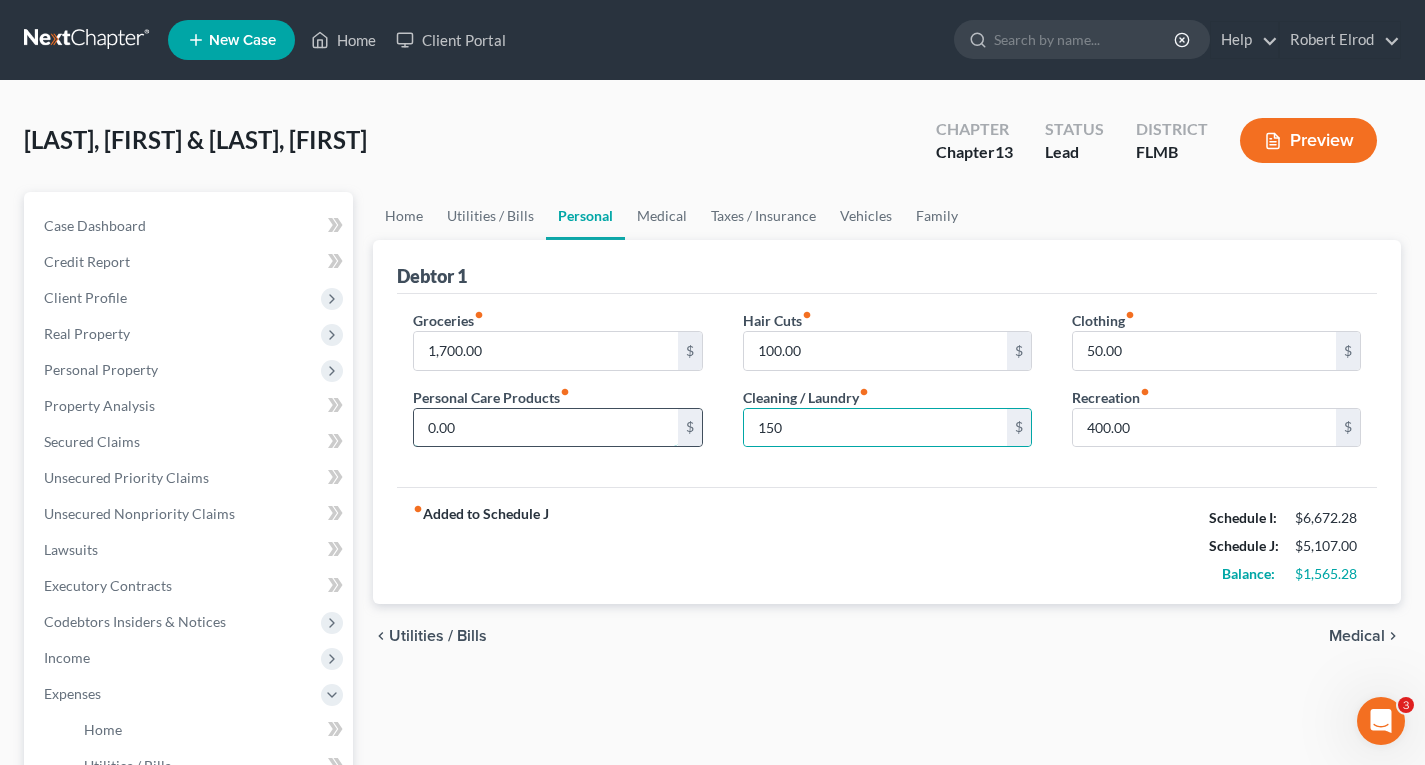 click on "0.00" at bounding box center (545, 428) 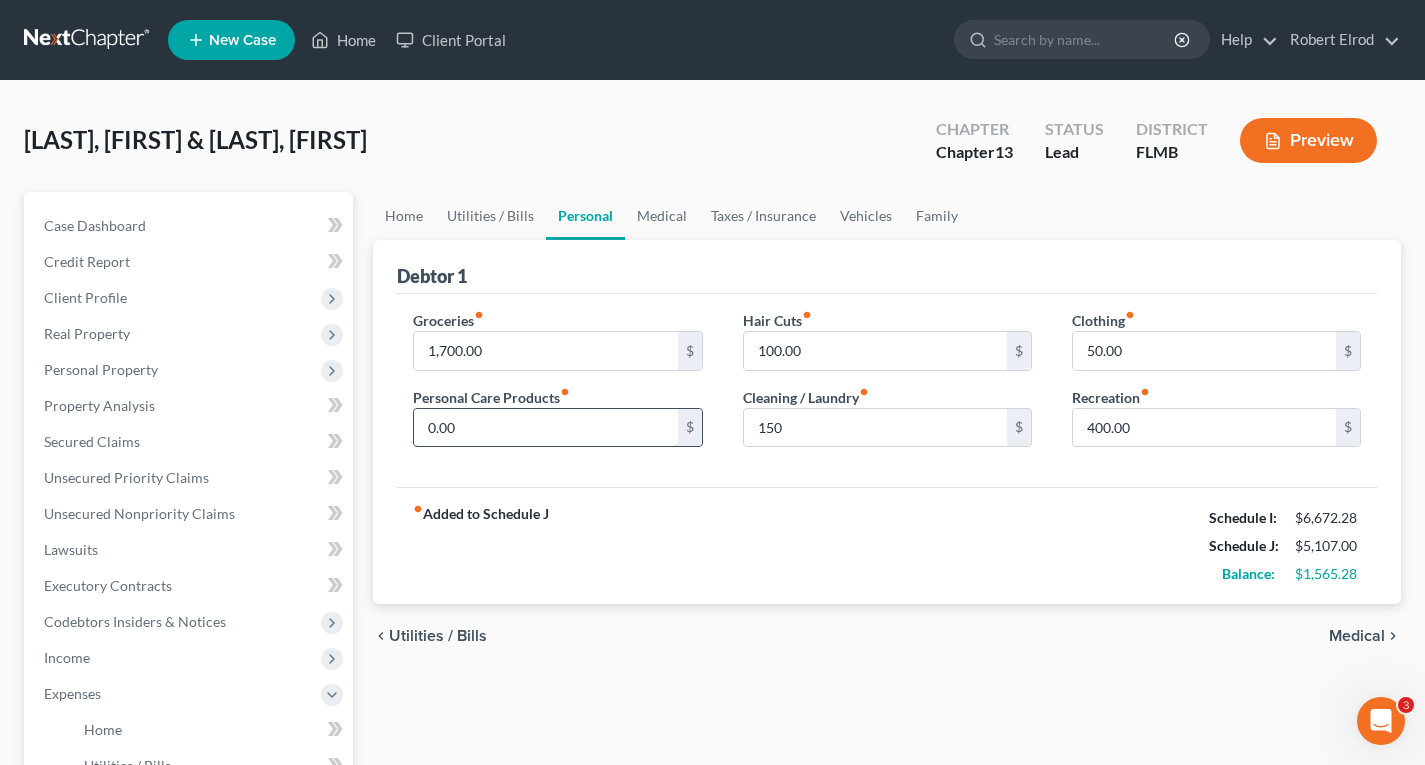 click on "0.00" at bounding box center [545, 428] 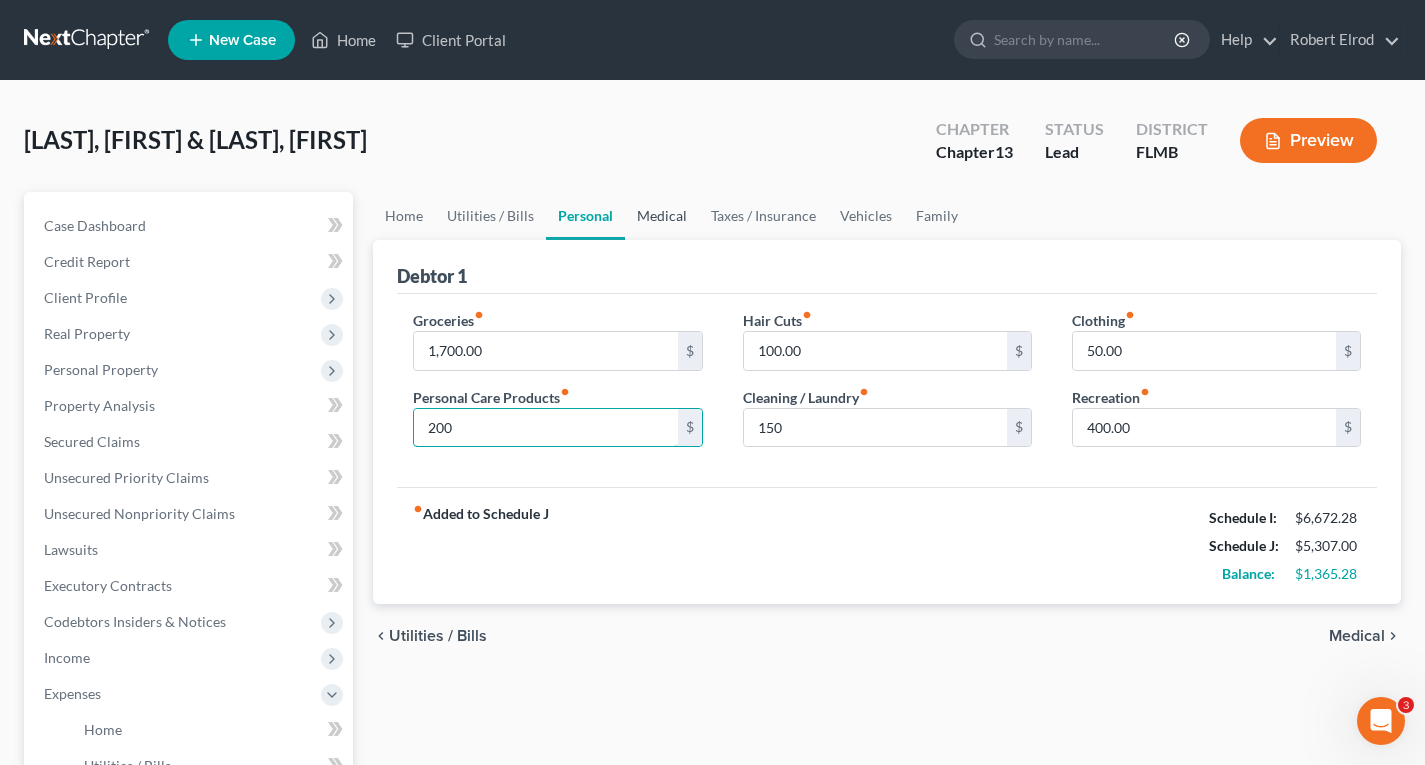 type on "200" 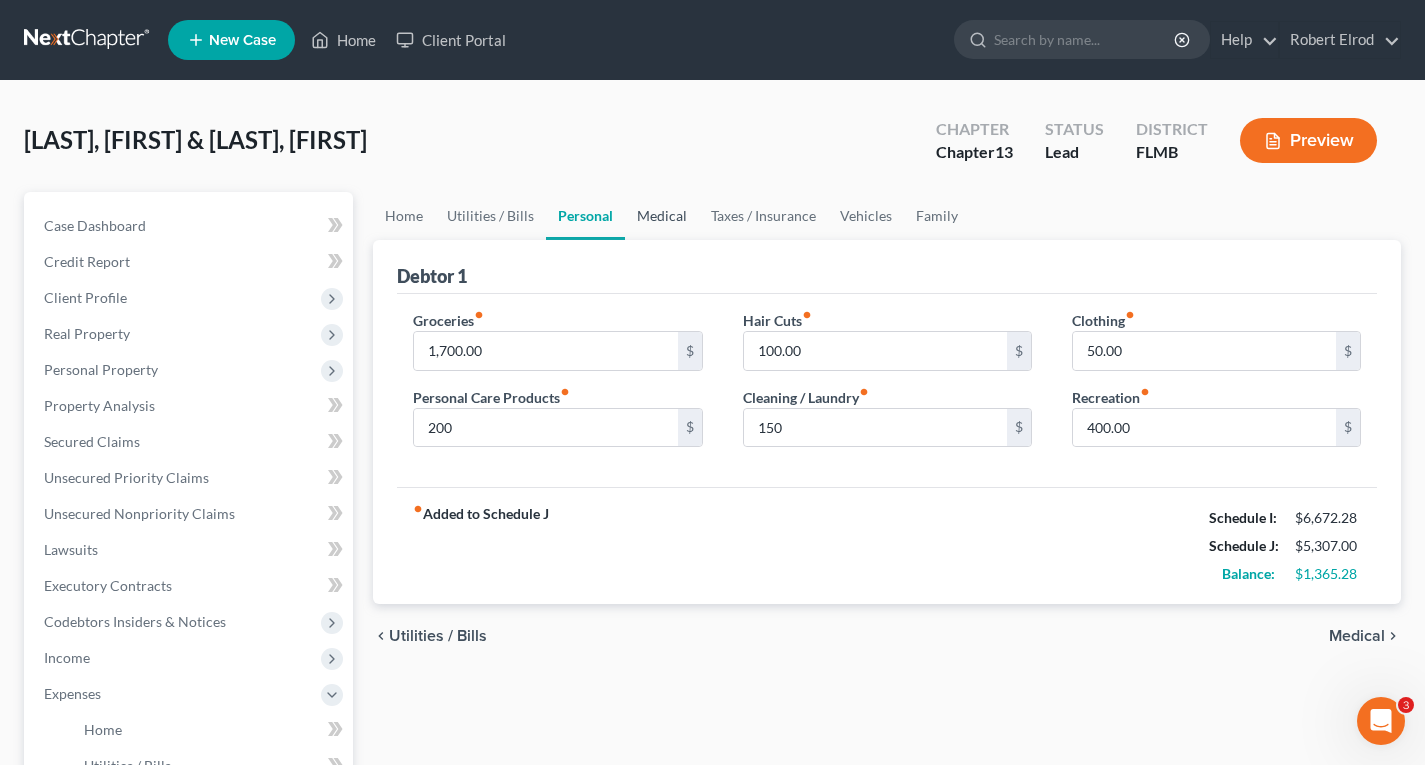 click on "Medical" at bounding box center [662, 216] 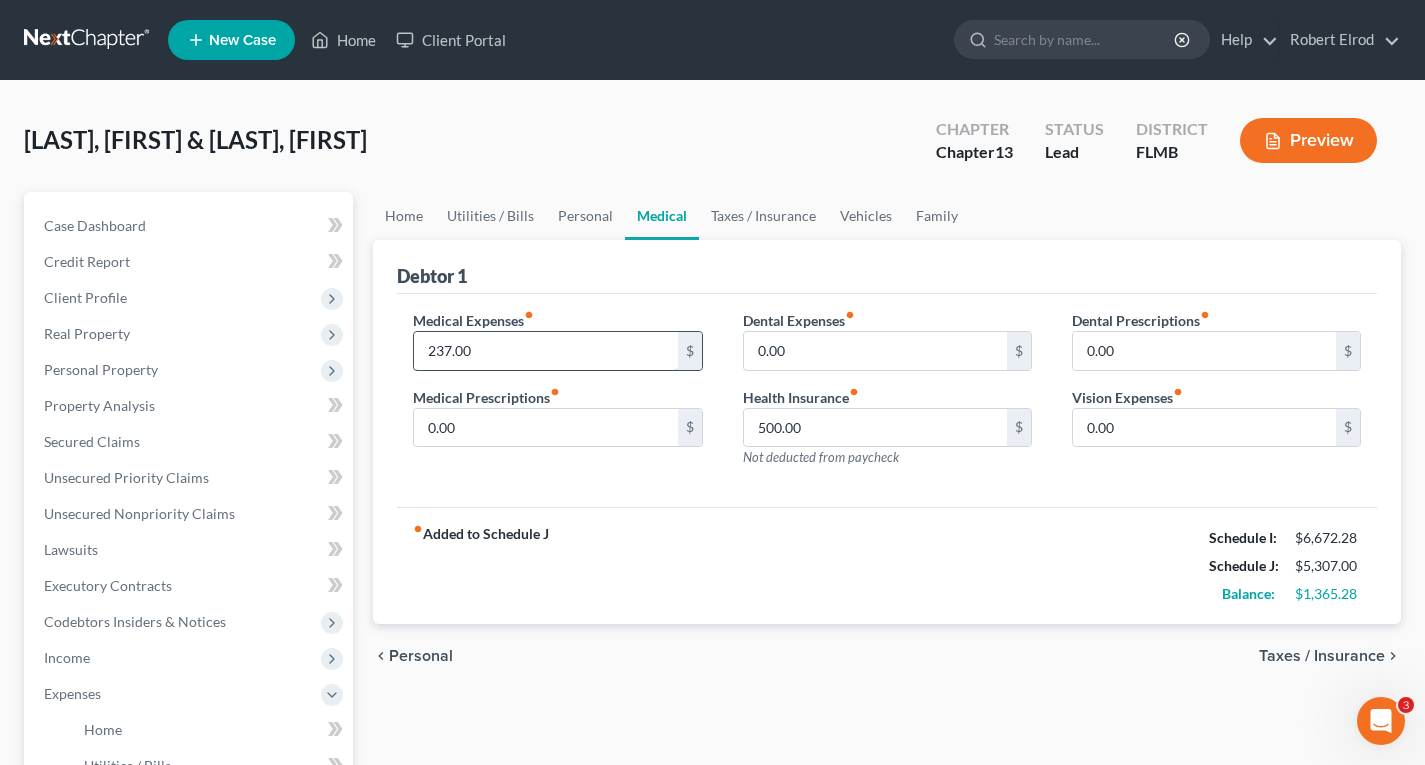 click on "237.00" at bounding box center [545, 351] 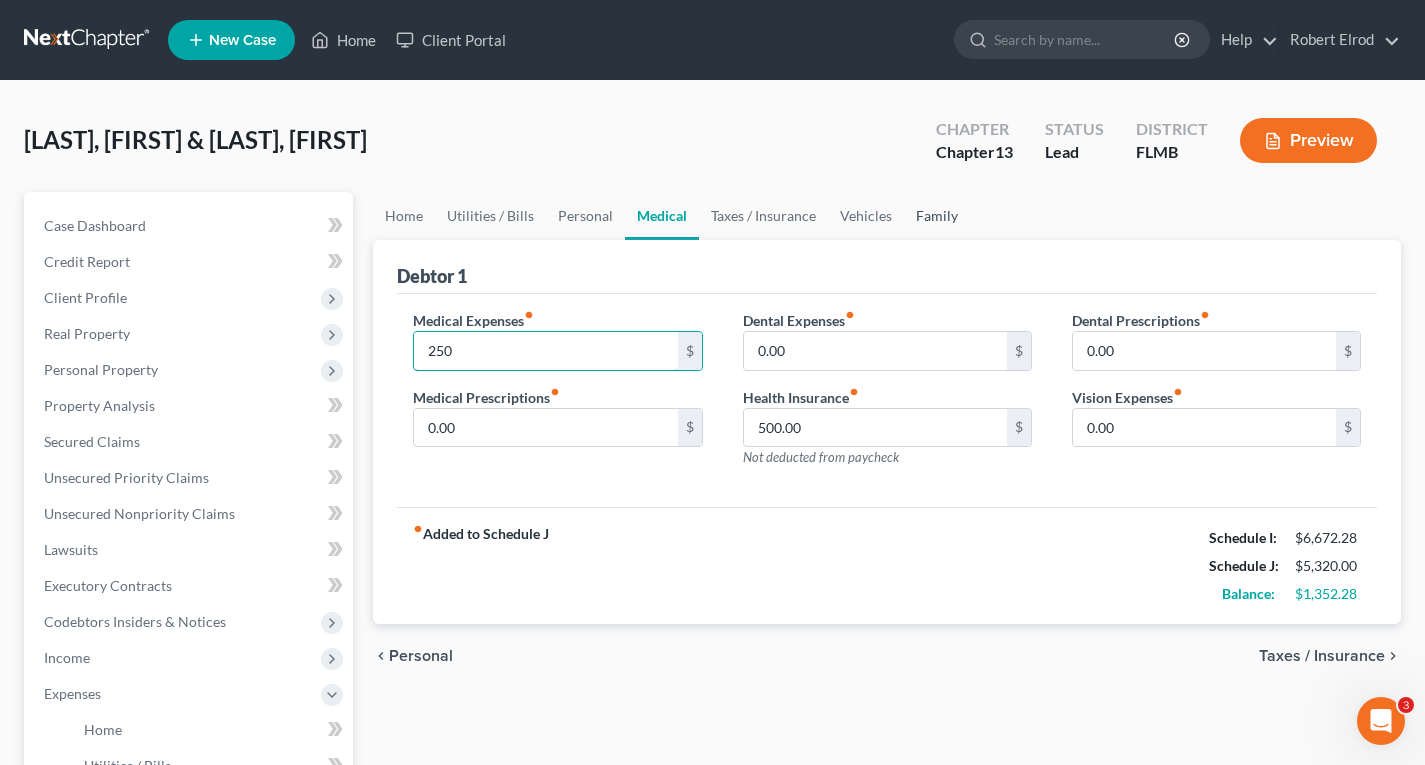 type on "250" 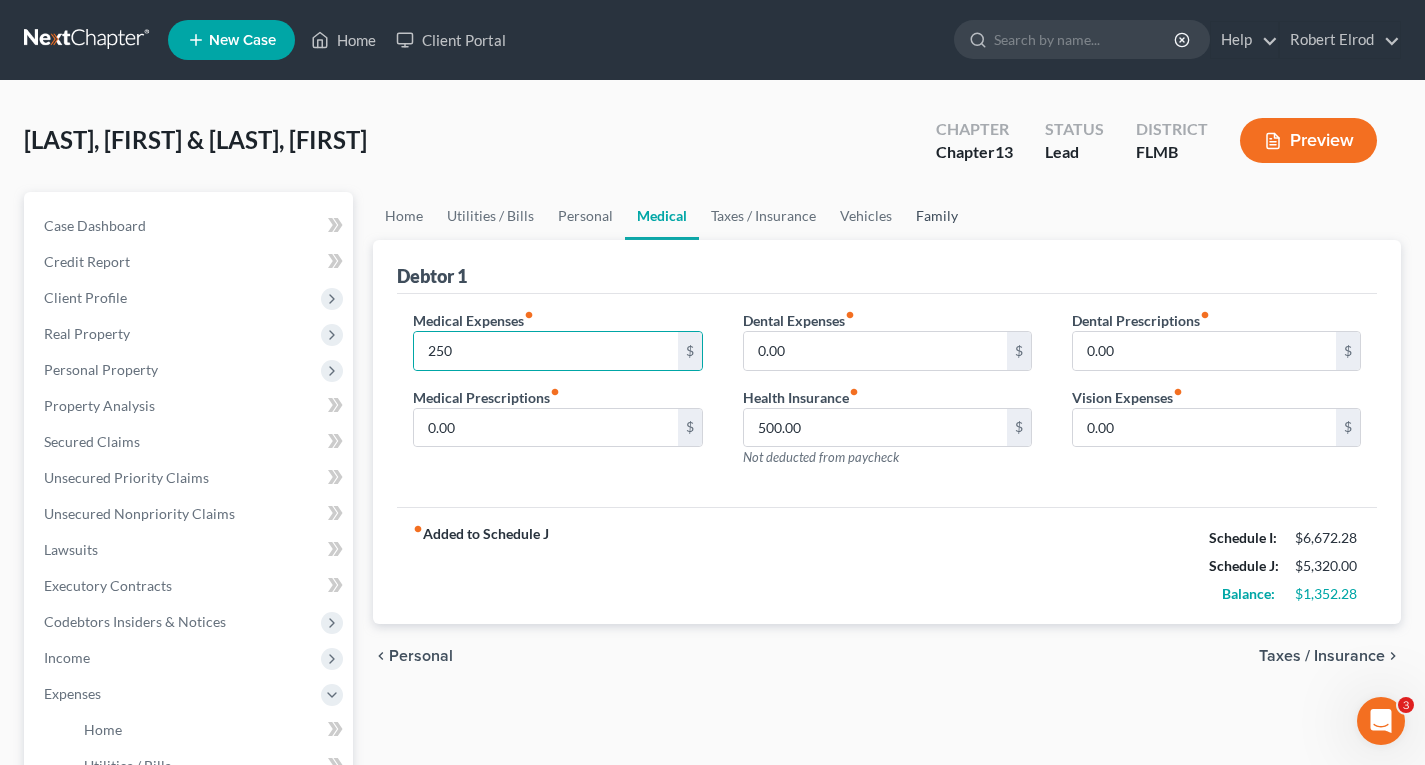 click on "Family" at bounding box center [937, 216] 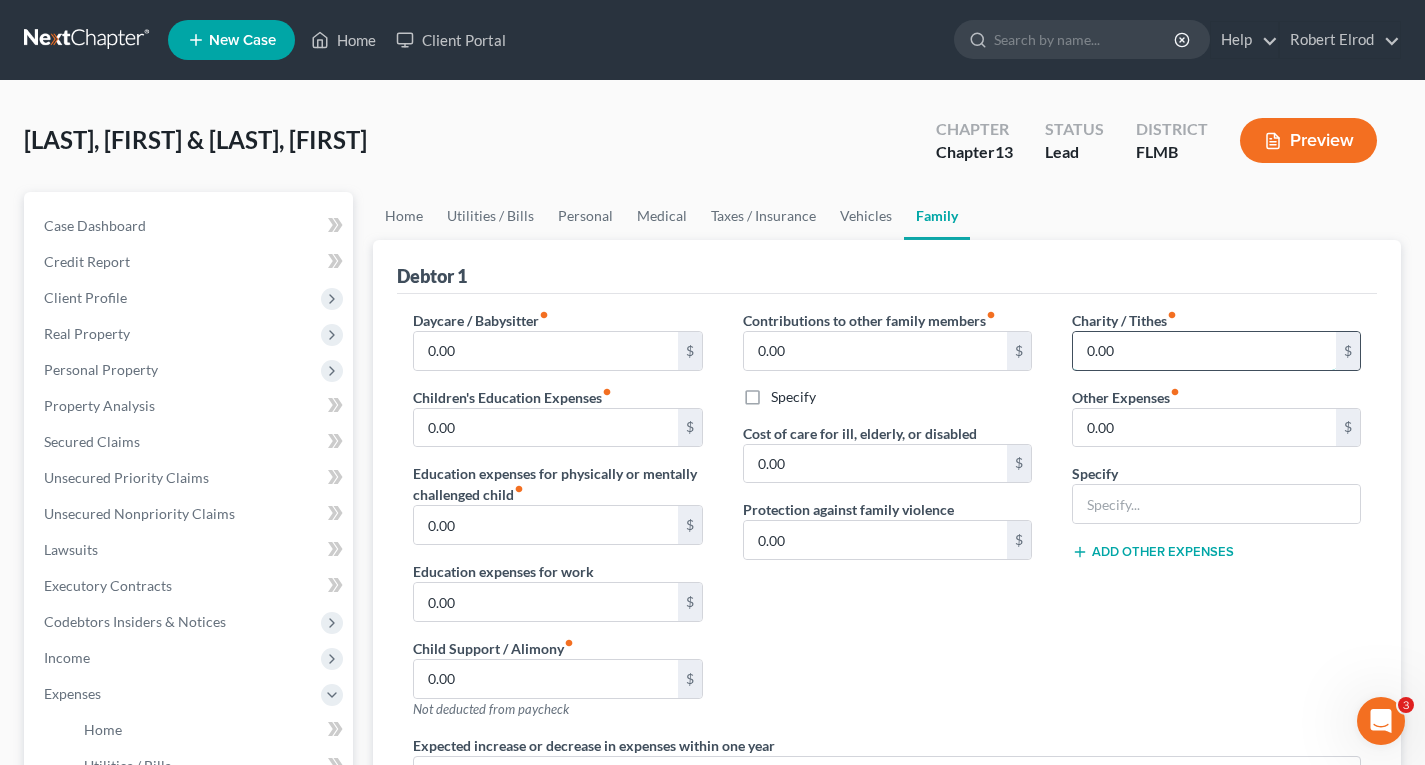 click on "0.00" at bounding box center (1204, 351) 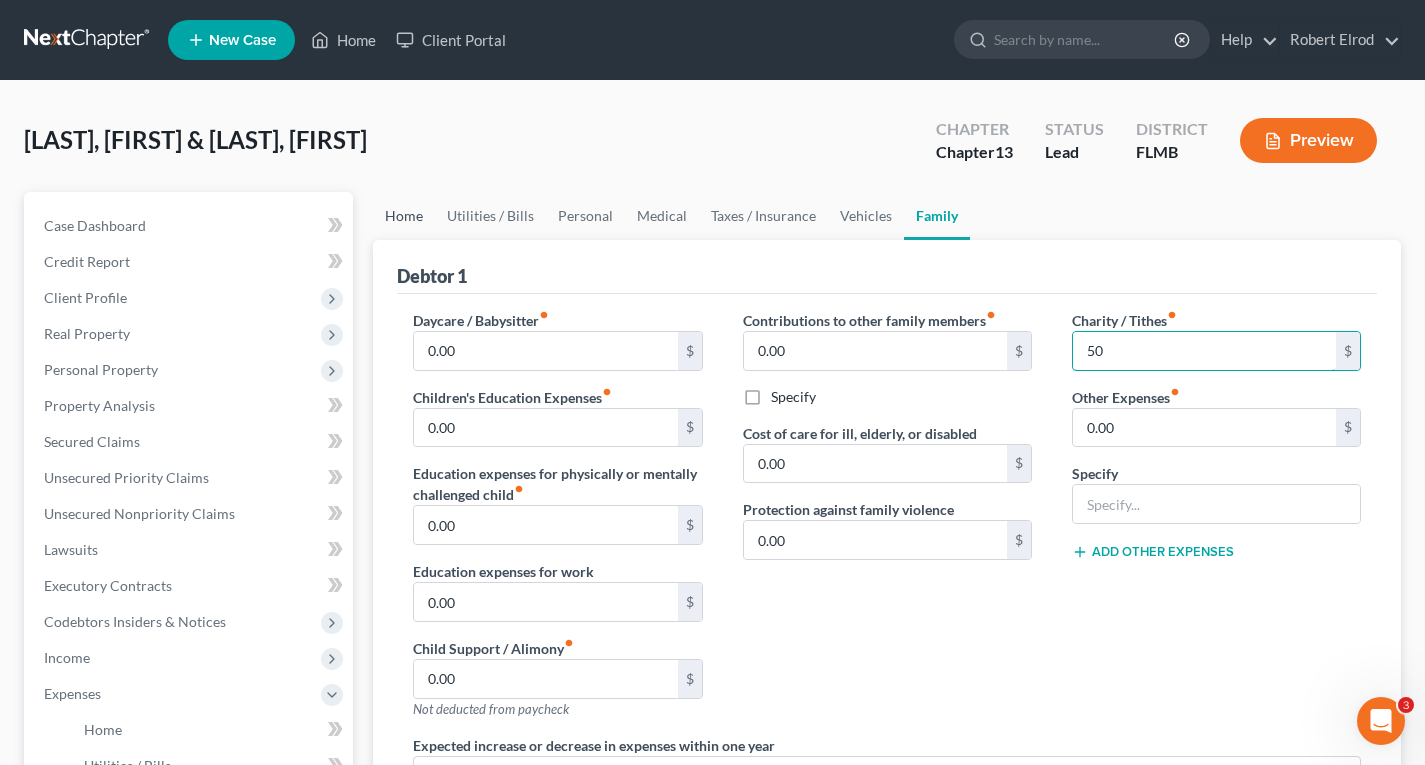 type on "50" 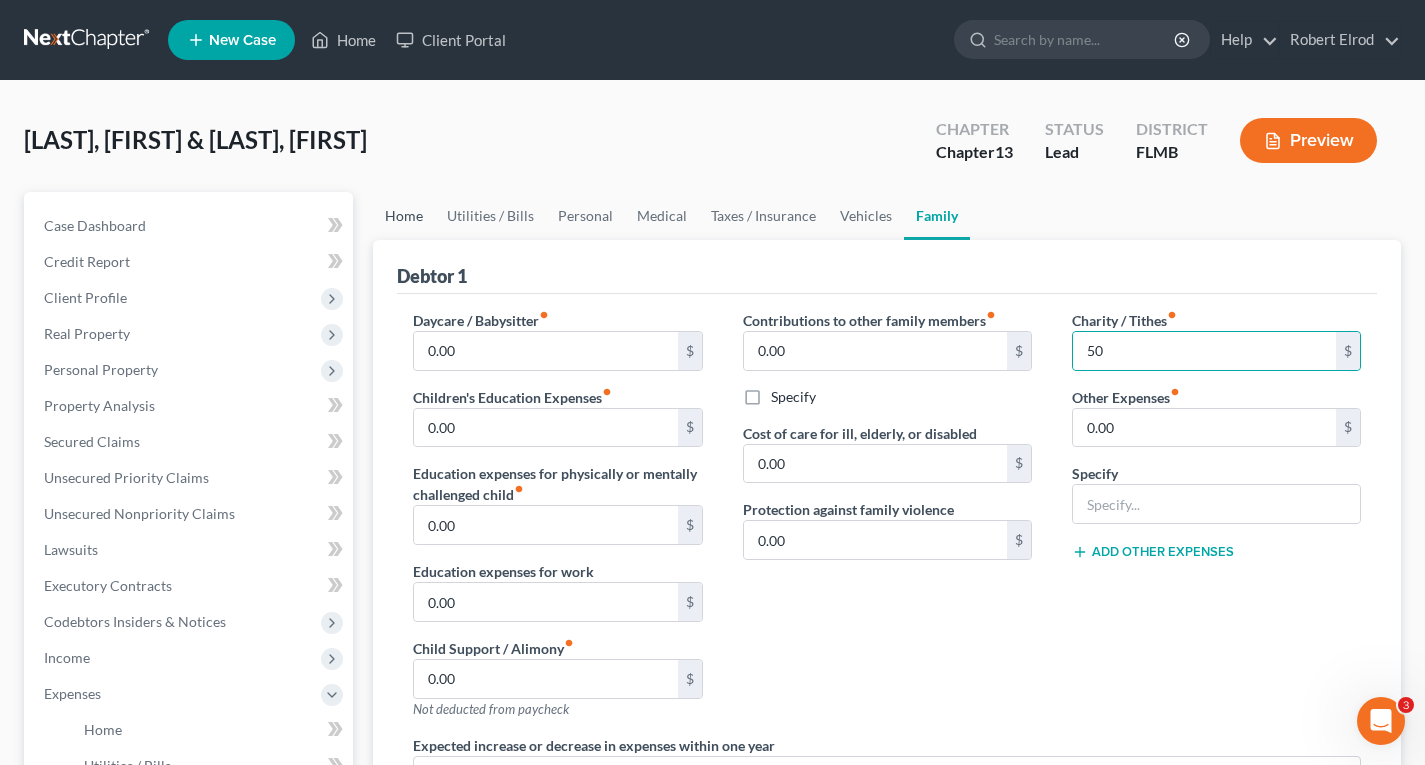 click on "Home" at bounding box center [404, 216] 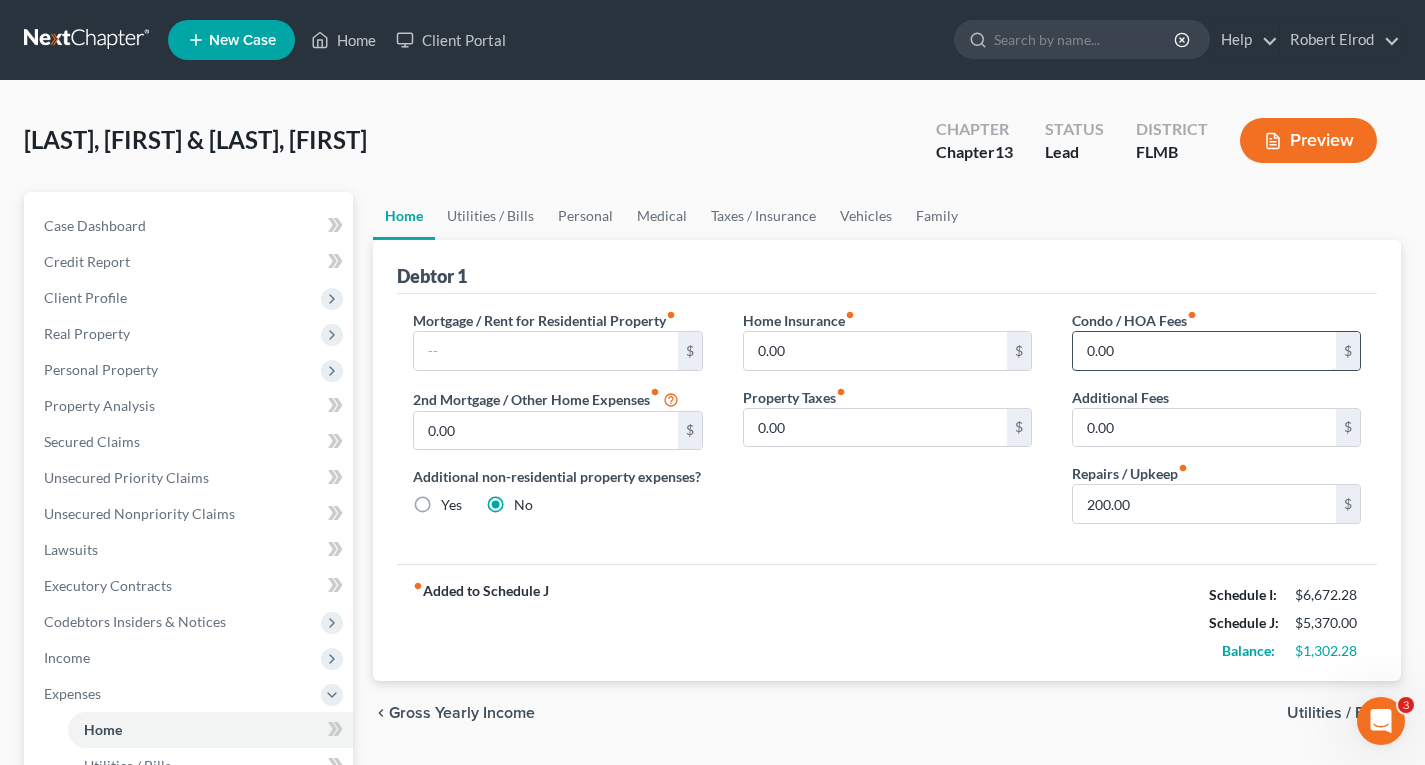 click on "0.00" at bounding box center (1204, 351) 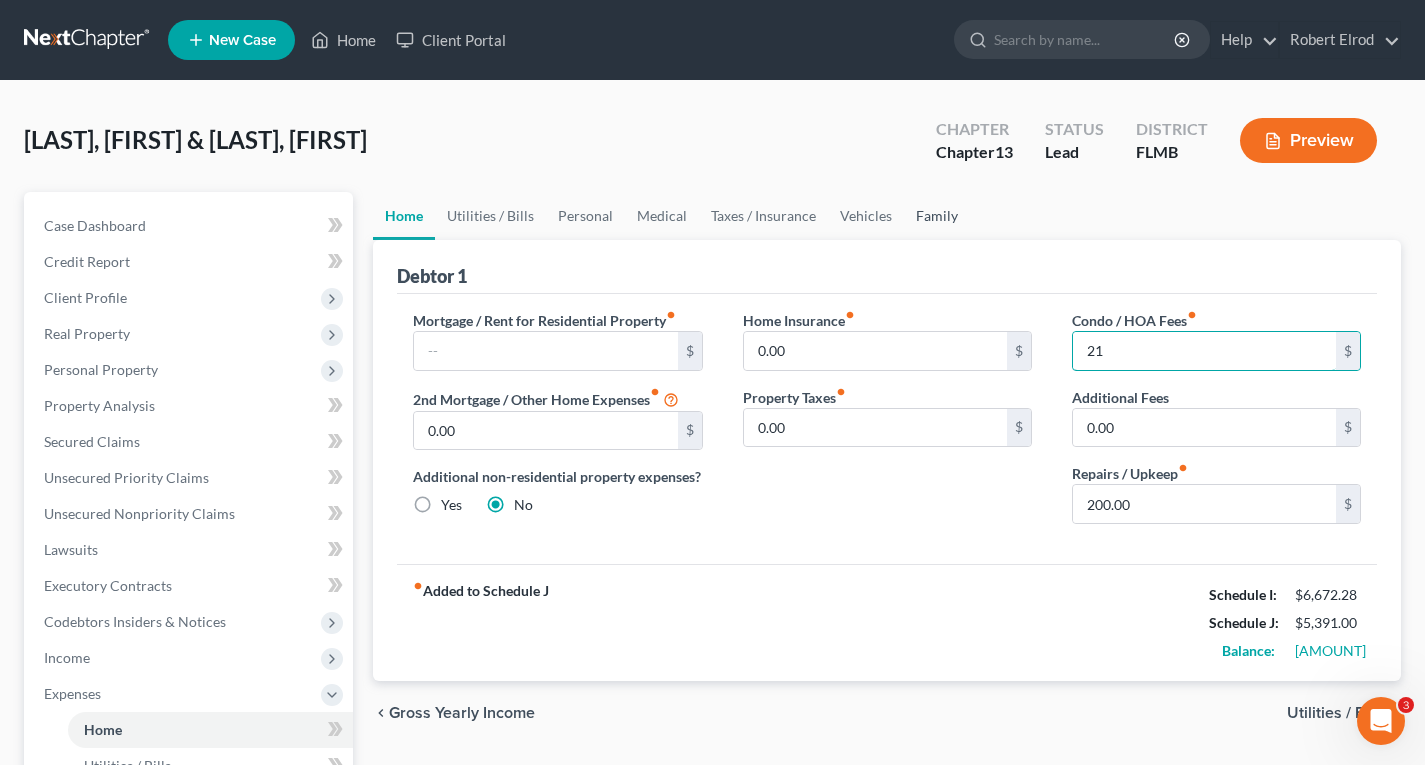 type on "21" 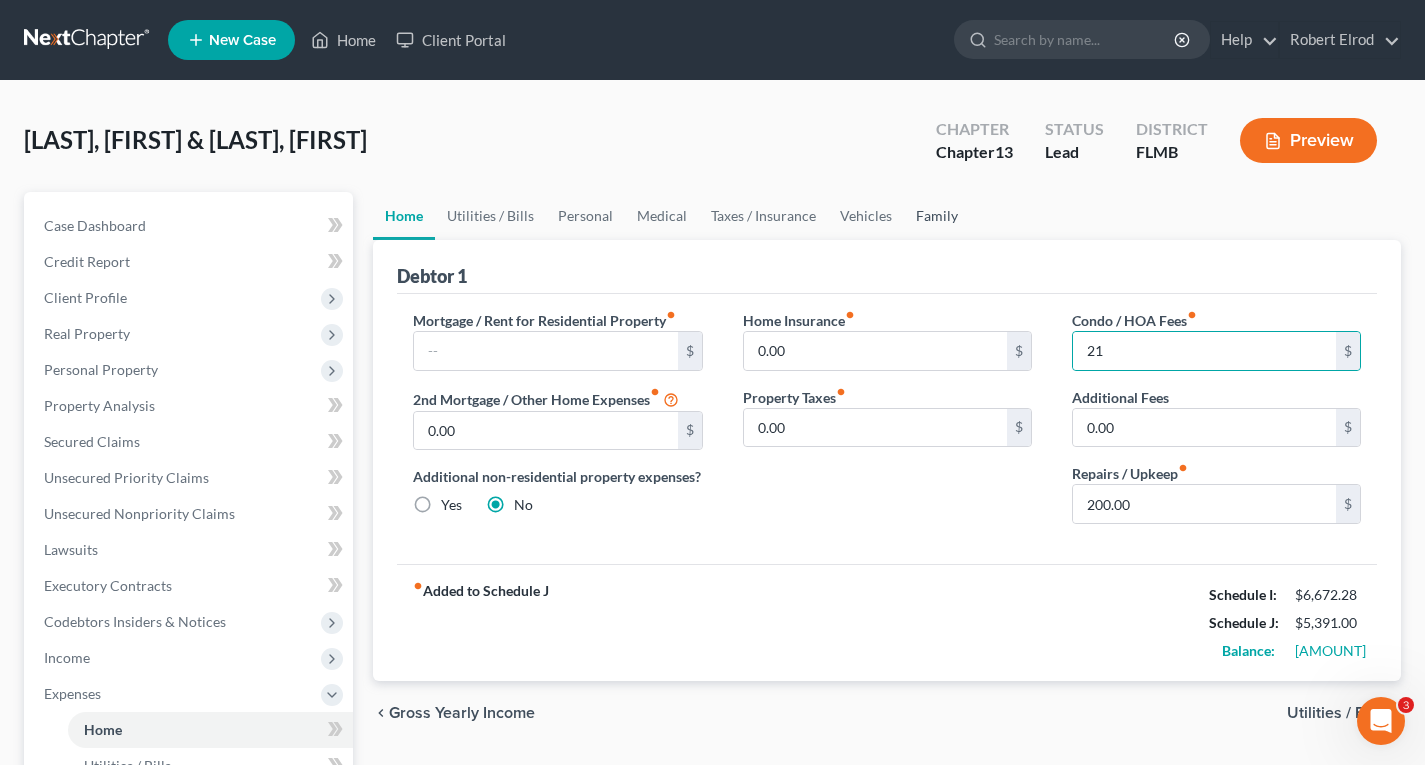 click on "Family" at bounding box center (937, 216) 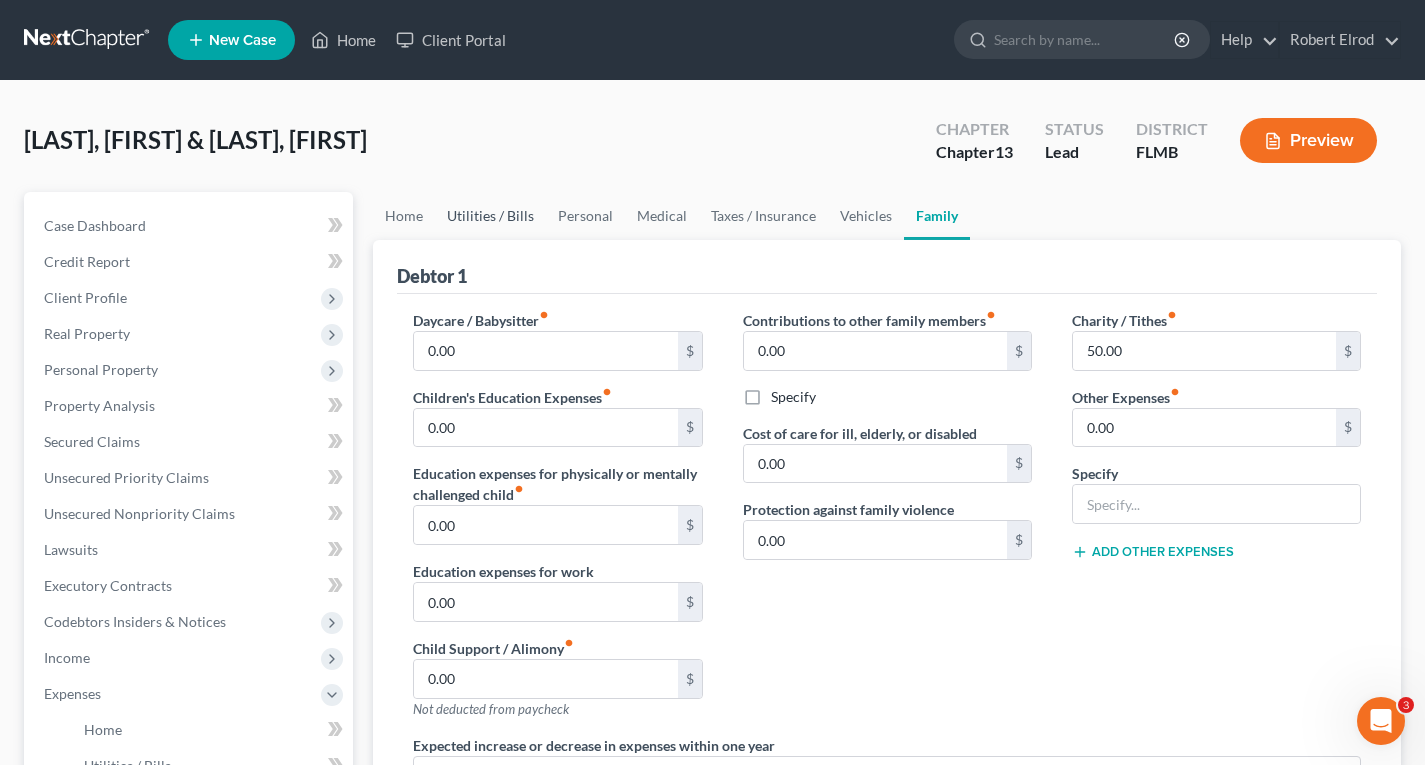 click on "Utilities / Bills" at bounding box center [490, 216] 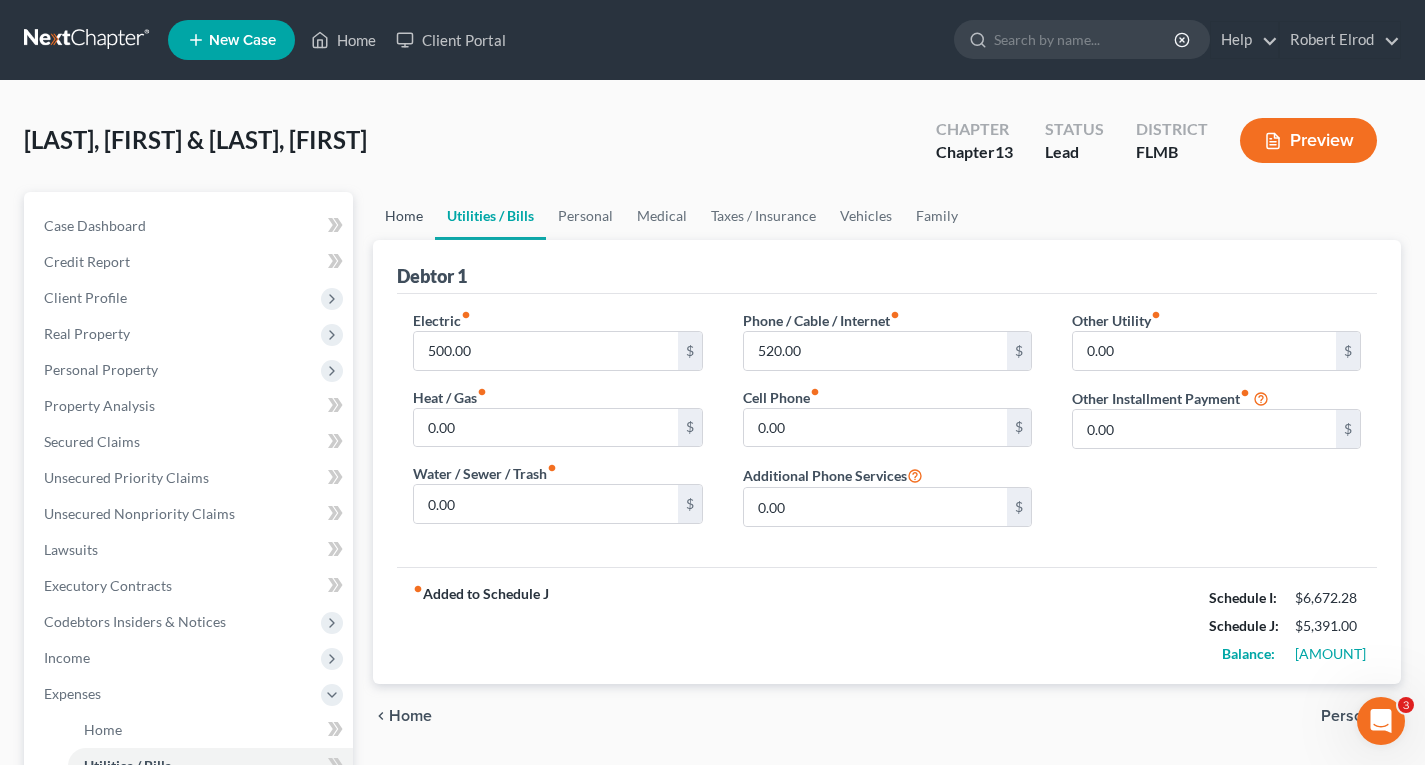 click on "Home" at bounding box center (404, 216) 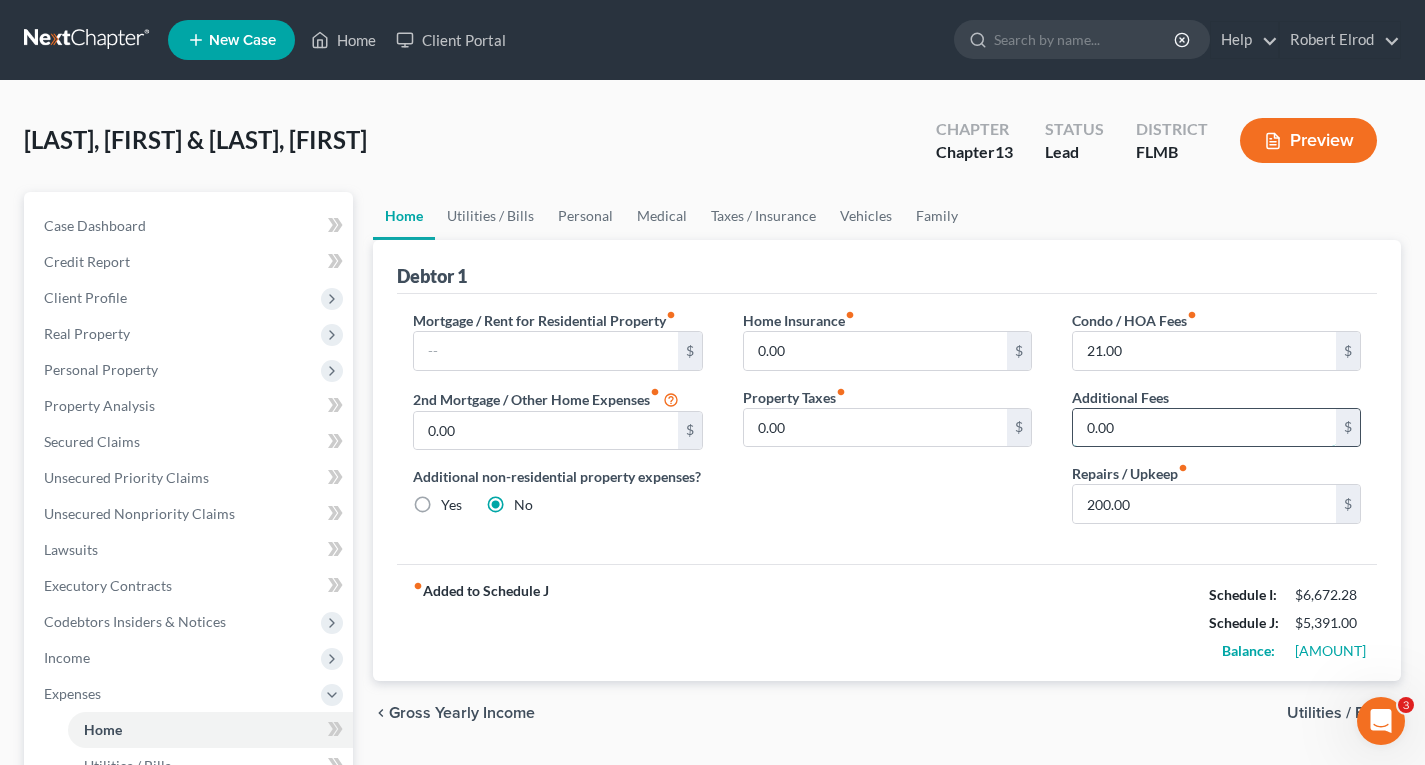 click on "0.00" at bounding box center (1204, 428) 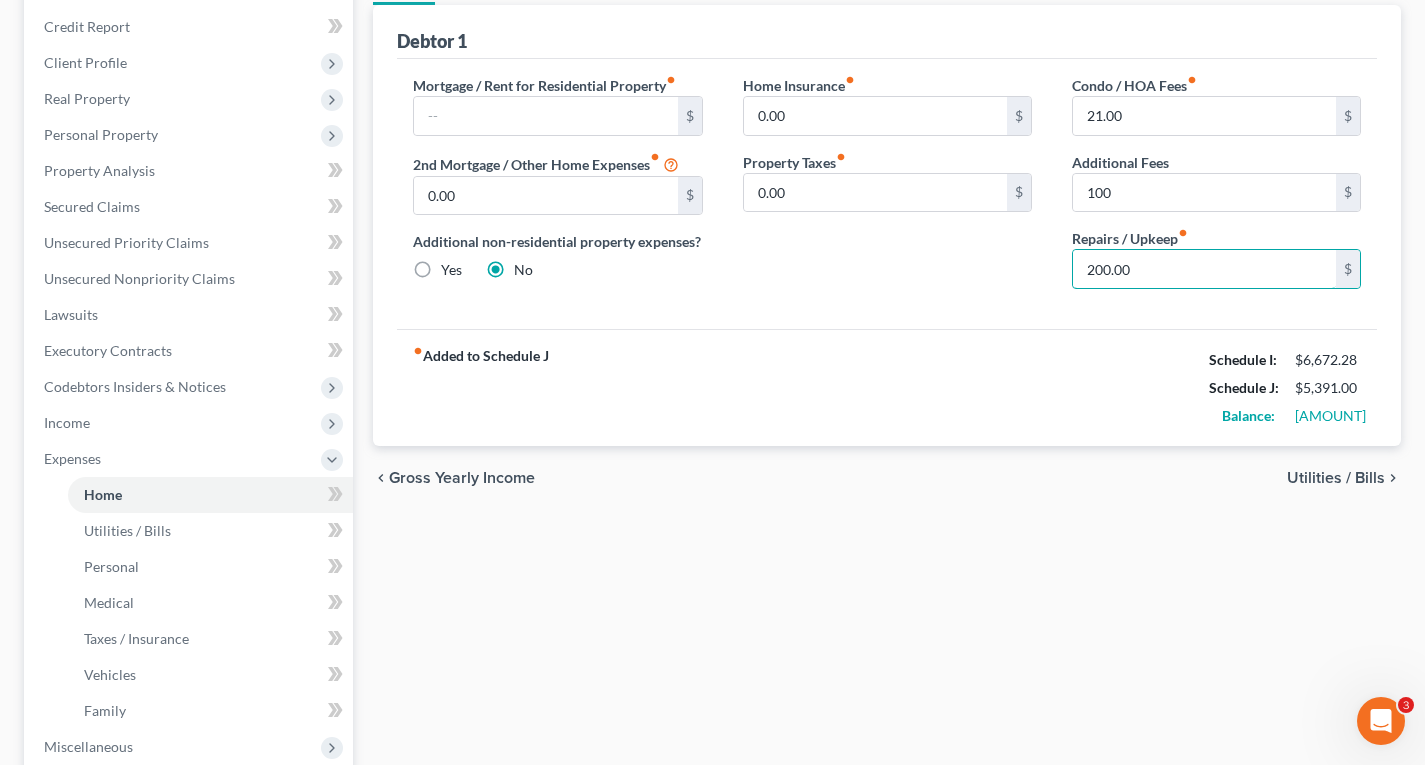 scroll, scrollTop: 100, scrollLeft: 0, axis: vertical 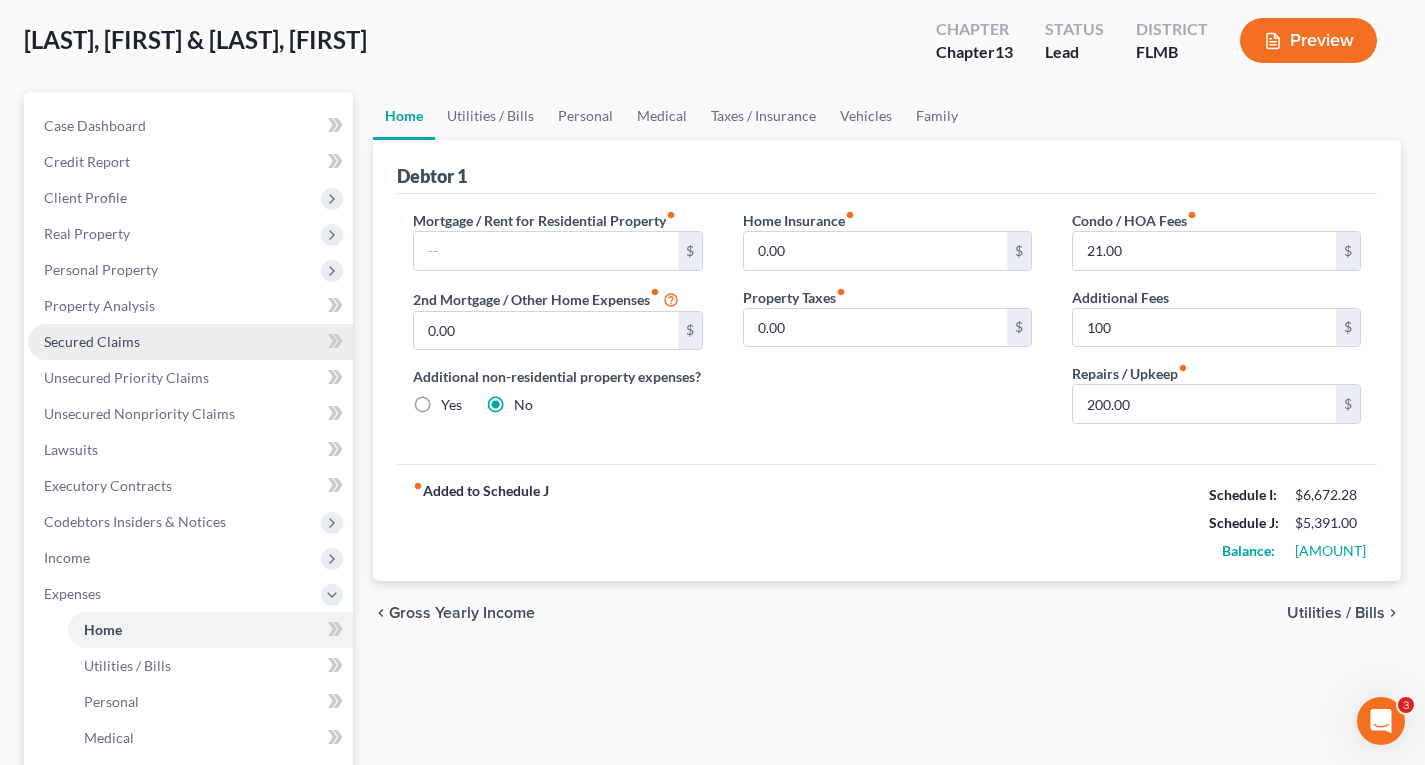 click on "Secured Claims" at bounding box center [92, 341] 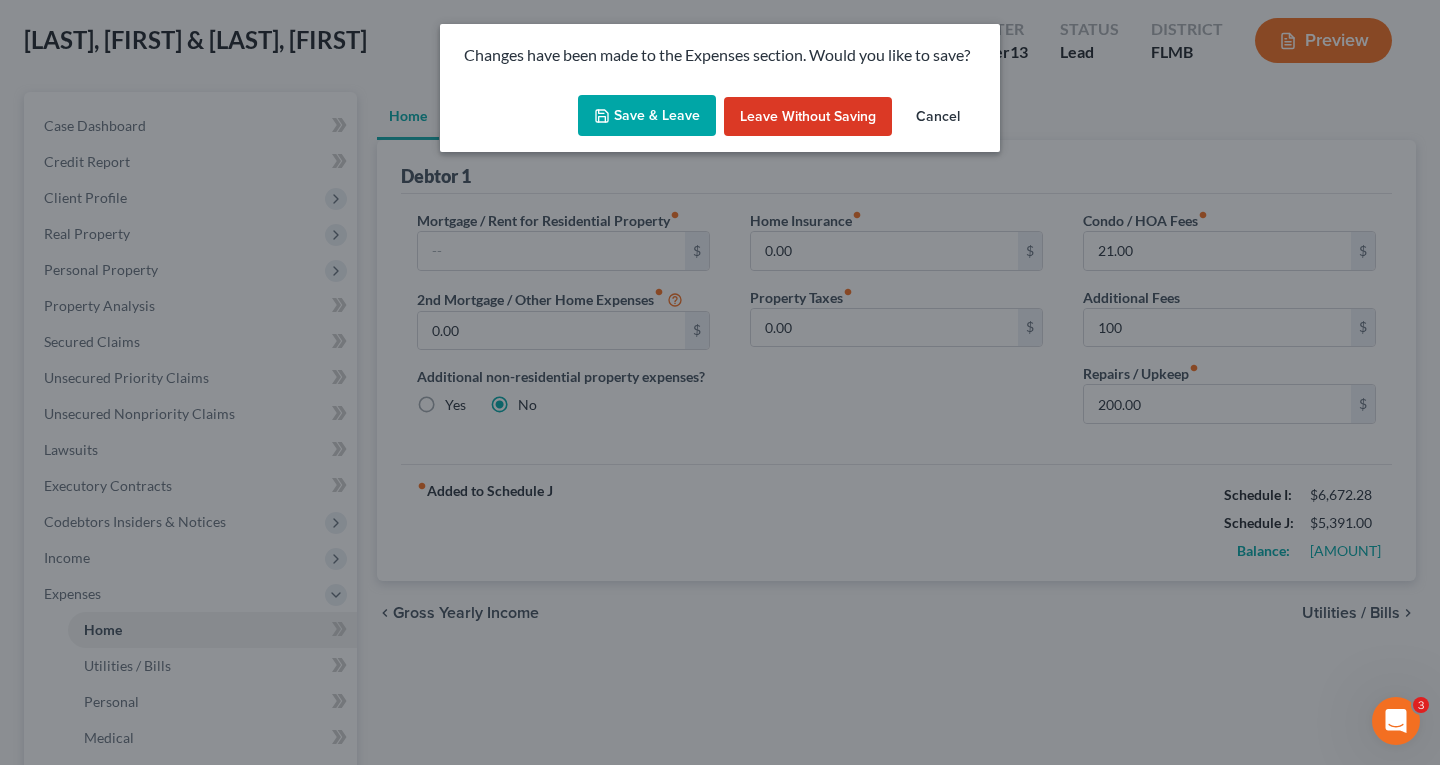 click on "Save & Leave" at bounding box center (647, 116) 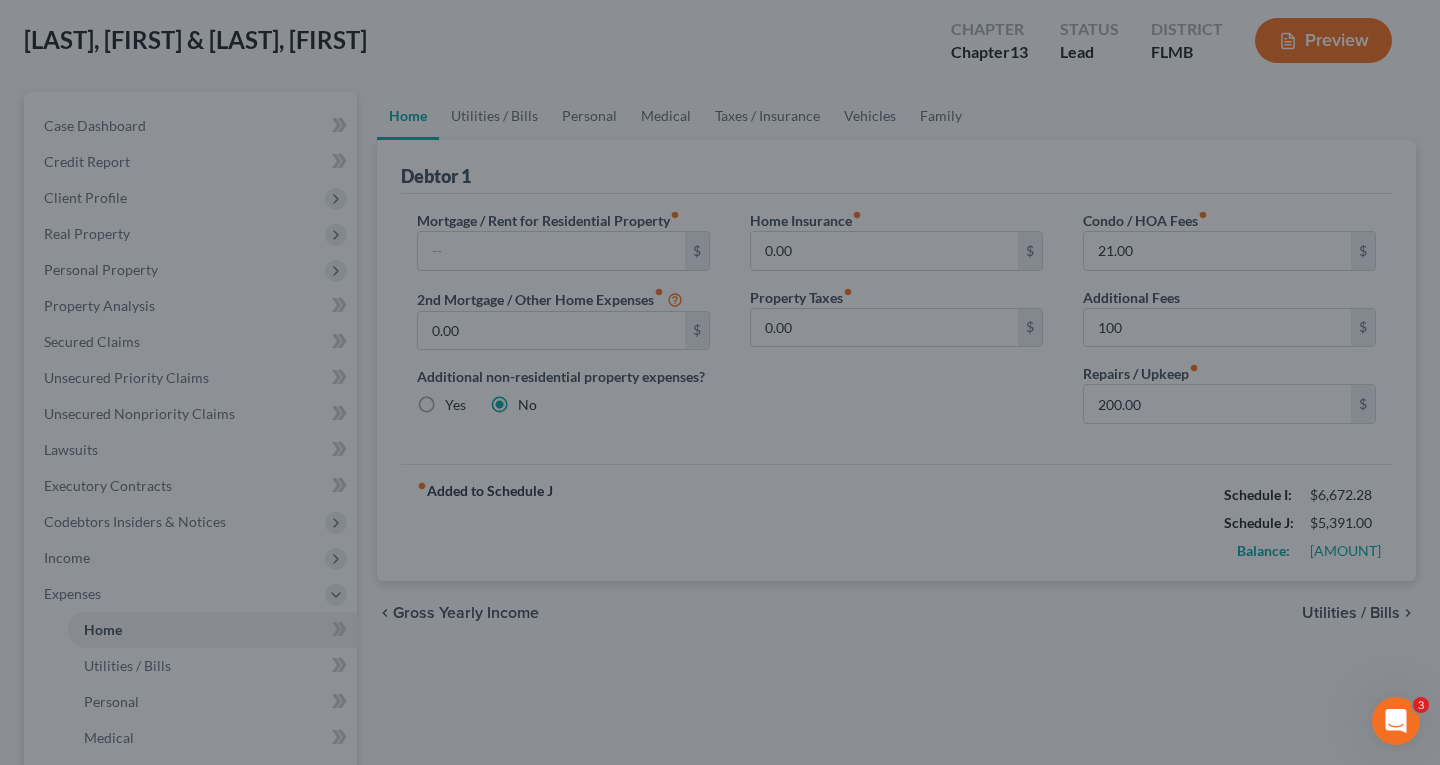 type on "100.00" 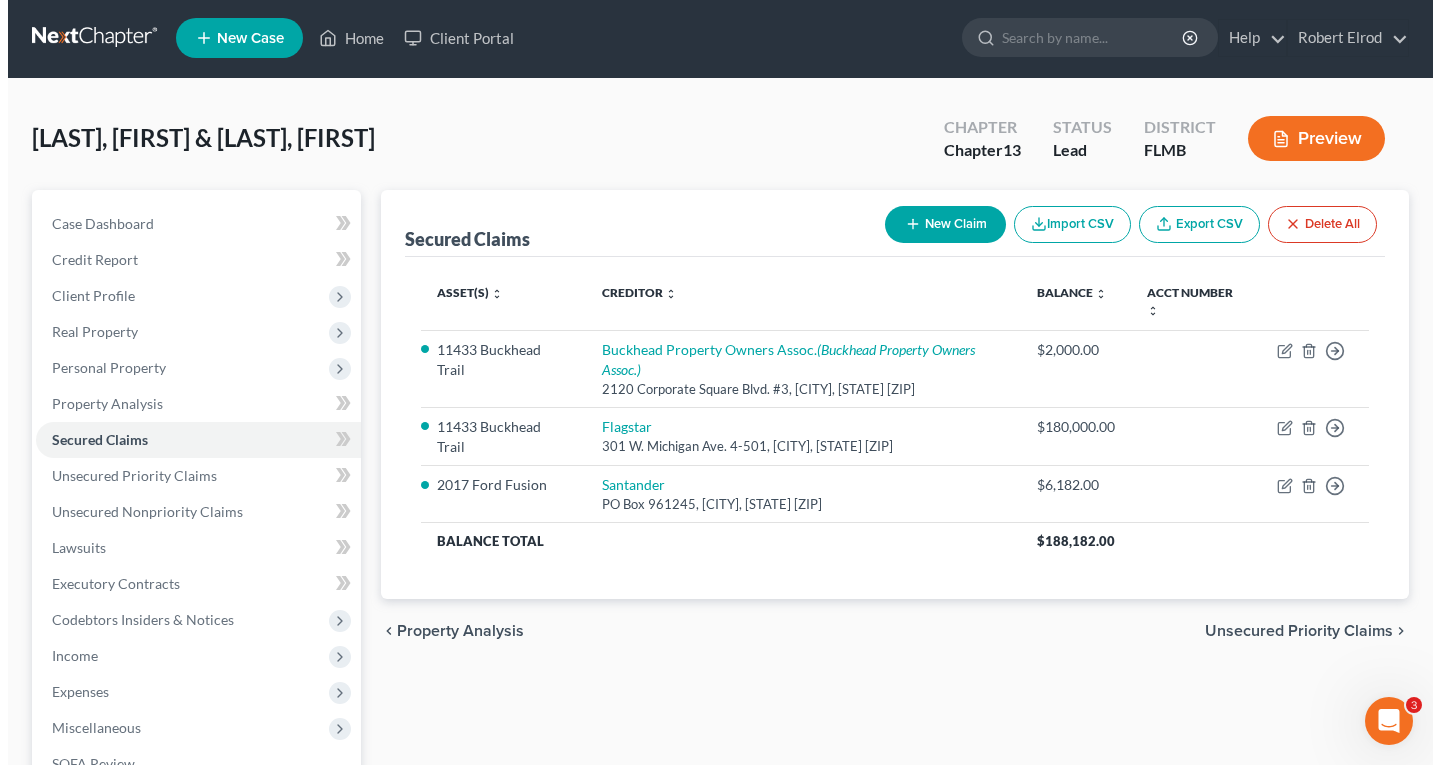 scroll, scrollTop: 0, scrollLeft: 0, axis: both 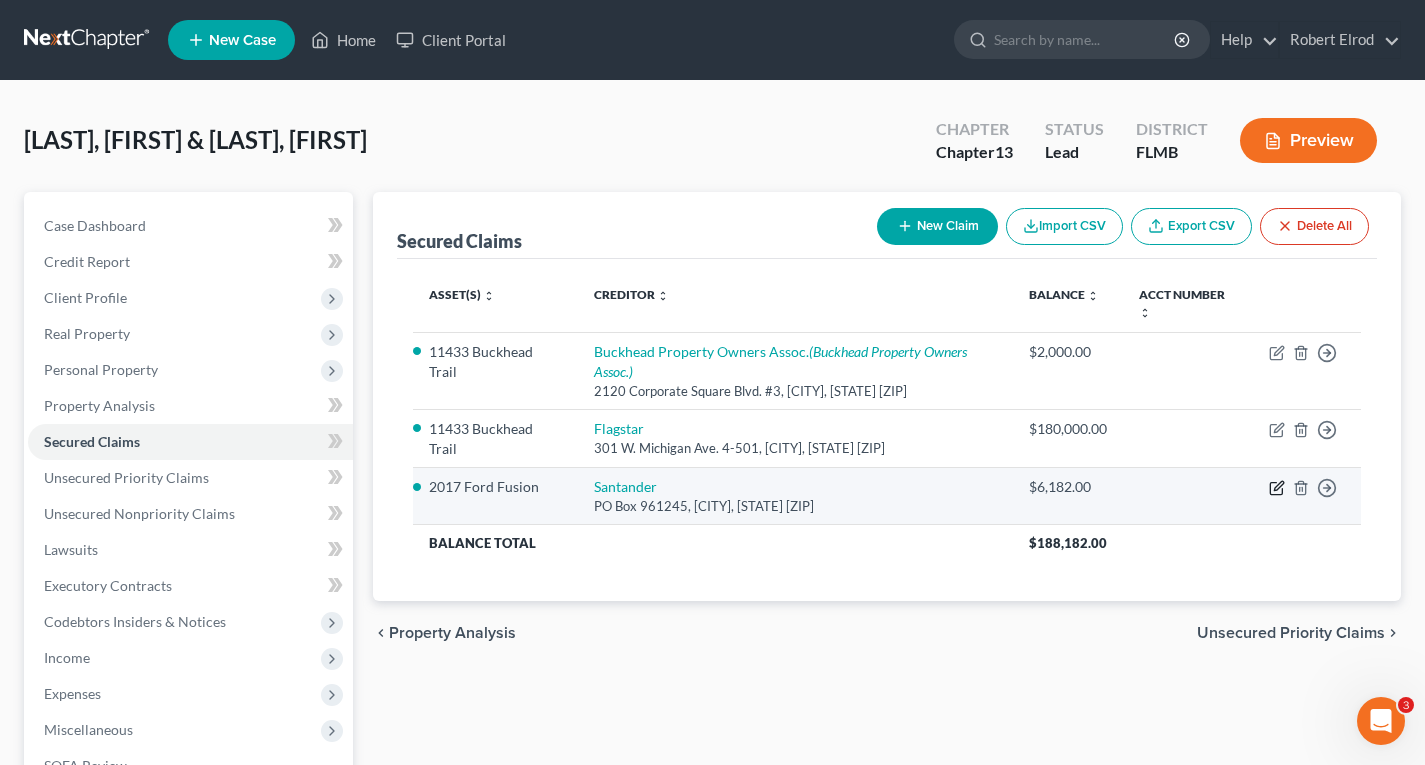 click 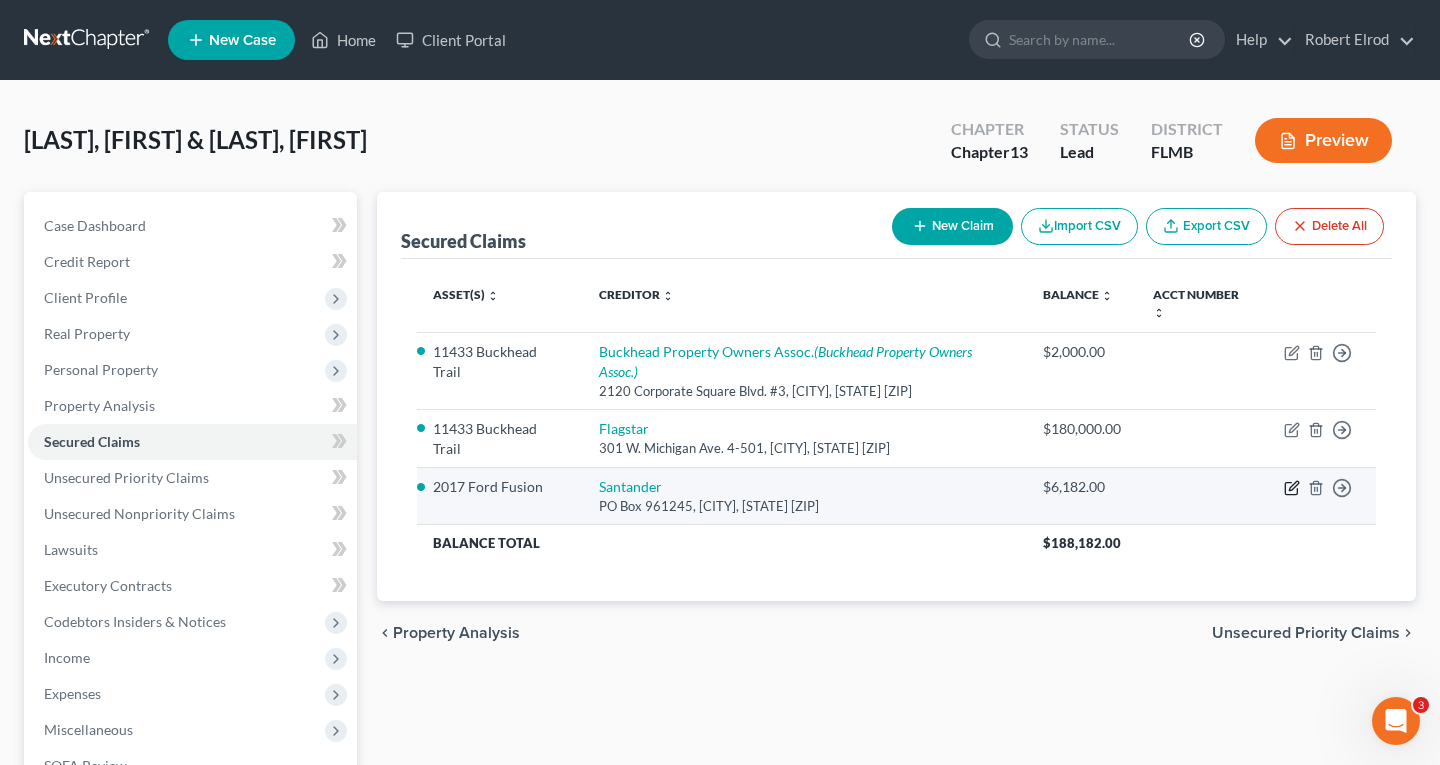 select on "45" 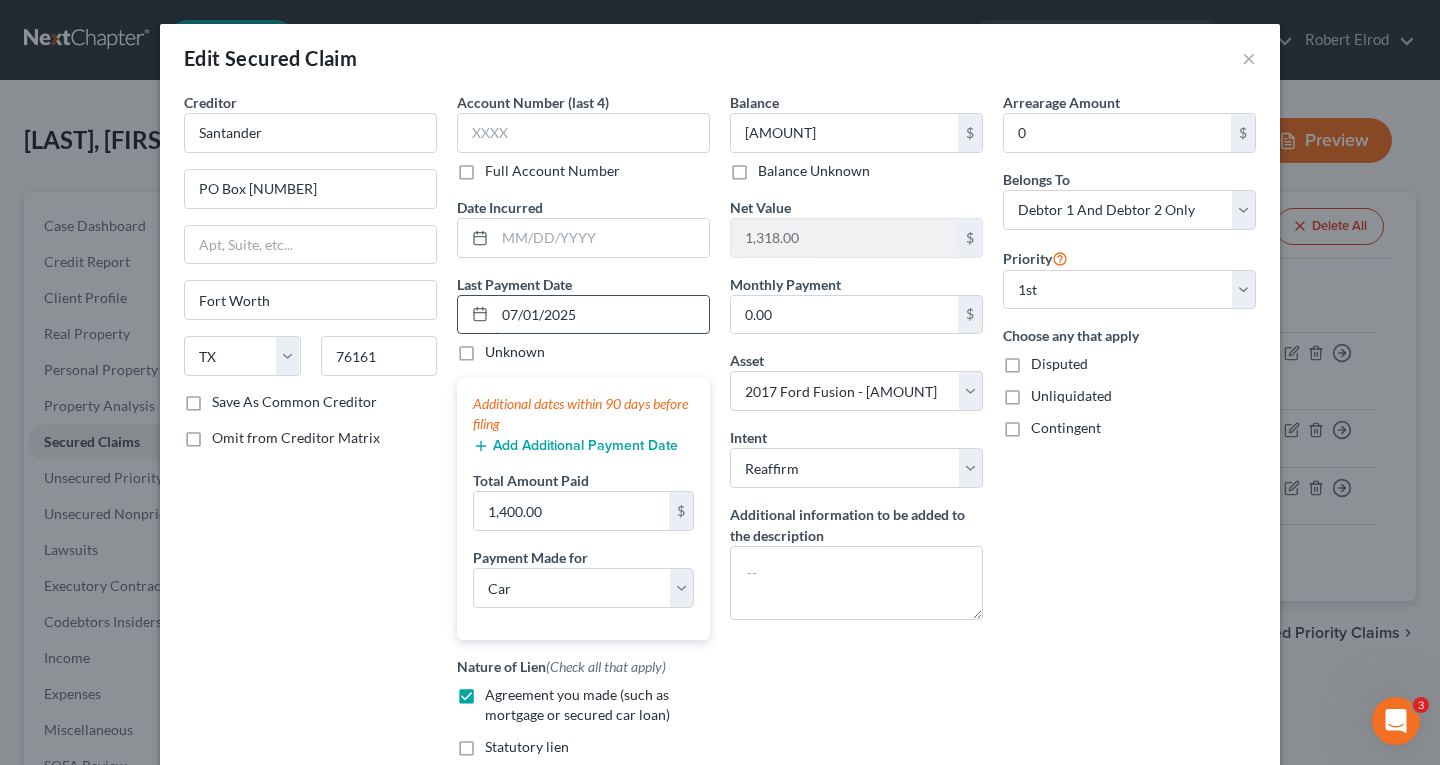 click on "07/01/2025" at bounding box center [602, 315] 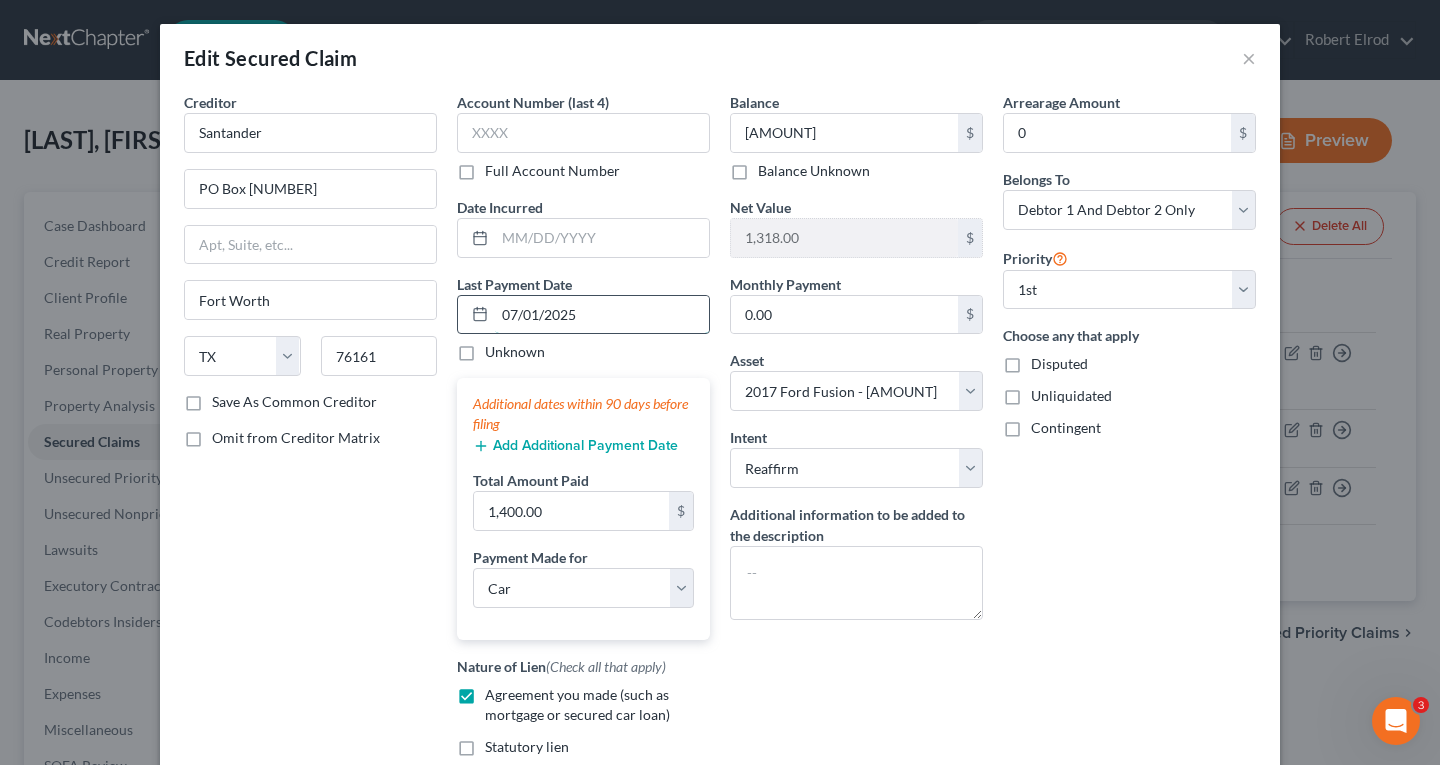 click on "07/01/2025" at bounding box center [602, 315] 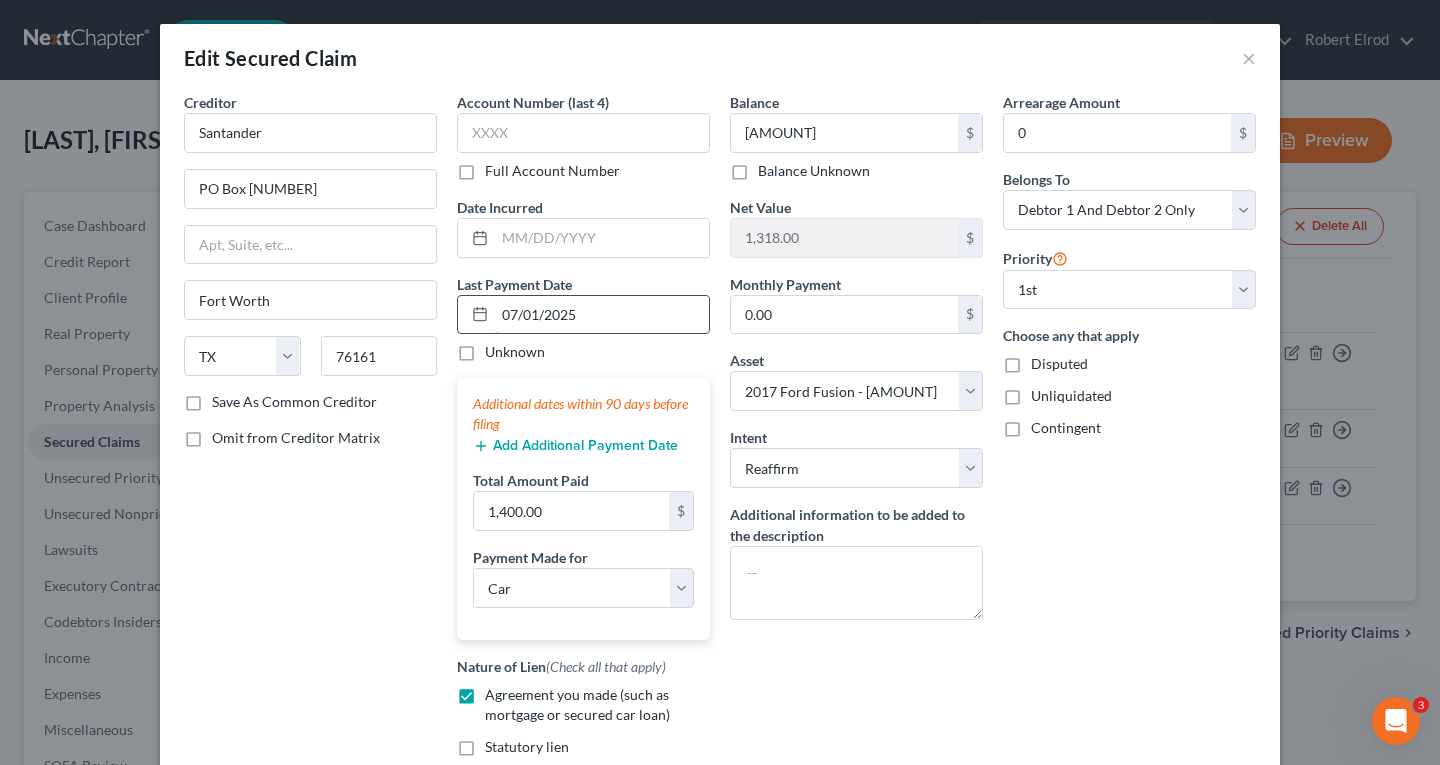 click on "07/01/2025" at bounding box center [602, 315] 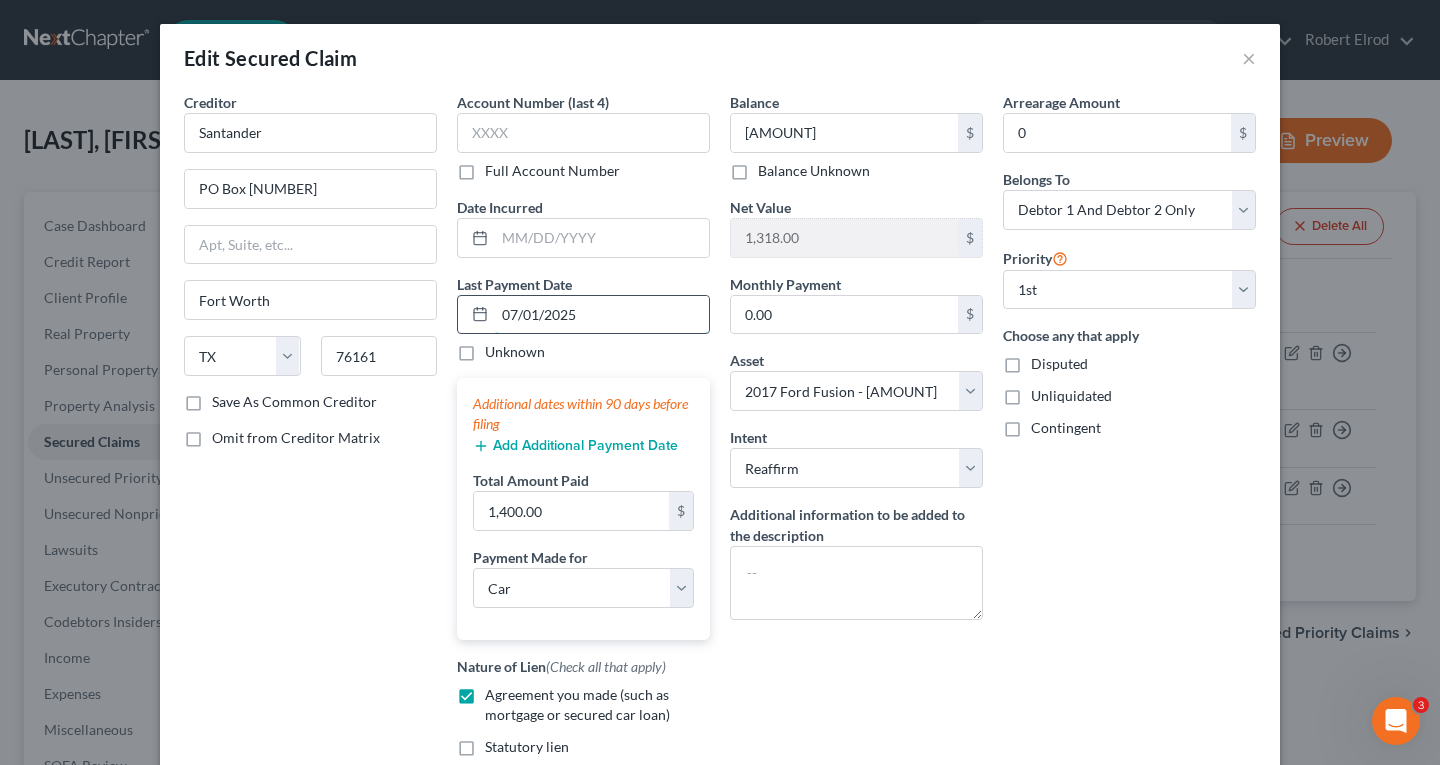 click on "07/01/2025" at bounding box center [602, 315] 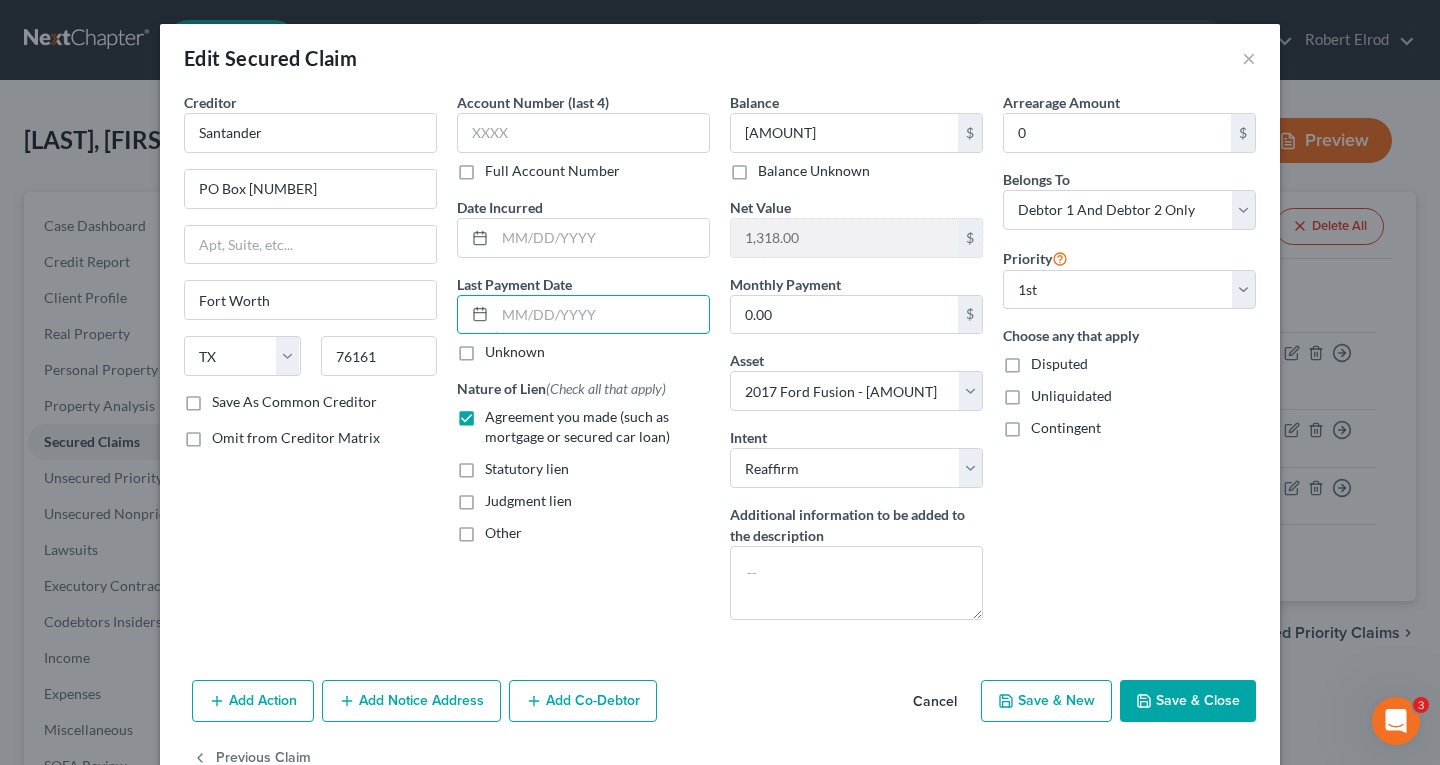 type 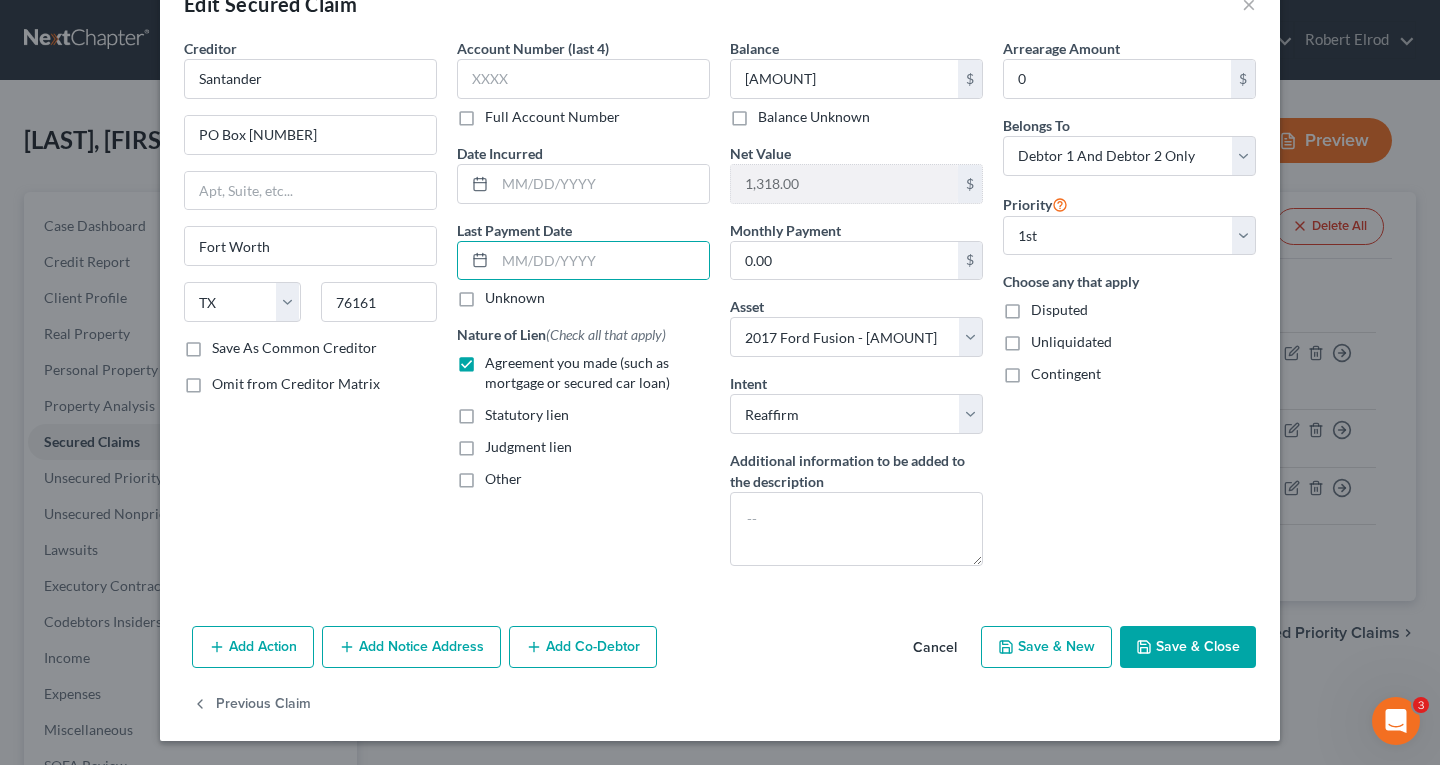 click on "Add Action" at bounding box center [253, 647] 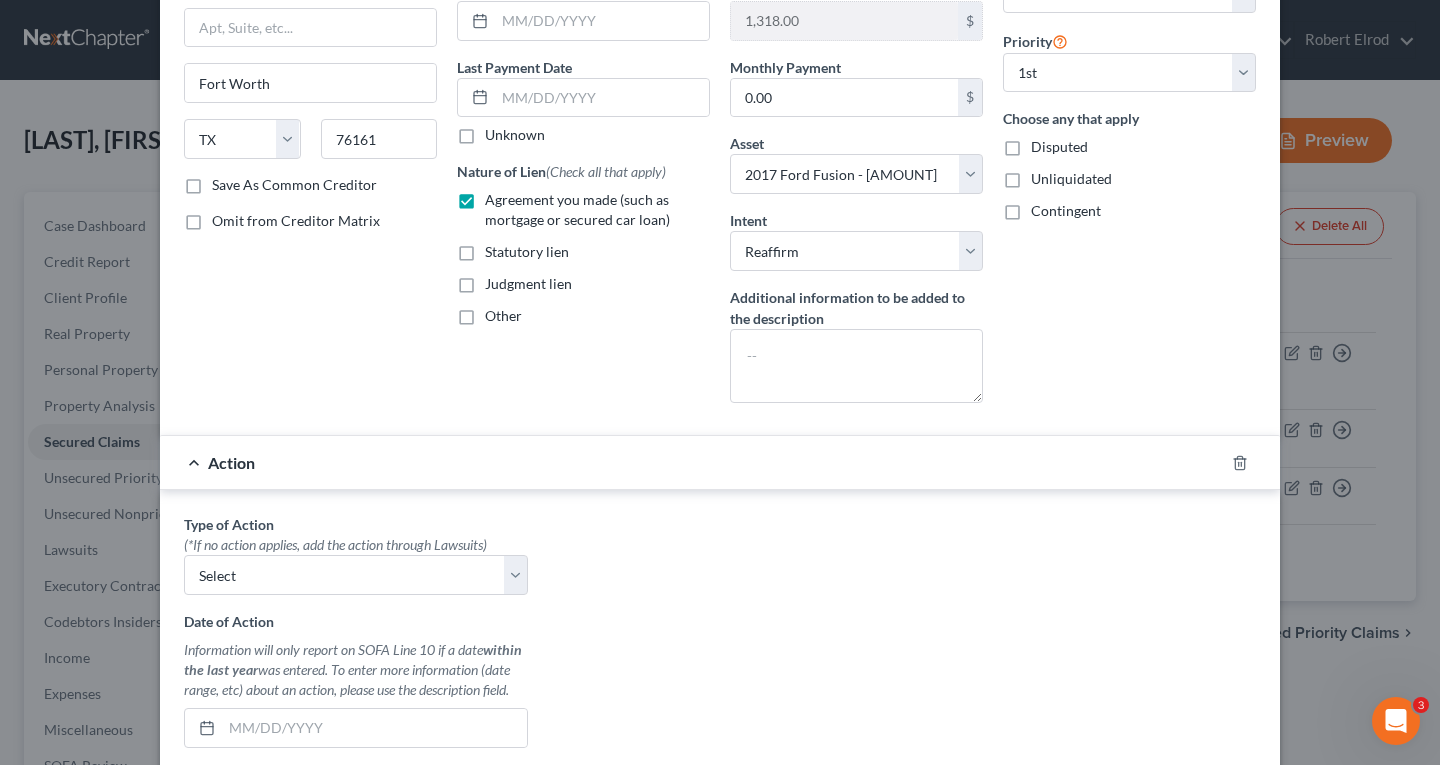 scroll, scrollTop: 254, scrollLeft: 0, axis: vertical 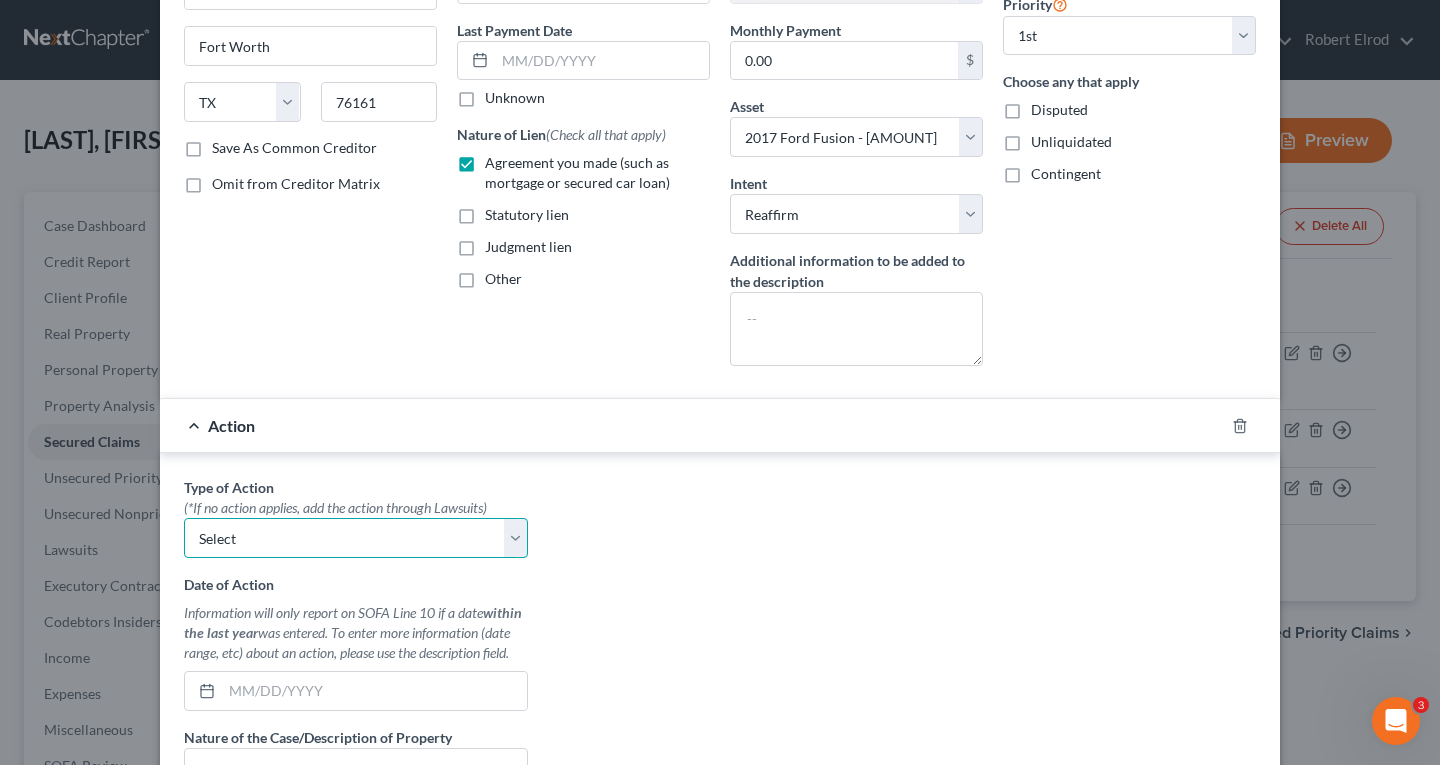 click on "Select Repossession Garnishment Foreclosure Personal Injury Attached, Seized, Or Levied" at bounding box center [356, 538] 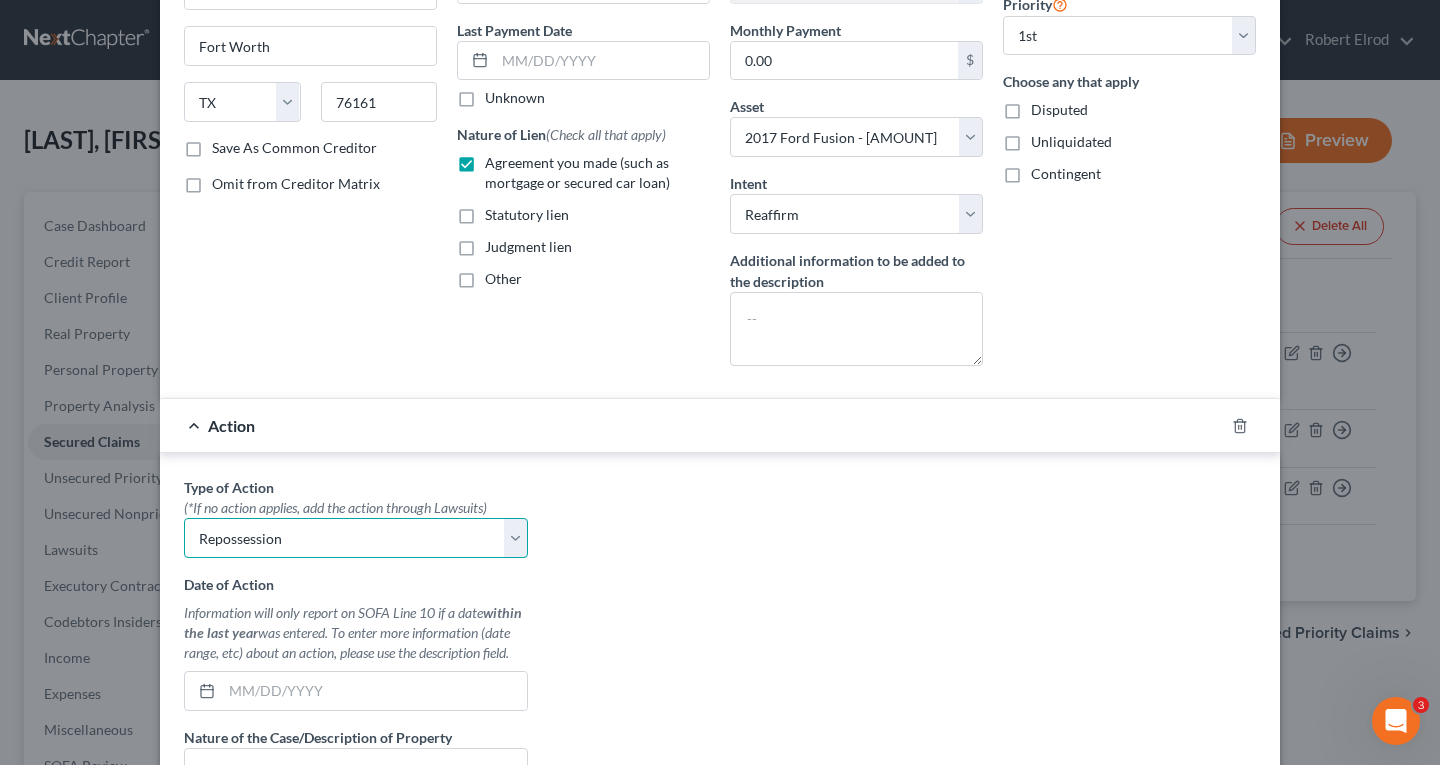 click on "Select Repossession Garnishment Foreclosure Personal Injury Attached, Seized, Or Levied" at bounding box center [356, 538] 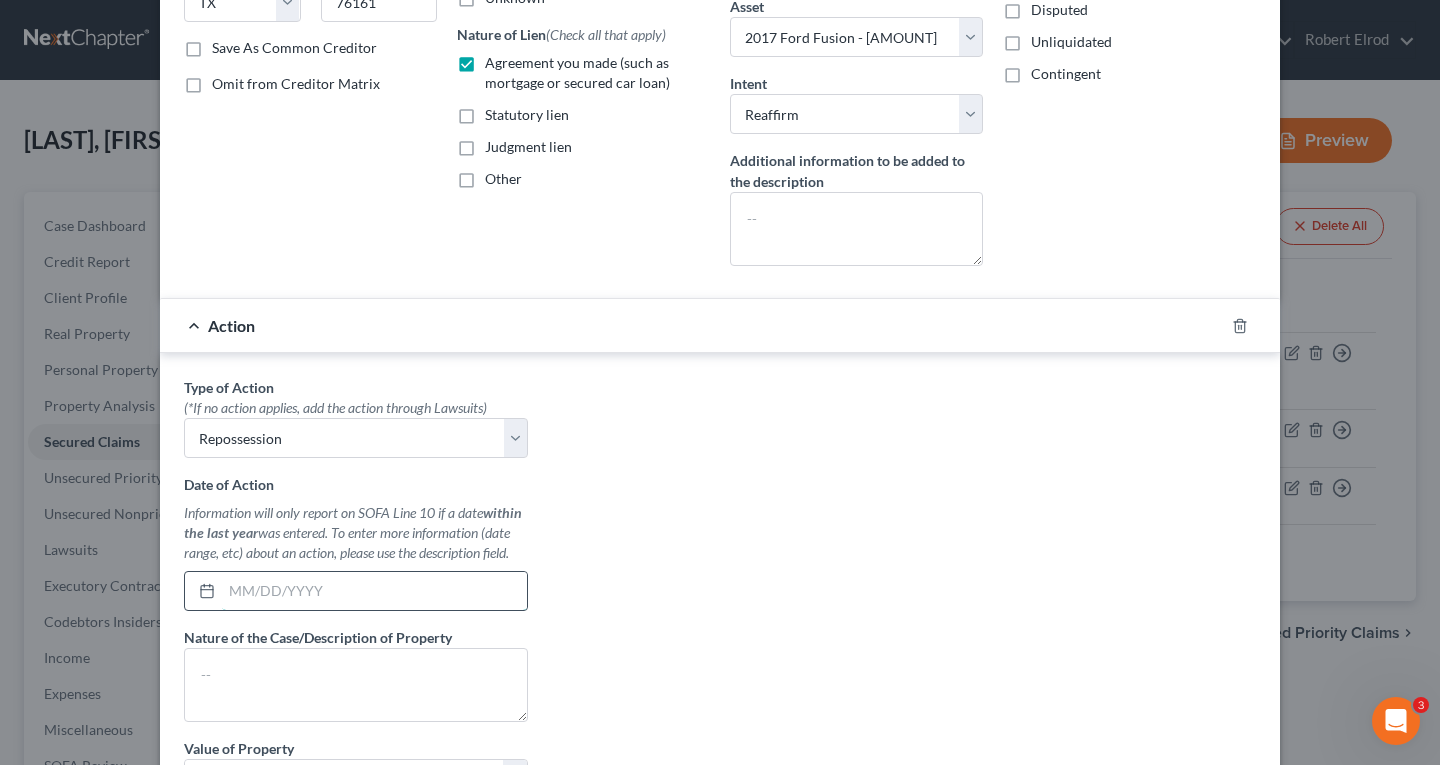 click at bounding box center (374, 591) 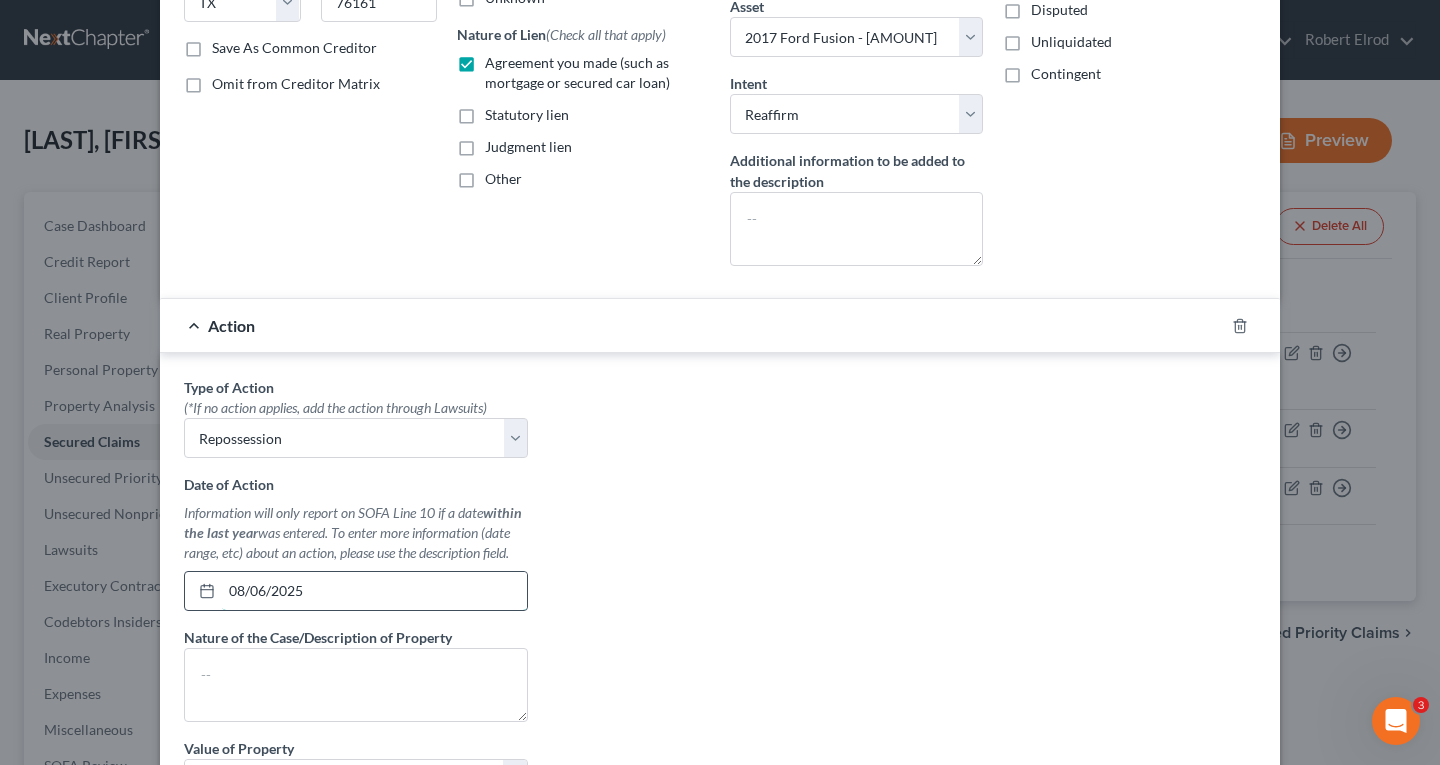type on "08/06/2025" 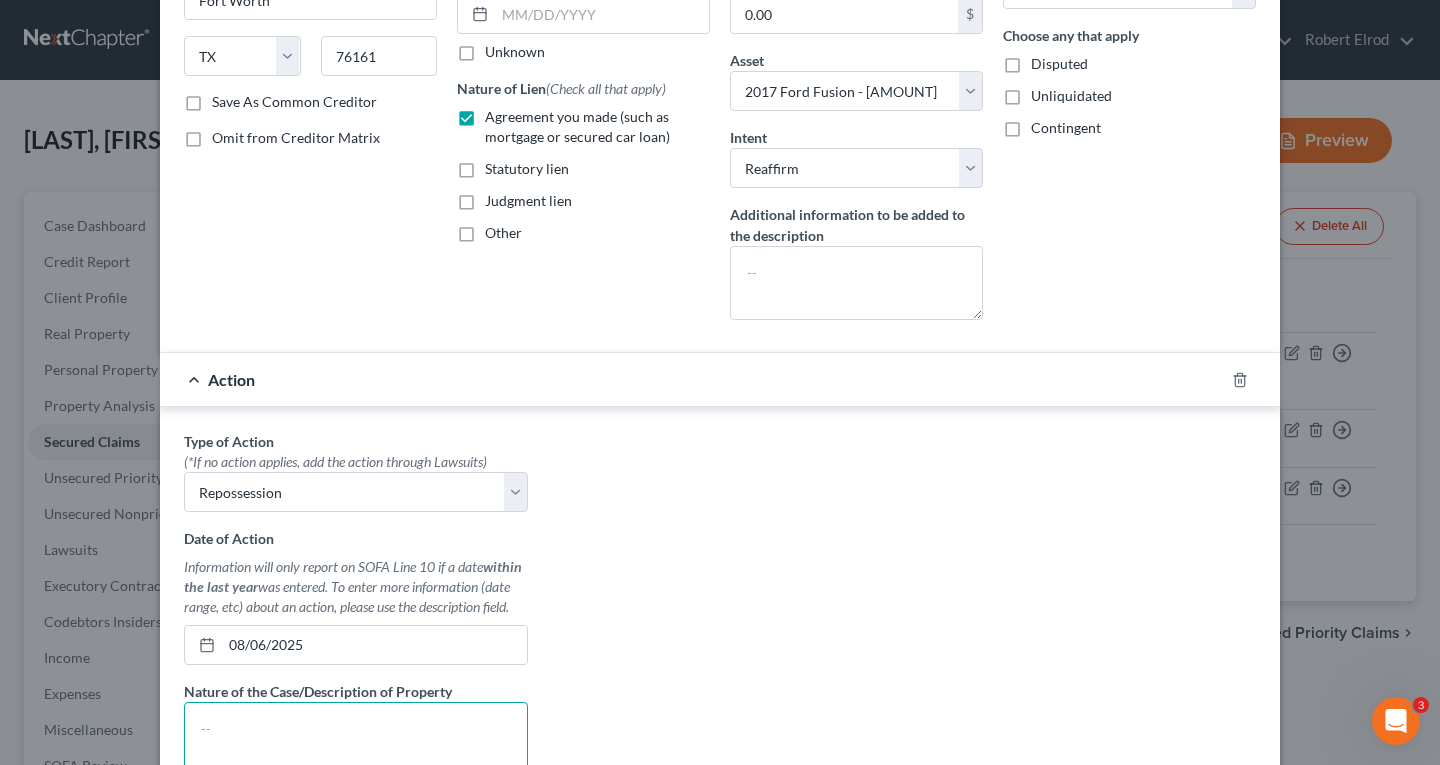 scroll, scrollTop: 400, scrollLeft: 0, axis: vertical 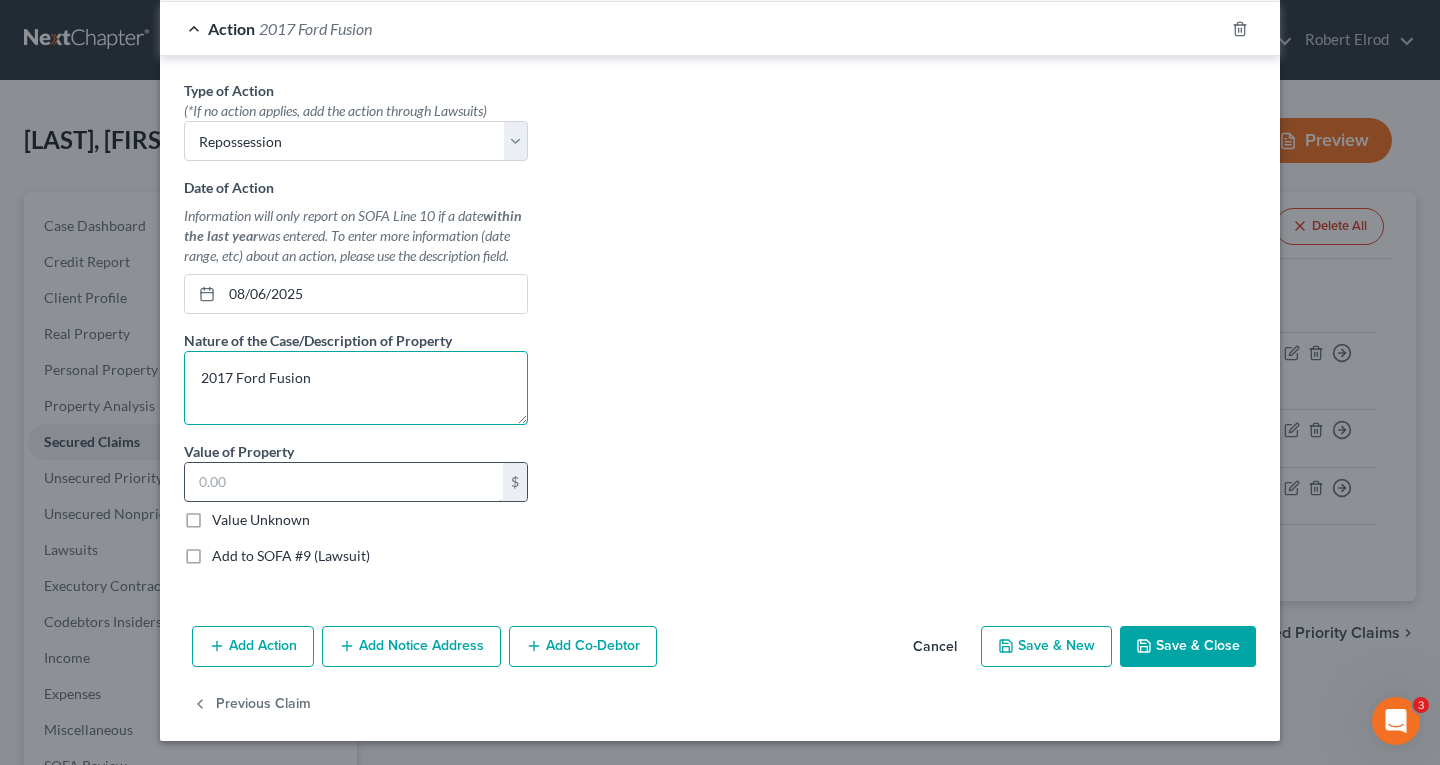 type on "2017 Ford Fusion" 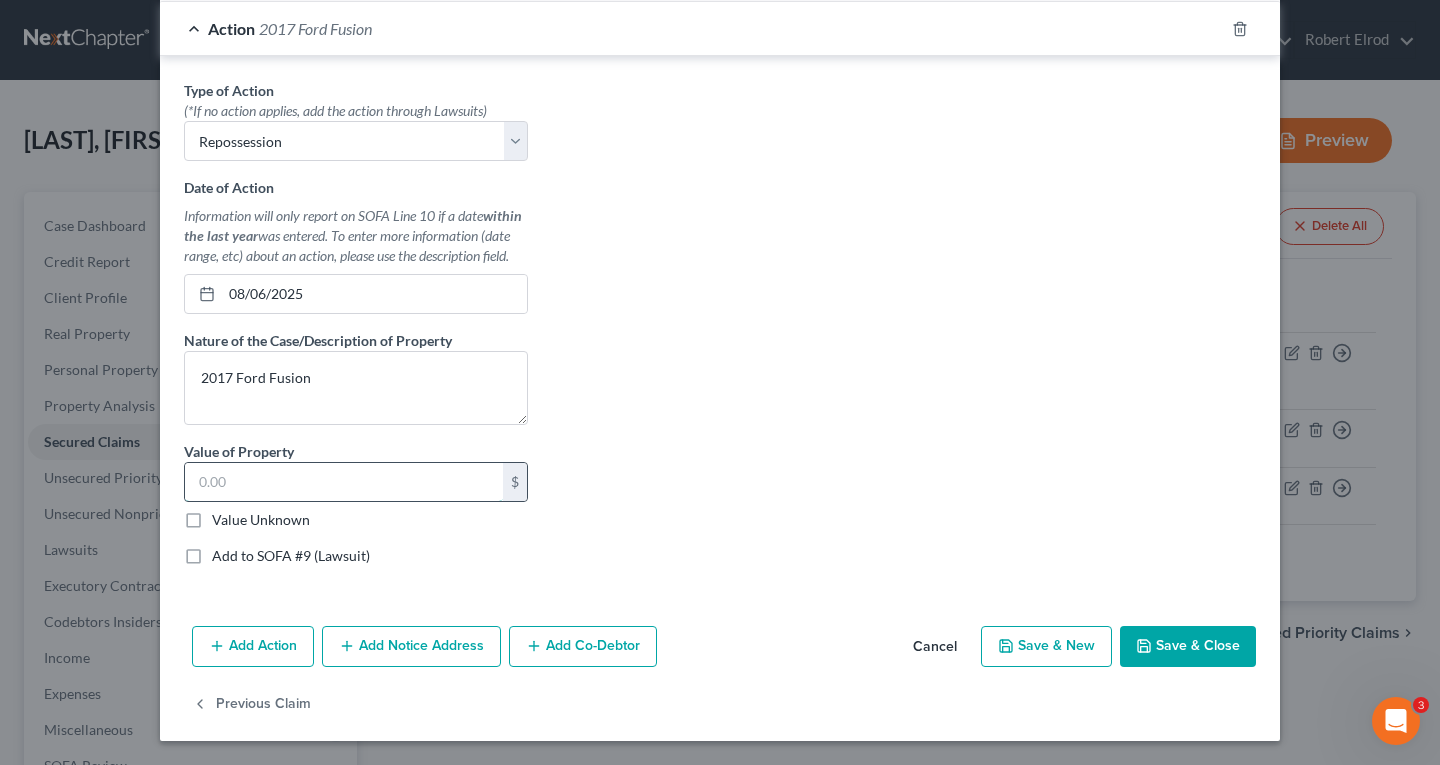 click at bounding box center [344, 482] 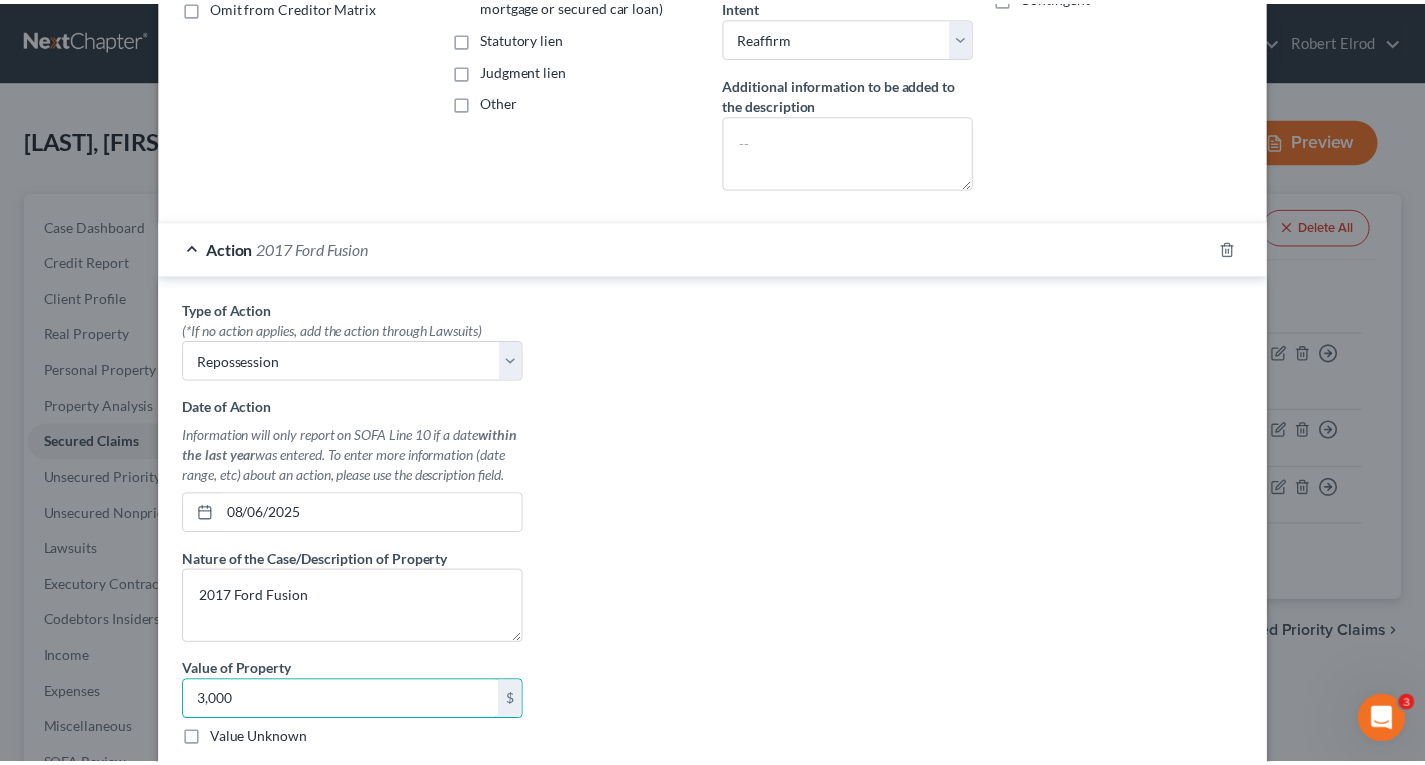 scroll, scrollTop: 651, scrollLeft: 0, axis: vertical 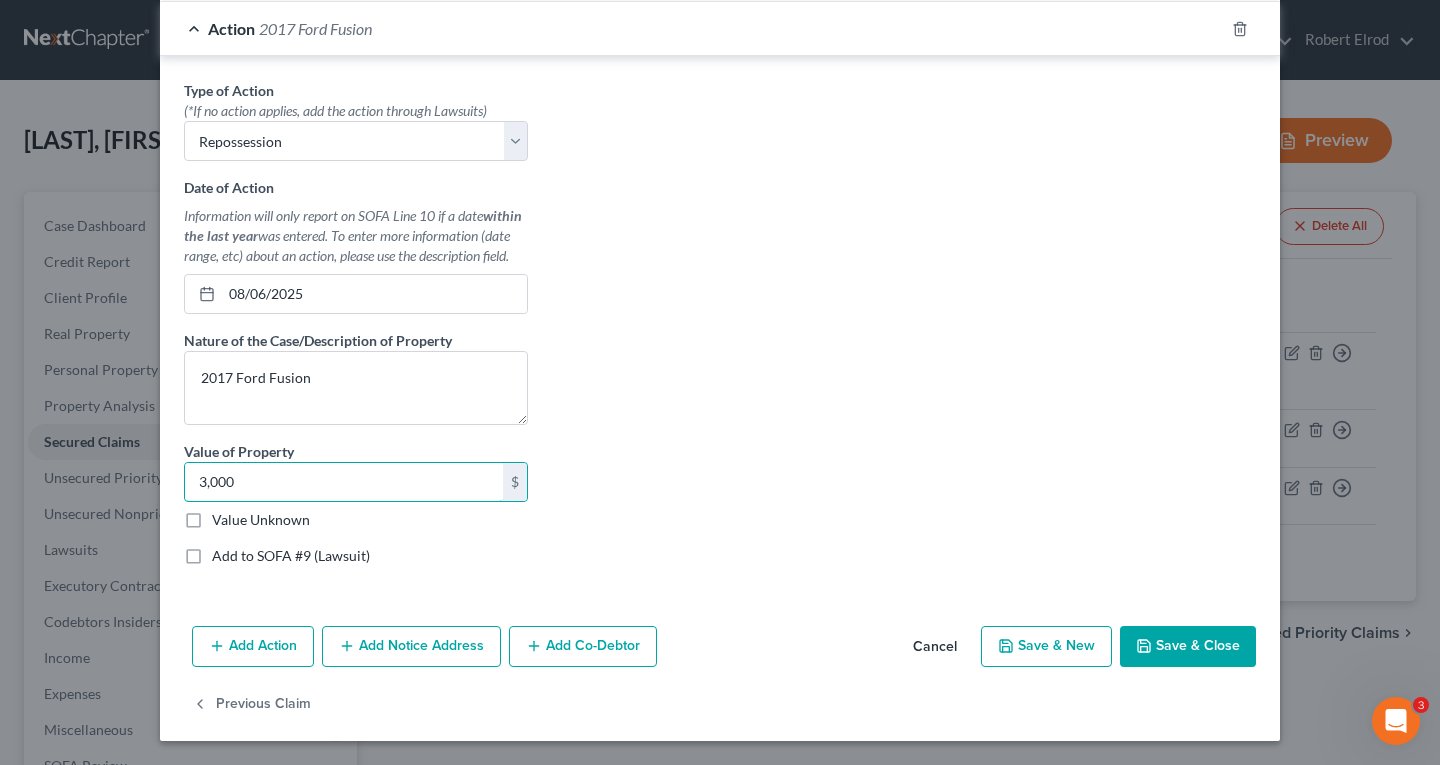 type on "3,000" 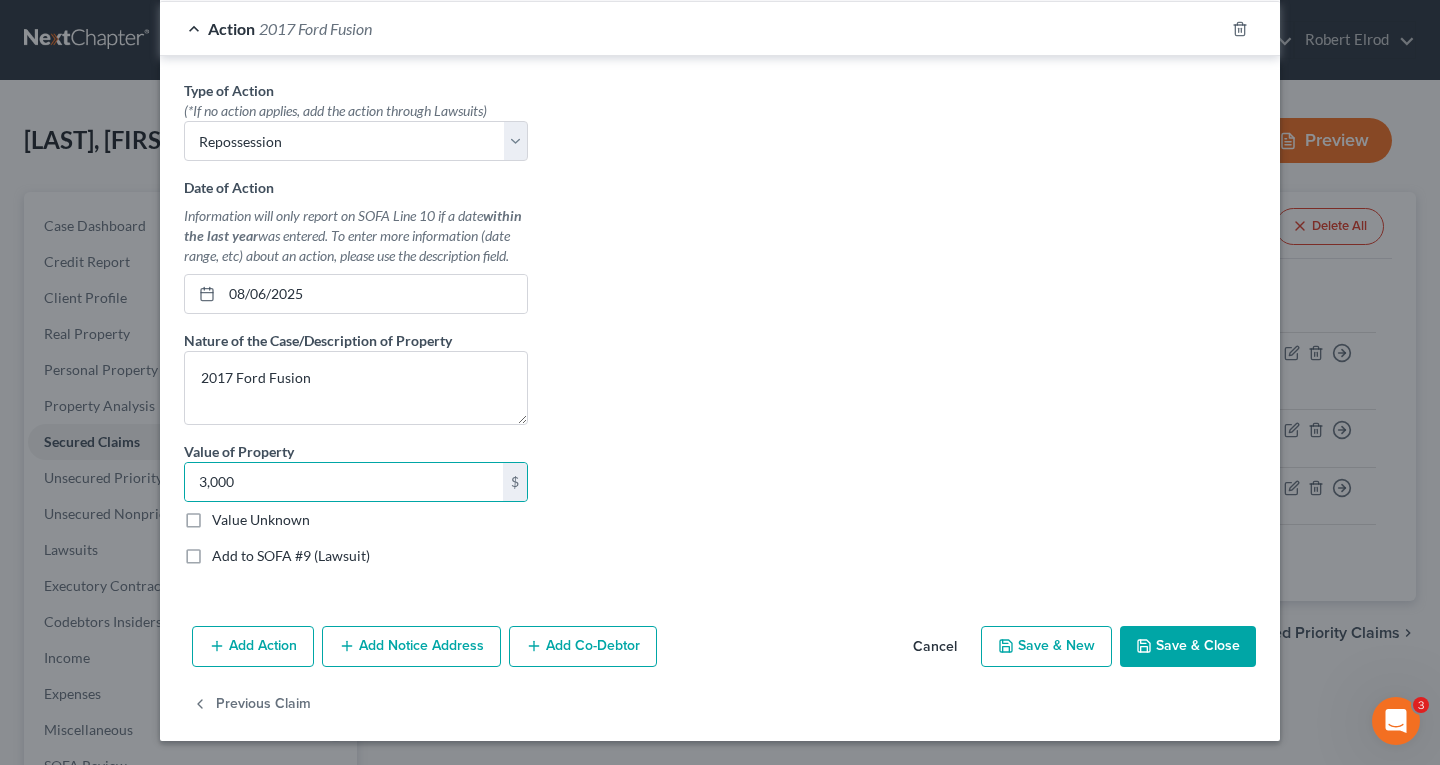 click on "Save & Close" at bounding box center (1188, 647) 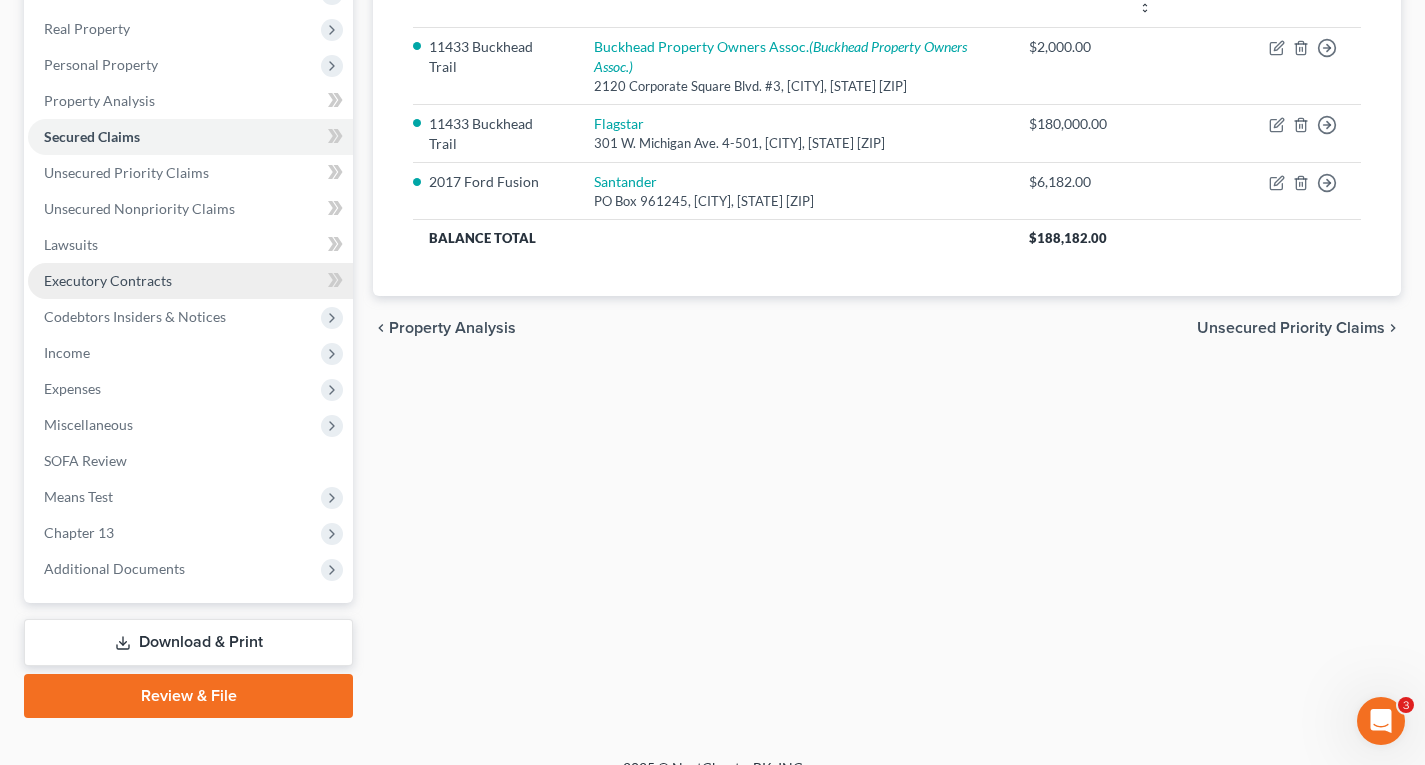scroll, scrollTop: 334, scrollLeft: 0, axis: vertical 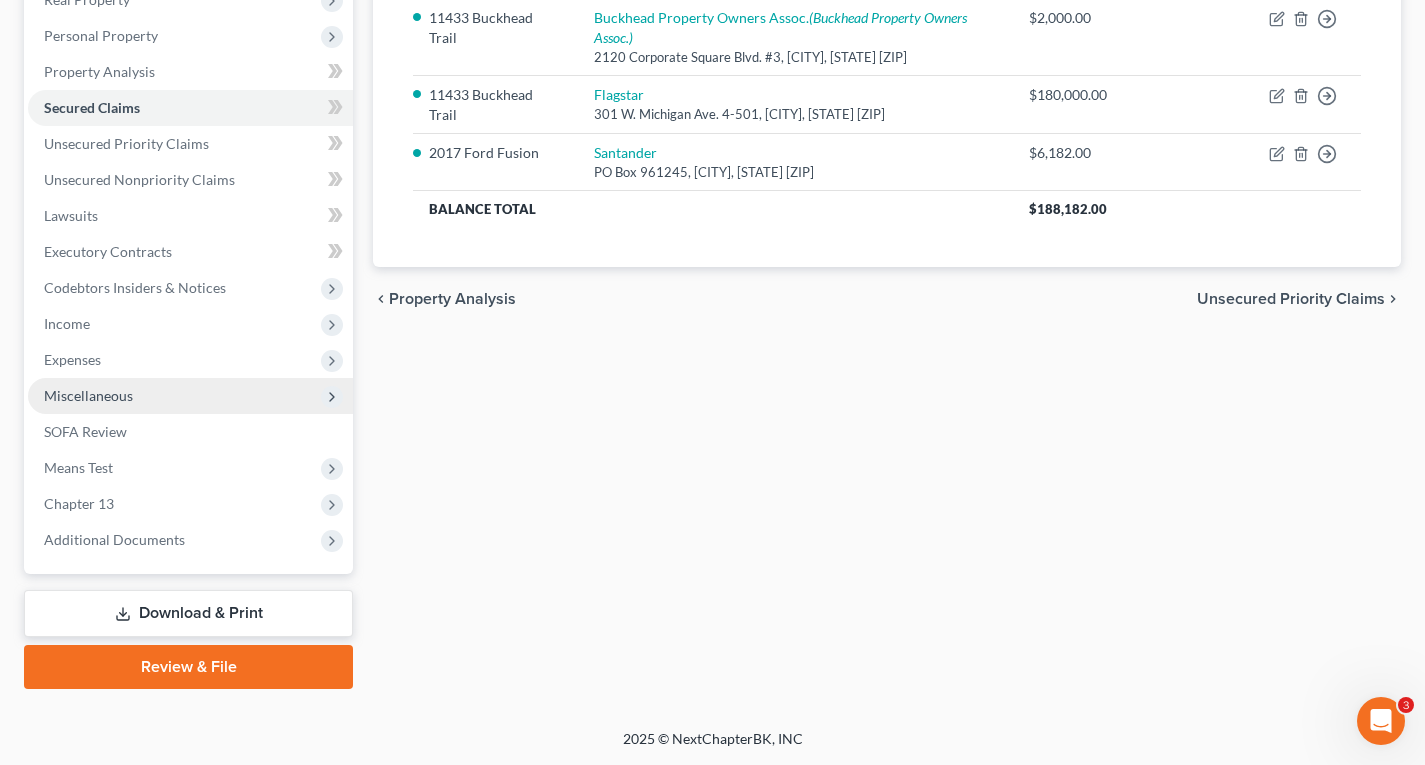click on "Miscellaneous" at bounding box center [88, 395] 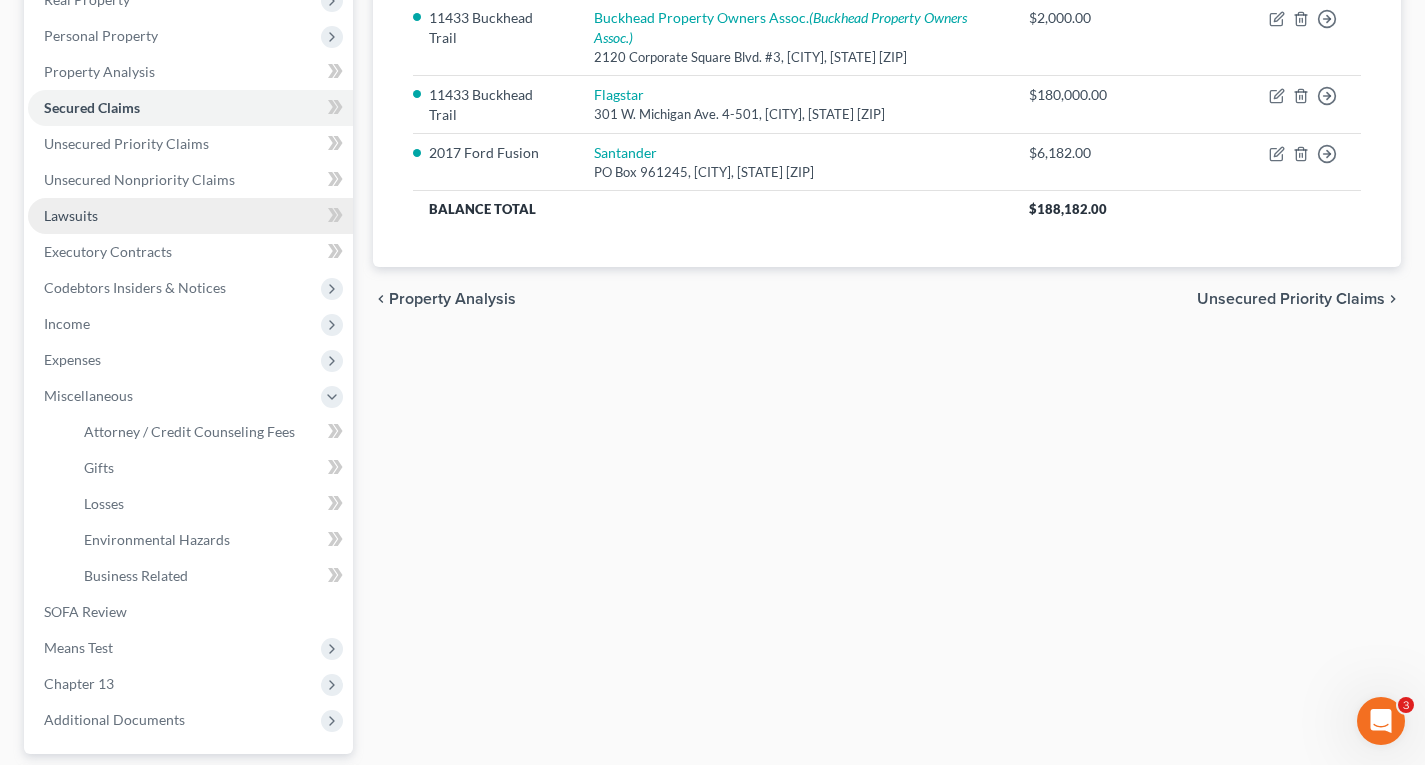 click on "Lawsuits" at bounding box center [71, 215] 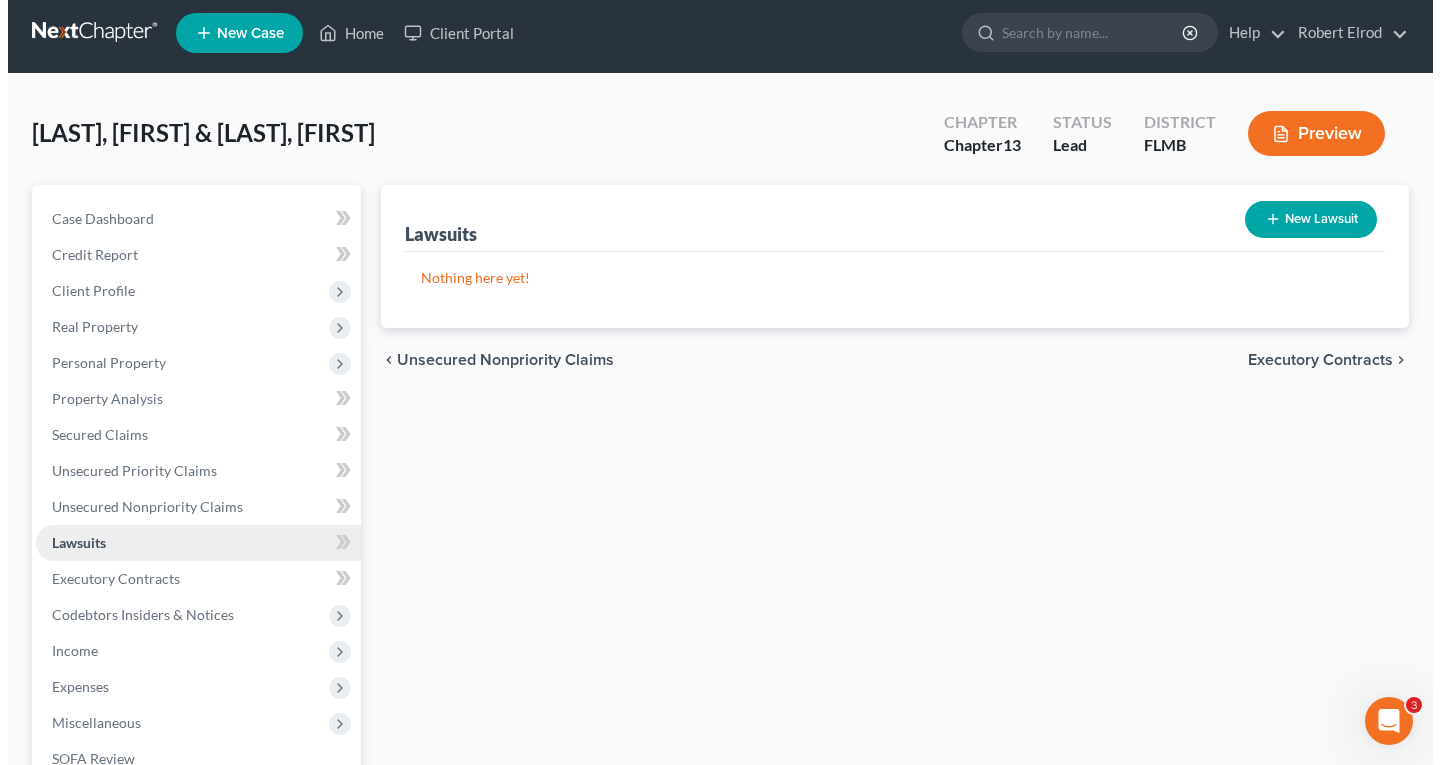 scroll, scrollTop: 0, scrollLeft: 0, axis: both 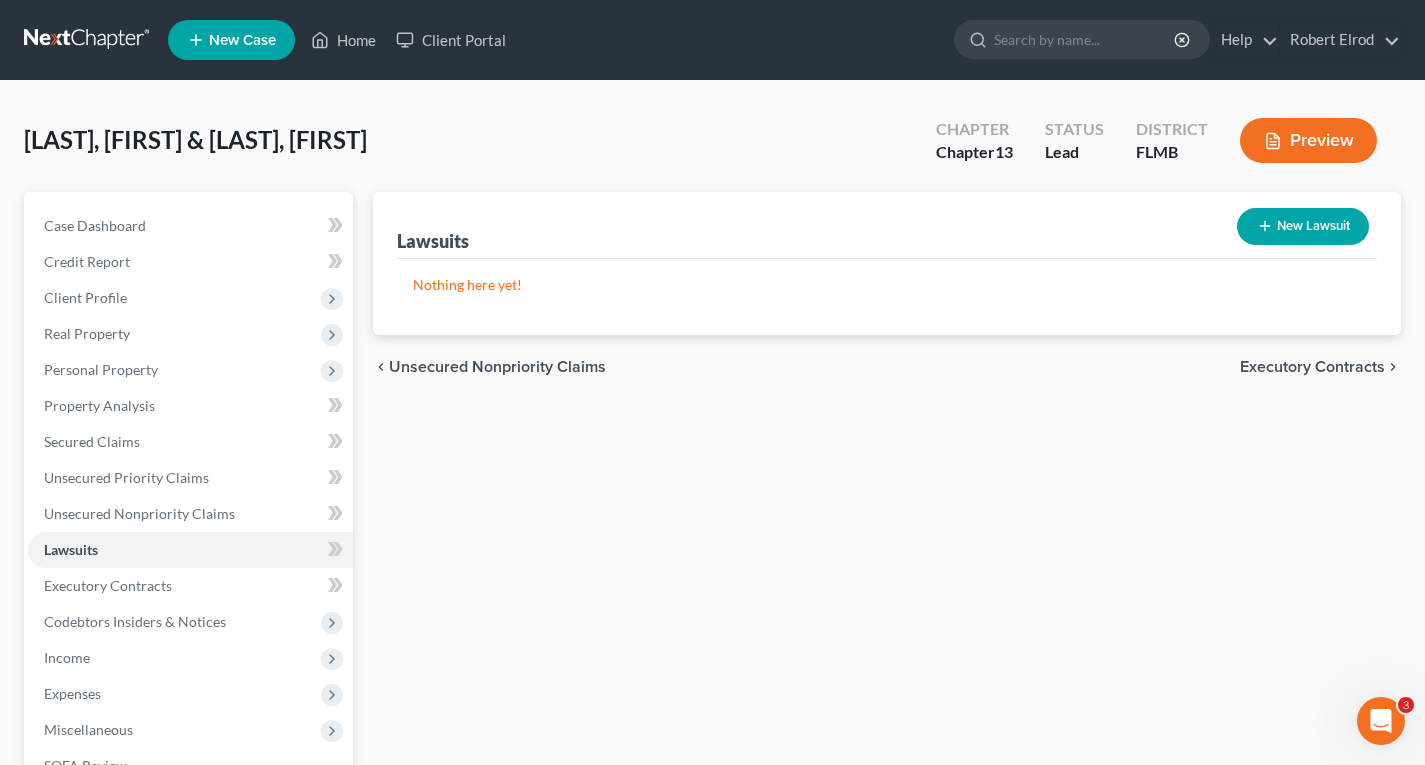 click on "New Lawsuit" at bounding box center [1303, 226] 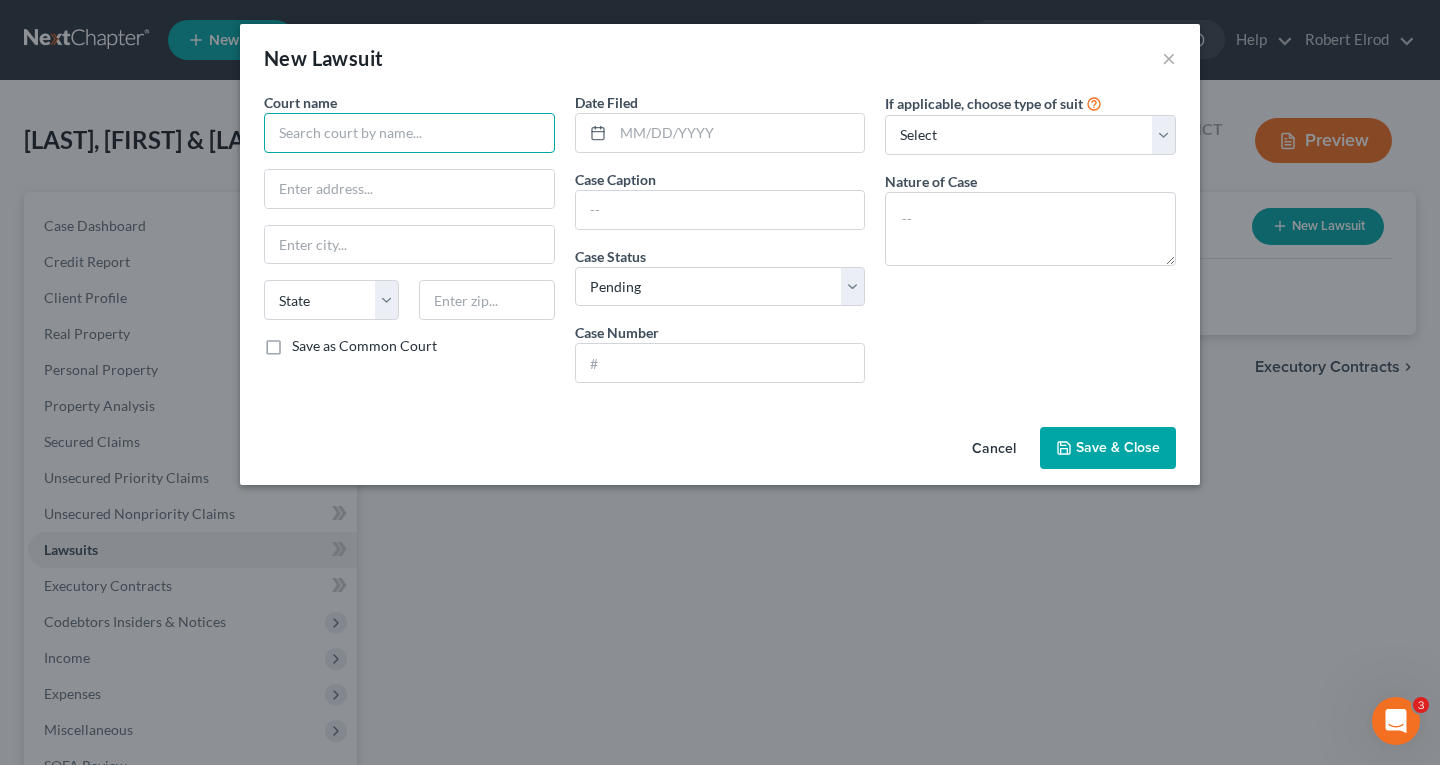 click at bounding box center (409, 133) 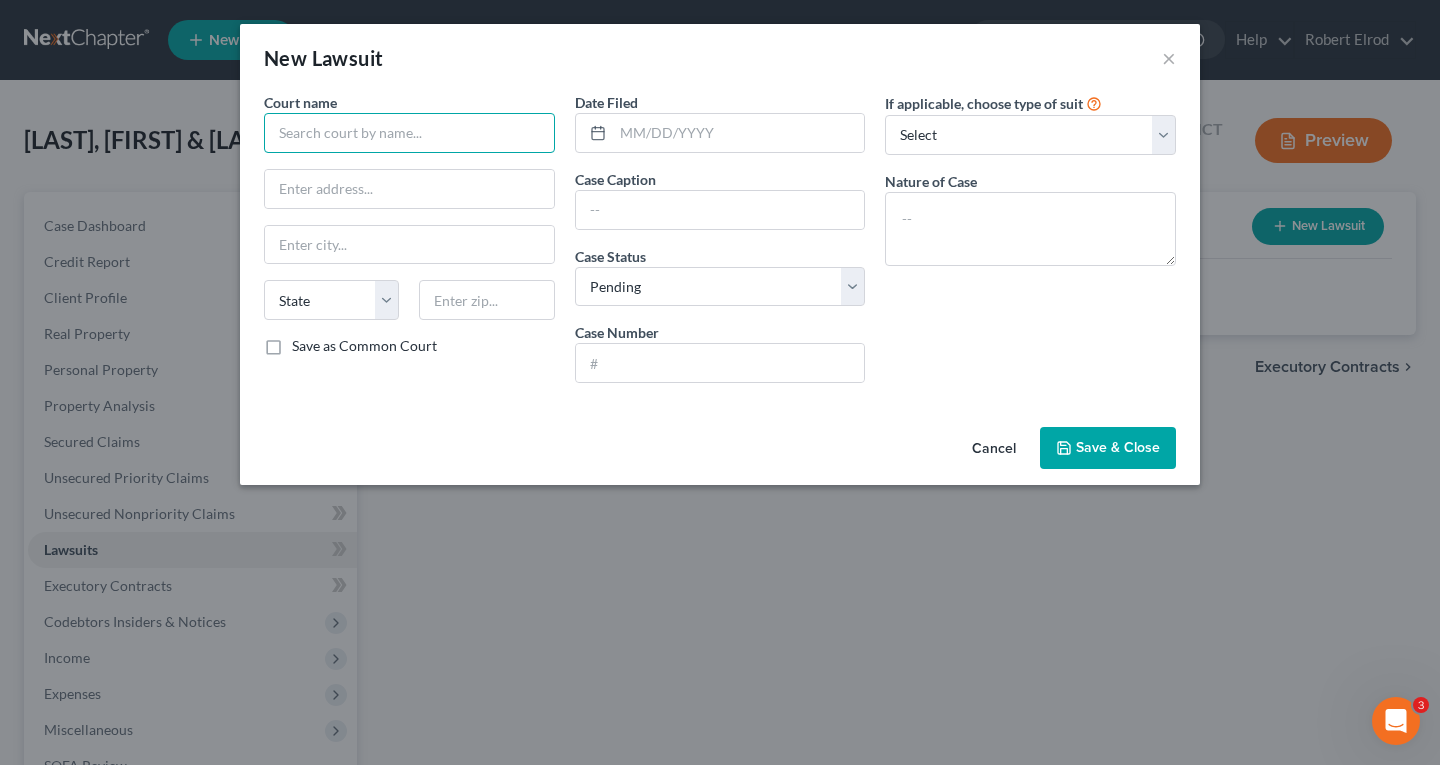 type on "H" 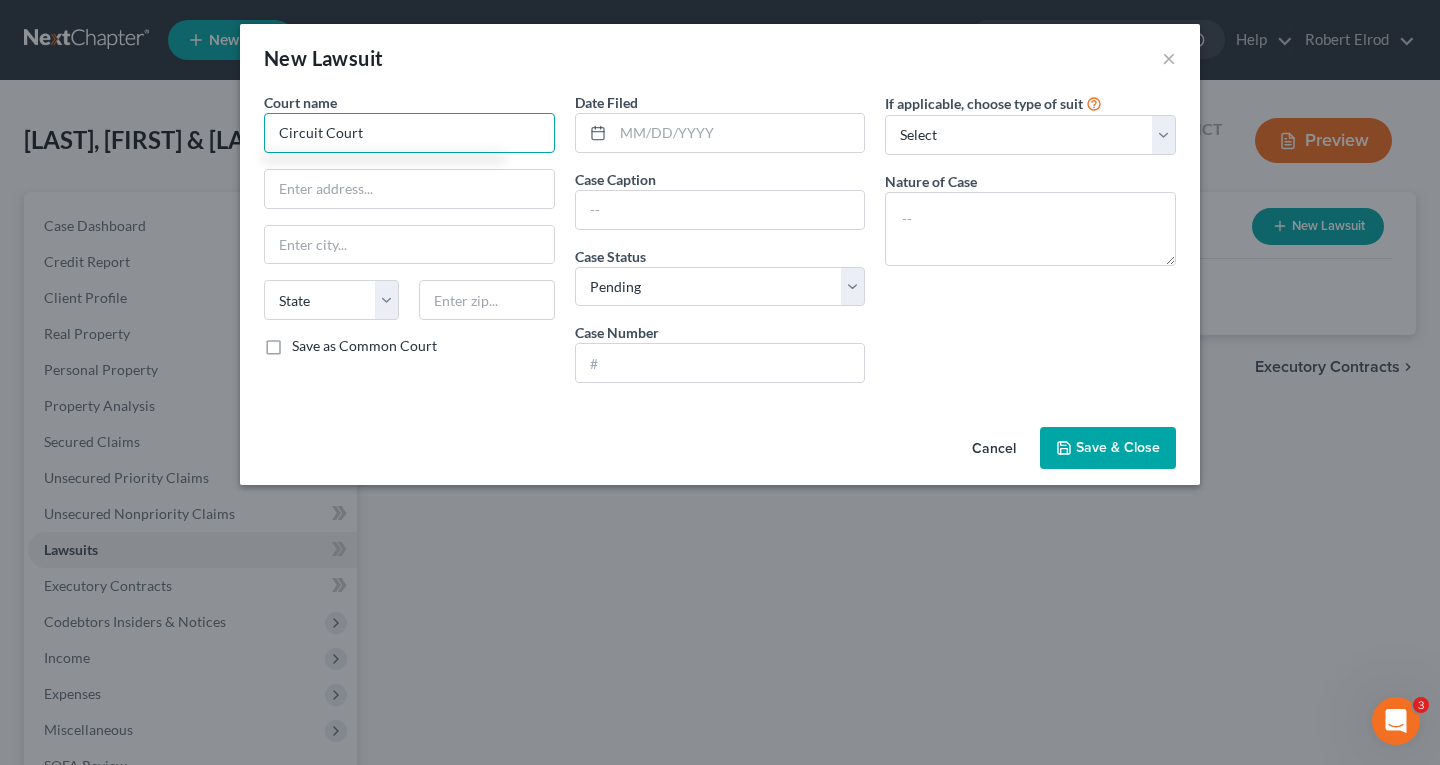 type on "Circuit Court" 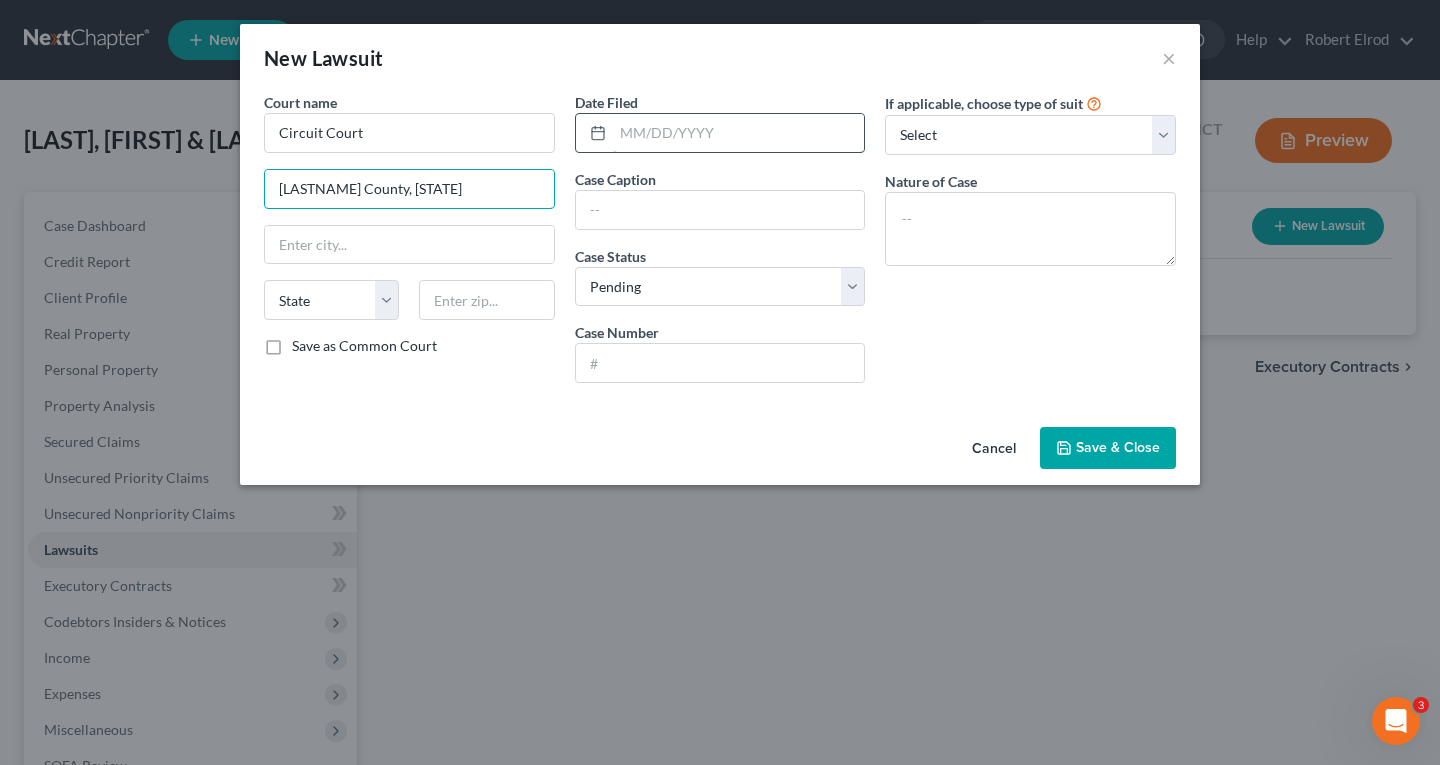 type on "[LASTNAME] County, [STATE]" 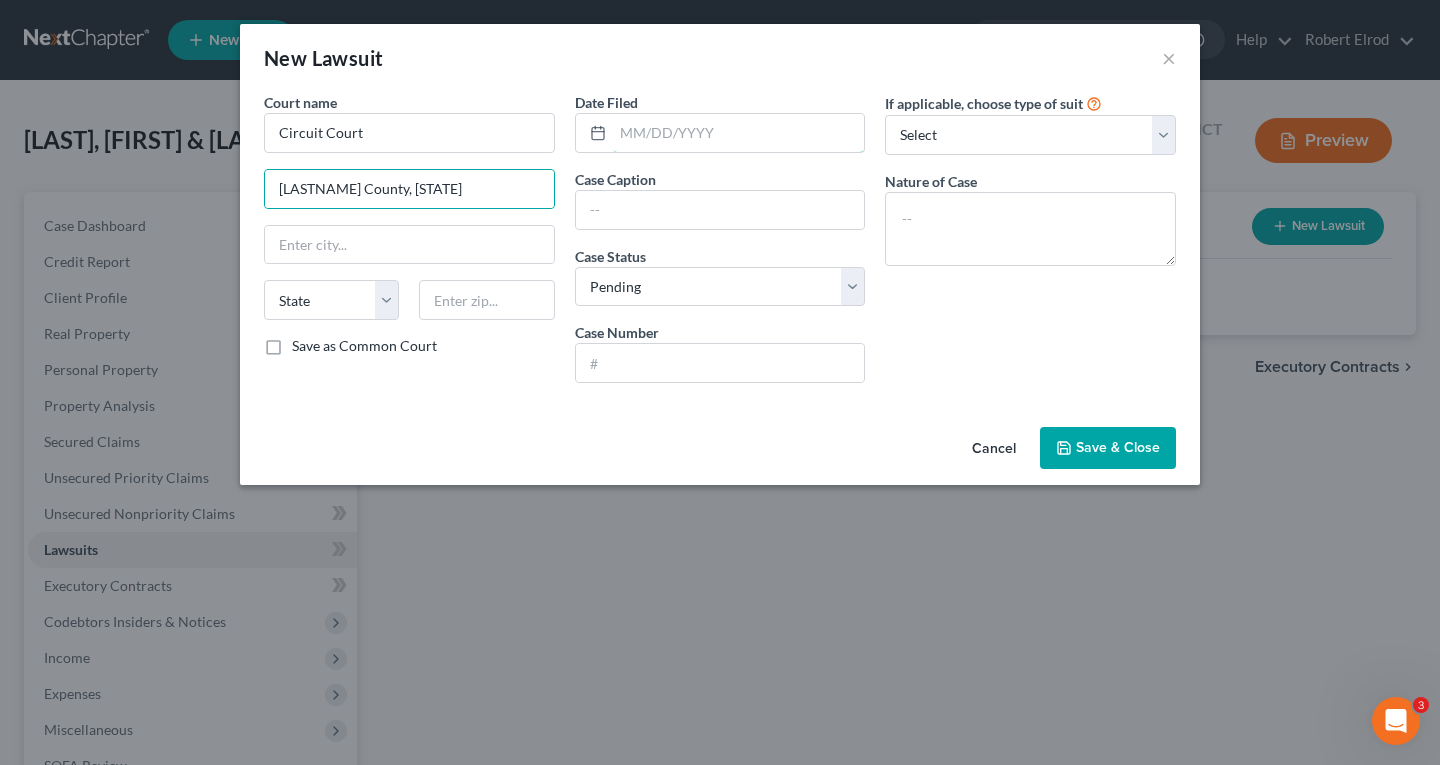 drag, startPoint x: 619, startPoint y: 131, endPoint x: 784, endPoint y: 4, distance: 208.21623 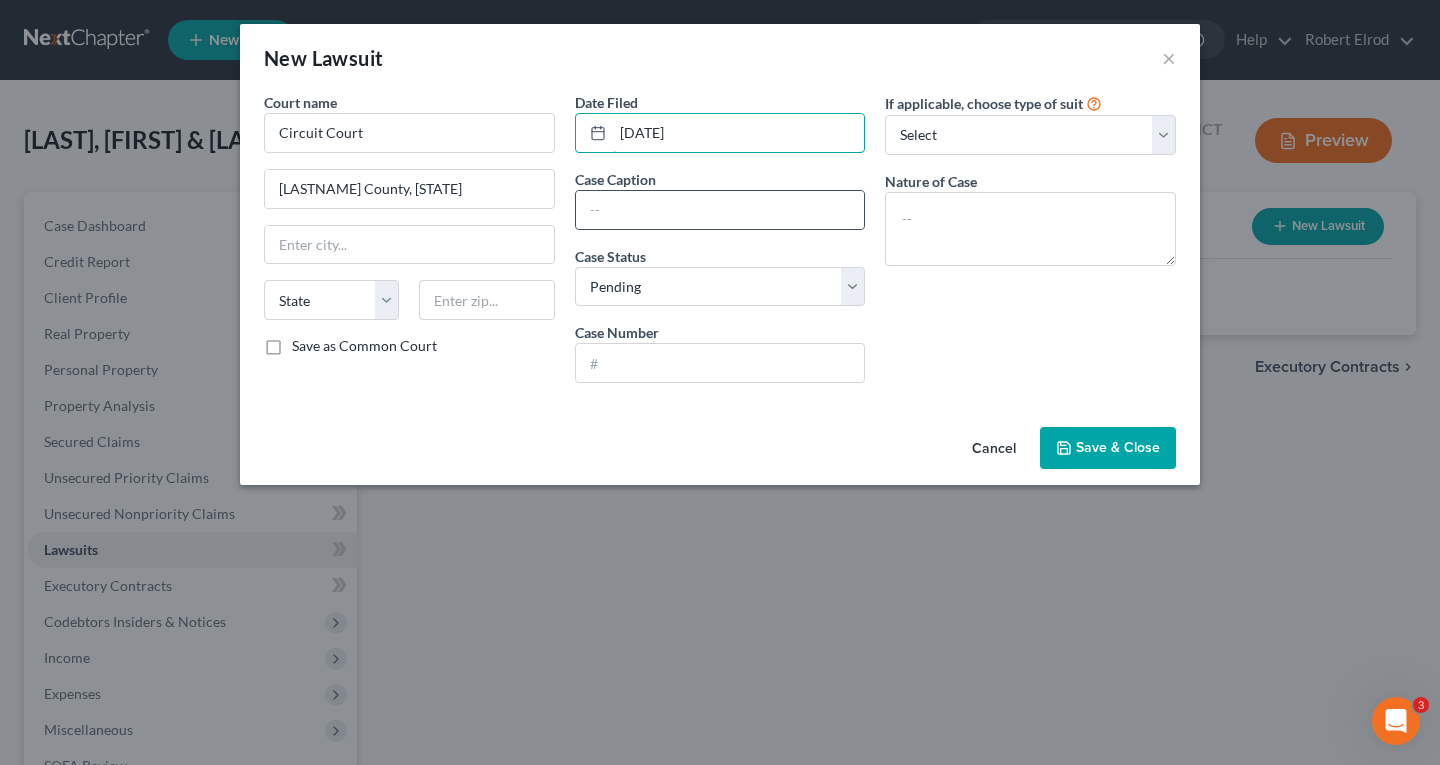 type on "[DATE]" 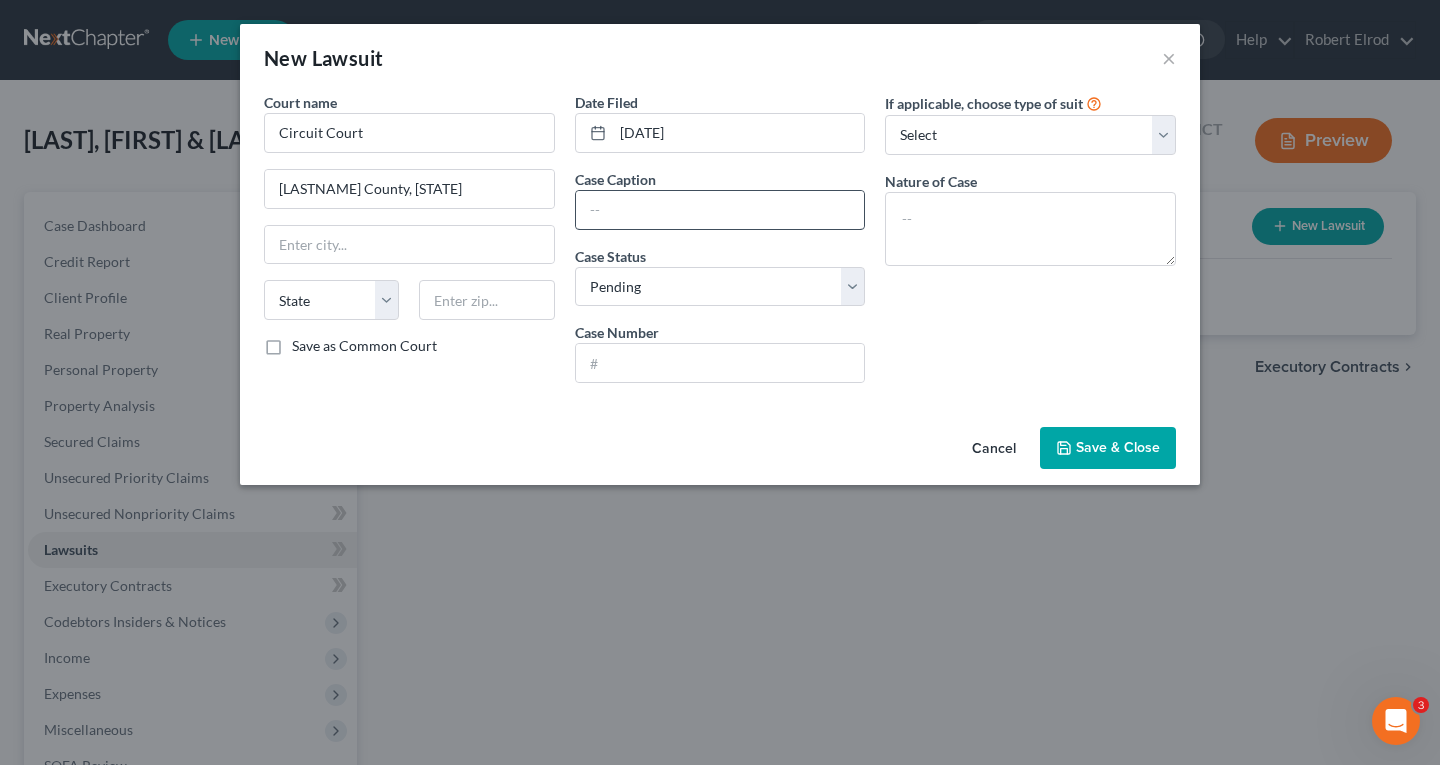 click at bounding box center (720, 210) 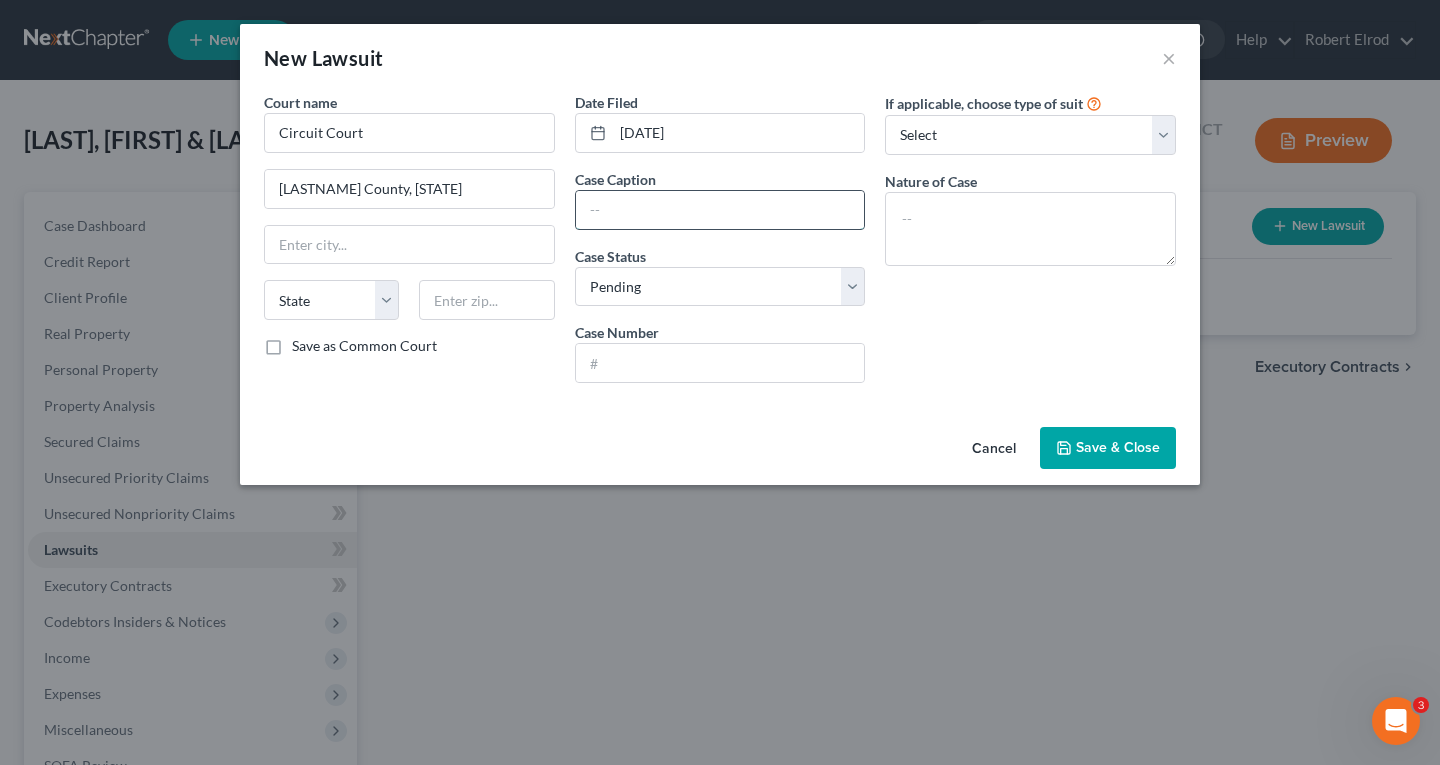 click at bounding box center [720, 210] 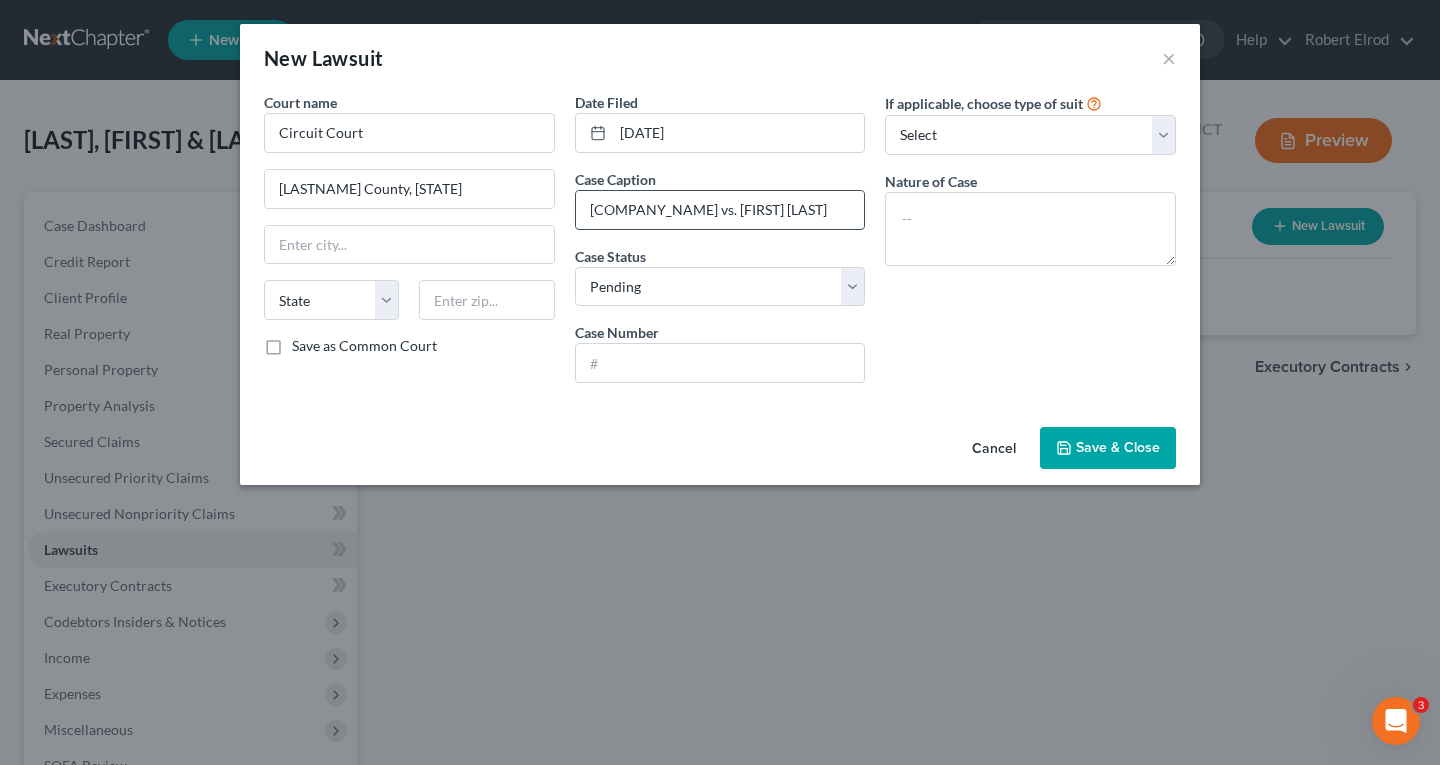 scroll, scrollTop: 0, scrollLeft: 93, axis: horizontal 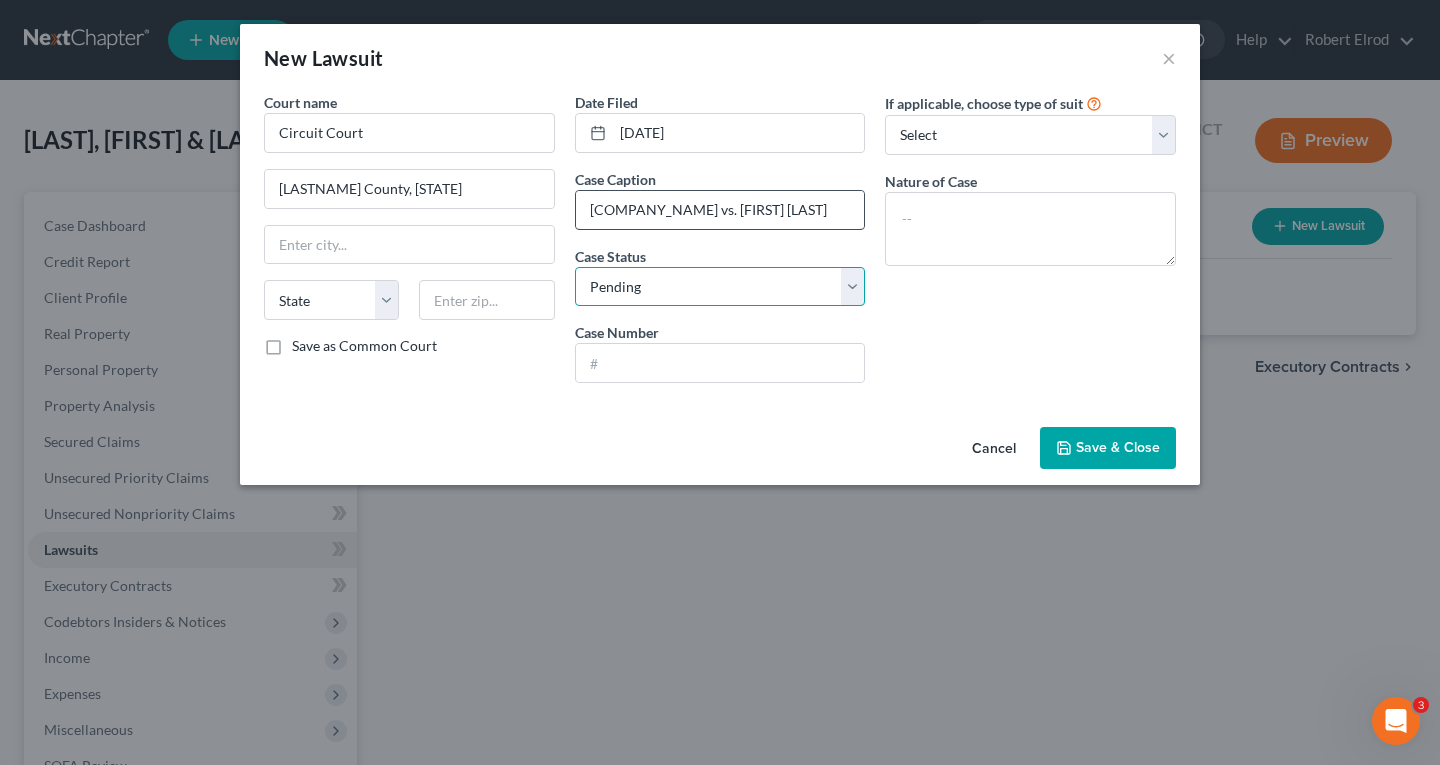 select on "2" 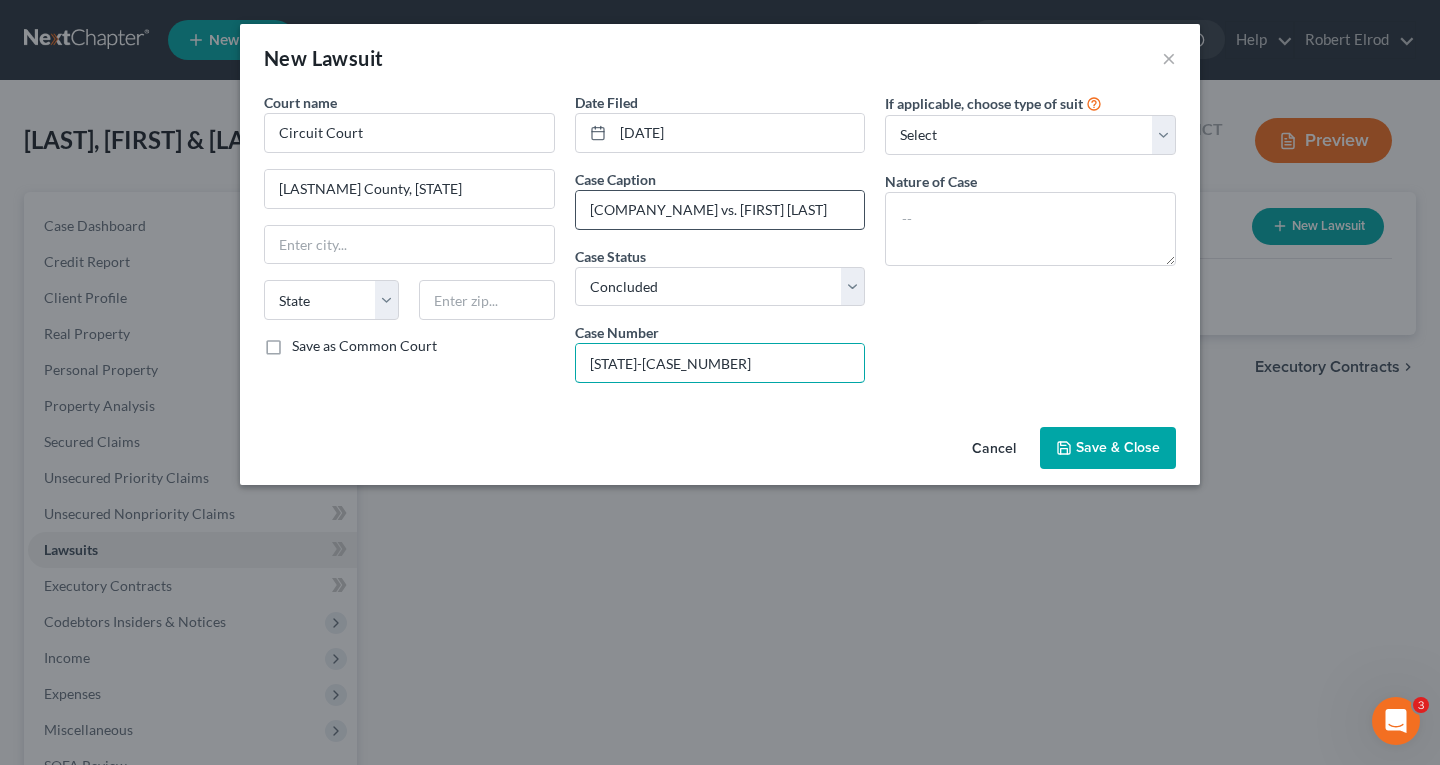 type on "[STATE]-[CASE_NUMBER]" 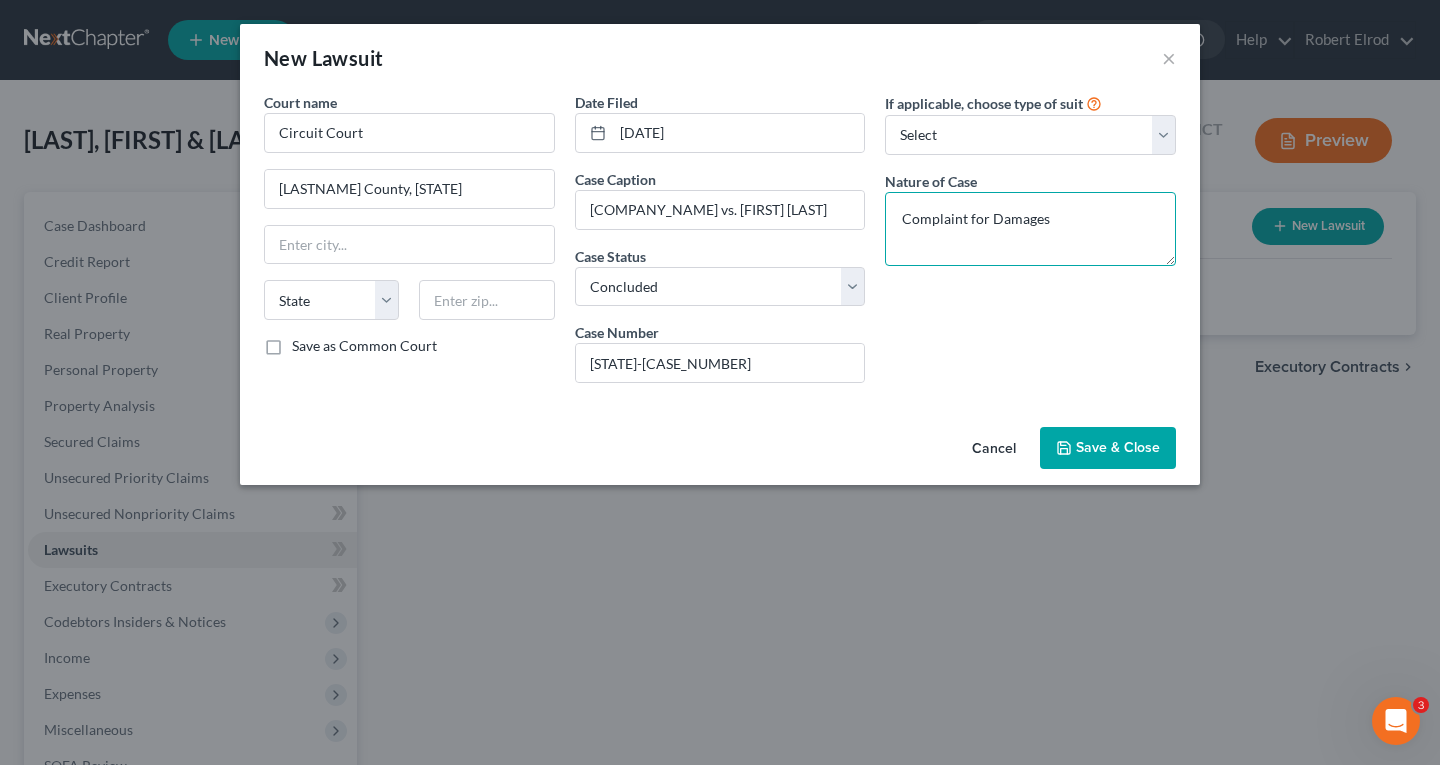 type on "Complaint for Damages" 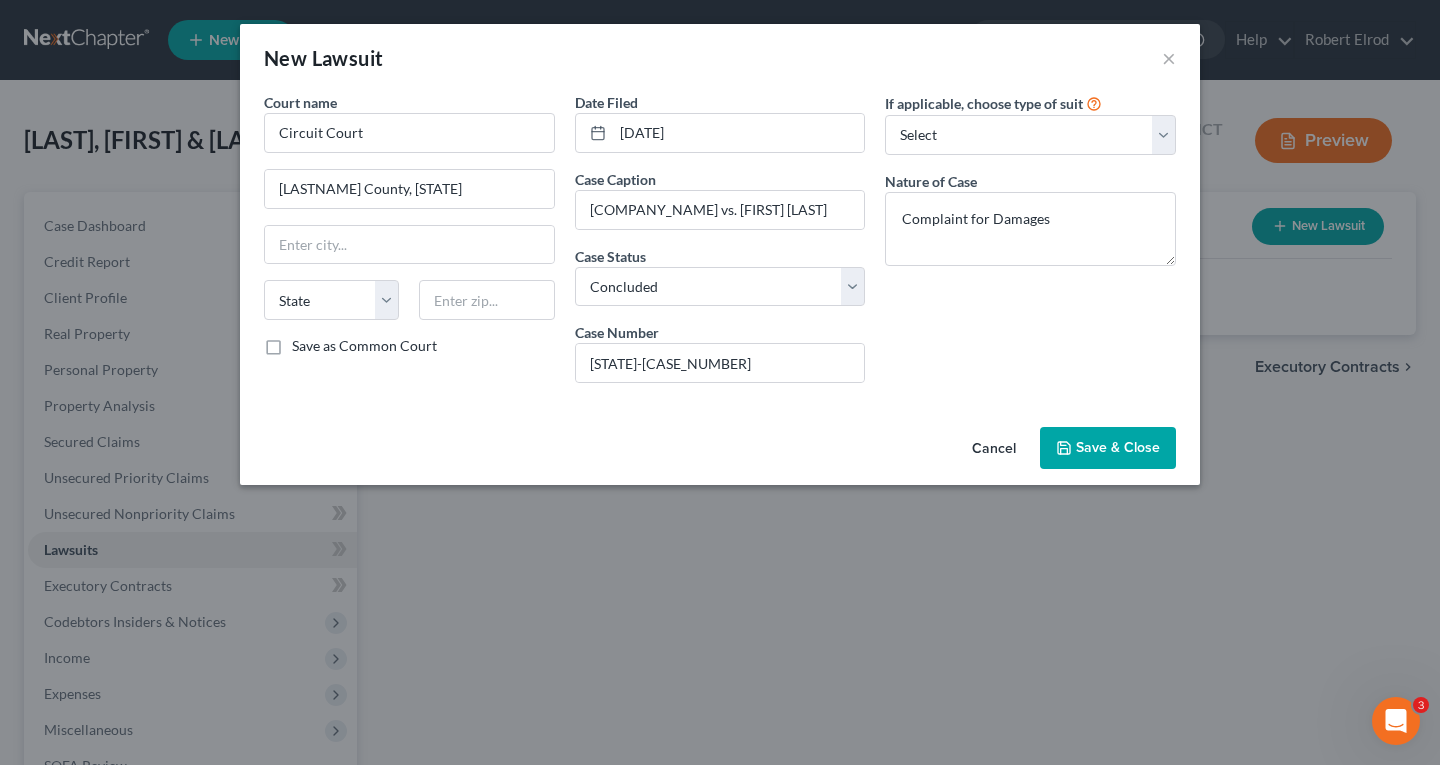 click on "Save & Close" at bounding box center [1118, 447] 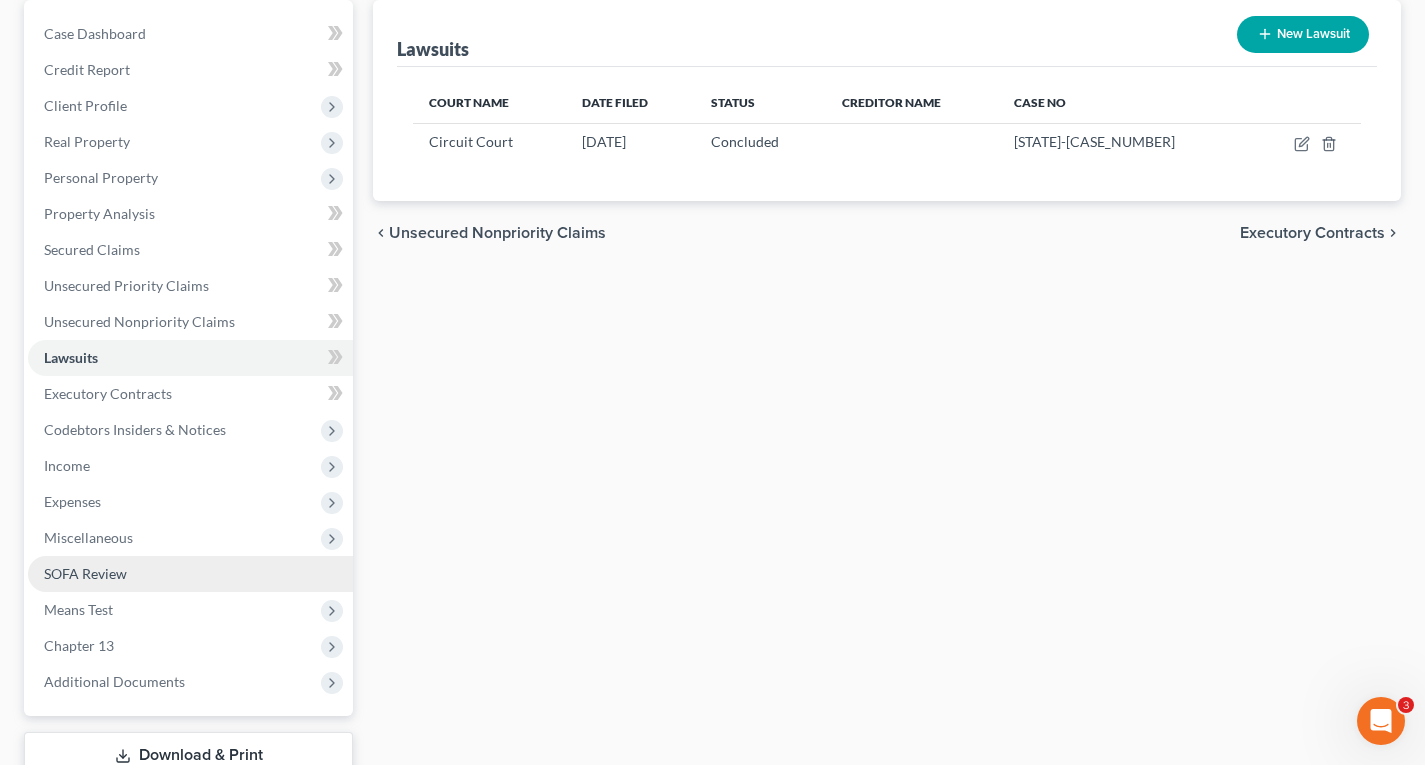 scroll, scrollTop: 200, scrollLeft: 0, axis: vertical 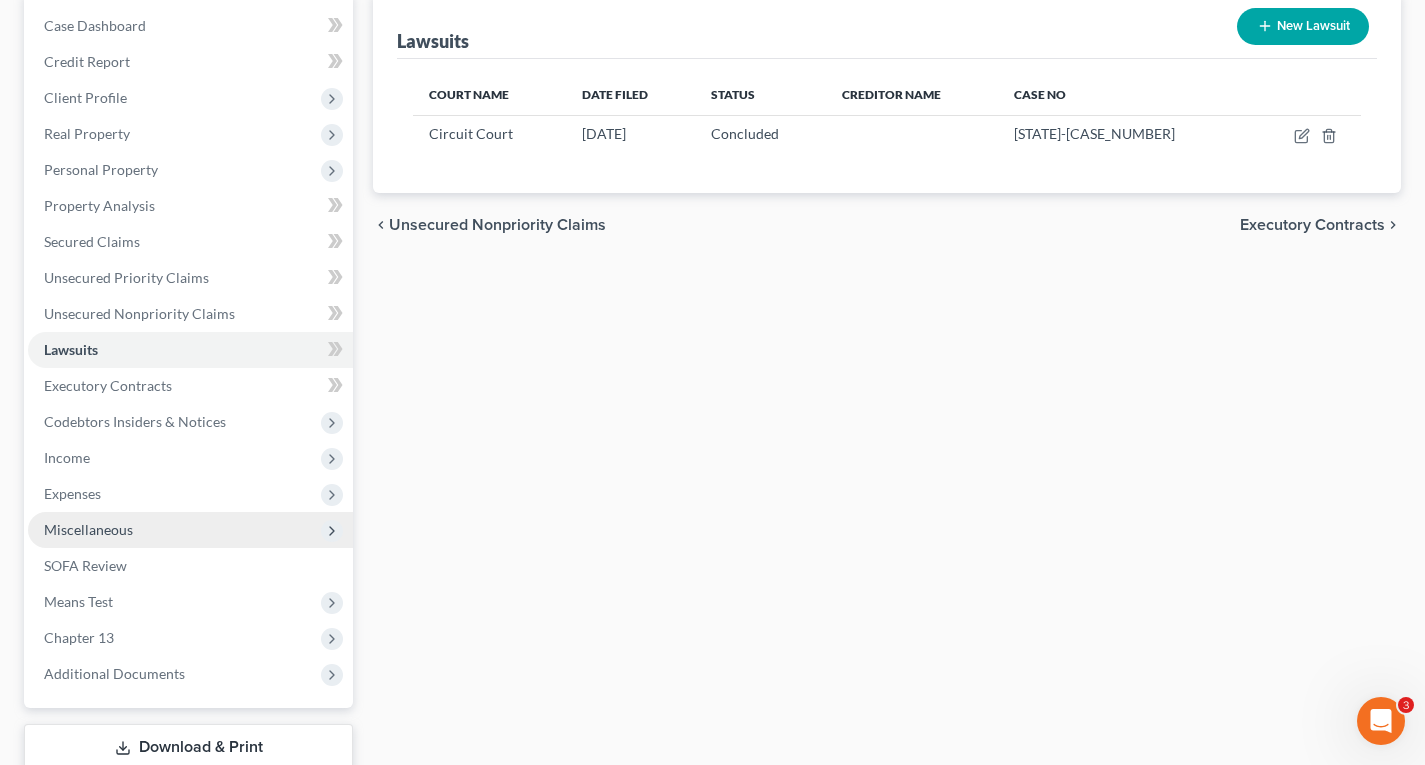 click on "Miscellaneous" at bounding box center (88, 529) 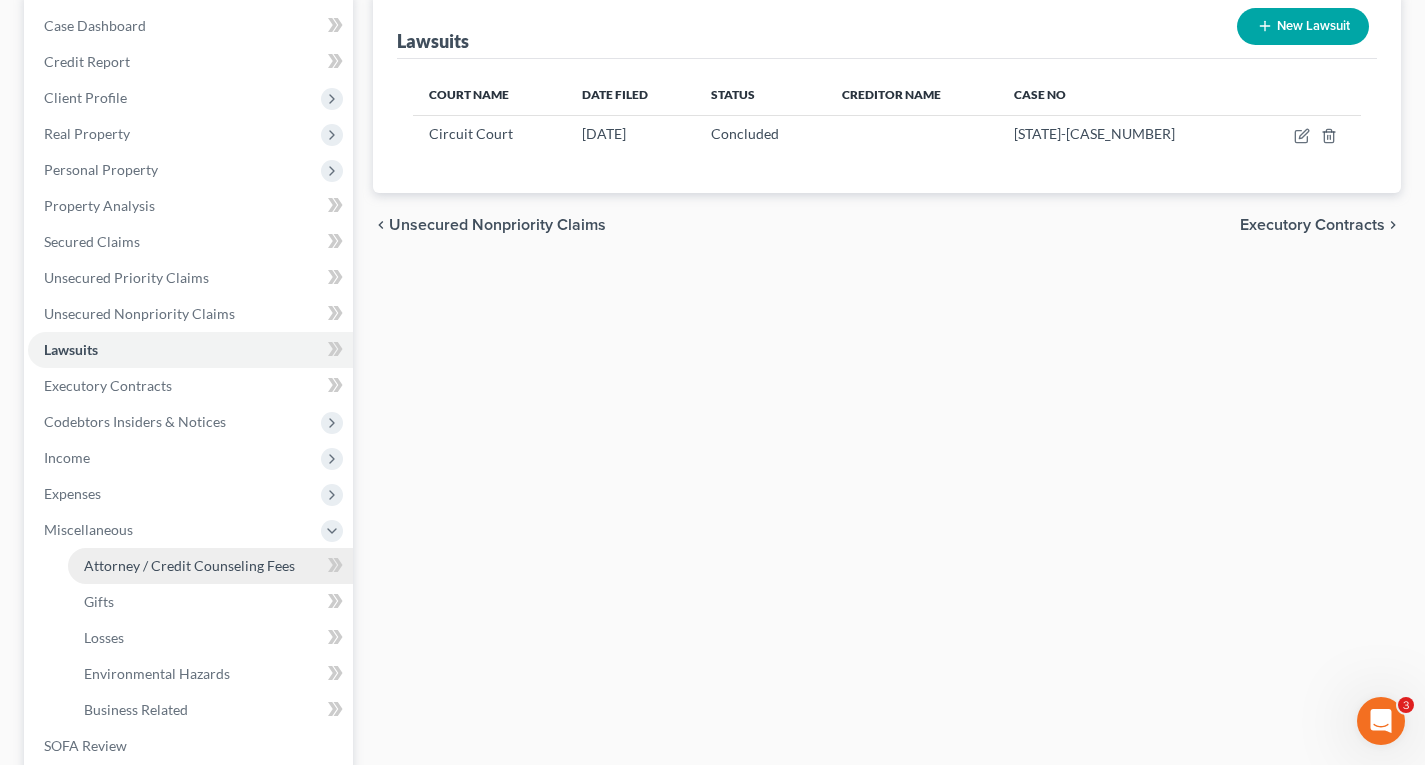 click on "Attorney / Credit Counseling Fees" at bounding box center (189, 565) 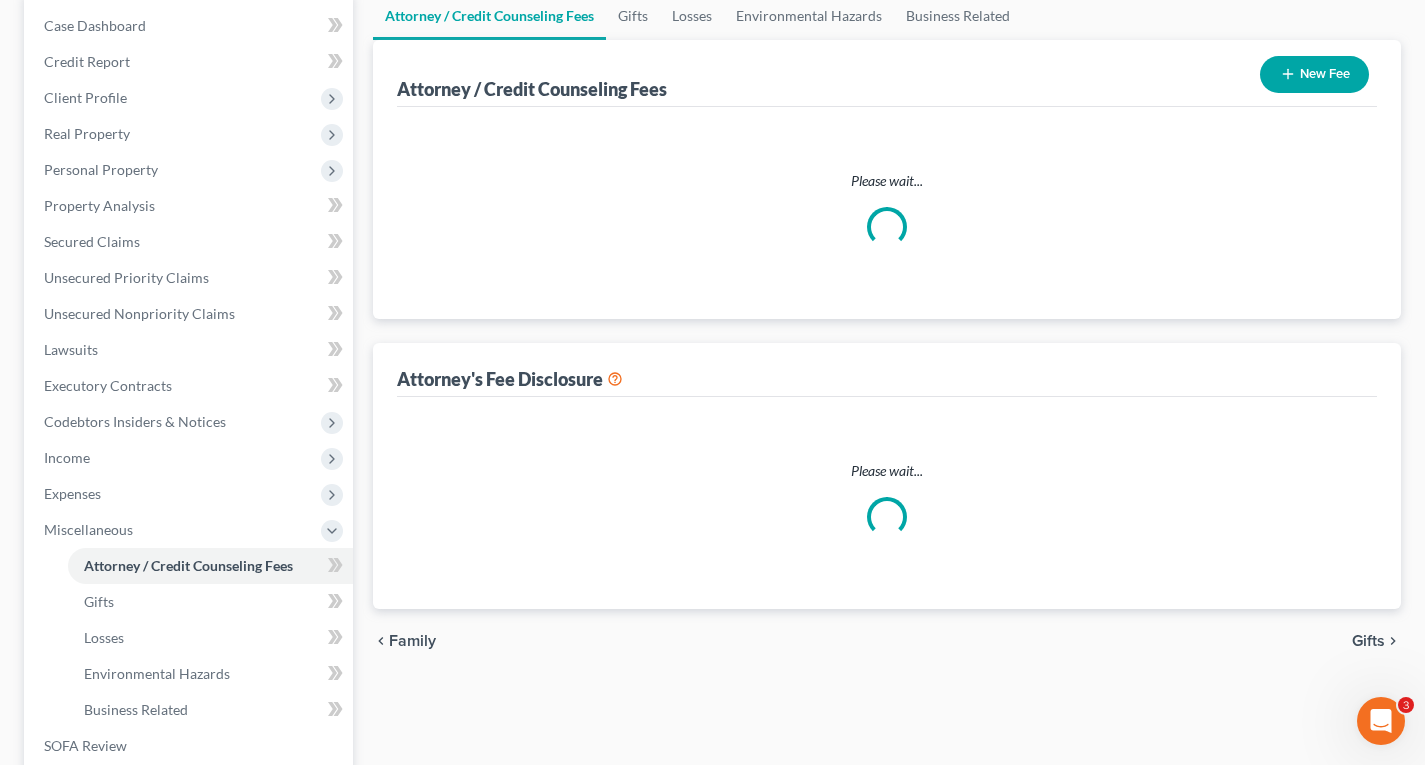scroll, scrollTop: 42, scrollLeft: 0, axis: vertical 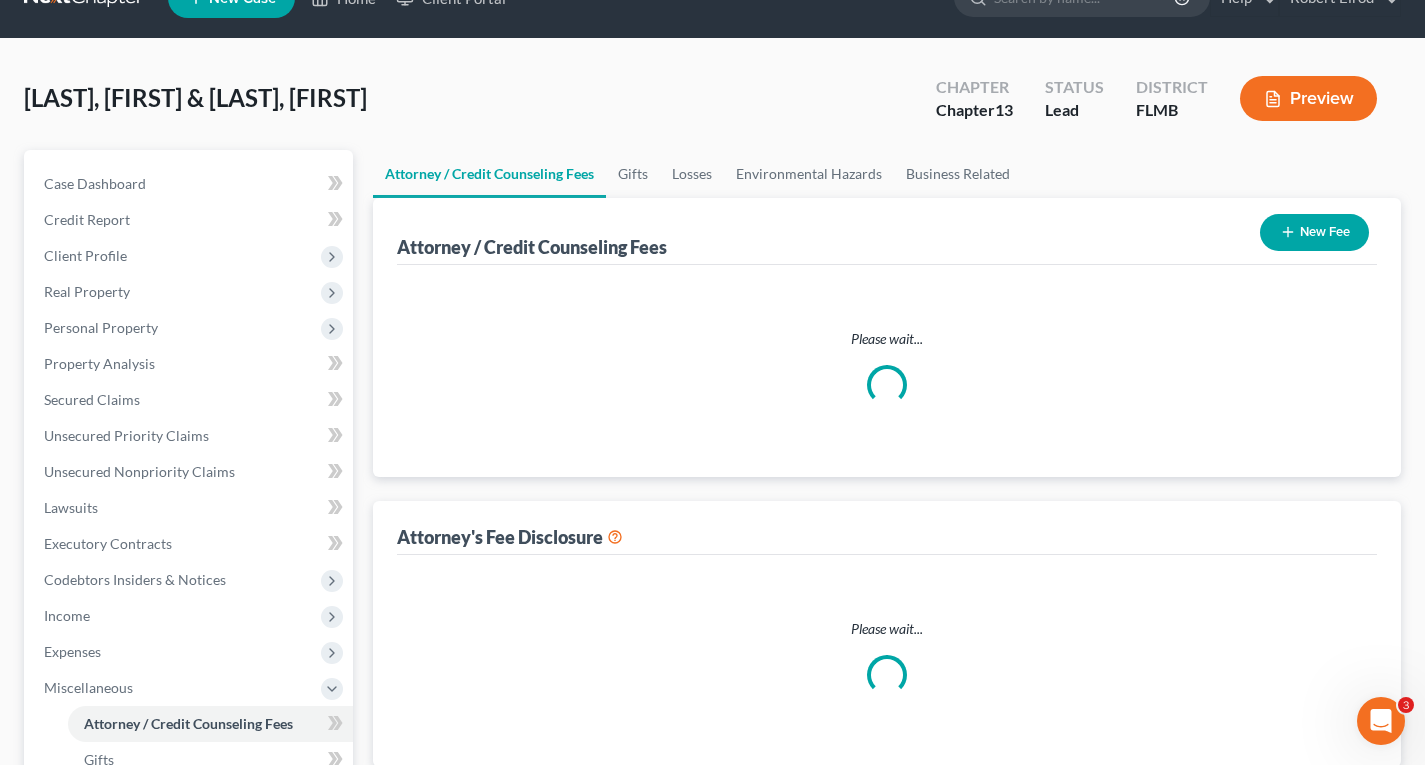 select on "0" 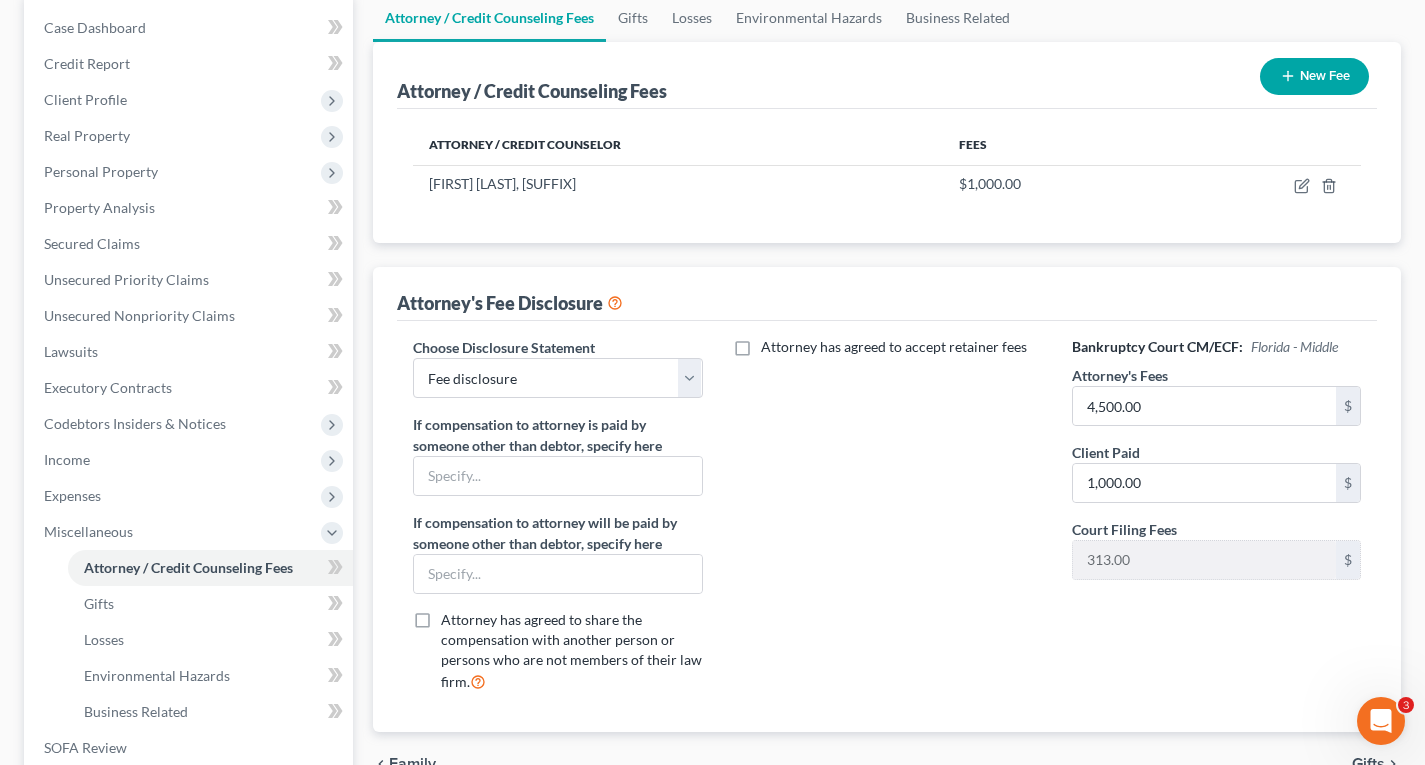 scroll, scrollTop: 200, scrollLeft: 0, axis: vertical 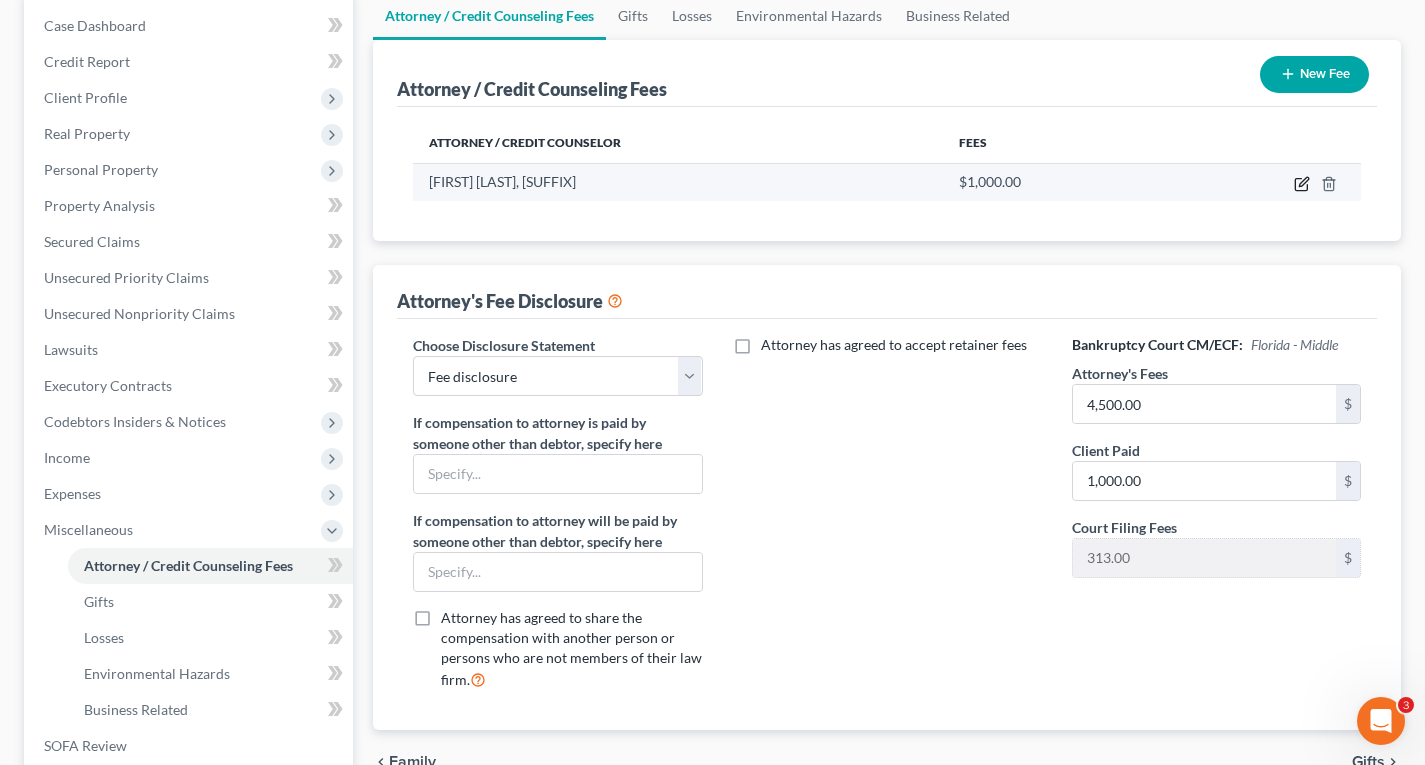 click 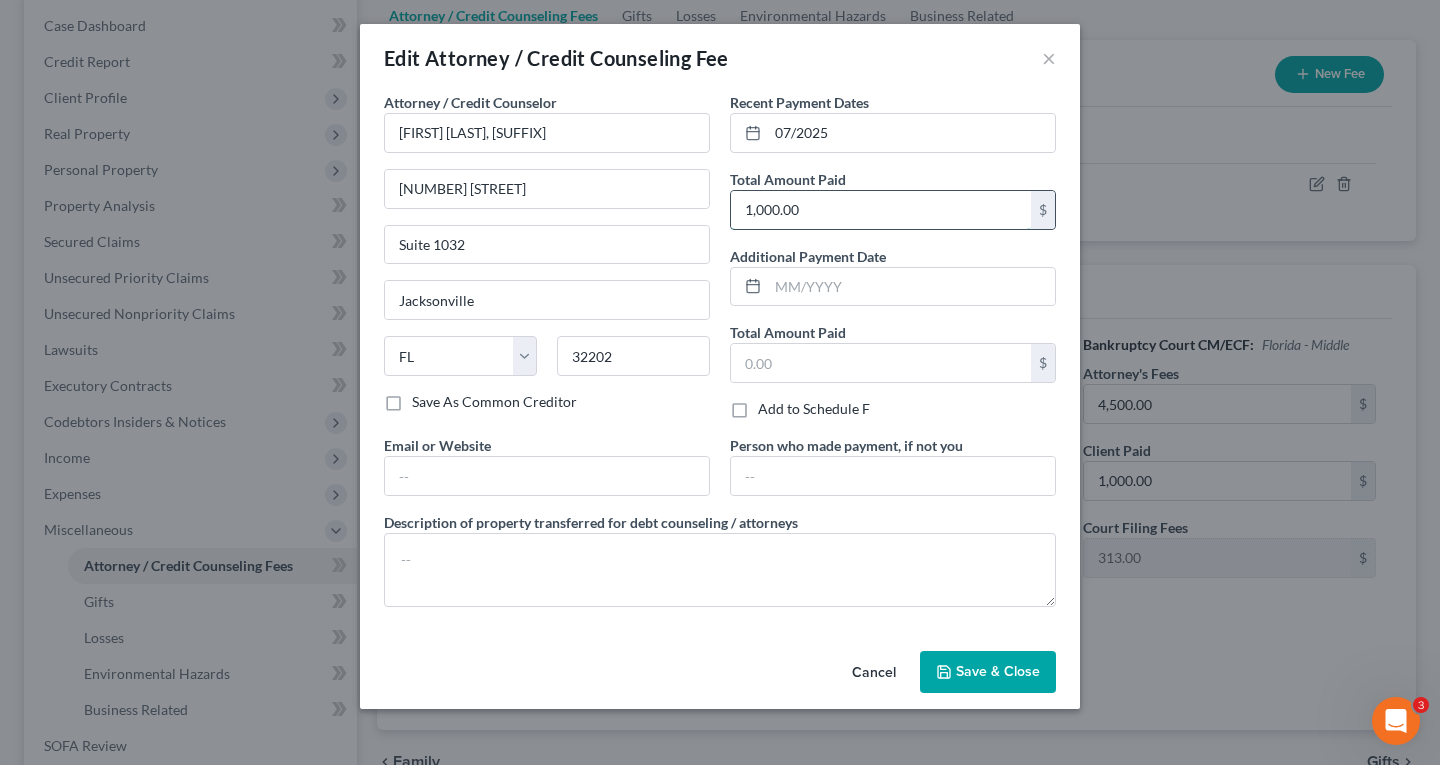 click on "1,000.00" at bounding box center [881, 210] 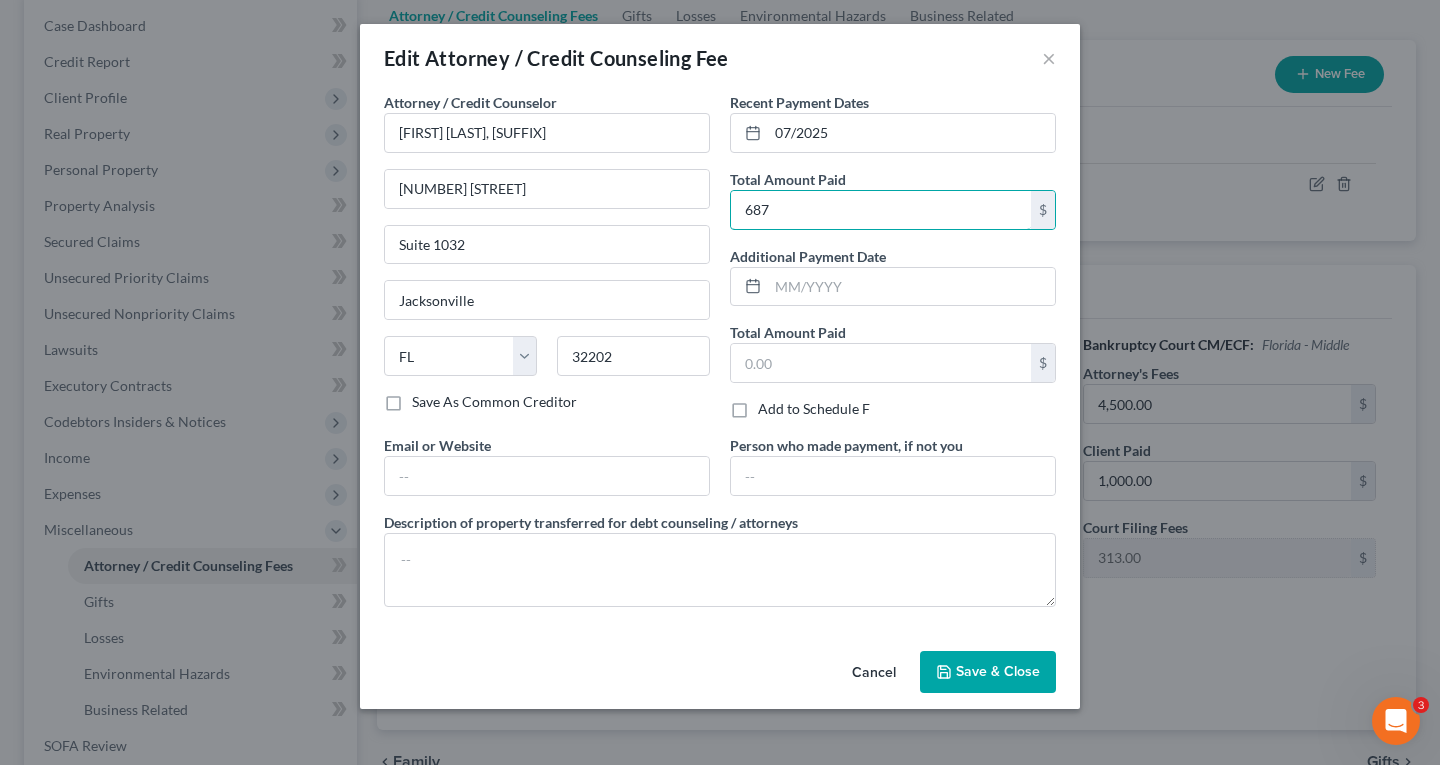 type on "687" 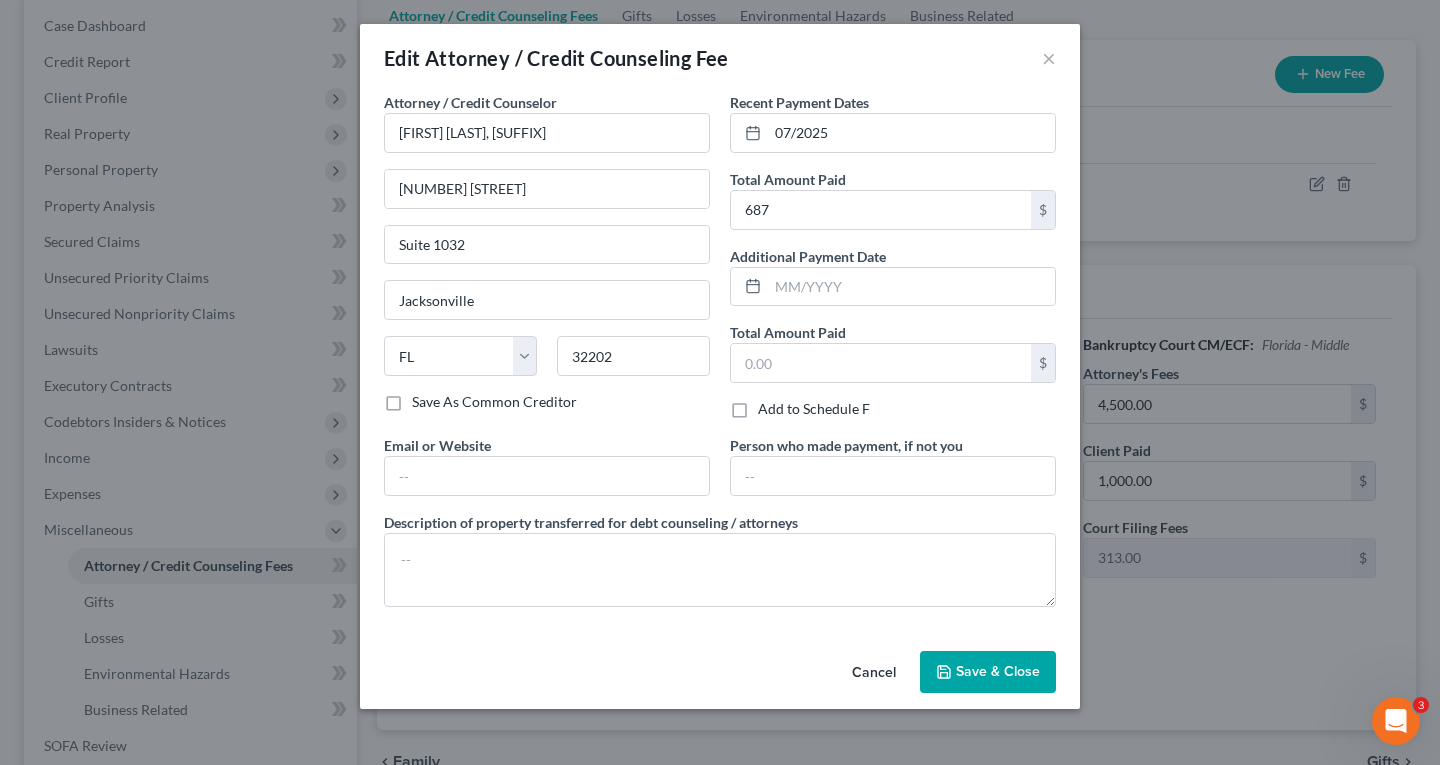 click on "Save & Close" at bounding box center [998, 671] 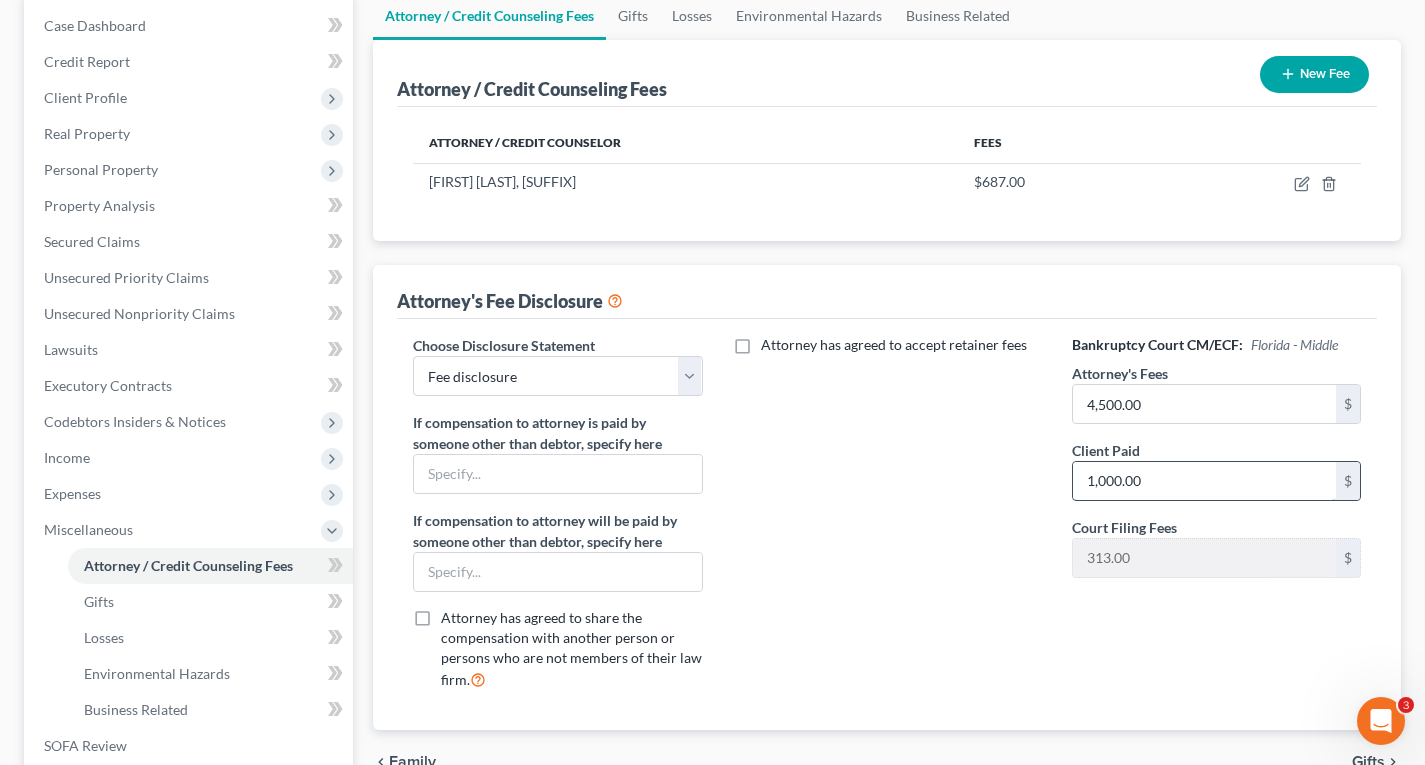 click on "1,000.00" at bounding box center [1204, 481] 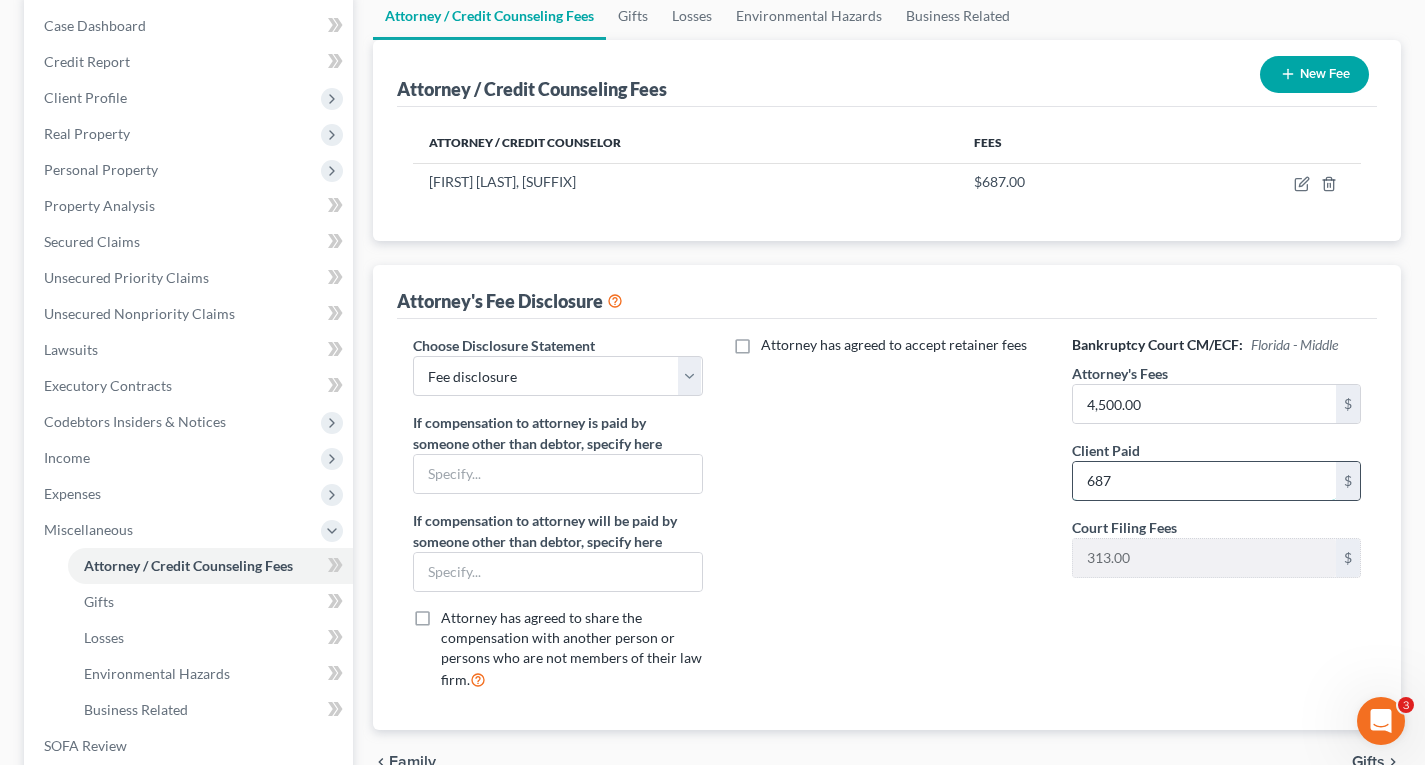 type on "687" 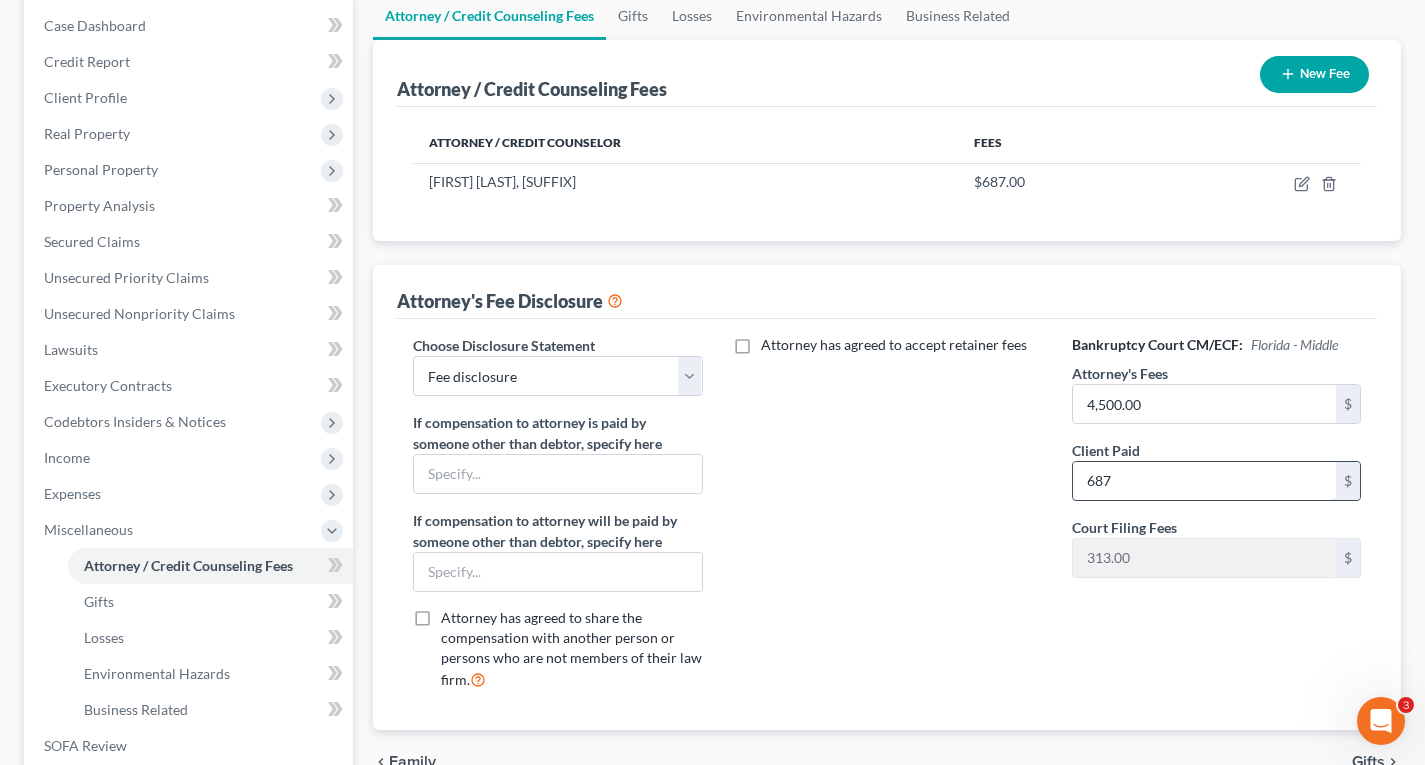 type 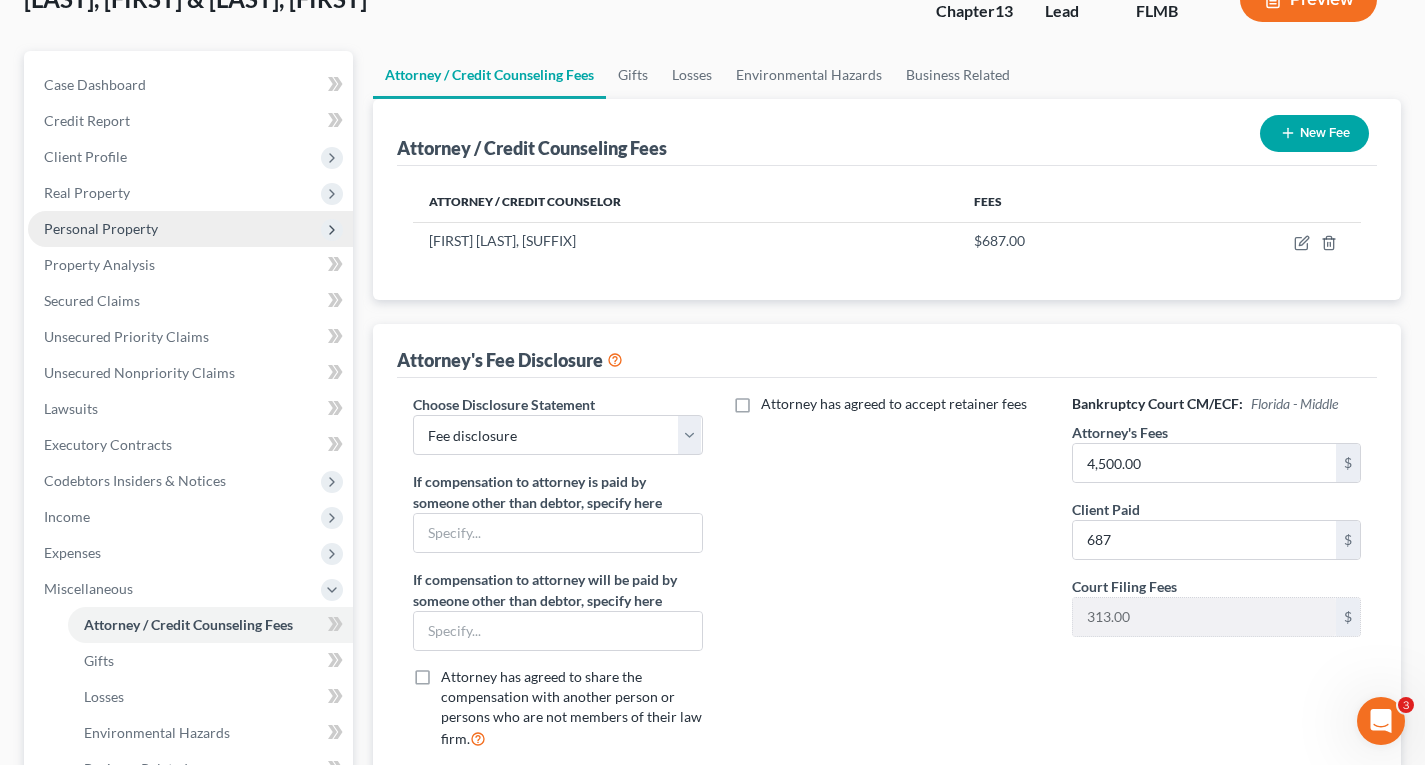 scroll, scrollTop: 105, scrollLeft: 0, axis: vertical 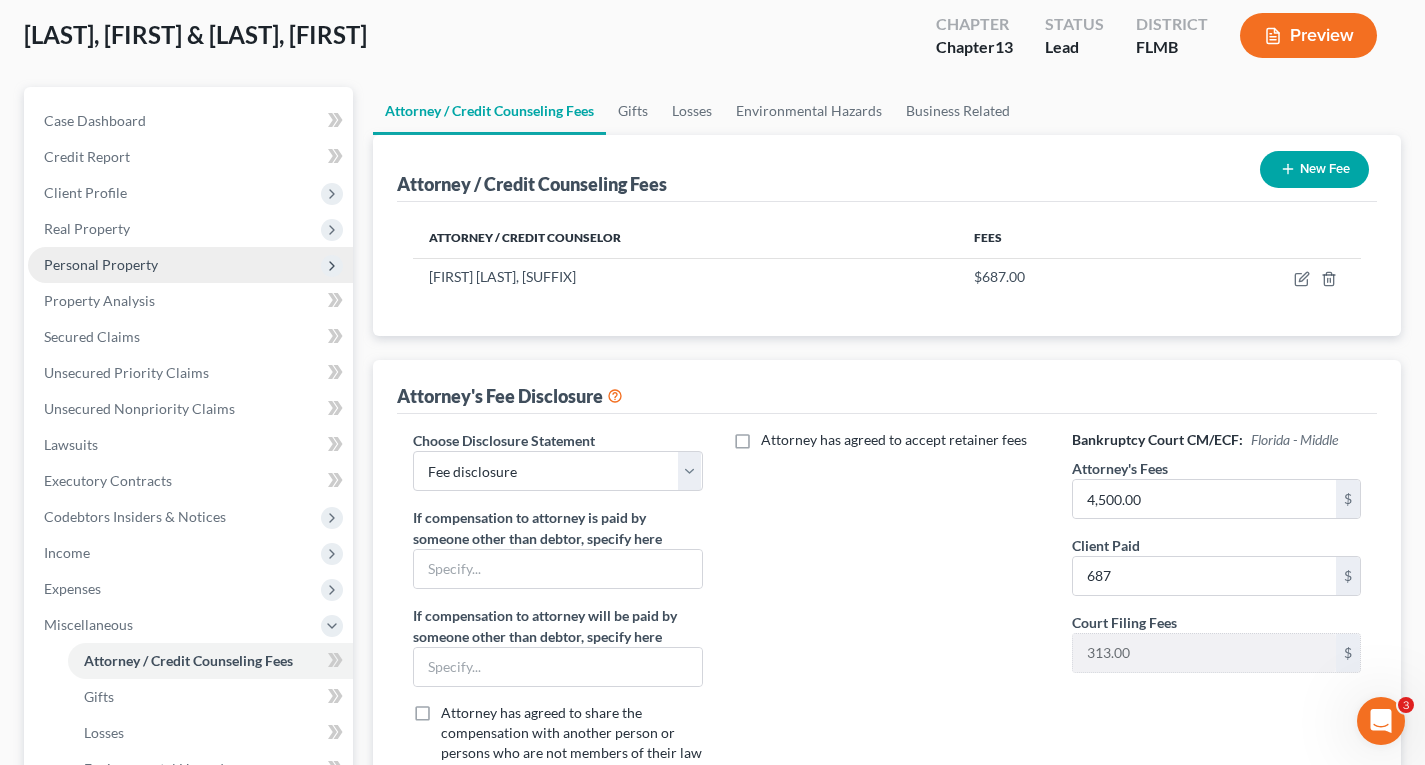 click on "Personal Property" at bounding box center (101, 264) 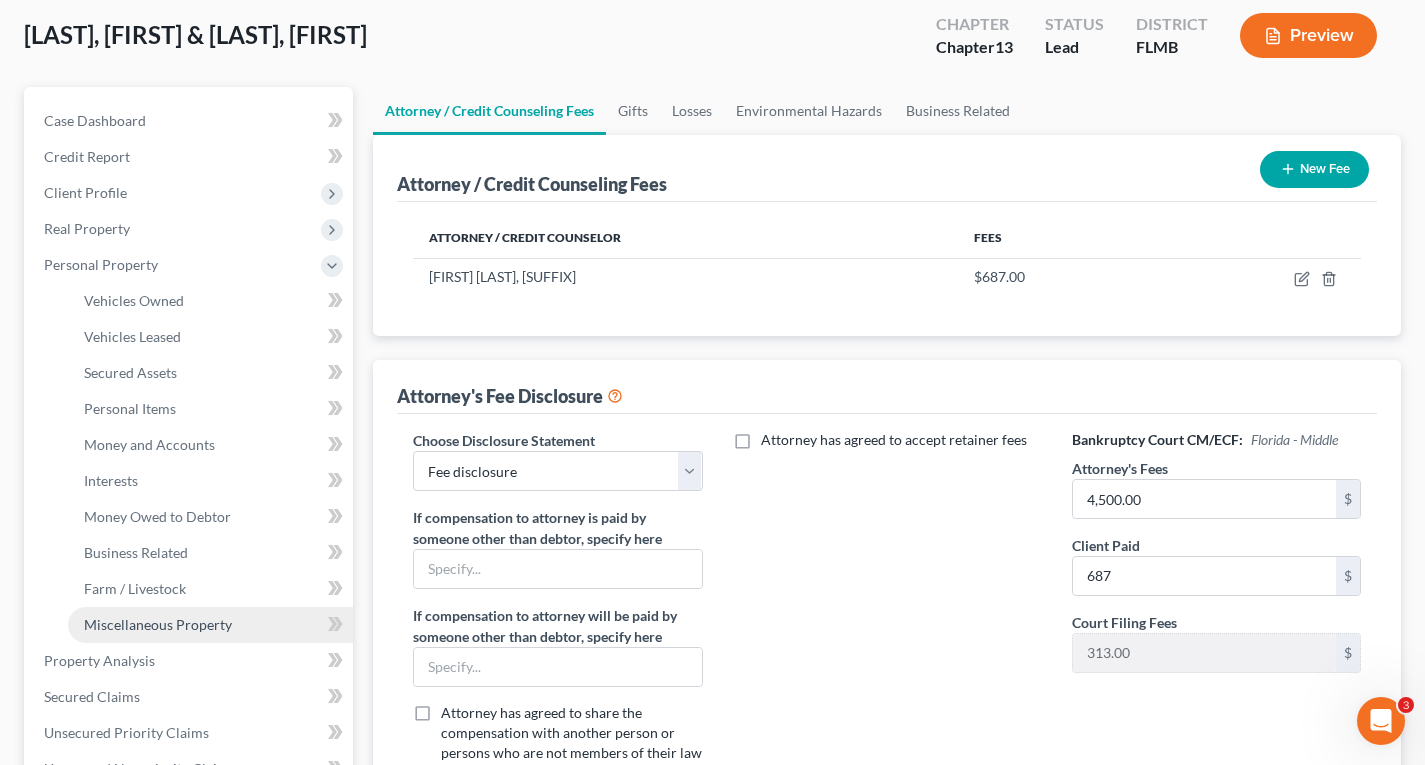 click on "Miscellaneous Property" at bounding box center (158, 624) 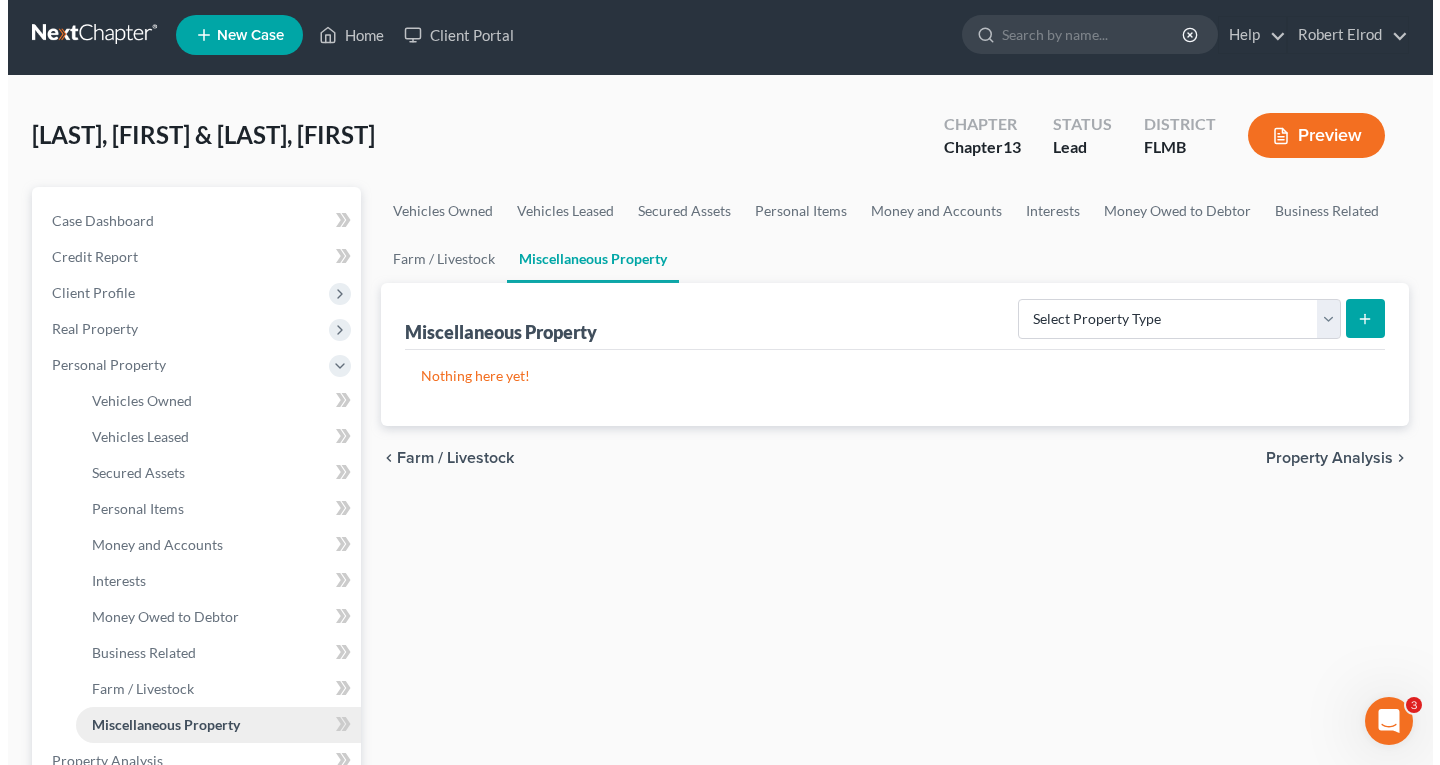 scroll, scrollTop: 0, scrollLeft: 0, axis: both 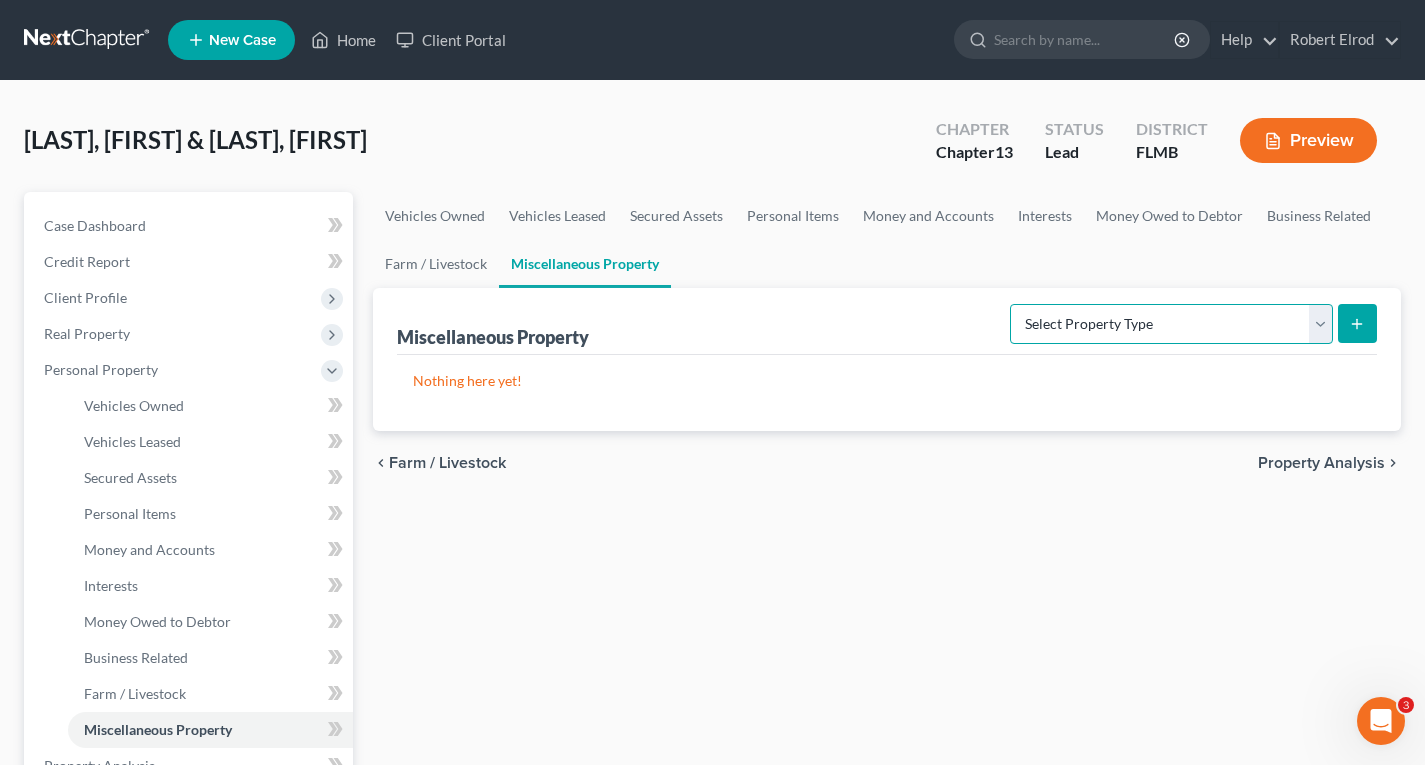 click on "Select Property Type Assigned for Creditor Benefit Within 1 Year Holding for Another Not Yet Listed Stored Within 1 Year Transferred" at bounding box center [1171, 324] 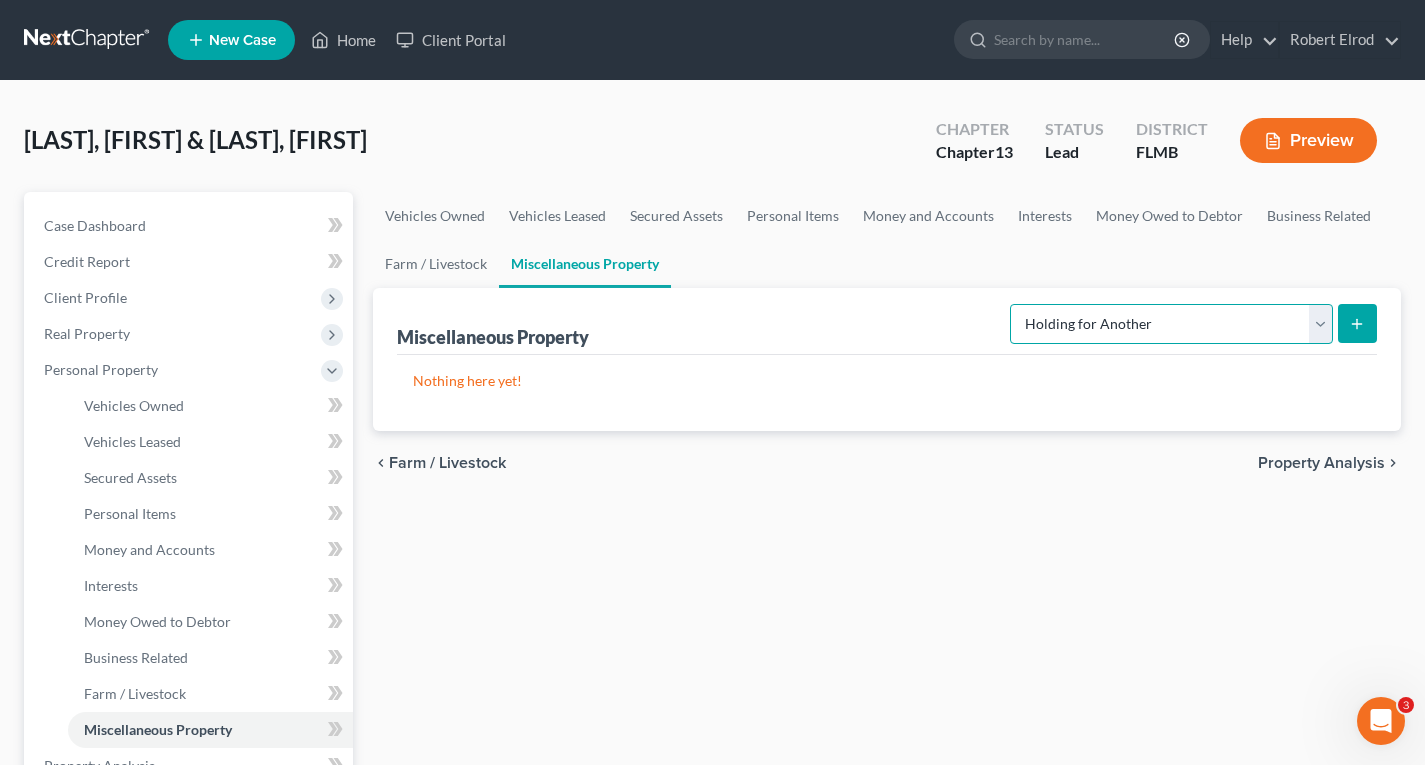 click on "Select Property Type Assigned for Creditor Benefit Within 1 Year Holding for Another Not Yet Listed Stored Within 1 Year Transferred" at bounding box center (1171, 324) 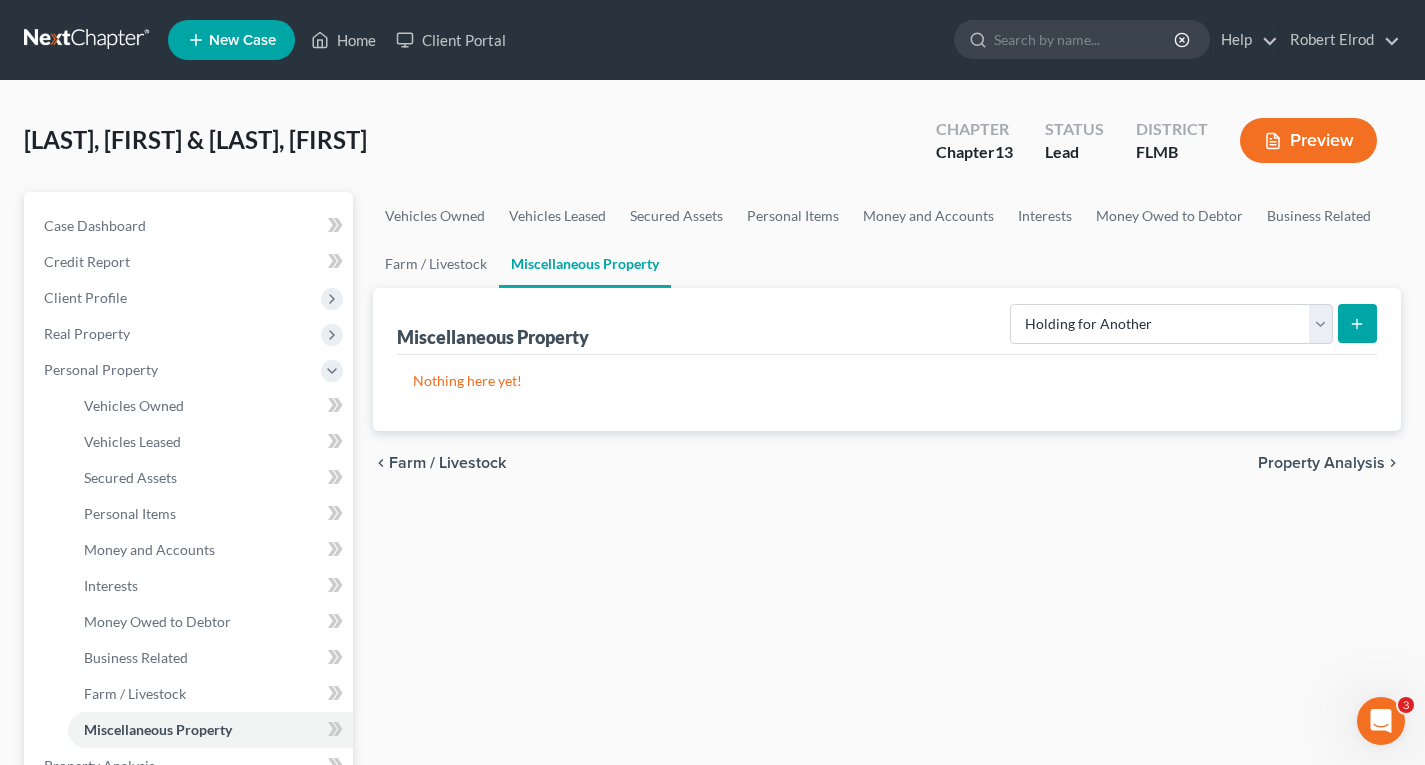 click 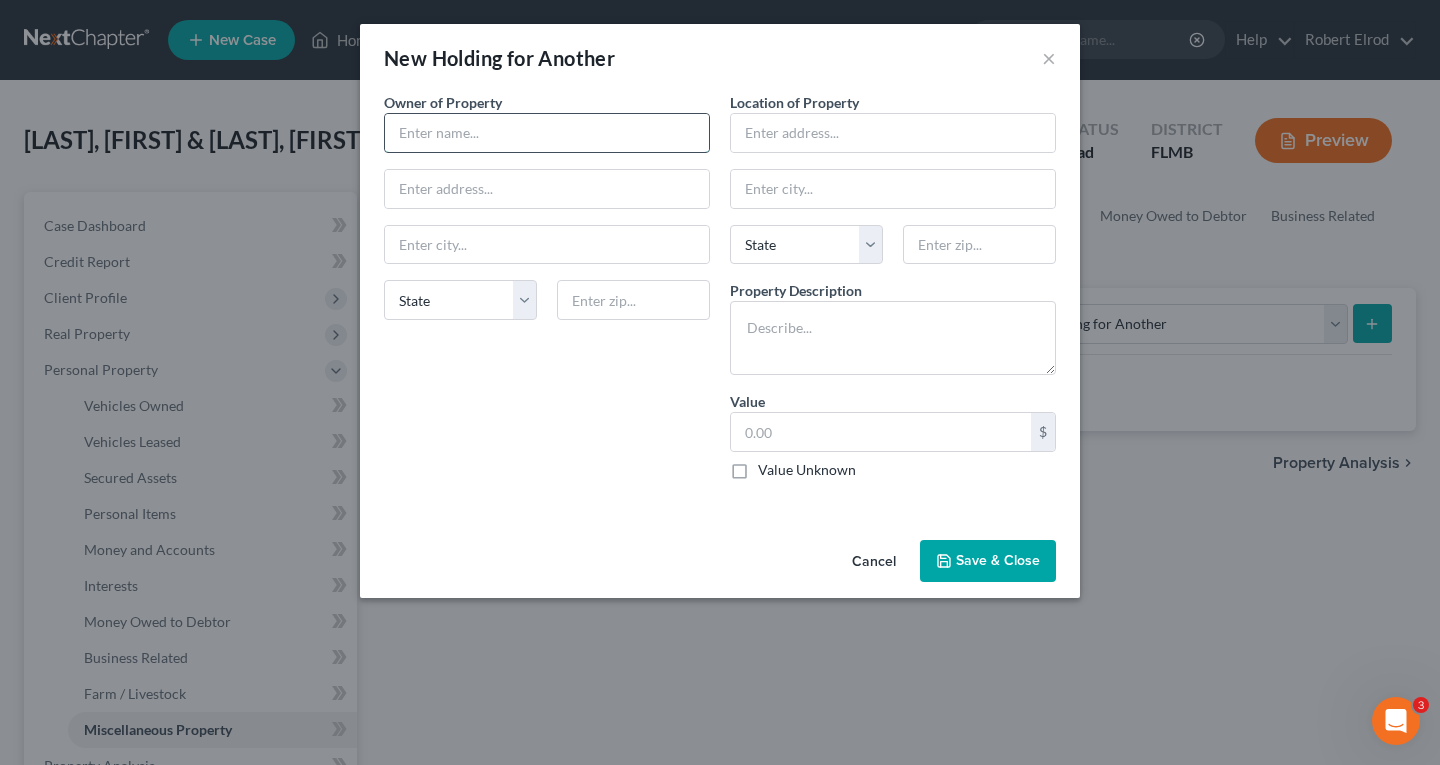 click at bounding box center (547, 133) 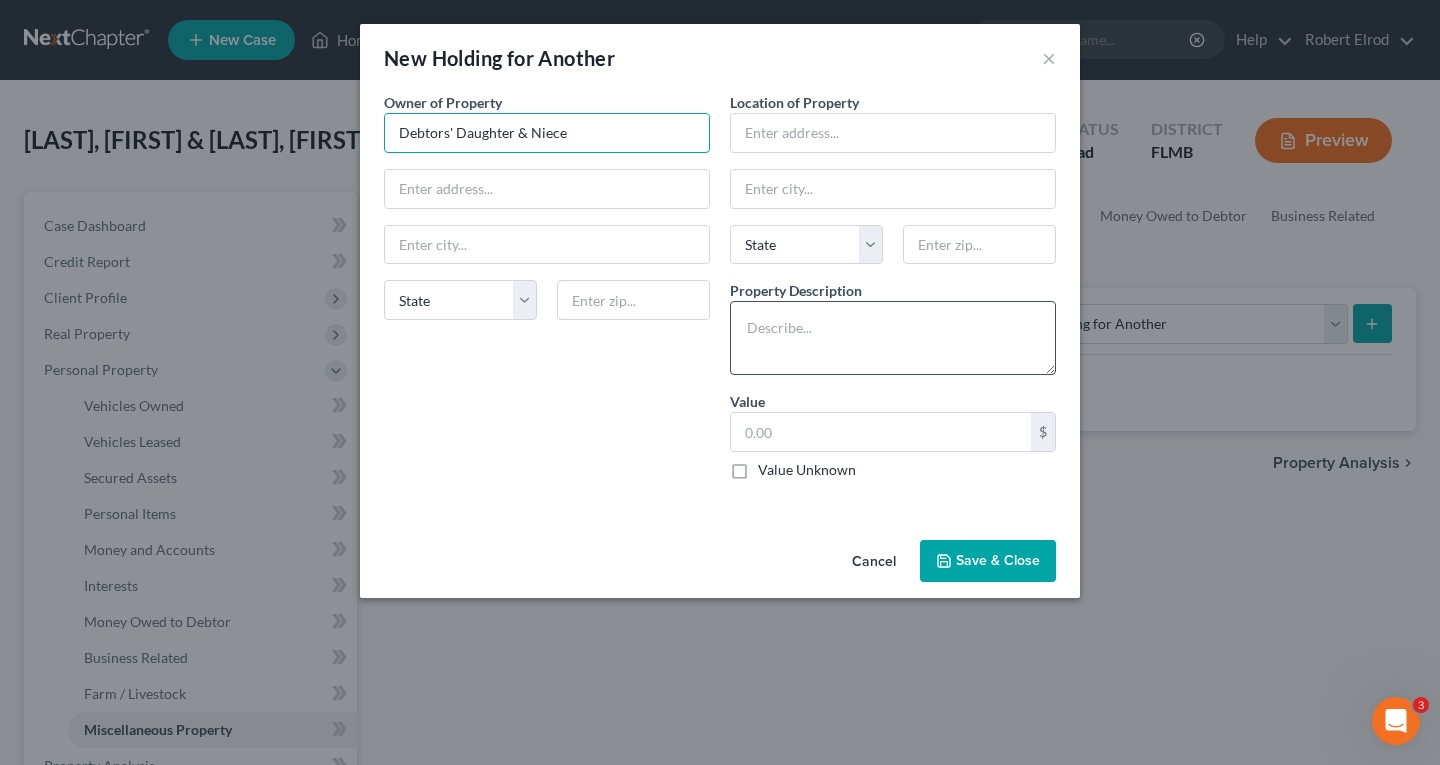 type on "Debtors' Daughter & Niece" 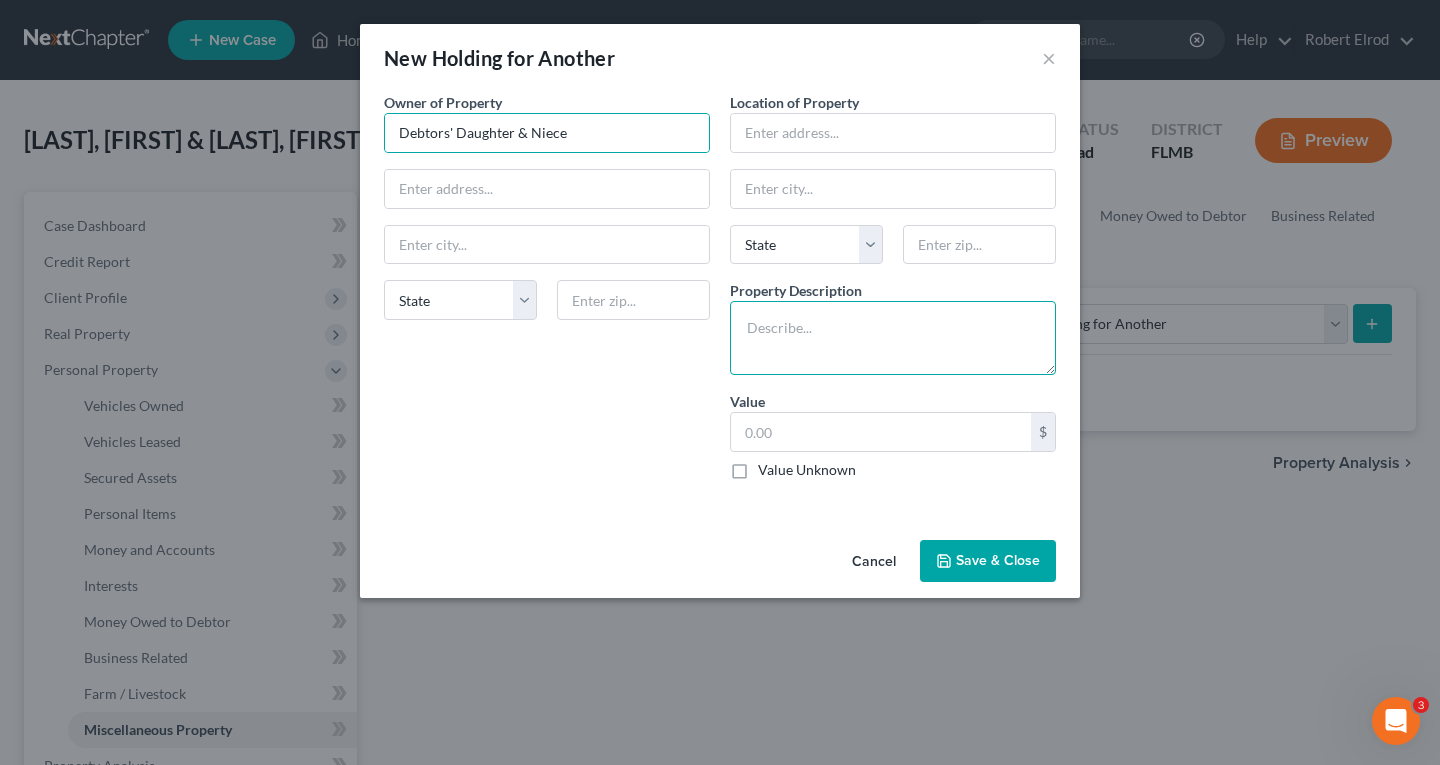 click at bounding box center (893, 338) 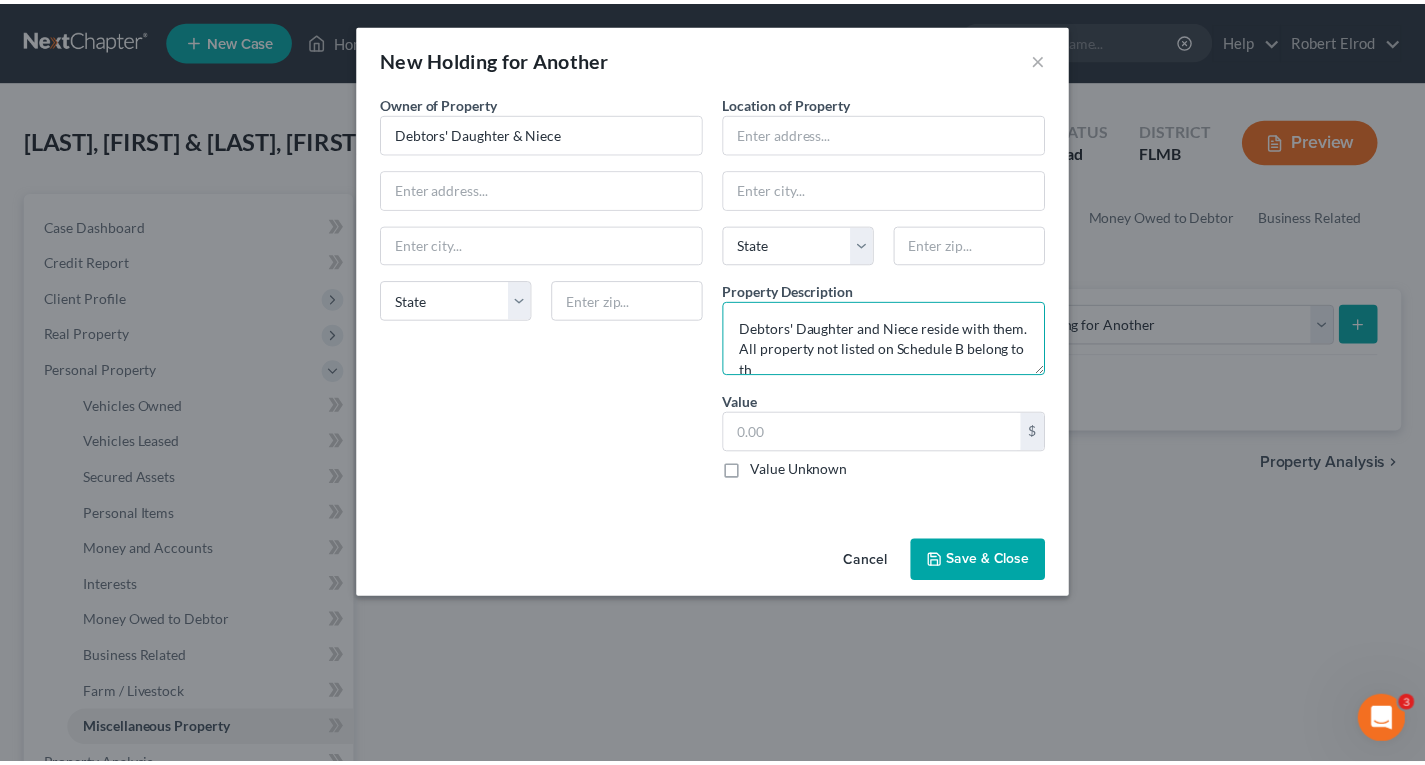 scroll, scrollTop: 5, scrollLeft: 0, axis: vertical 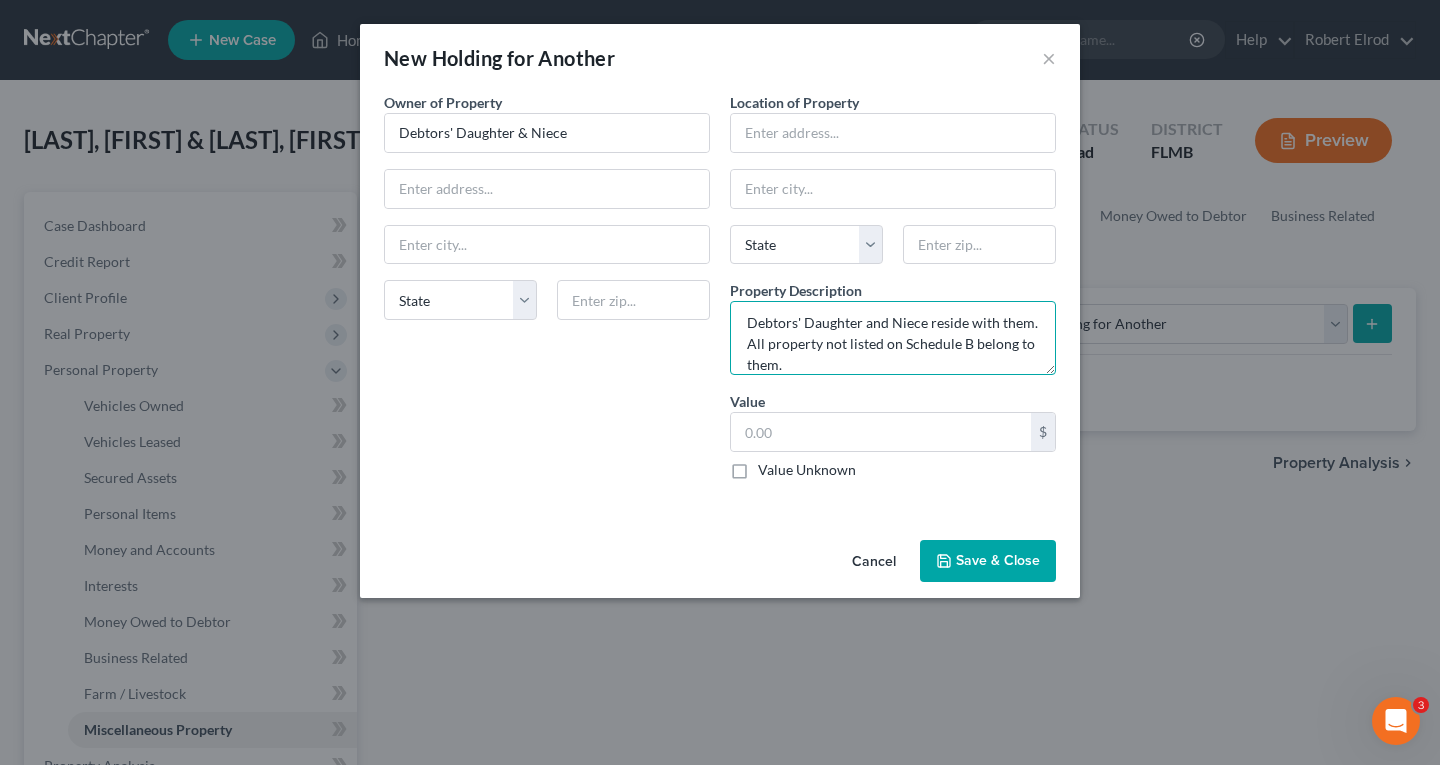 type on "Debtors' Daughter and Niece reside with them.  All property not listed on Schedule B belong to them." 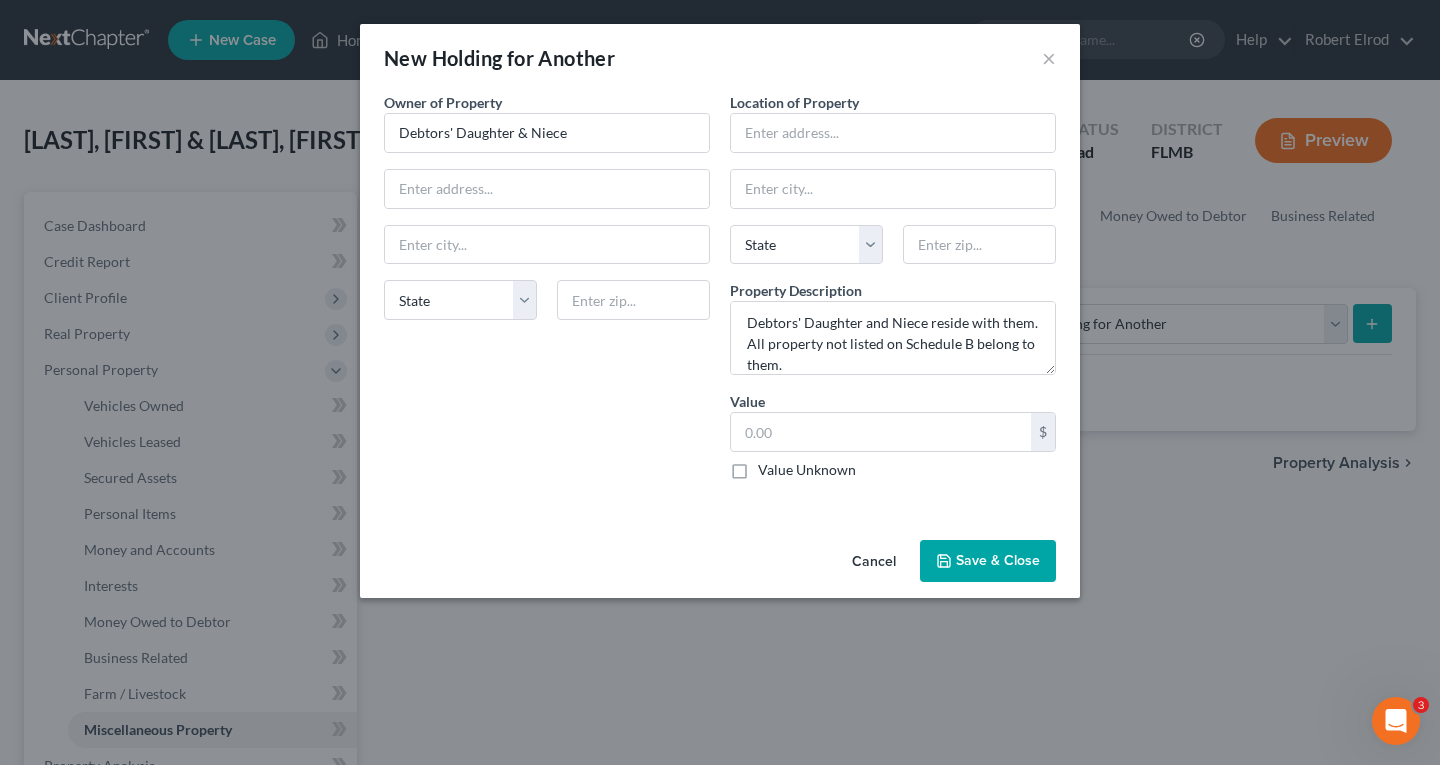 click on "Value Unknown" at bounding box center (807, 470) 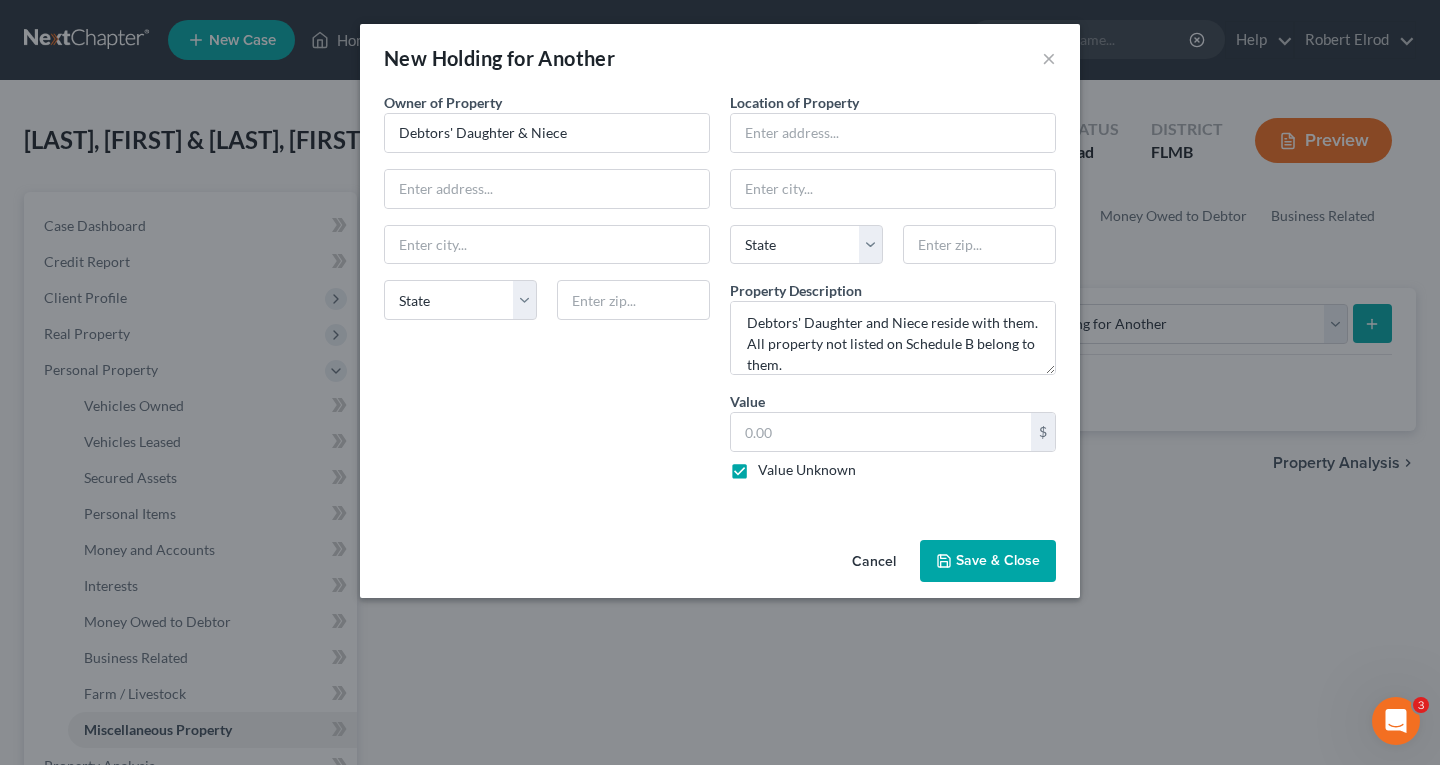 type on "0.00" 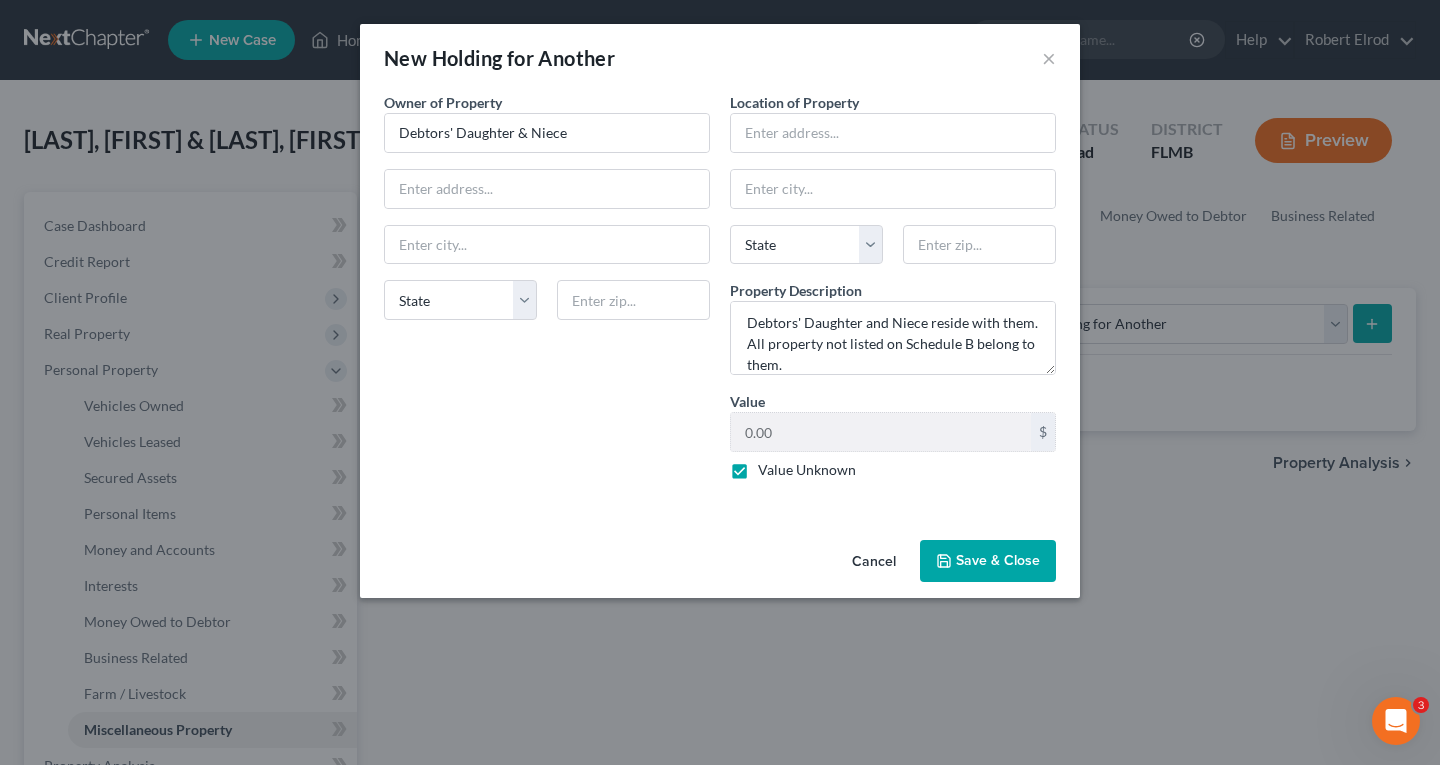 click on "Save & Close" at bounding box center [988, 561] 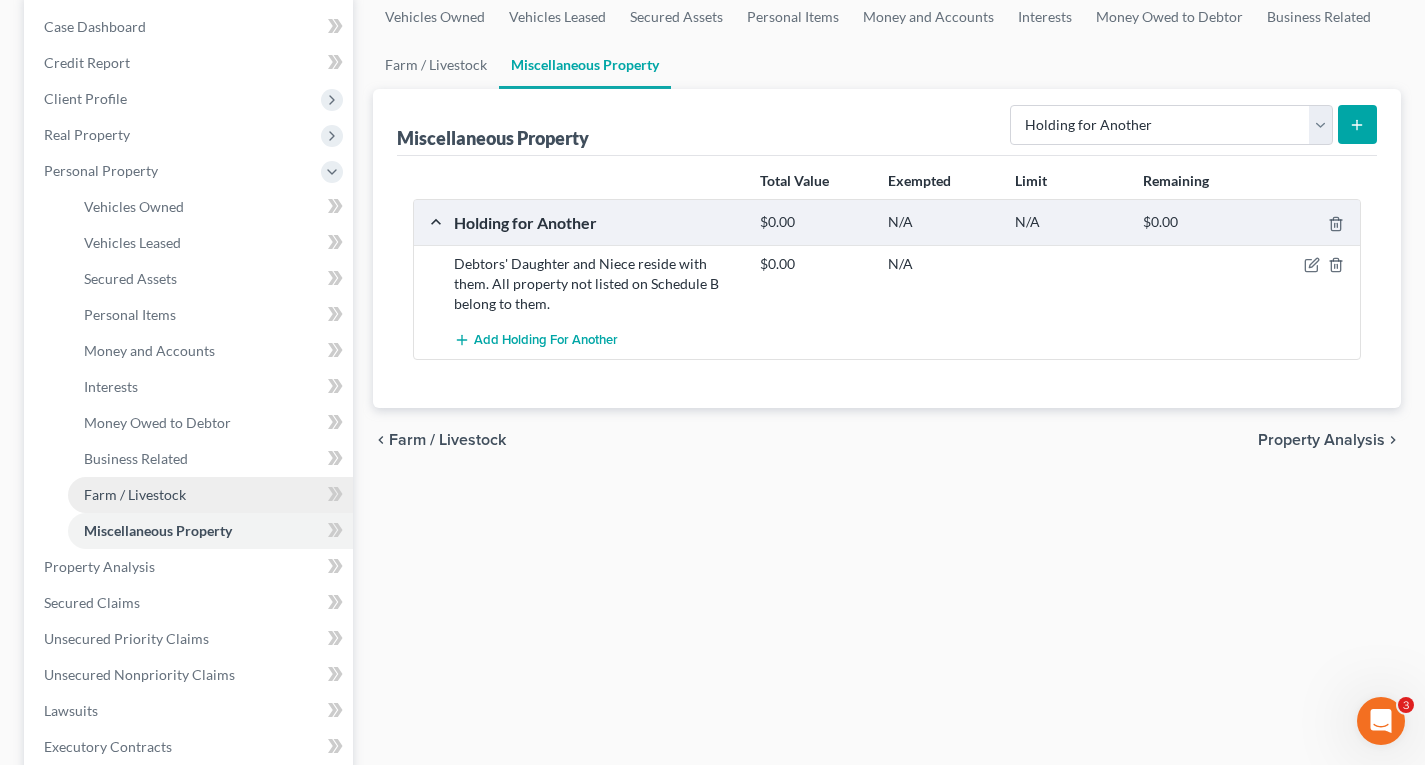 scroll, scrollTop: 200, scrollLeft: 0, axis: vertical 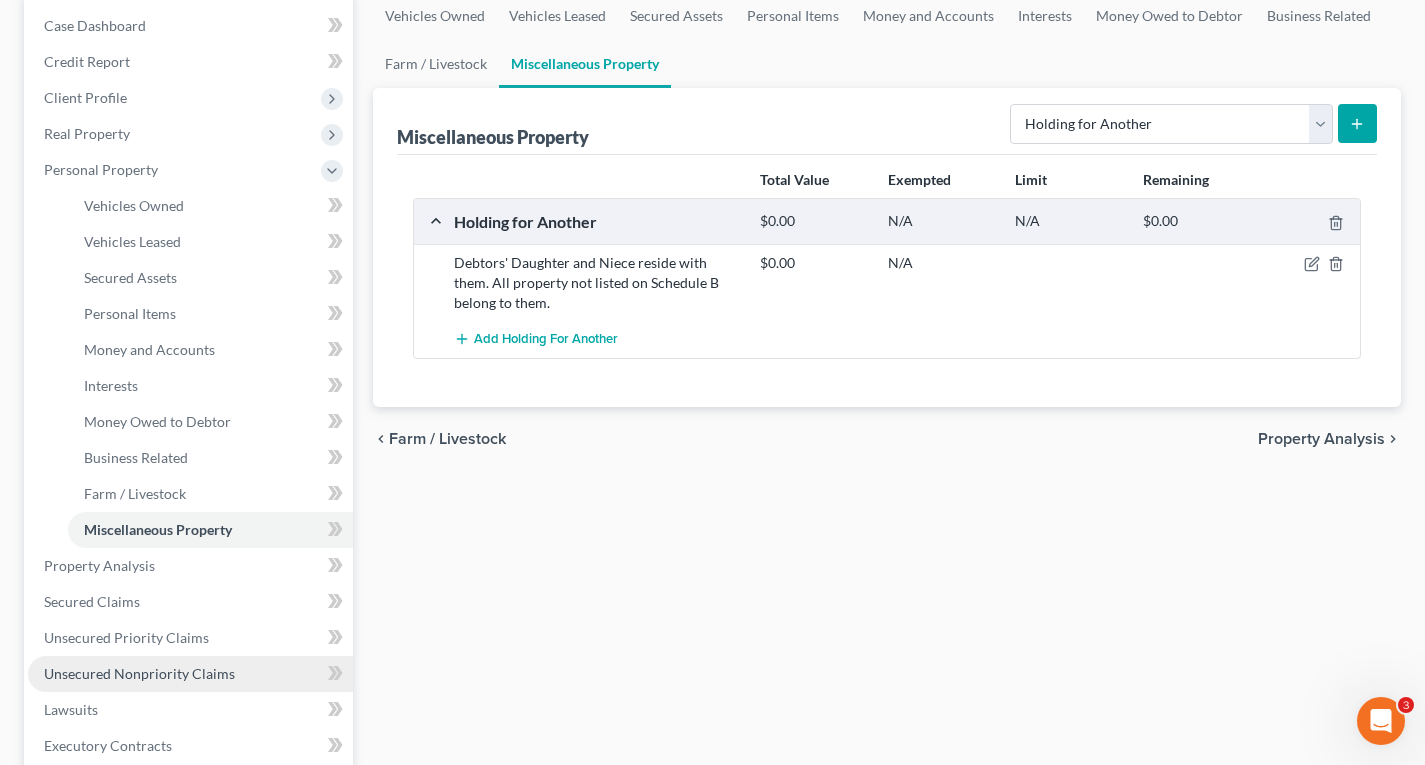 click on "Unsecured Nonpriority Claims" at bounding box center [139, 673] 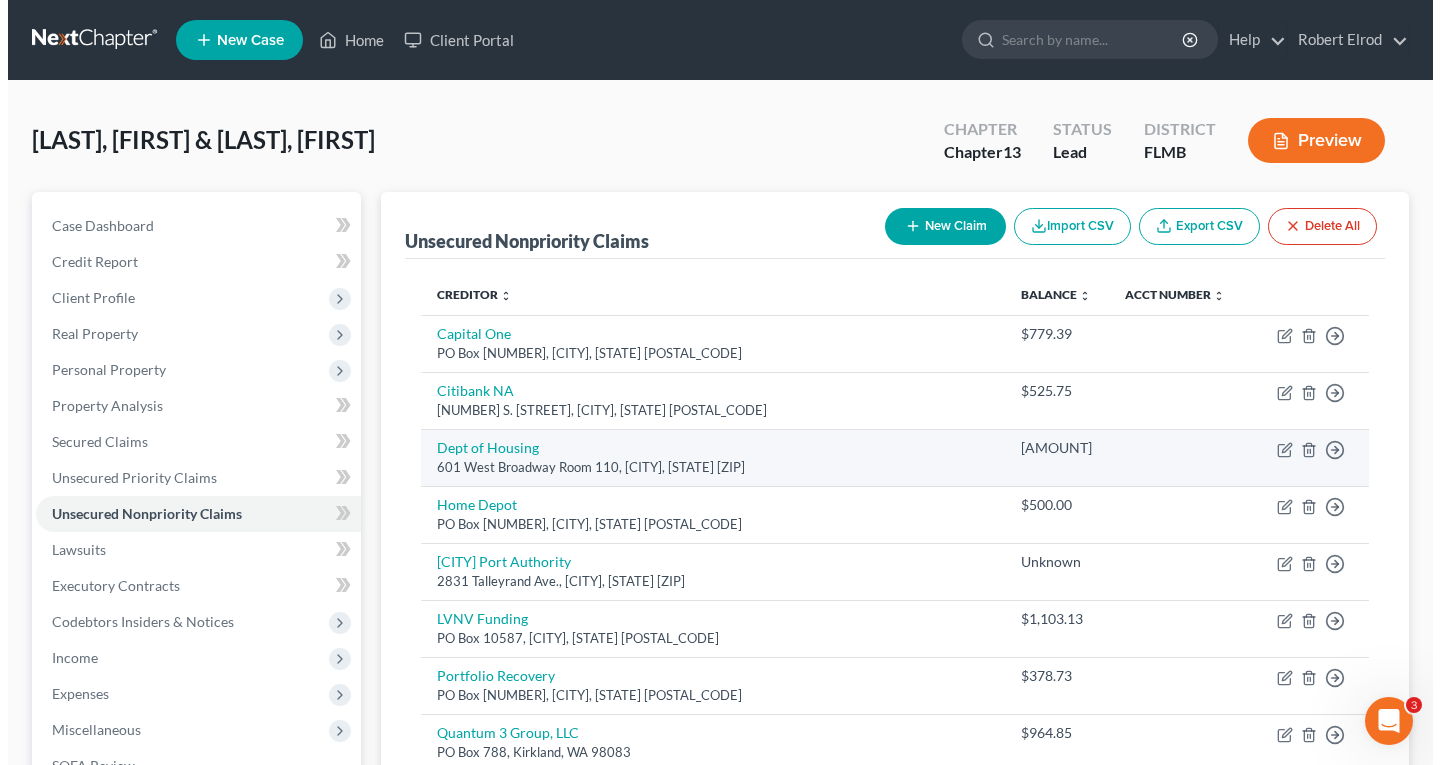scroll, scrollTop: 500, scrollLeft: 0, axis: vertical 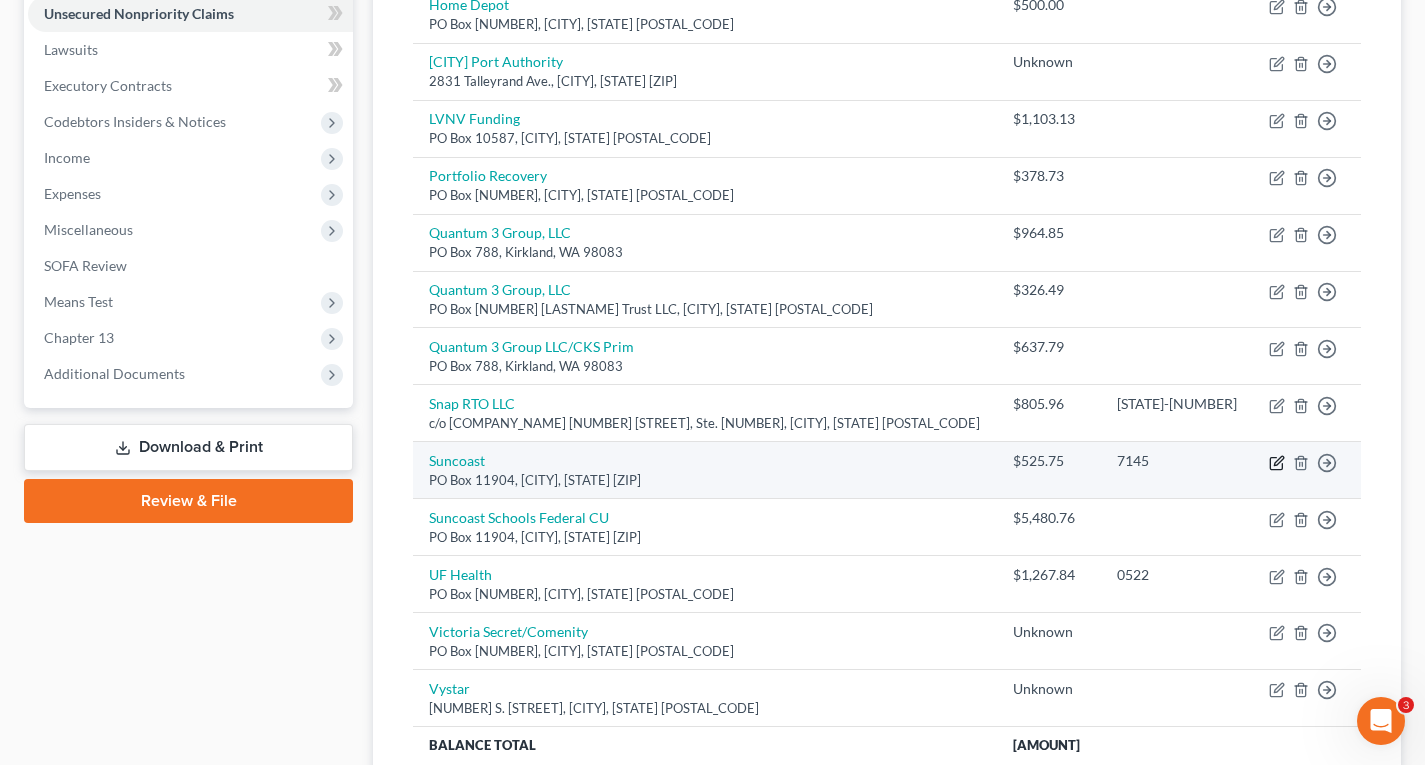click 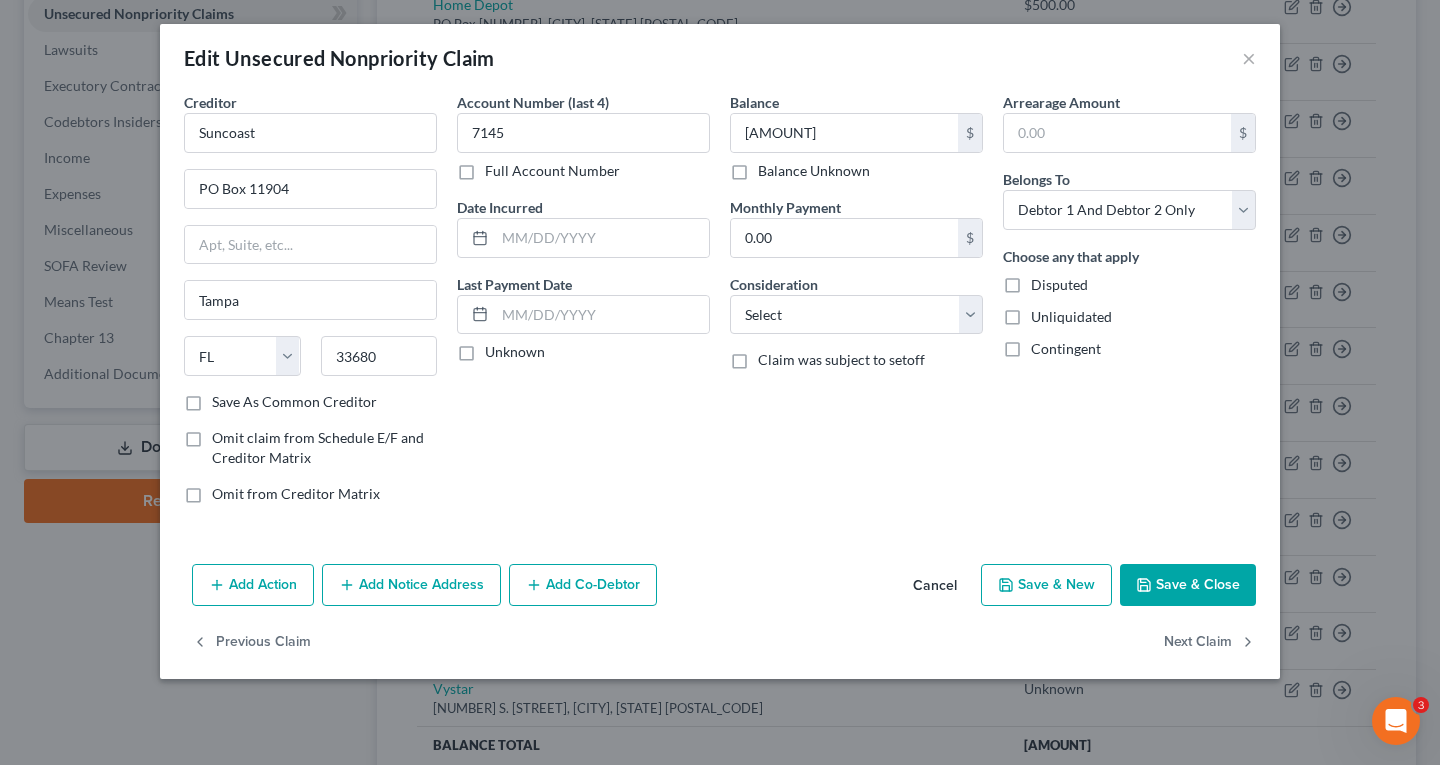 click on "Add Notice Address" at bounding box center [411, 585] 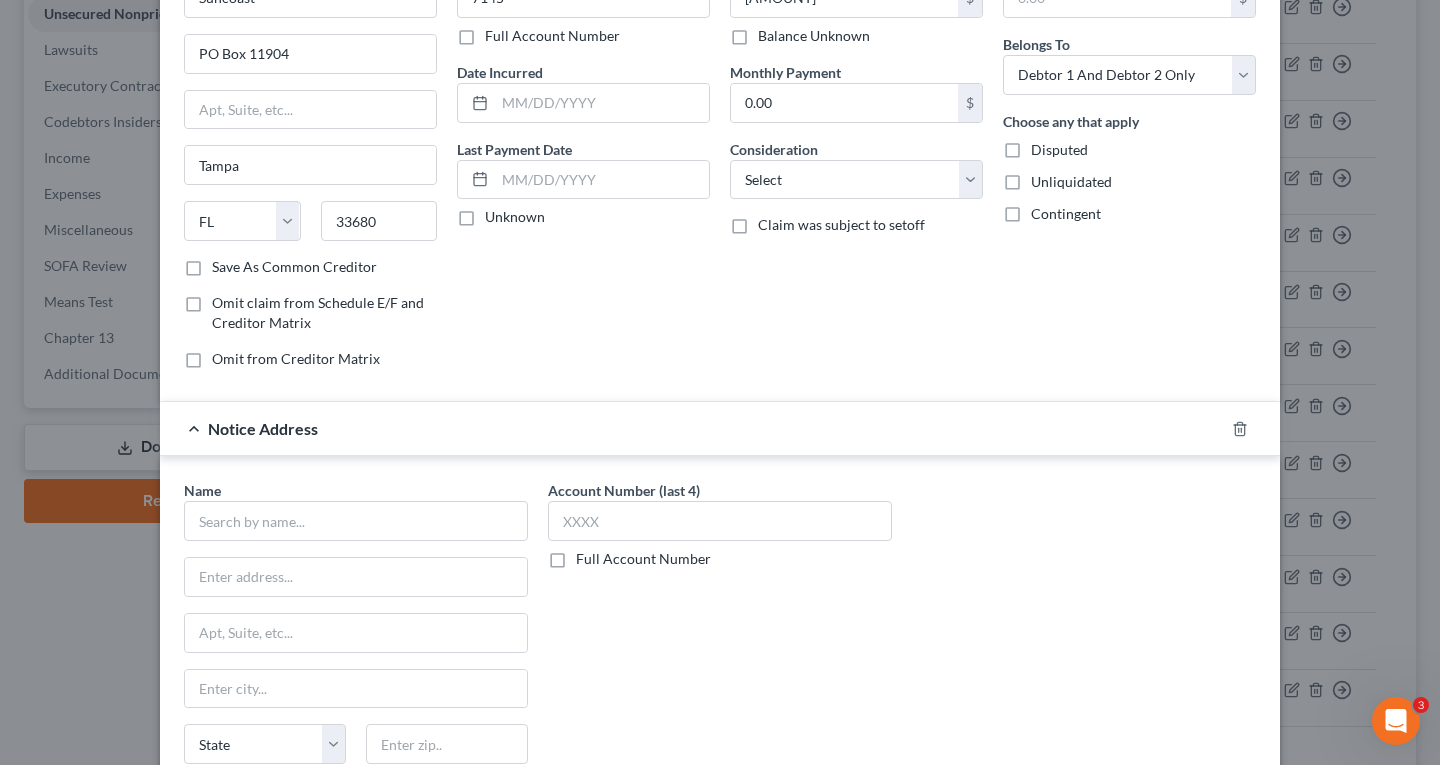 scroll, scrollTop: 369, scrollLeft: 0, axis: vertical 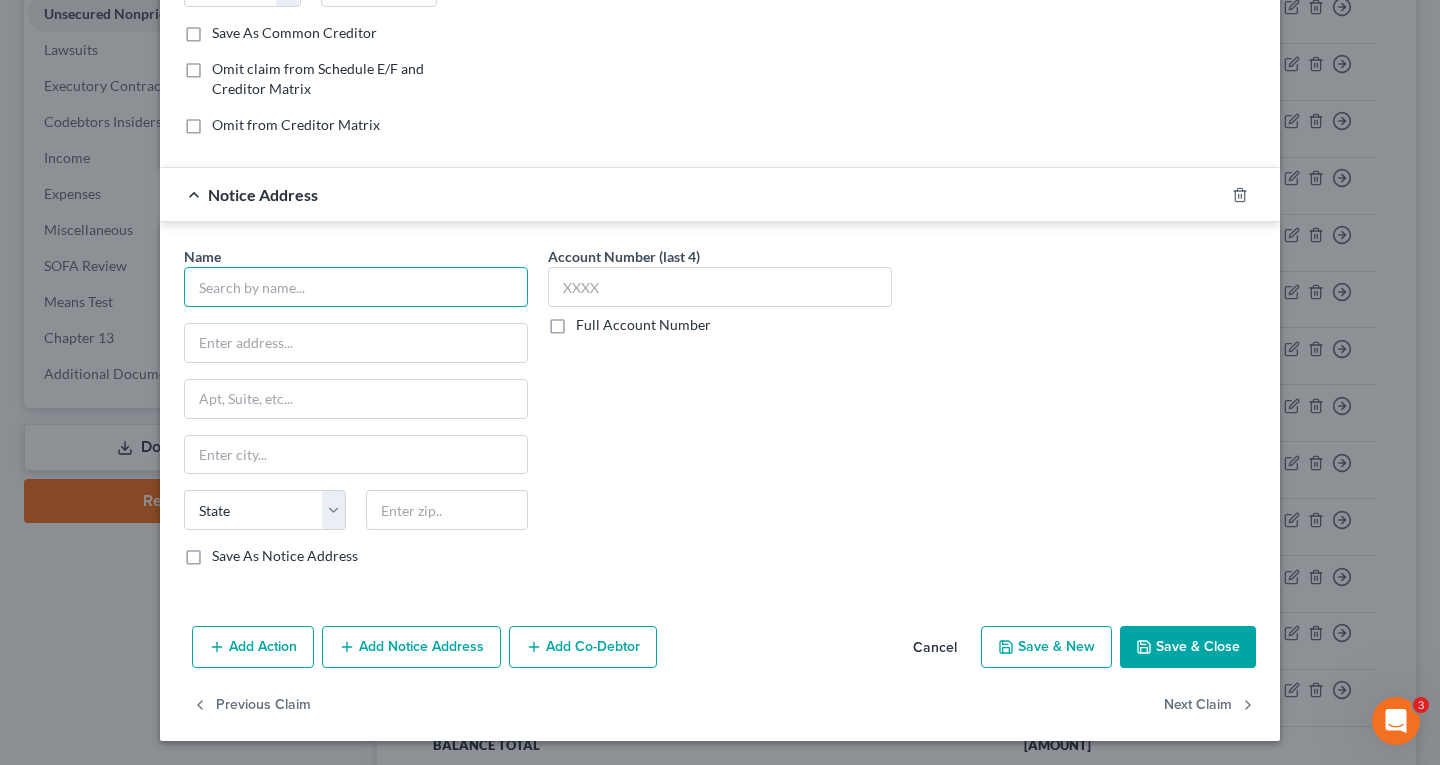 click at bounding box center [356, 287] 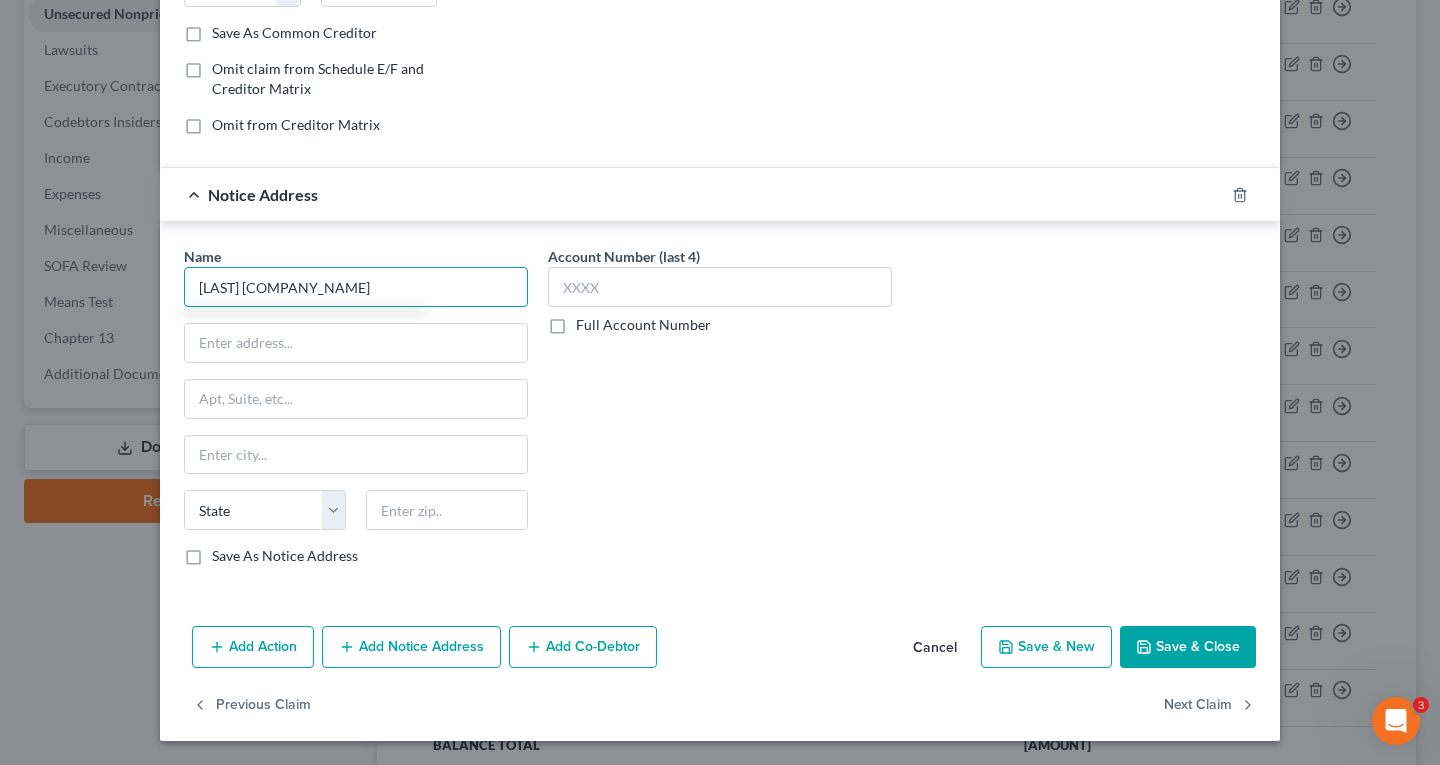 type on "[LAST] [COMPANY_NAME]" 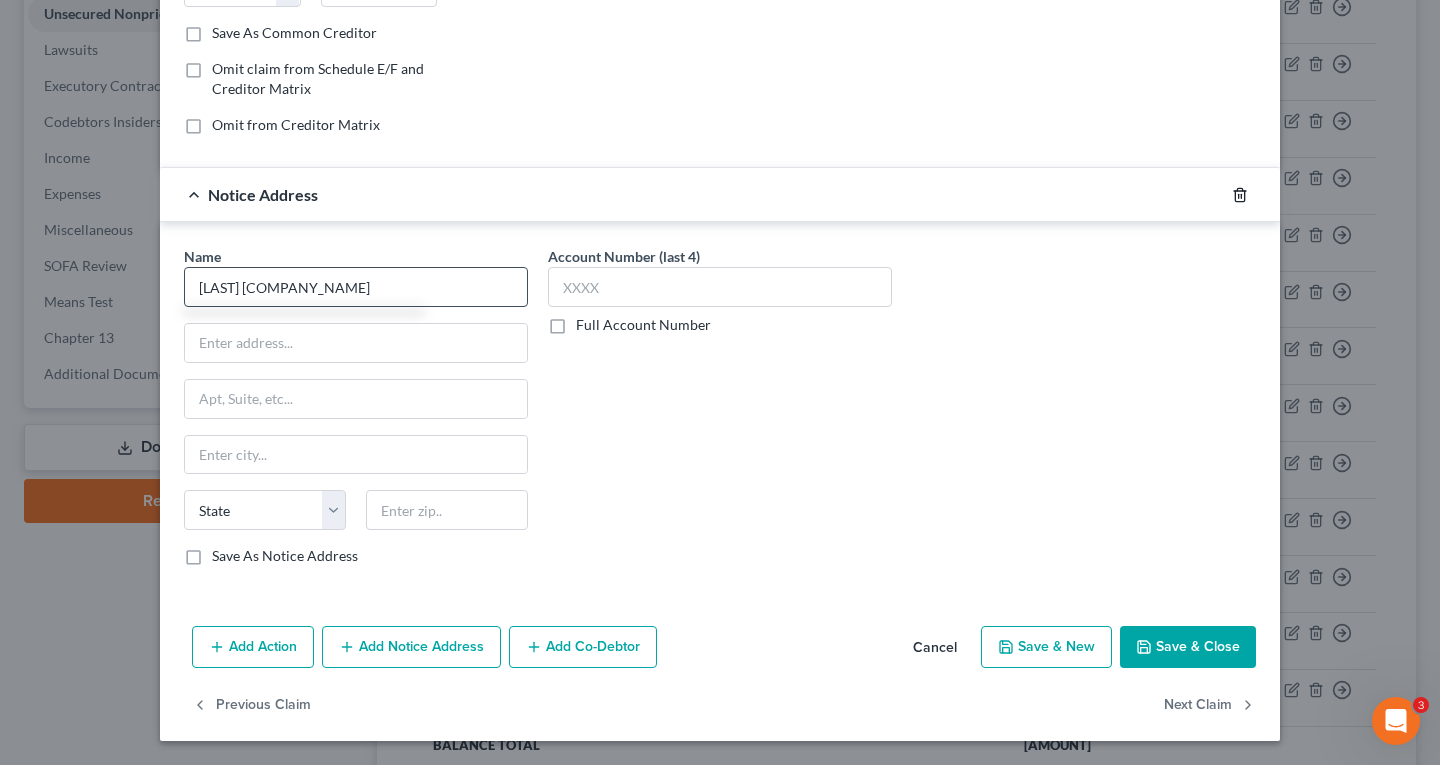 type 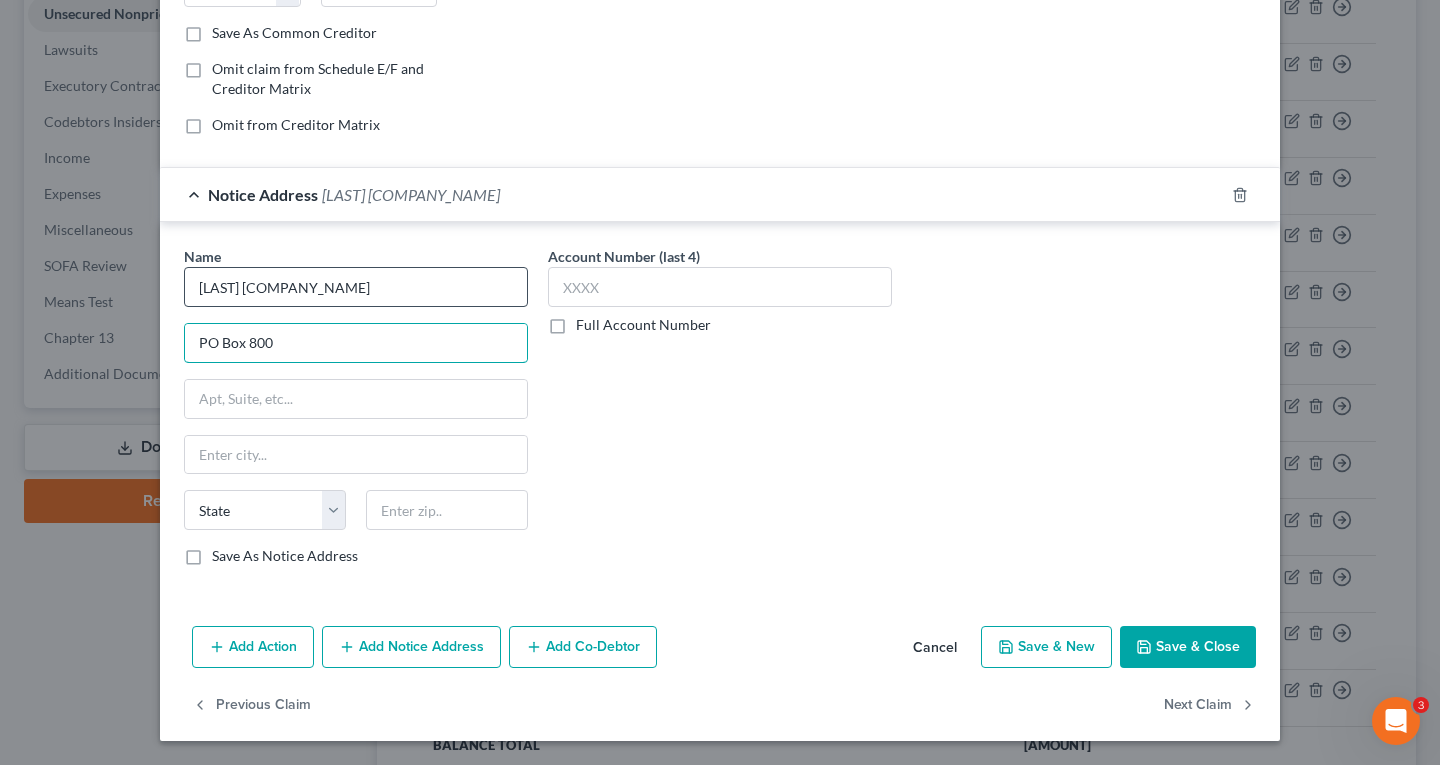 type on "PO Box 800" 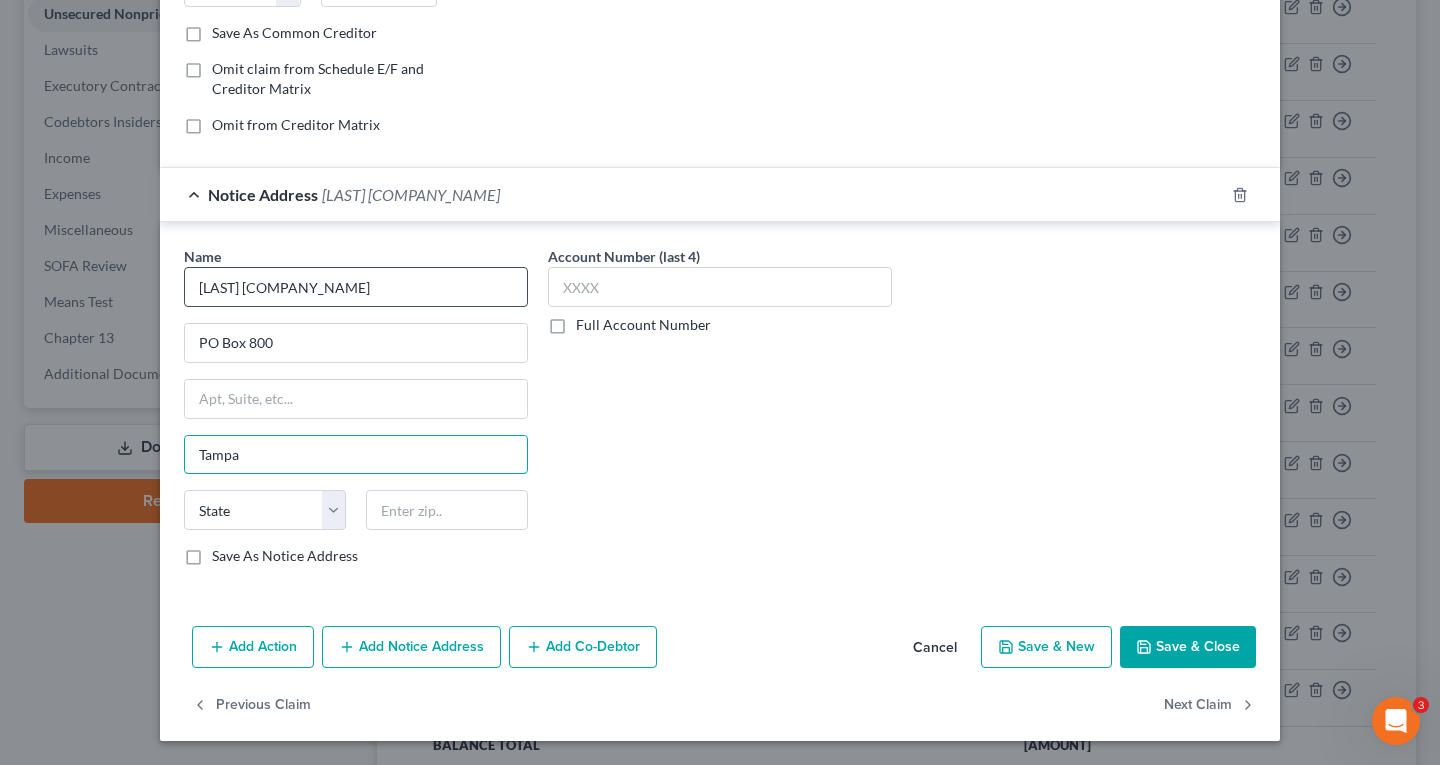 type on "Tampa" 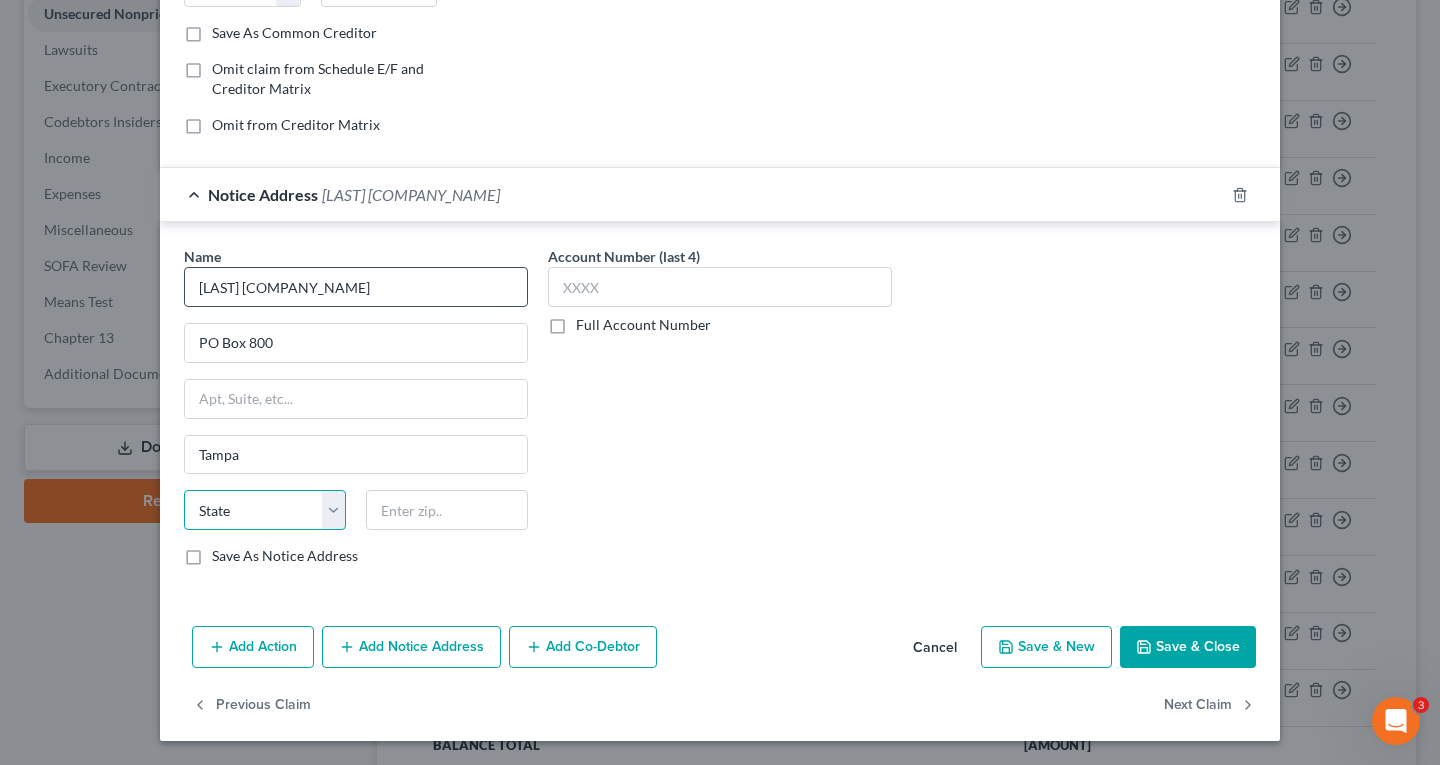 select on "9" 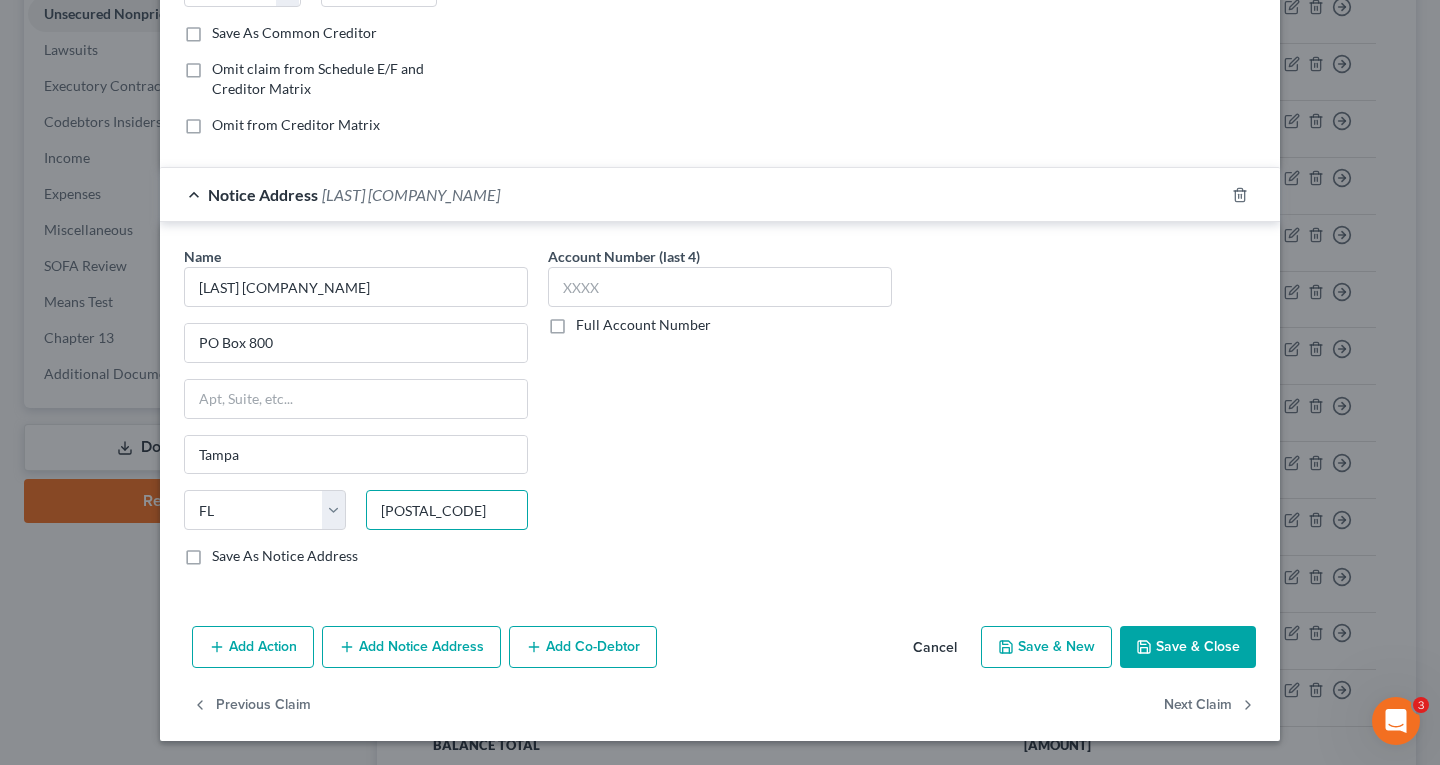 type on "[POSTAL_CODE]" 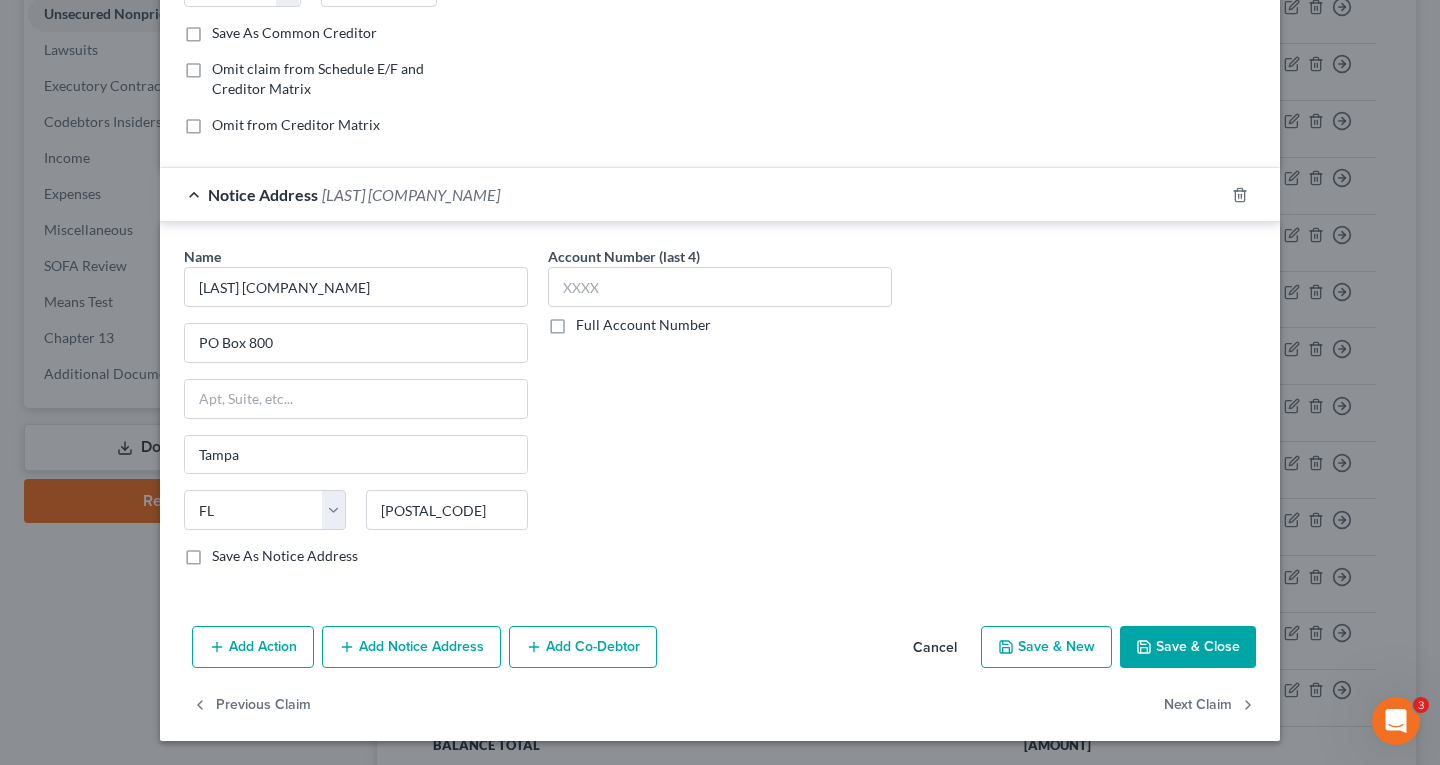 click on "Save & Close" at bounding box center (1188, 647) 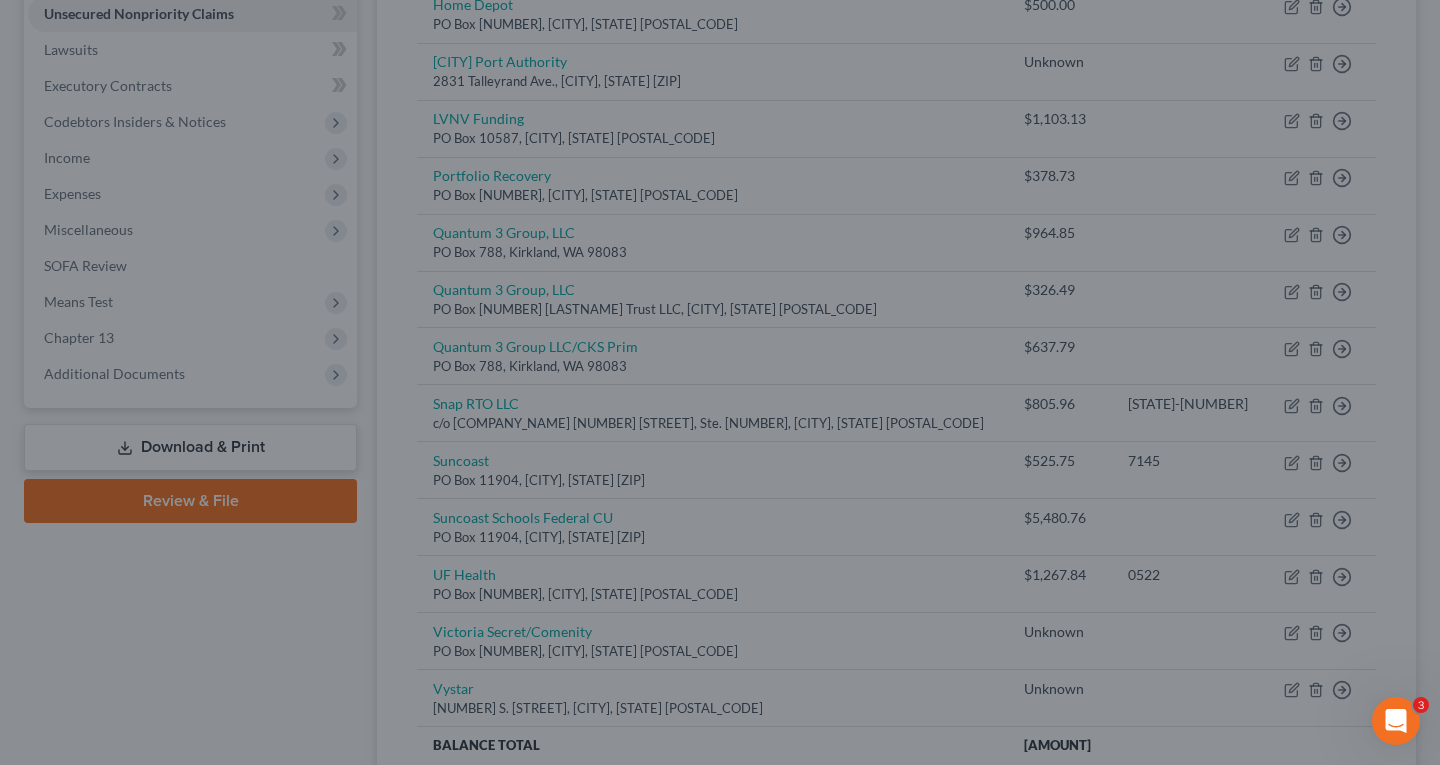 type on "0" 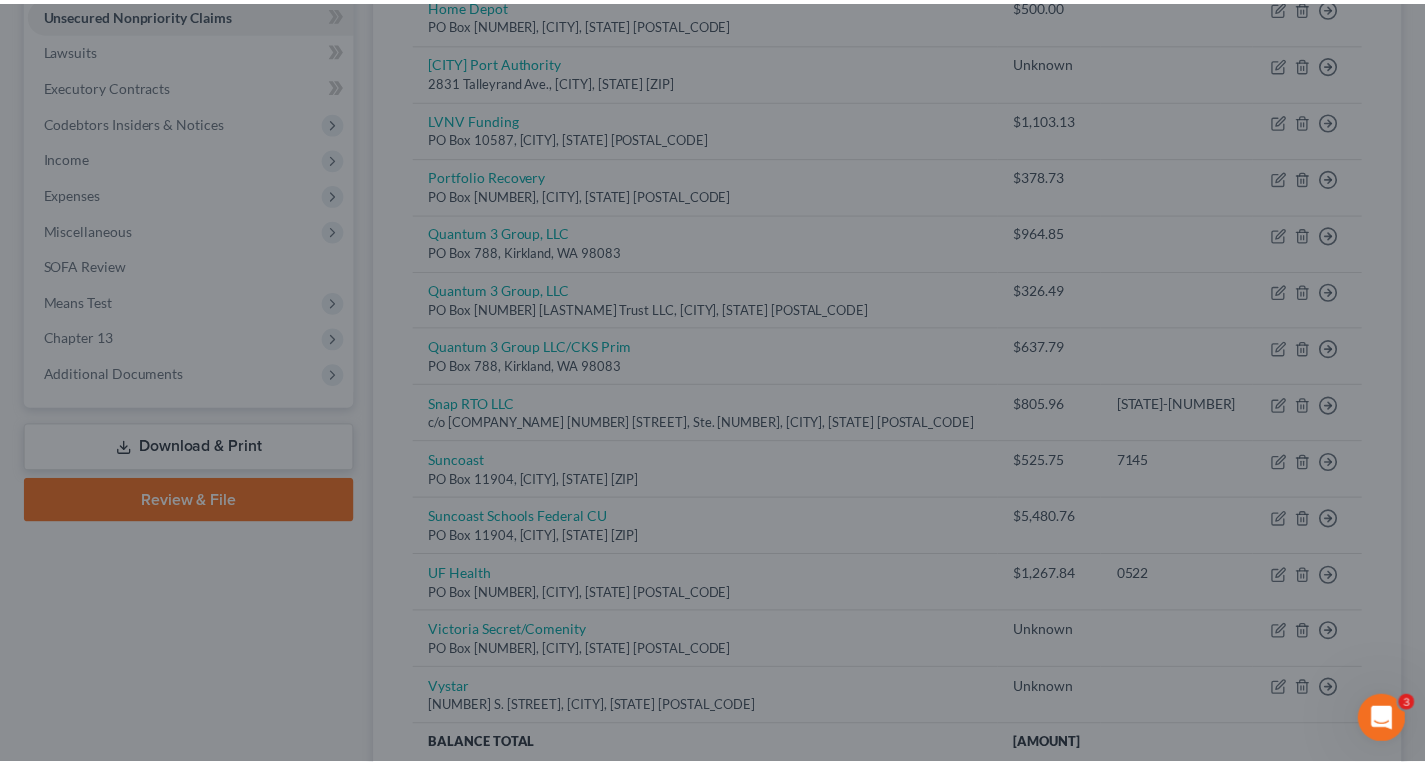 scroll, scrollTop: 0, scrollLeft: 0, axis: both 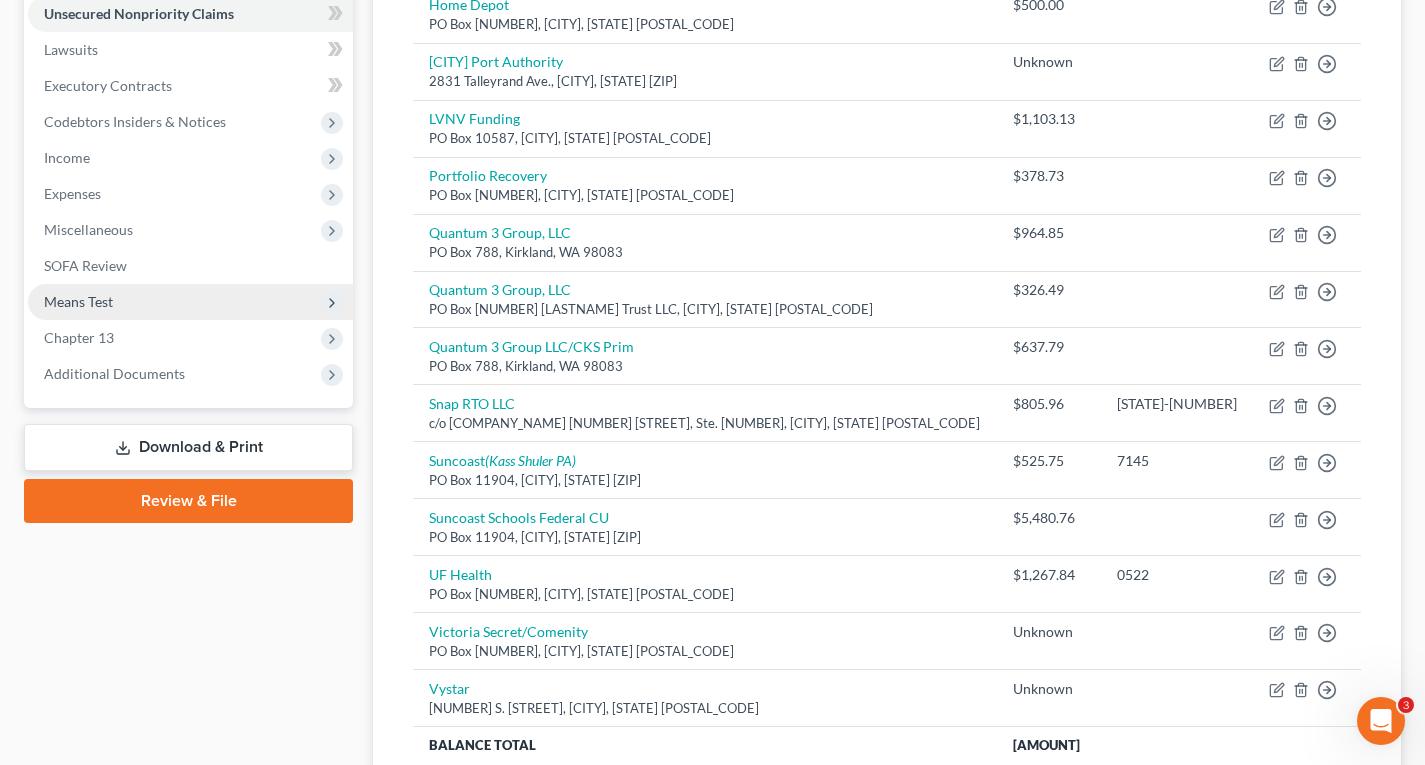 click on "Means Test" at bounding box center (78, 301) 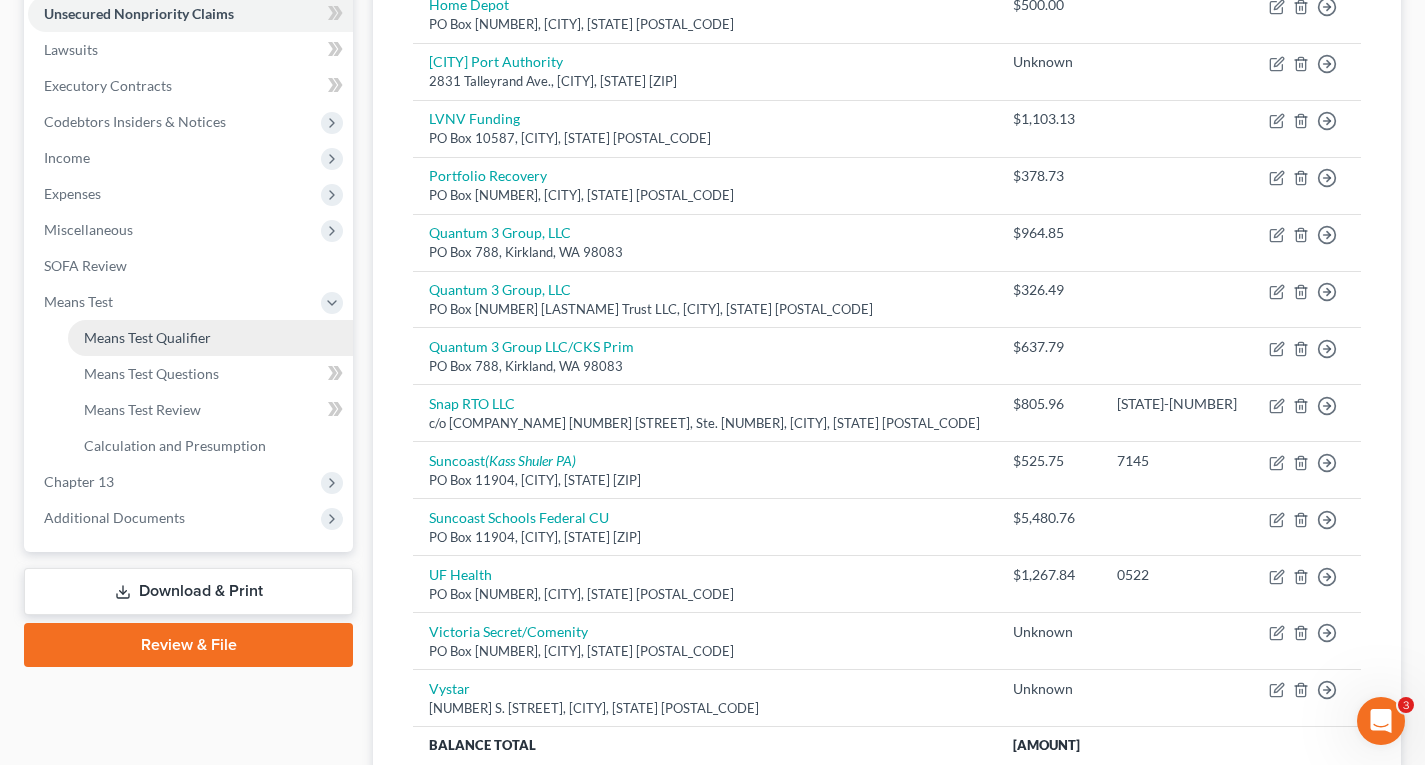 click on "Means Test Qualifier" at bounding box center (147, 337) 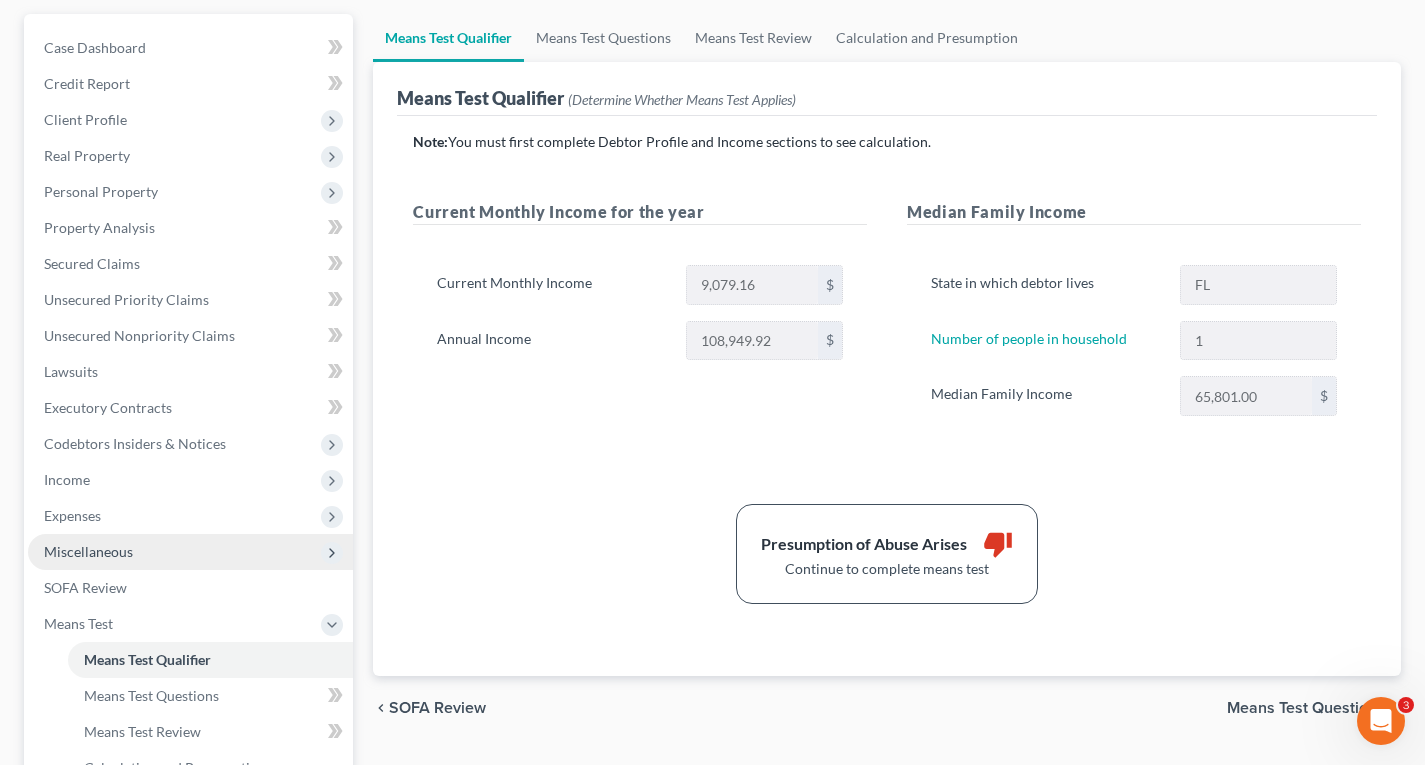 scroll, scrollTop: 78, scrollLeft: 0, axis: vertical 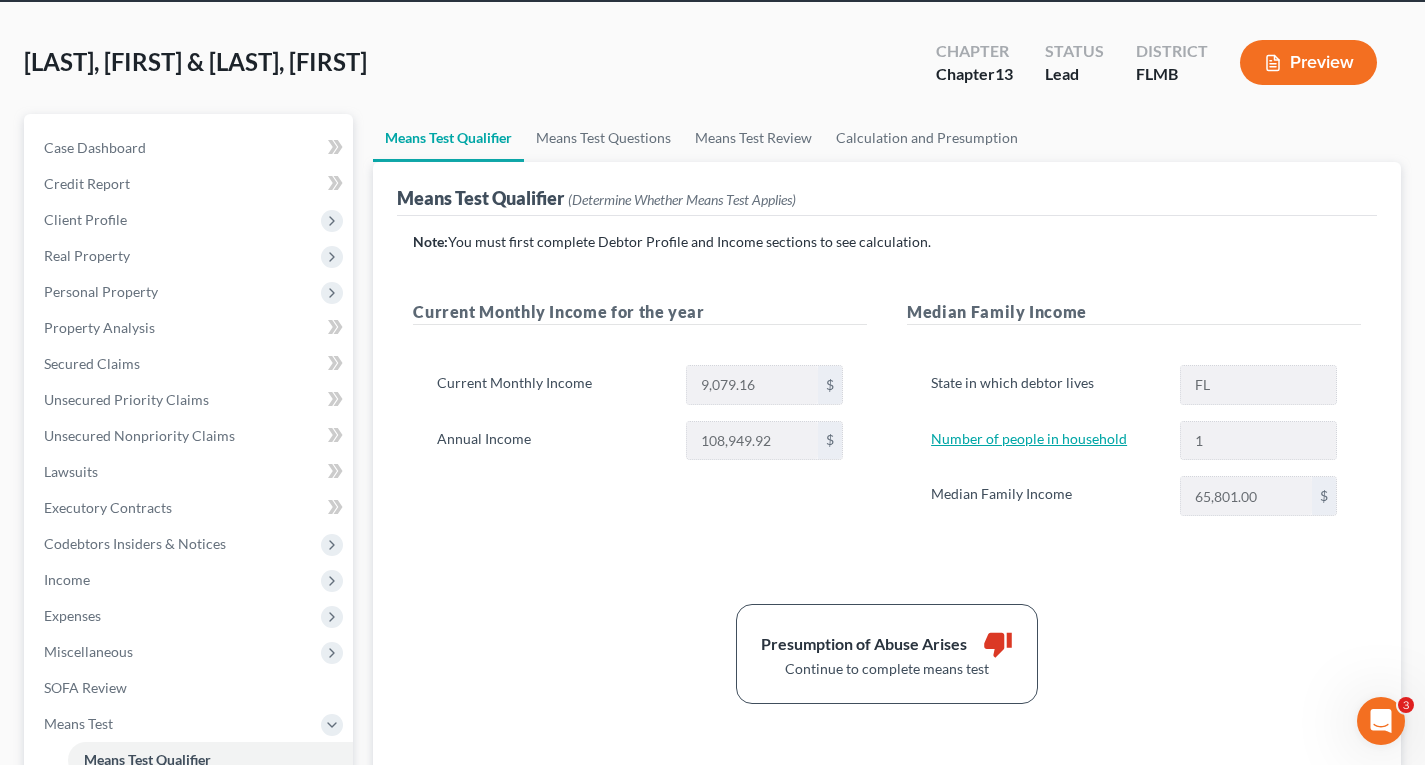 click on "Number of people in household" at bounding box center (1029, 438) 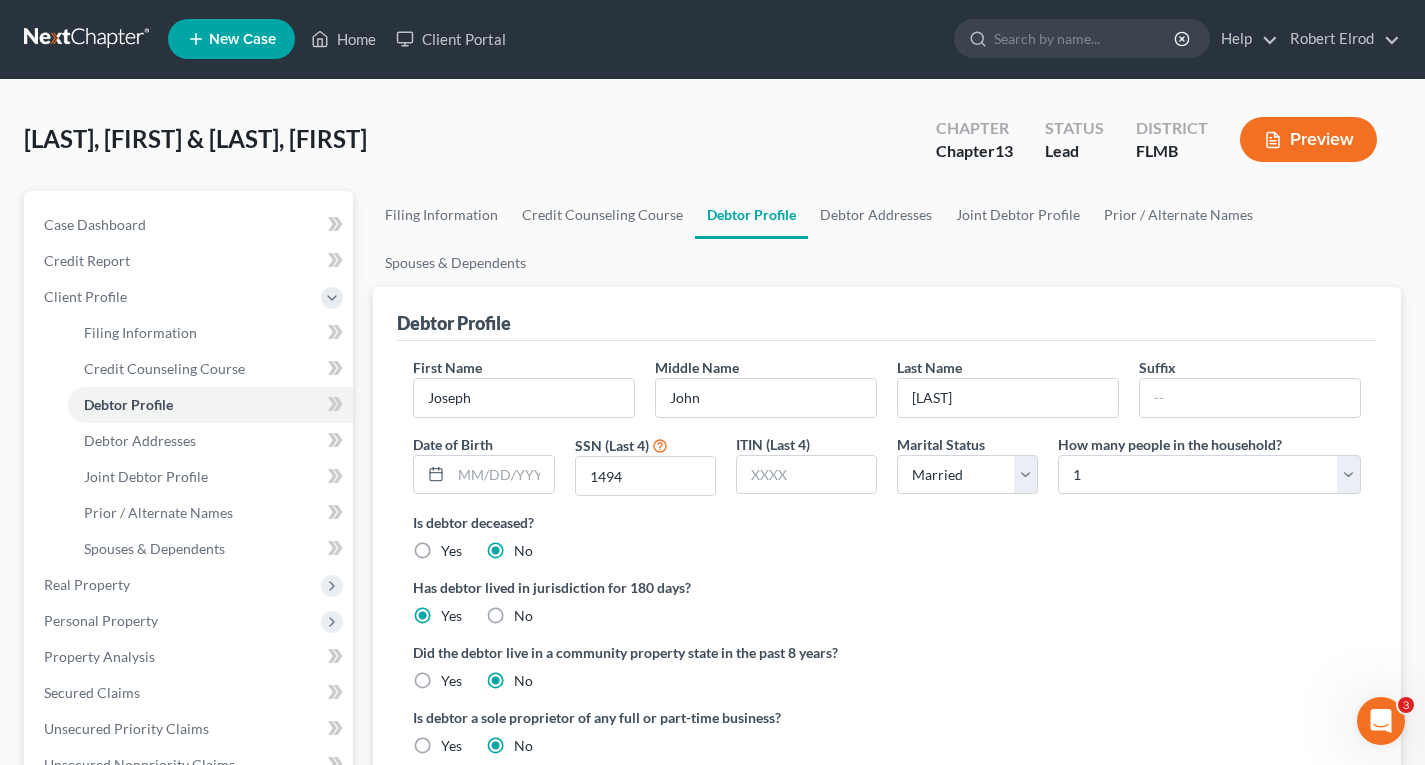 scroll, scrollTop: 0, scrollLeft: 0, axis: both 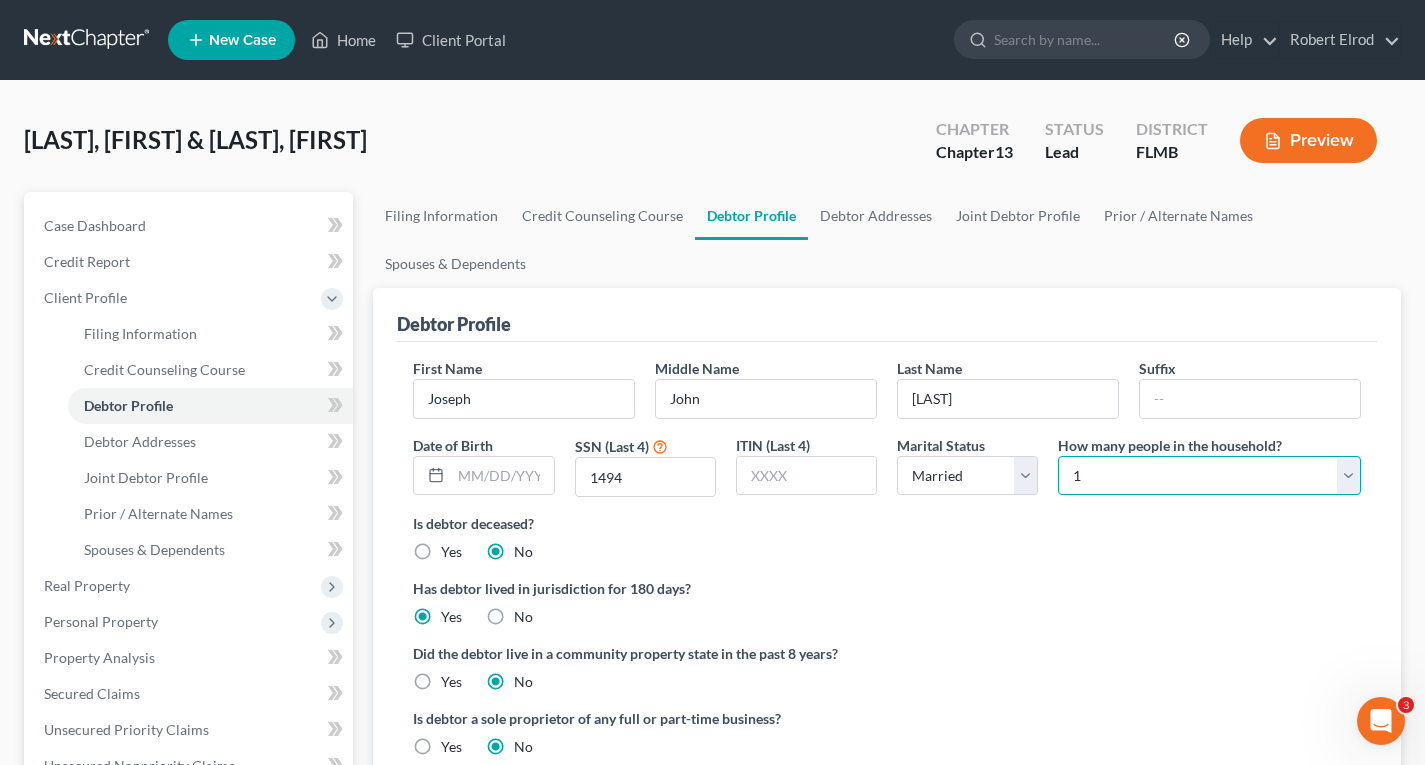 click on "Select 1 2 3 4 5 6 7 8 9 10 11 12 13 14 15 16 17 18 19 20" at bounding box center (1209, 476) 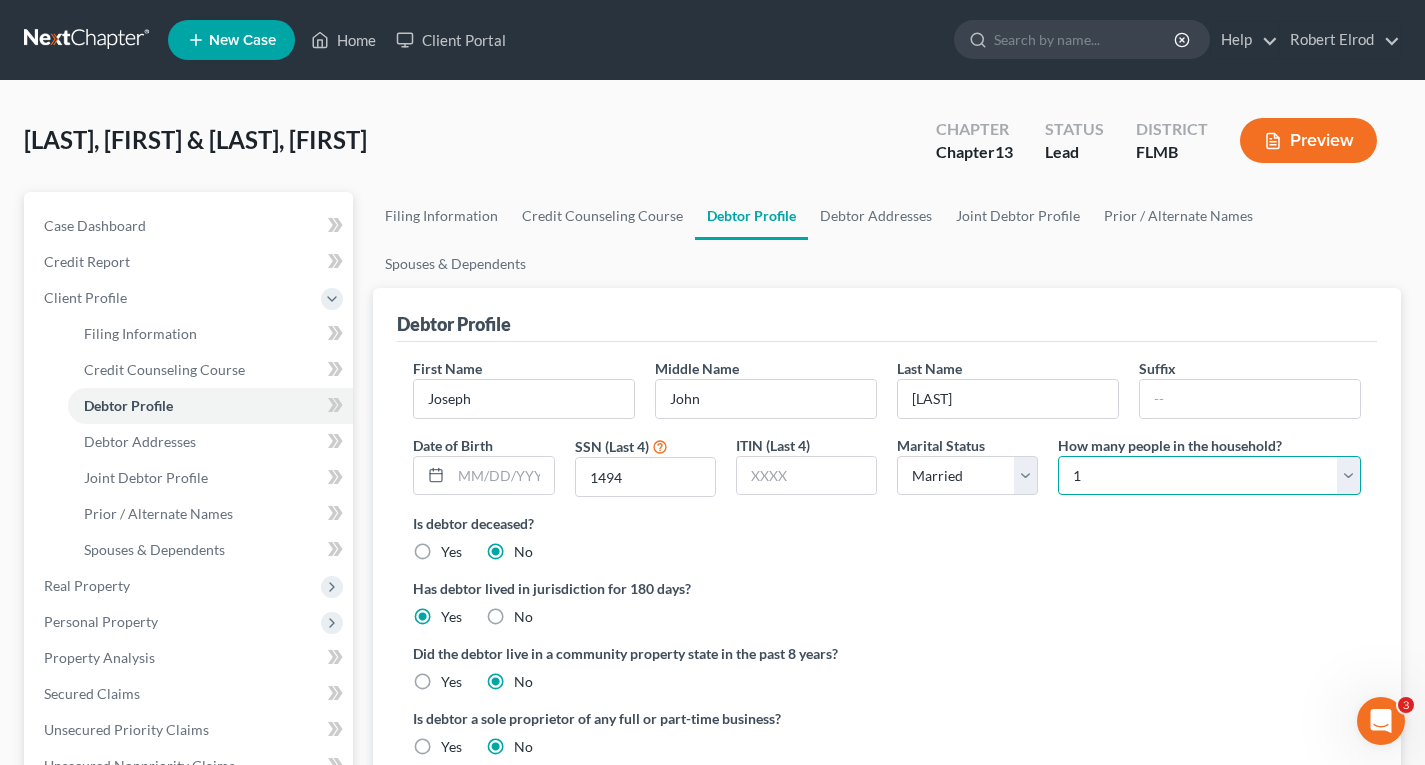 select on "3" 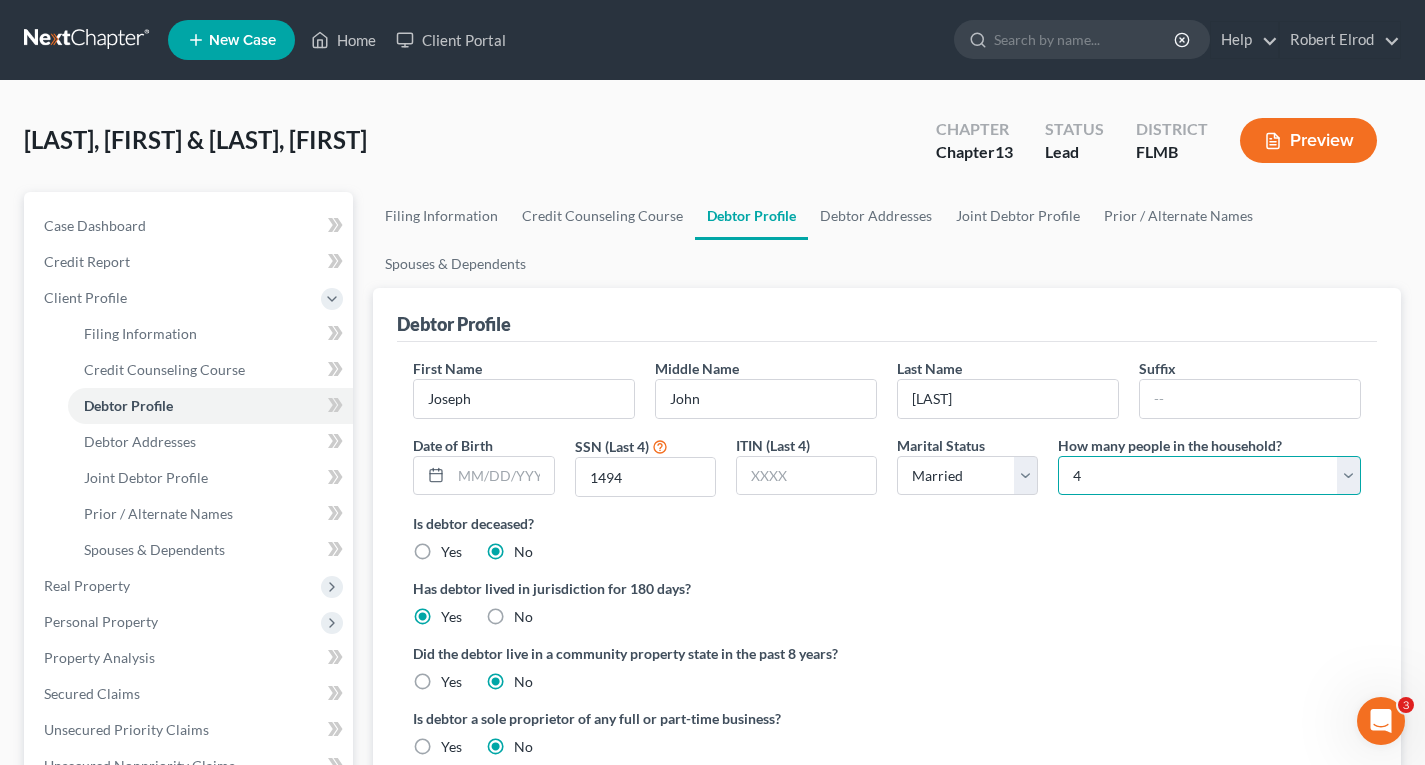 click on "Select 1 2 3 4 5 6 7 8 9 10 11 12 13 14 15 16 17 18 19 20" at bounding box center (1209, 476) 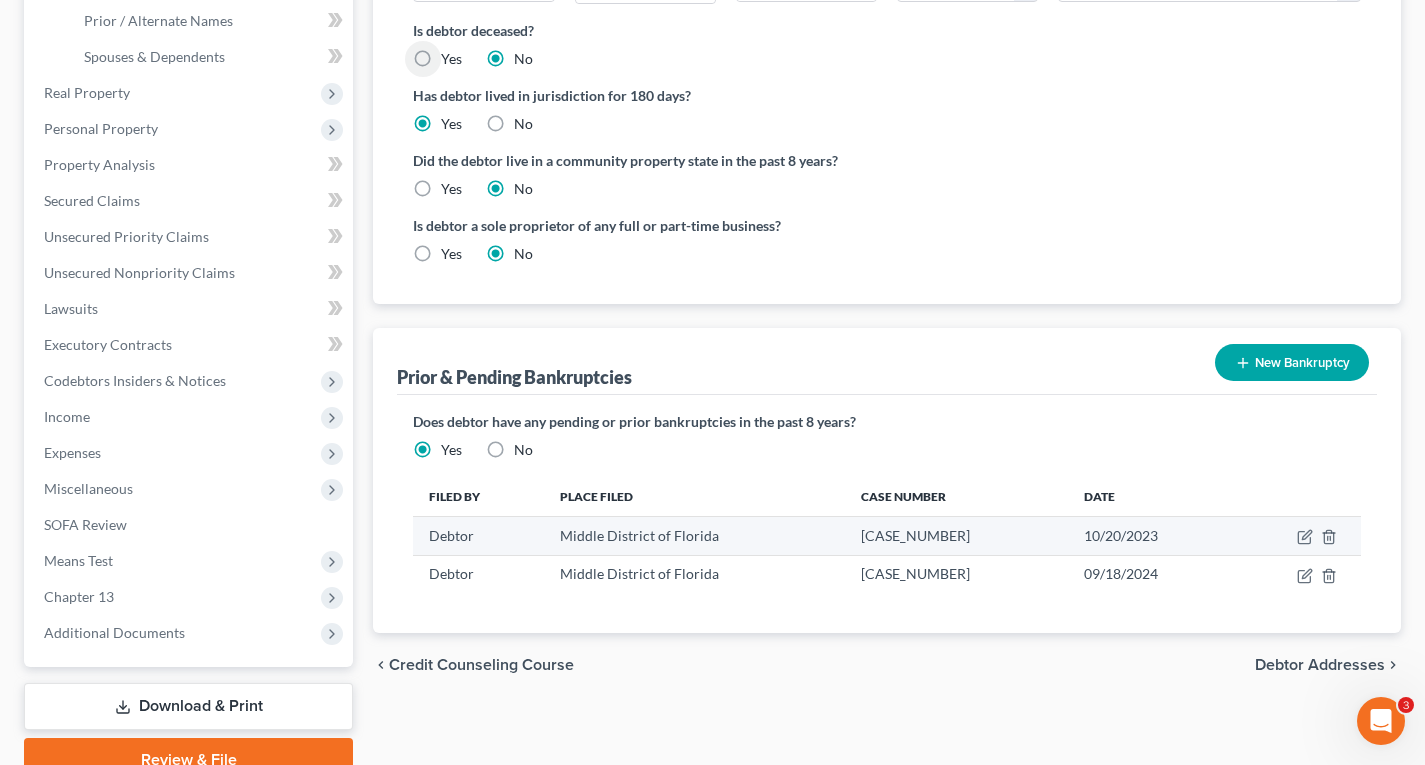 scroll, scrollTop: 586, scrollLeft: 0, axis: vertical 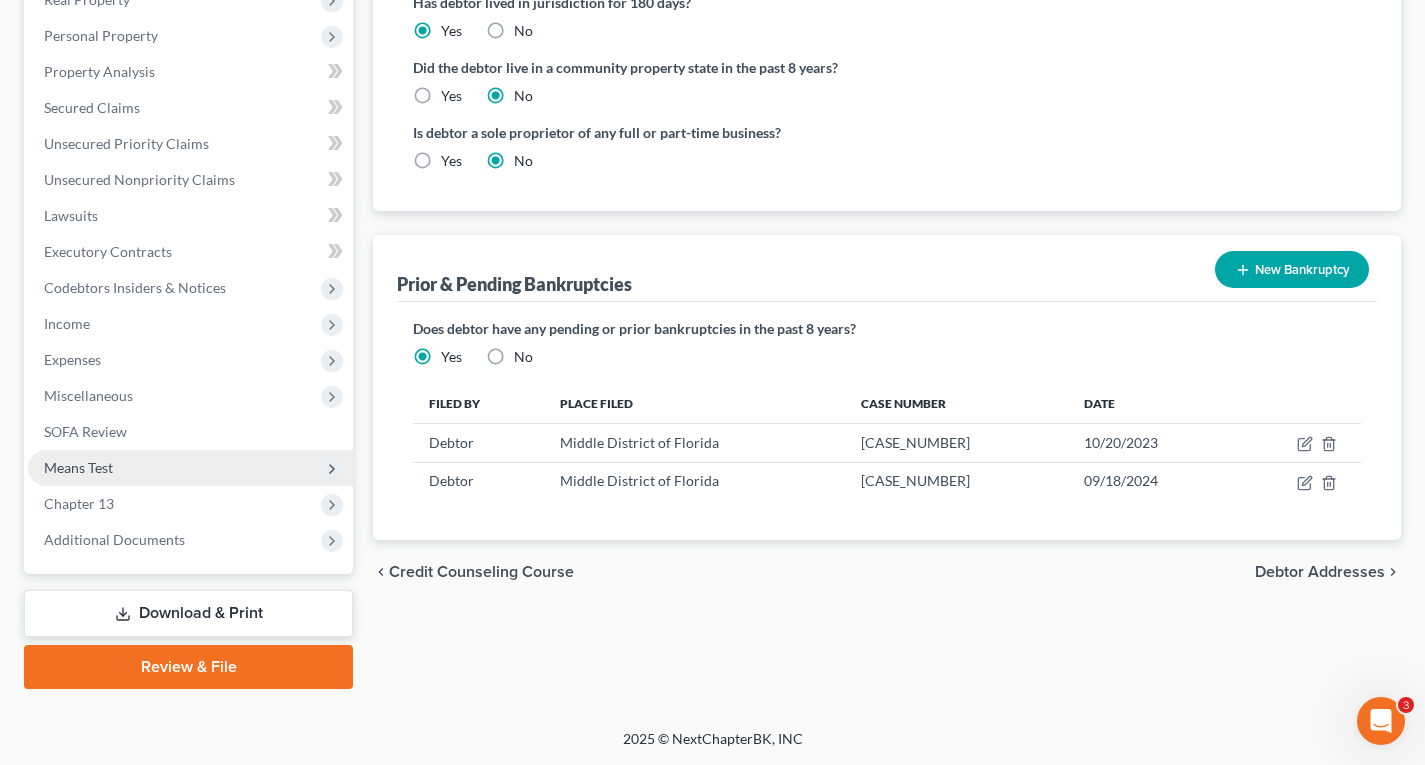 click on "Means Test" at bounding box center [78, 467] 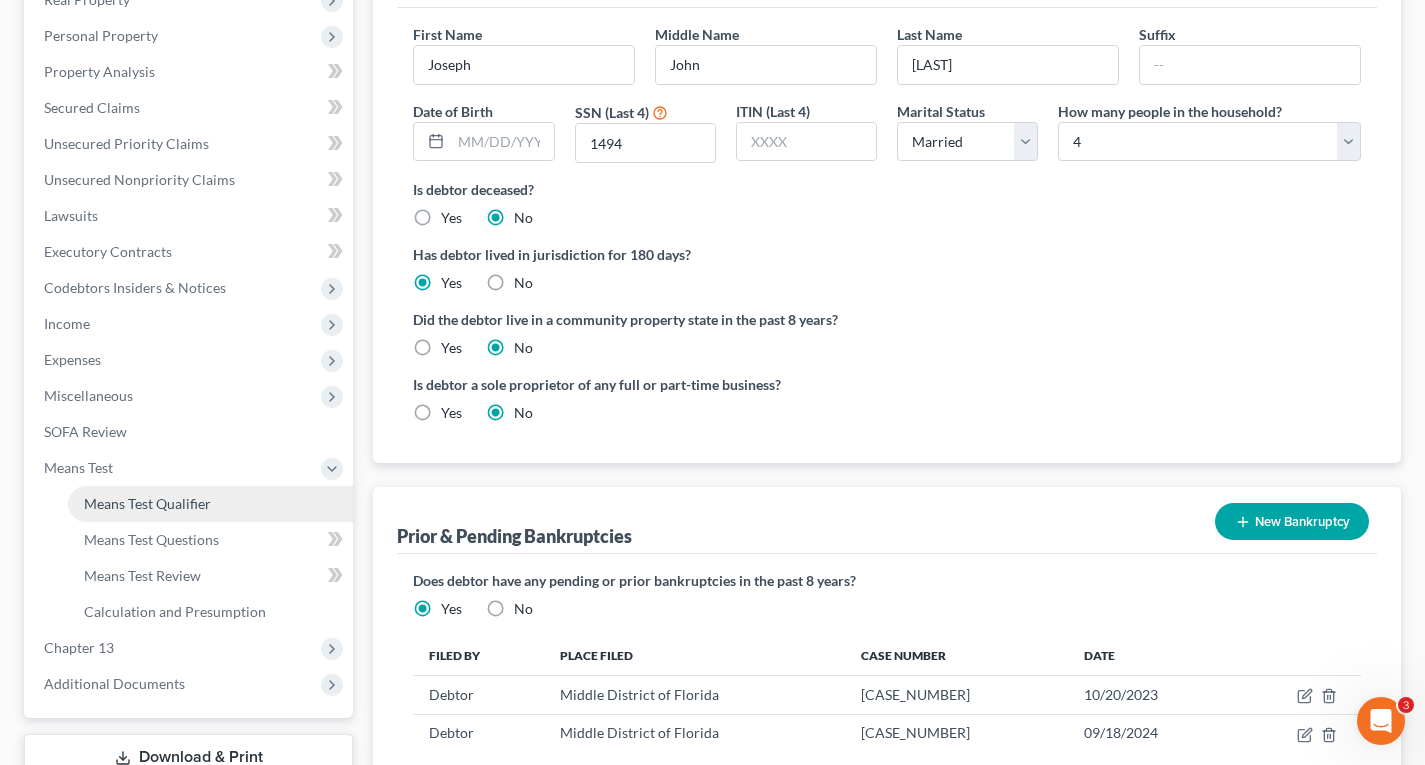 click on "Means Test Qualifier" at bounding box center (147, 503) 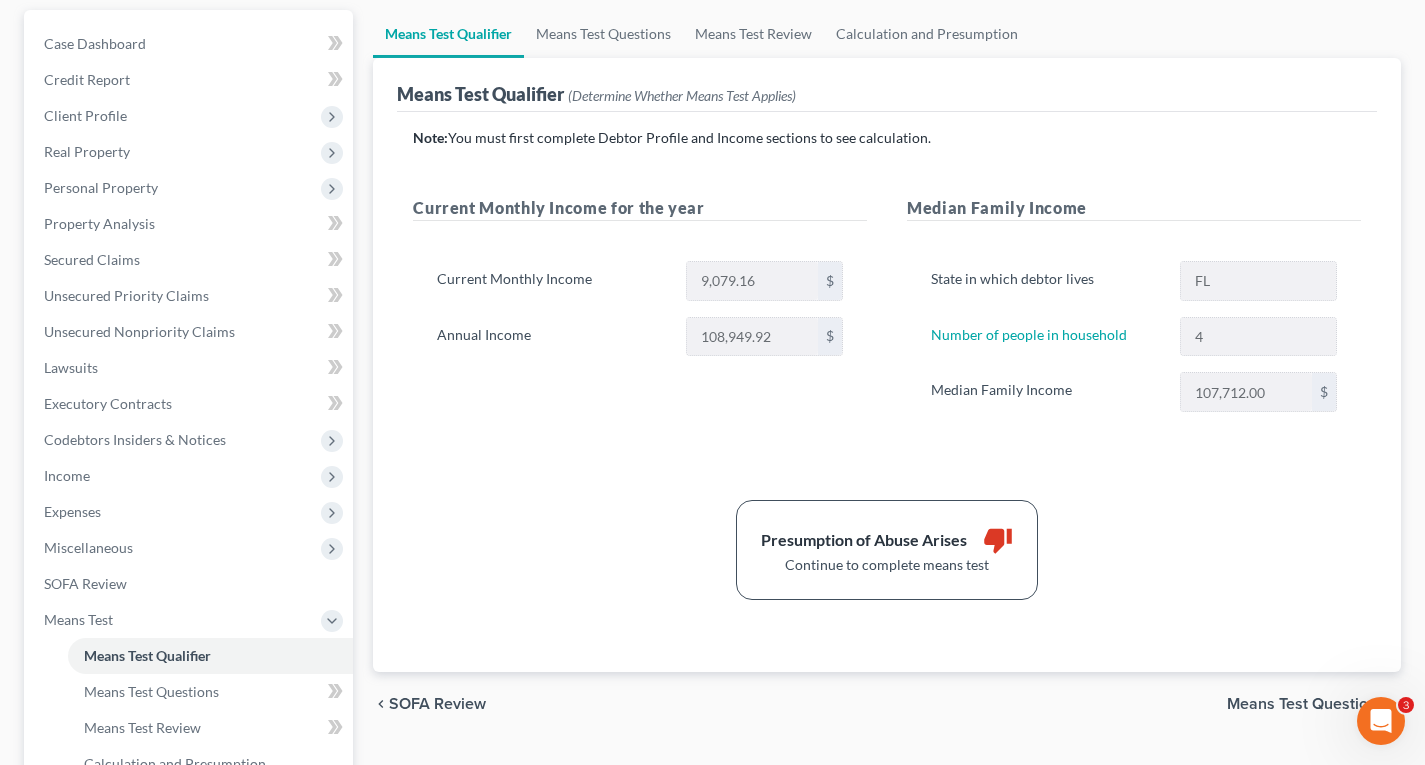 scroll, scrollTop: 200, scrollLeft: 0, axis: vertical 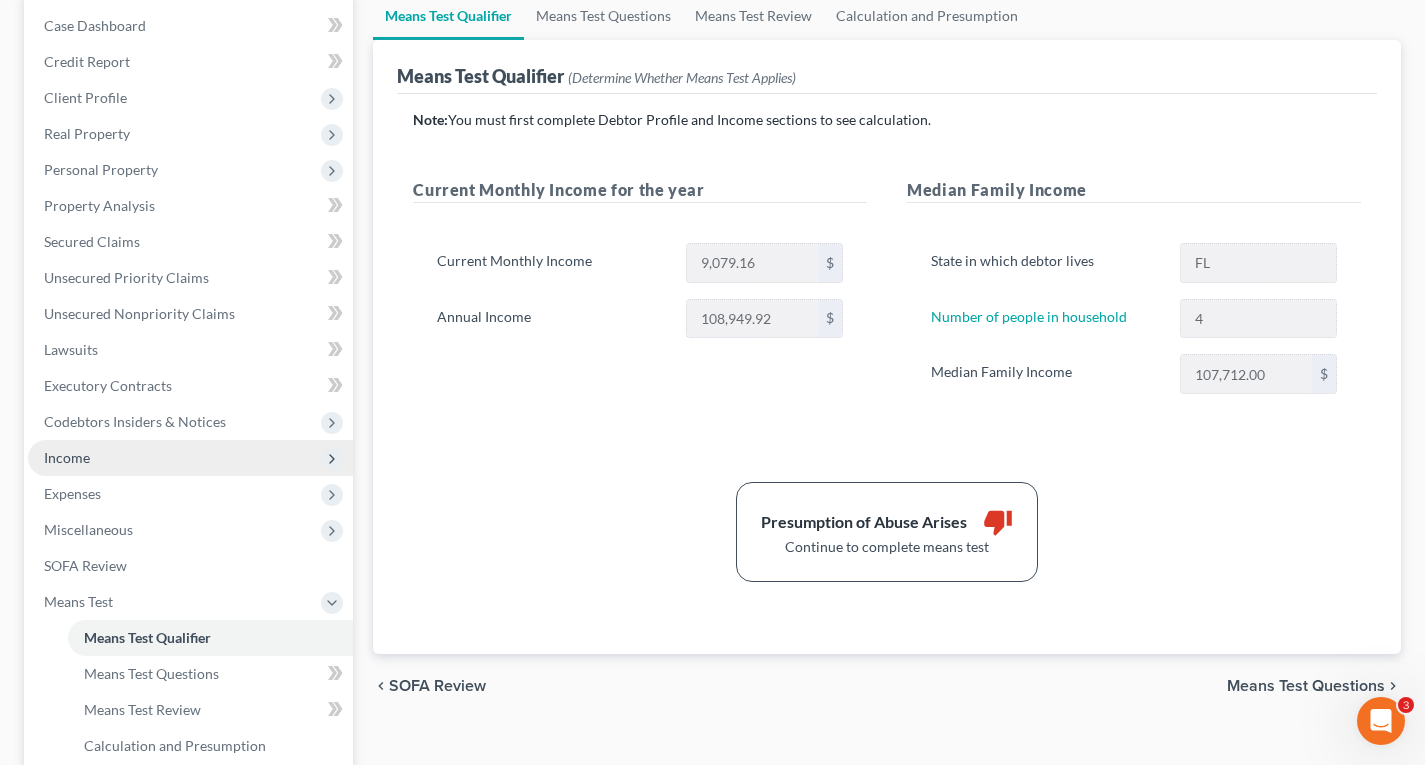click on "Income" at bounding box center (67, 457) 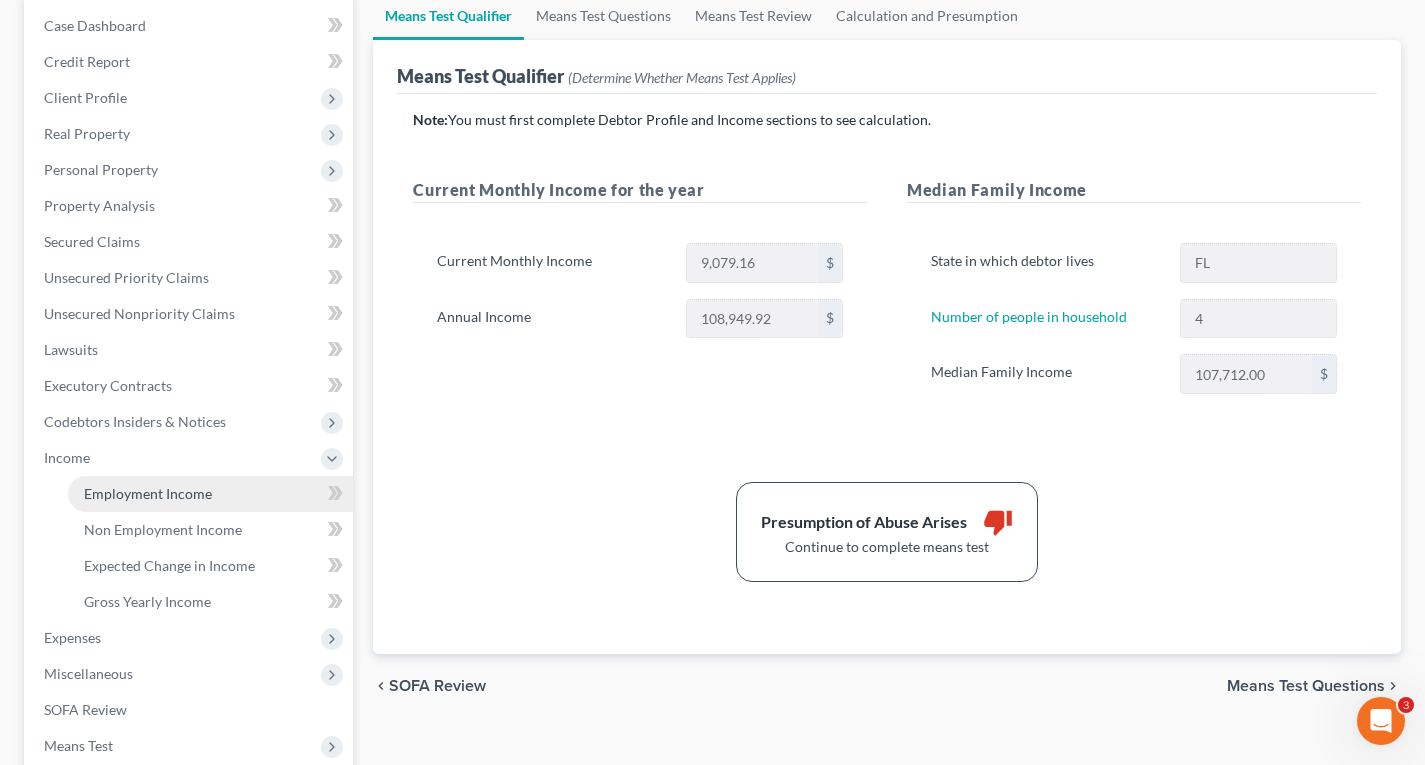 click on "Employment Income" at bounding box center (148, 493) 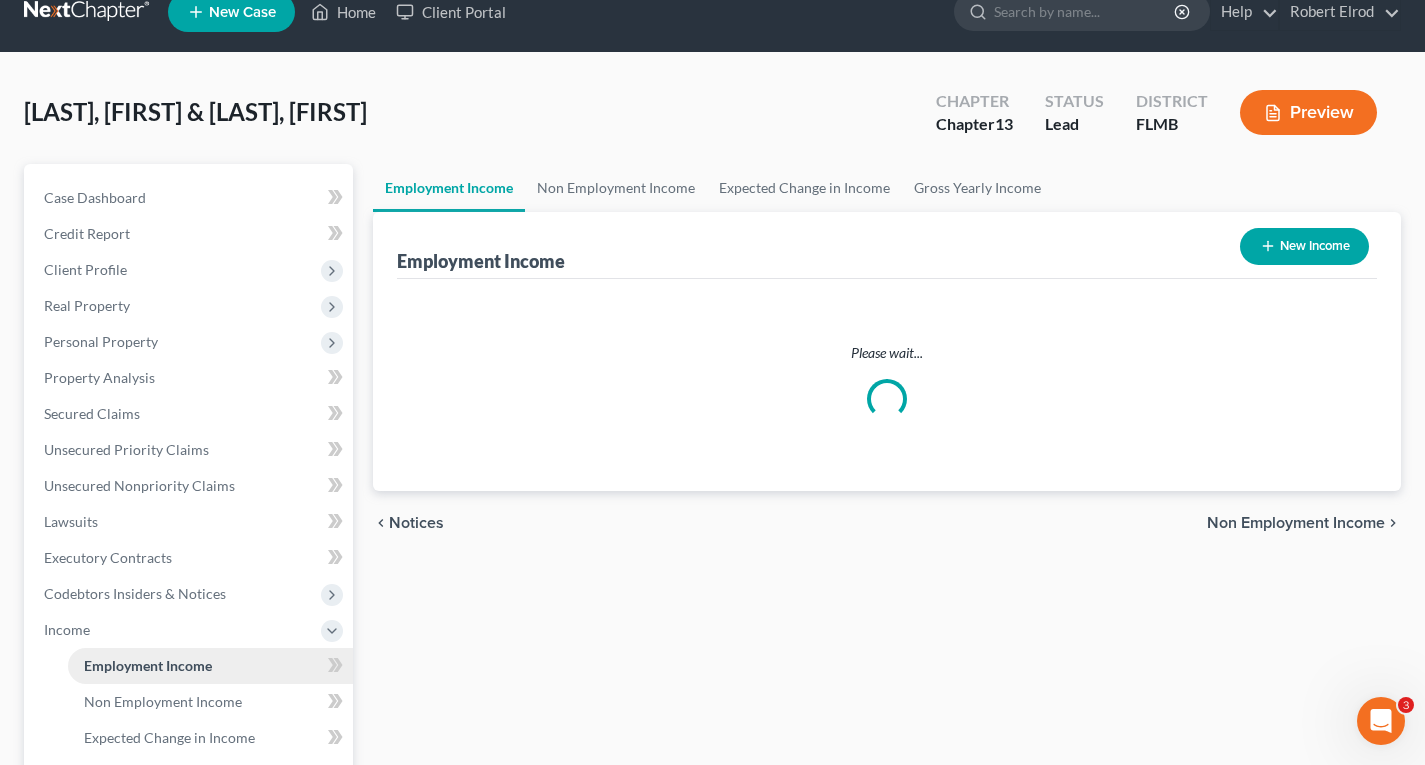 scroll, scrollTop: 0, scrollLeft: 0, axis: both 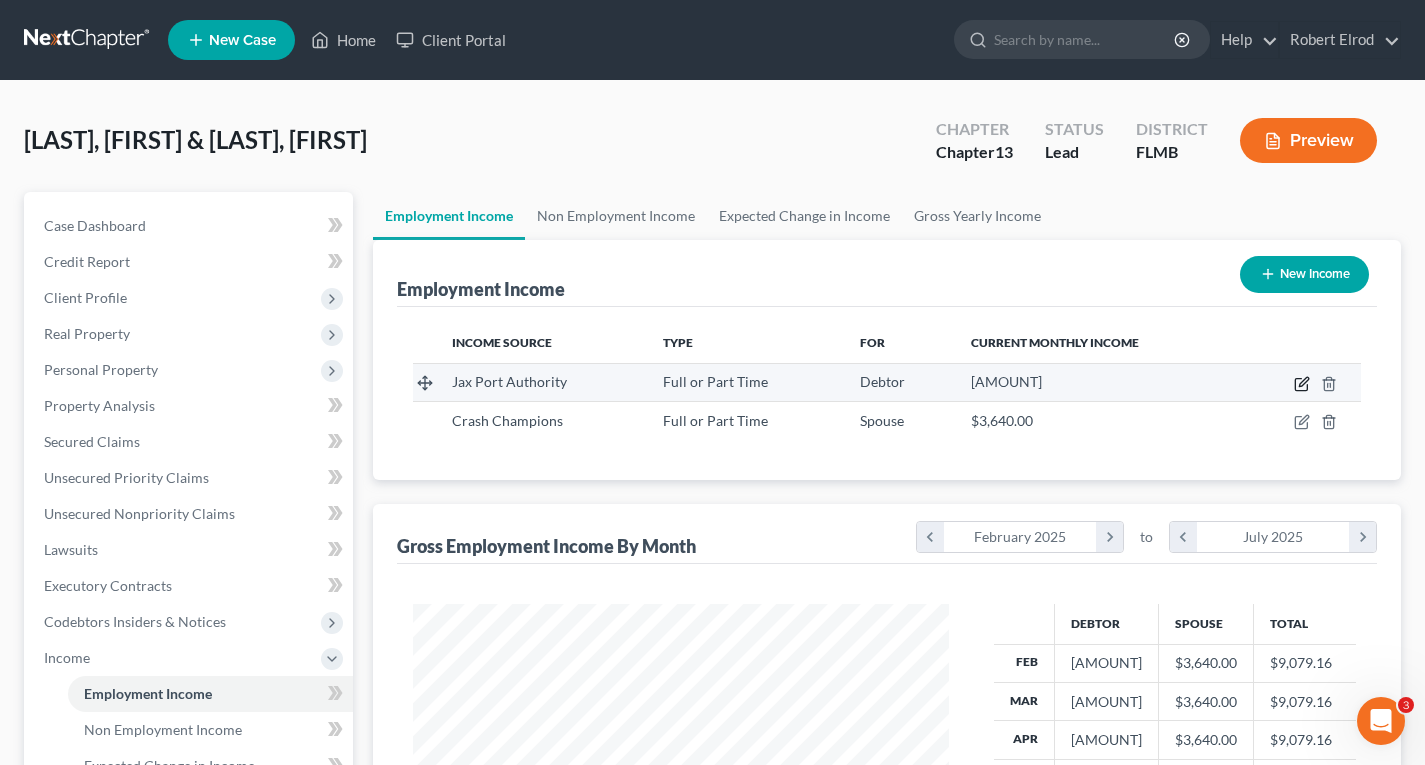 click 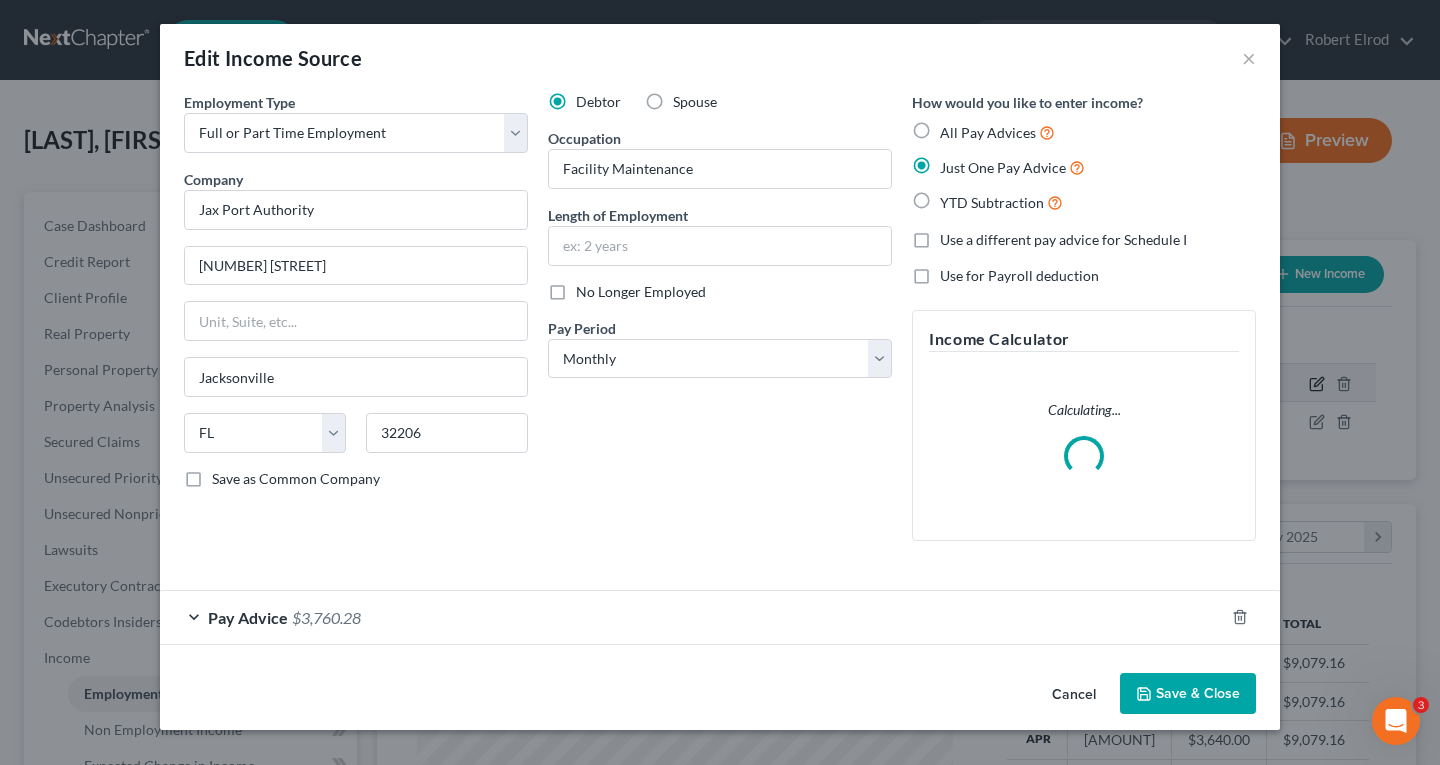 scroll, scrollTop: 999642, scrollLeft: 999417, axis: both 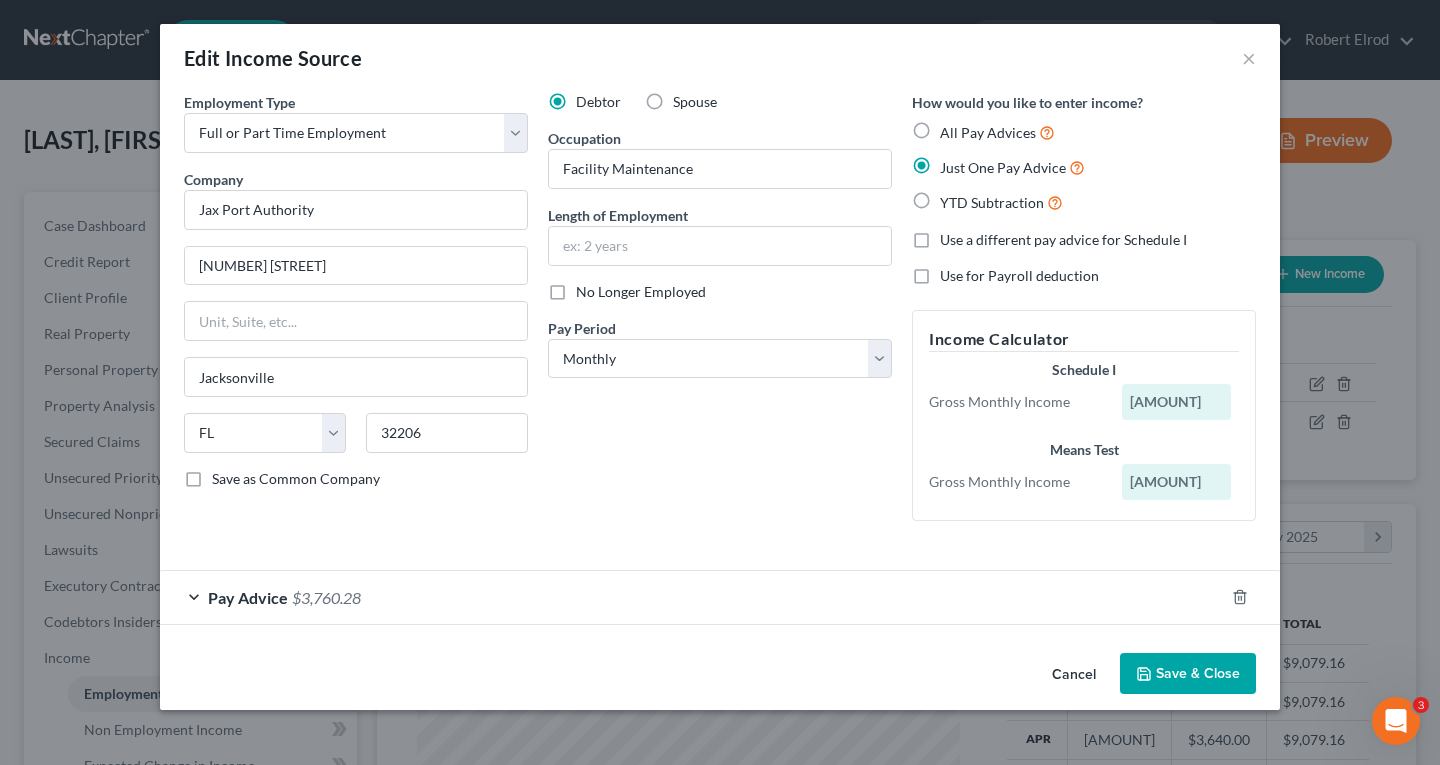 click on "$3,760.28" at bounding box center [326, 597] 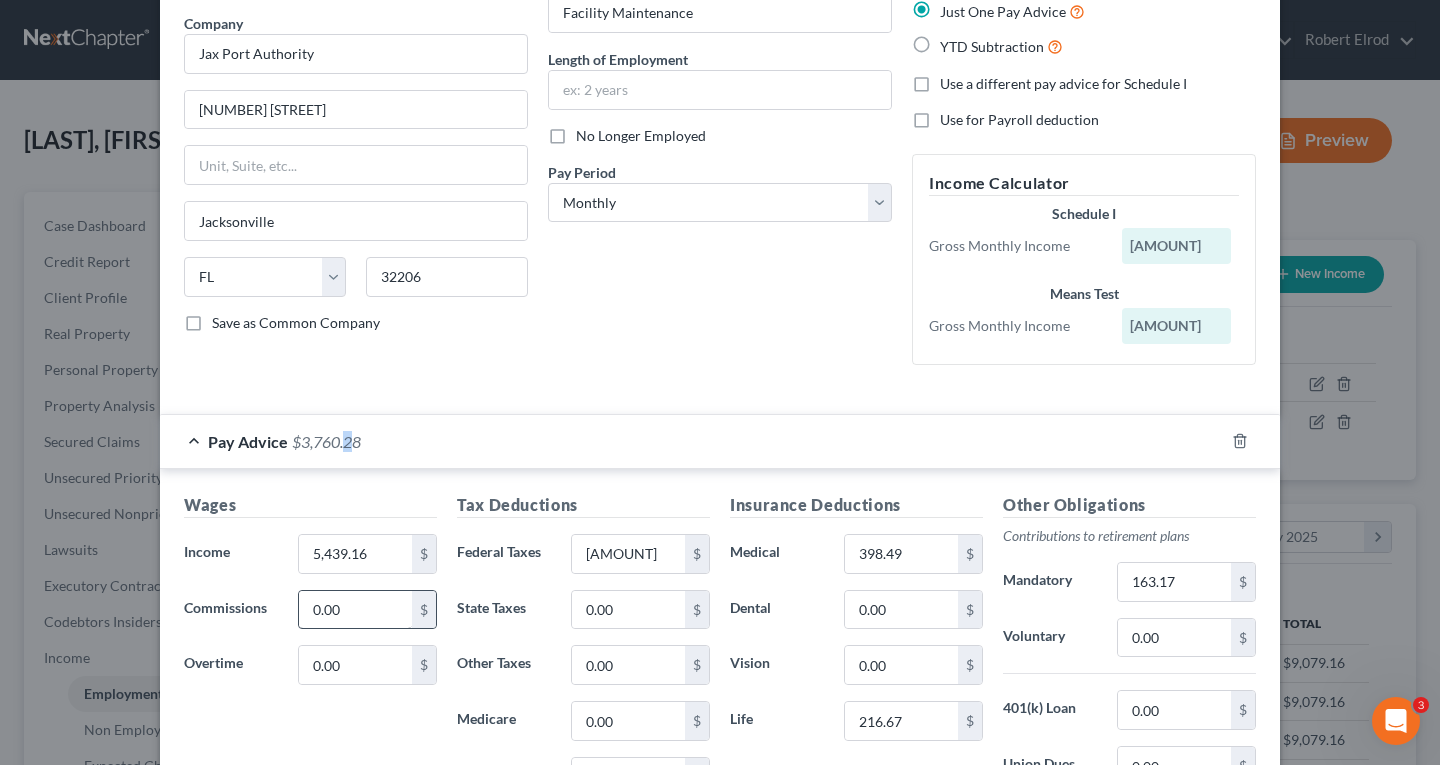 scroll, scrollTop: 200, scrollLeft: 0, axis: vertical 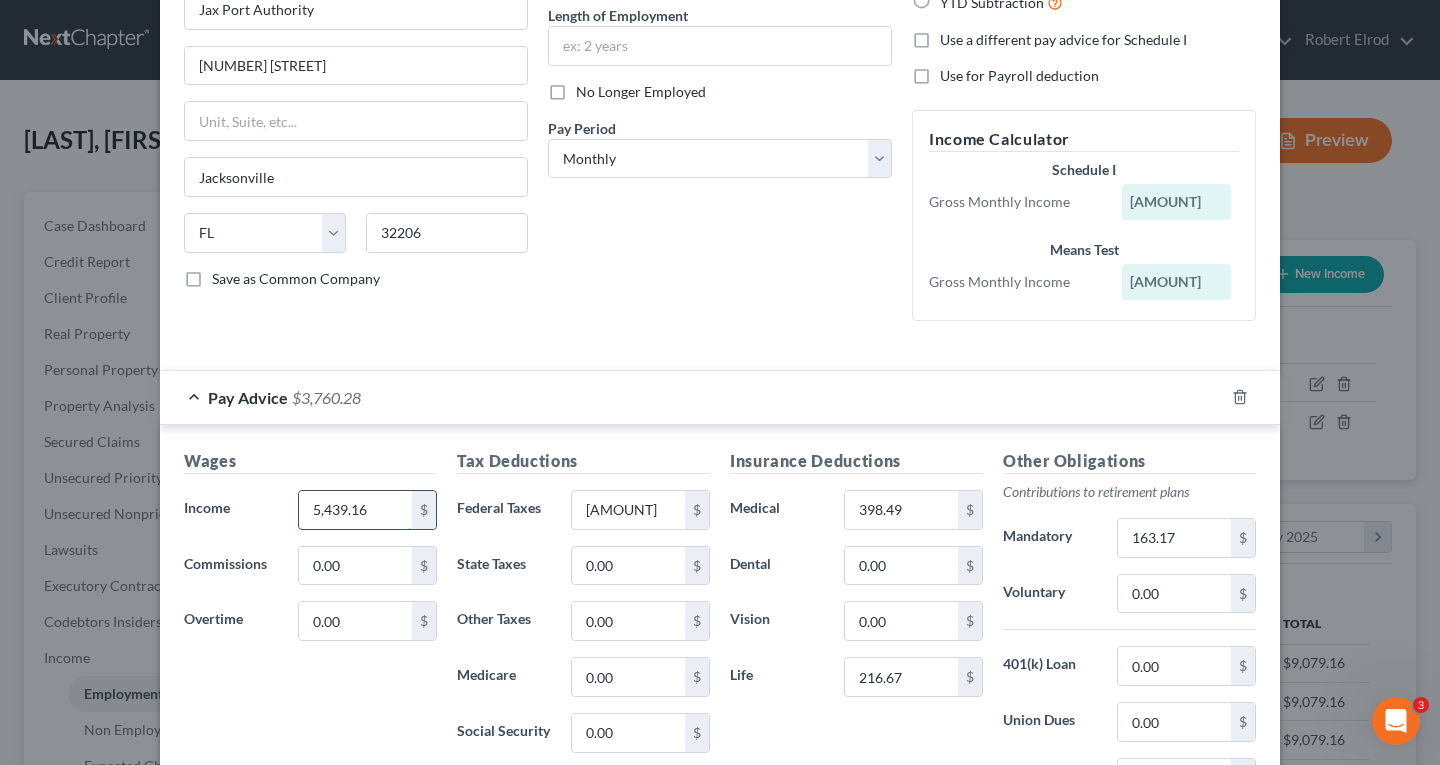 click on "5,439.16" at bounding box center [355, 510] 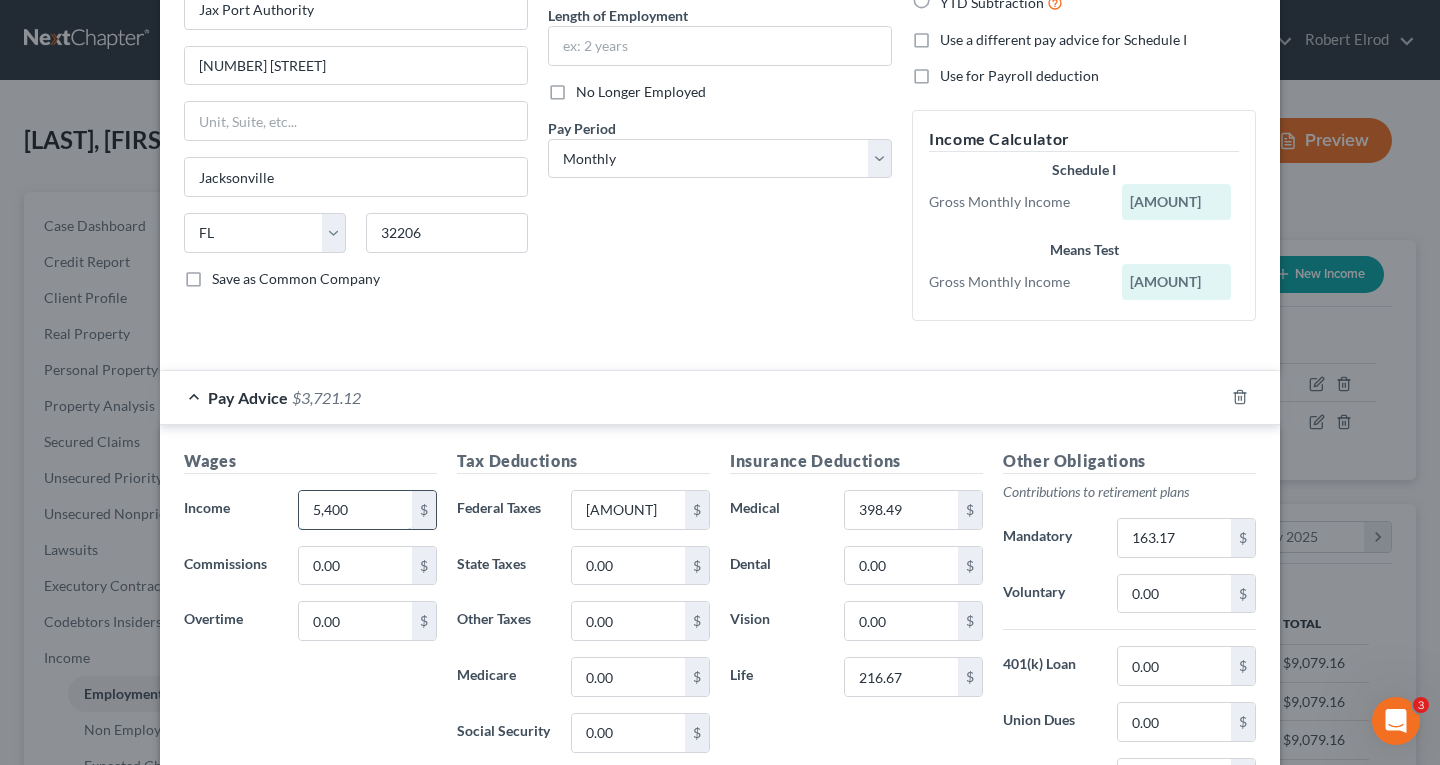 type on "5,400" 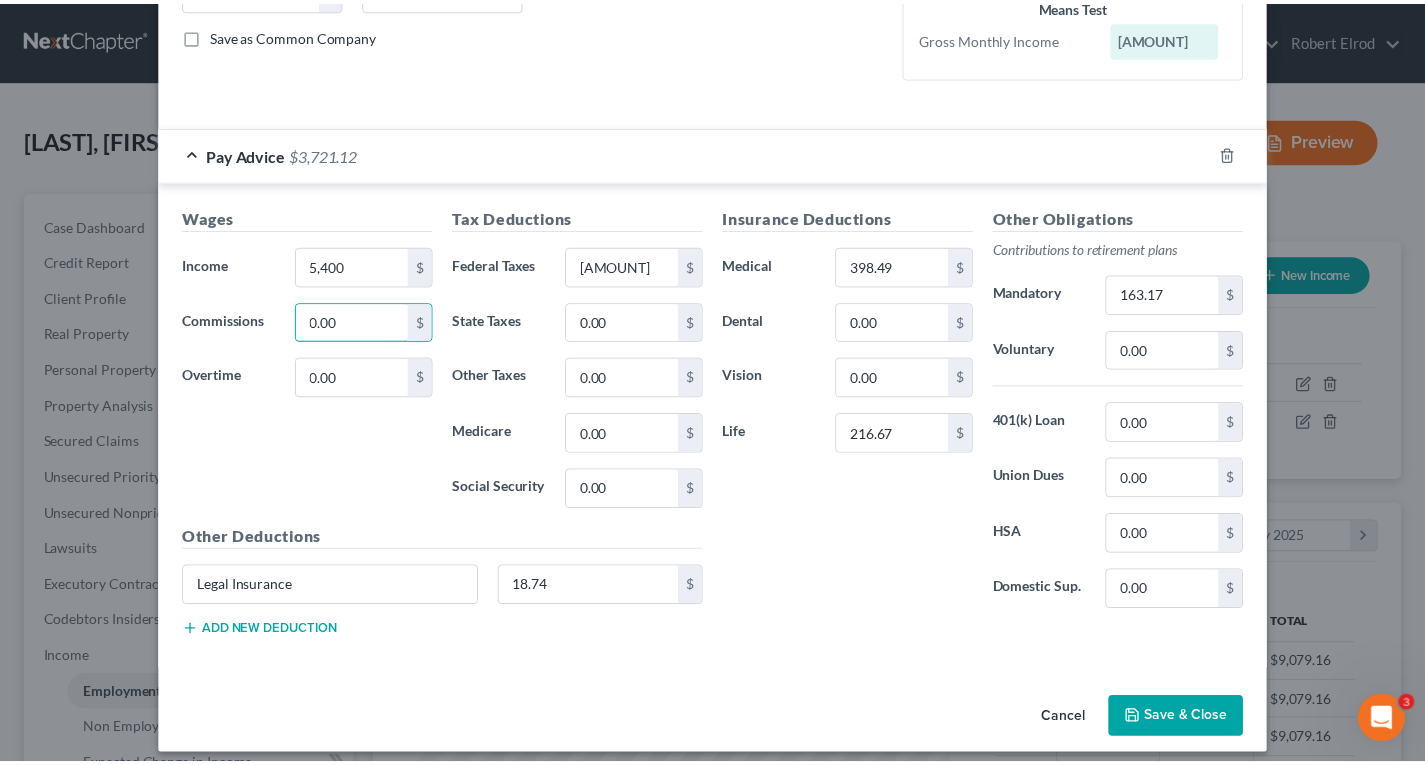 scroll, scrollTop: 458, scrollLeft: 0, axis: vertical 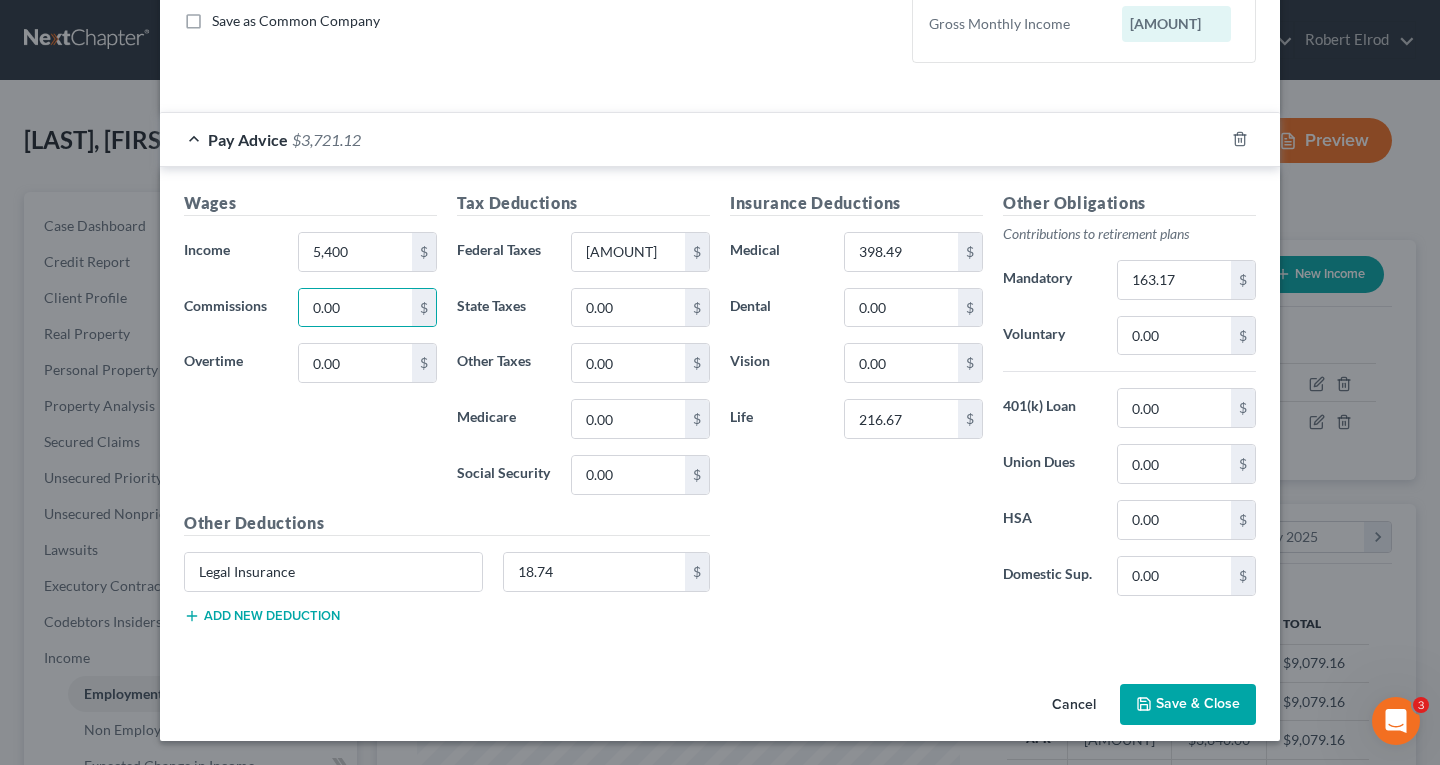 click on "Save & Close" at bounding box center (1188, 705) 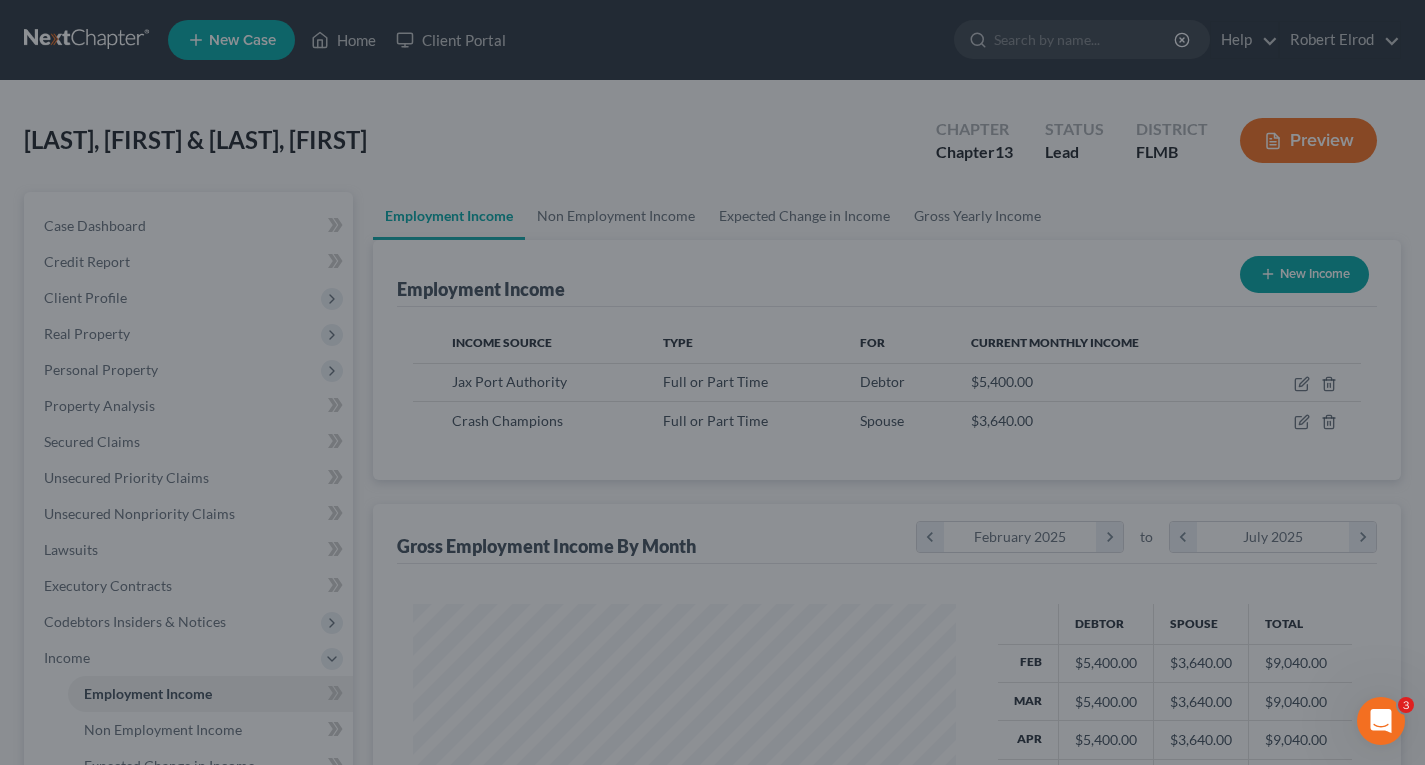 scroll, scrollTop: 359, scrollLeft: 576, axis: both 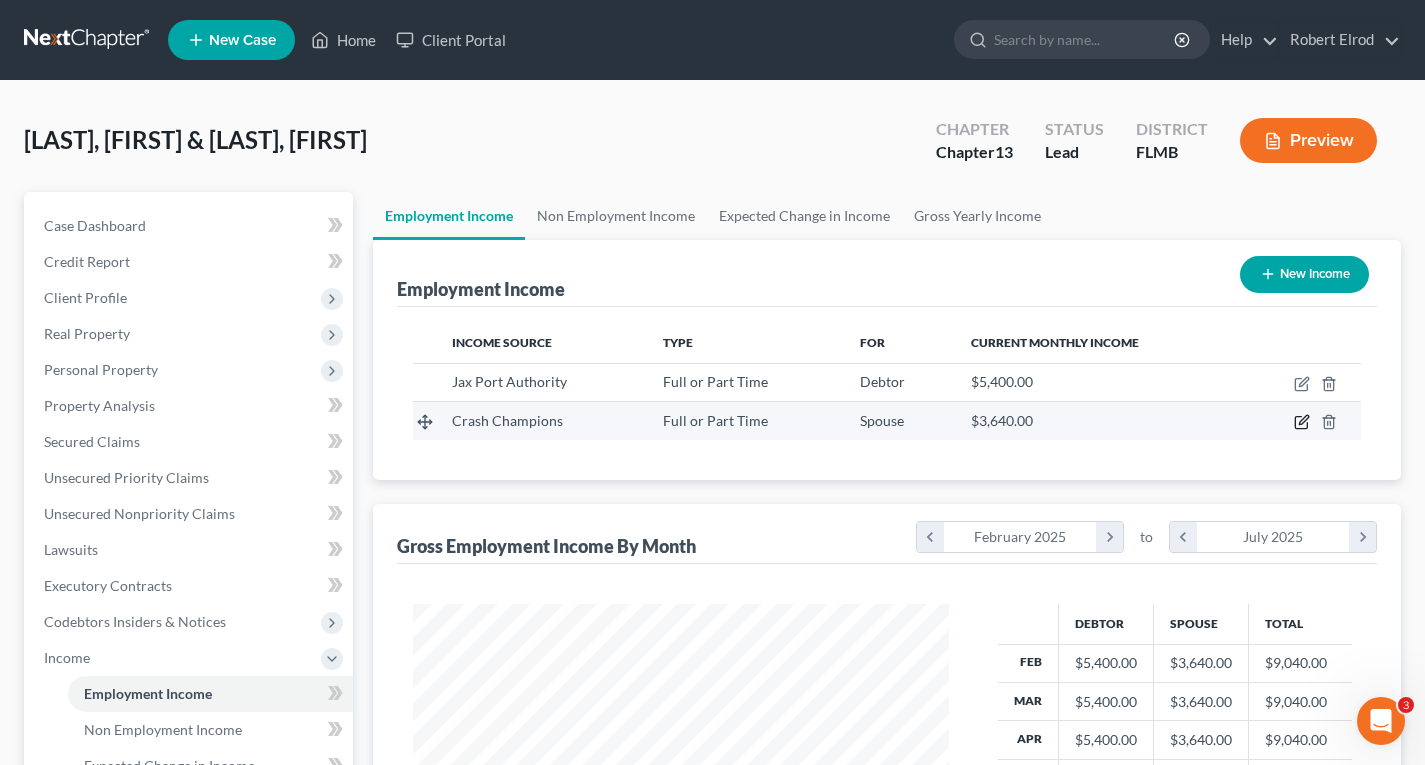 click 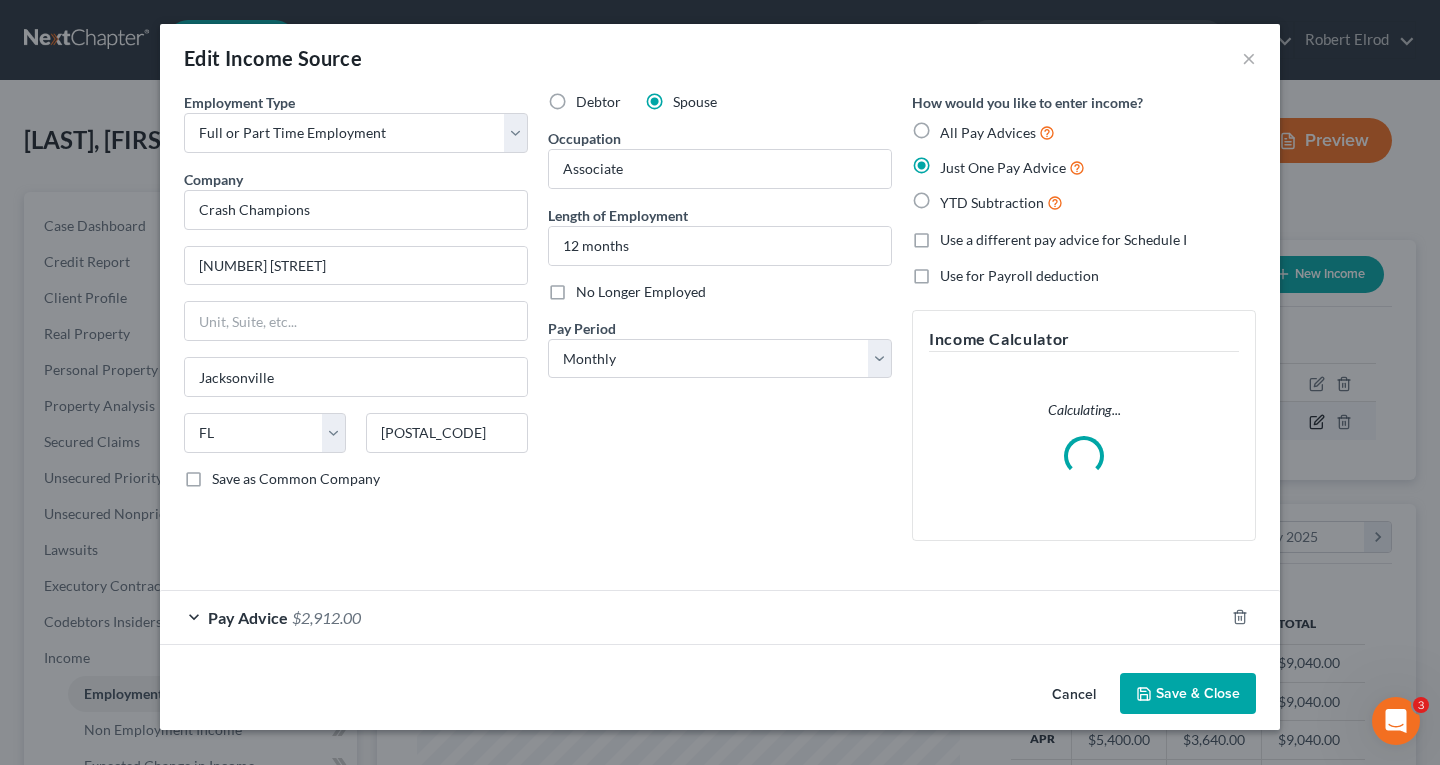 scroll, scrollTop: 999642, scrollLeft: 999417, axis: both 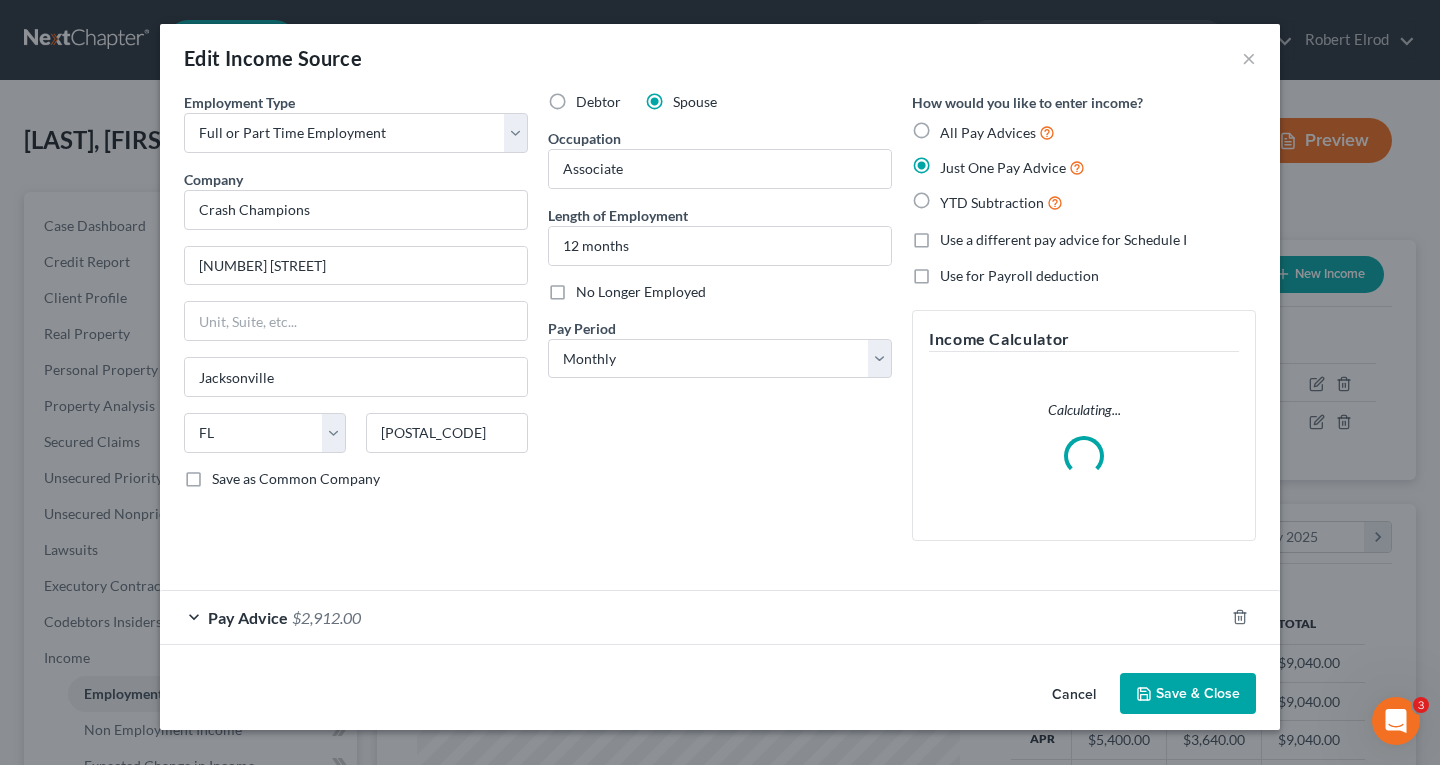 click on "$2,912.00" at bounding box center (326, 617) 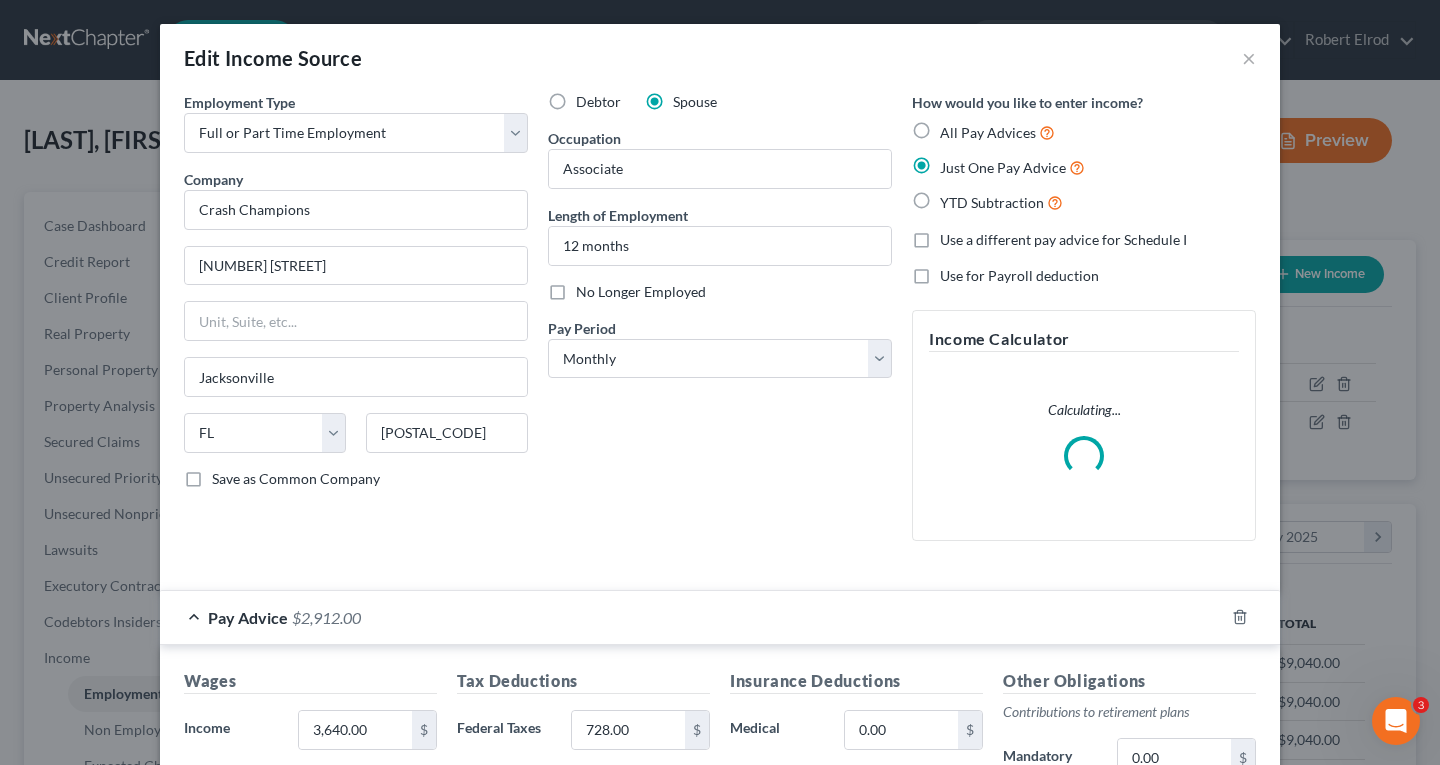 scroll, scrollTop: 100, scrollLeft: 0, axis: vertical 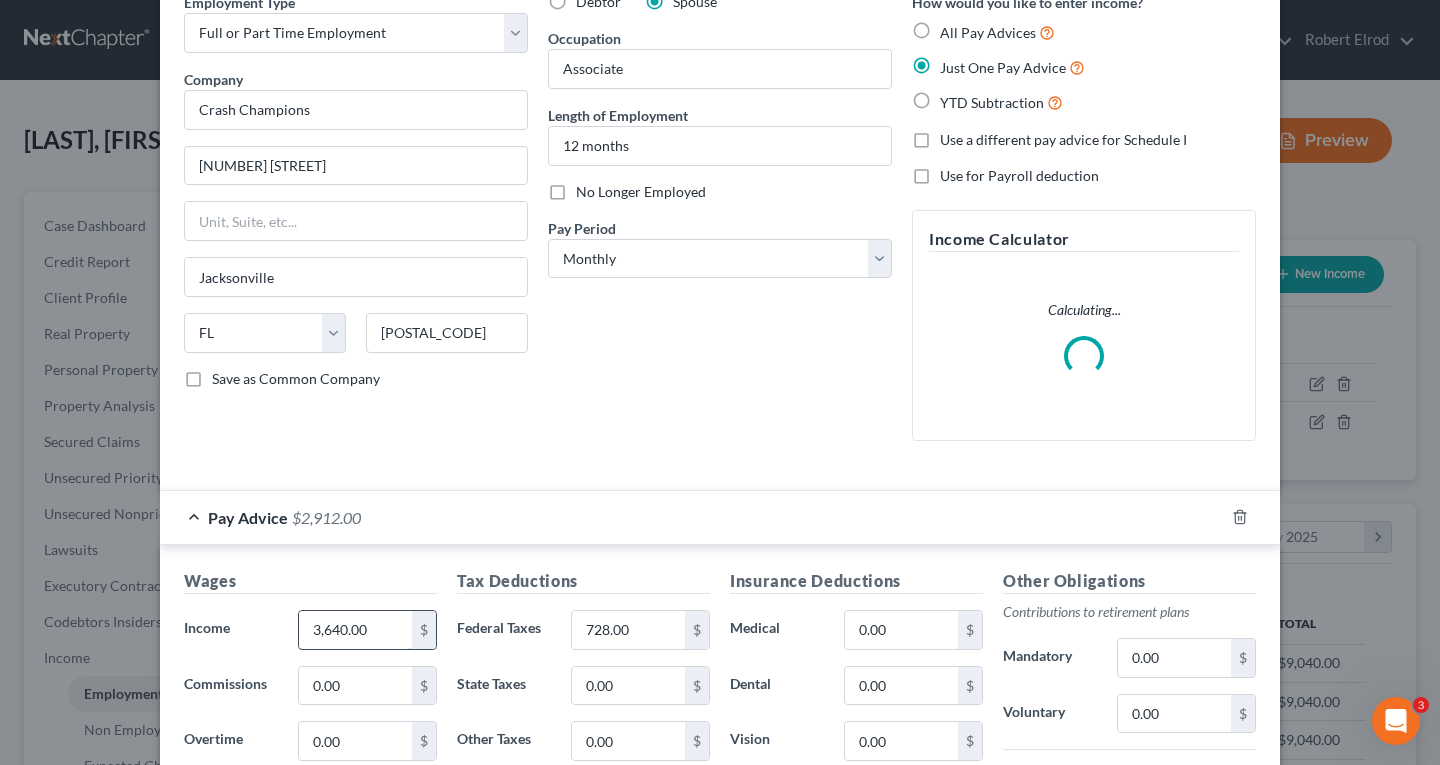 click on "3,640.00" at bounding box center (355, 630) 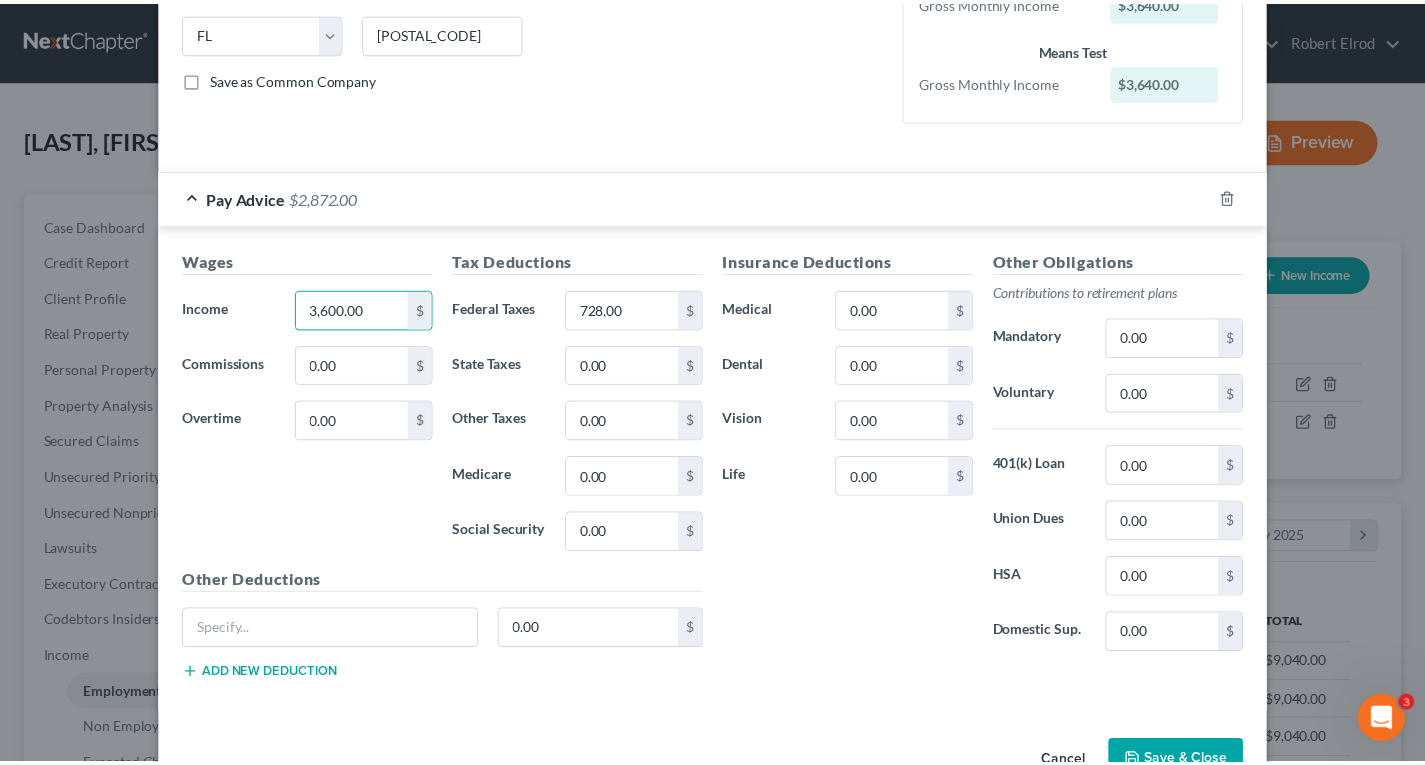 scroll, scrollTop: 458, scrollLeft: 0, axis: vertical 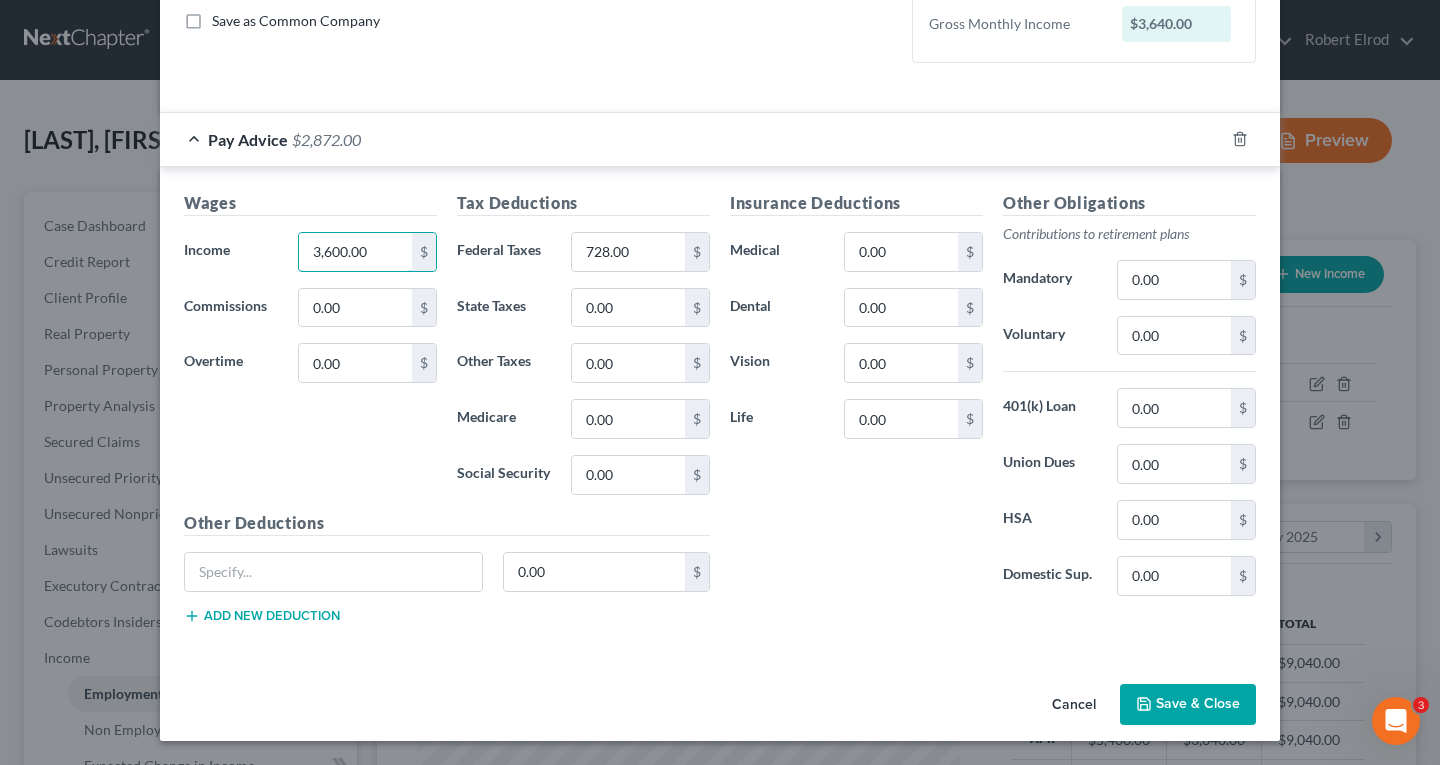 type on "3,600.00" 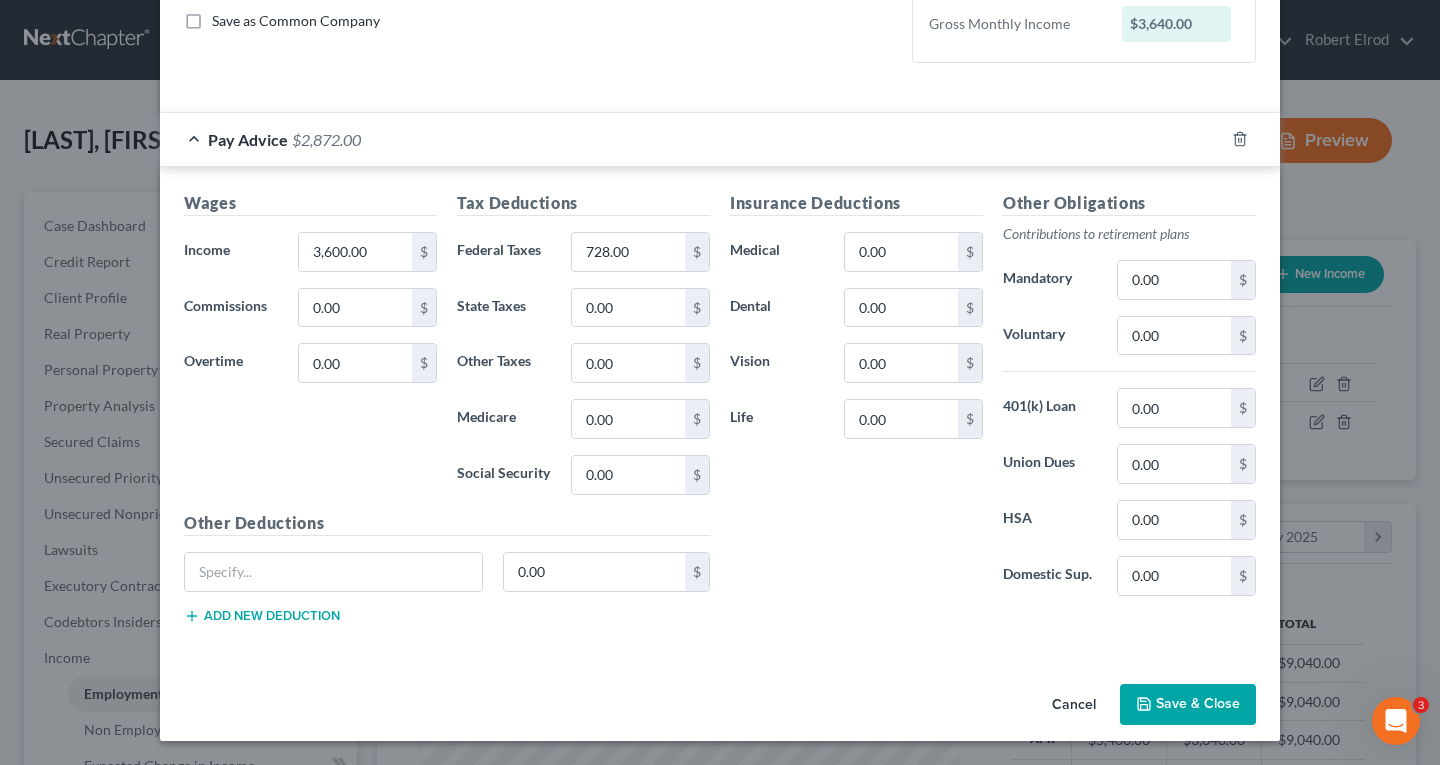 click on "Save & Close" at bounding box center [1188, 705] 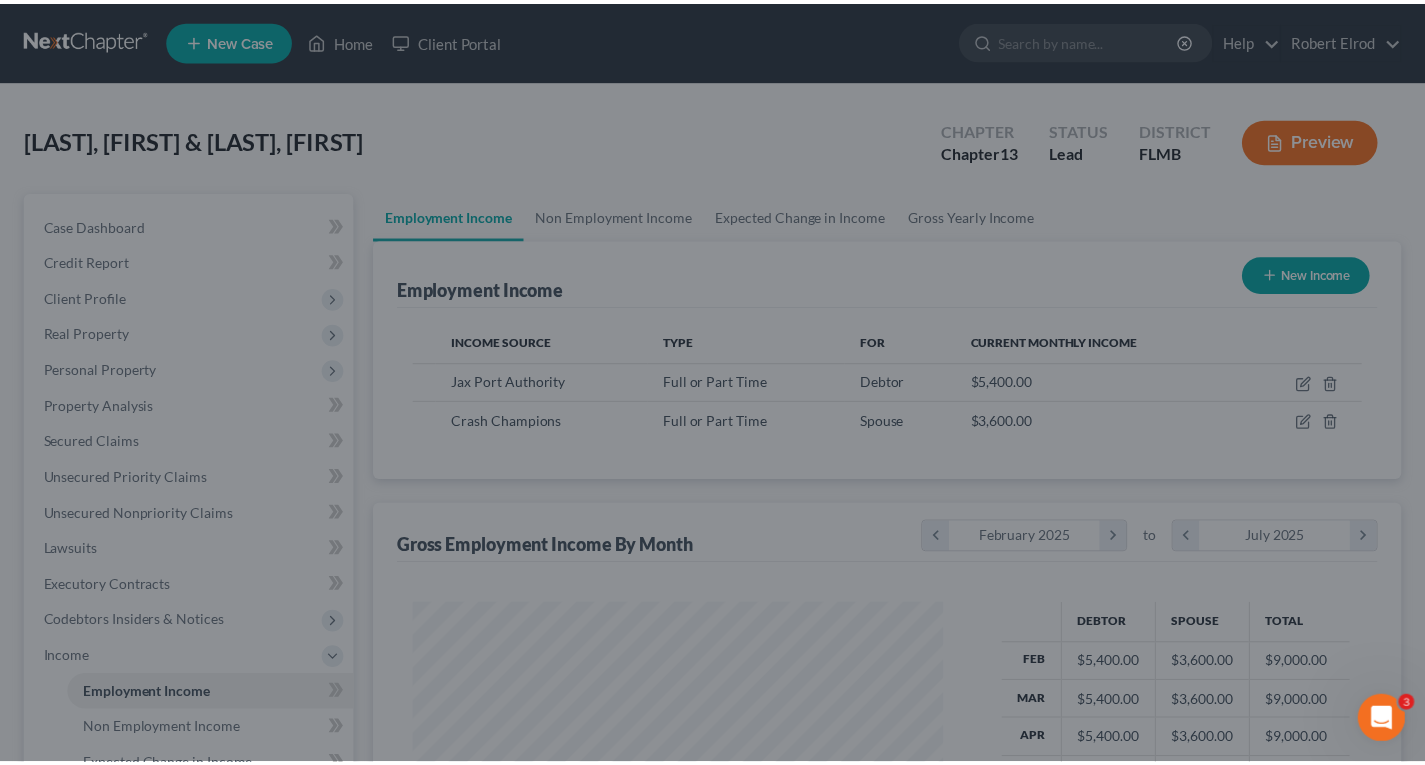 scroll, scrollTop: 359, scrollLeft: 576, axis: both 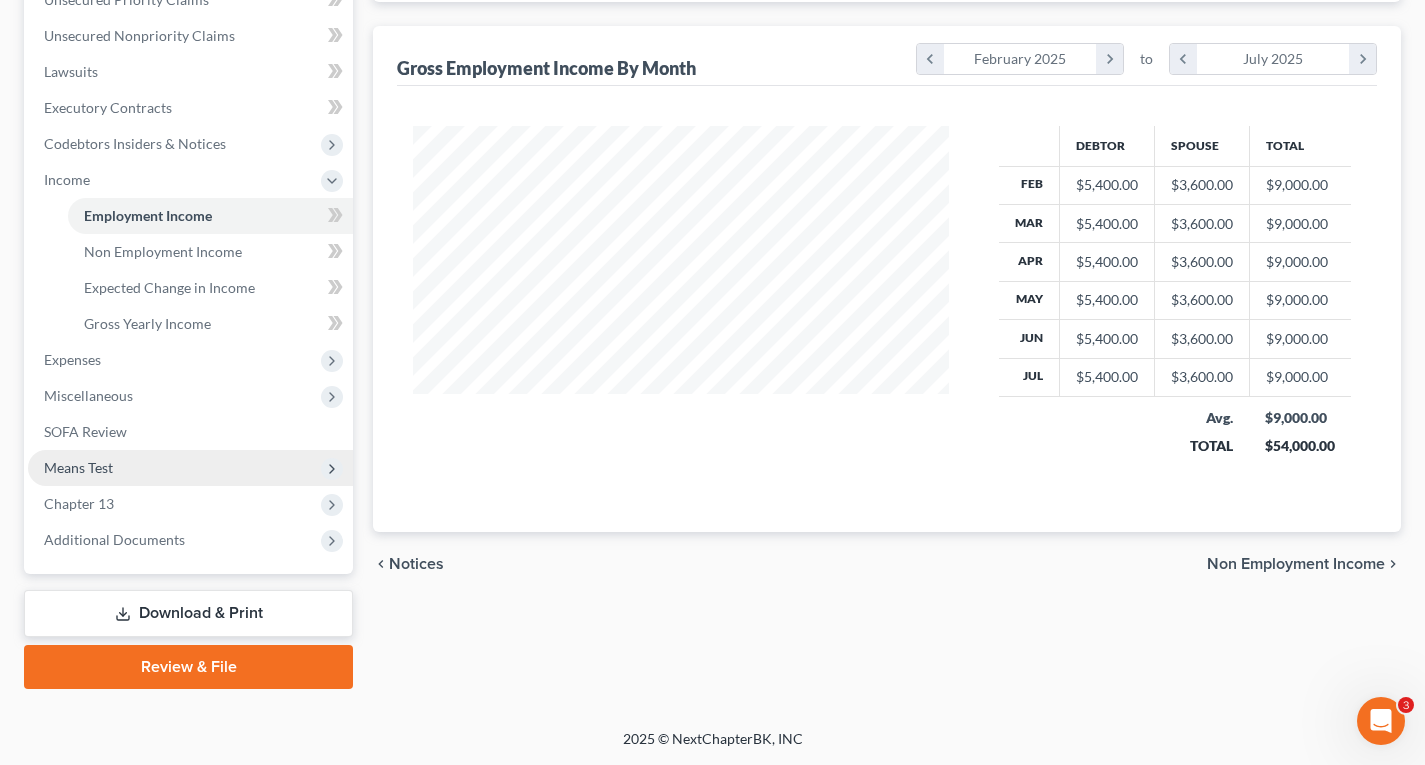 click on "Means Test" at bounding box center [78, 467] 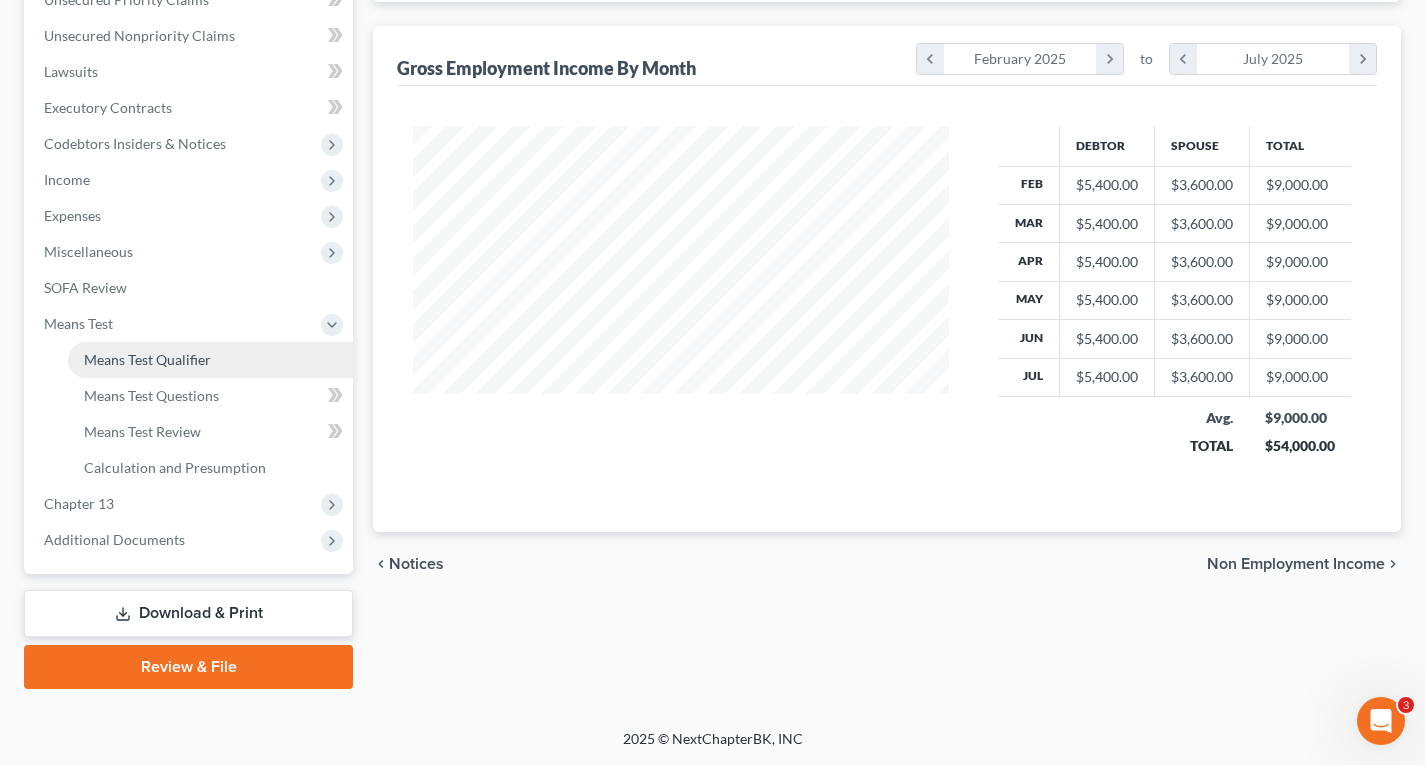 click on "Means Test Qualifier" at bounding box center [147, 359] 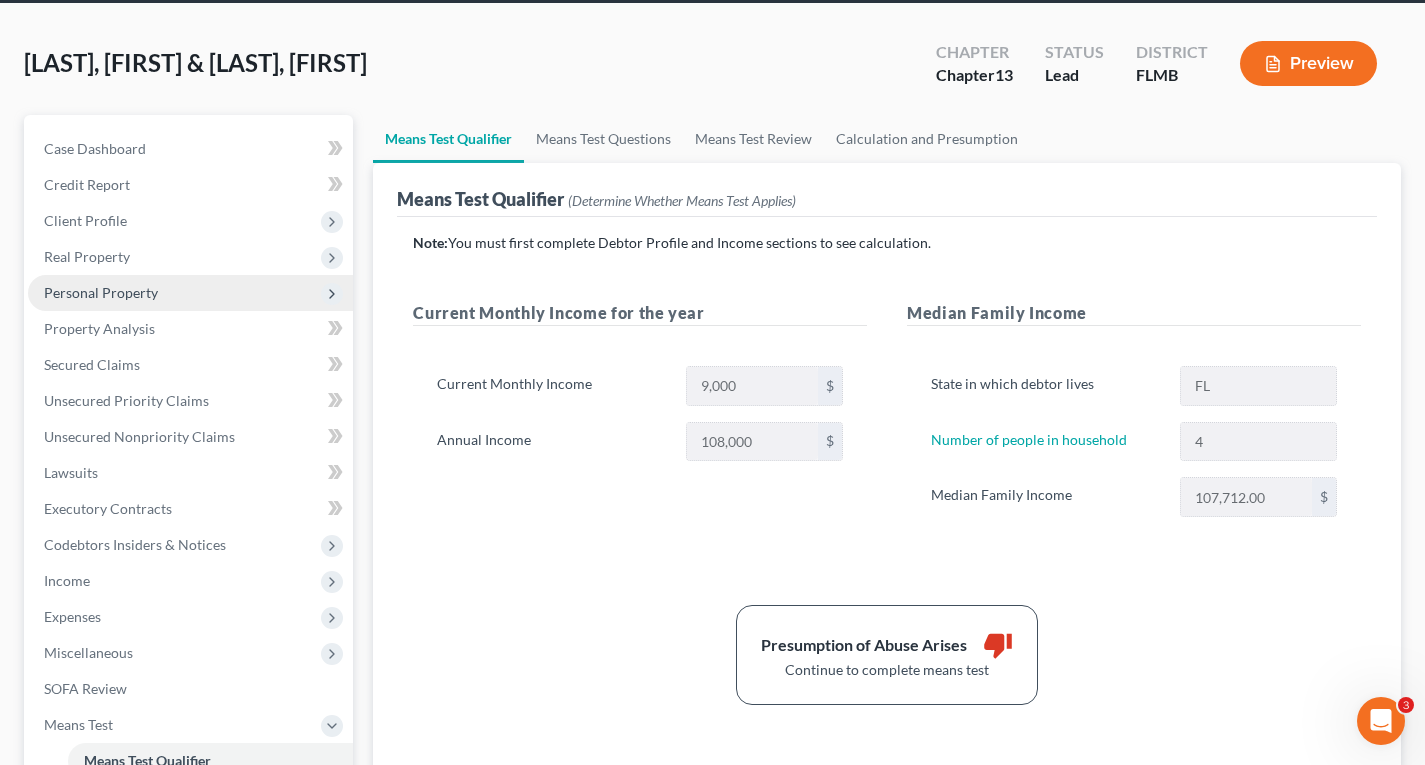 scroll, scrollTop: 300, scrollLeft: 0, axis: vertical 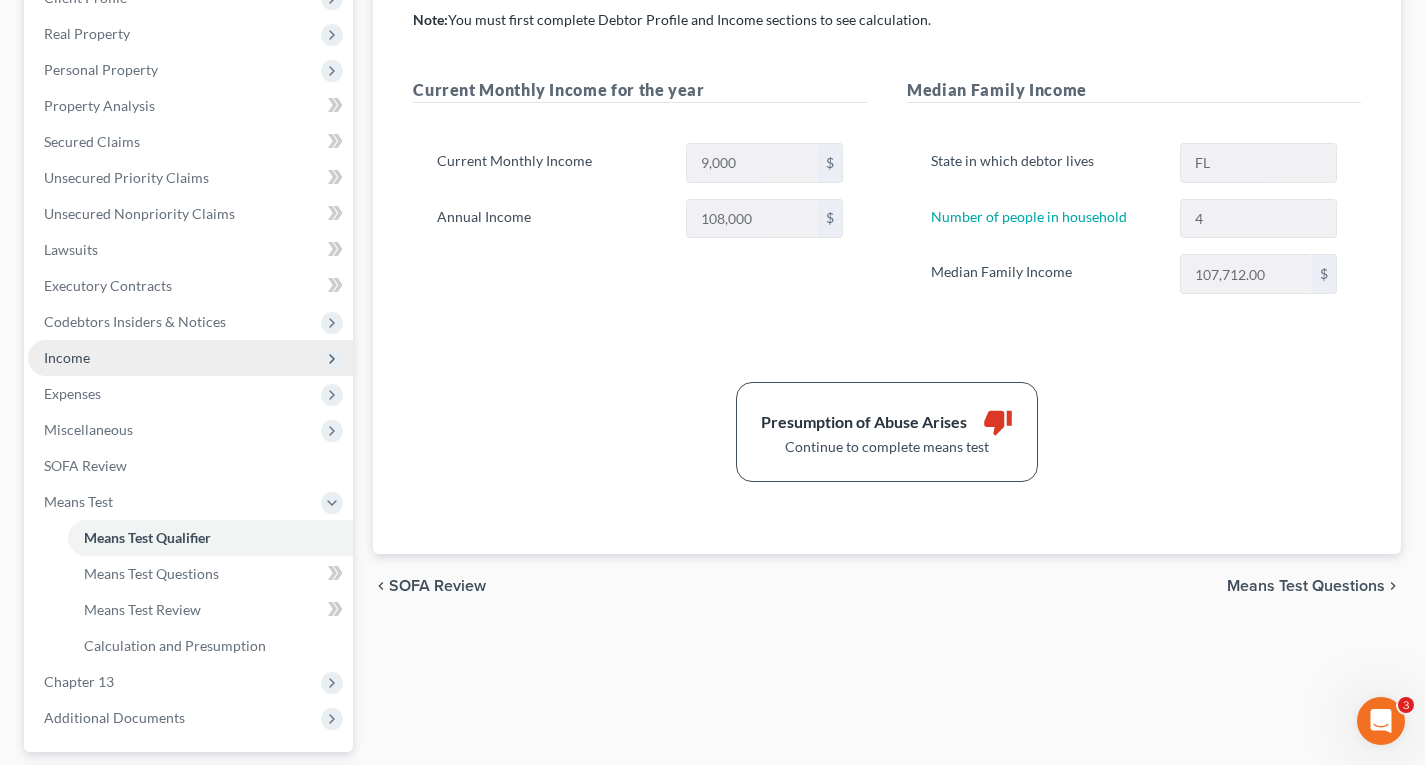 click on "Income" at bounding box center (67, 357) 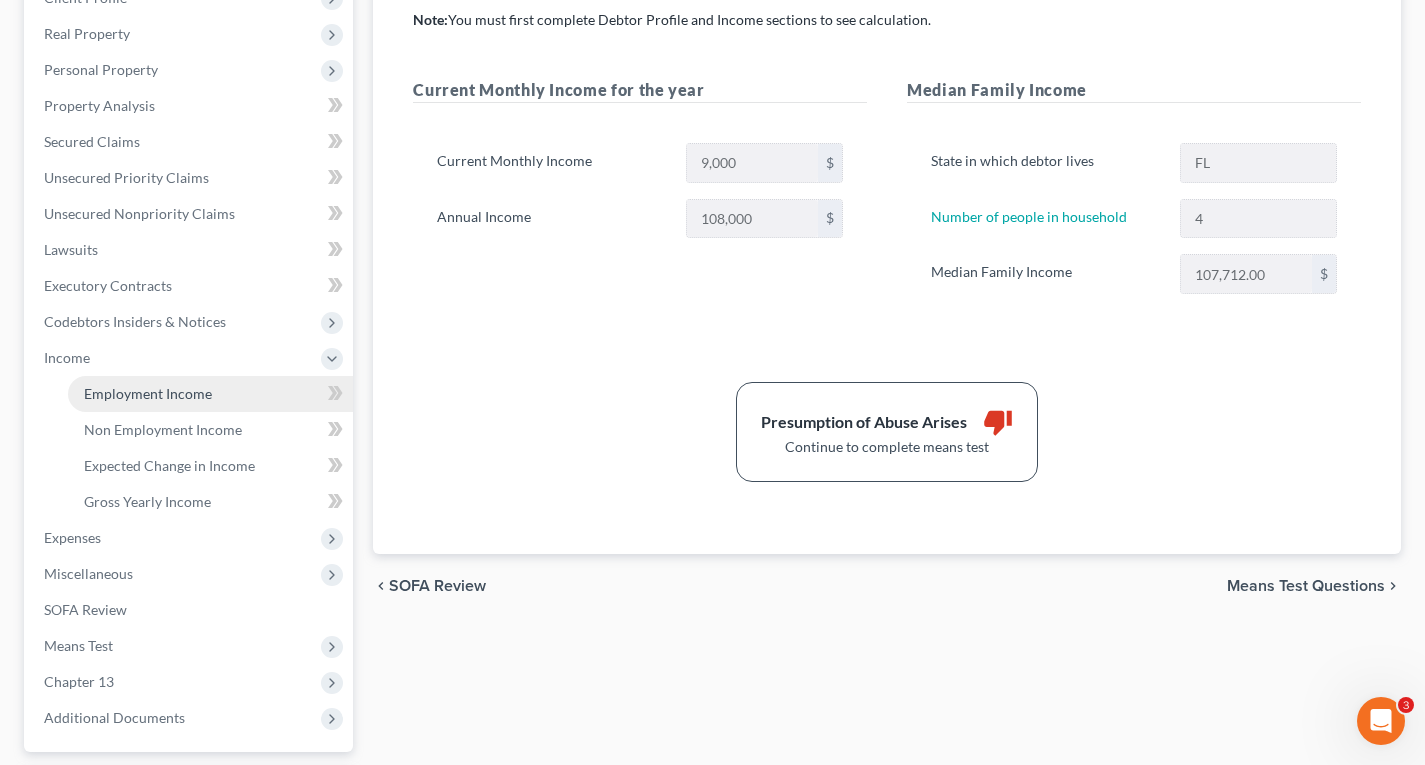 click on "Employment Income" at bounding box center (148, 393) 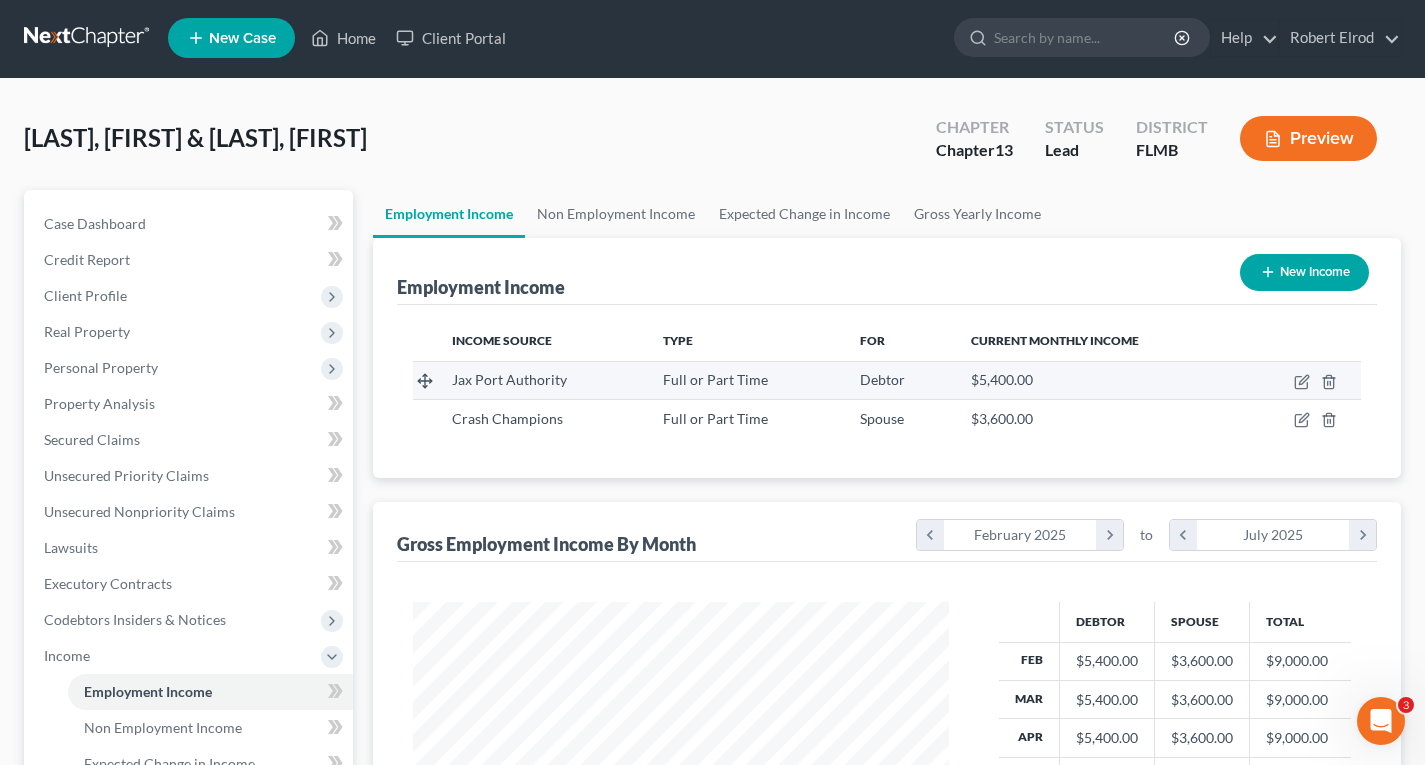 scroll, scrollTop: 0, scrollLeft: 0, axis: both 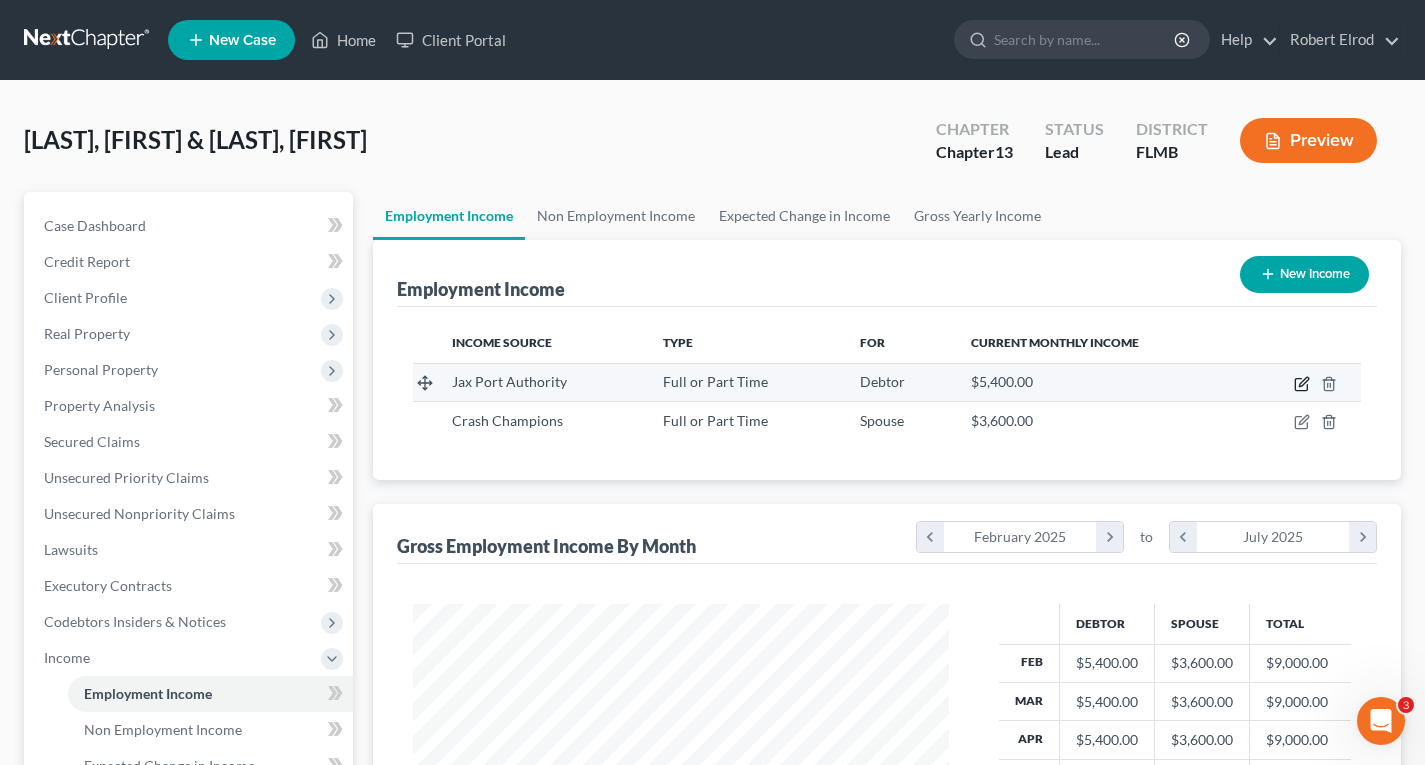 click 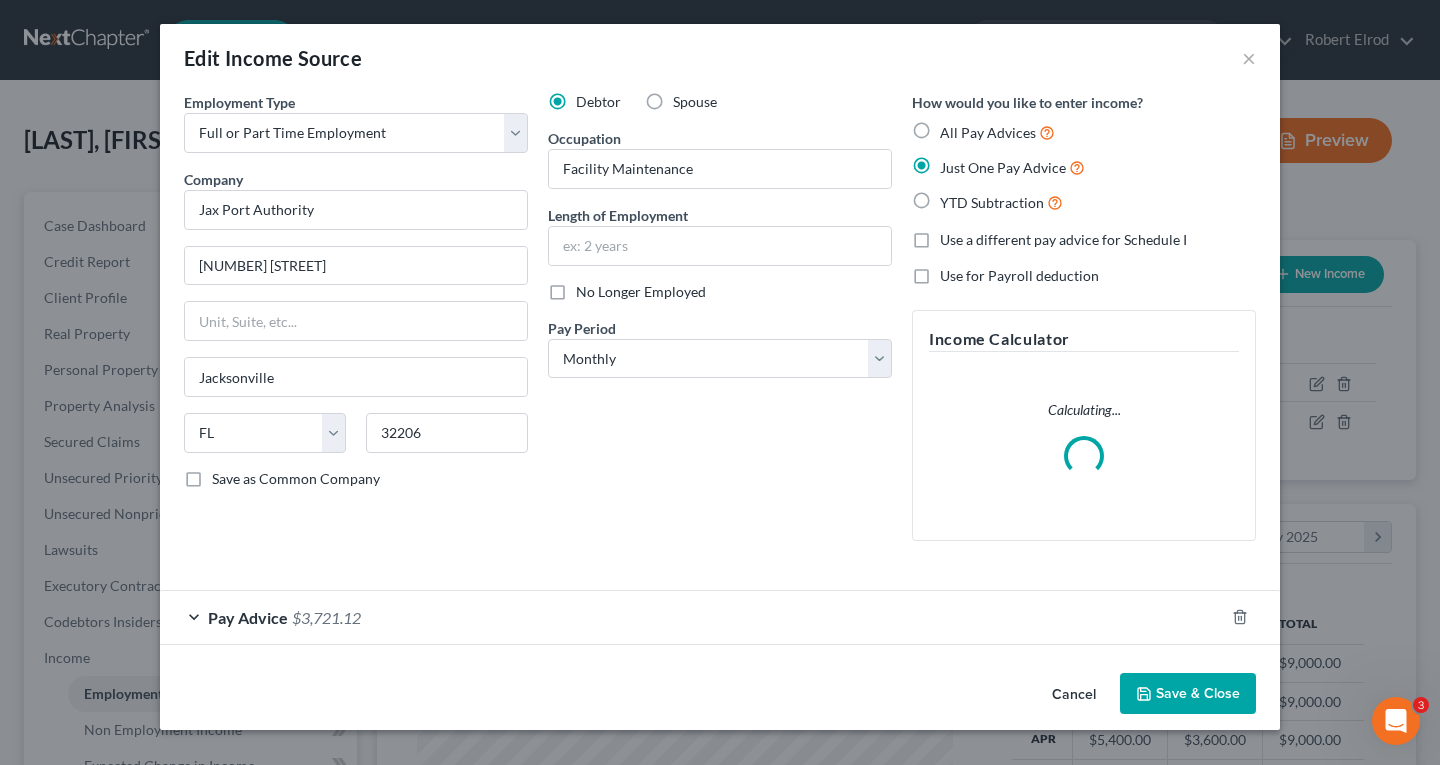 scroll, scrollTop: 999642, scrollLeft: 999417, axis: both 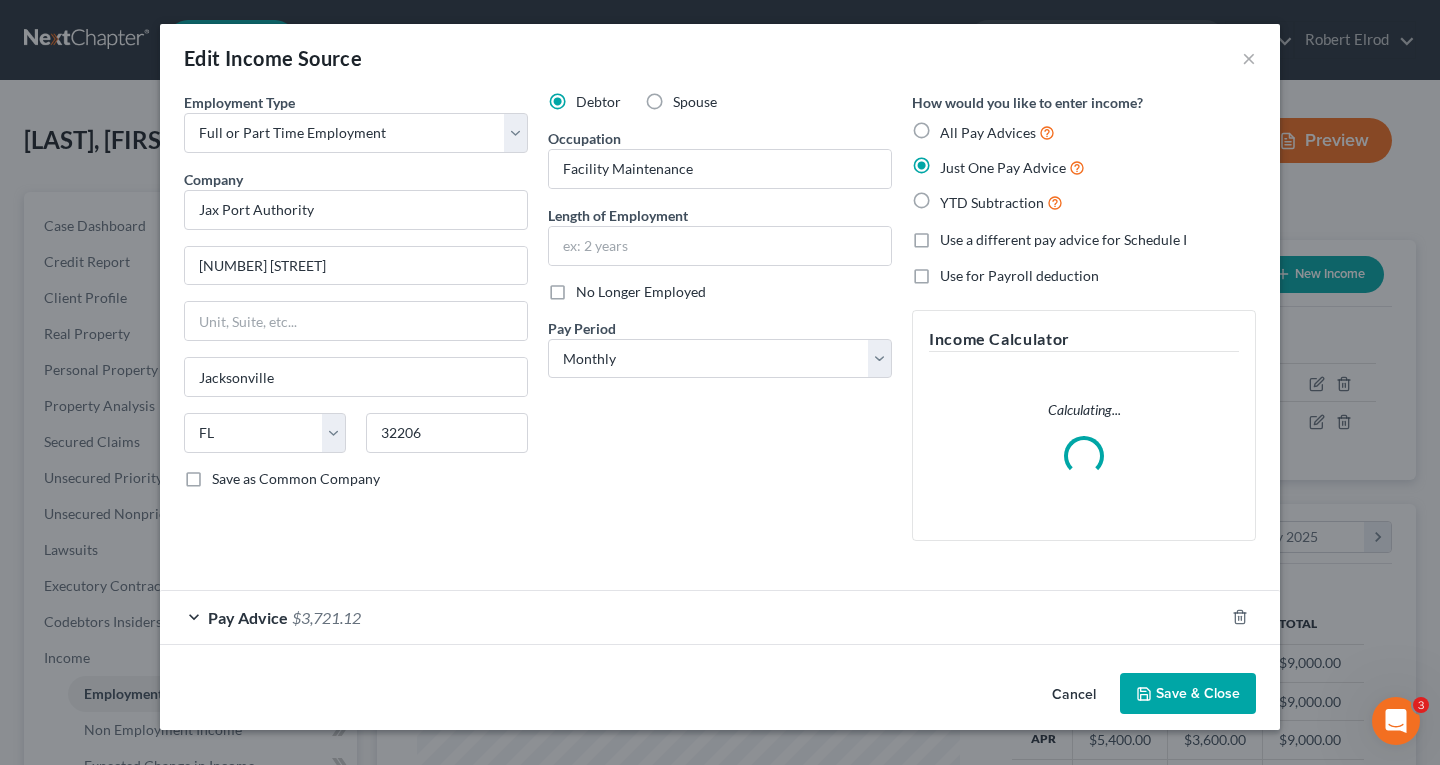 click on "$3,721.12" at bounding box center [326, 617] 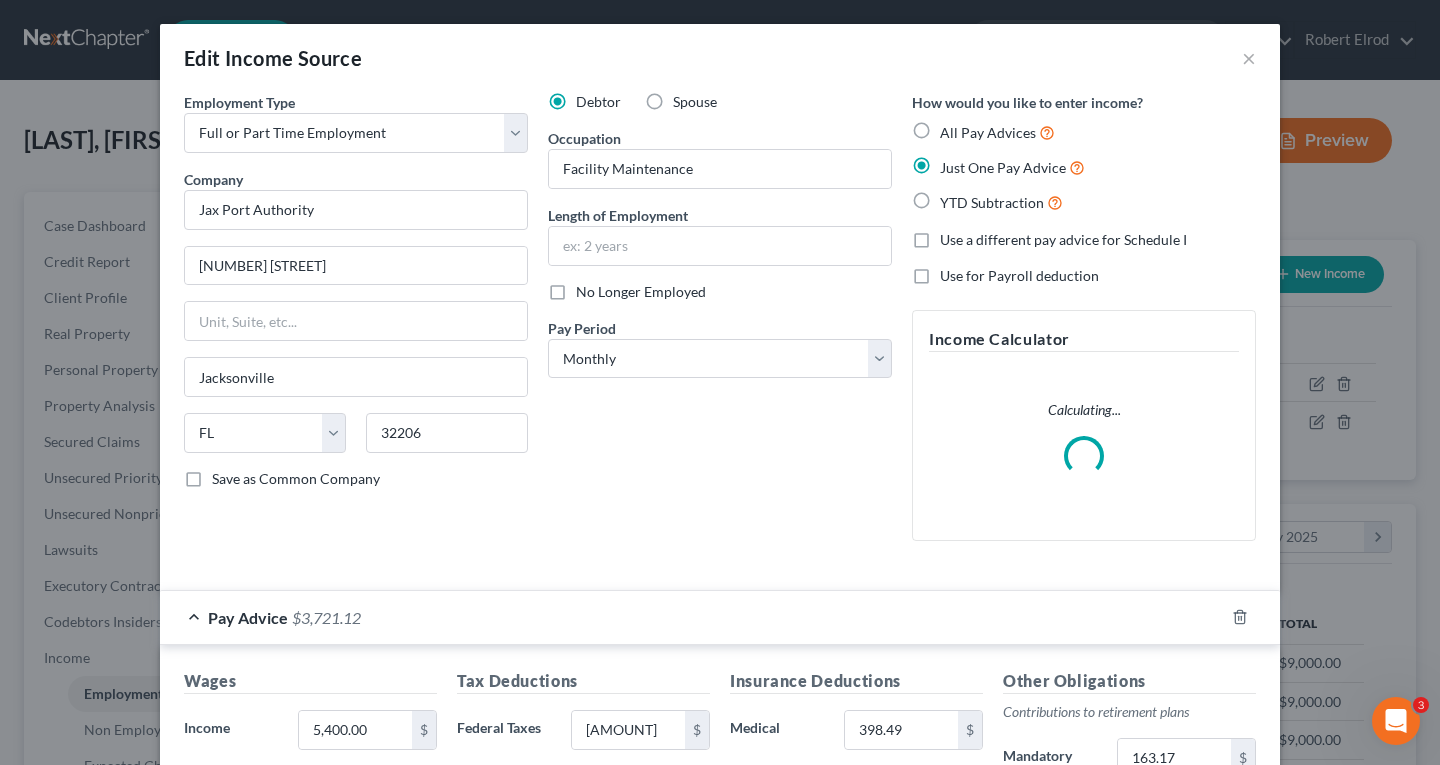 scroll, scrollTop: 100, scrollLeft: 0, axis: vertical 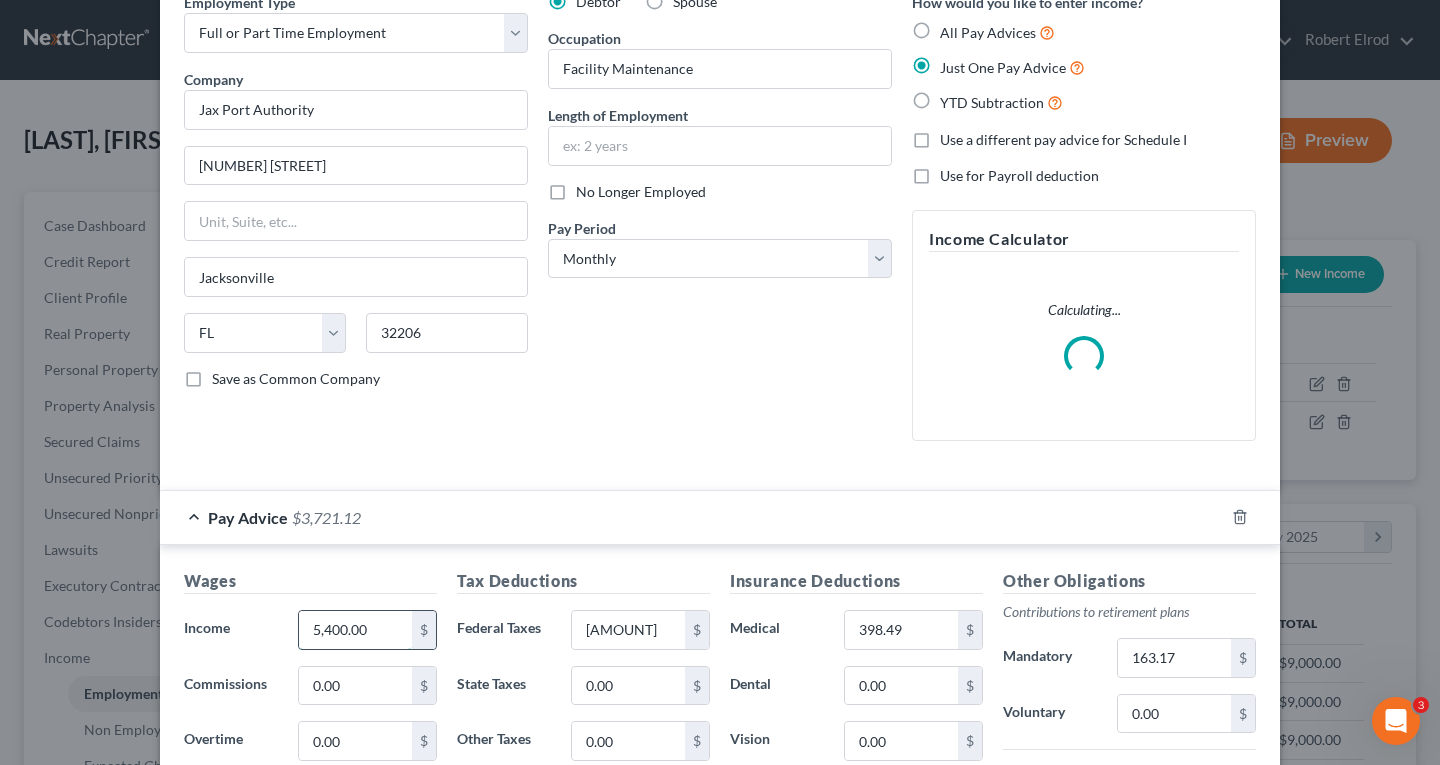 click on "5,400.00" at bounding box center (355, 630) 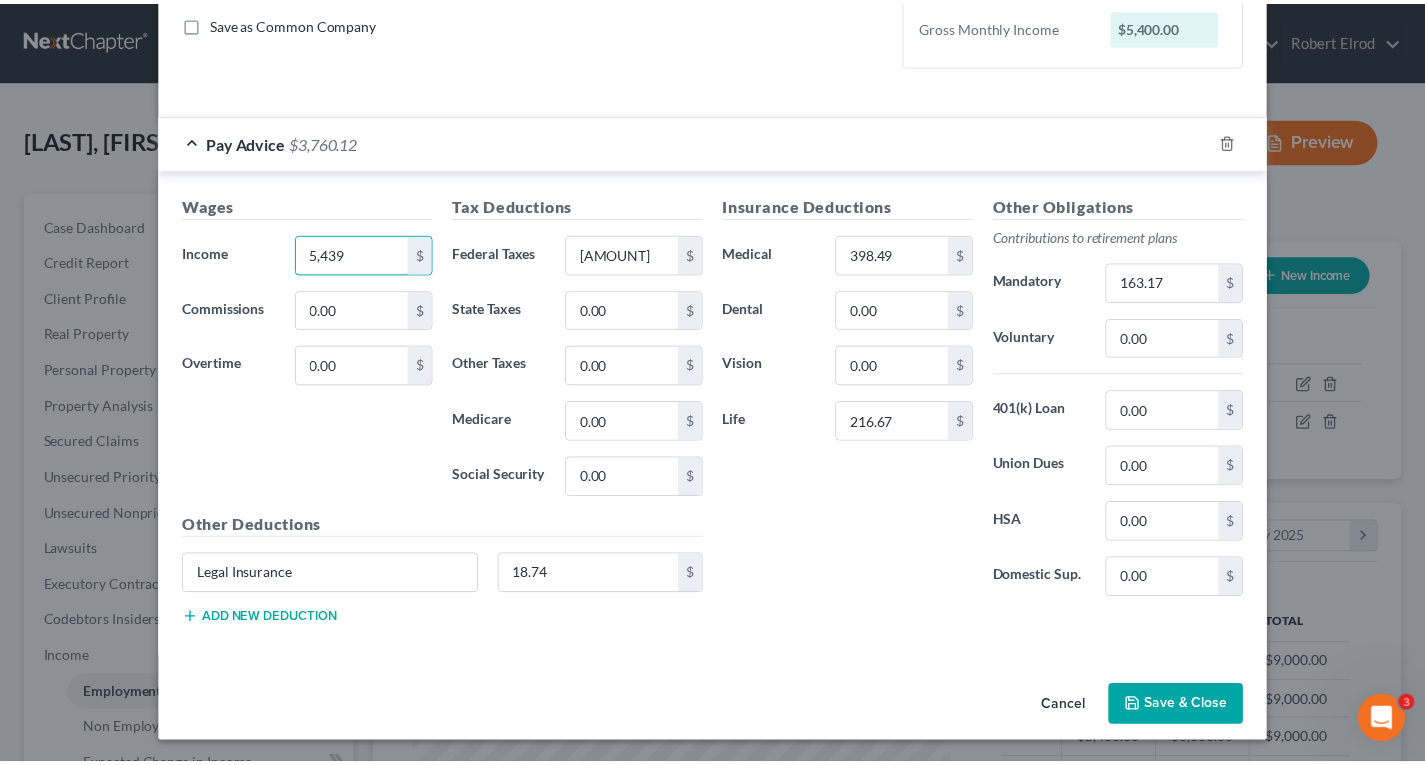 scroll, scrollTop: 458, scrollLeft: 0, axis: vertical 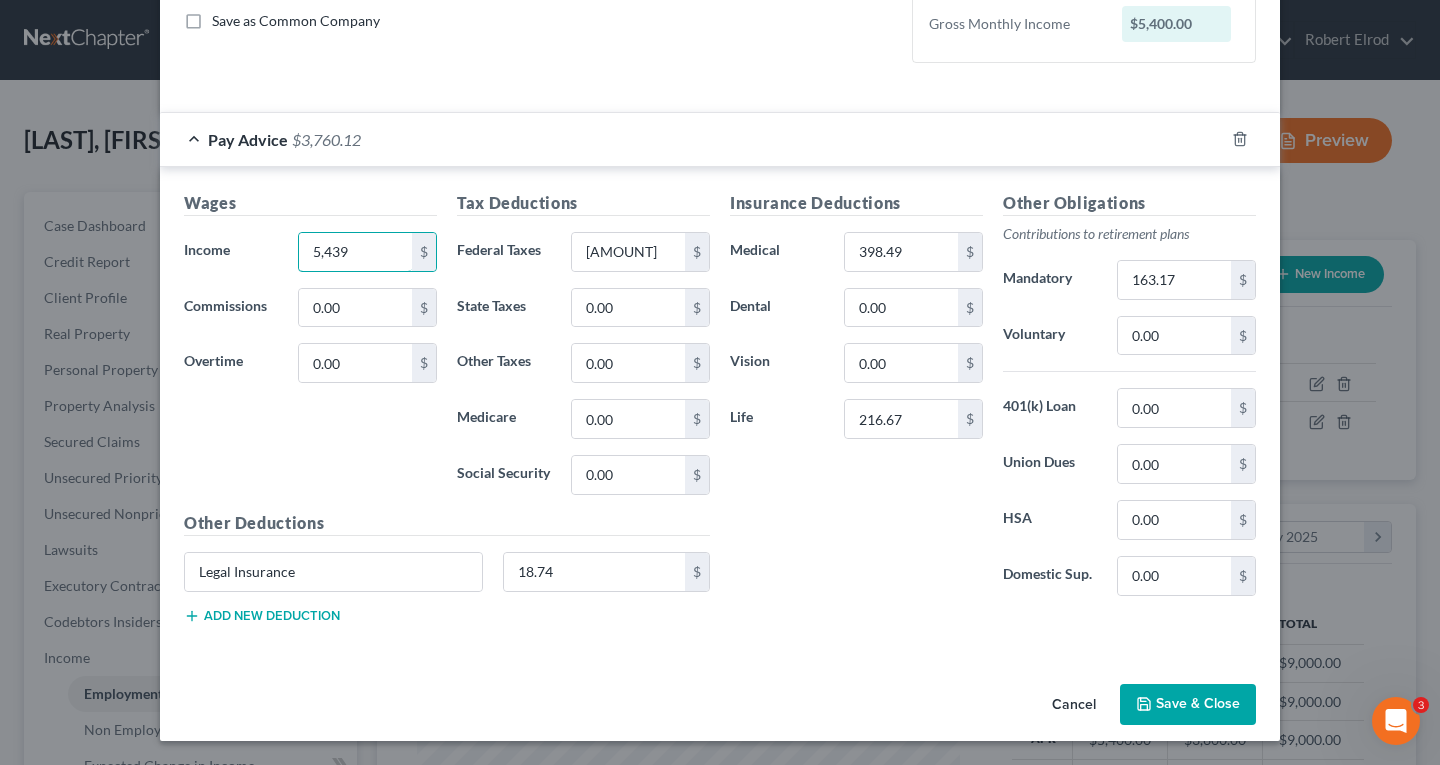 type on "5,439" 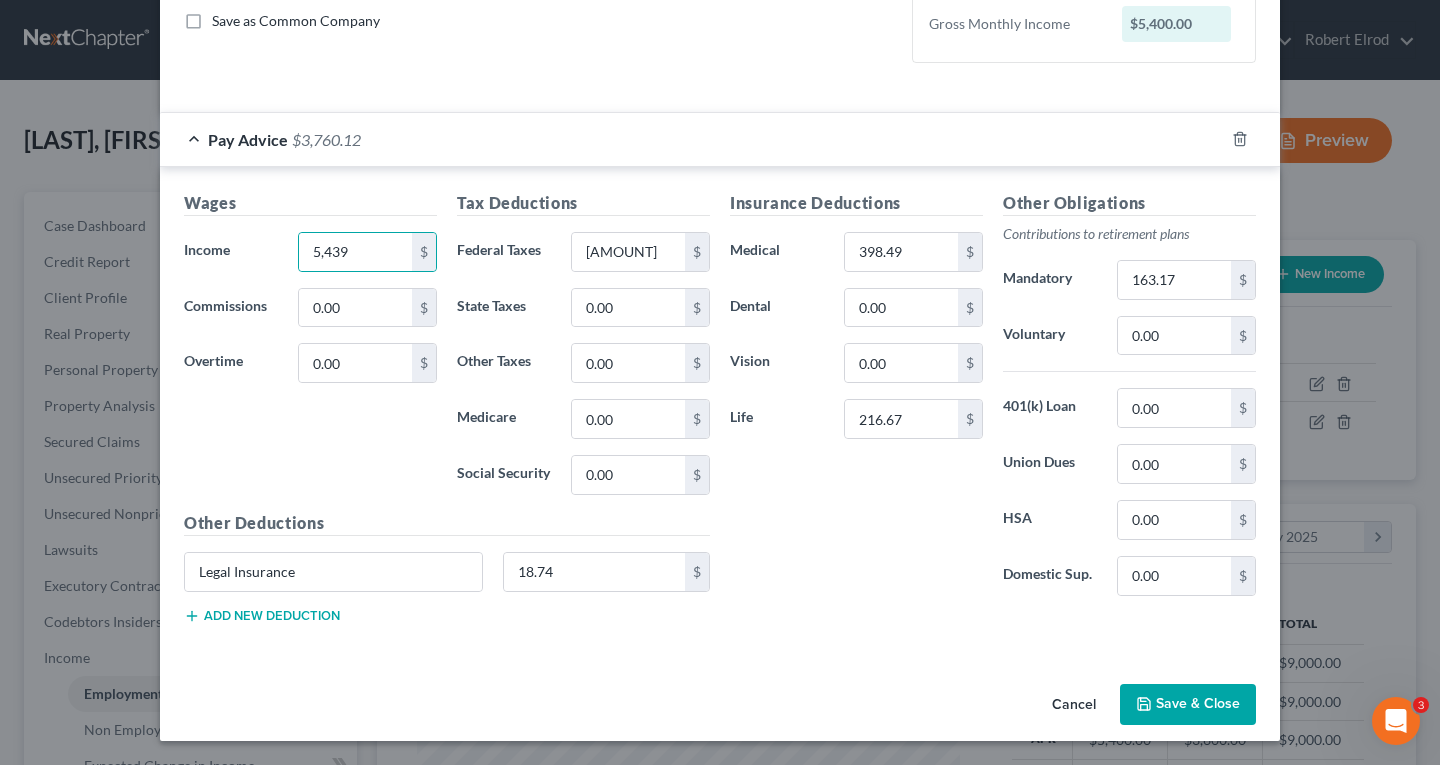 click on "Save & Close" at bounding box center (1188, 705) 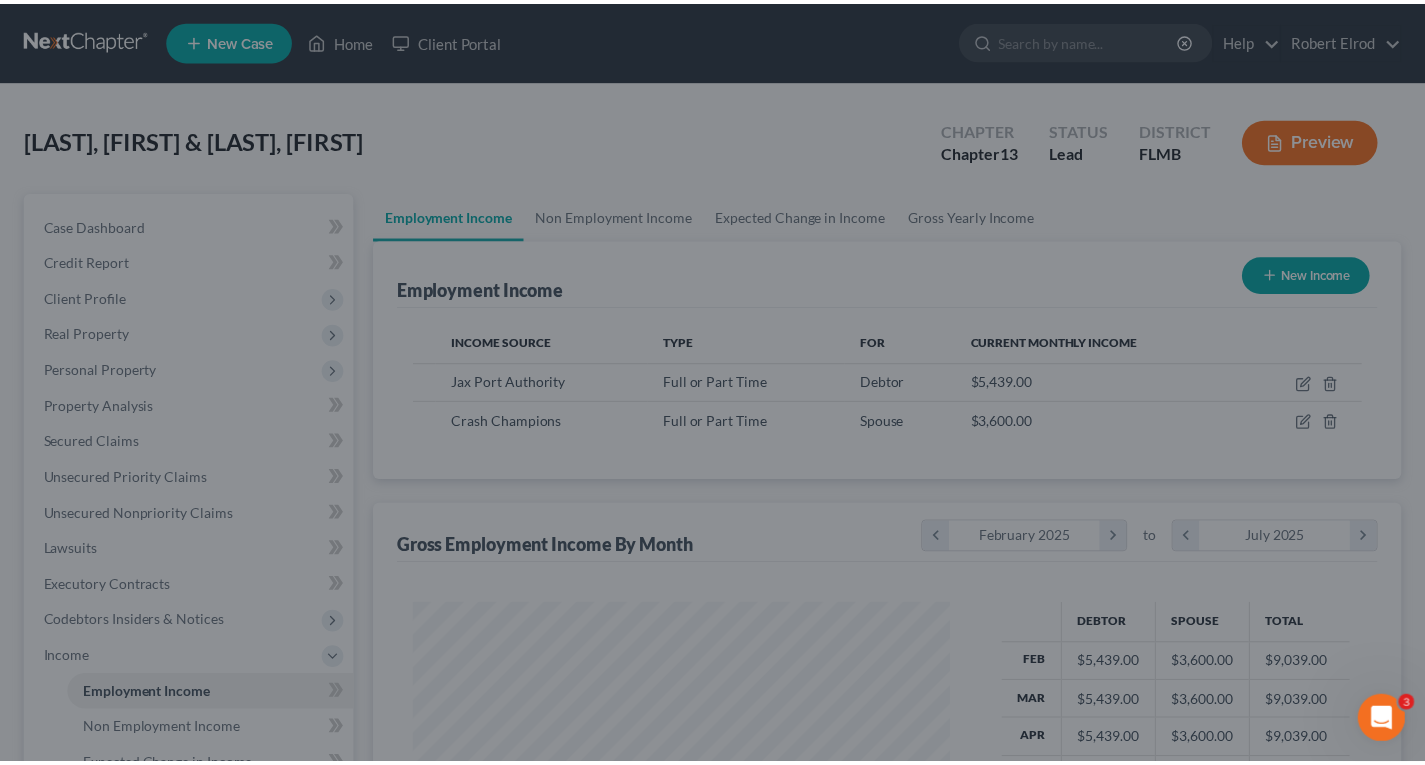 scroll, scrollTop: 359, scrollLeft: 576, axis: both 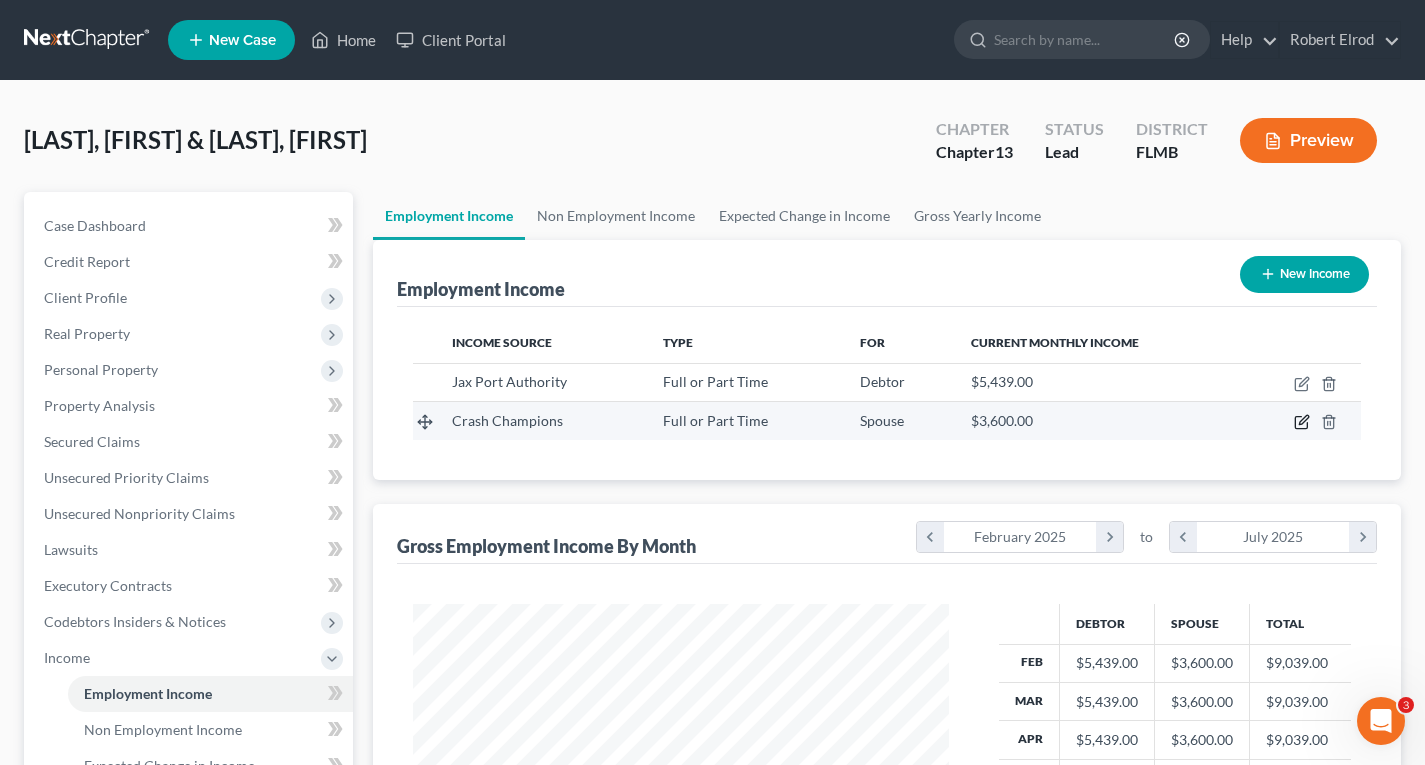 click 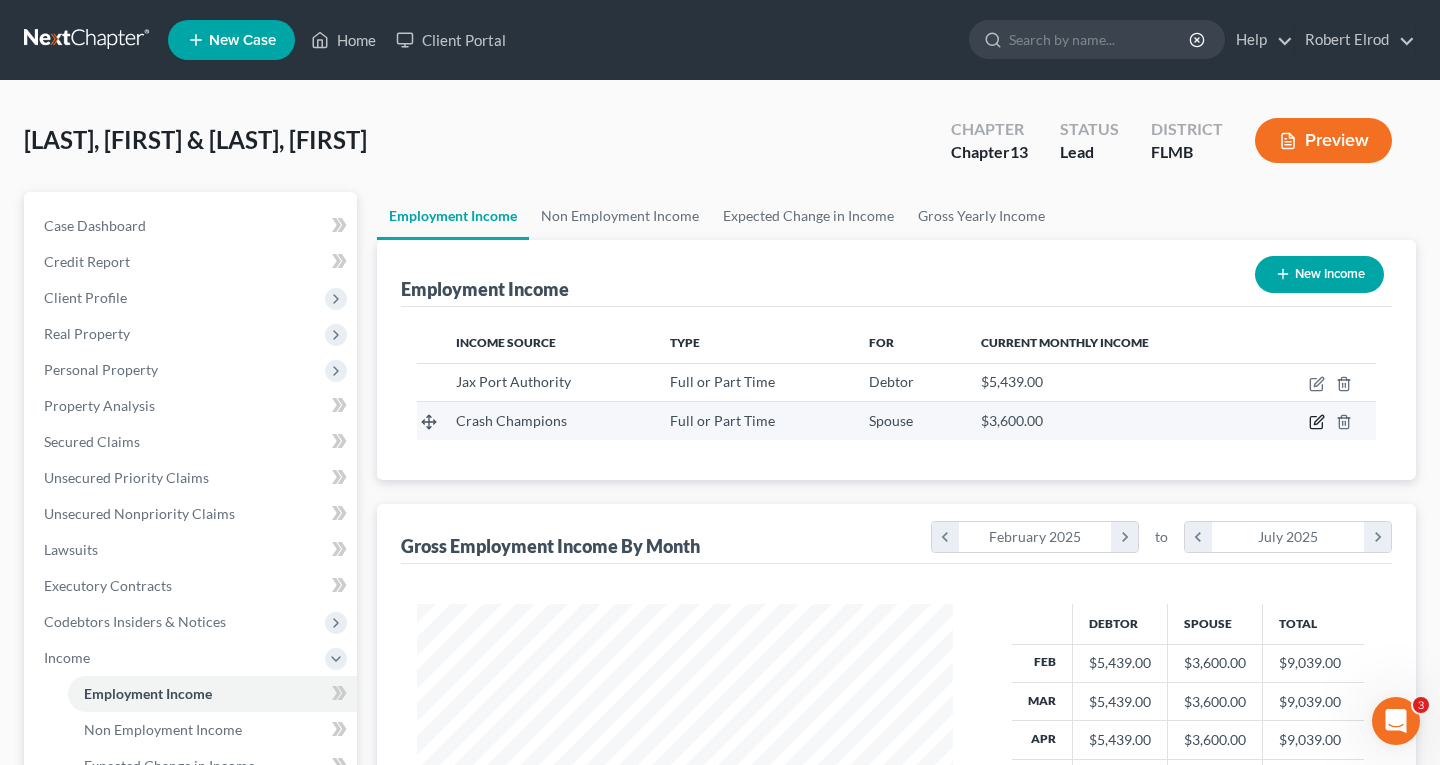 select on "0" 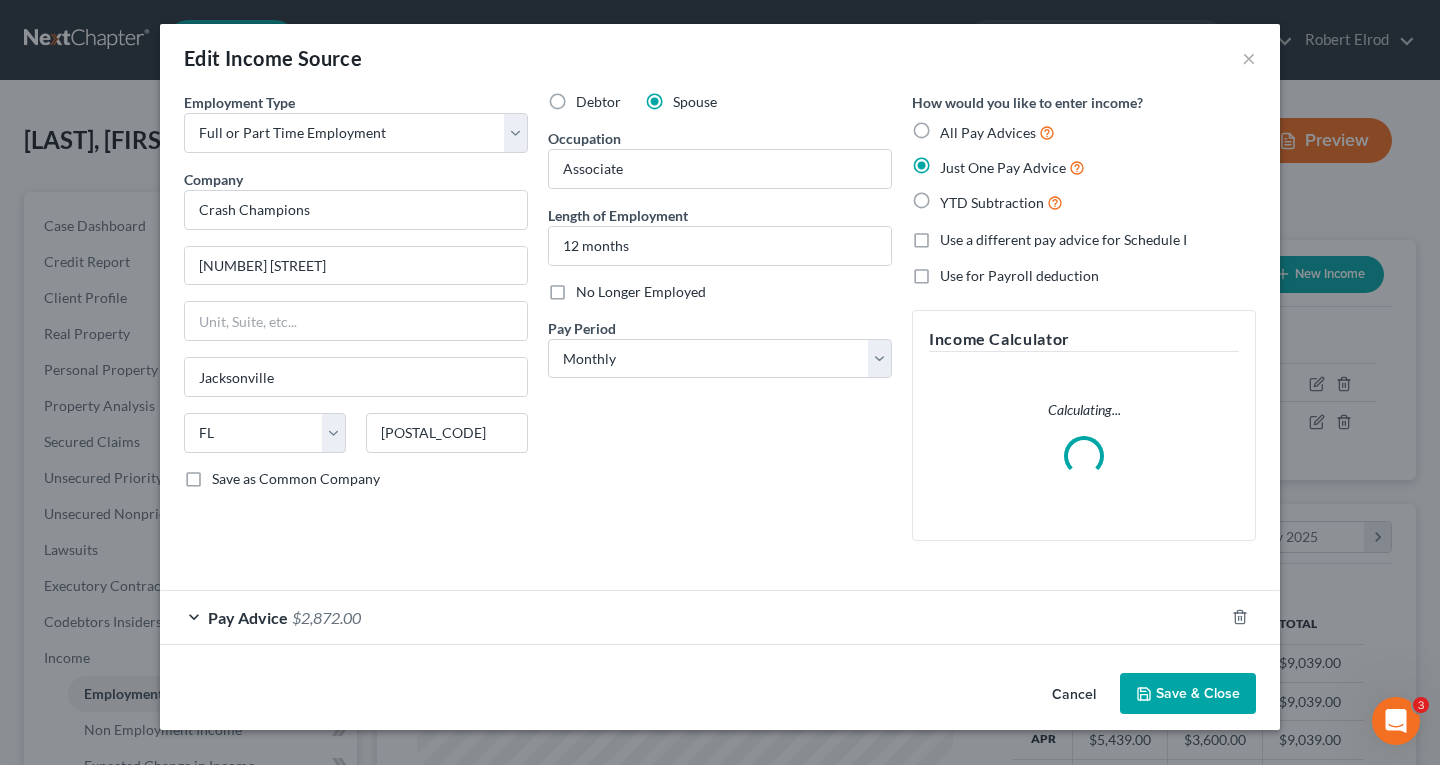 scroll, scrollTop: 999642, scrollLeft: 999417, axis: both 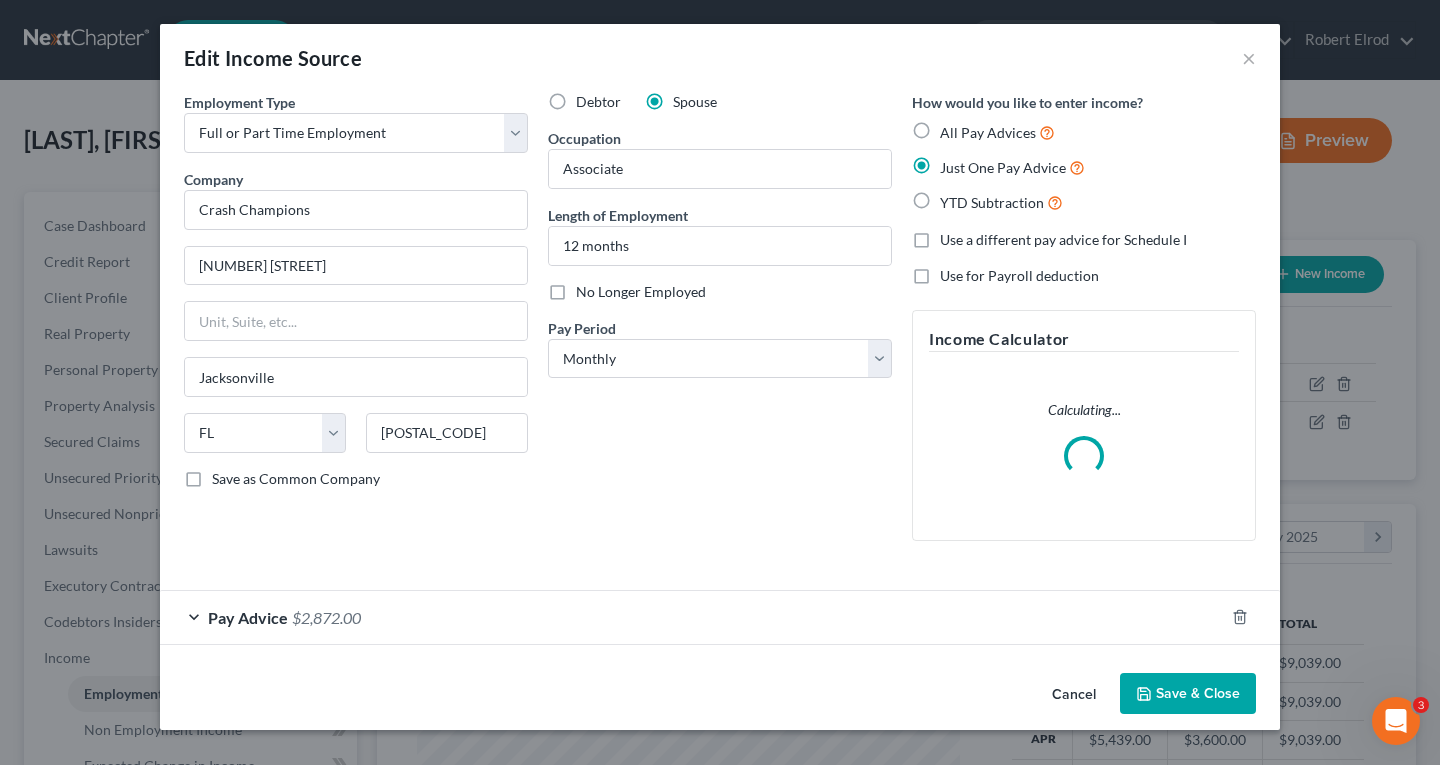 click on "$2,872.00" at bounding box center [326, 617] 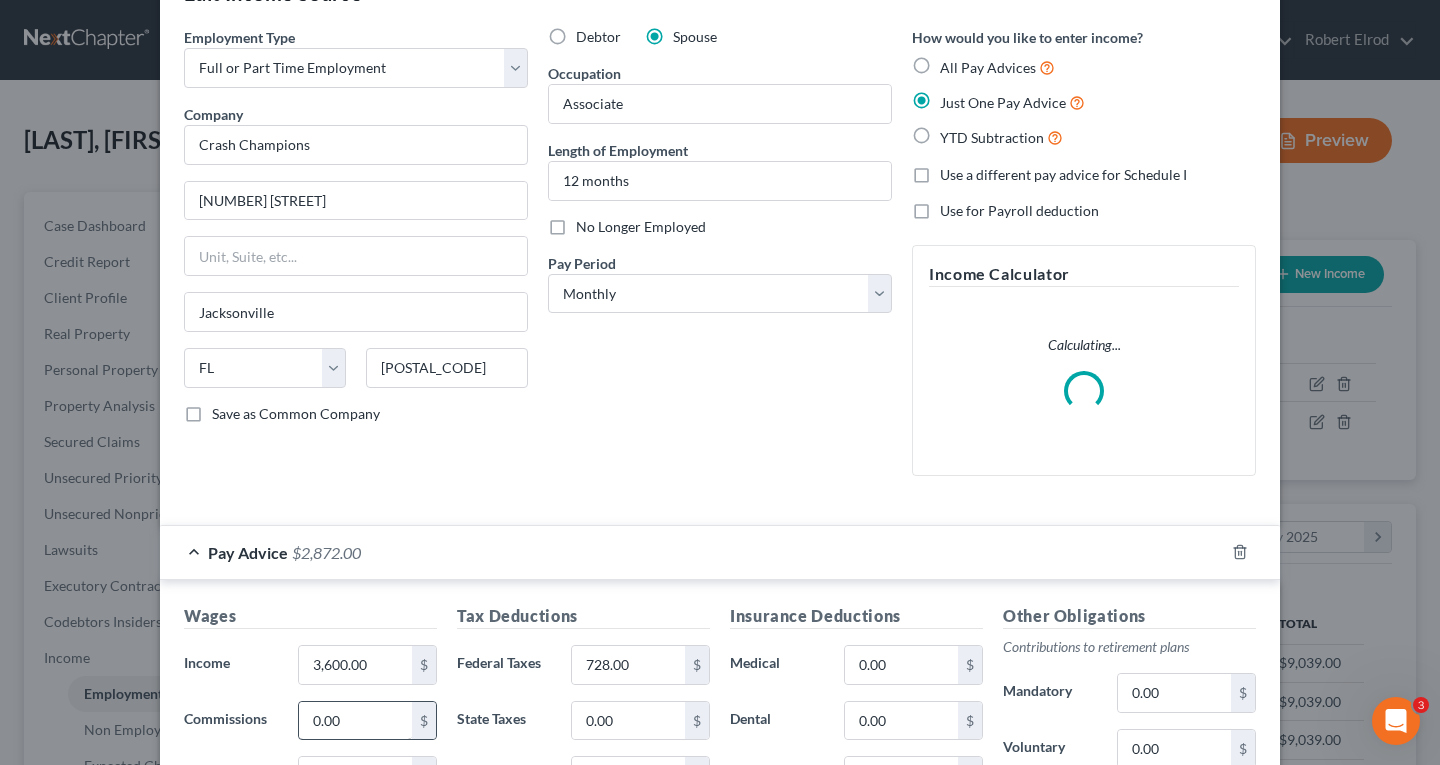scroll, scrollTop: 100, scrollLeft: 0, axis: vertical 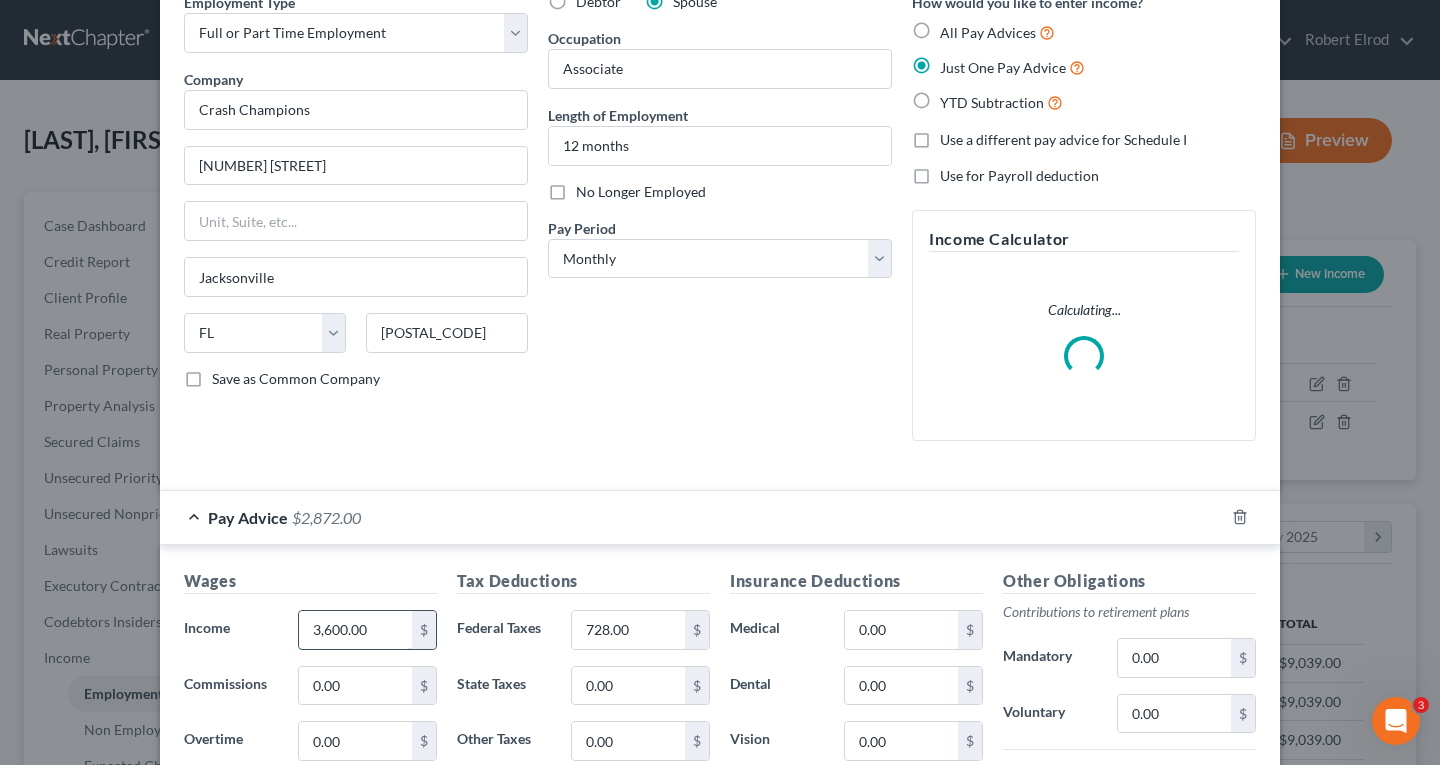click on "3,600.00" at bounding box center (355, 630) 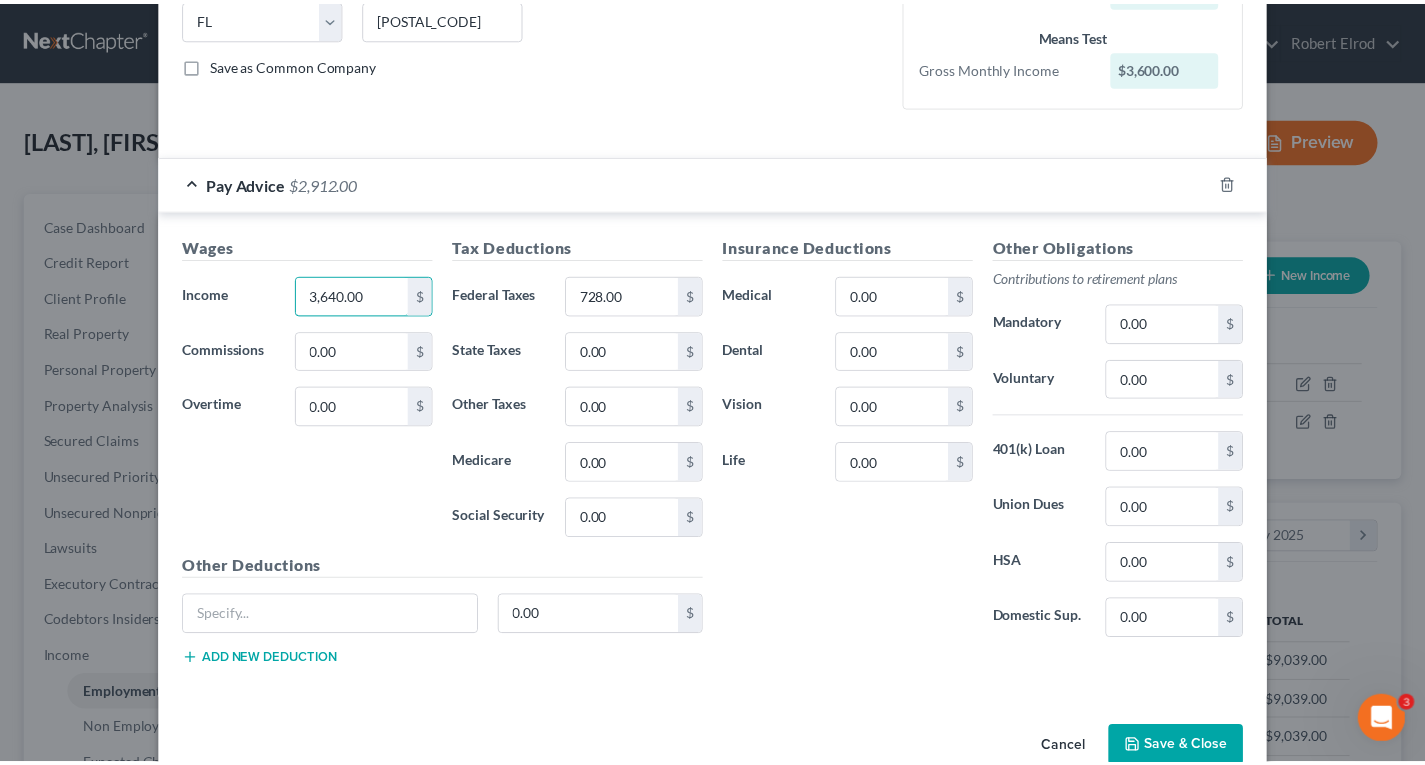 scroll, scrollTop: 458, scrollLeft: 0, axis: vertical 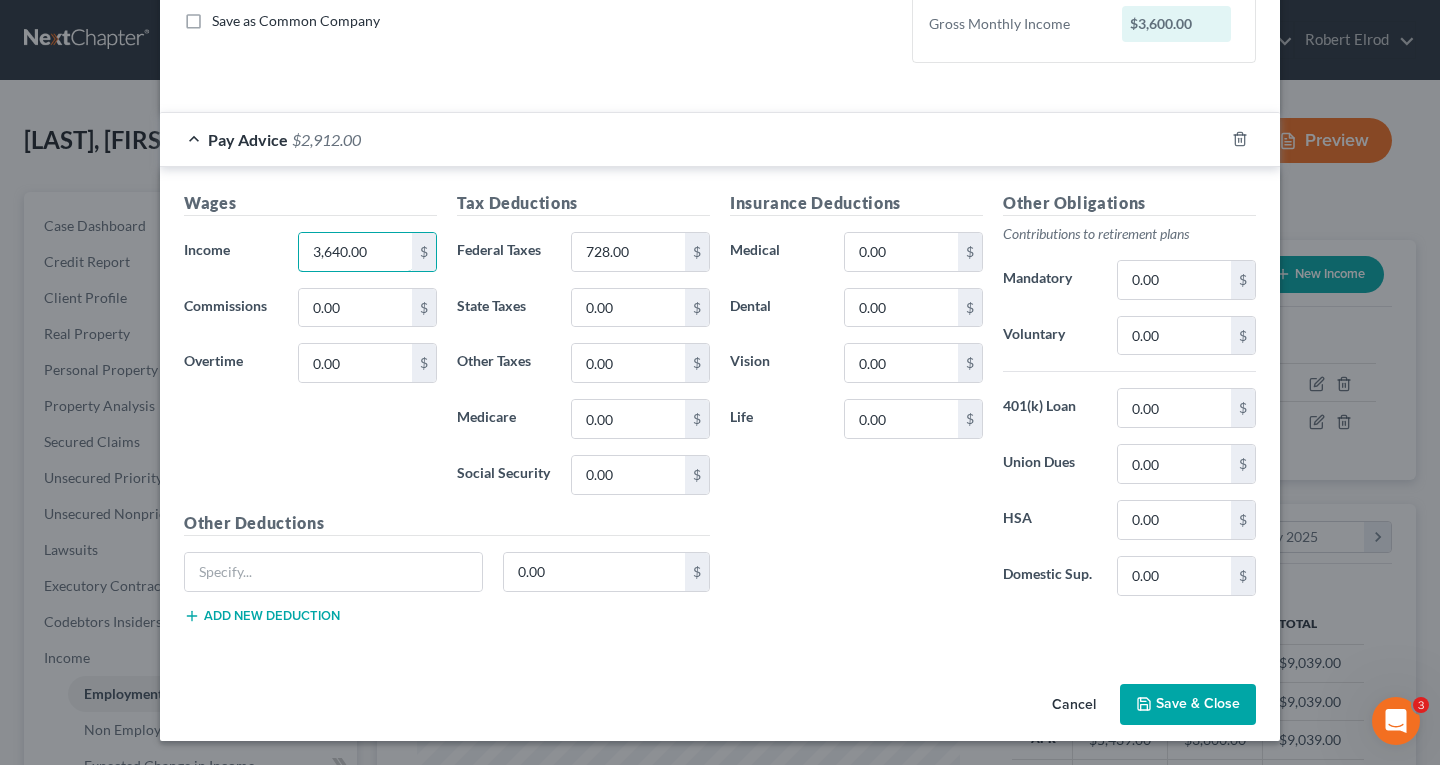 type on "3,640.00" 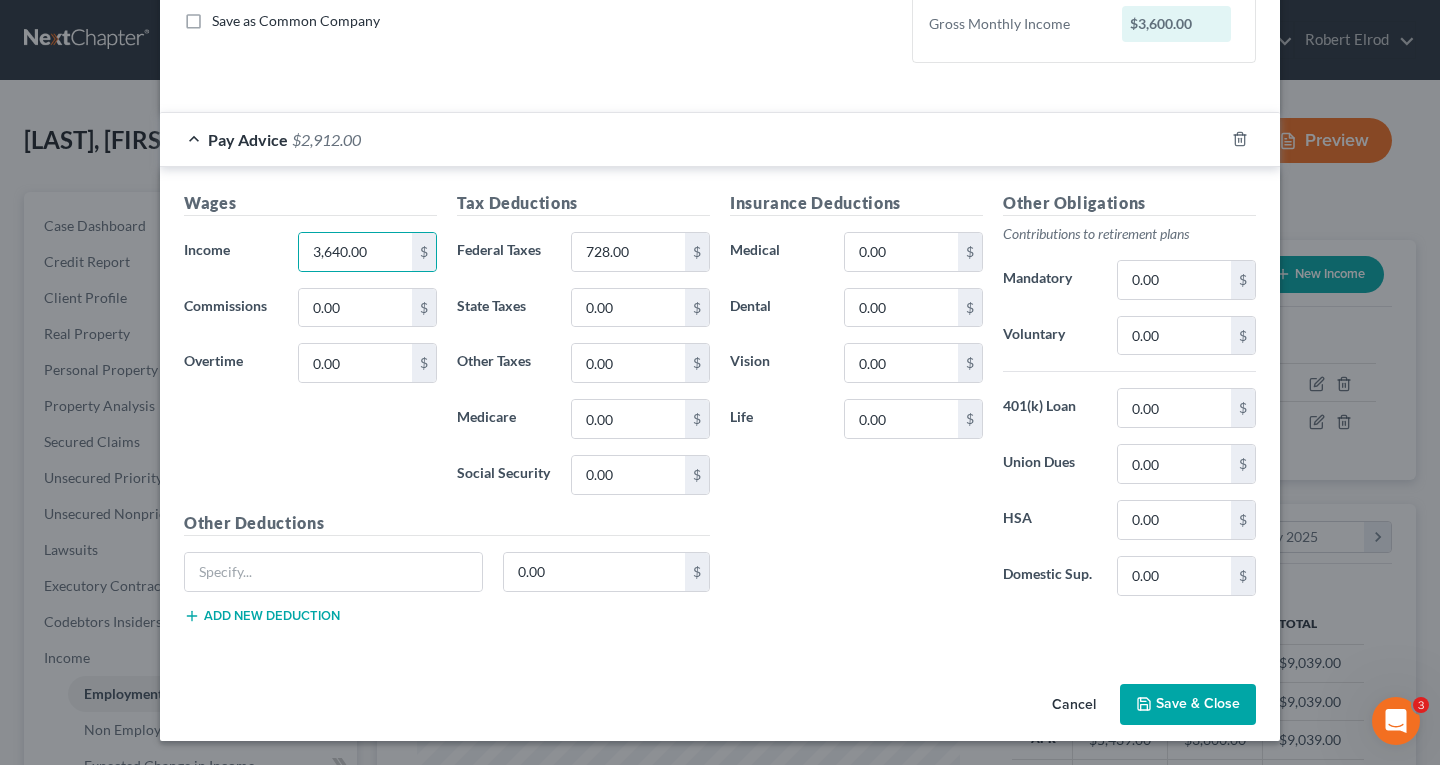 click on "Save & Close" at bounding box center [1188, 705] 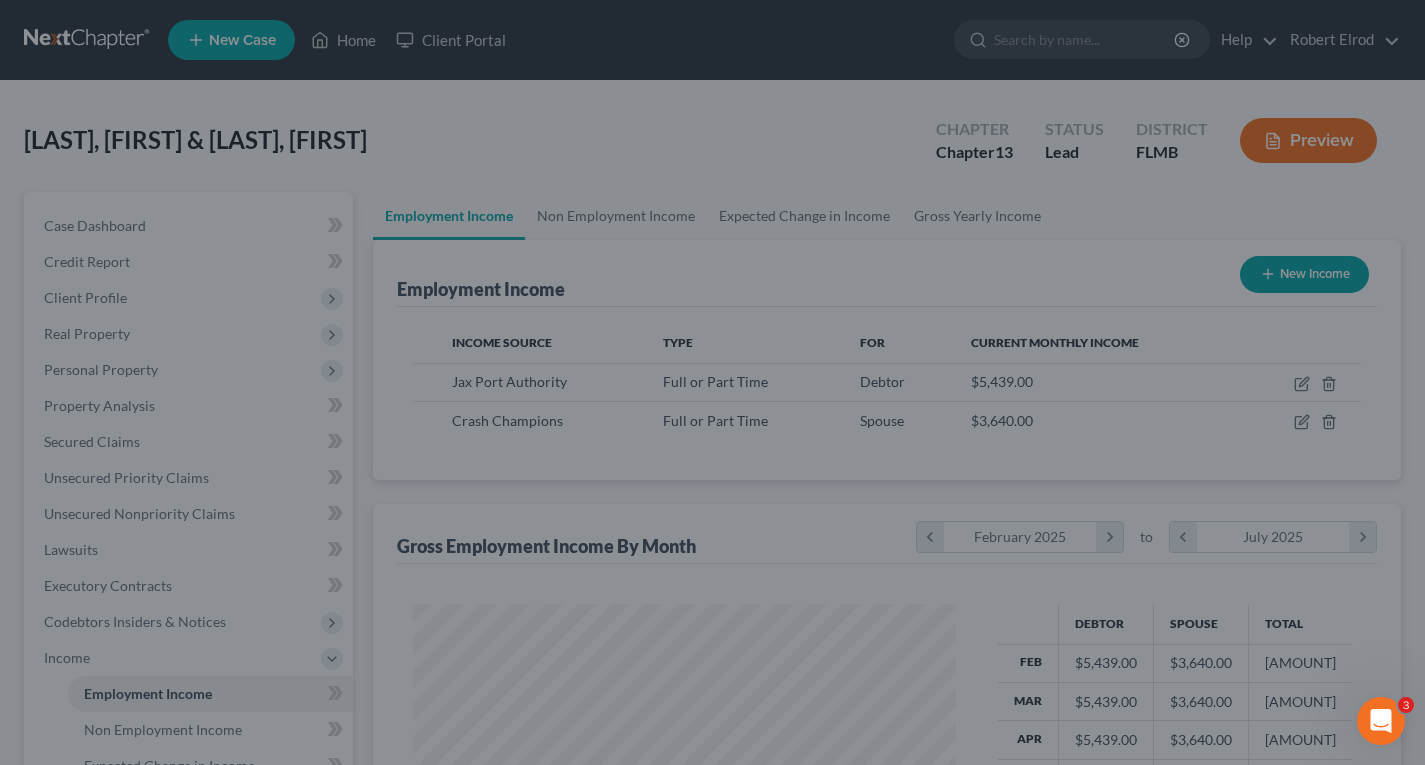 scroll, scrollTop: 359, scrollLeft: 576, axis: both 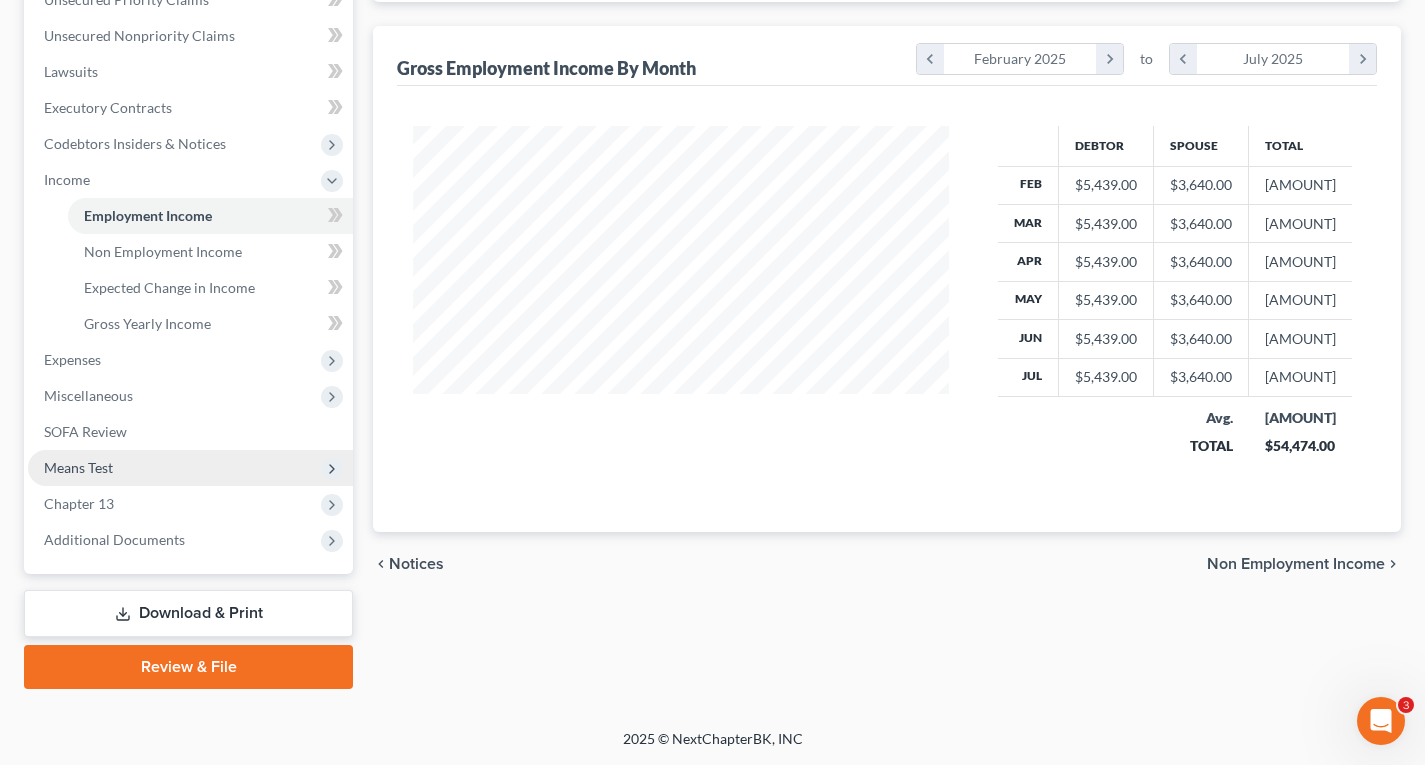 click on "Means Test" at bounding box center [78, 467] 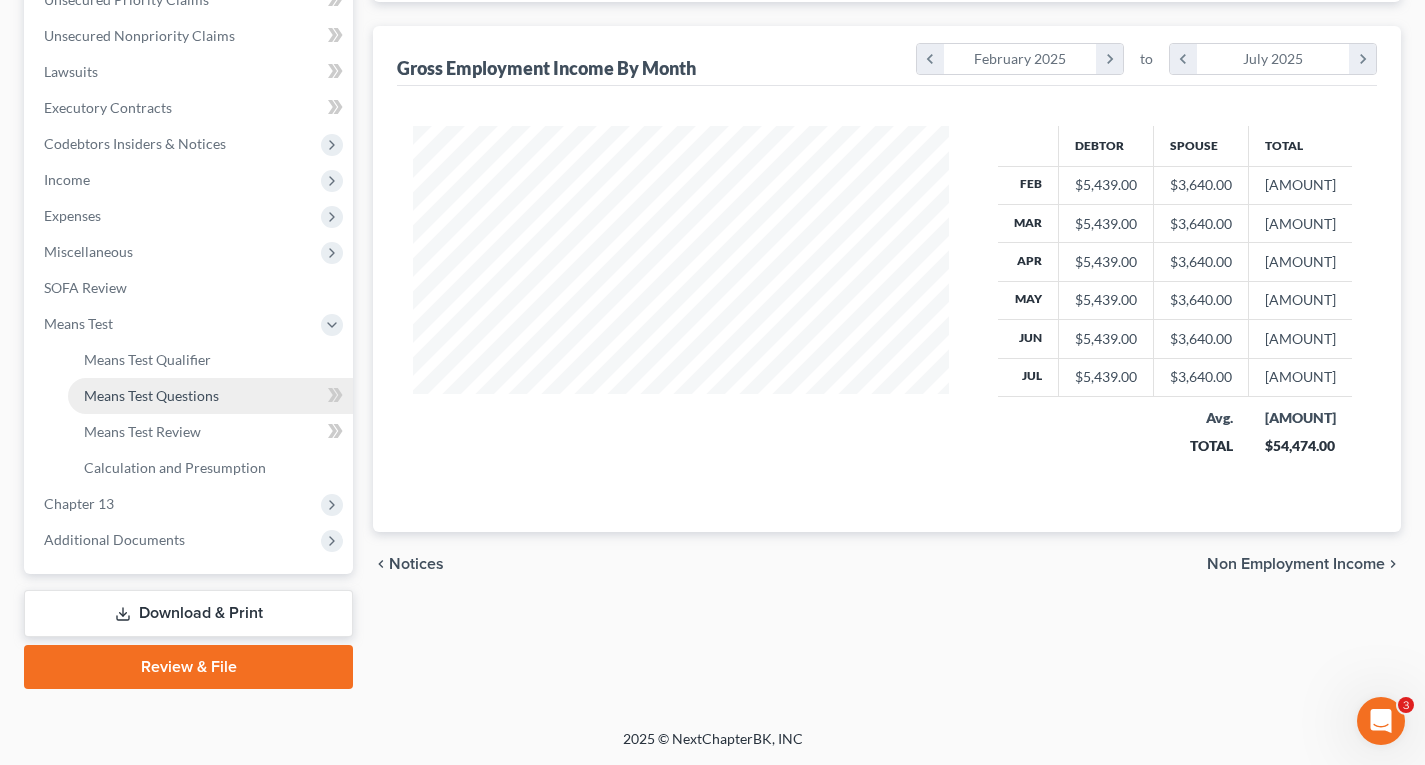 click on "Means Test Questions" at bounding box center [151, 395] 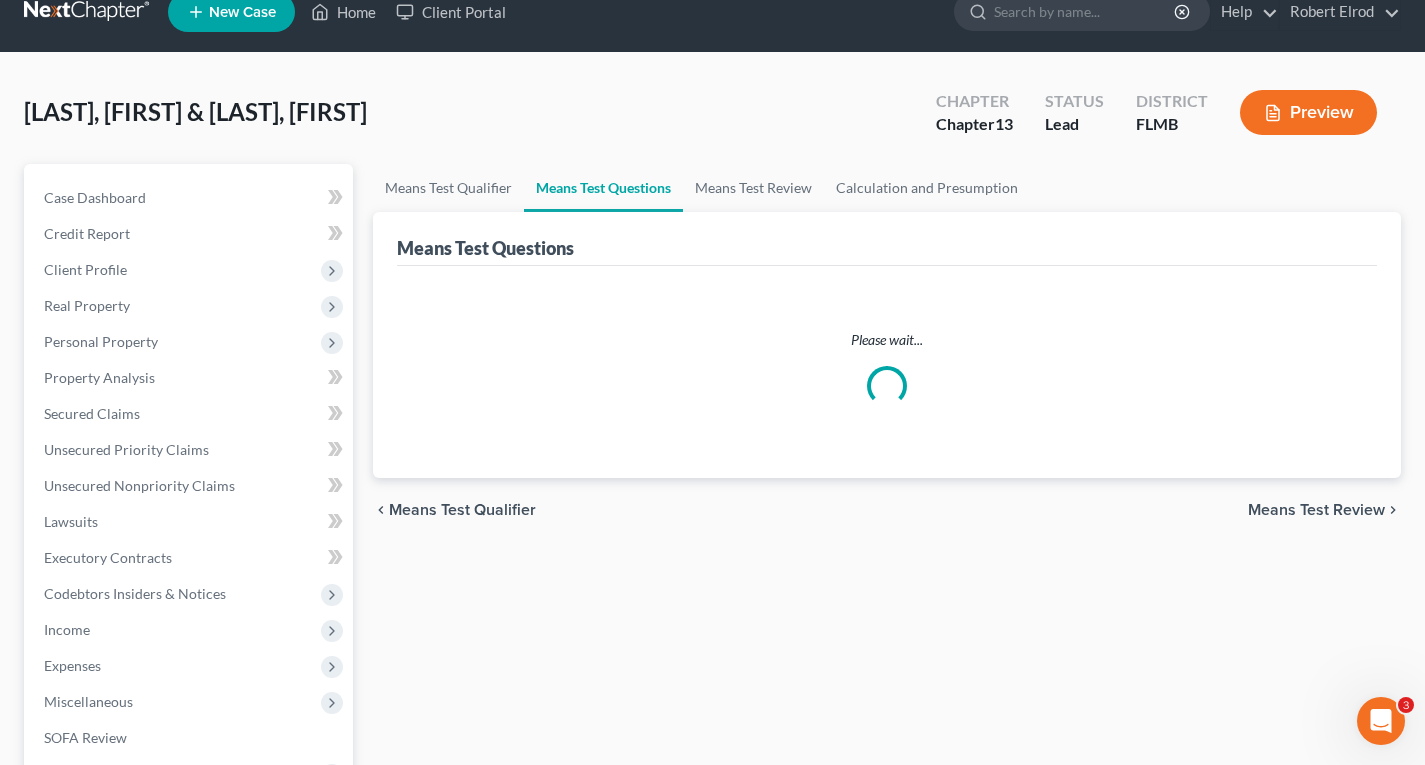 scroll, scrollTop: 0, scrollLeft: 0, axis: both 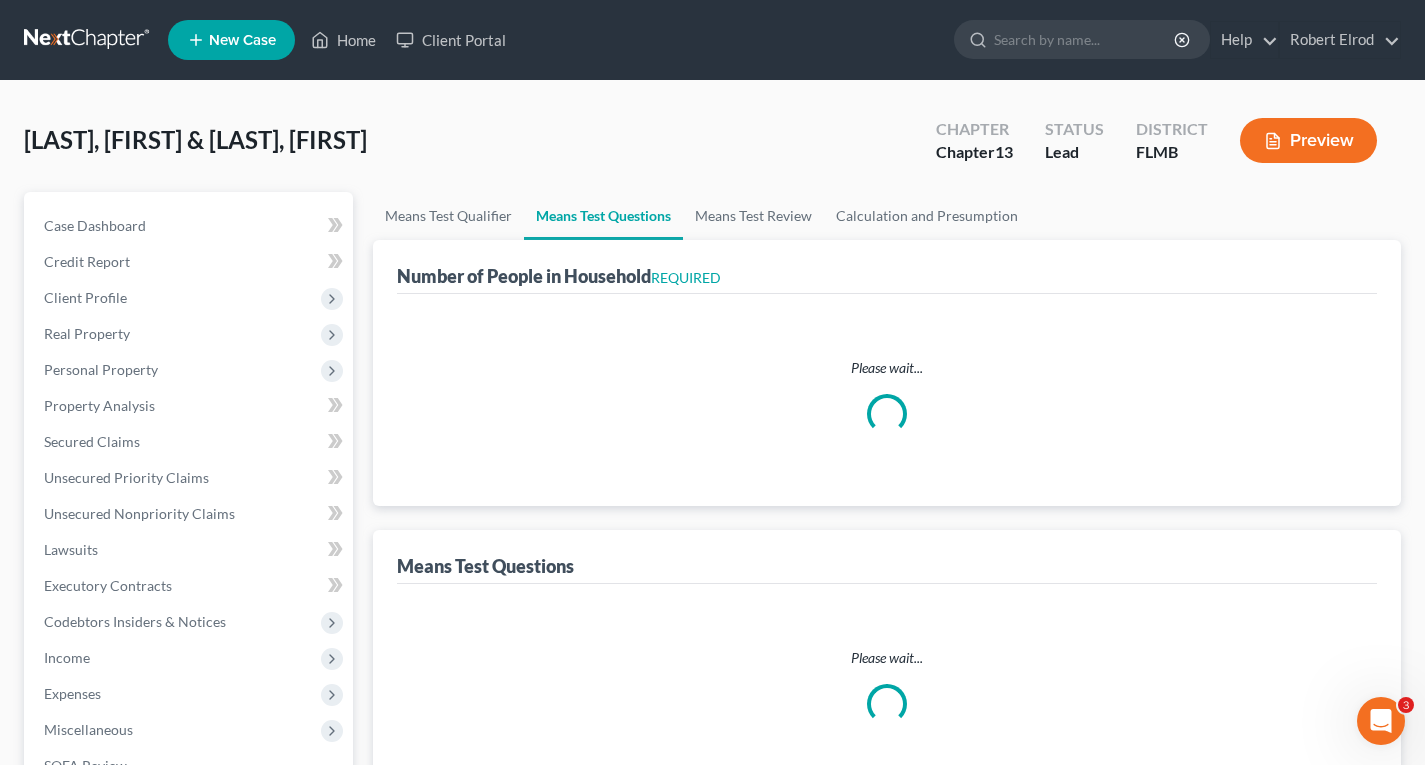 select on "1" 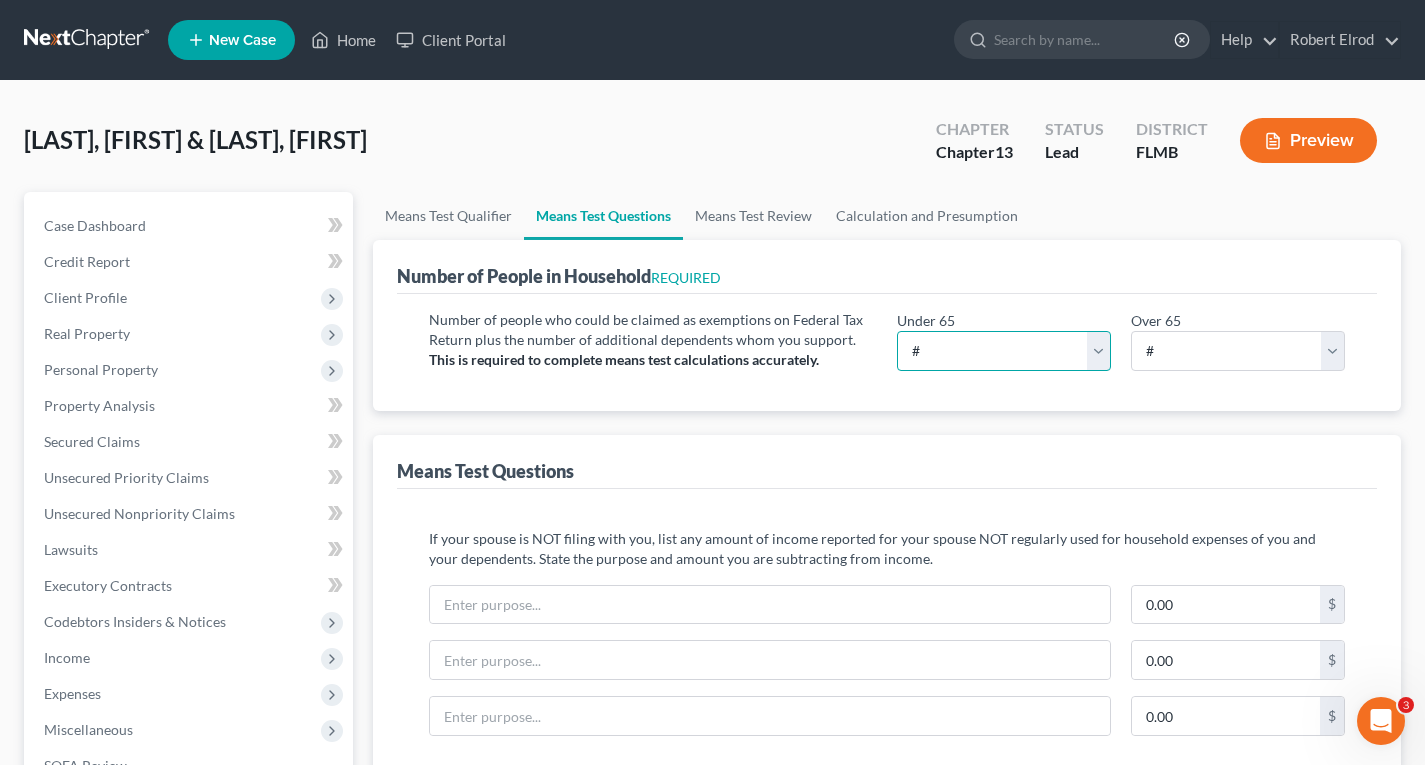 click on "# 0 1 2 3 4 5 6 7 8 9 10" at bounding box center [1004, 351] 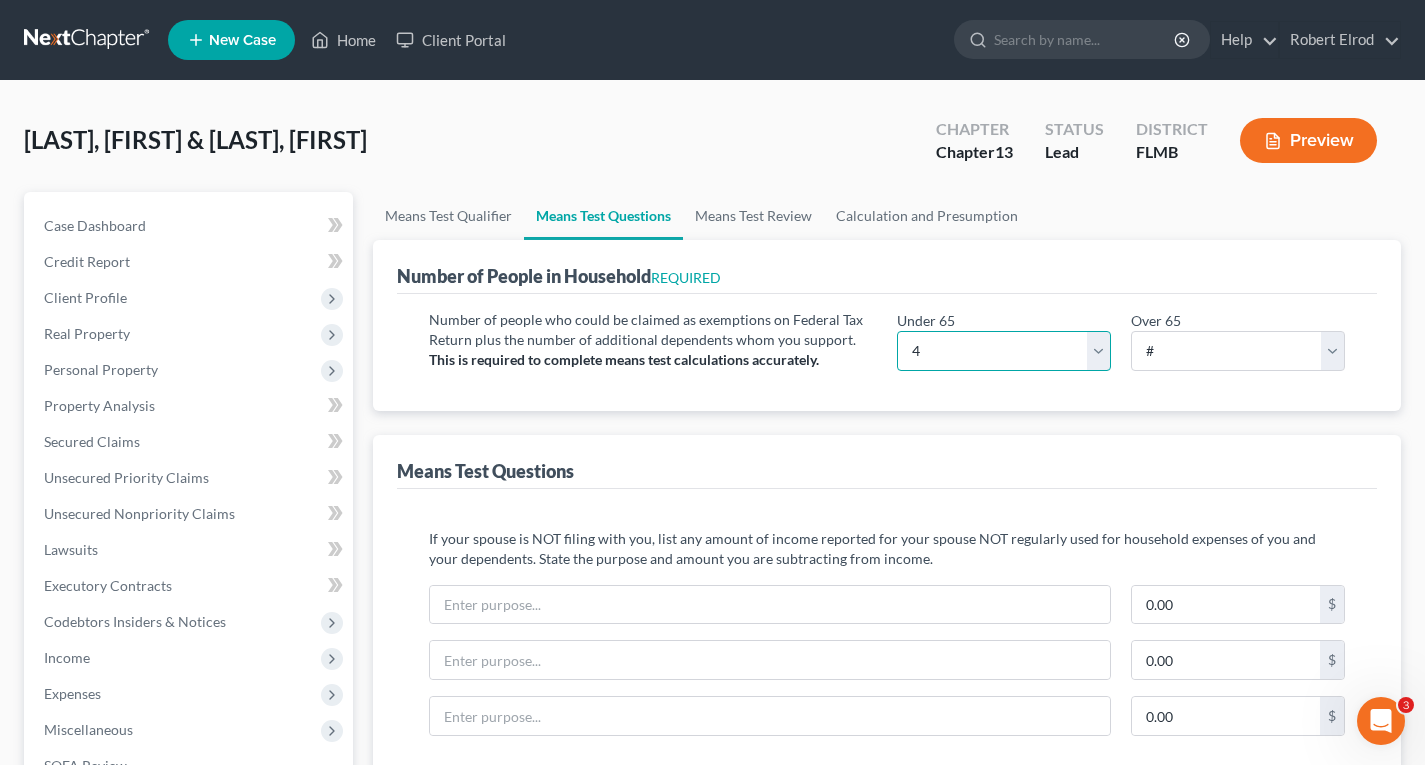 click on "# 0 1 2 3 4 5 6 7 8 9 10" at bounding box center (1004, 351) 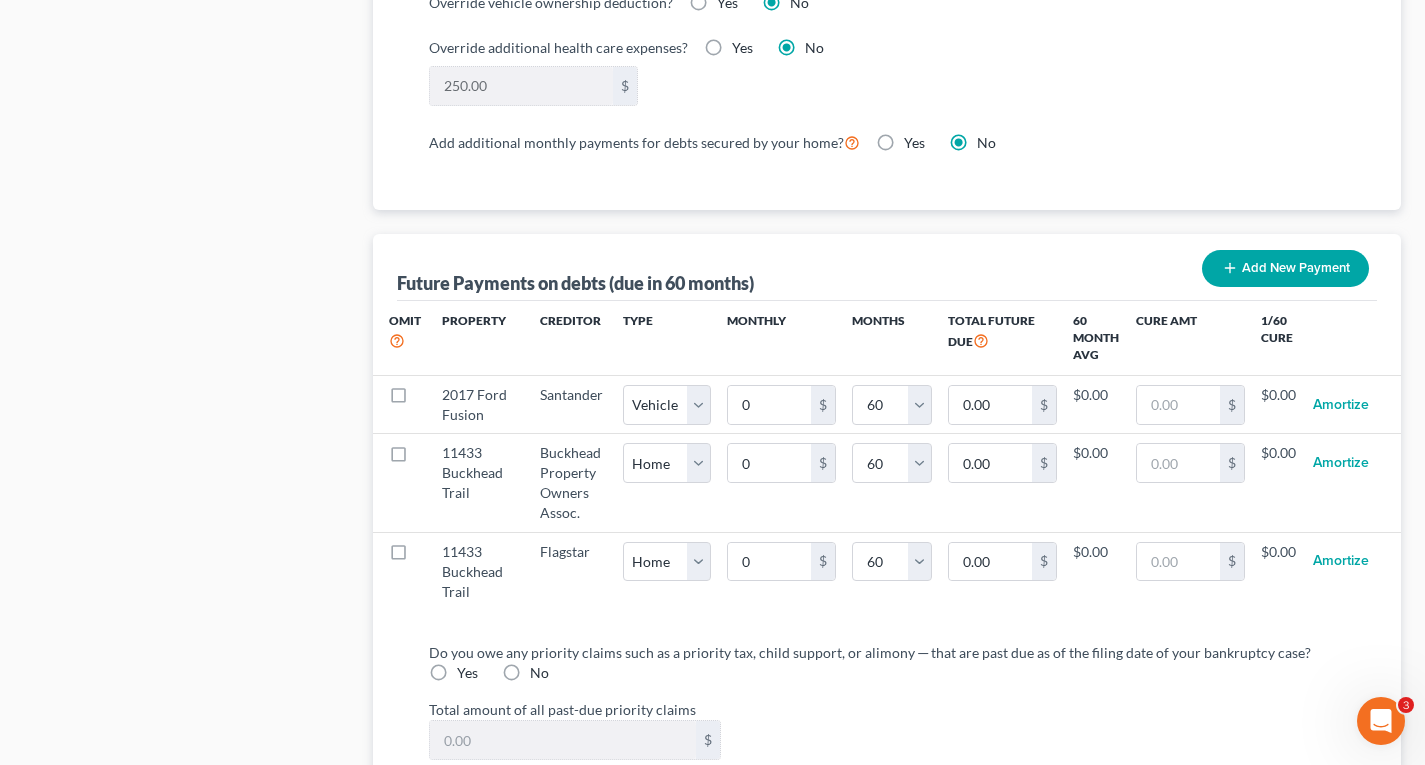 scroll, scrollTop: 1800, scrollLeft: 0, axis: vertical 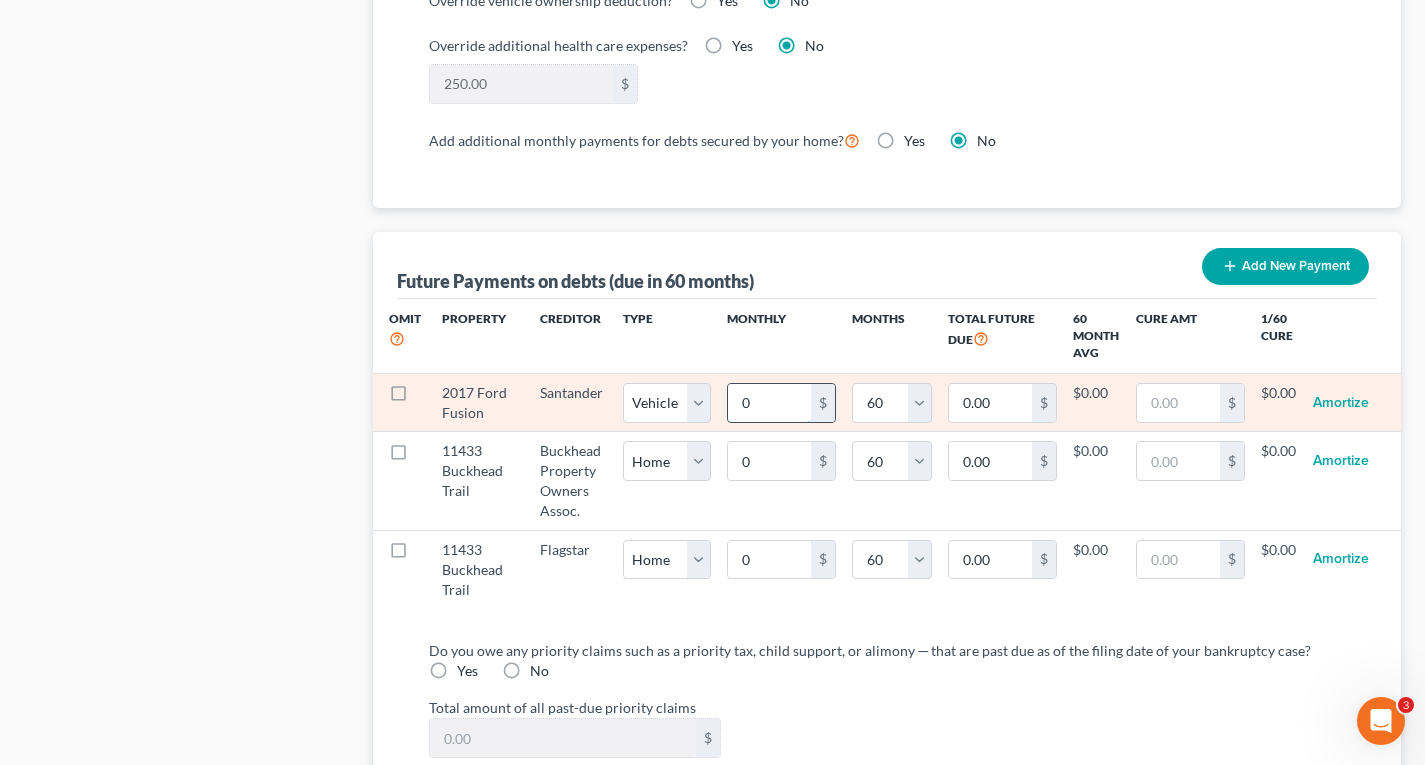 click on "0" at bounding box center (769, 403) 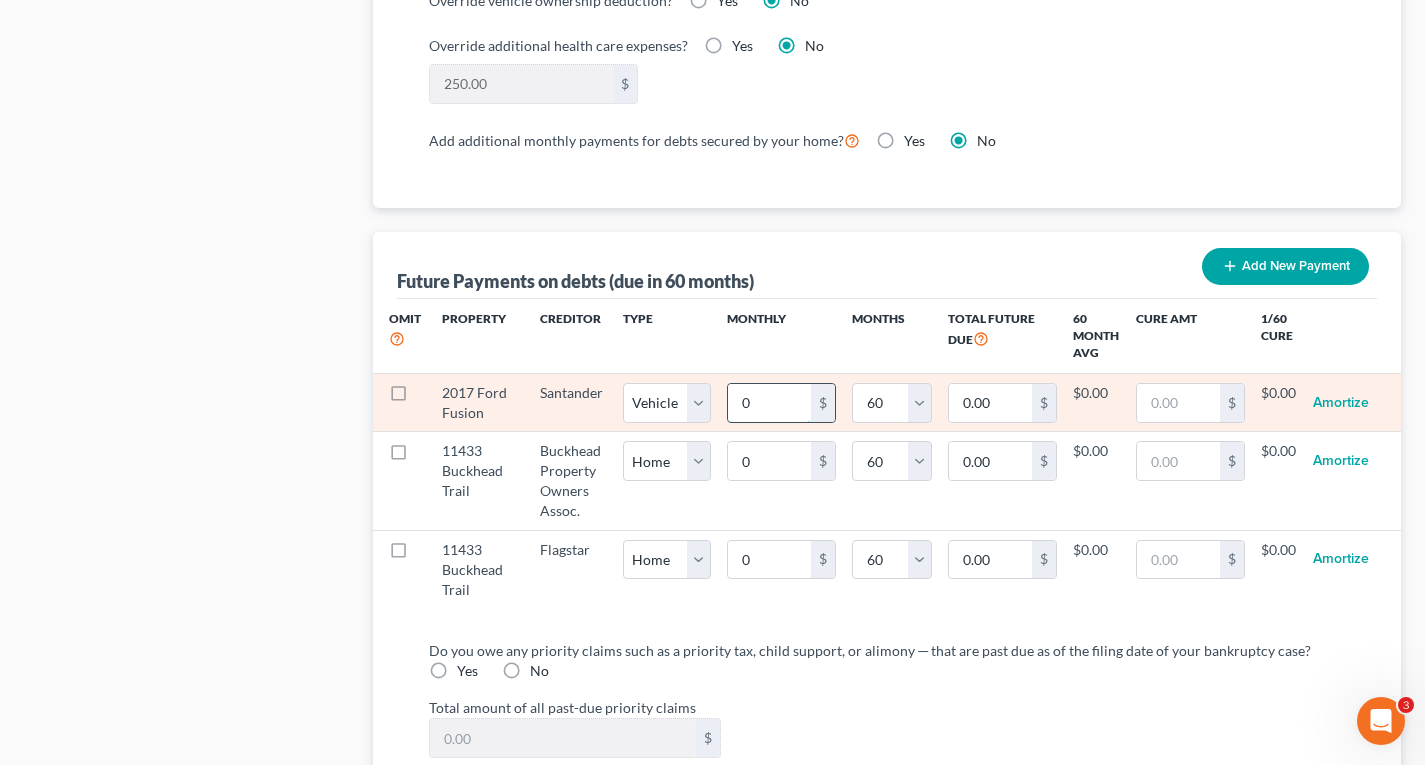 type on "3" 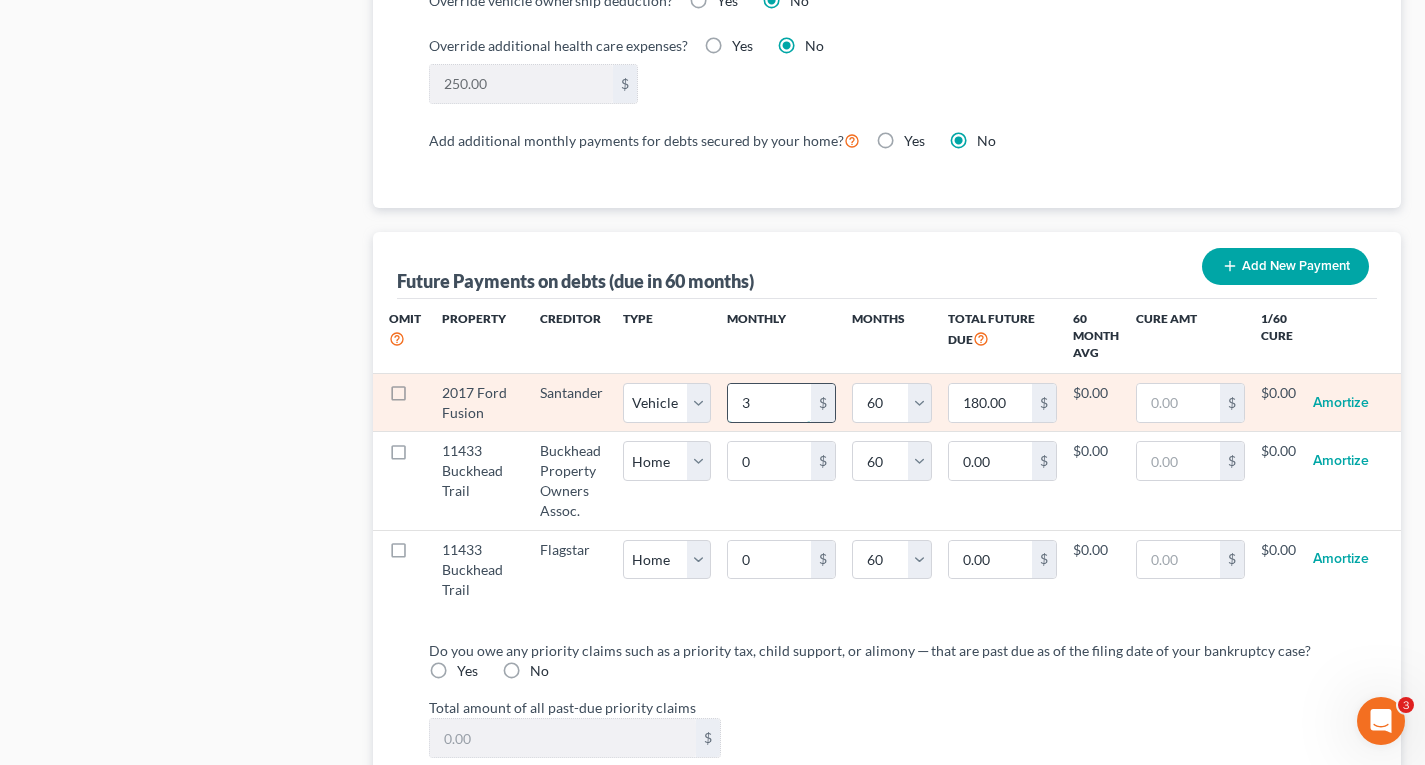 type on "30" 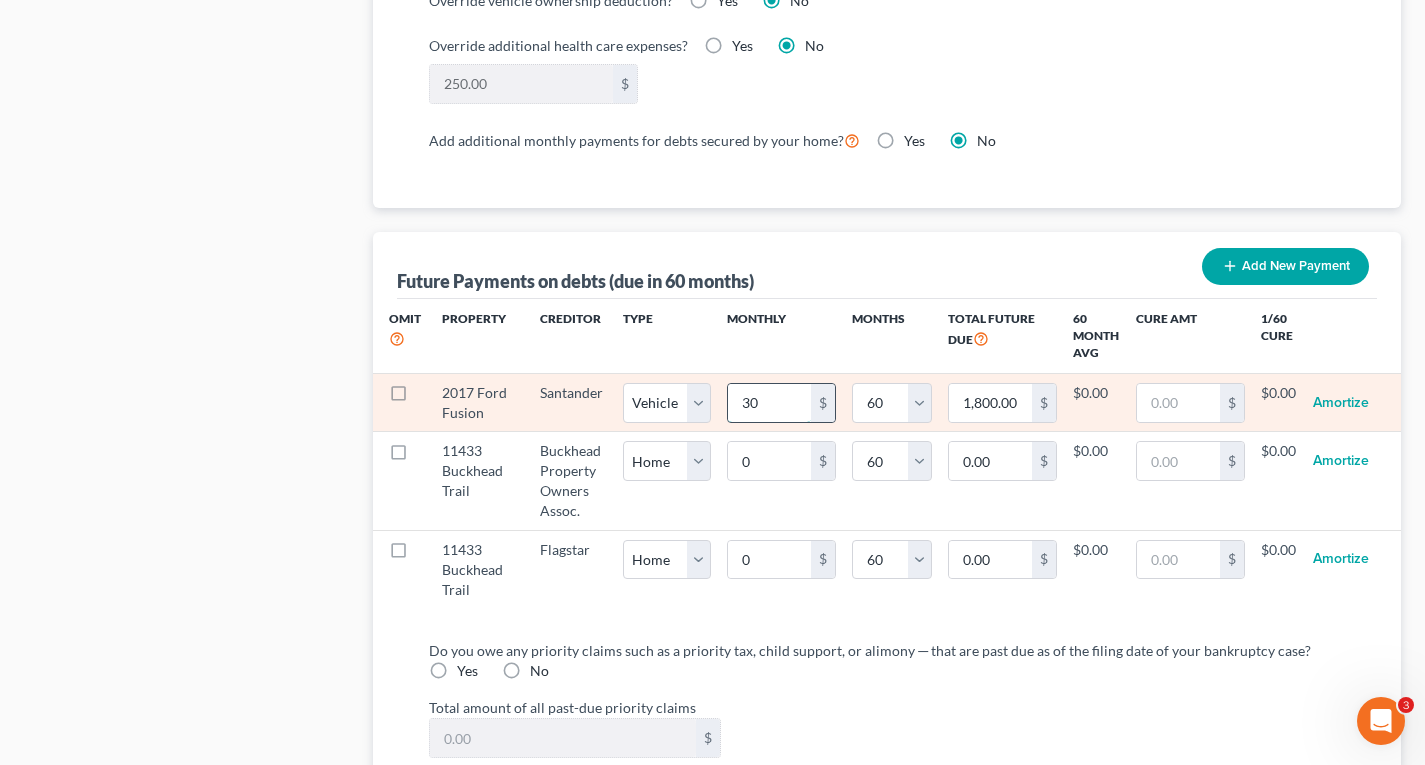type on "300" 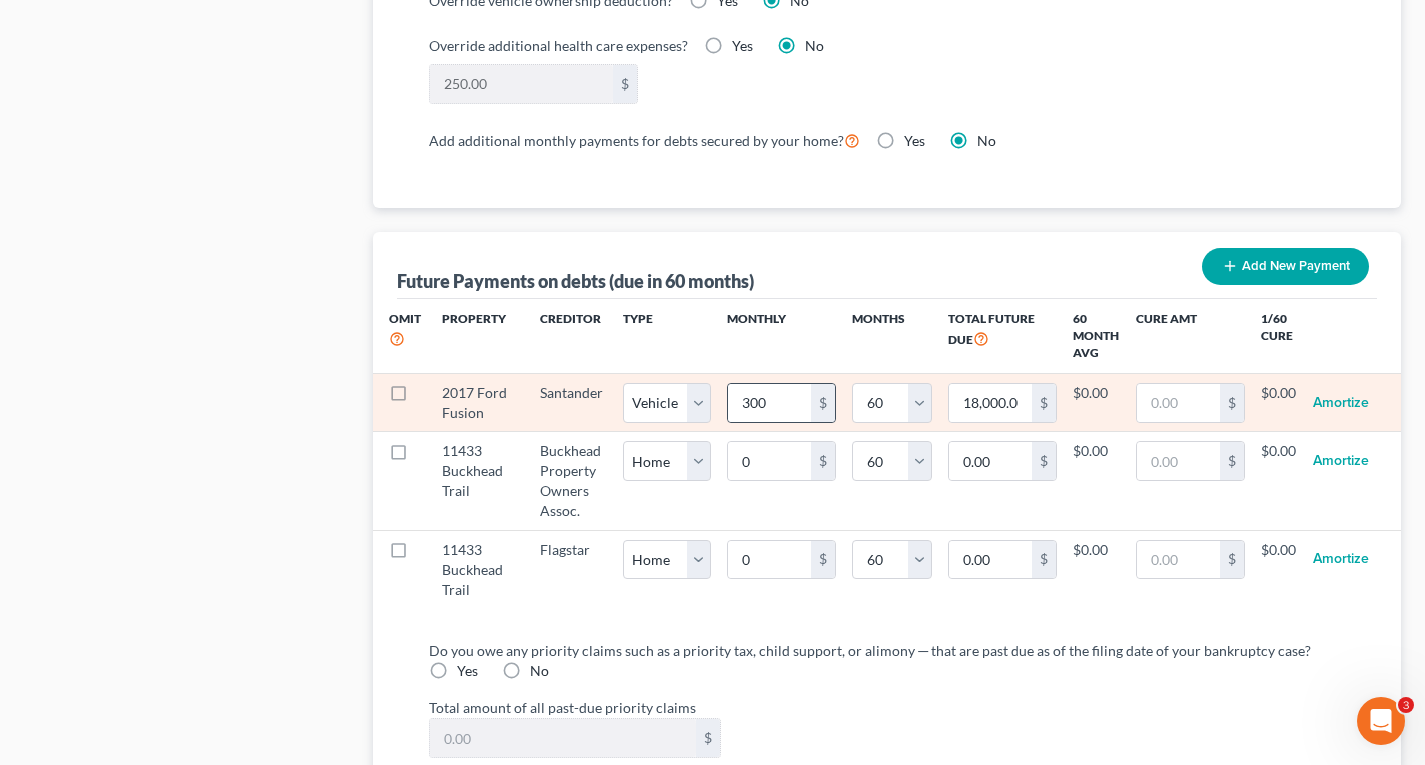 select on "1" 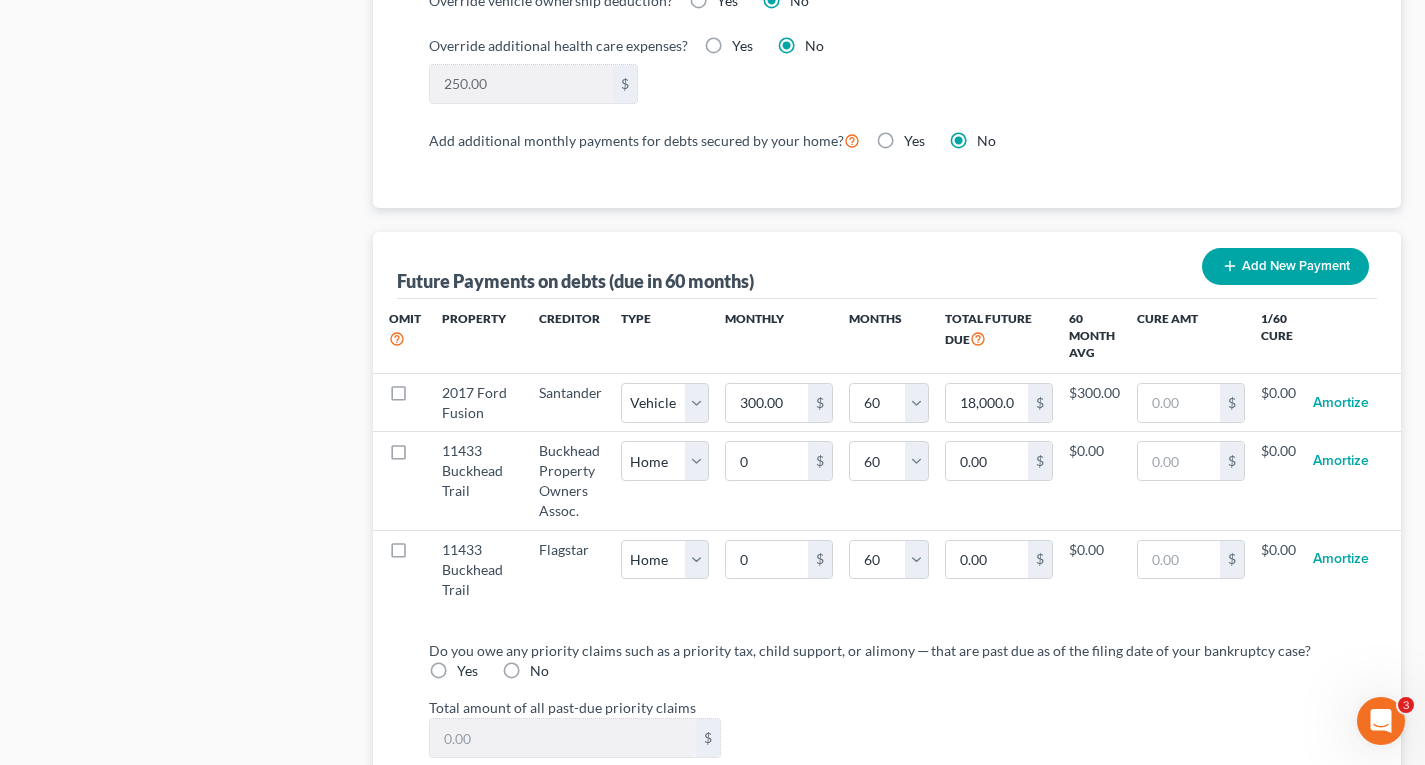 select on "1" 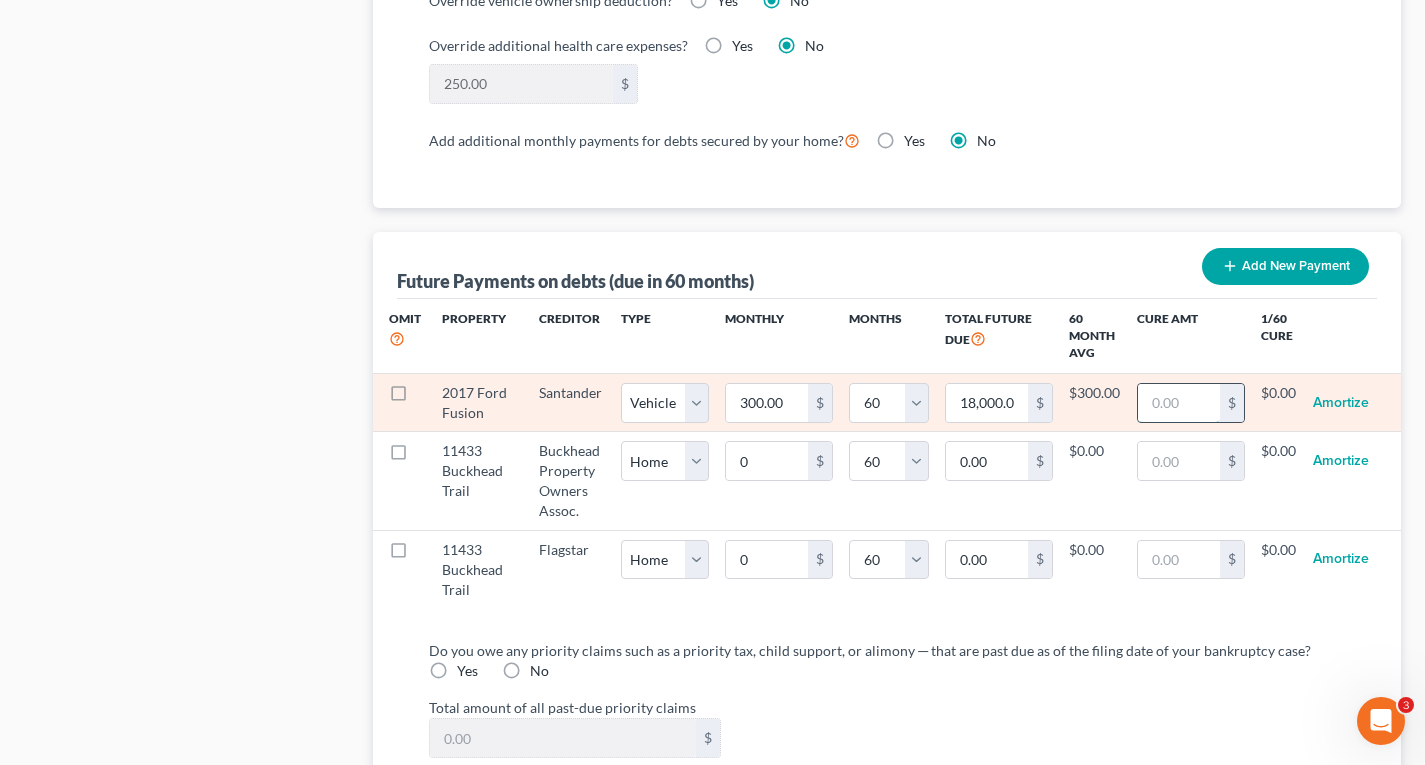 click at bounding box center [1179, 403] 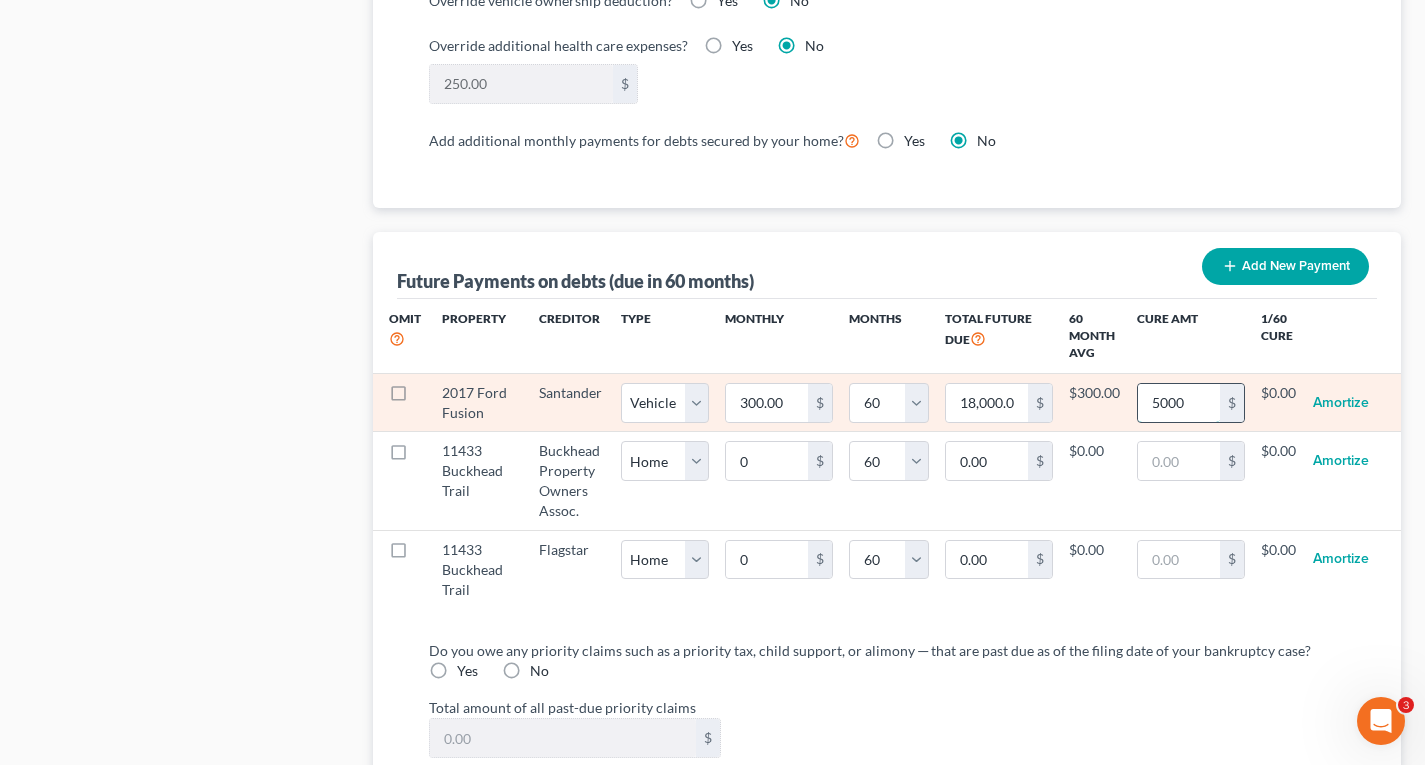 type on "5,000" 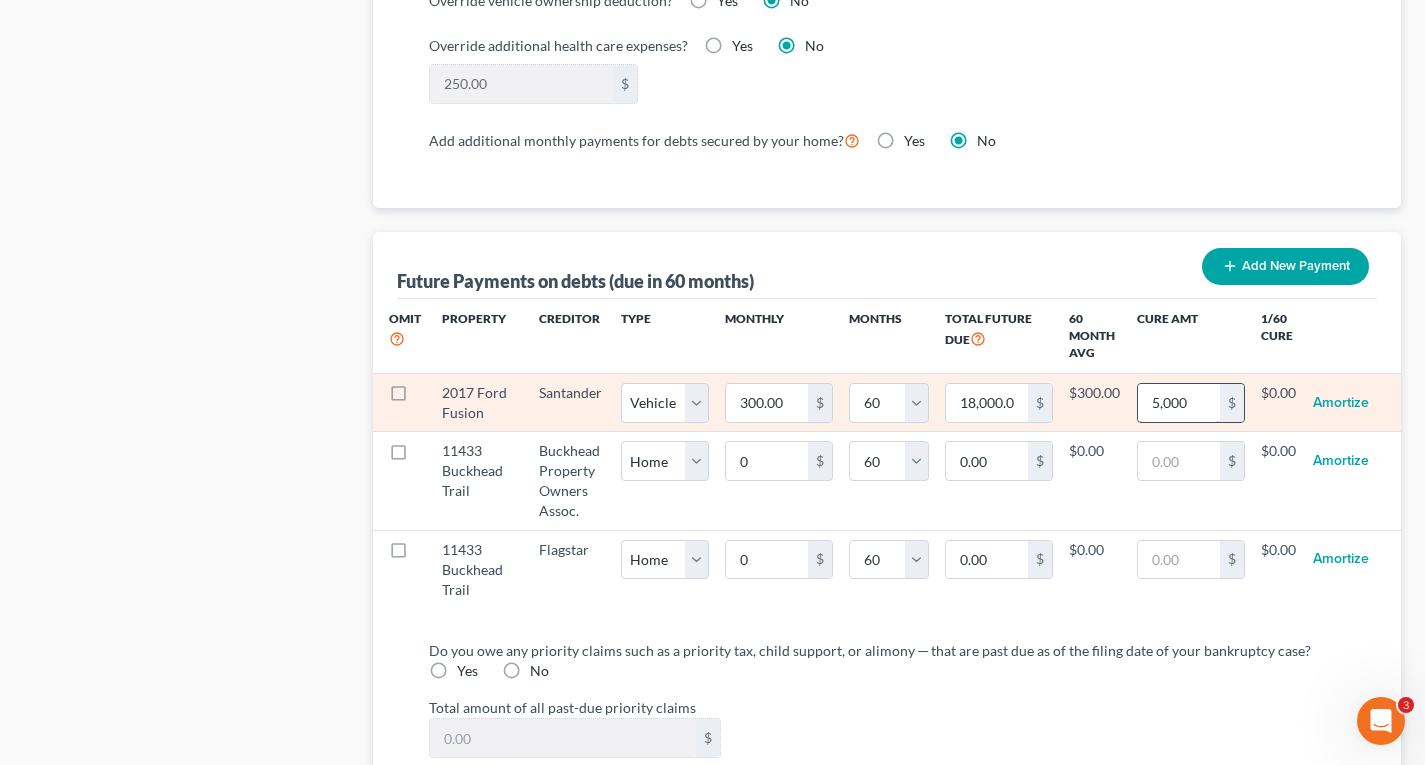 select on "1" 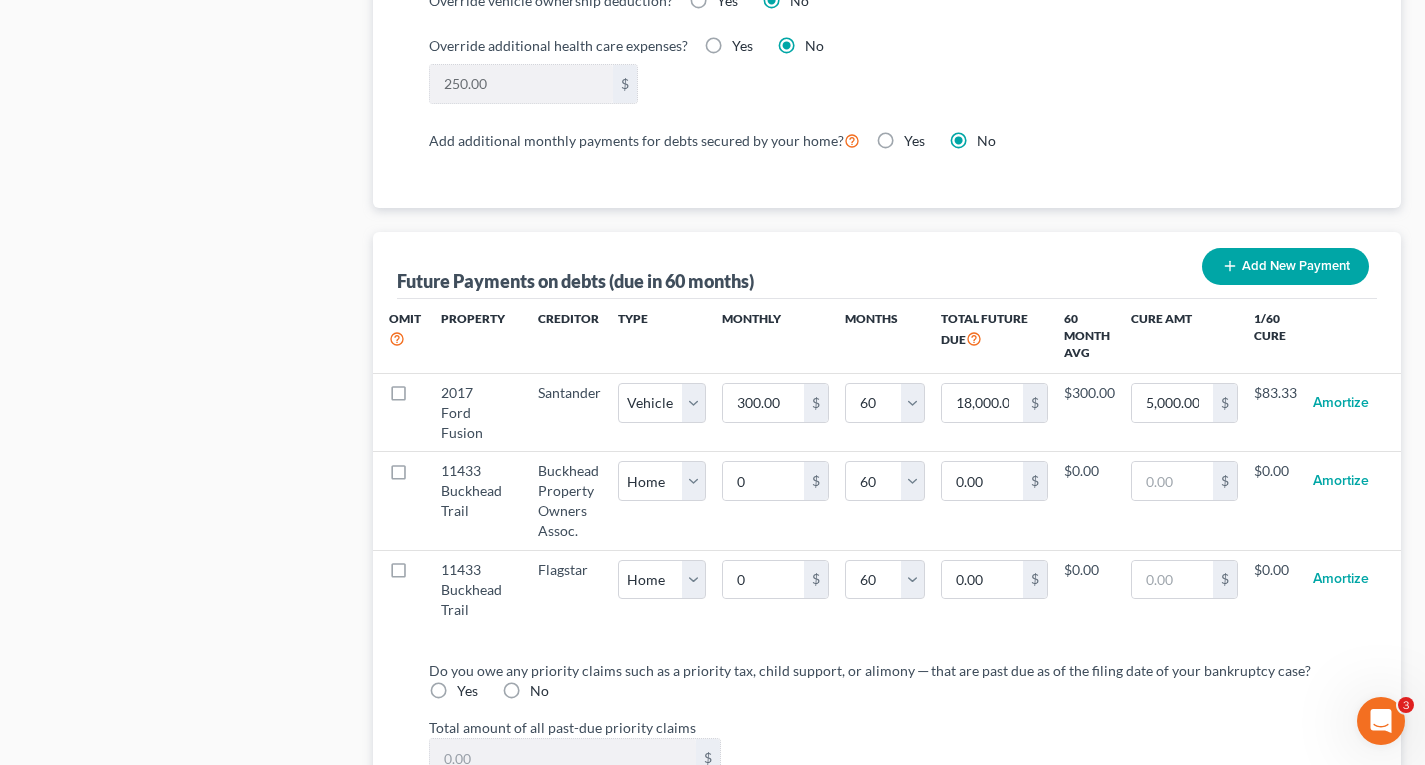 select on "1" 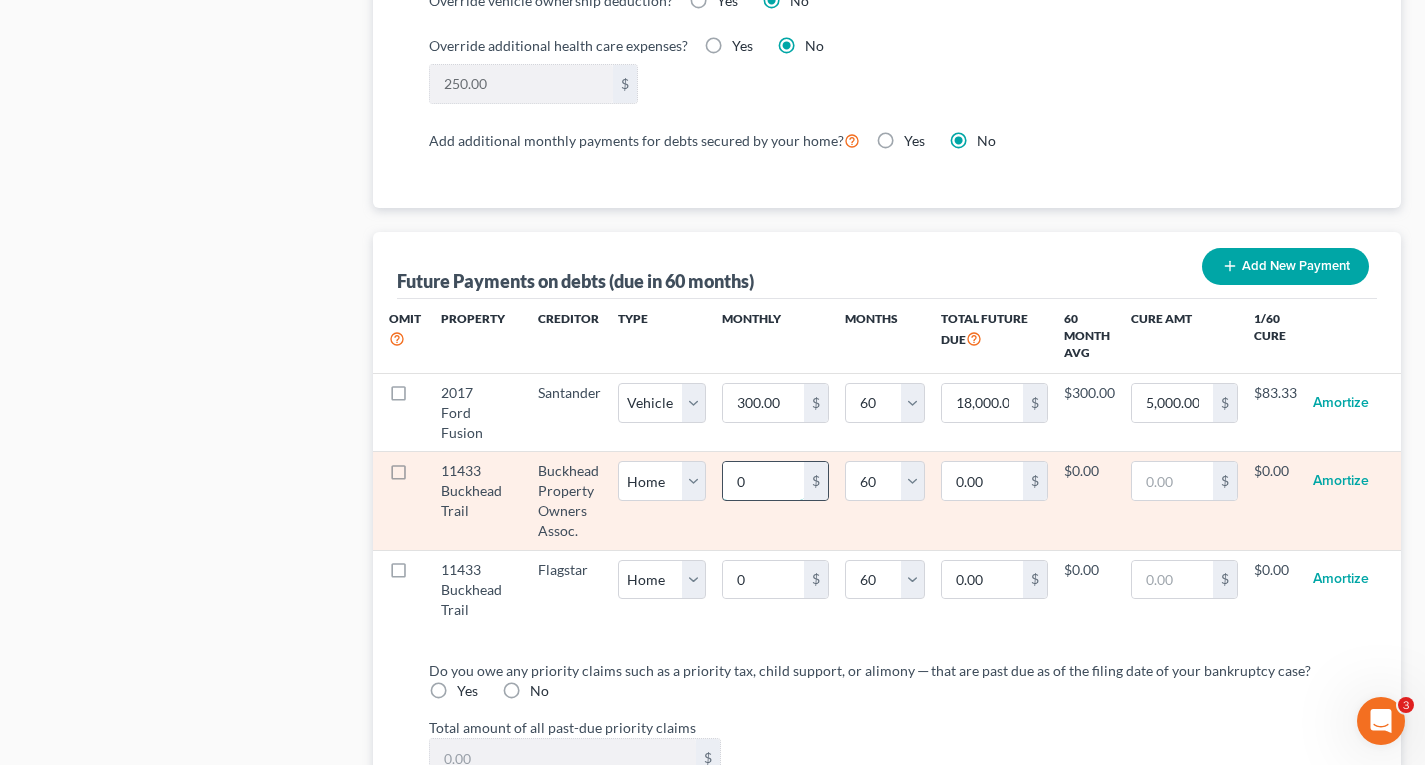 click on "0" at bounding box center (763, 481) 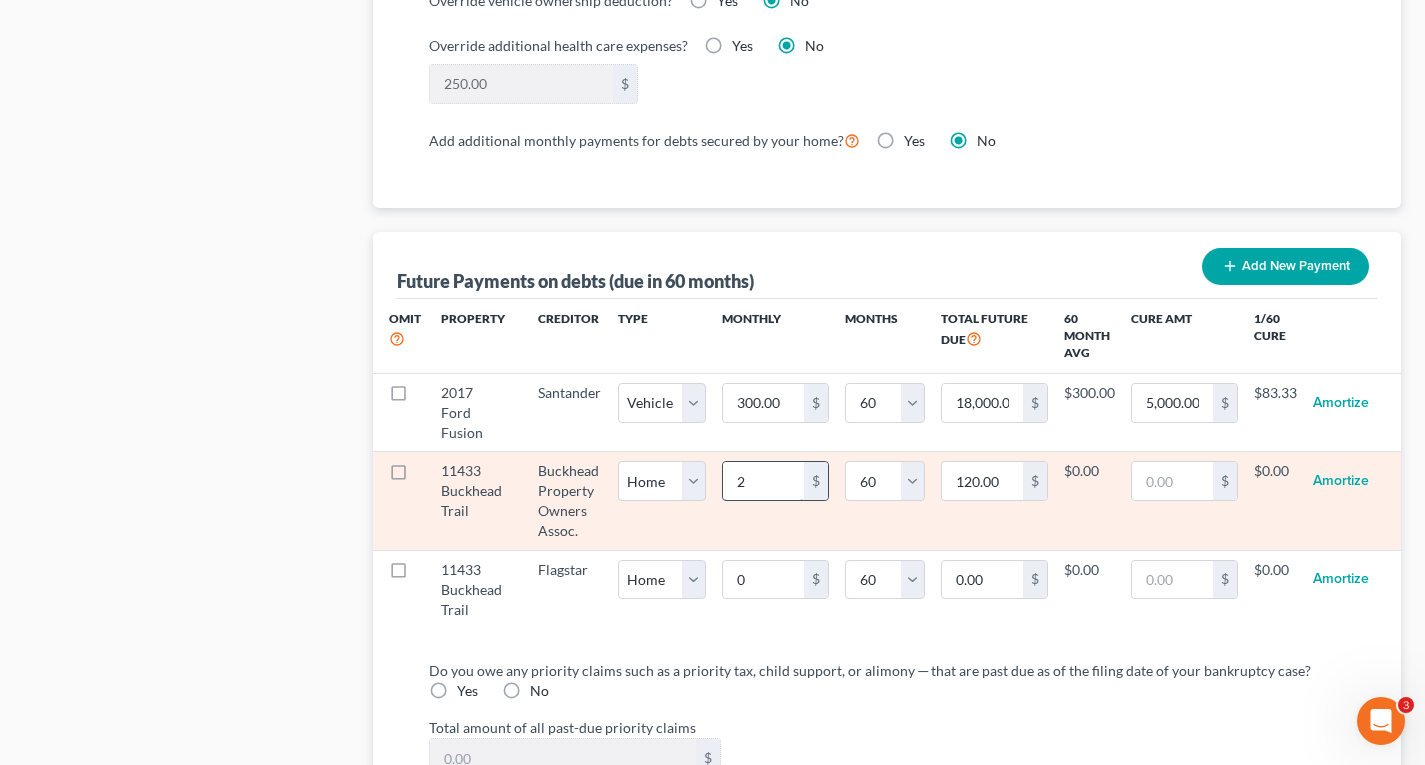 type on "21" 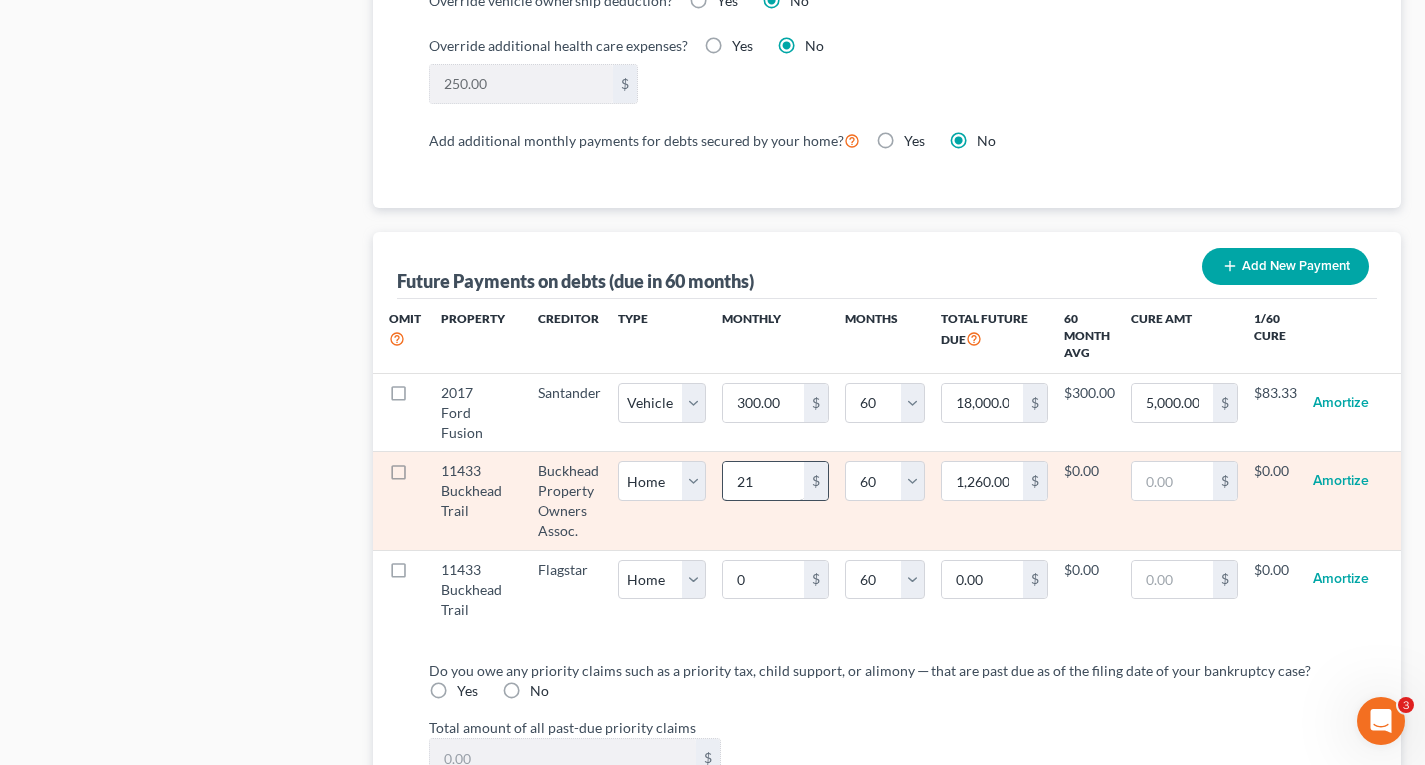 select on "0" 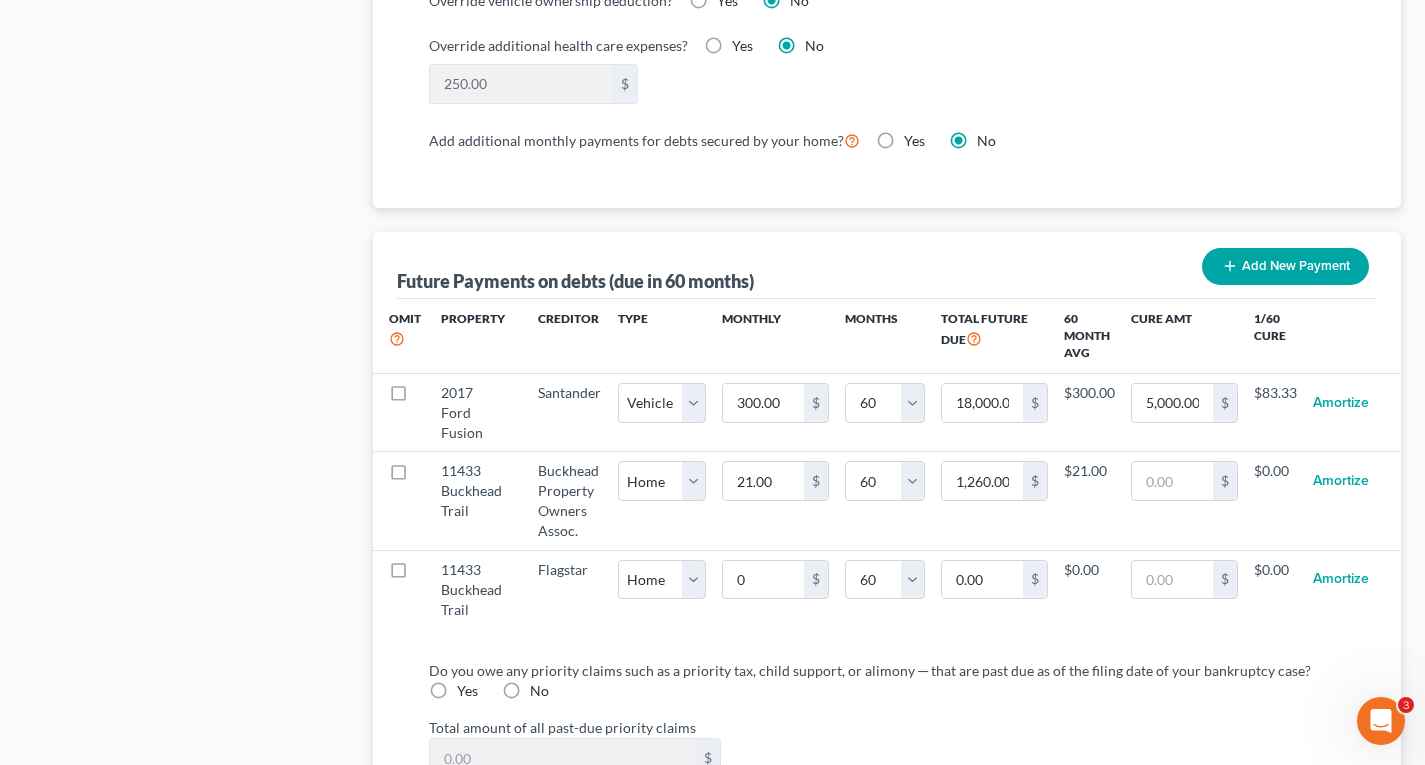 select on "0" 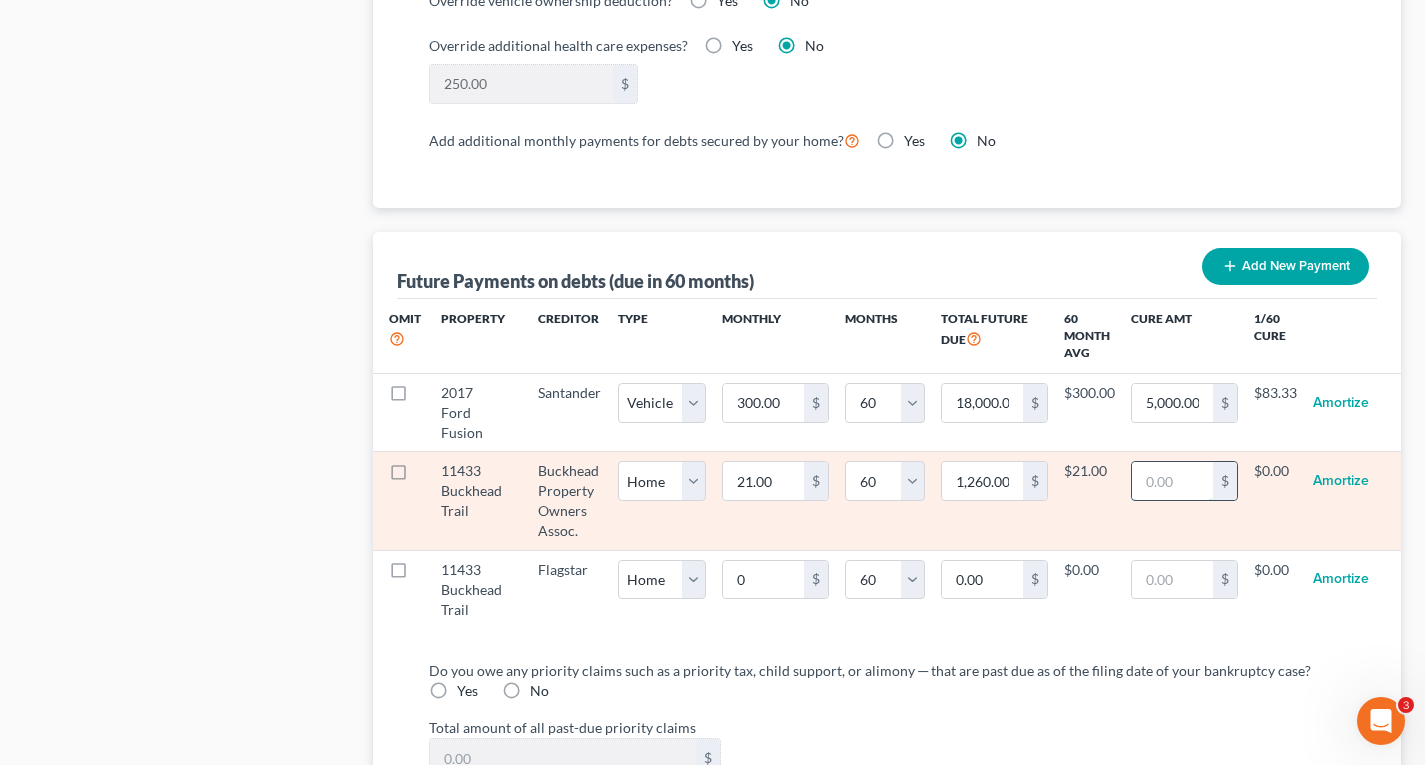 click at bounding box center [1172, 481] 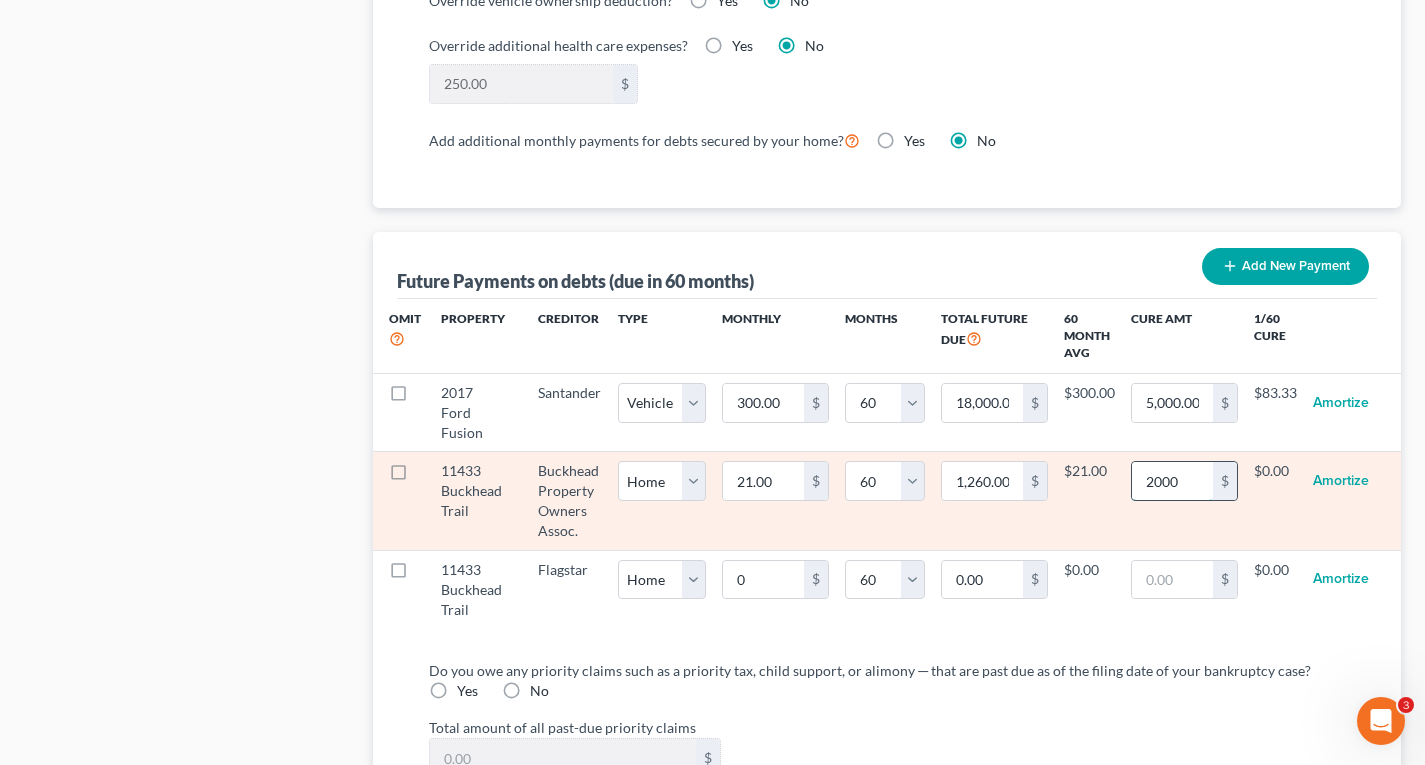 type on "2,000" 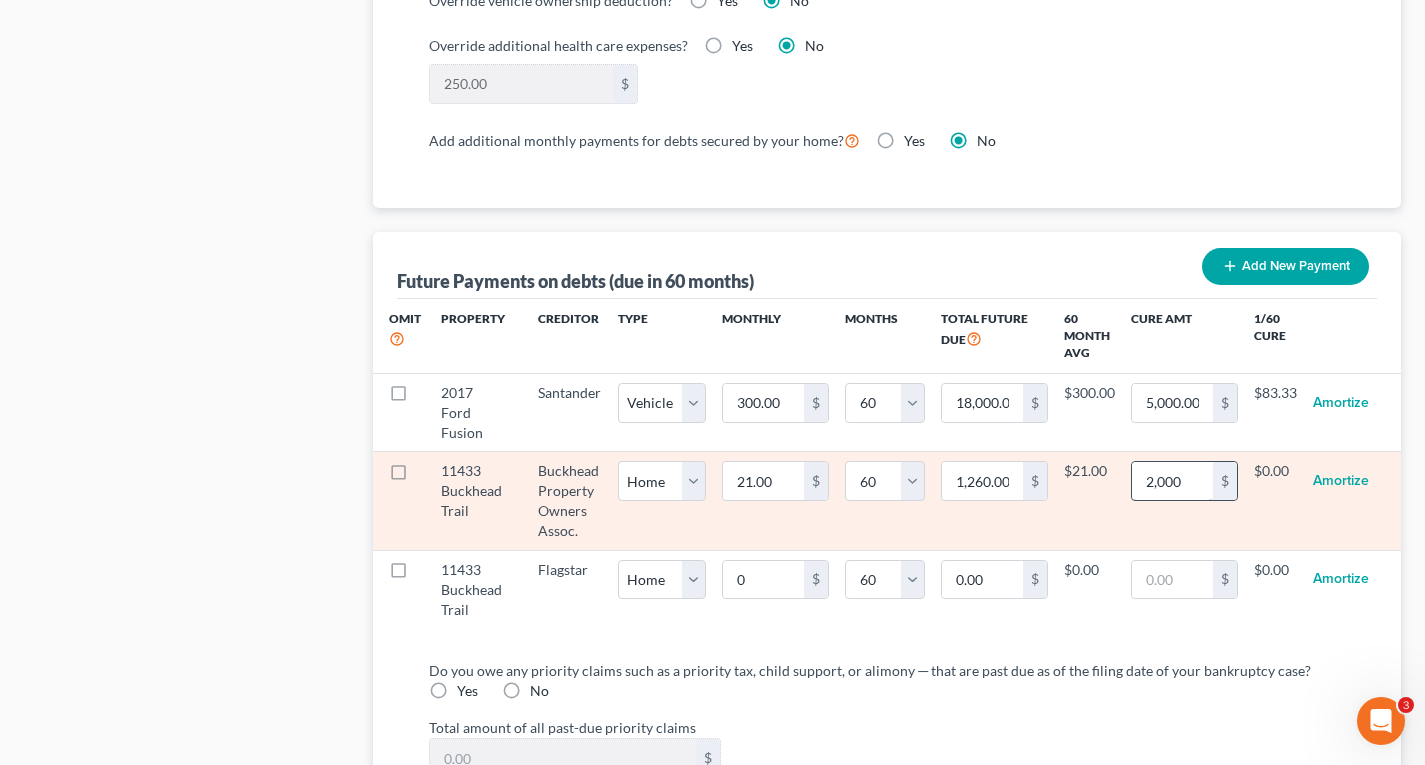select on "0" 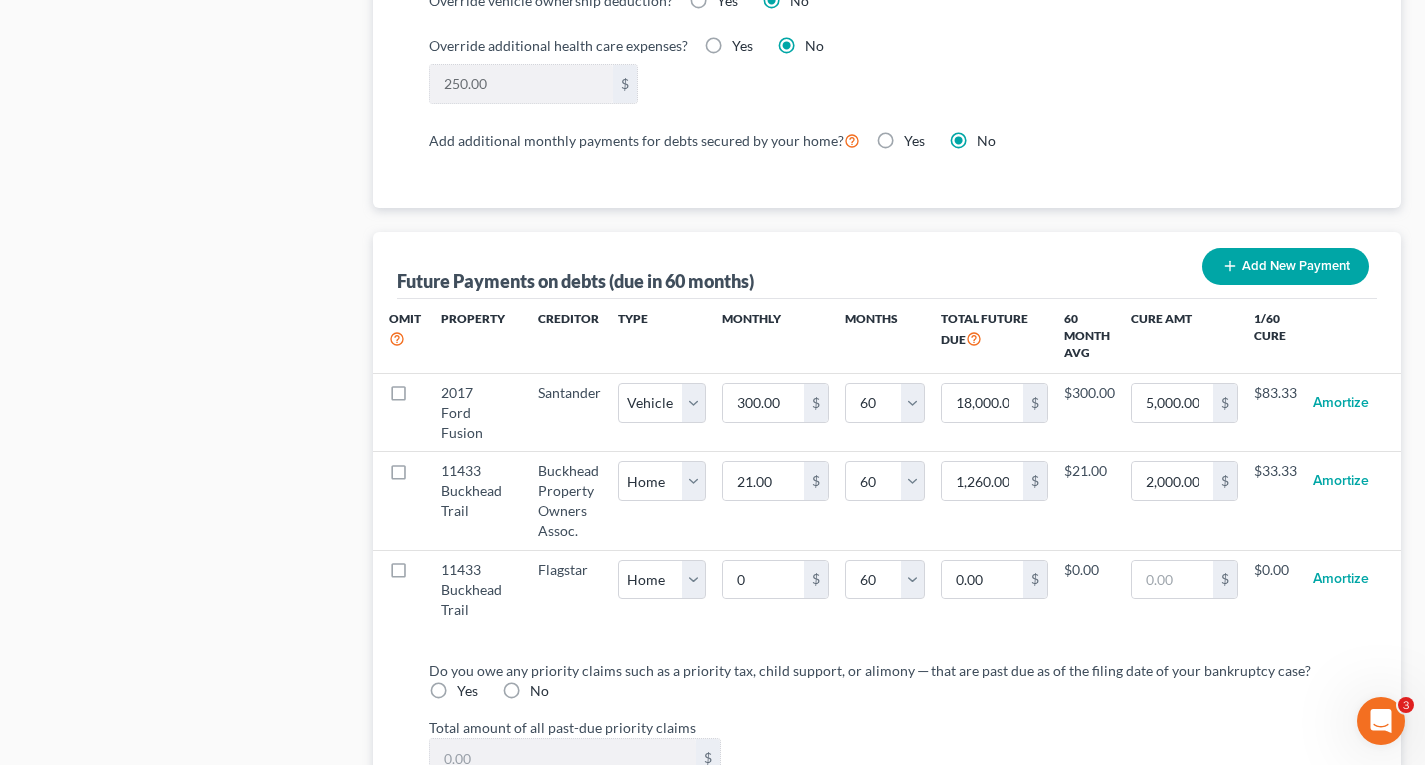 select on "0" 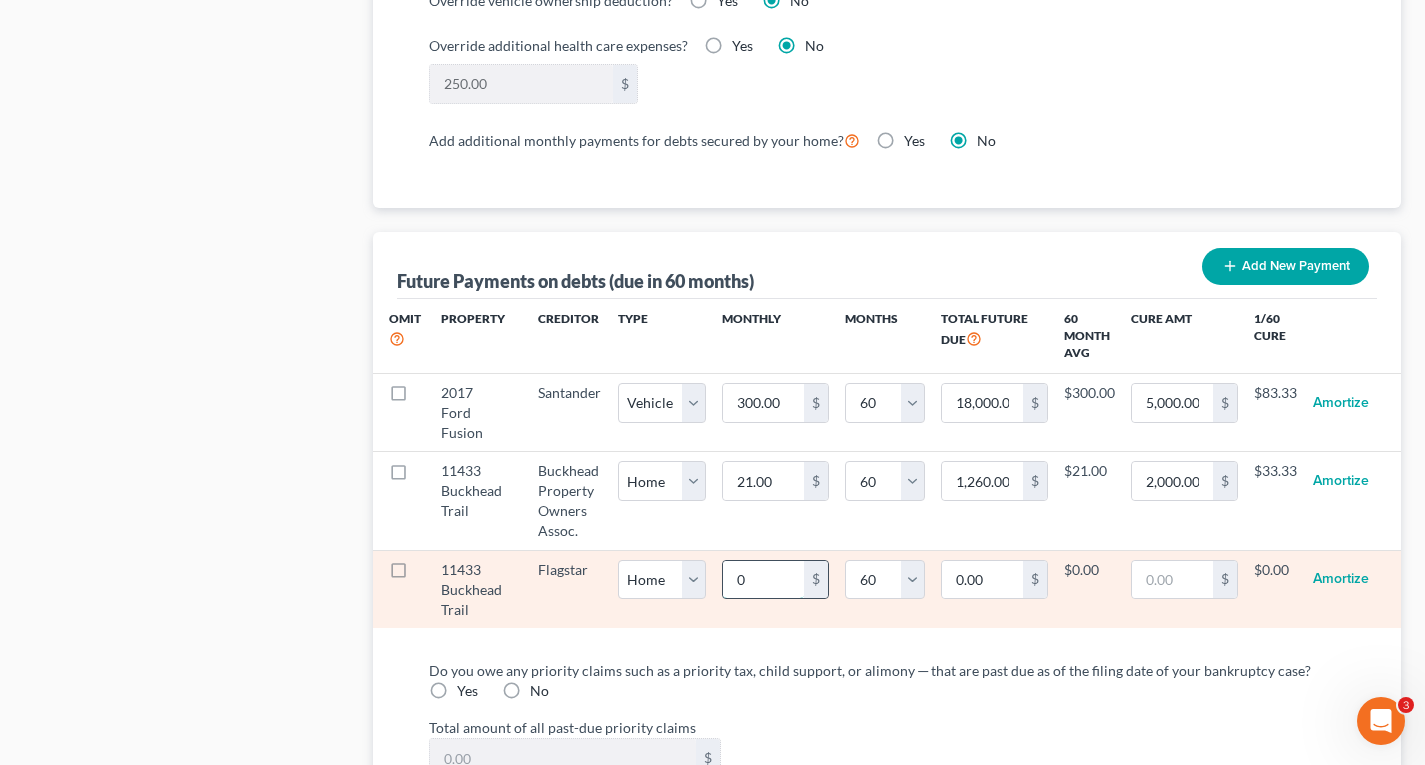 click on "0" at bounding box center [763, 580] 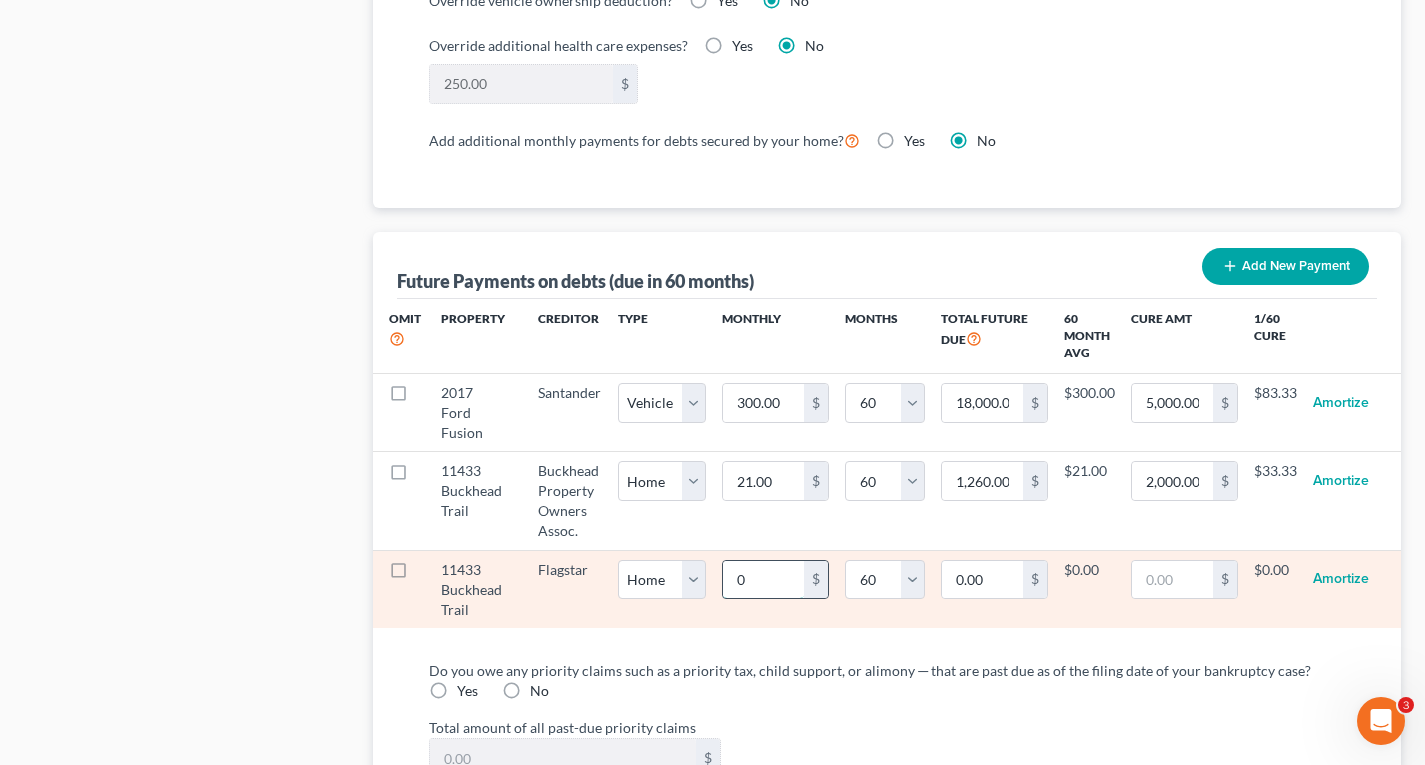 type on "1" 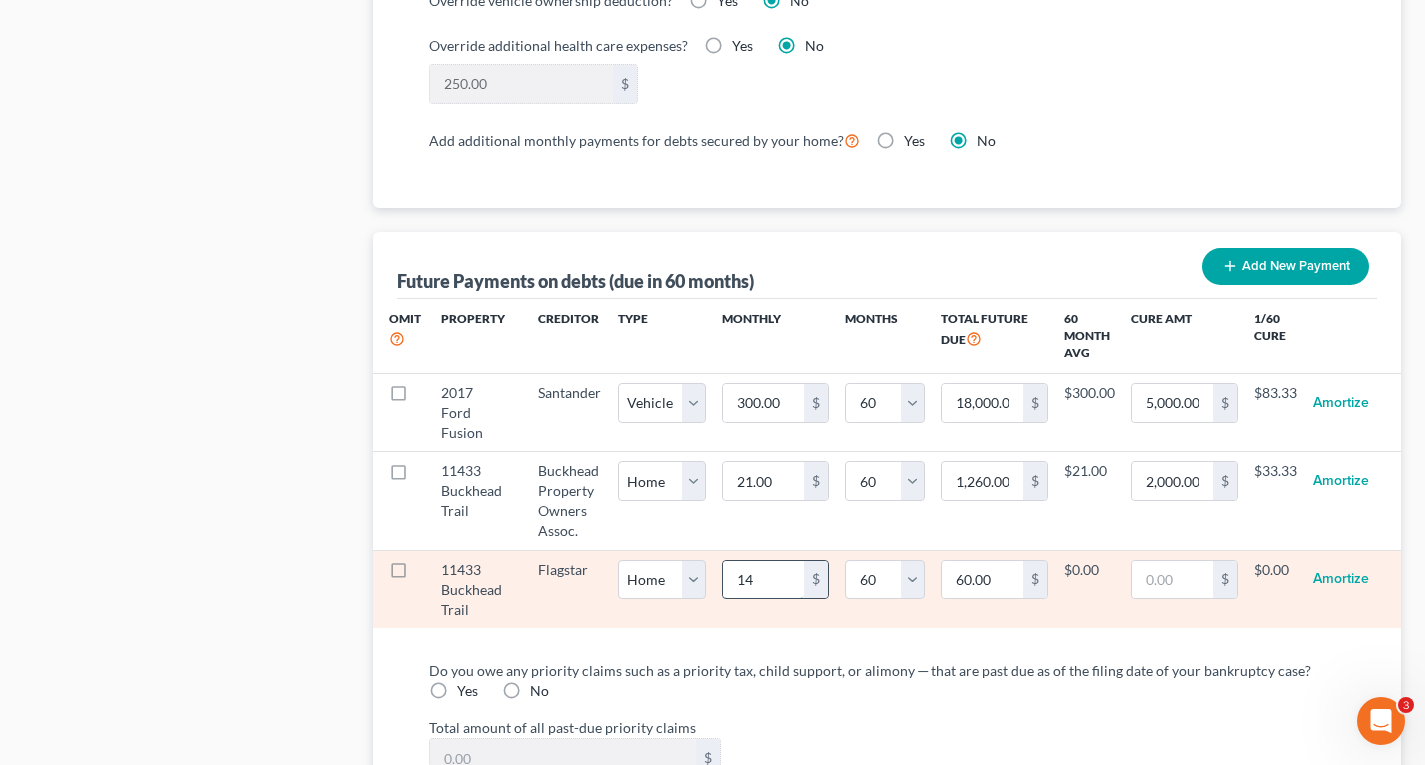 type on "147" 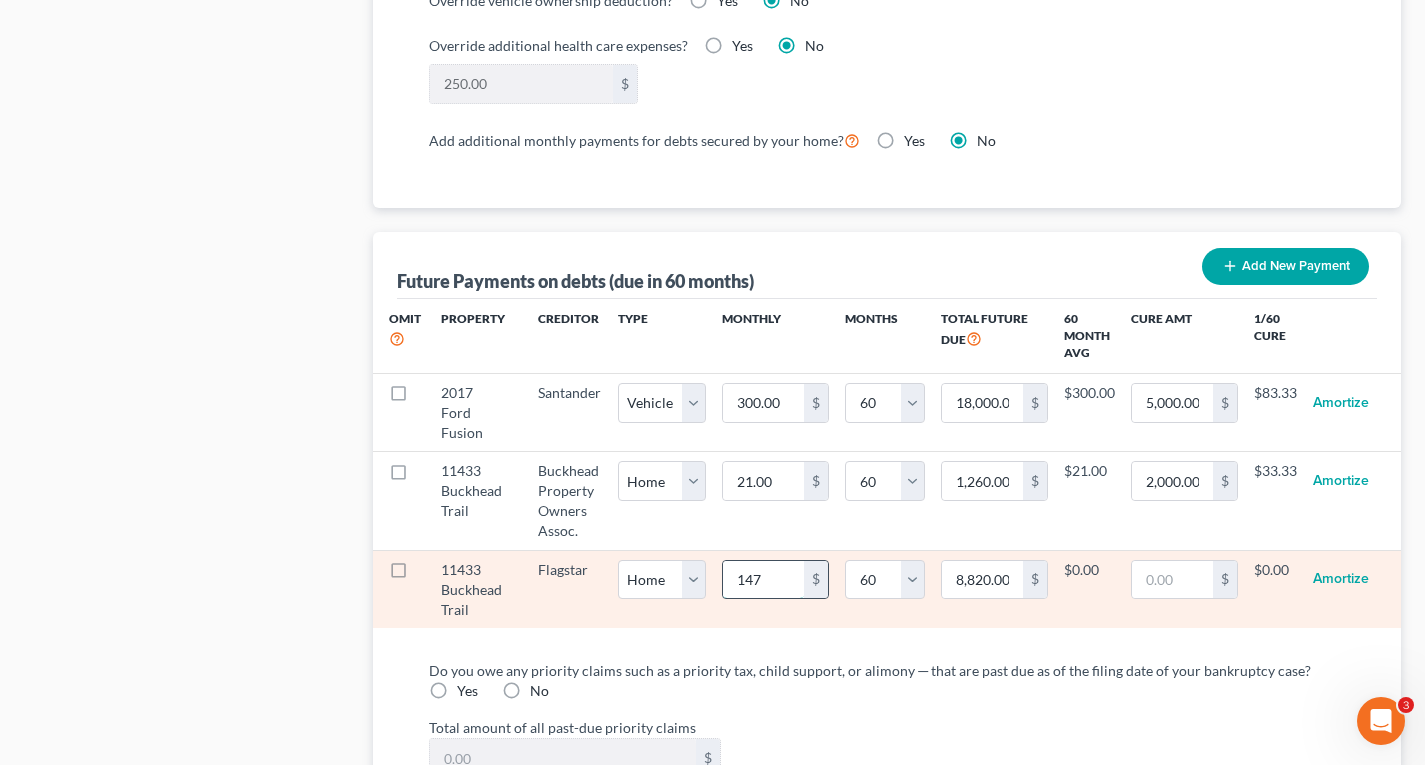 type on "1470" 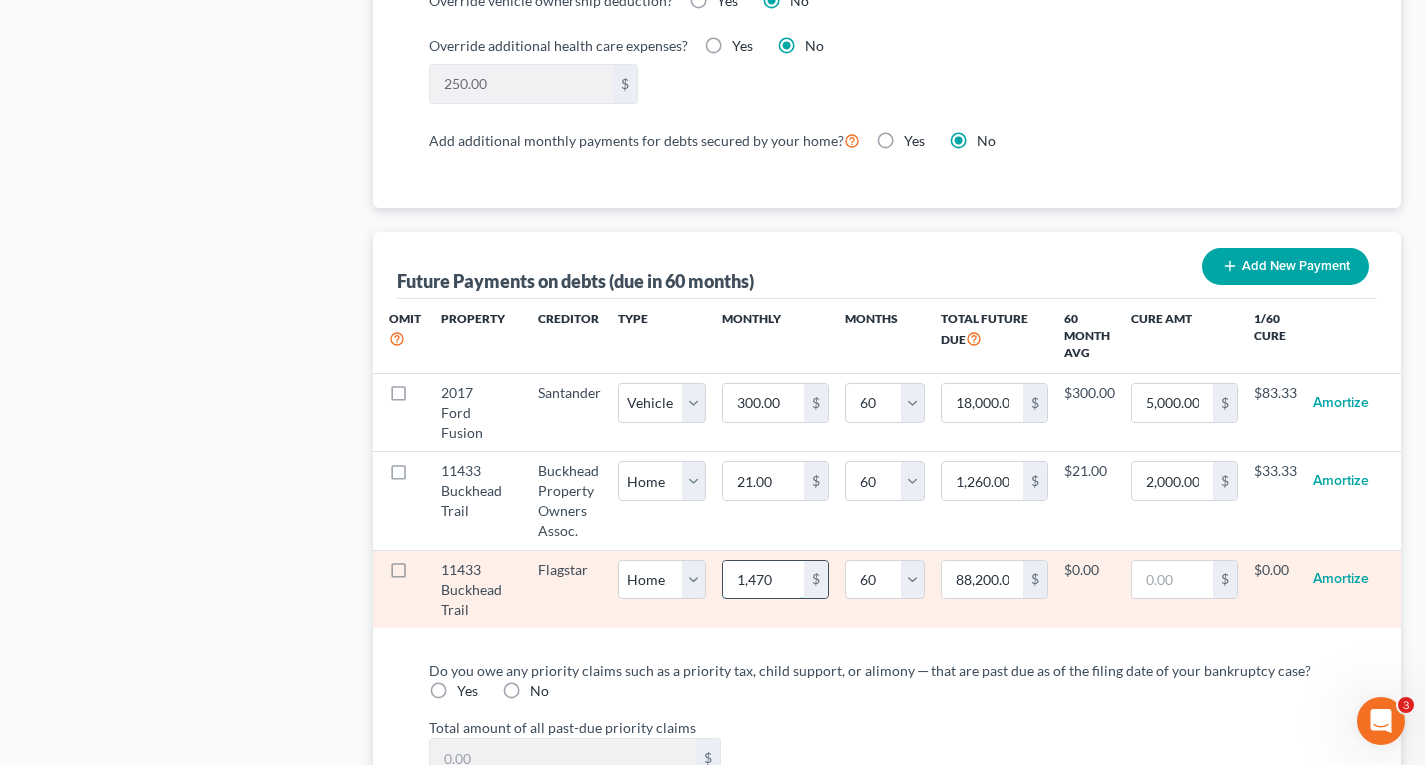 type on "1,4700" 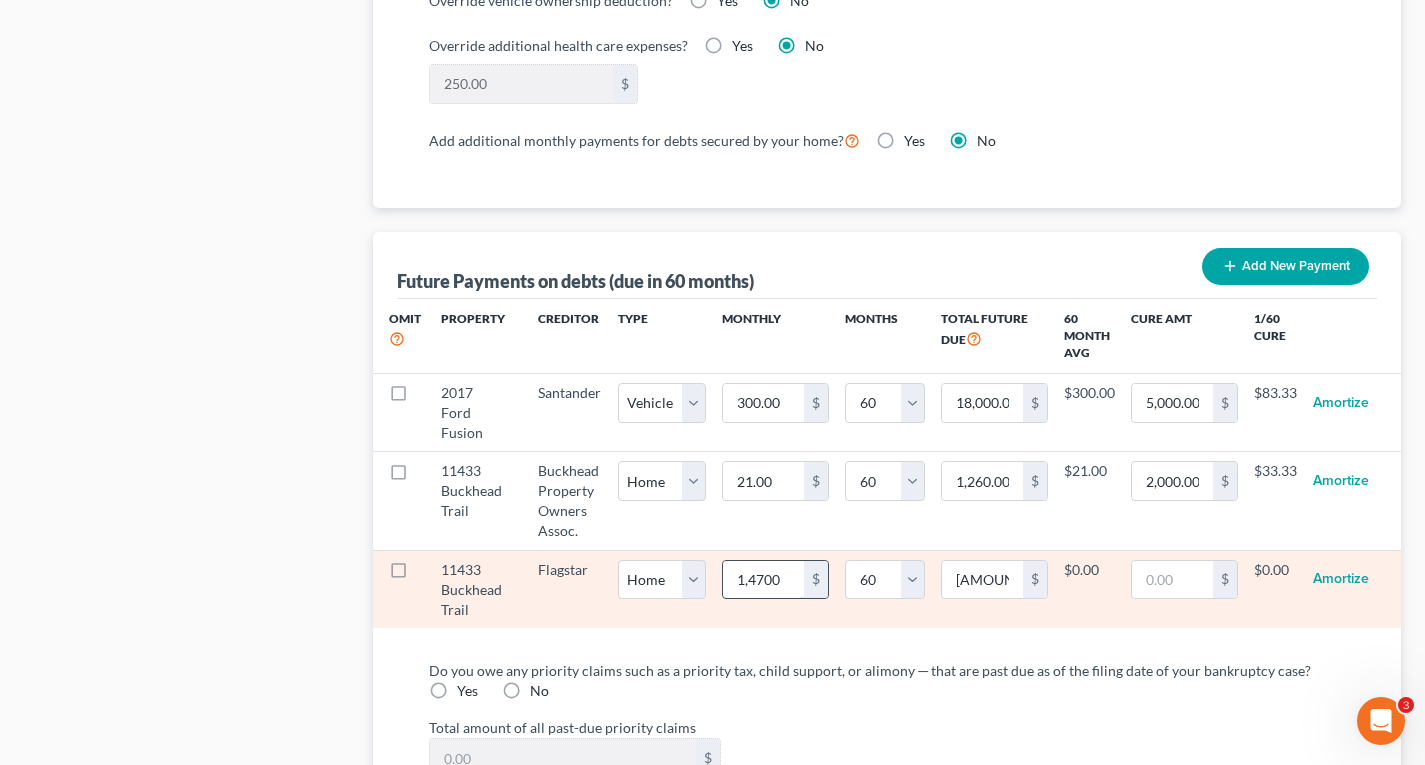 type on "14,700" 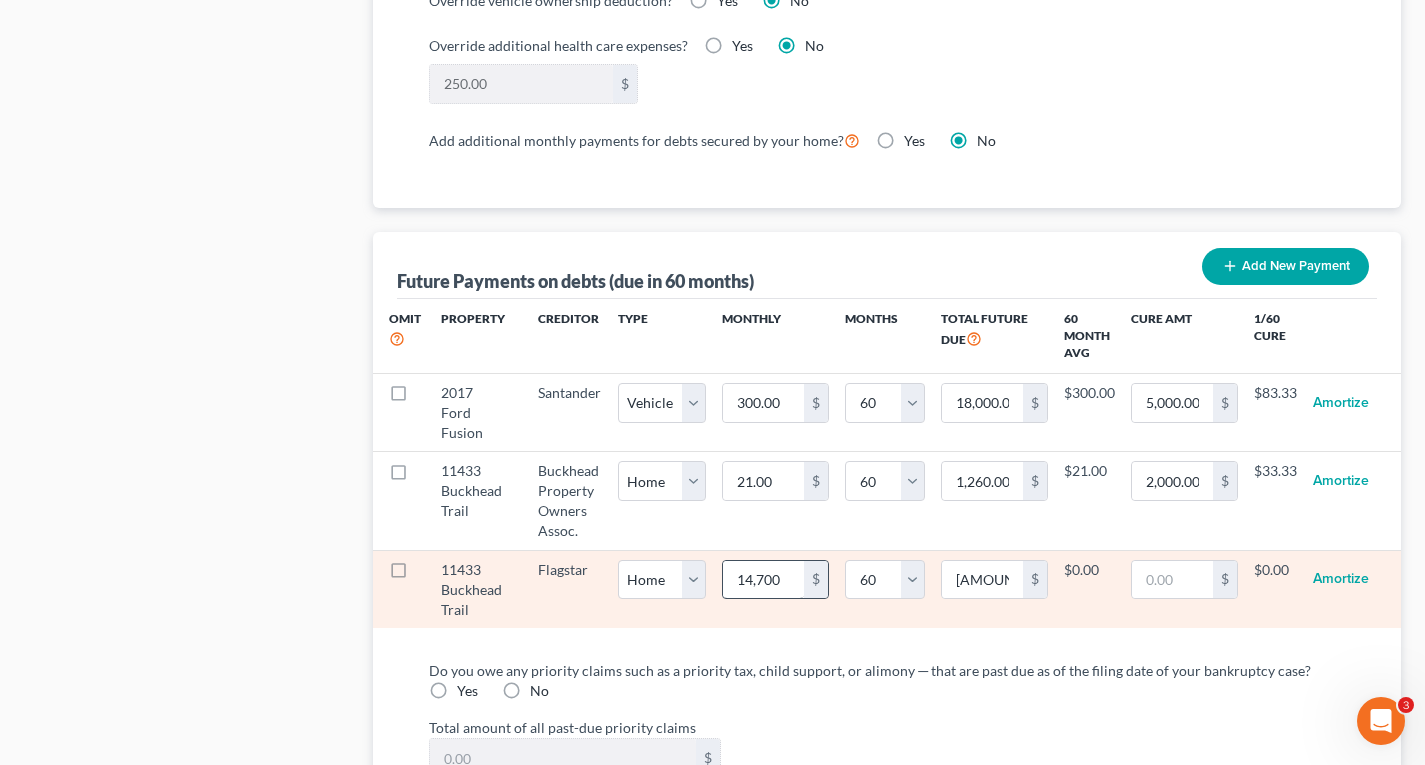 select on "0" 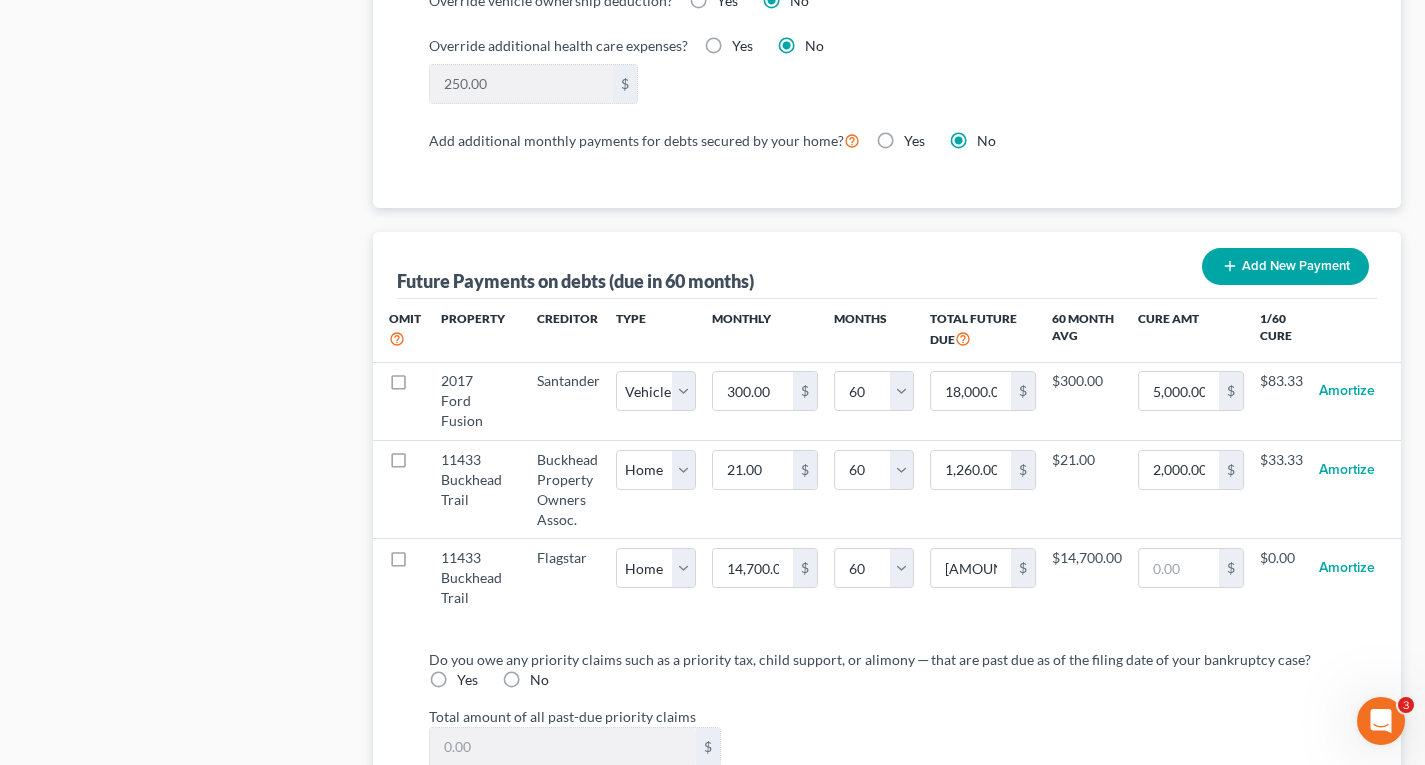select on "0" 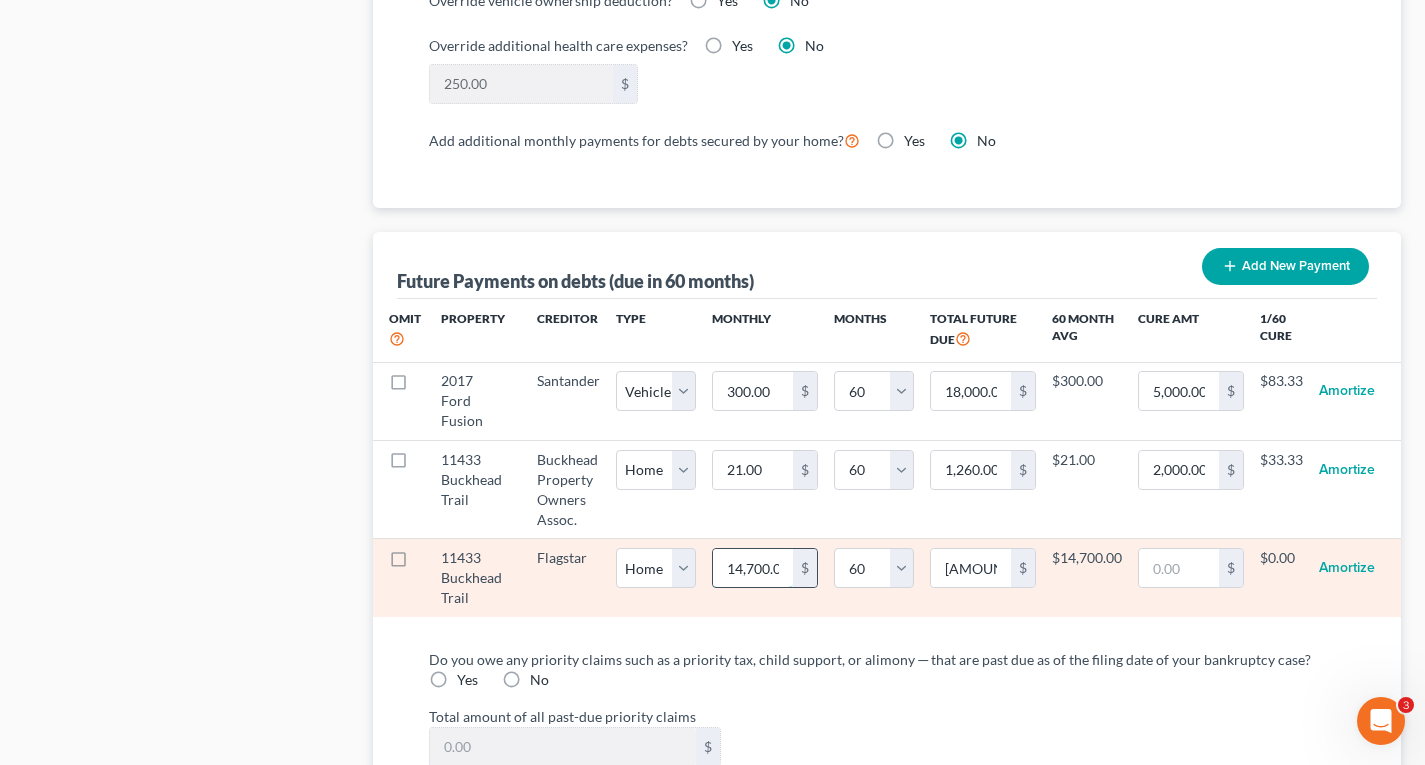 type on "1" 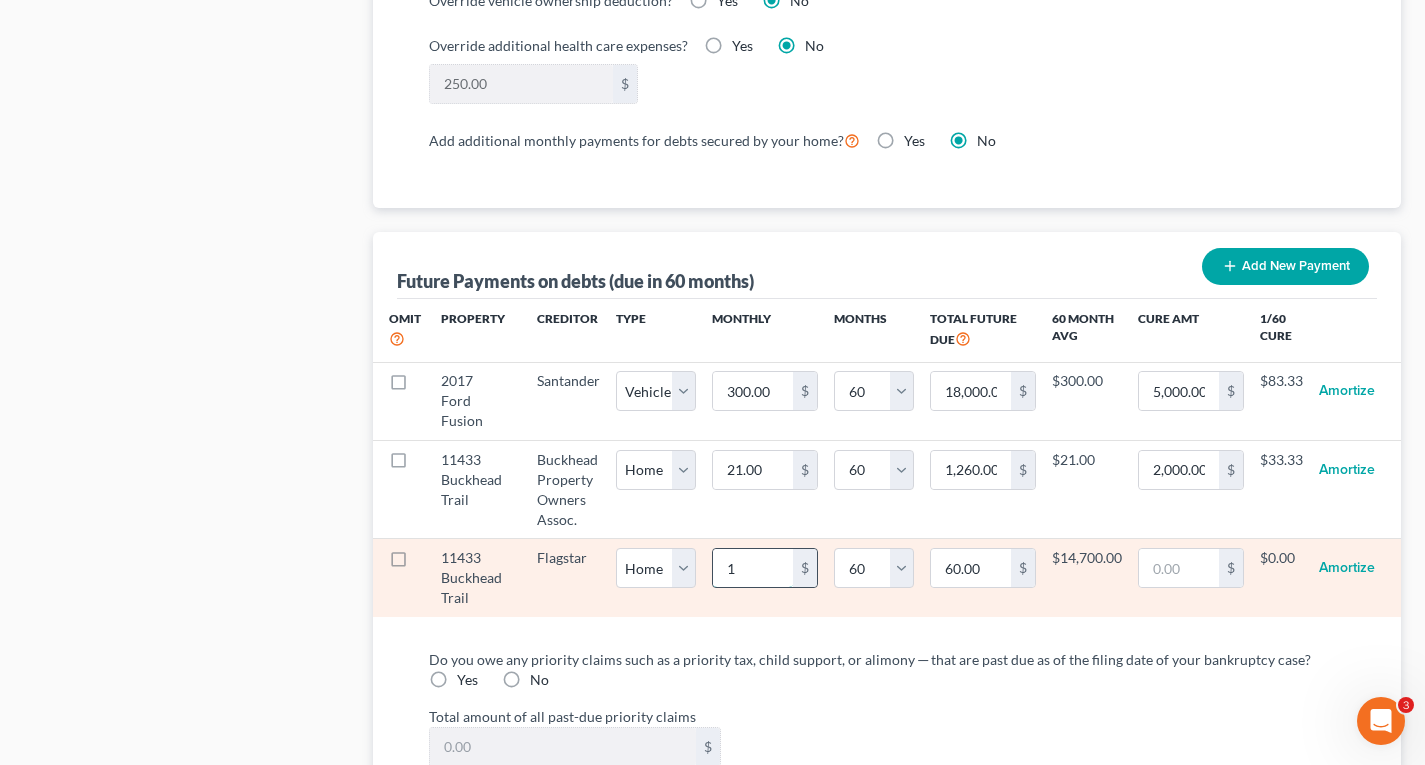 type on "17" 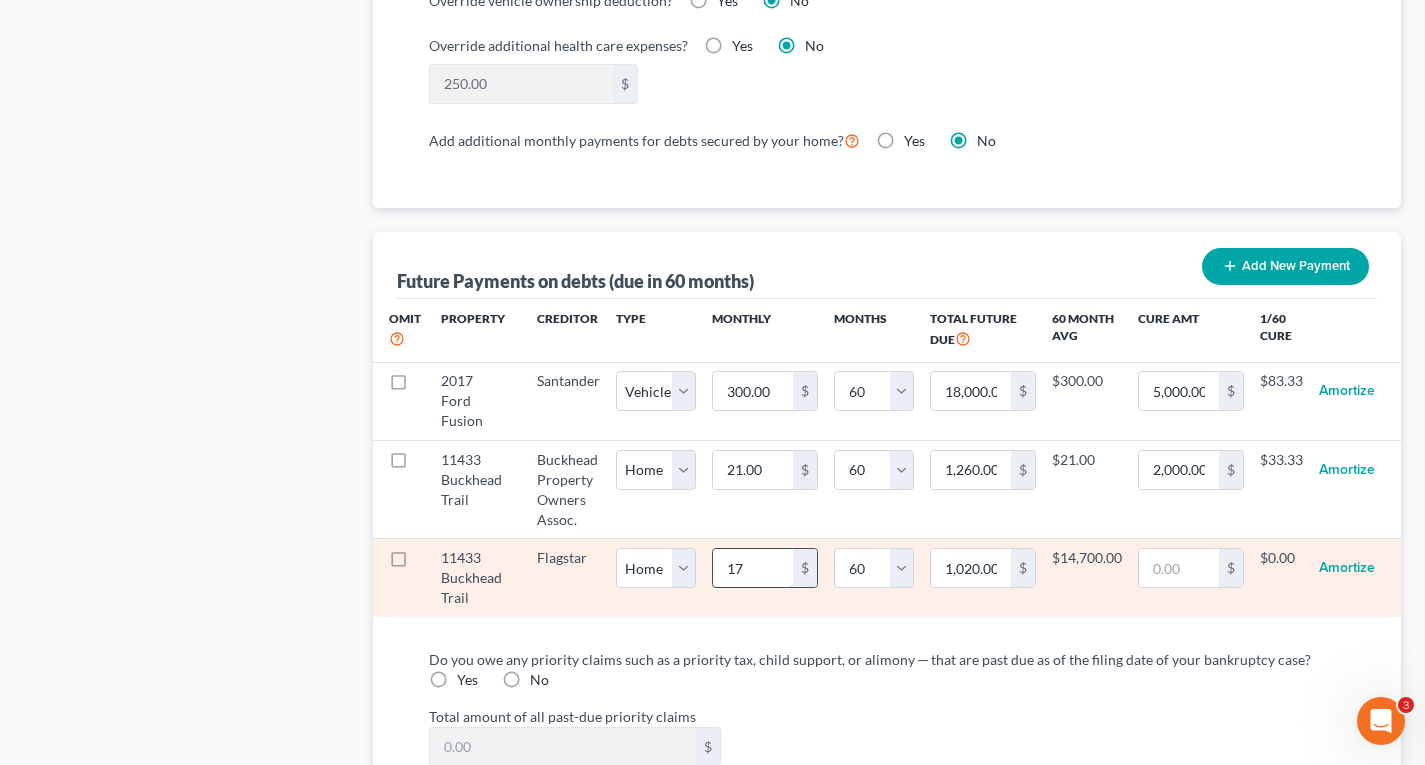 type on "170" 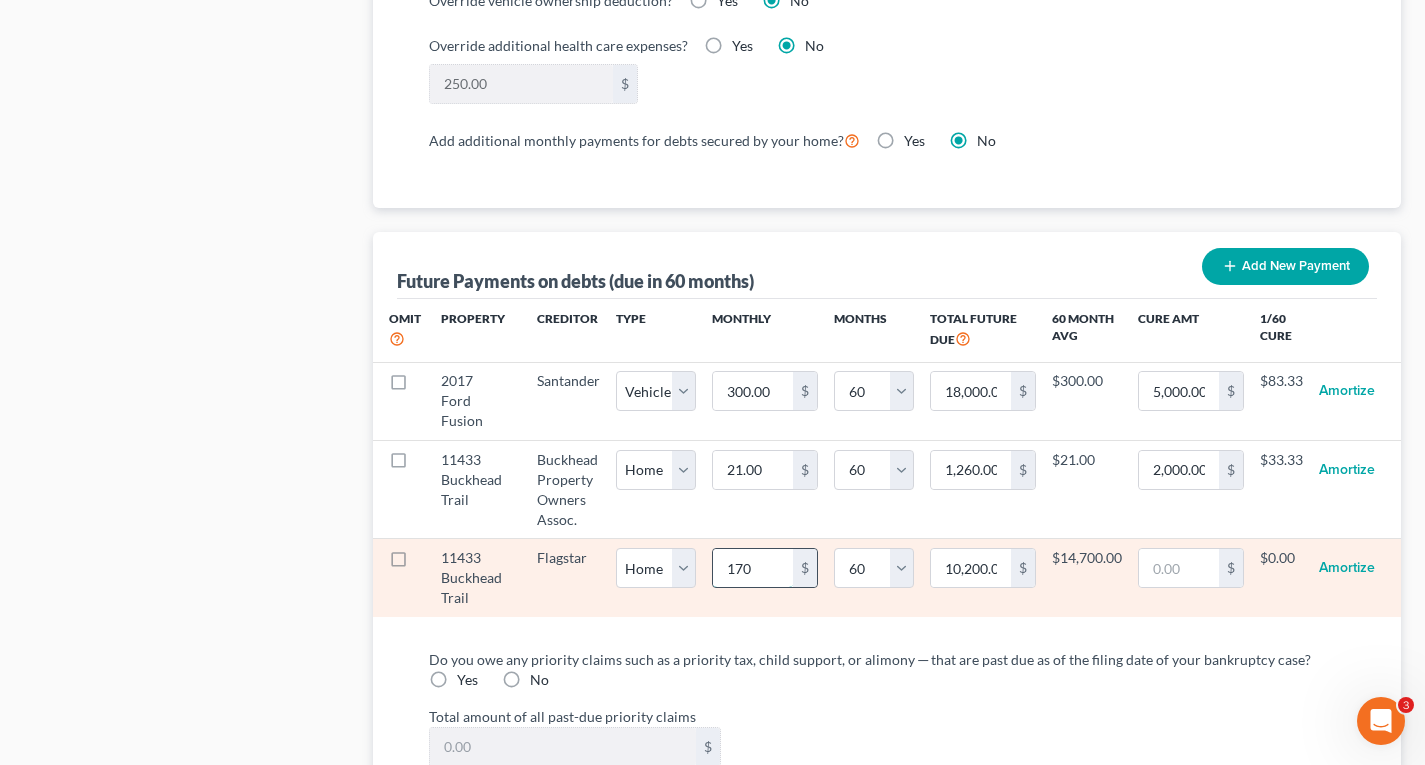 type on "1700" 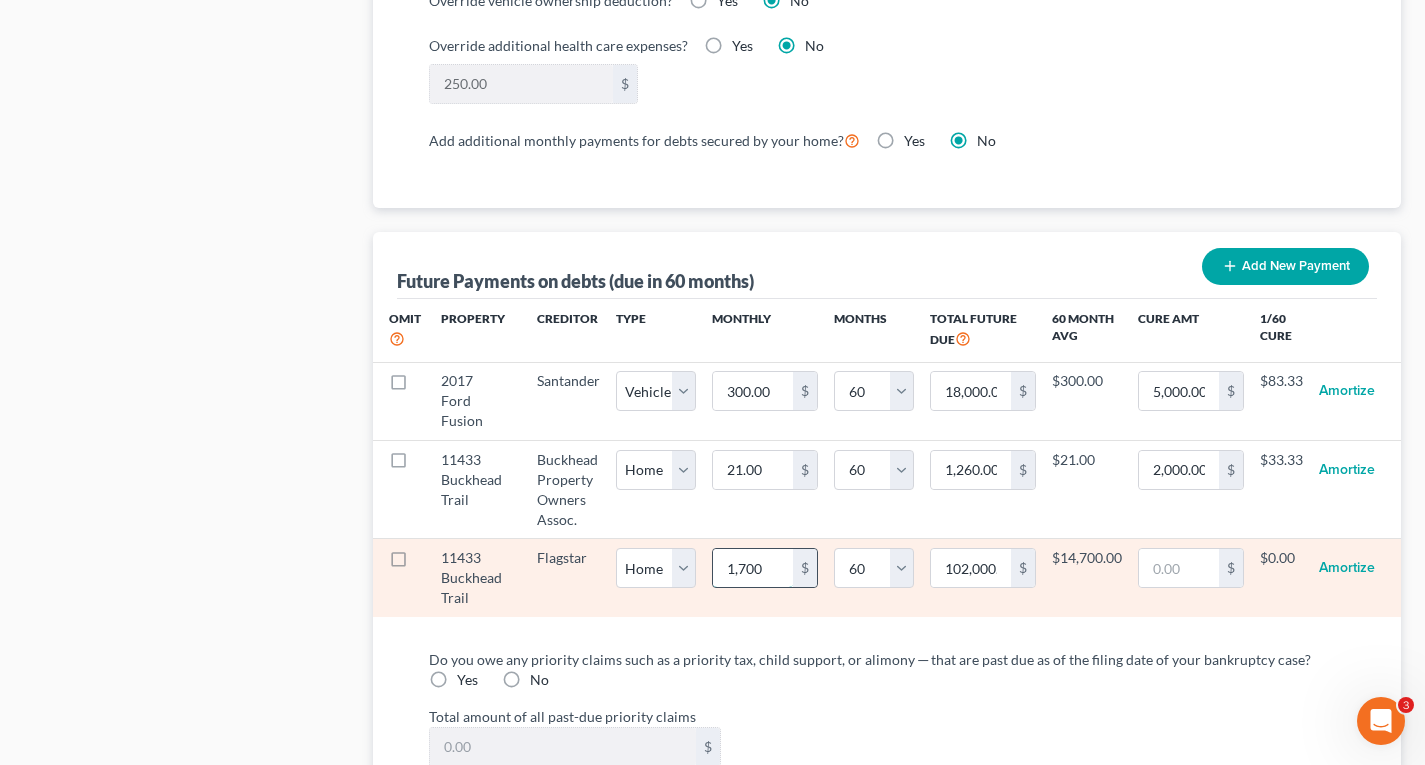 type on "1,700" 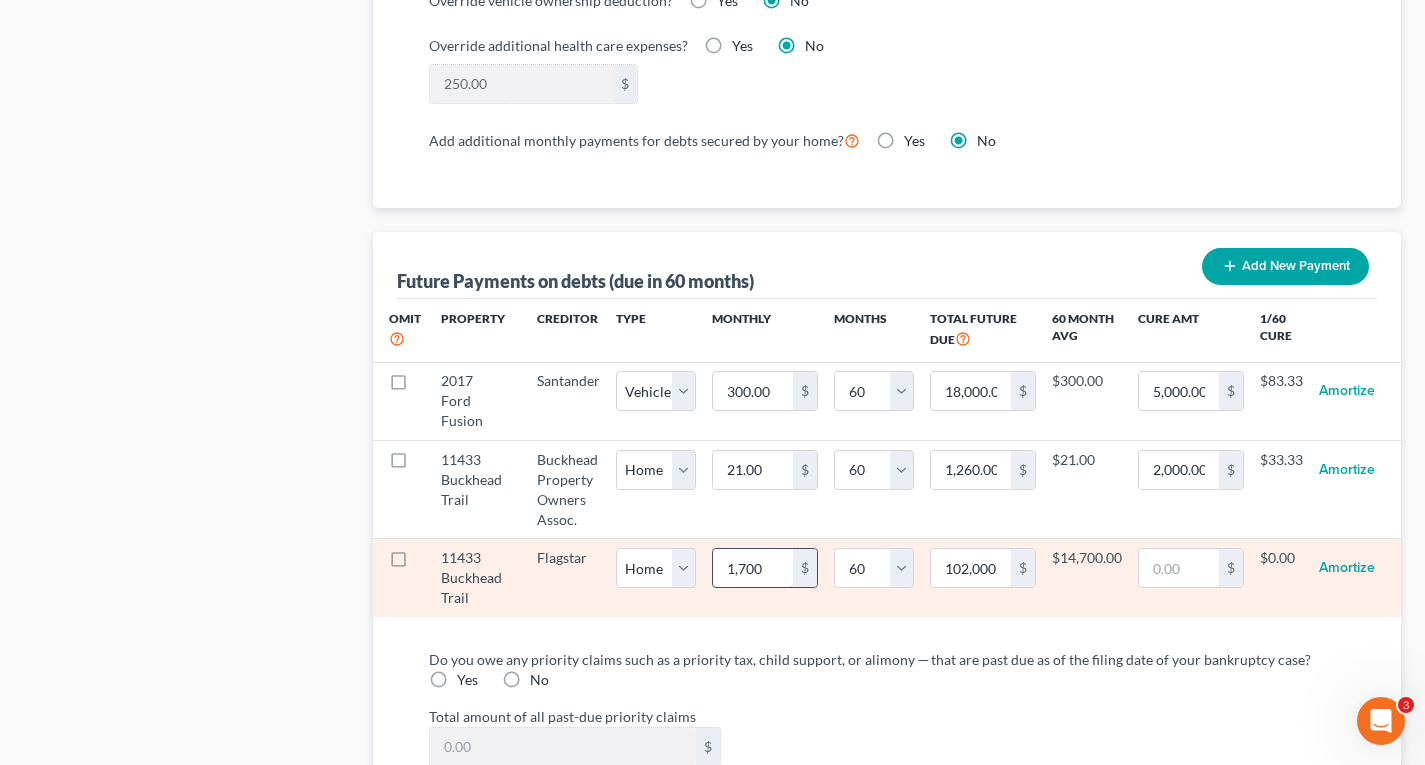 select on "0" 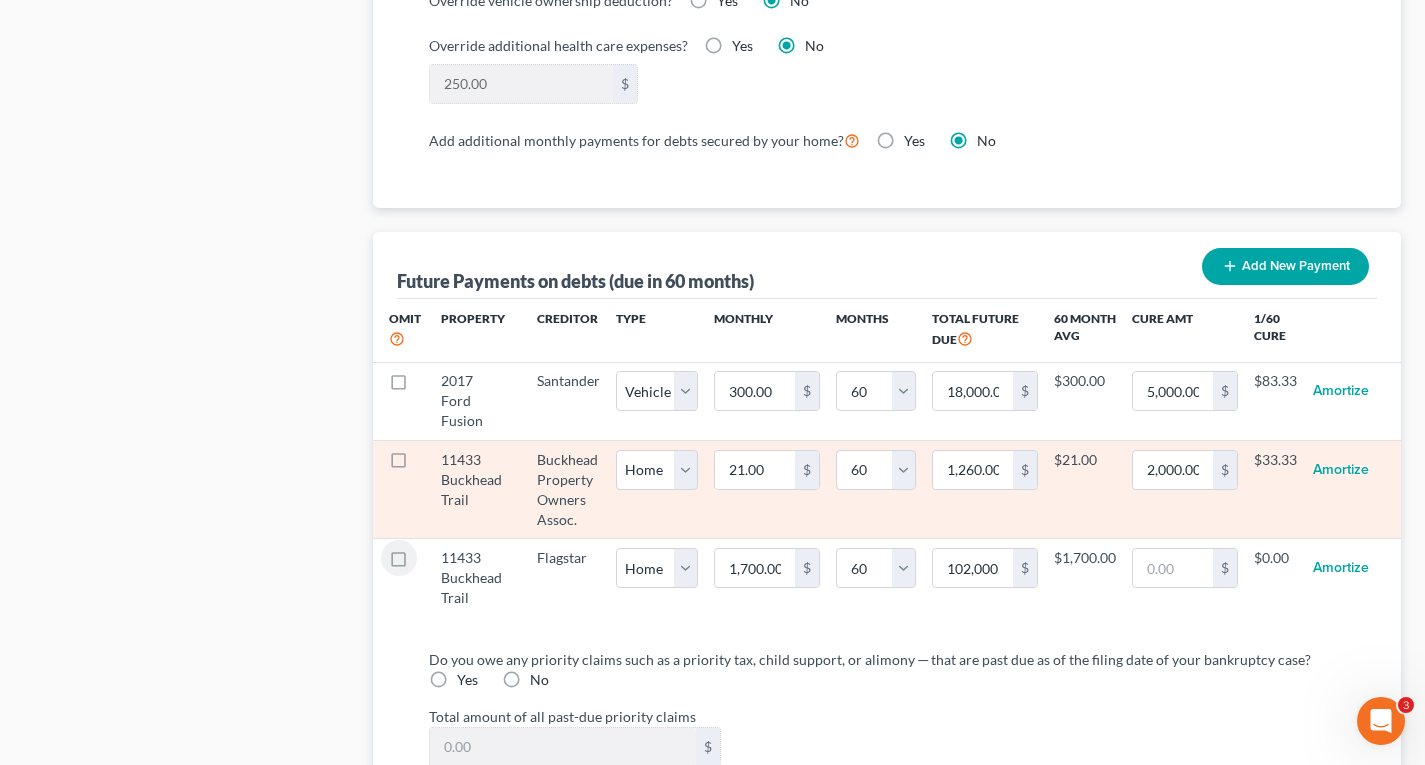 select on "0" 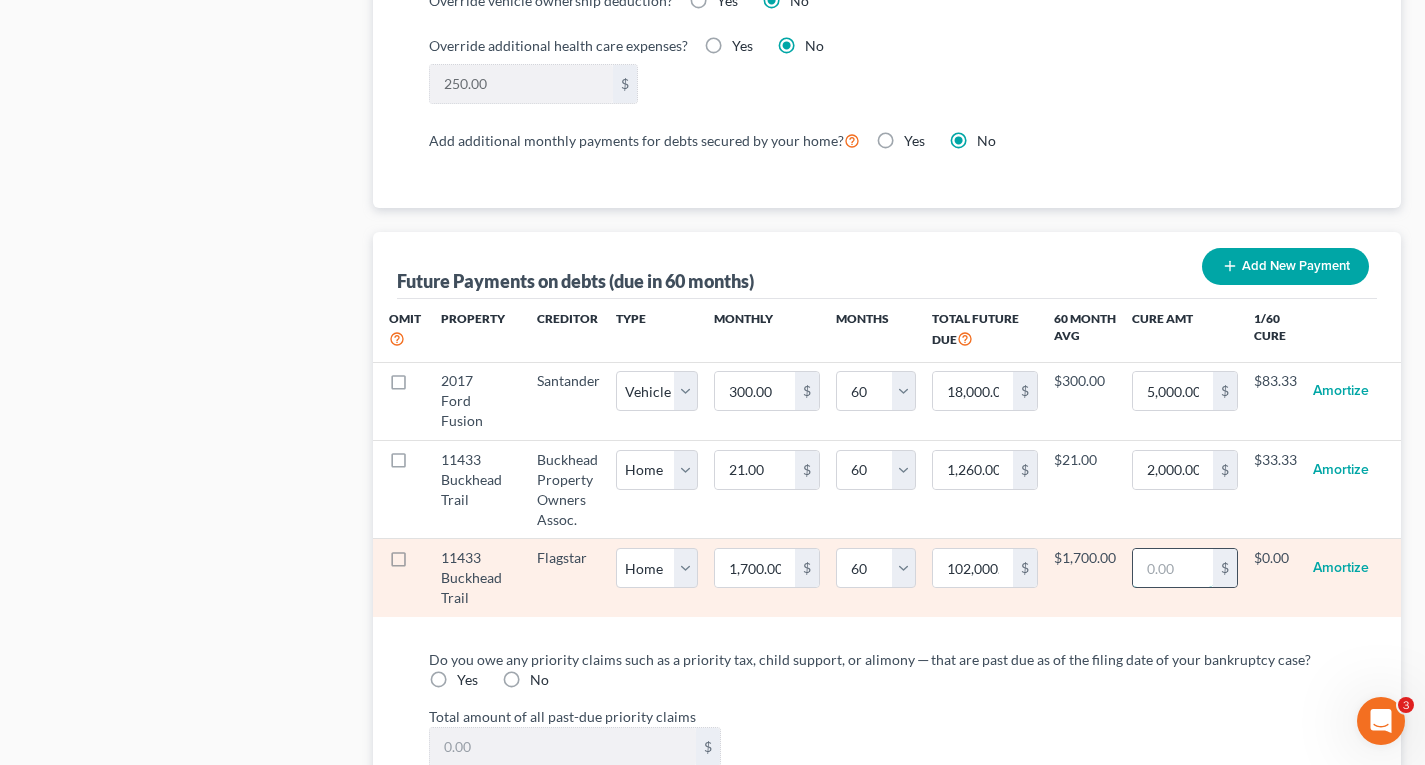 click at bounding box center (1173, 568) 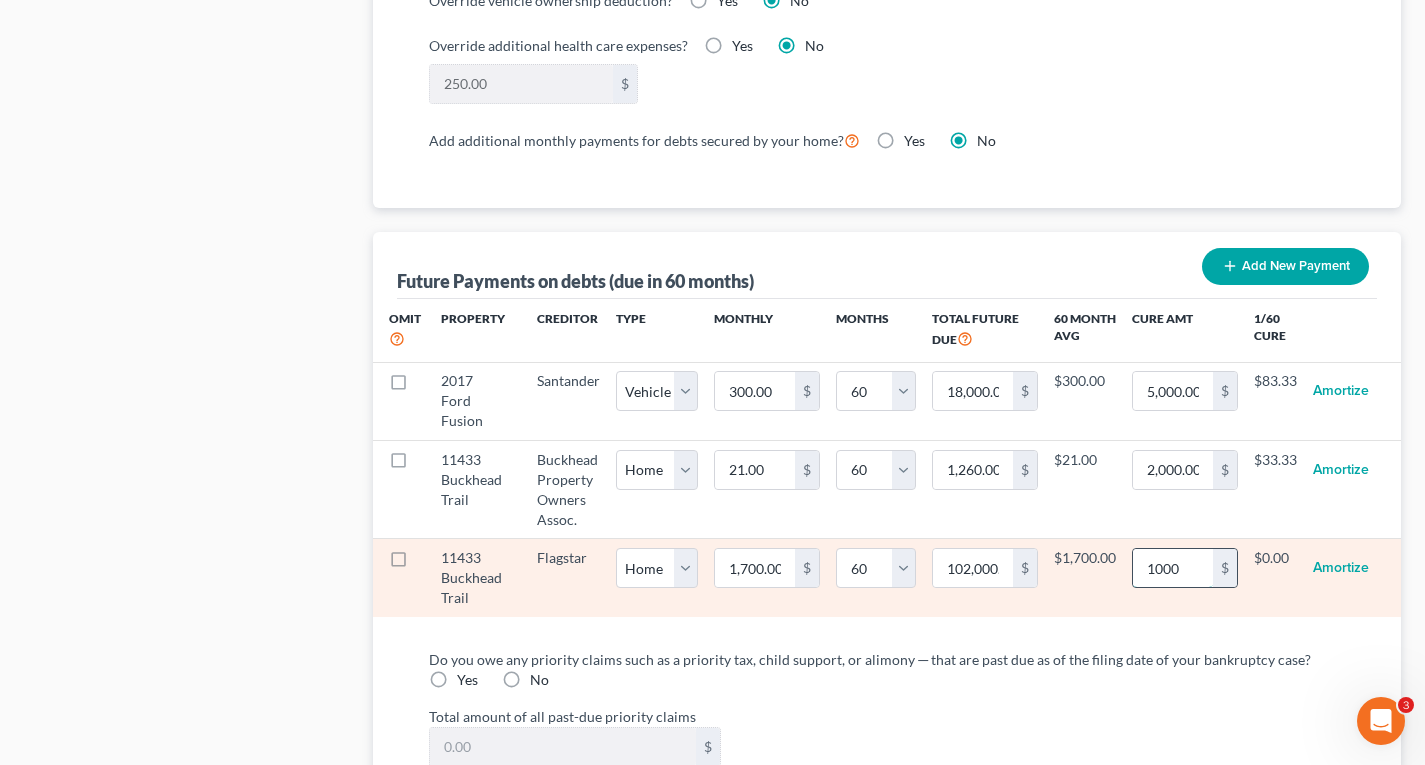 type on "1,000" 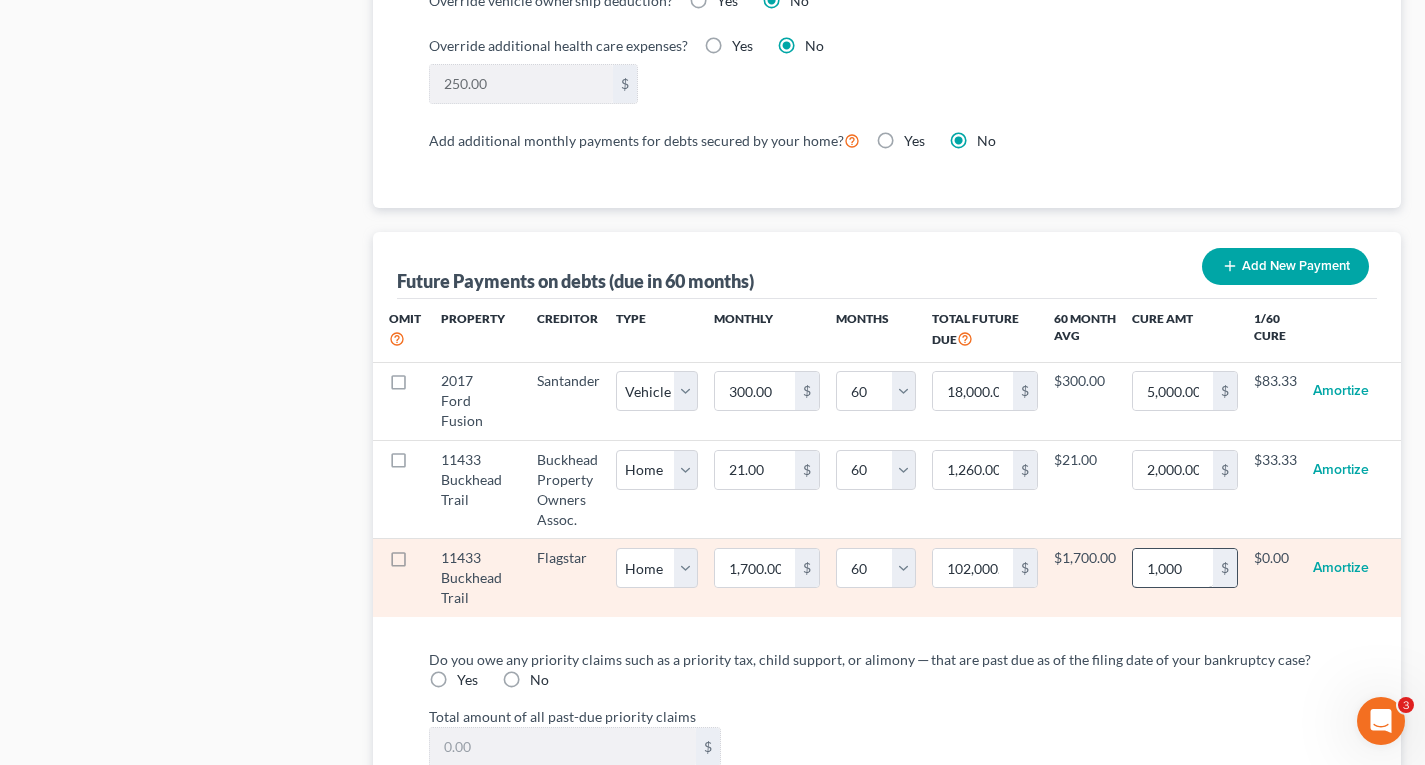select on "0" 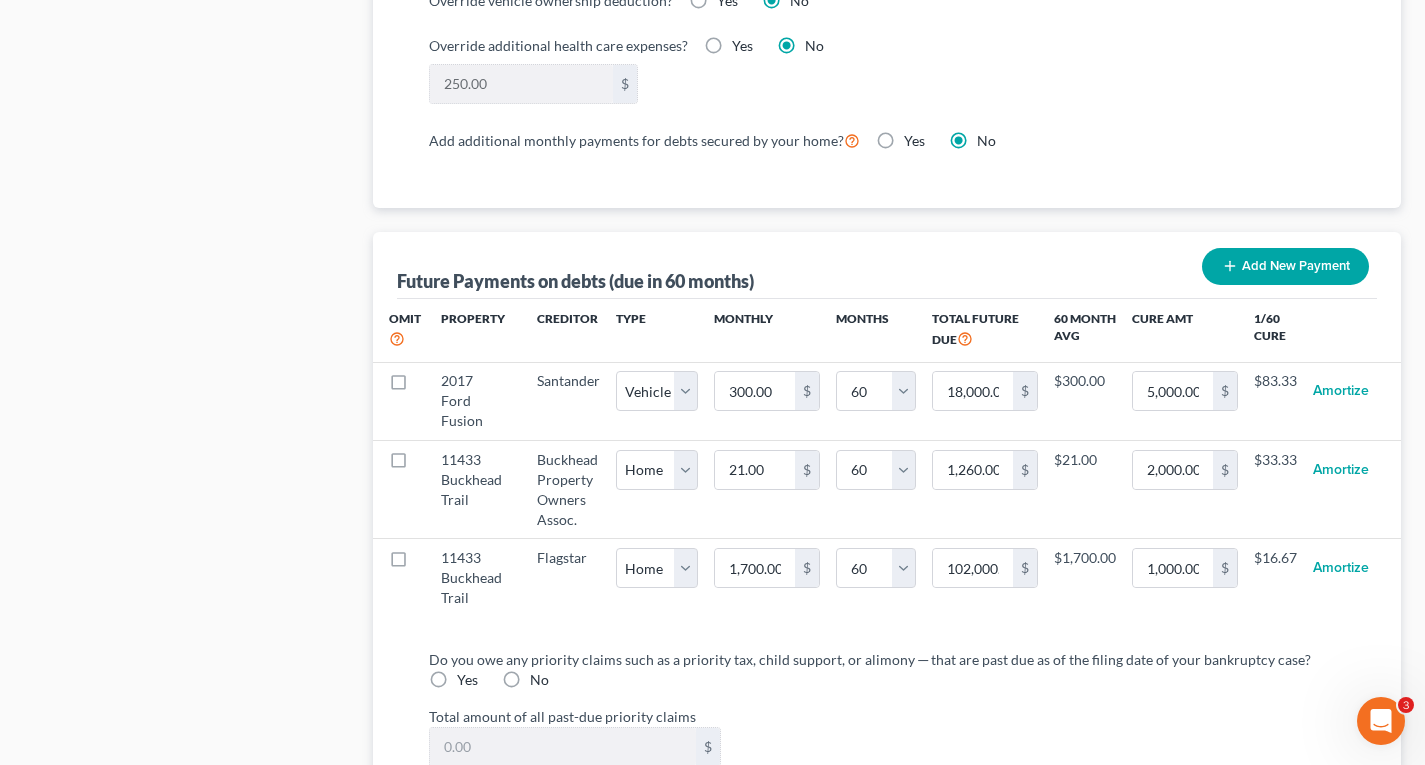 select on "0" 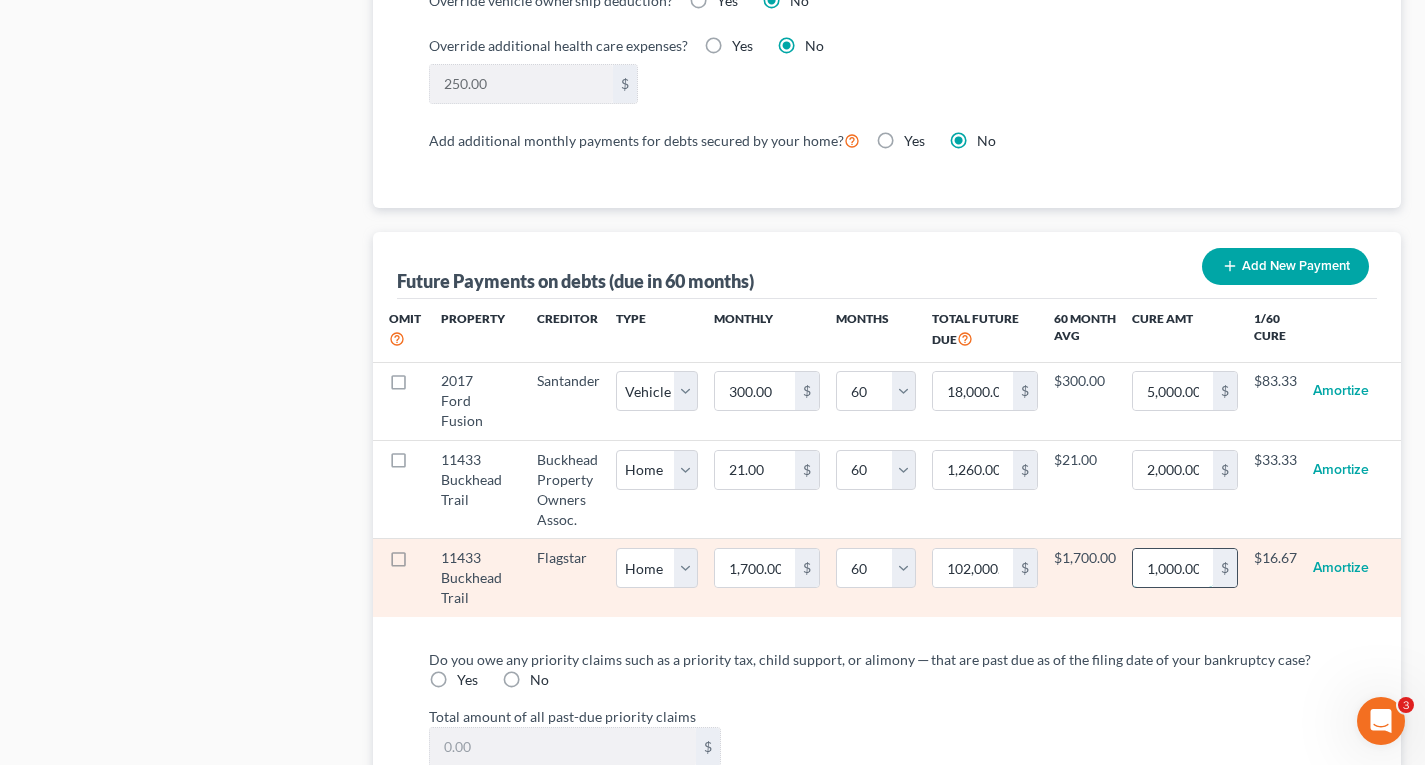 click on "1,000.00" at bounding box center [1173, 568] 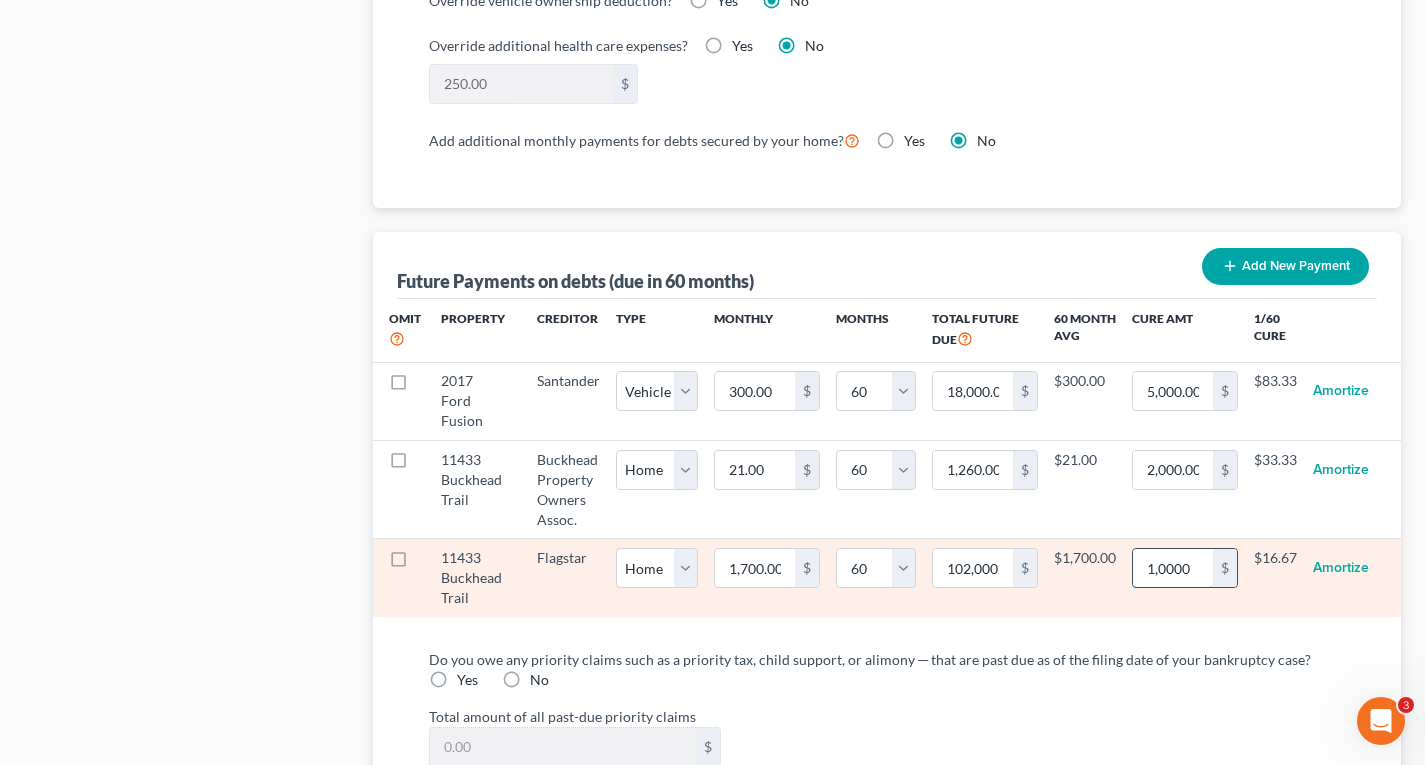 type on "10,000" 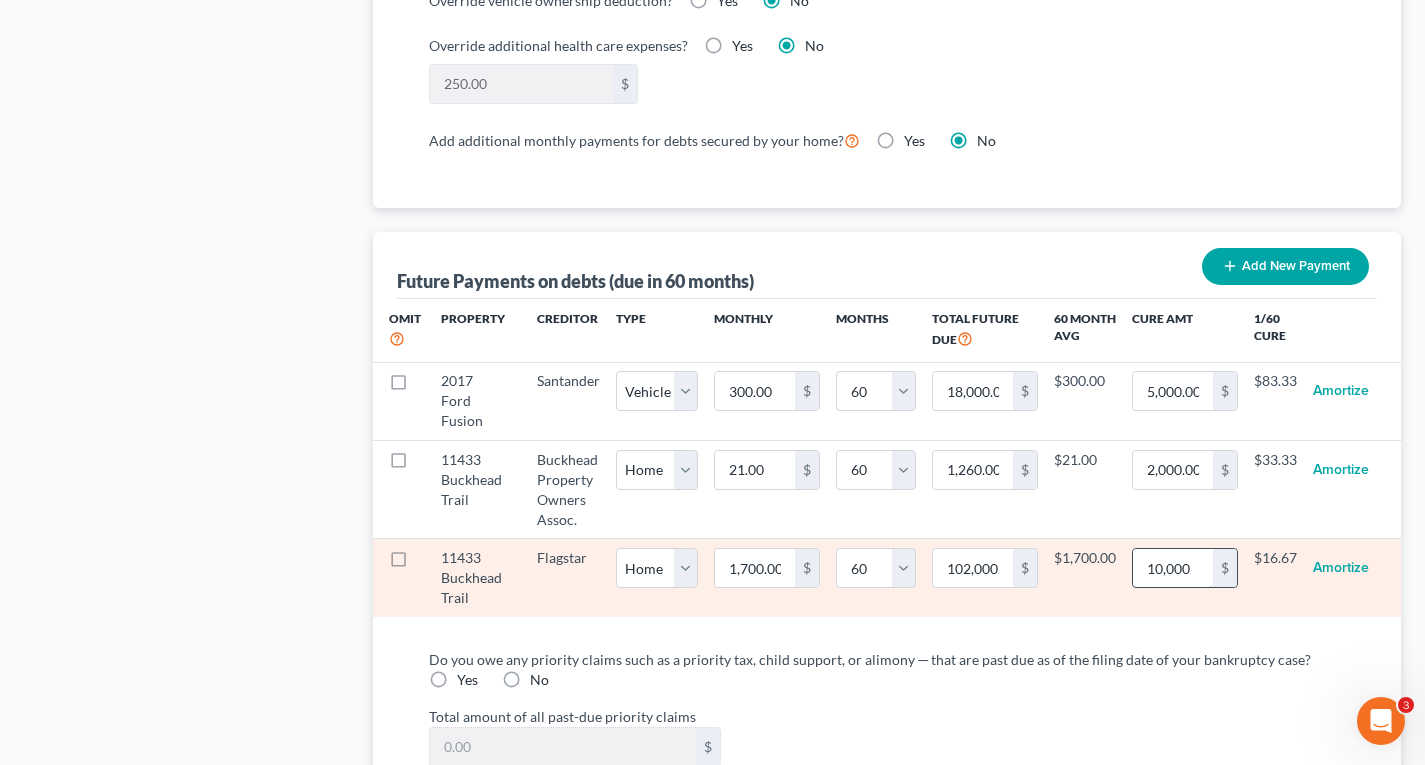 select on "0" 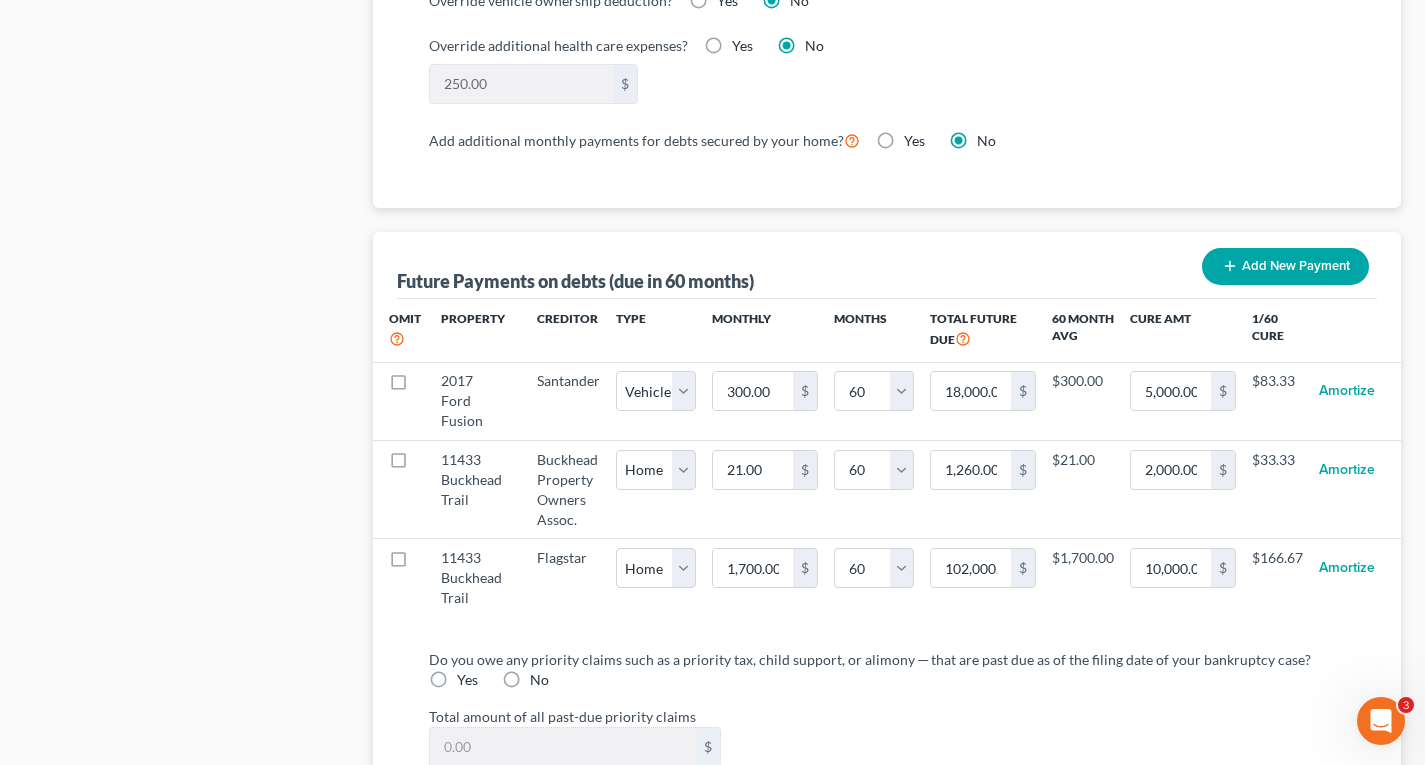 select on "0" 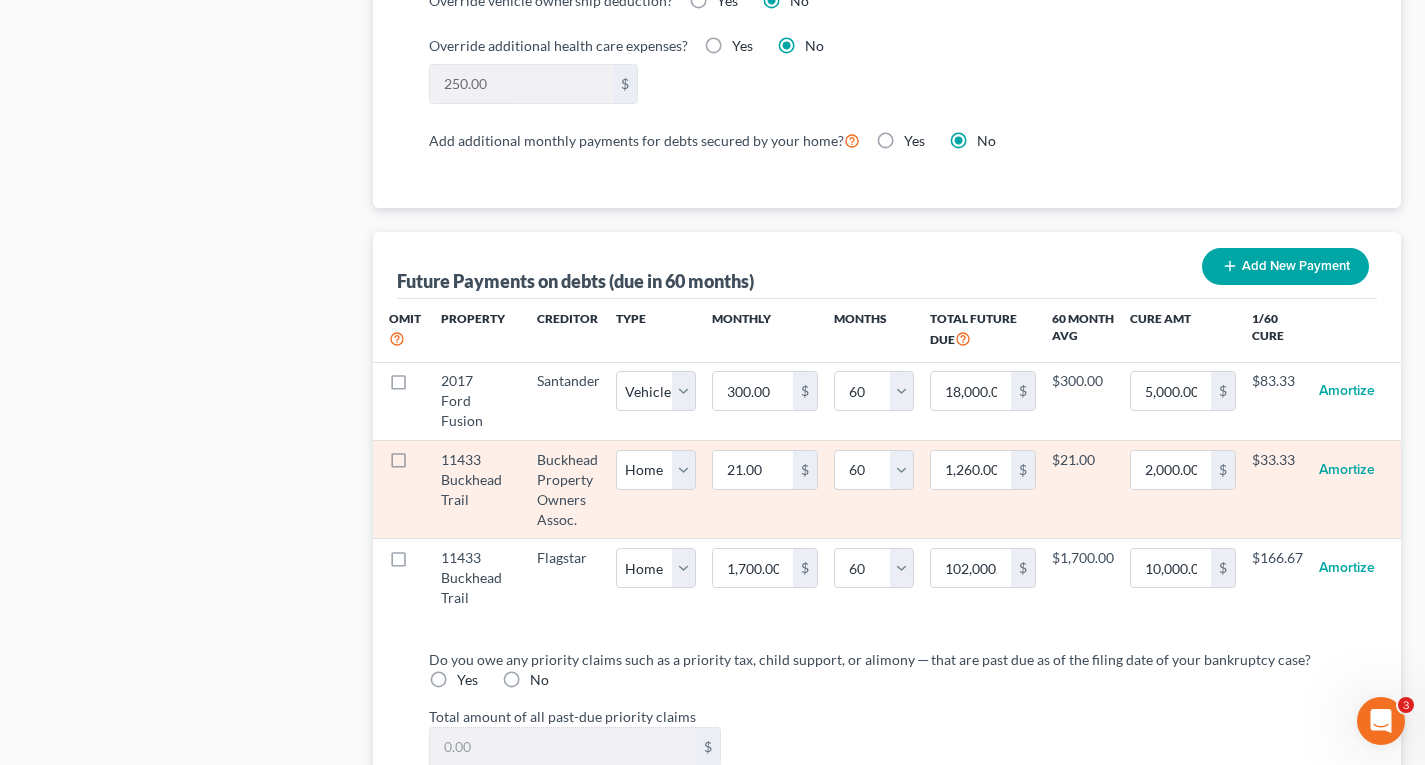 select on "0" 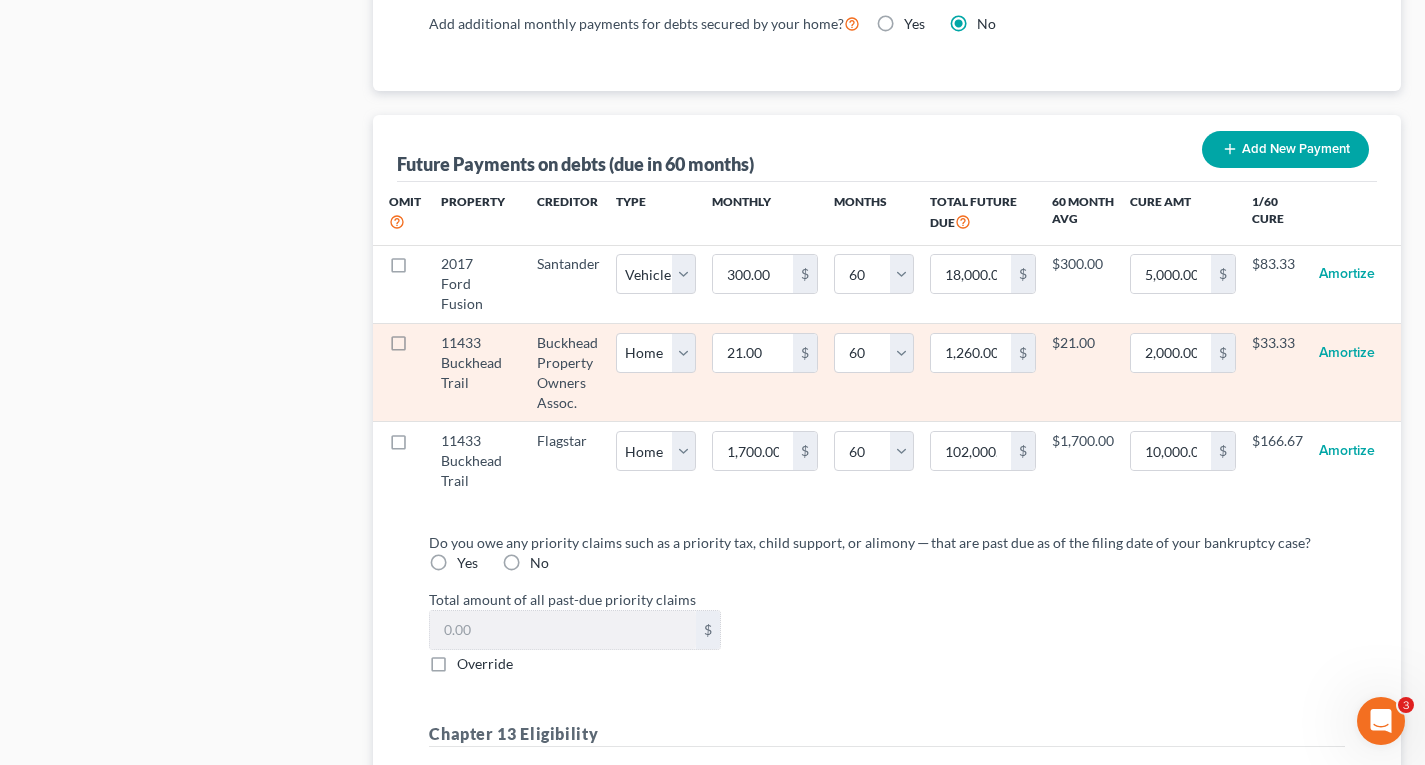 scroll, scrollTop: 2000, scrollLeft: 0, axis: vertical 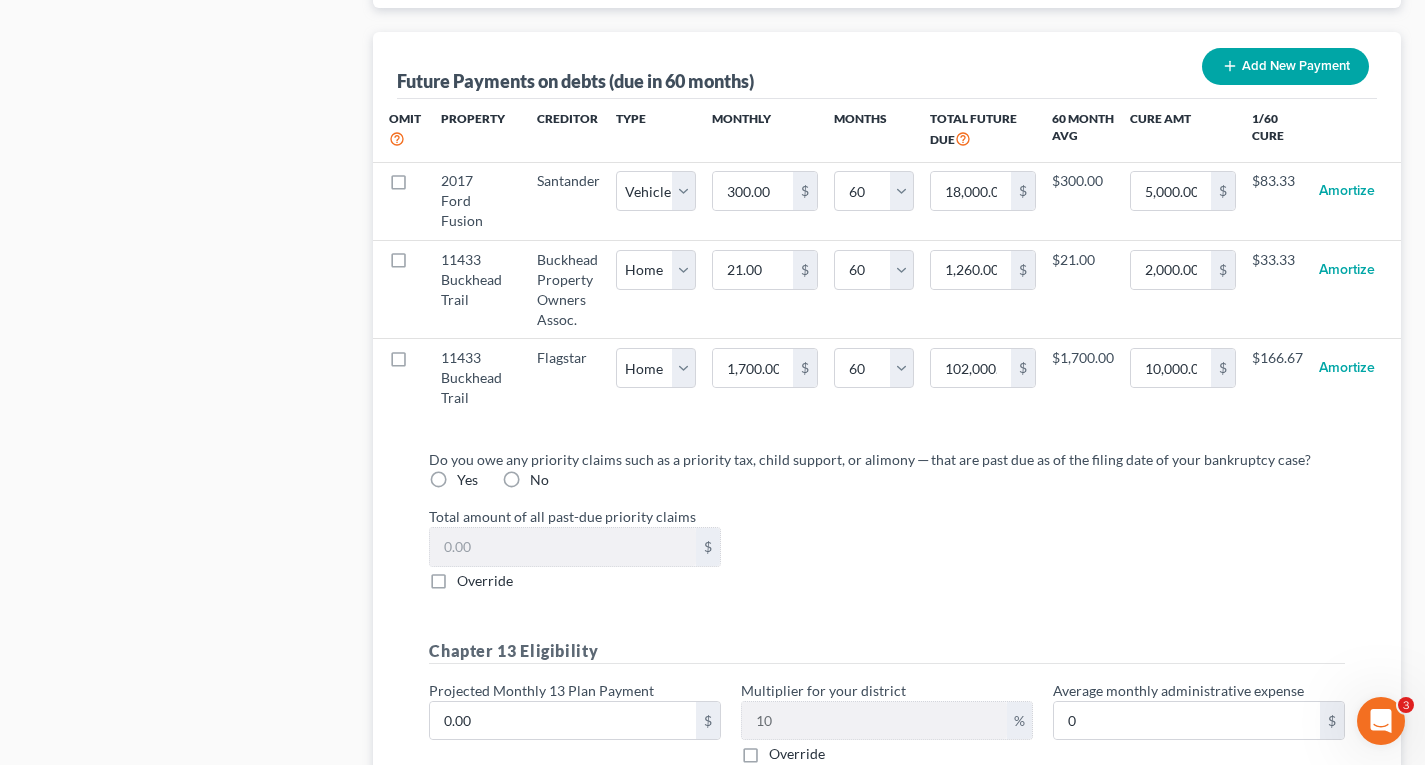 click on "No" at bounding box center (539, 480) 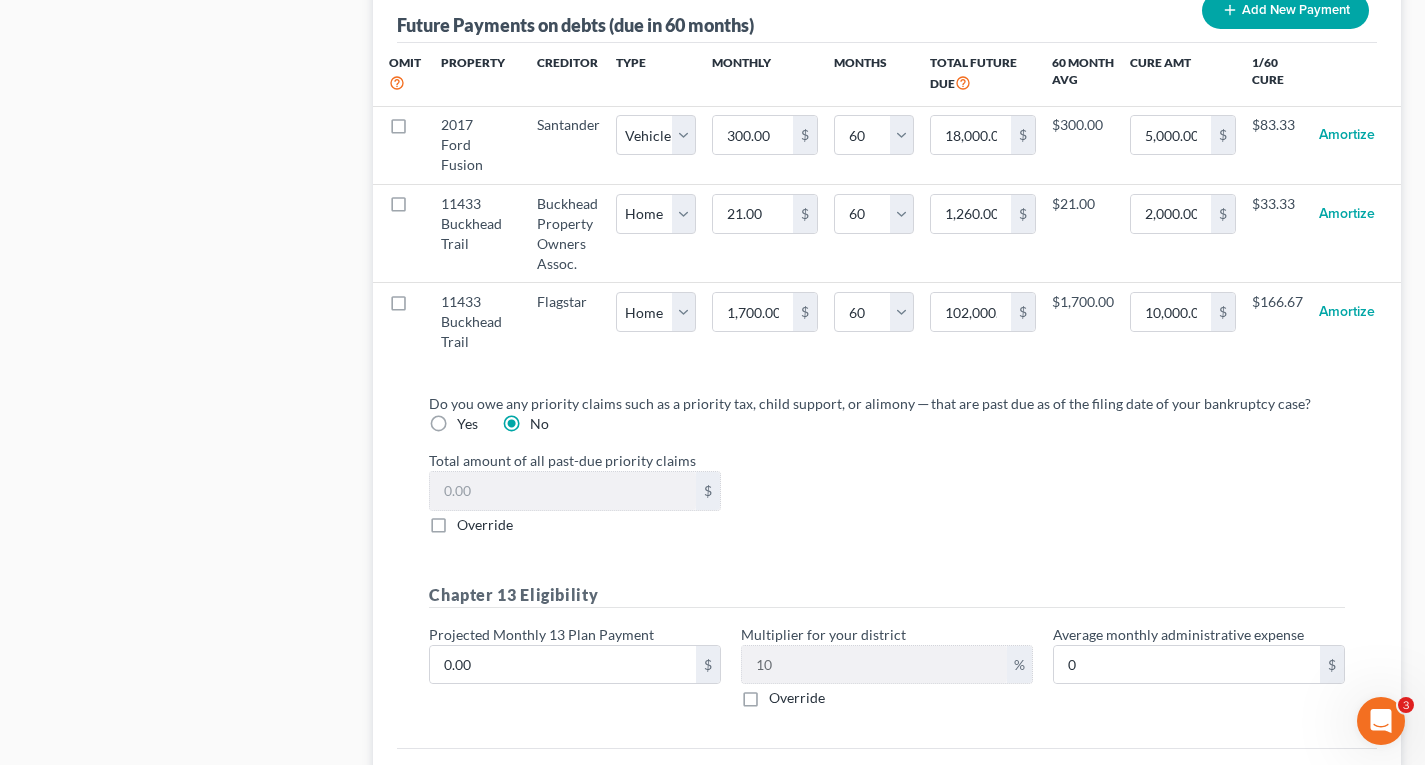 scroll, scrollTop: 2100, scrollLeft: 0, axis: vertical 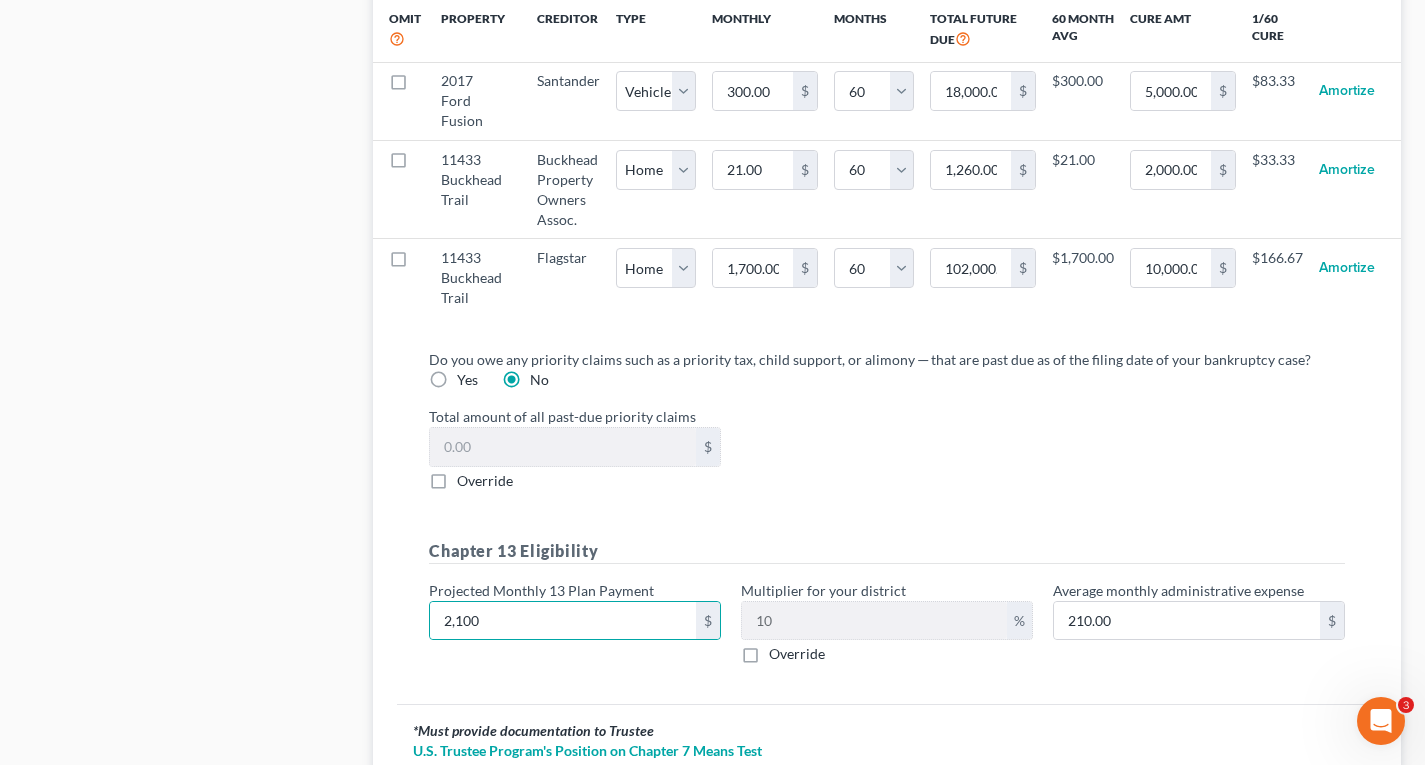 click on "Override" at bounding box center (797, 654) 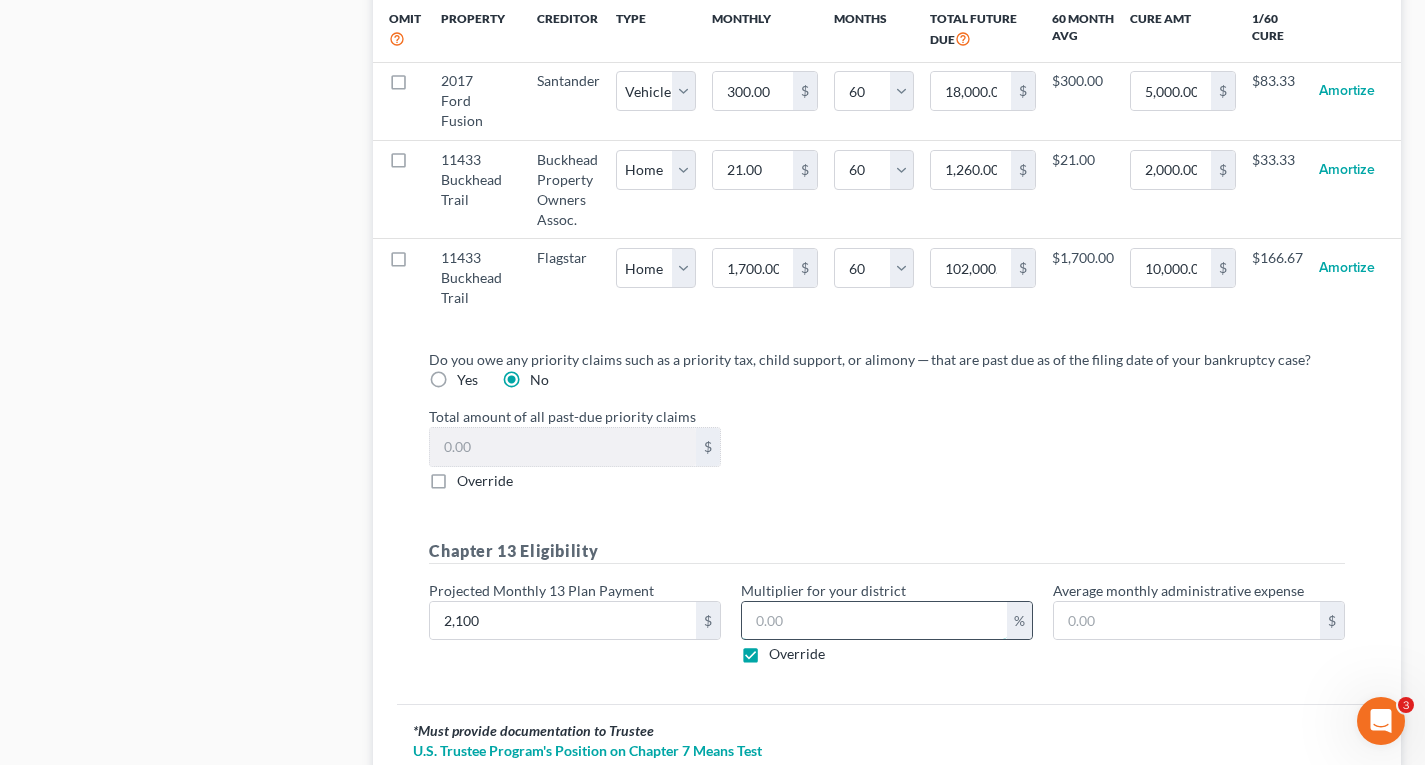 click at bounding box center (874, 621) 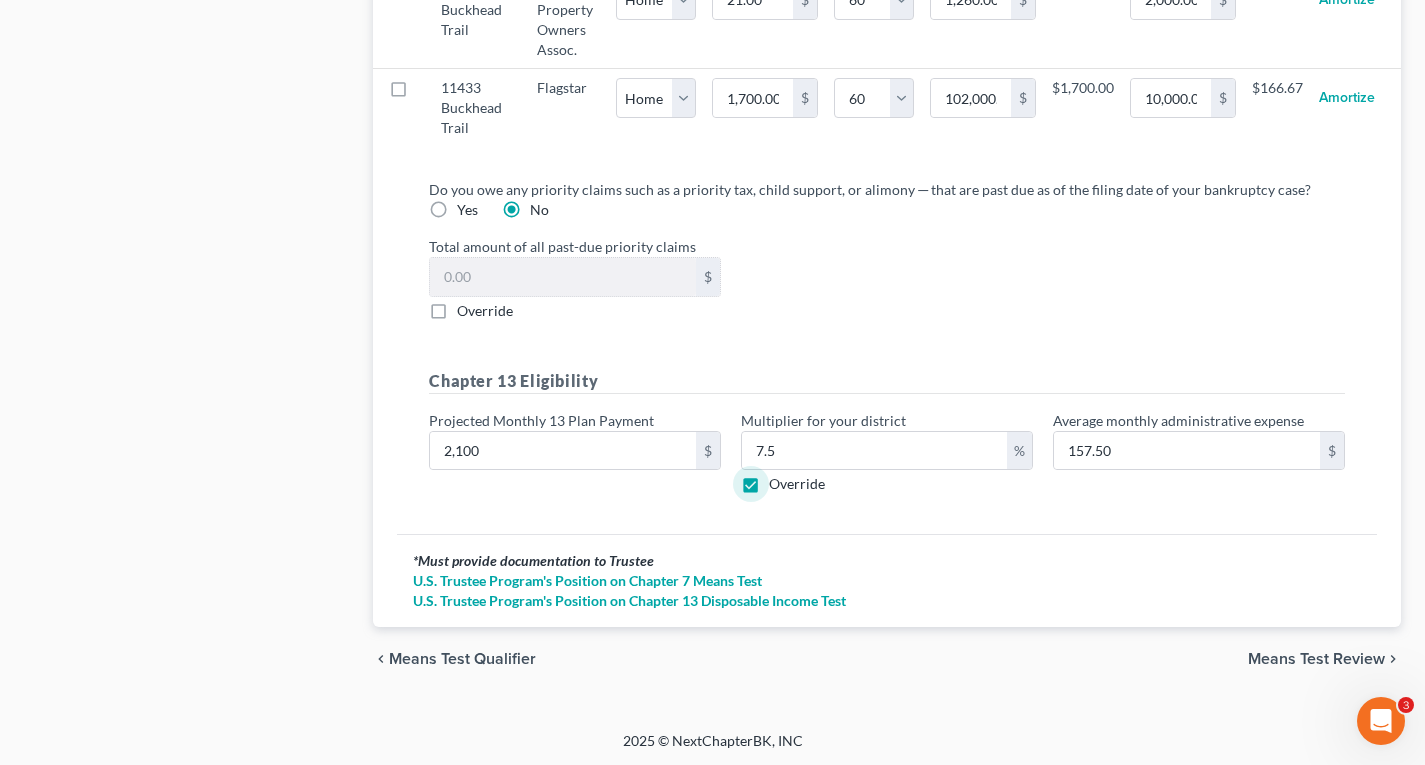 scroll, scrollTop: 2287, scrollLeft: 0, axis: vertical 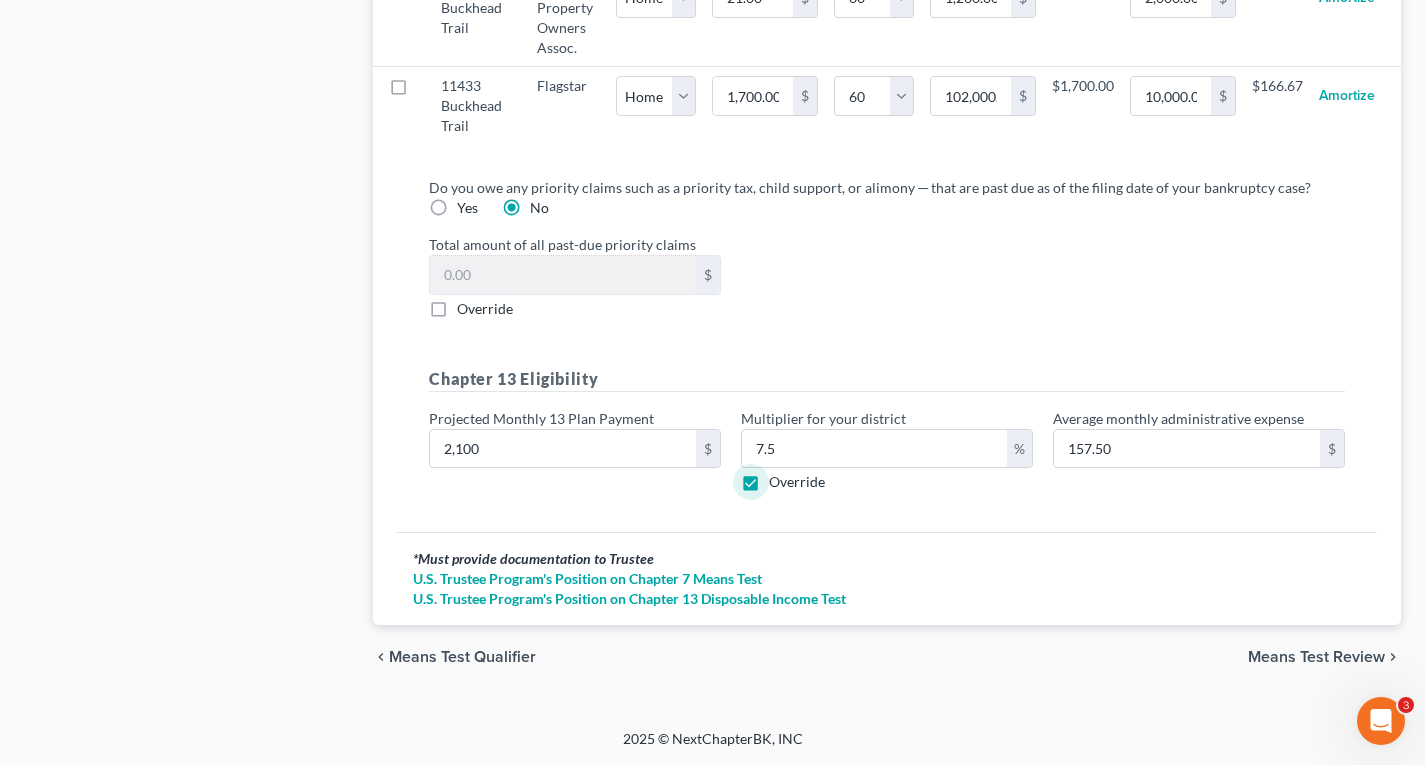 click on "Means Test Review" at bounding box center [1316, 657] 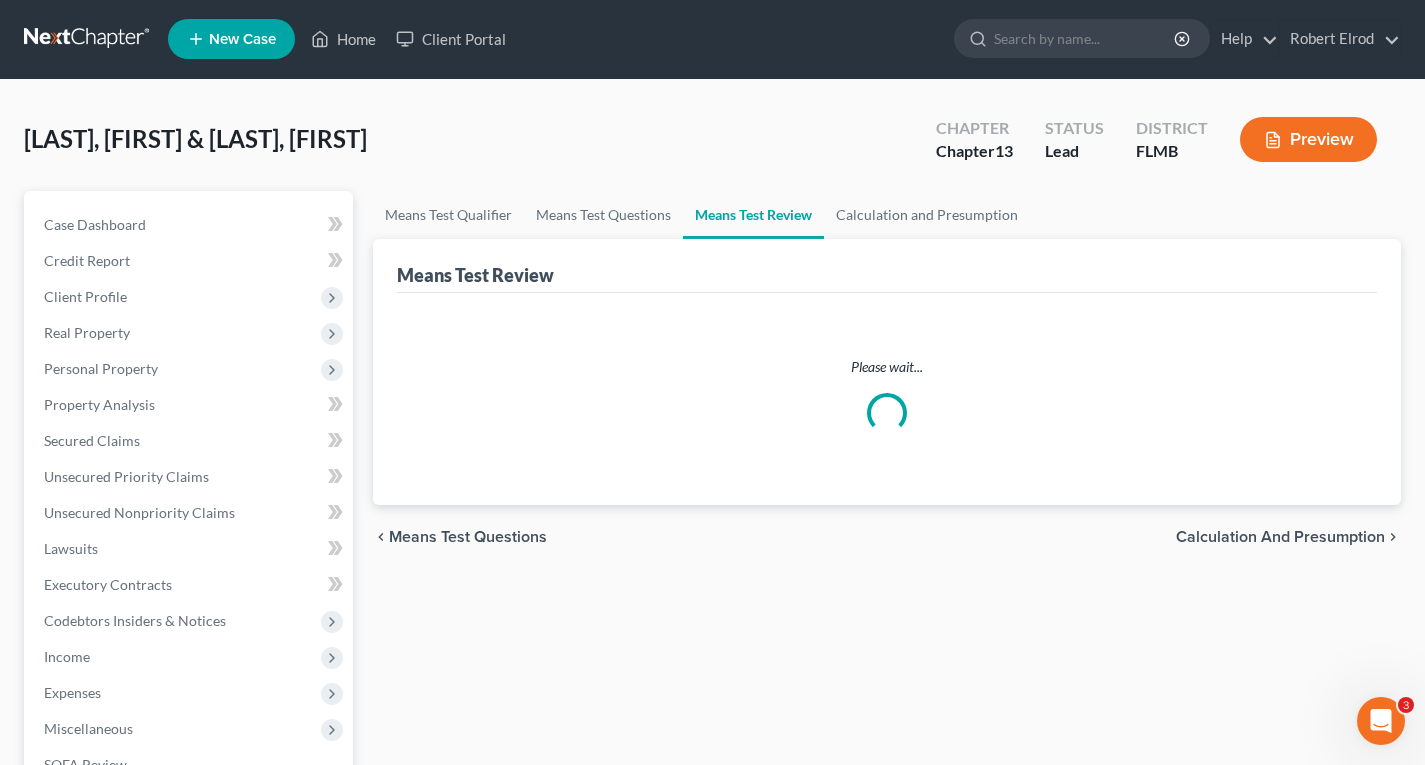 scroll, scrollTop: 0, scrollLeft: 0, axis: both 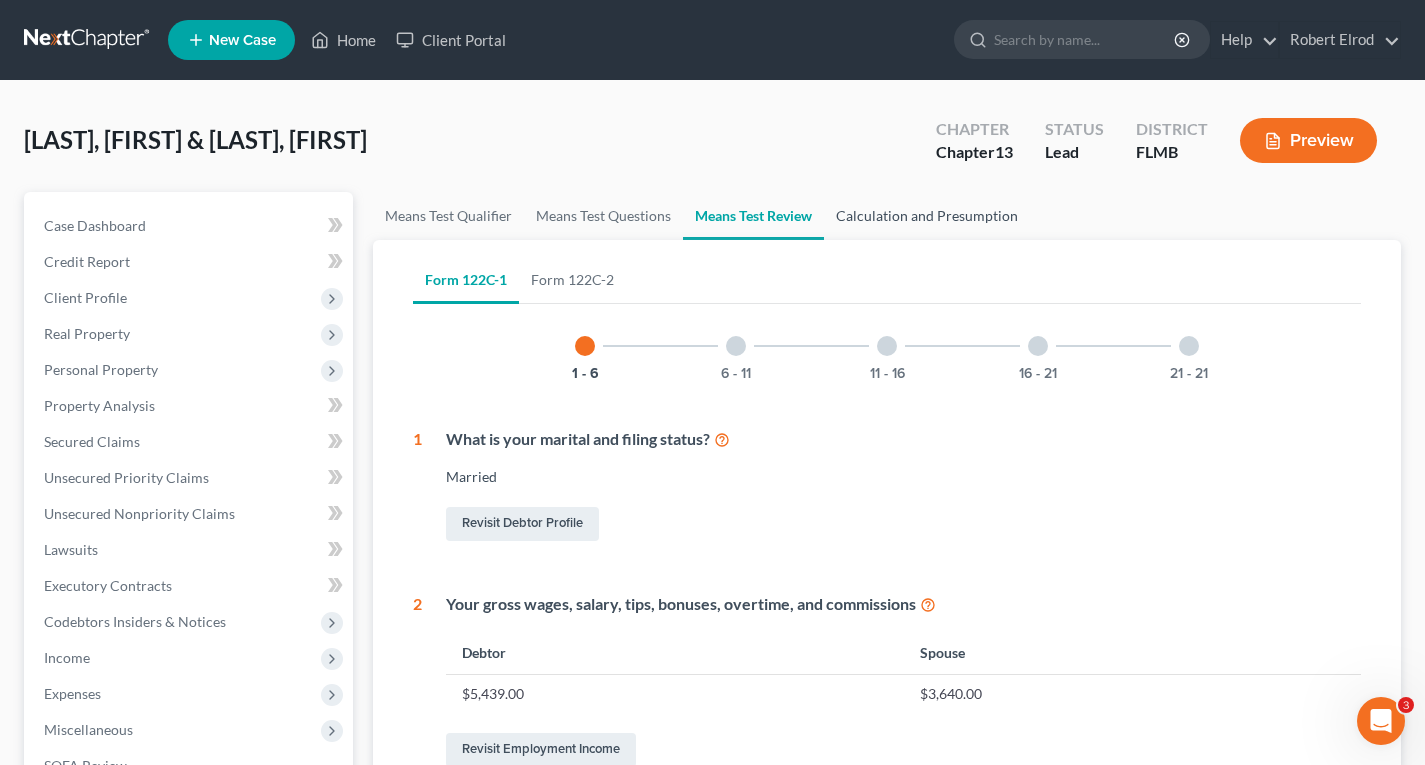 click on "Calculation and Presumption" at bounding box center [927, 216] 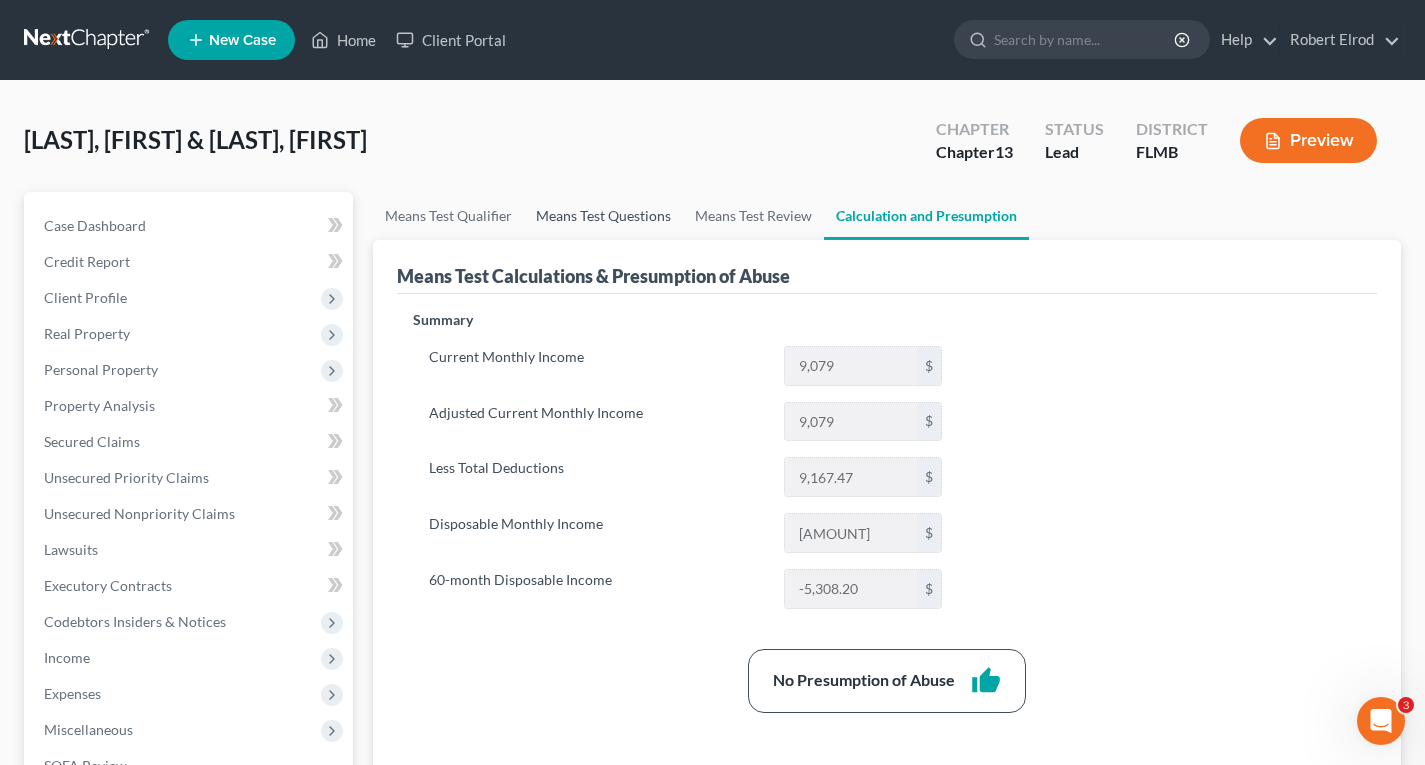 click on "Means Test Questions" at bounding box center (603, 216) 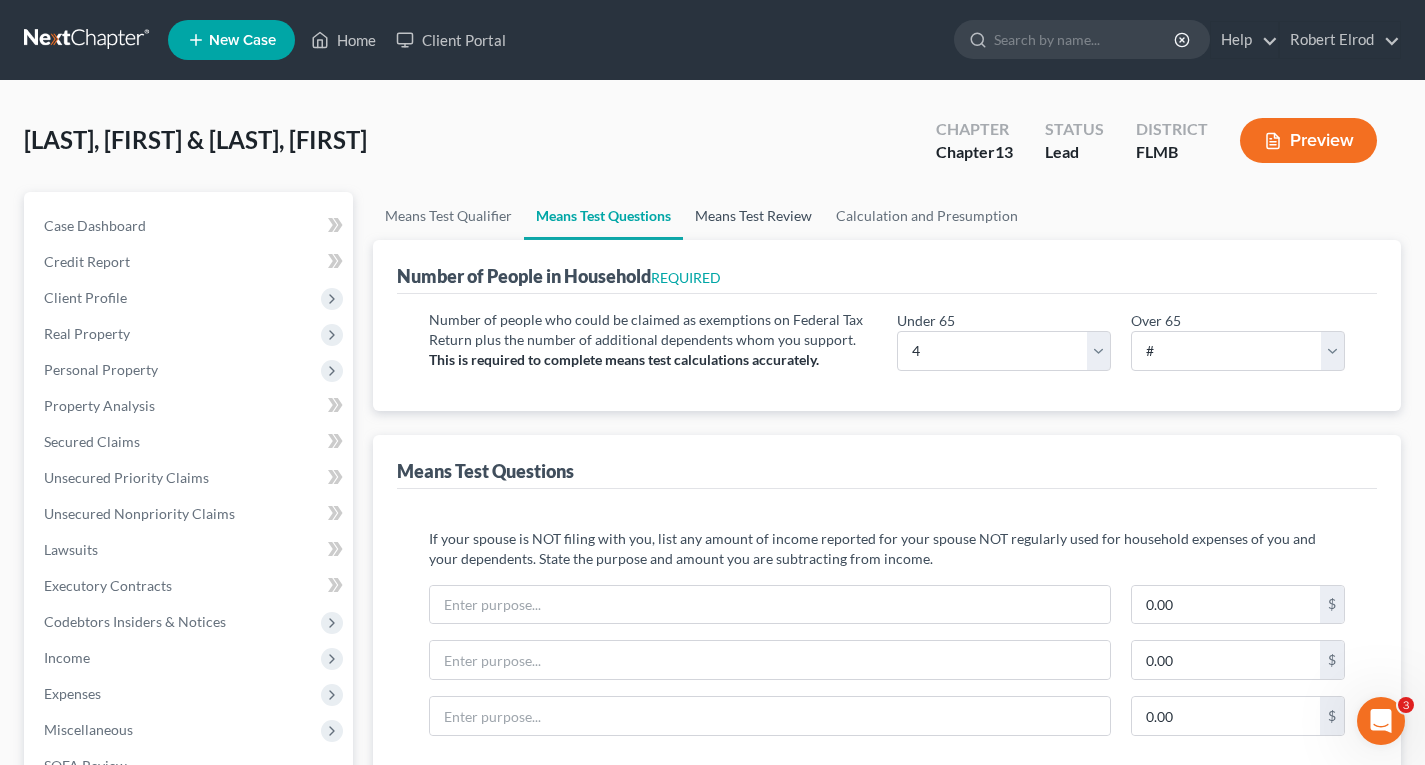 click on "Means Test Review" at bounding box center [753, 216] 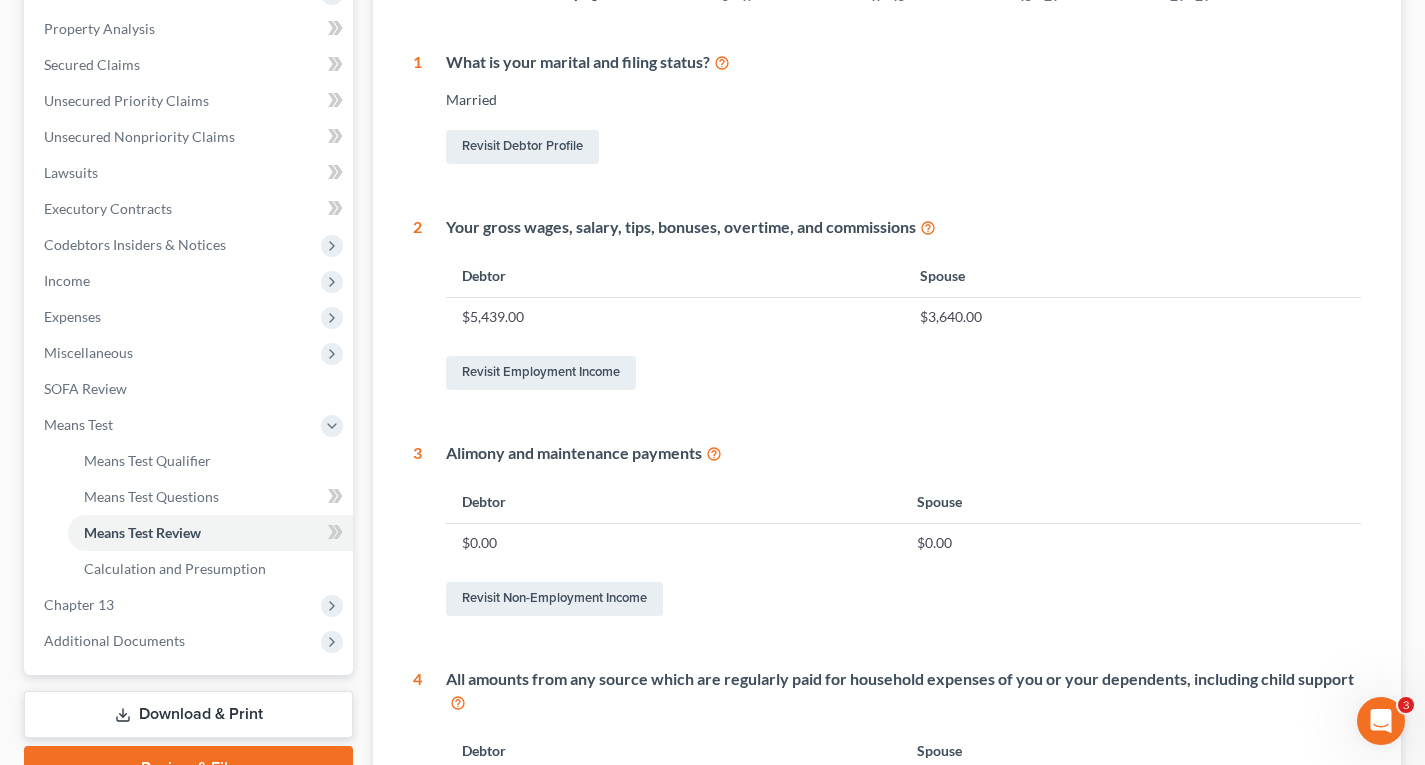 scroll, scrollTop: 0, scrollLeft: 0, axis: both 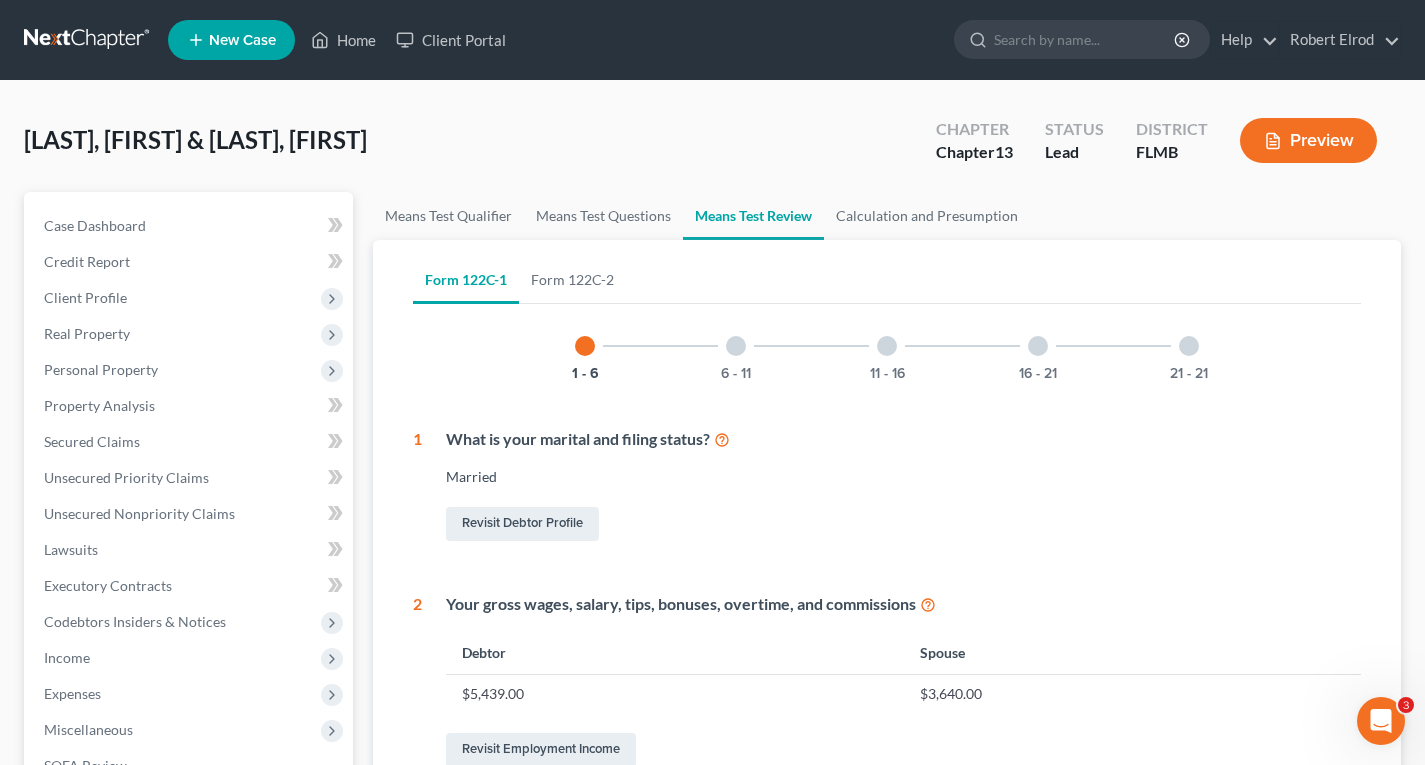 click at bounding box center [736, 346] 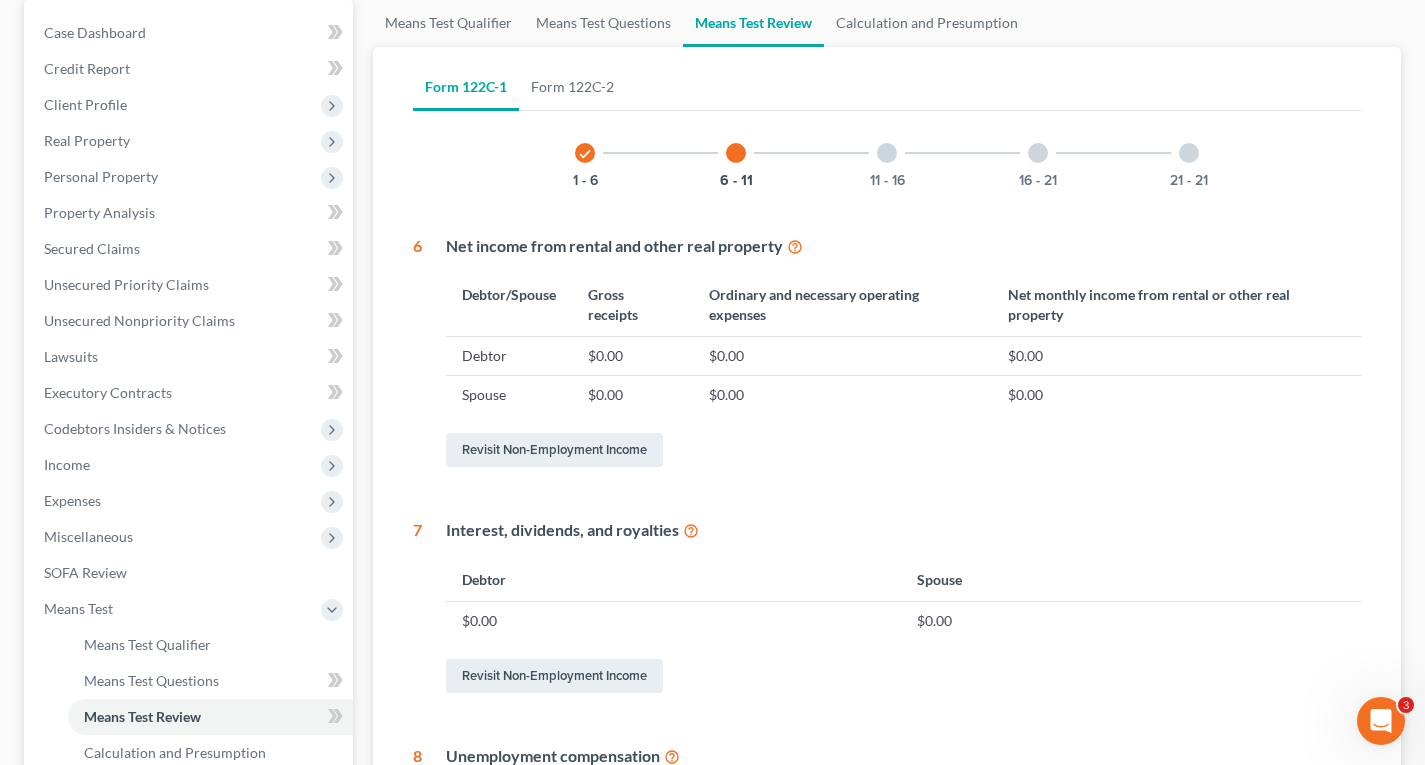 scroll, scrollTop: 0, scrollLeft: 0, axis: both 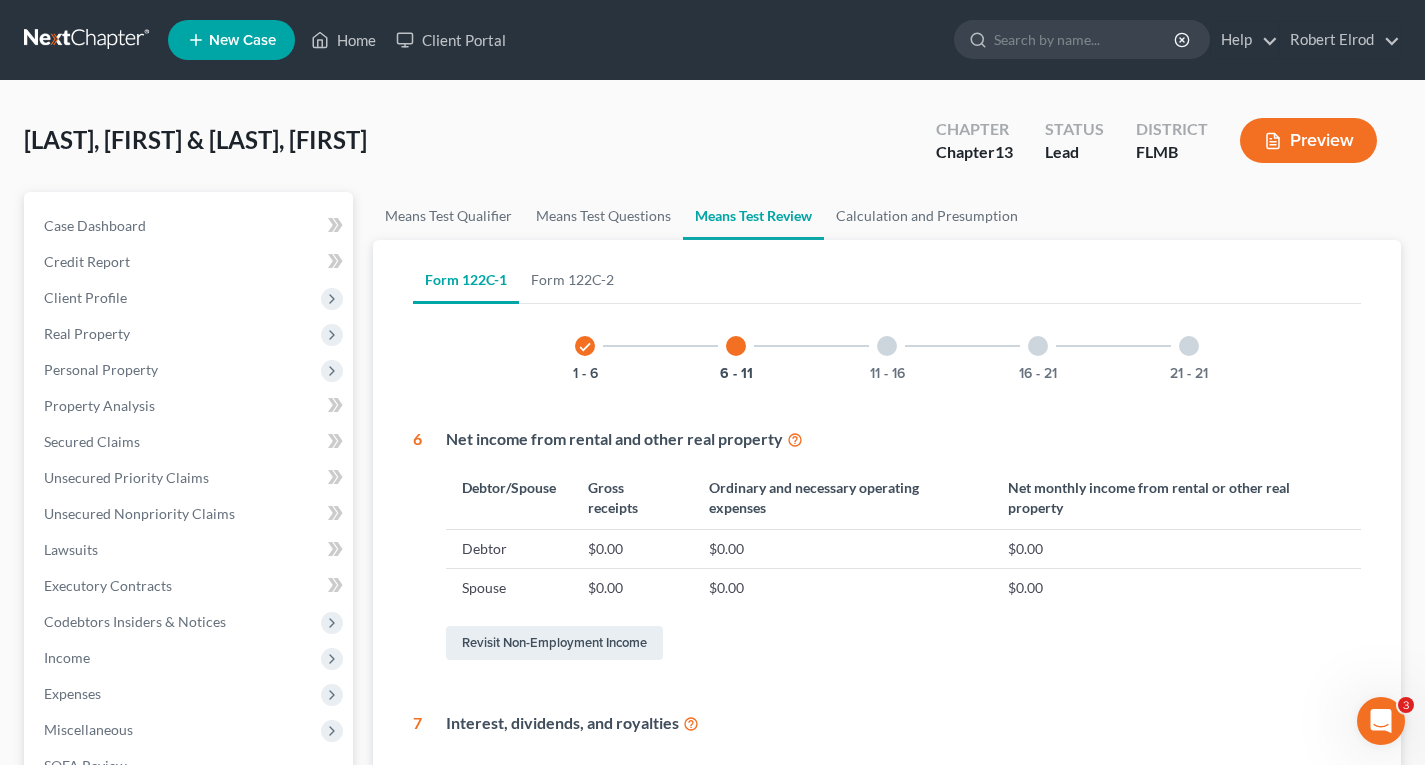 click on "11 - 16" at bounding box center [887, 346] 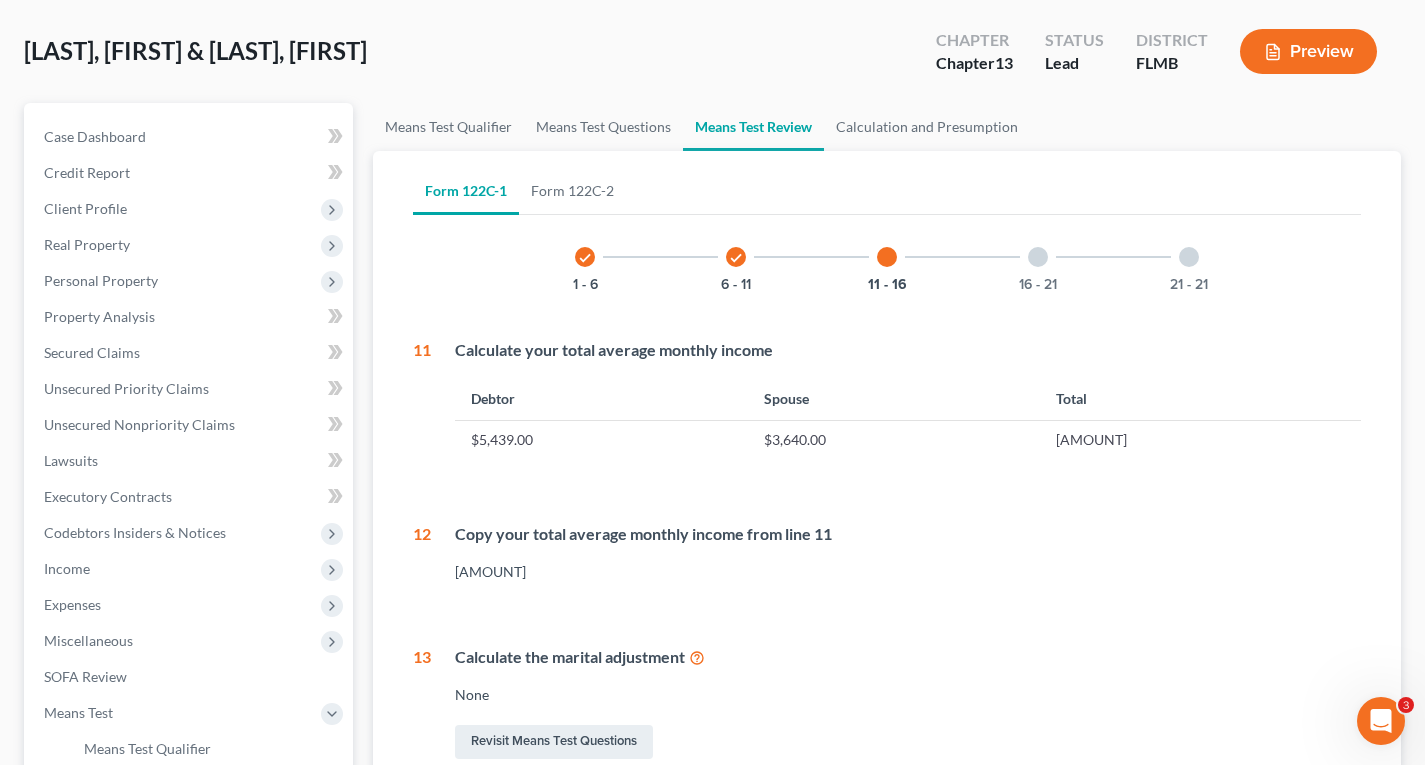 scroll, scrollTop: 0, scrollLeft: 0, axis: both 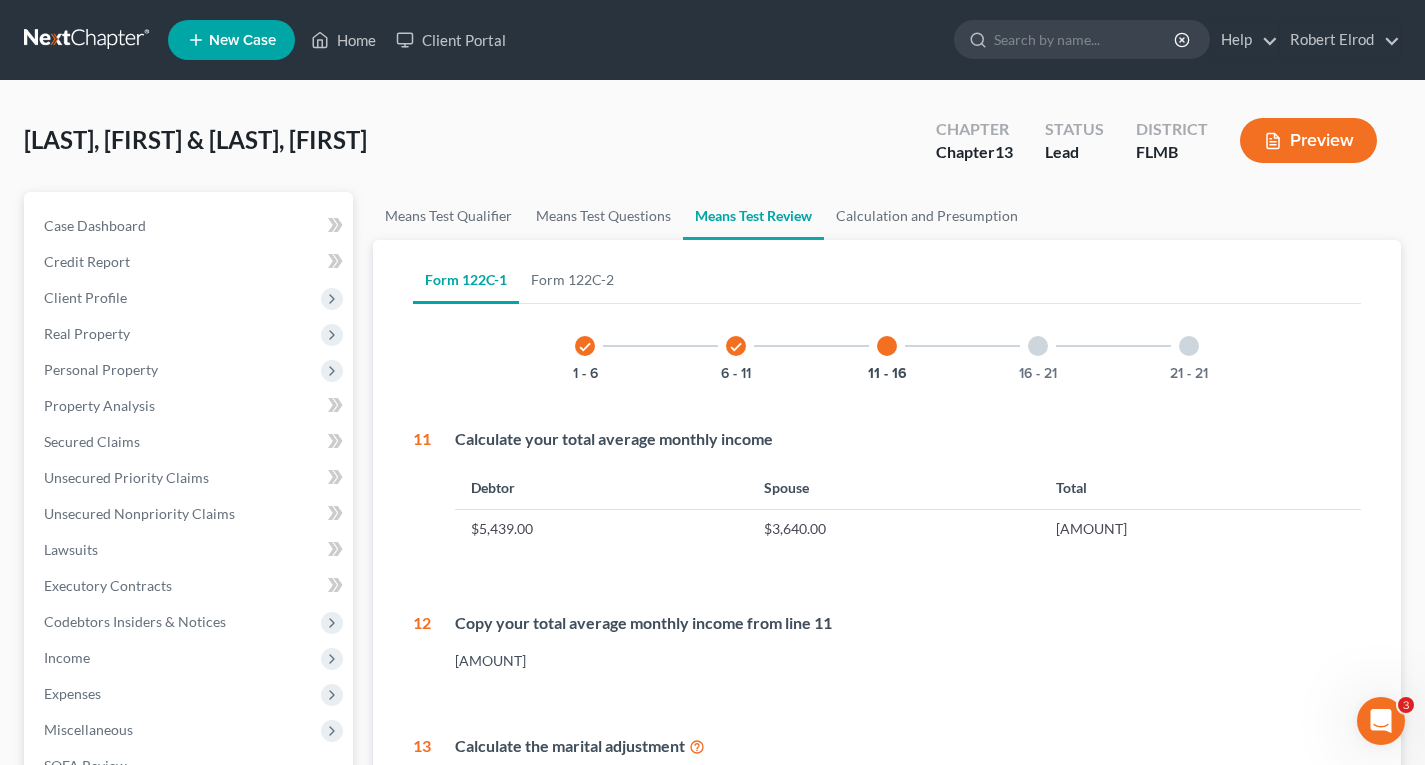 click at bounding box center (1038, 346) 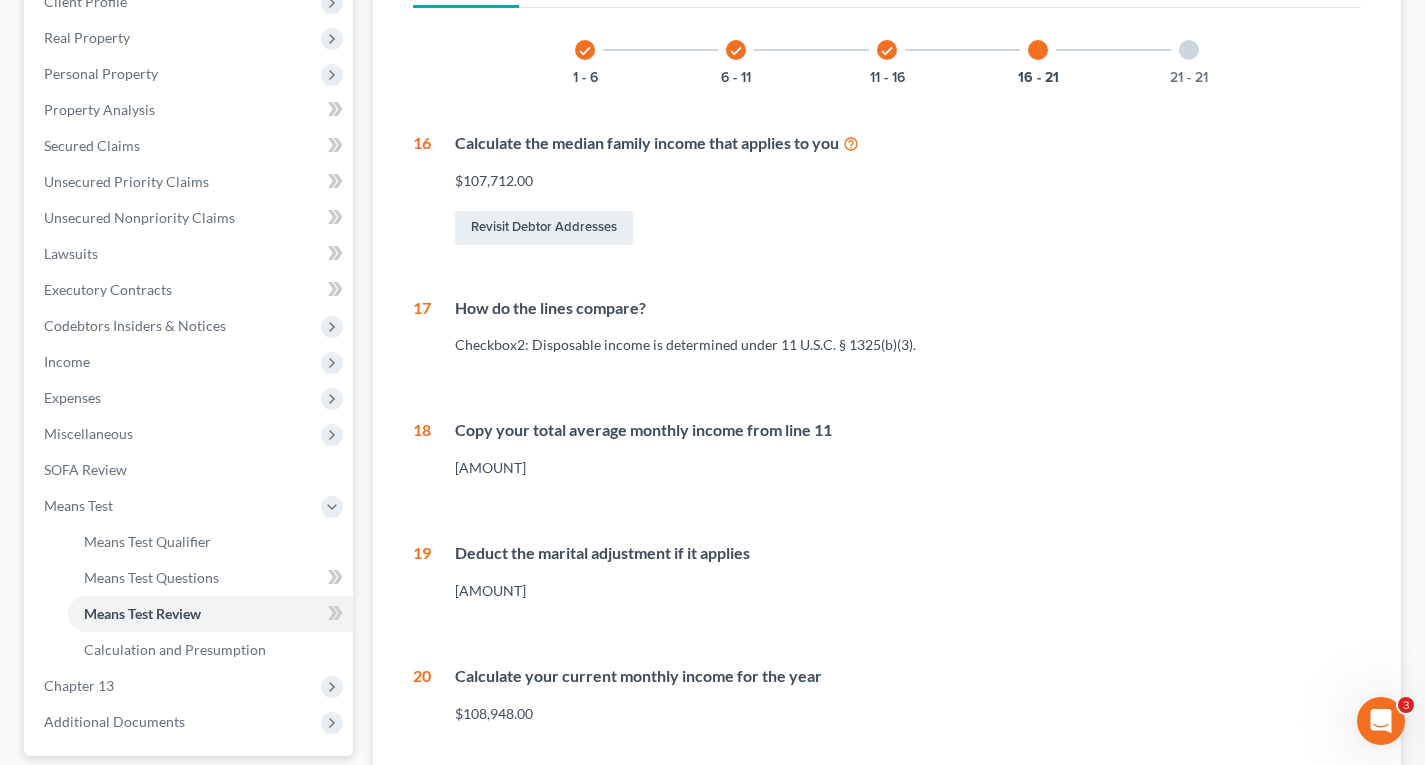 scroll, scrollTop: 0, scrollLeft: 0, axis: both 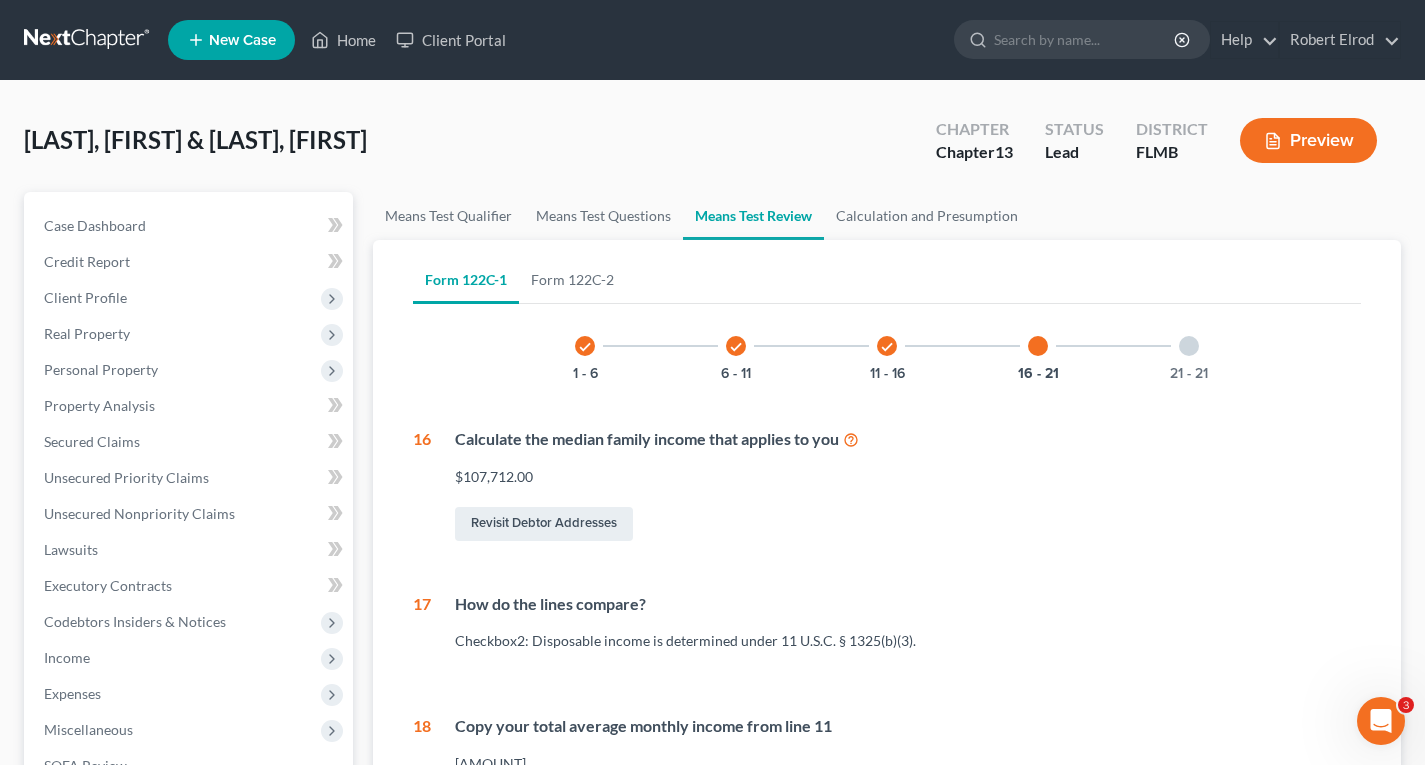 click at bounding box center [1189, 346] 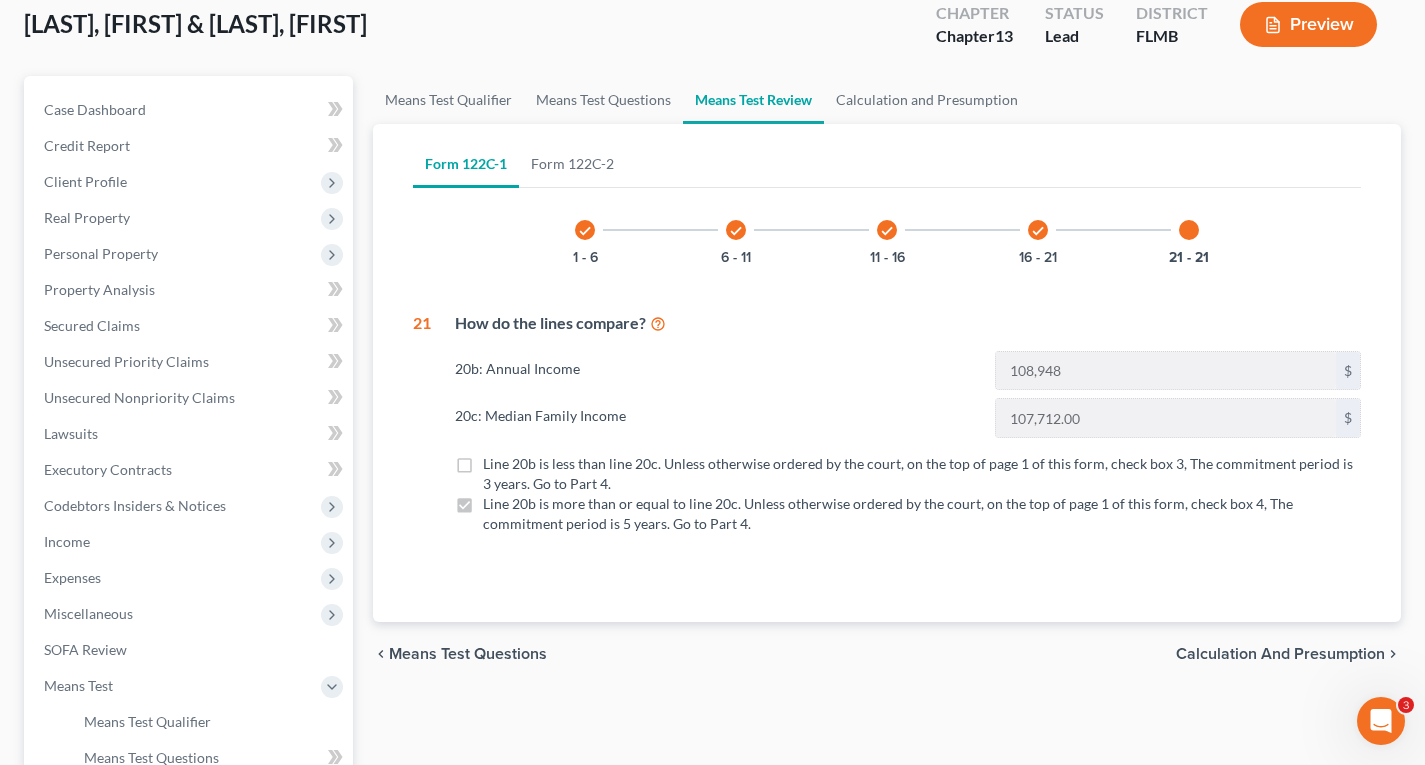 scroll, scrollTop: 0, scrollLeft: 0, axis: both 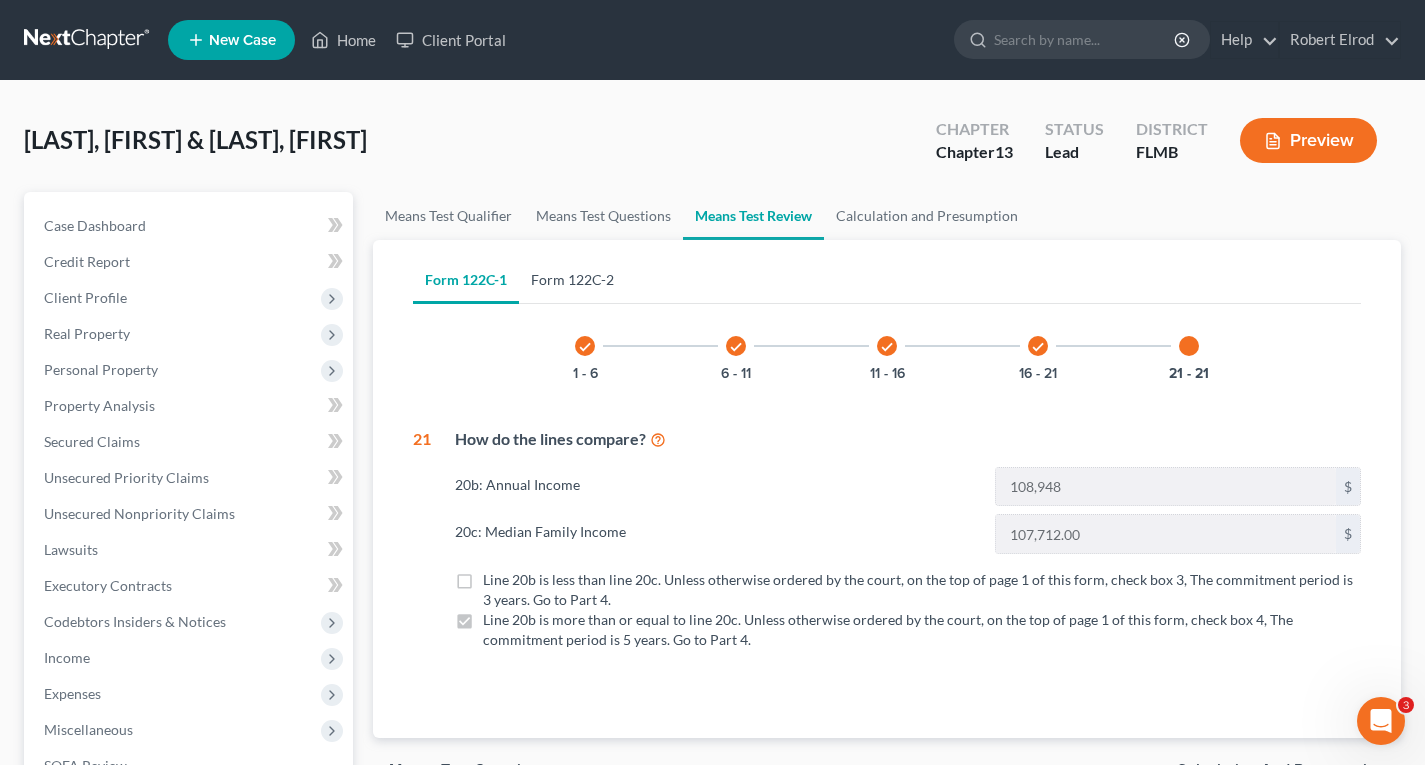 click on "Form 122C-2" at bounding box center [572, 280] 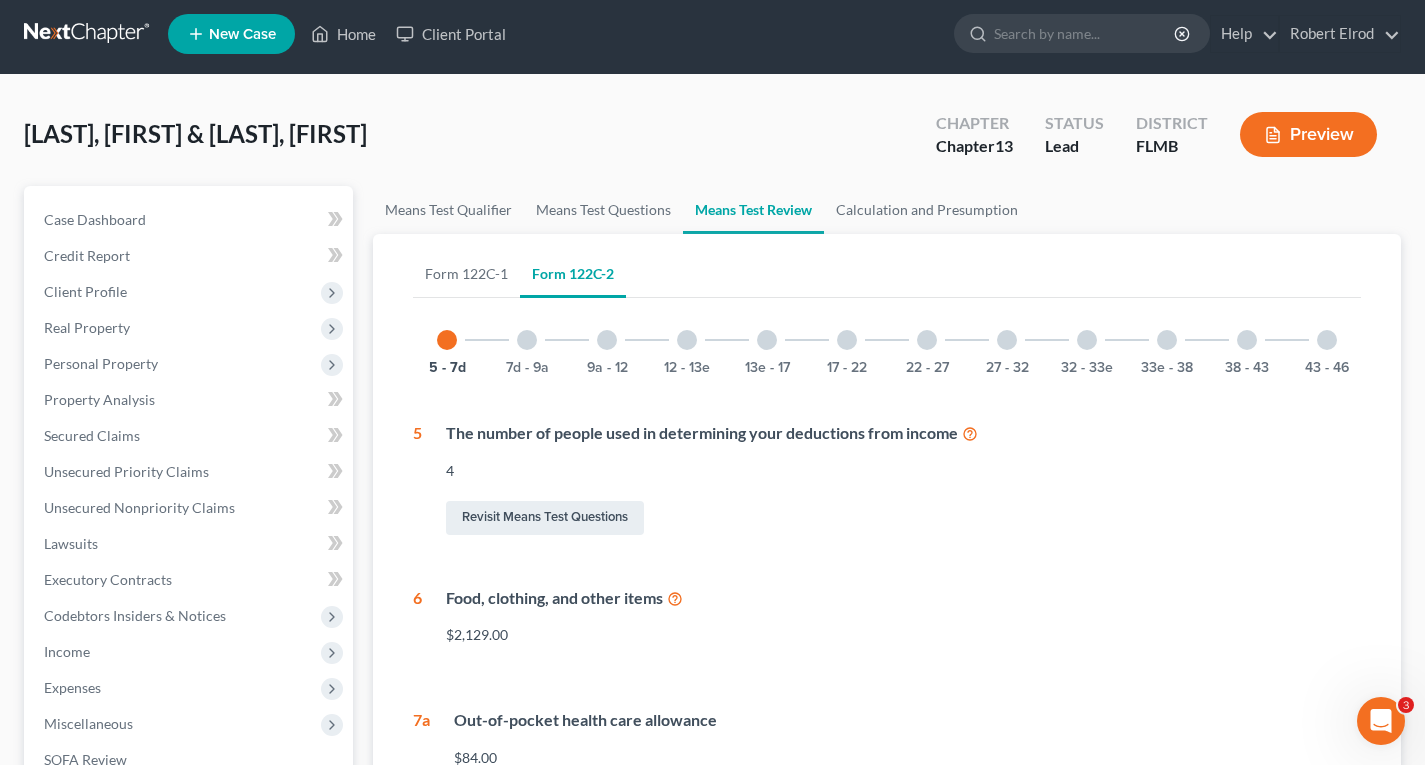 scroll, scrollTop: 0, scrollLeft: 0, axis: both 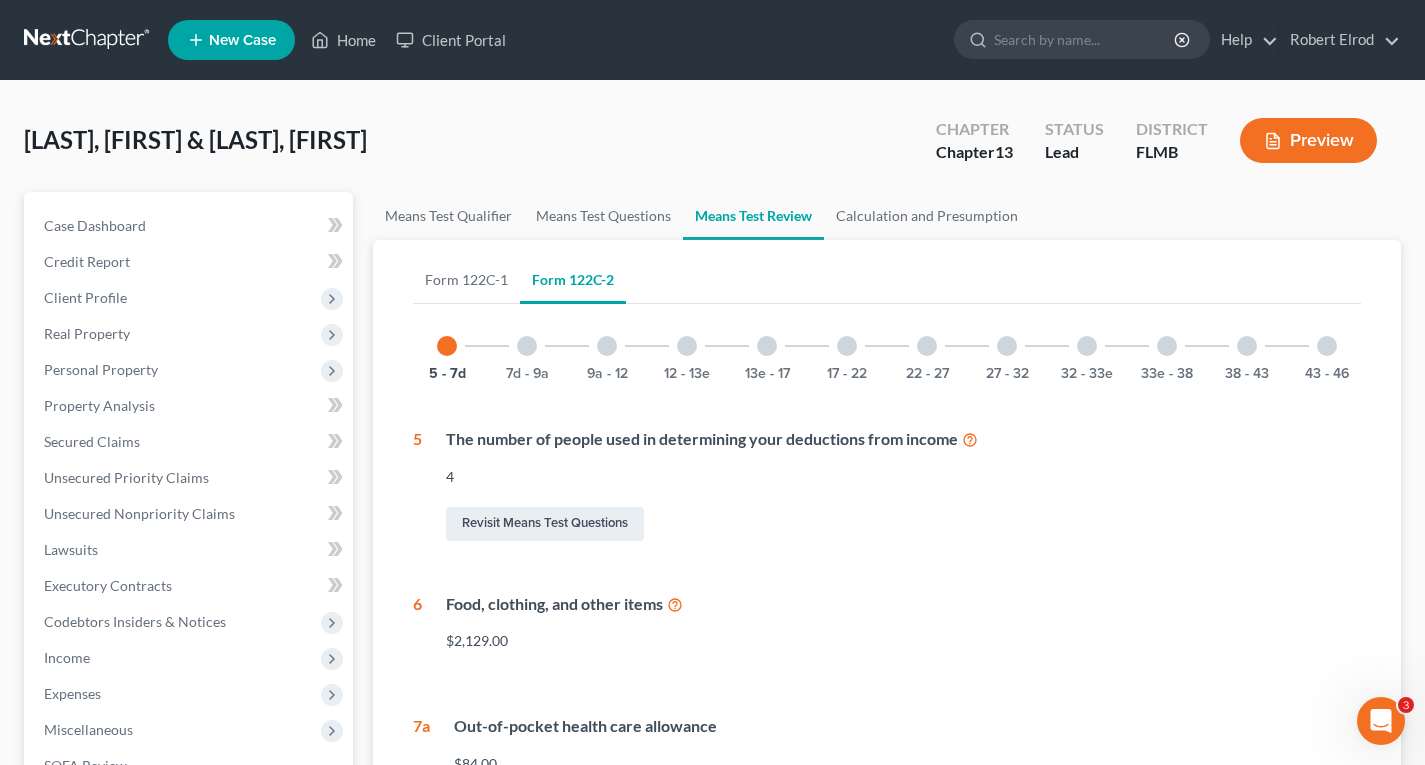 click at bounding box center [527, 346] 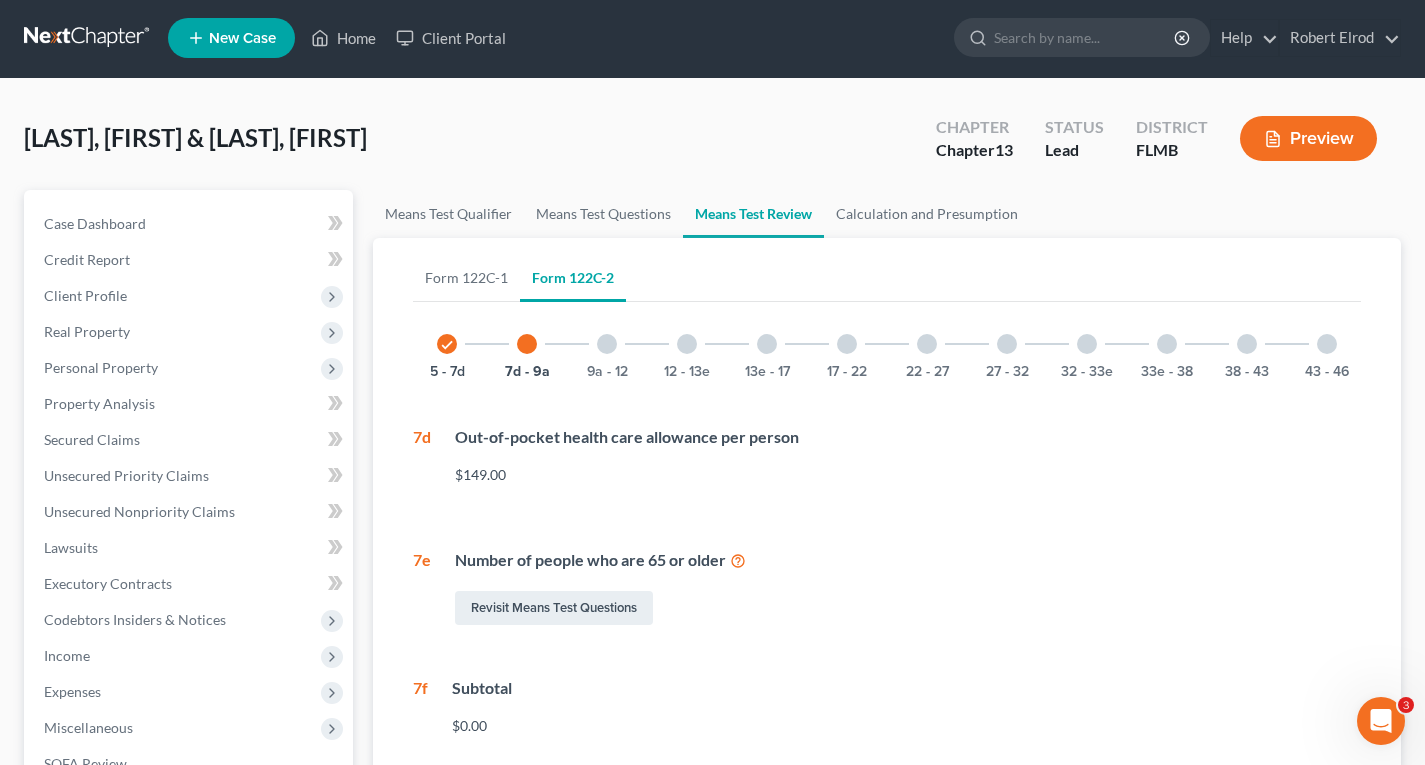 scroll, scrollTop: 0, scrollLeft: 0, axis: both 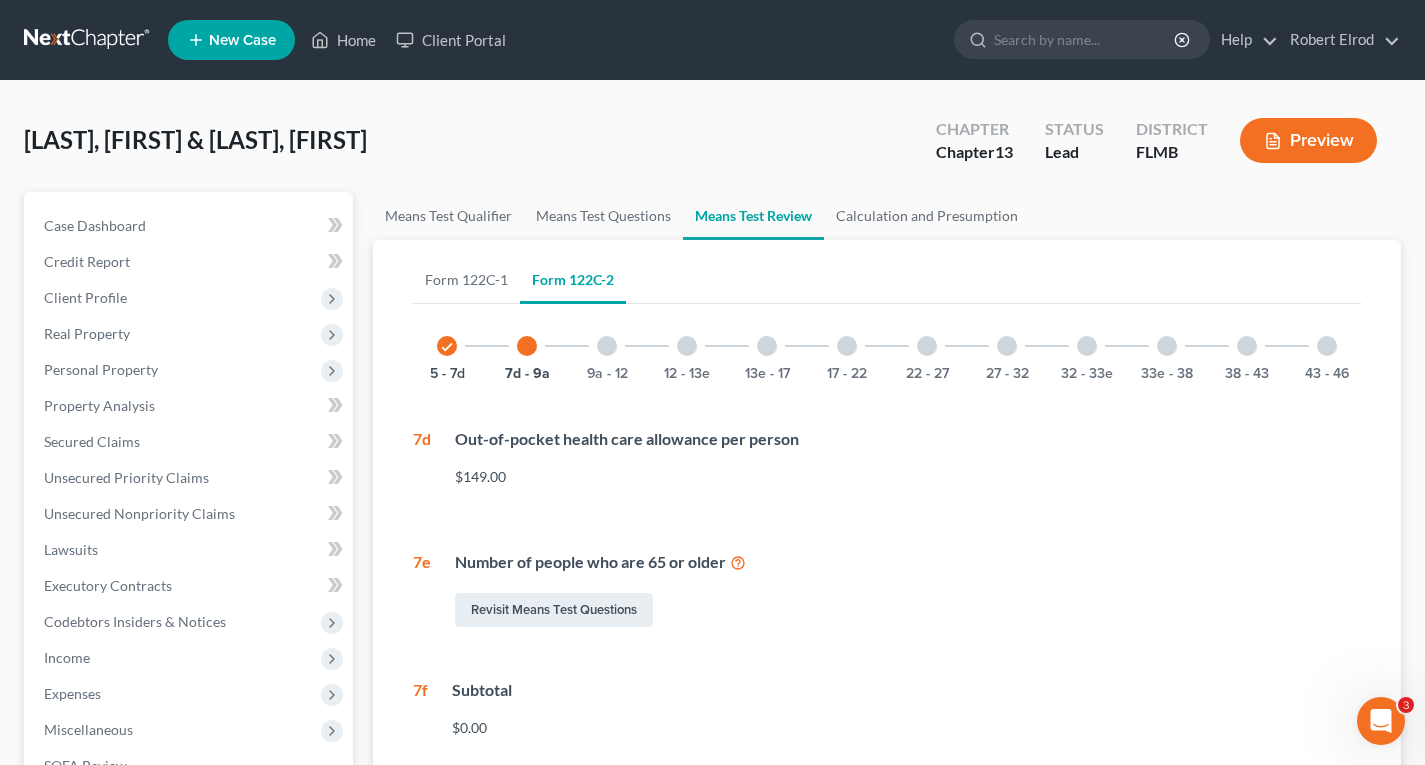 click at bounding box center (607, 346) 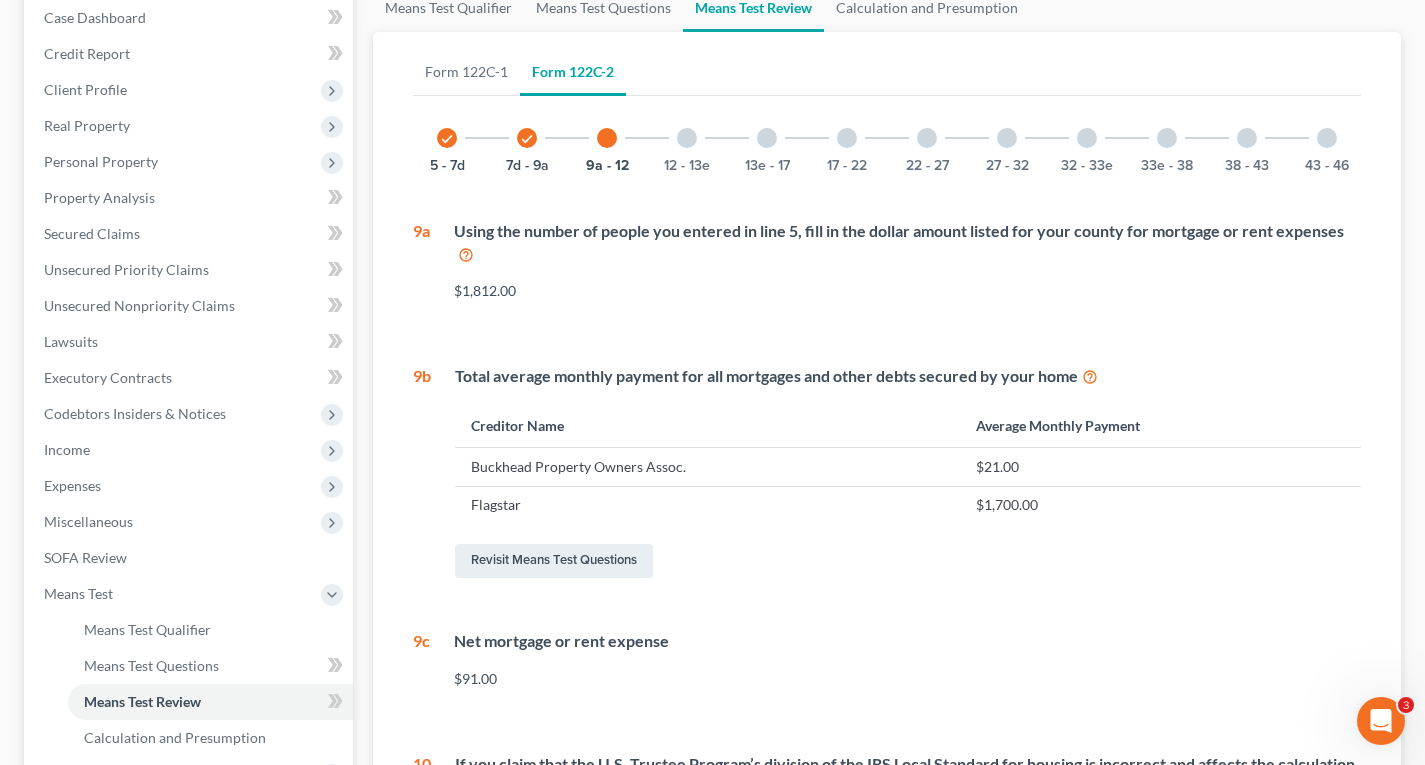 scroll, scrollTop: 200, scrollLeft: 0, axis: vertical 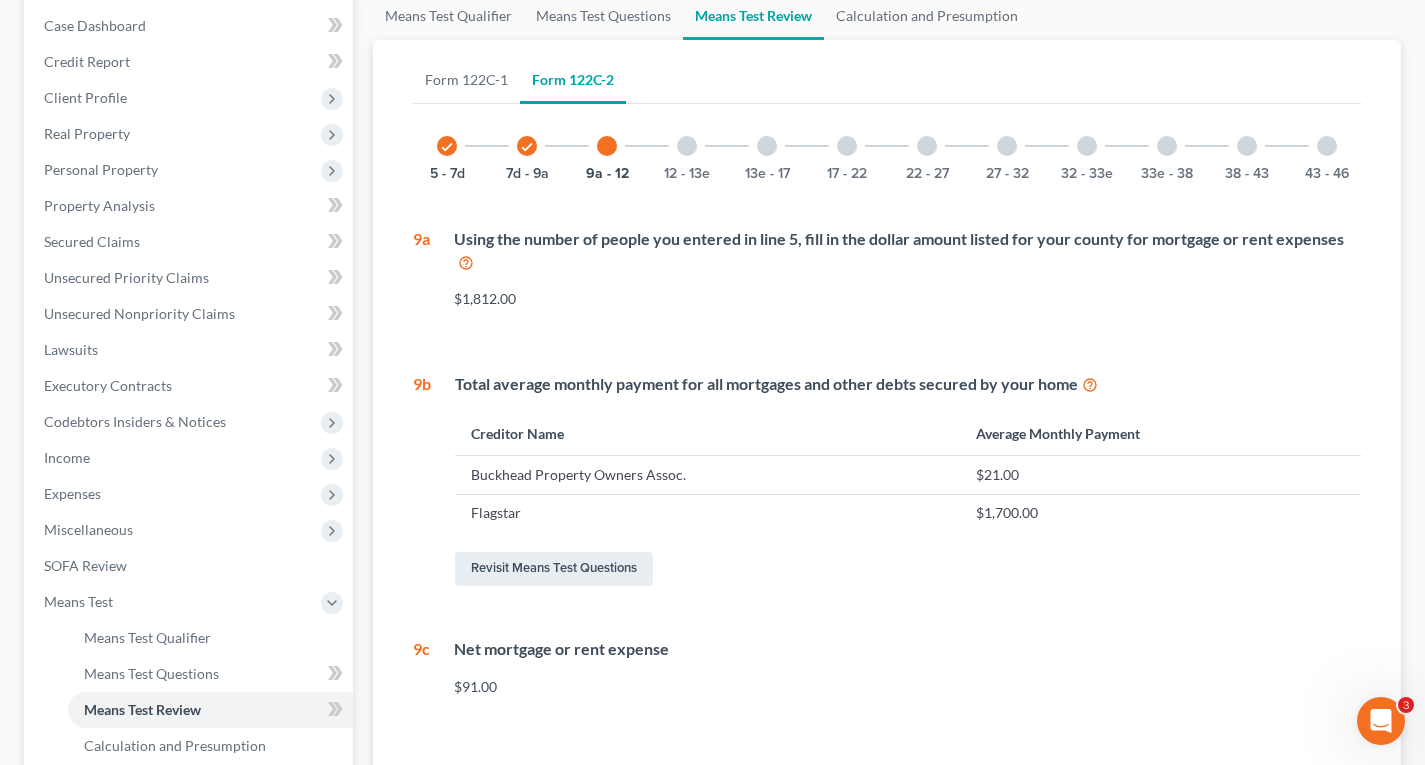 click at bounding box center [687, 146] 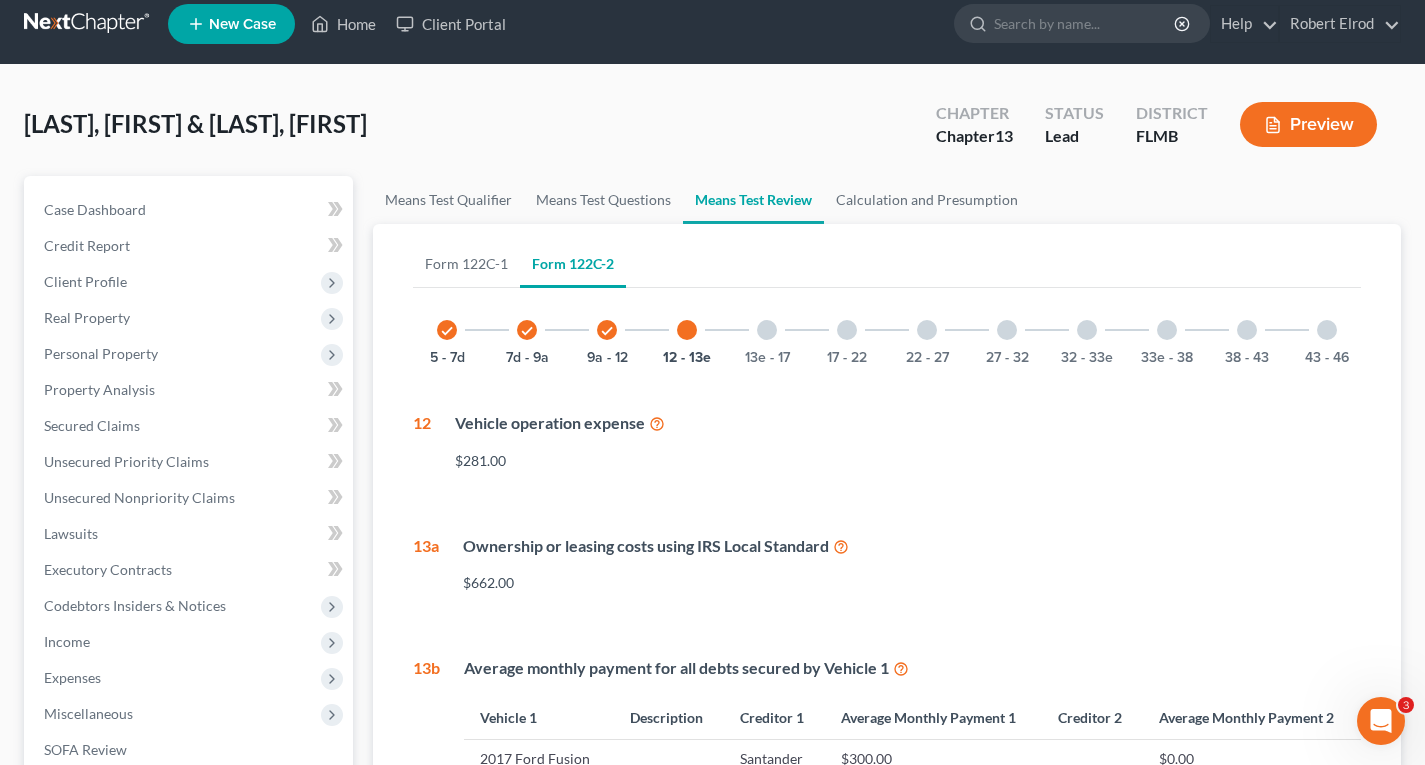 scroll, scrollTop: 0, scrollLeft: 0, axis: both 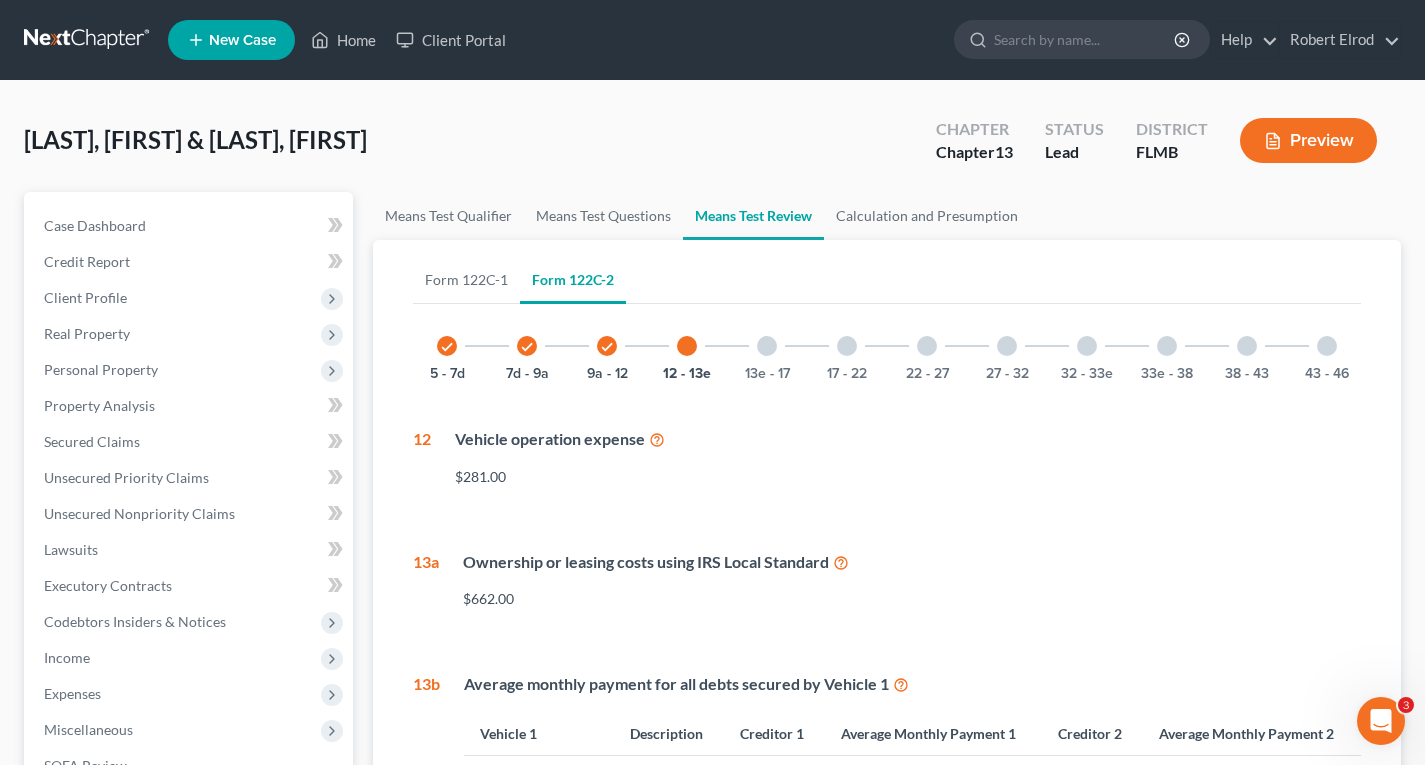 click at bounding box center [767, 346] 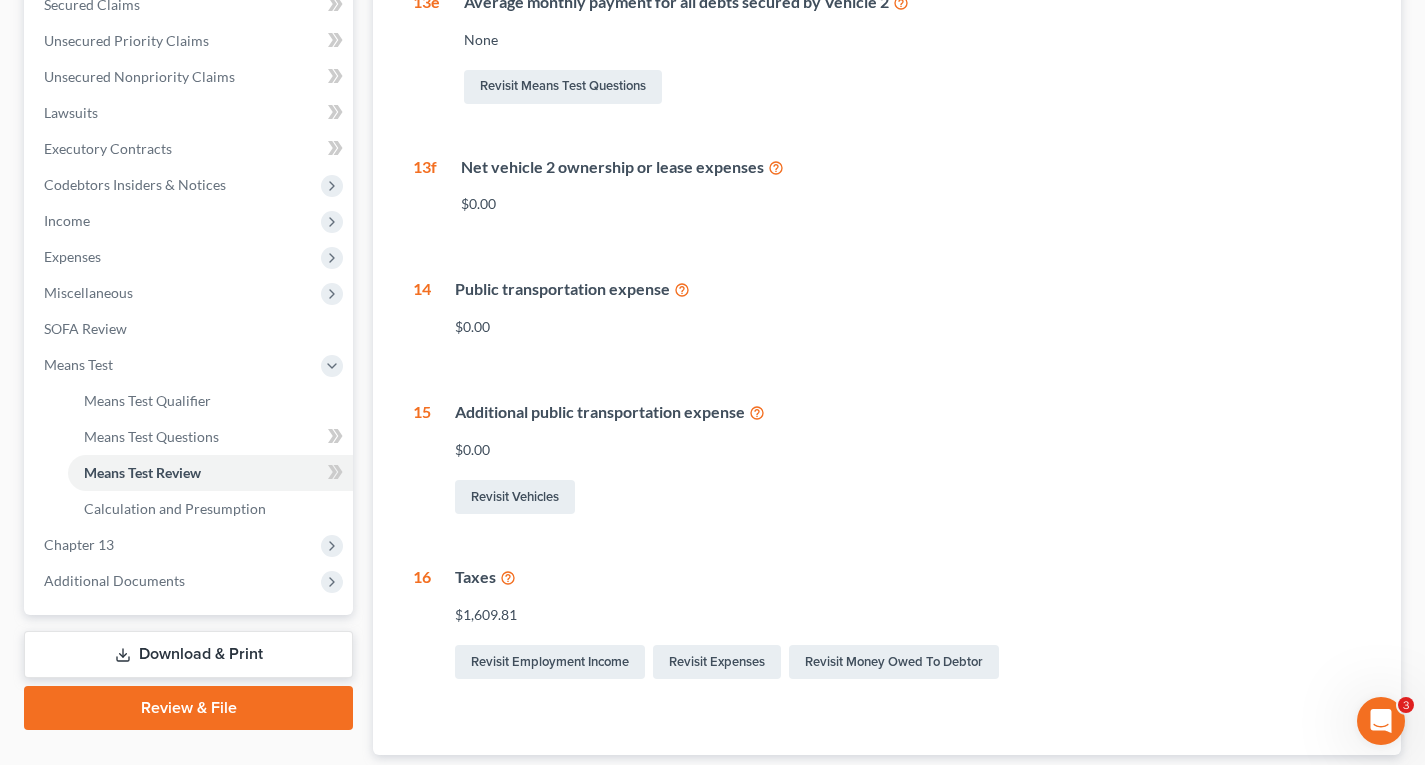 scroll, scrollTop: 167, scrollLeft: 0, axis: vertical 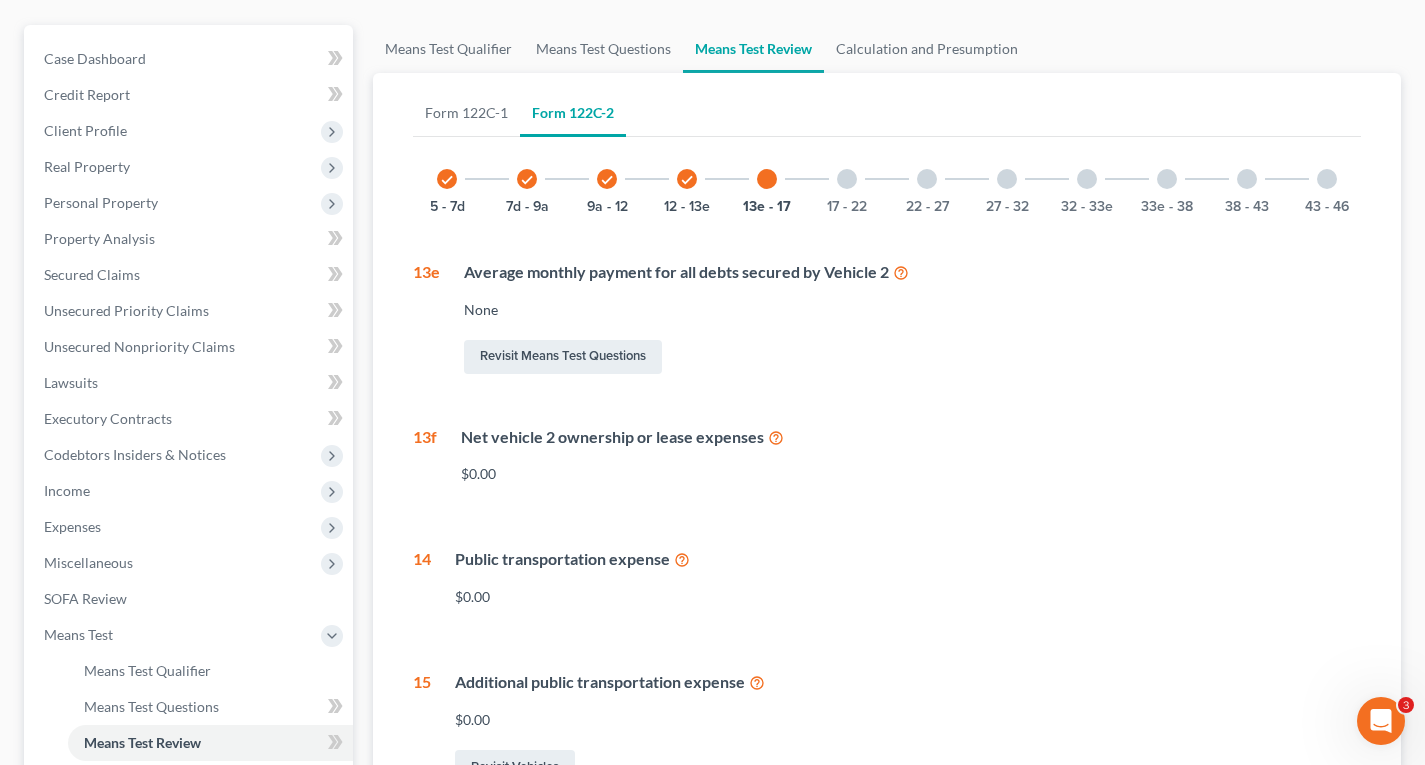click at bounding box center [847, 179] 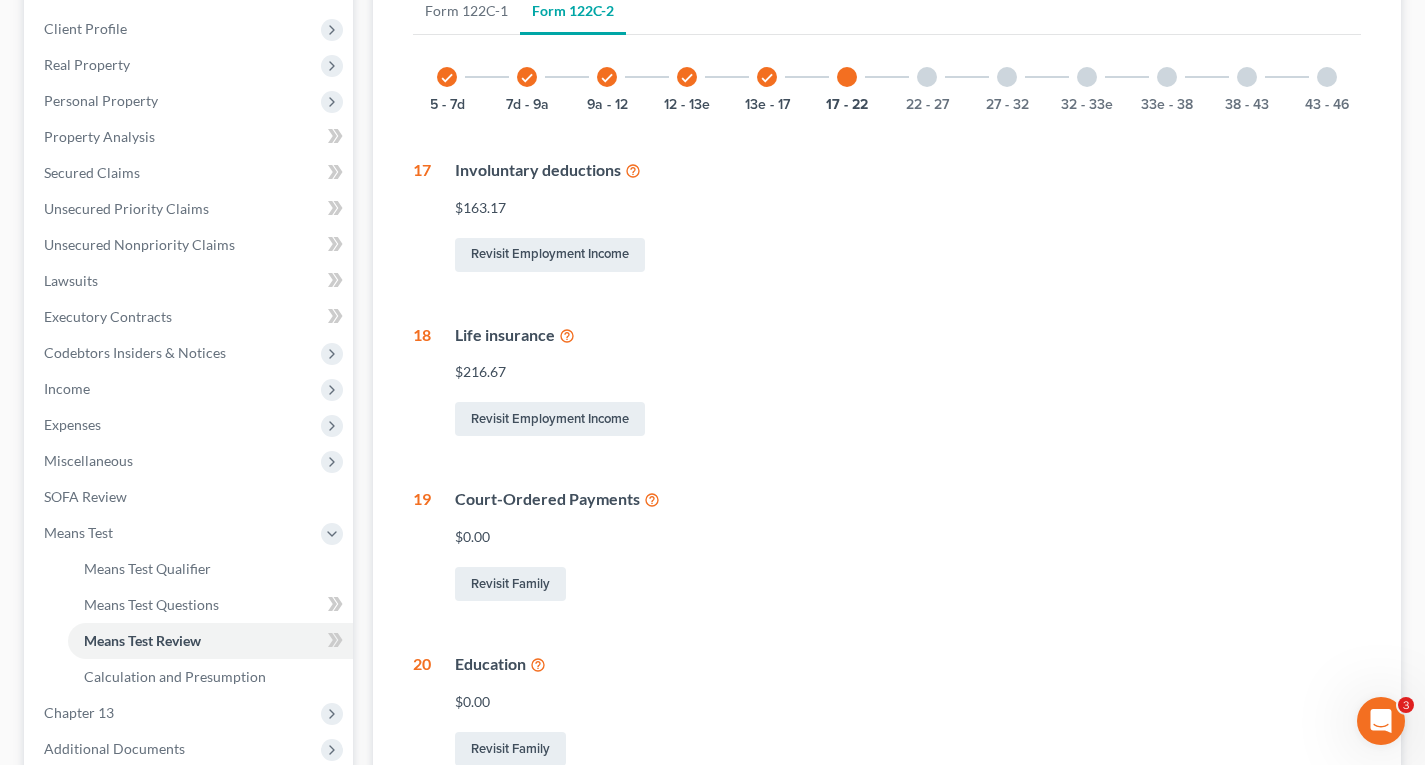 scroll, scrollTop: 251, scrollLeft: 0, axis: vertical 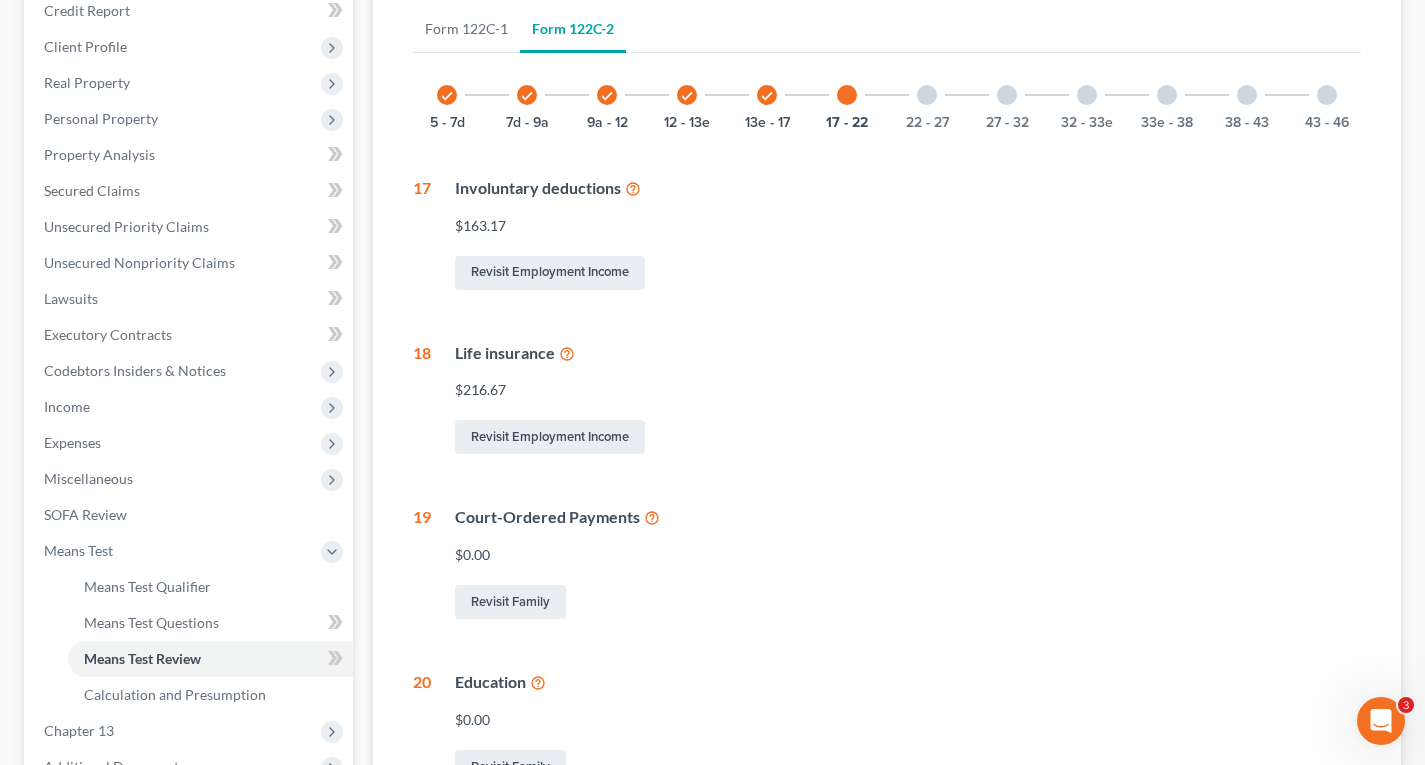 click at bounding box center (927, 95) 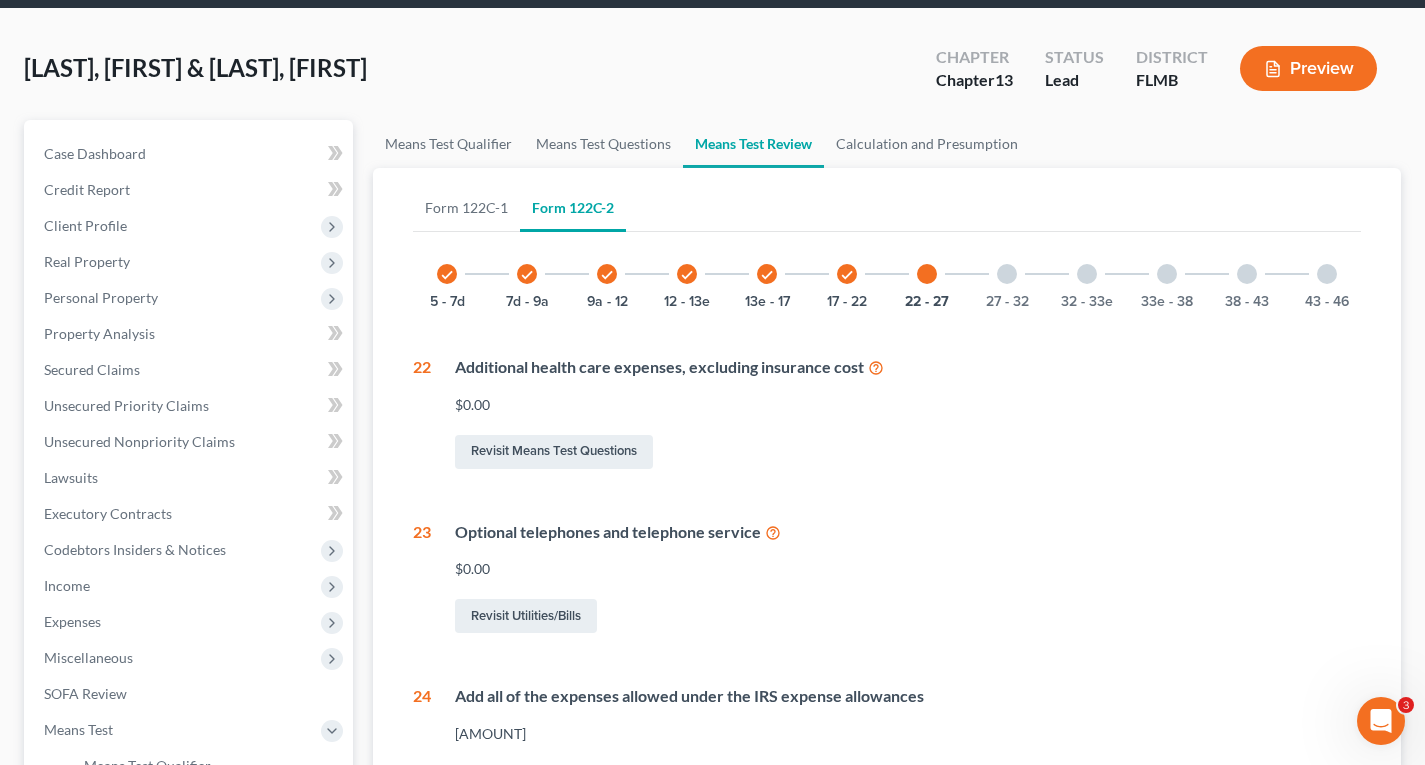 scroll, scrollTop: 70, scrollLeft: 0, axis: vertical 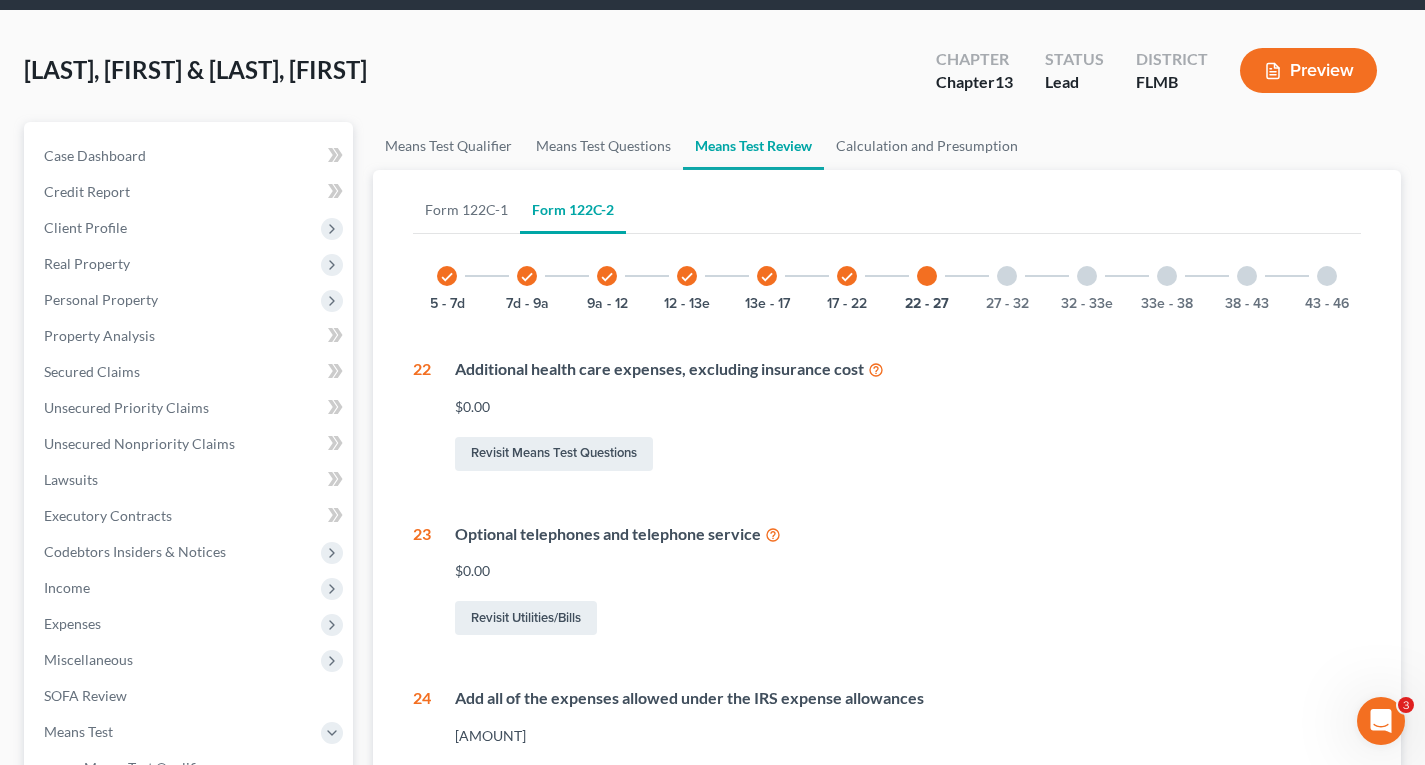 click at bounding box center (1007, 276) 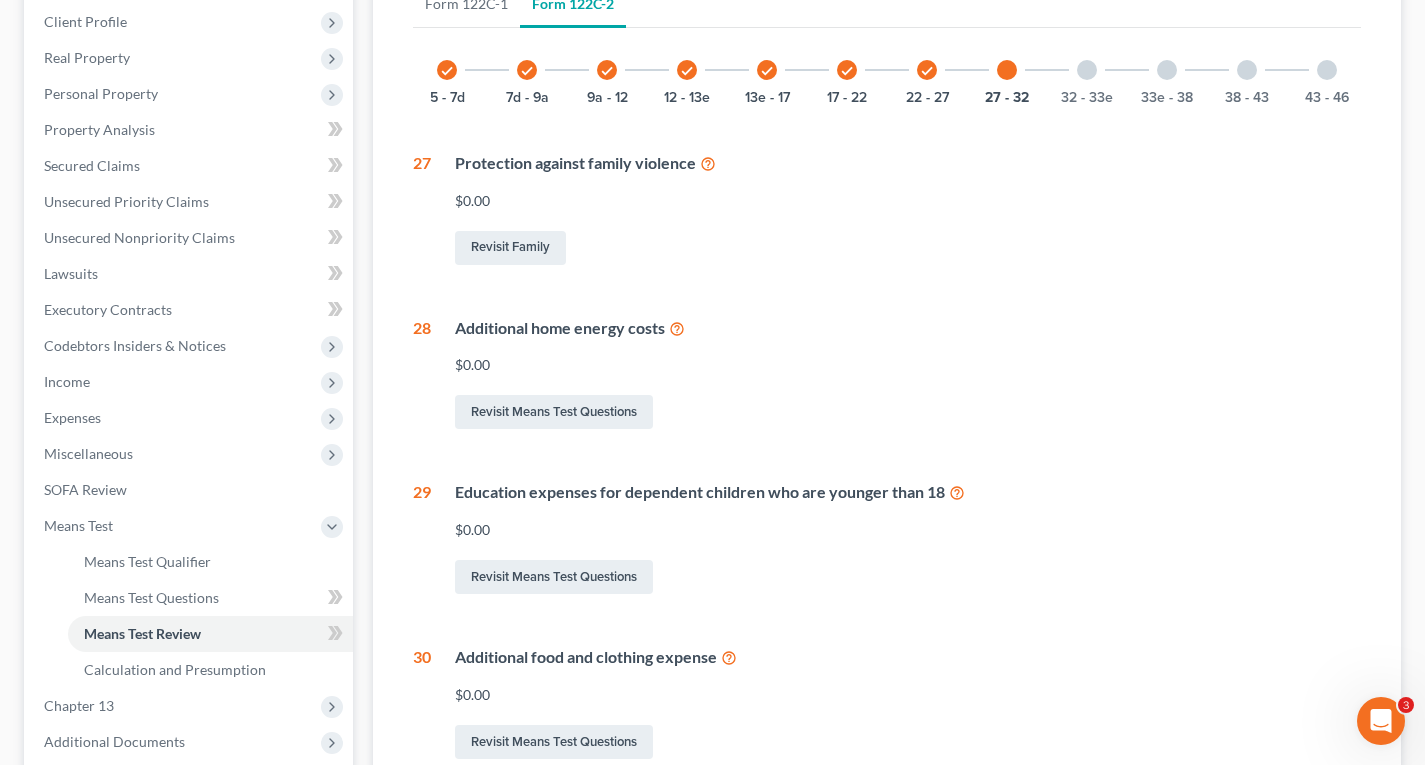 scroll, scrollTop: 251, scrollLeft: 0, axis: vertical 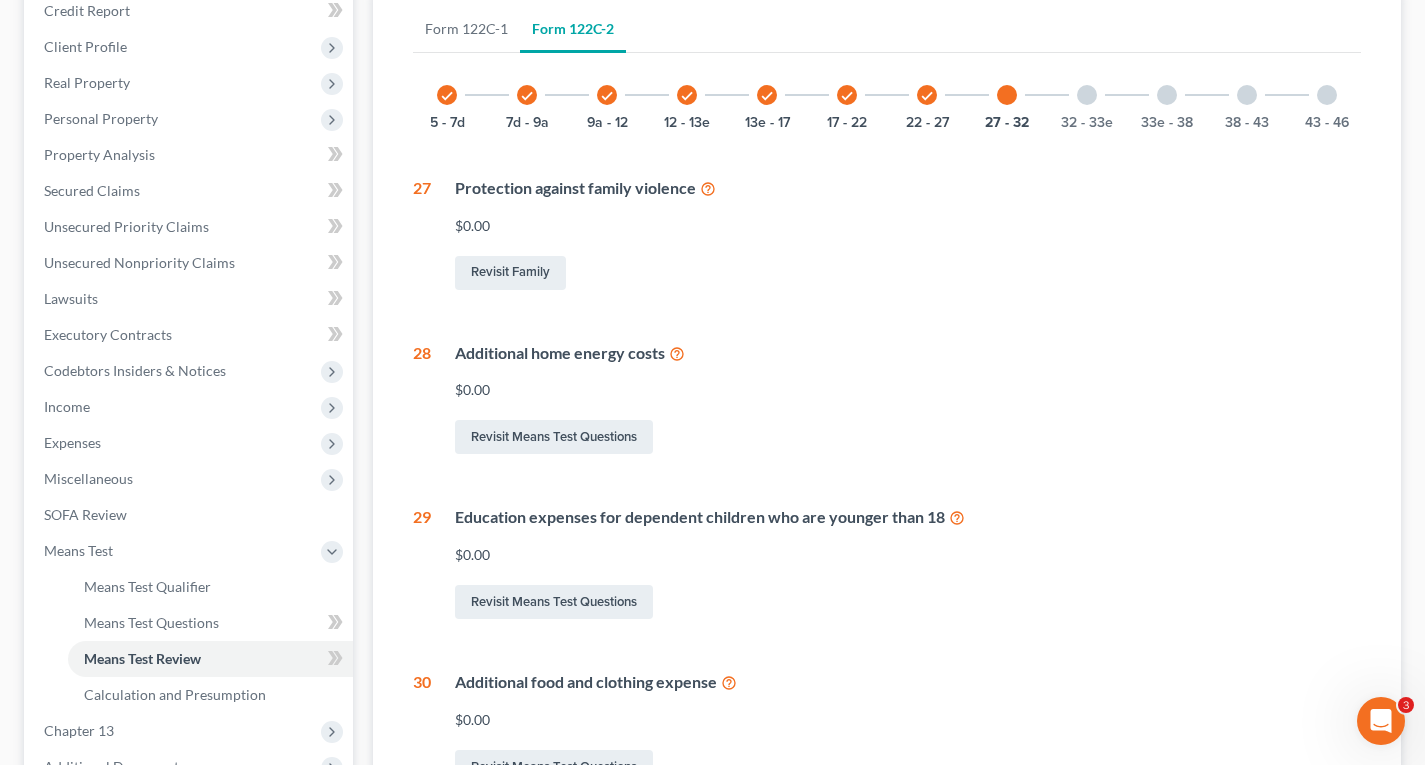 click at bounding box center [1087, 95] 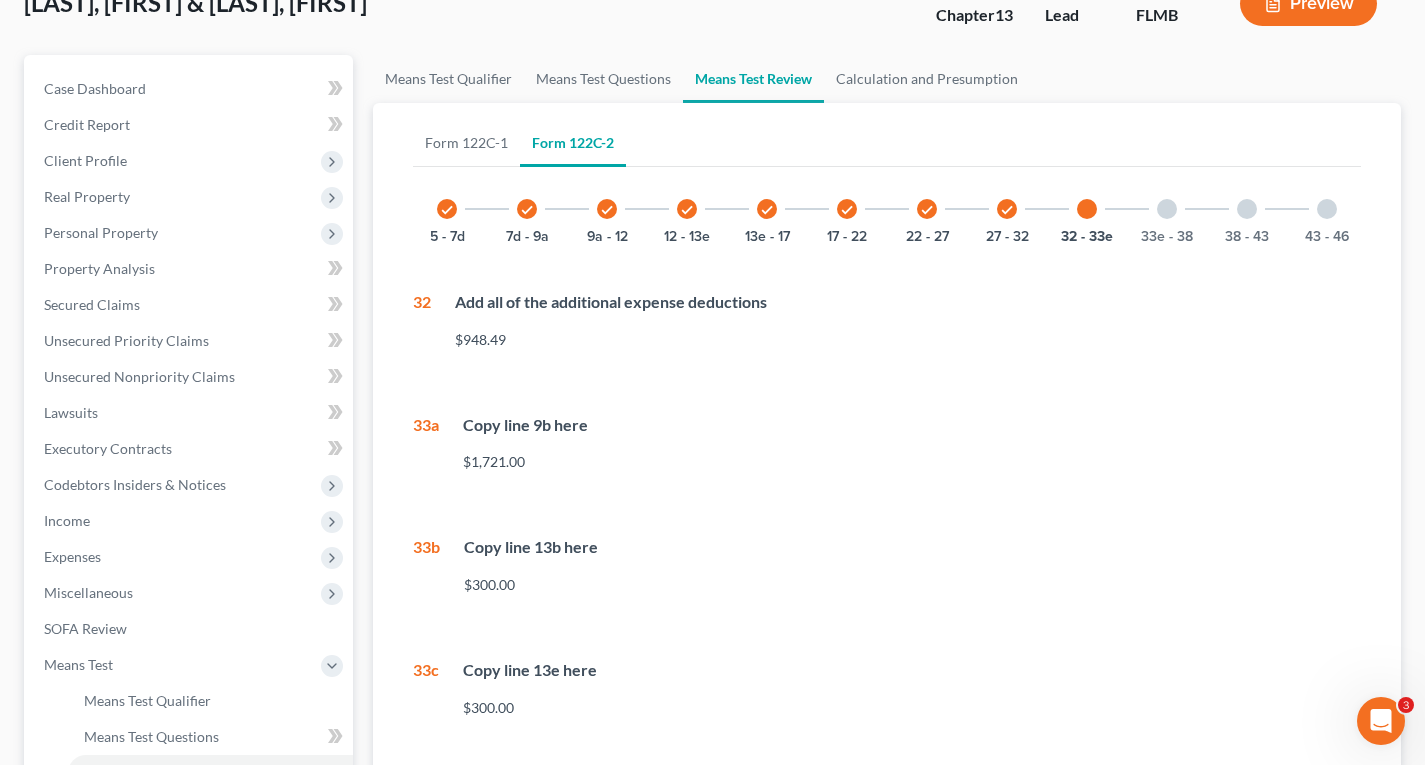 scroll, scrollTop: 6, scrollLeft: 0, axis: vertical 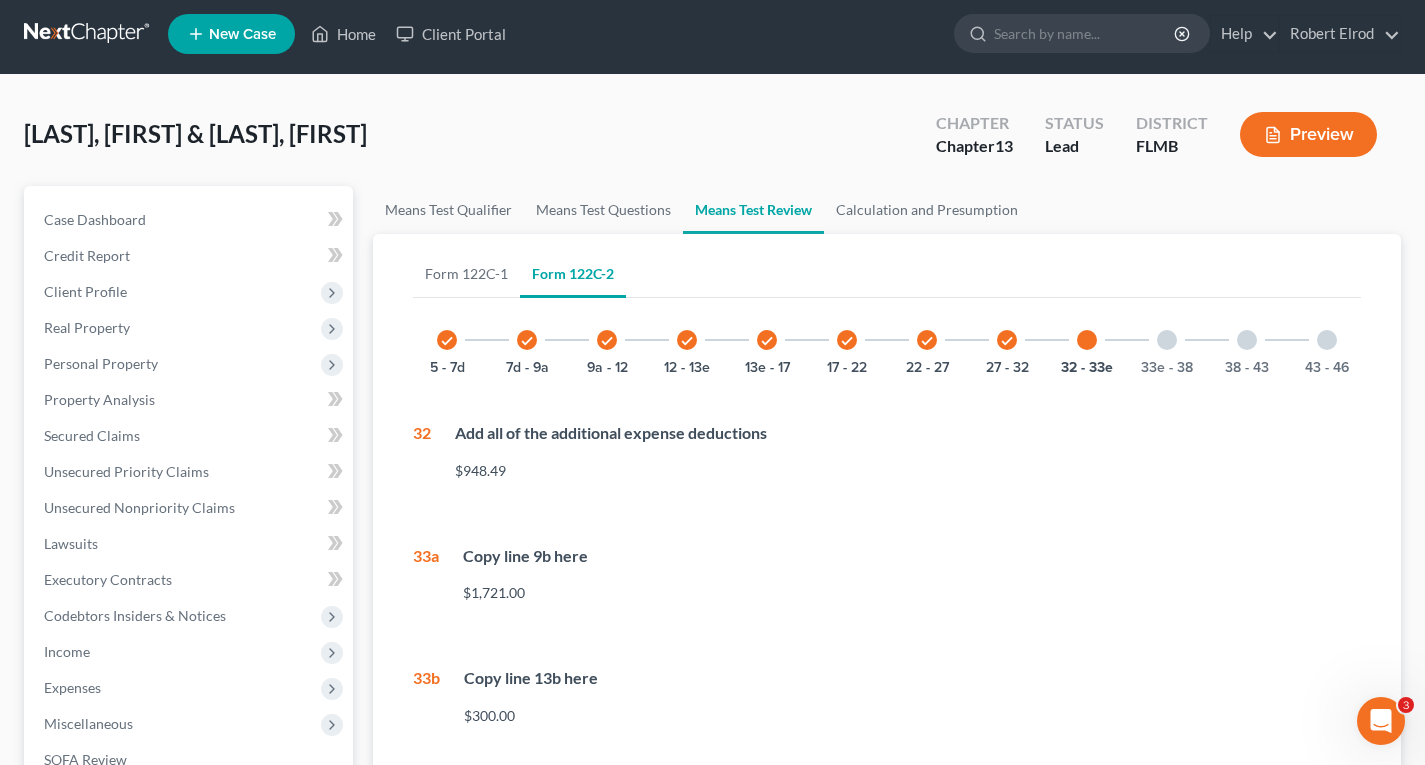 click at bounding box center (1167, 340) 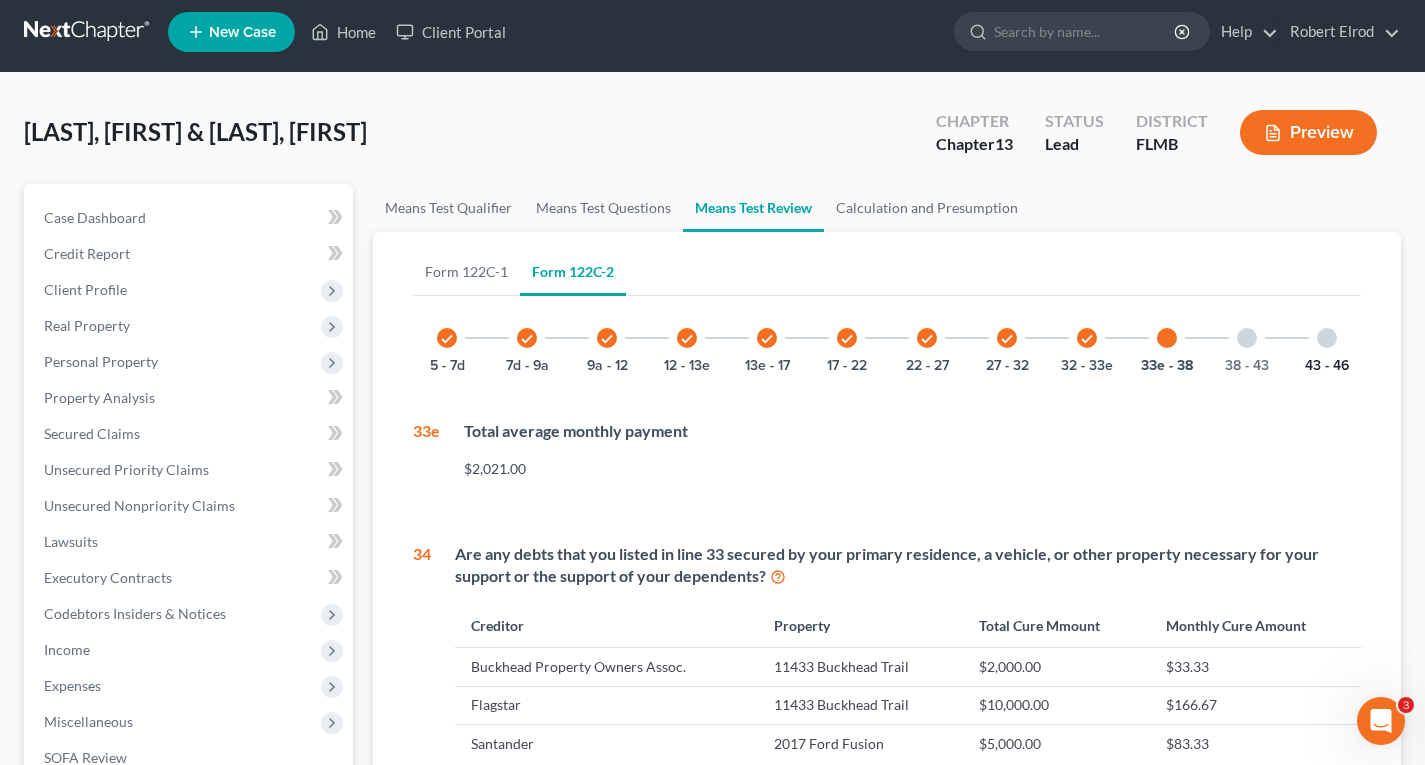 scroll, scrollTop: 0, scrollLeft: 0, axis: both 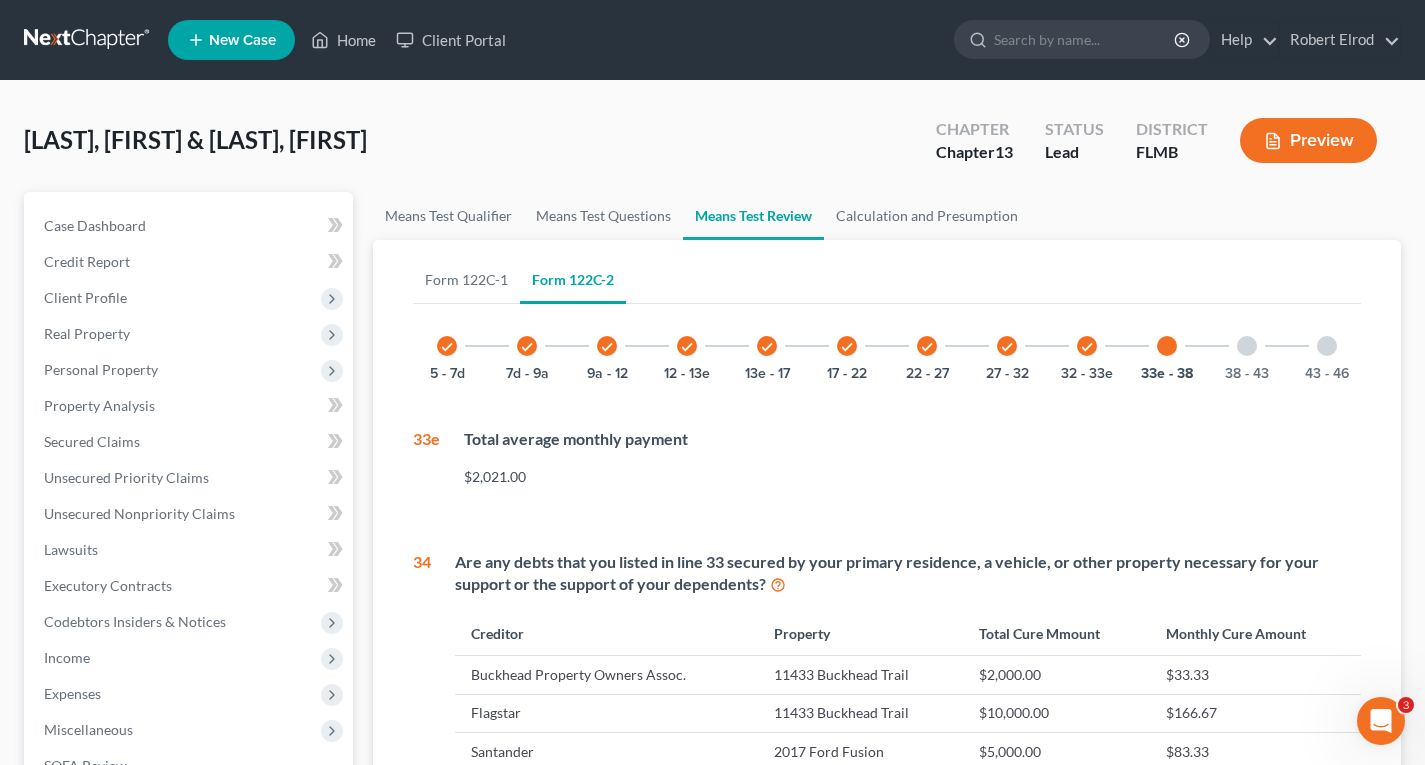 click at bounding box center [1247, 346] 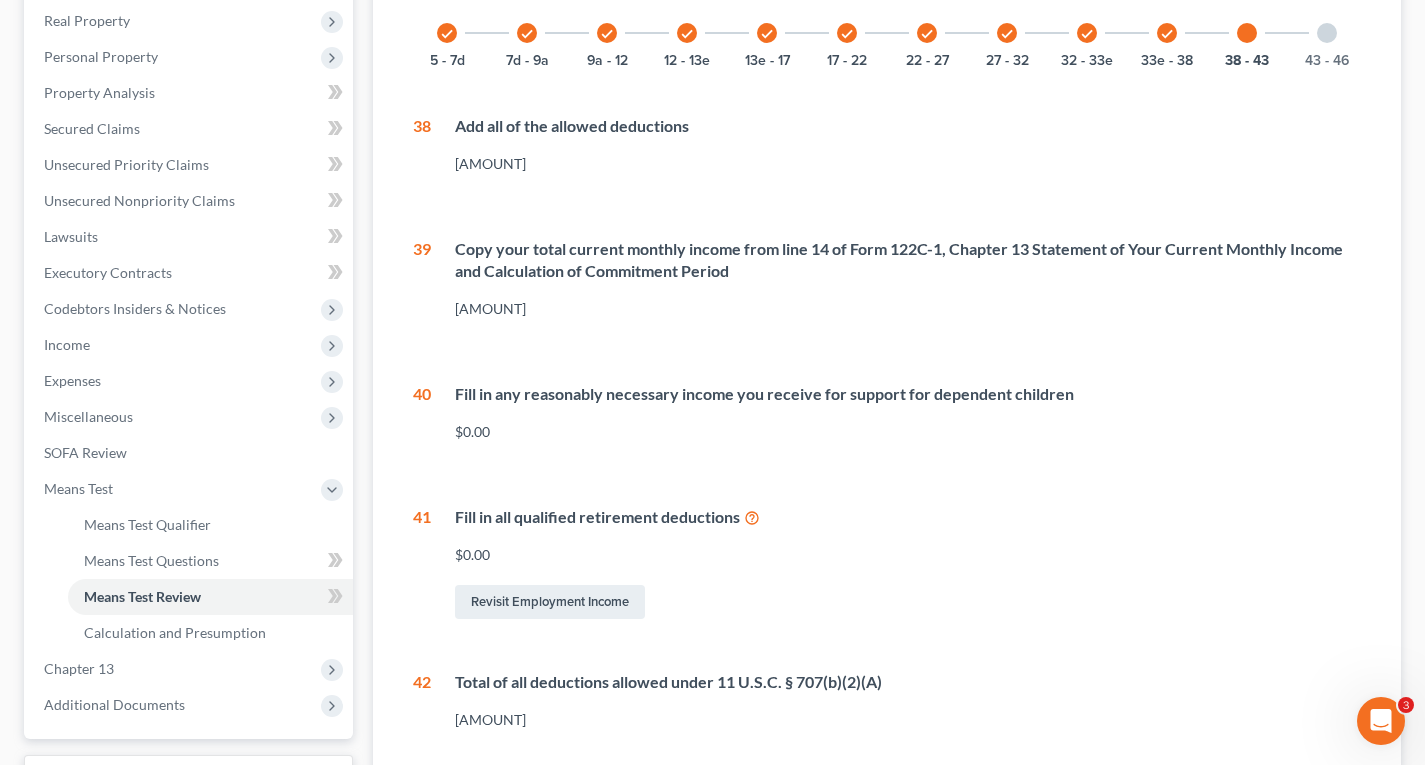 scroll, scrollTop: 6, scrollLeft: 0, axis: vertical 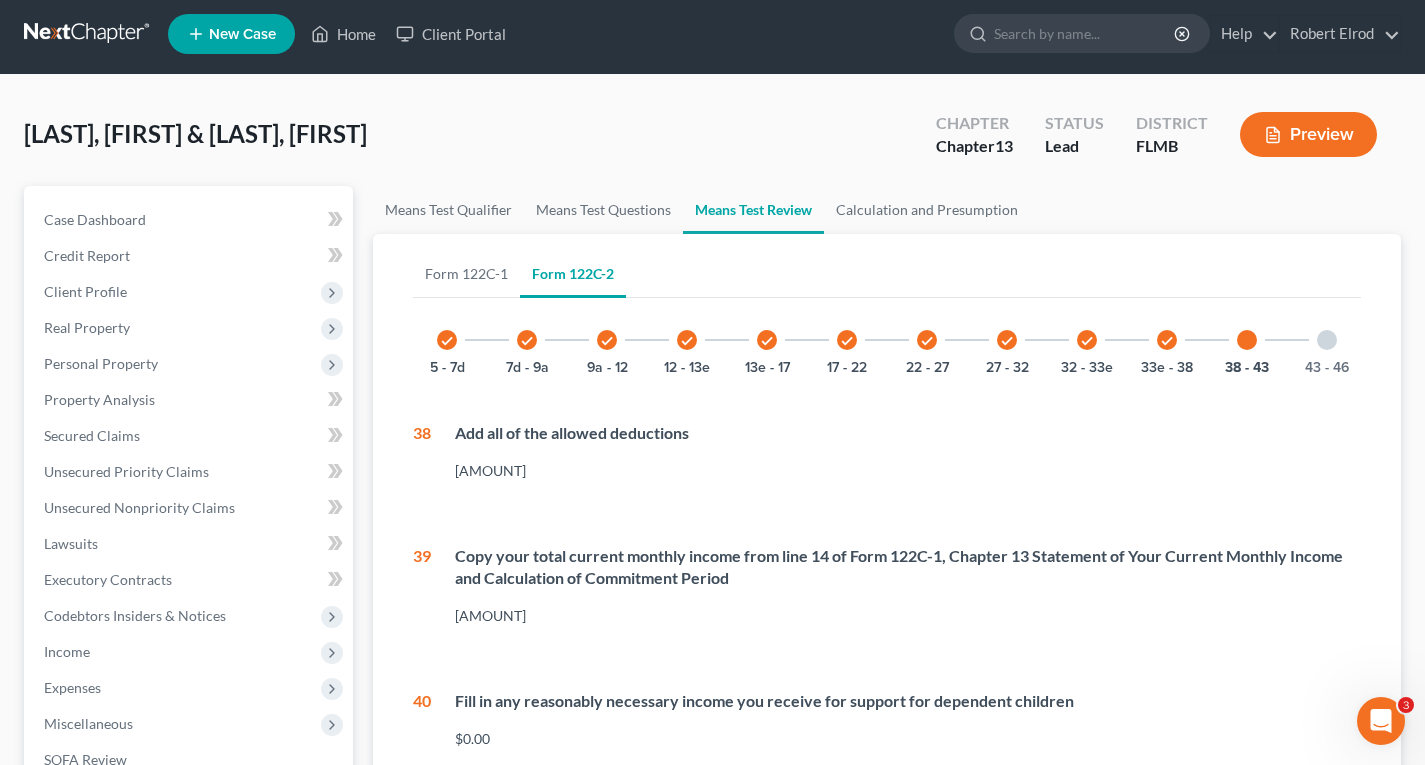 click at bounding box center [1327, 340] 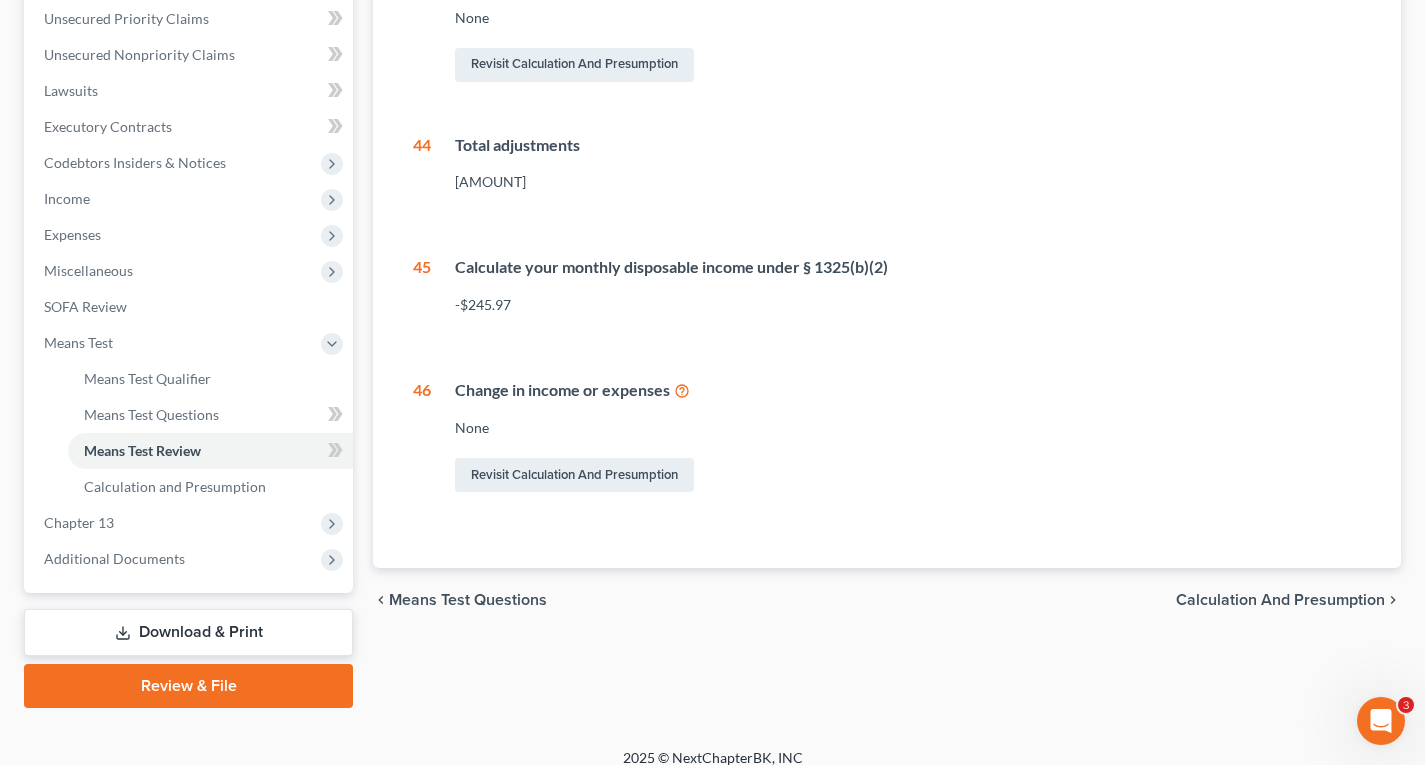 scroll, scrollTop: 478, scrollLeft: 0, axis: vertical 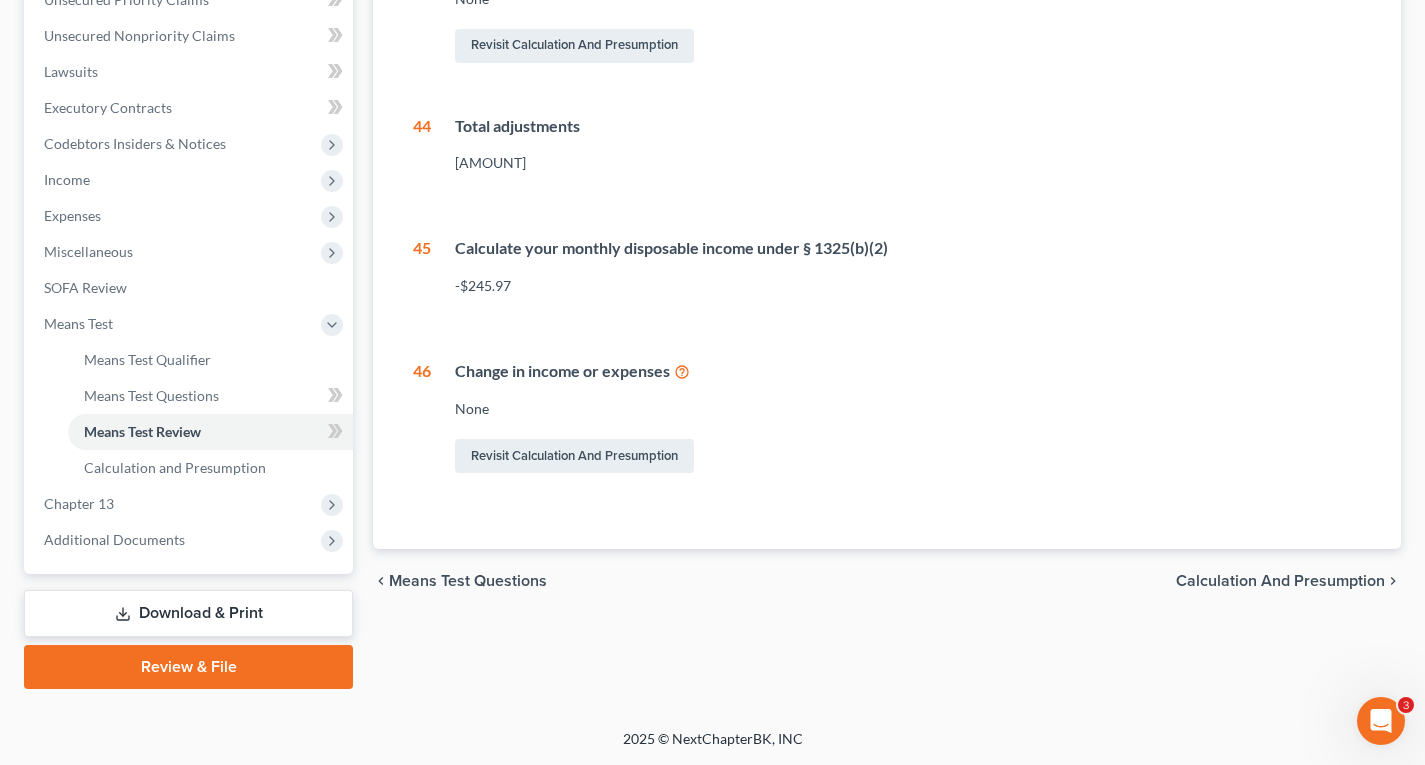click on "Calculation and Presumption" at bounding box center (1280, 581) 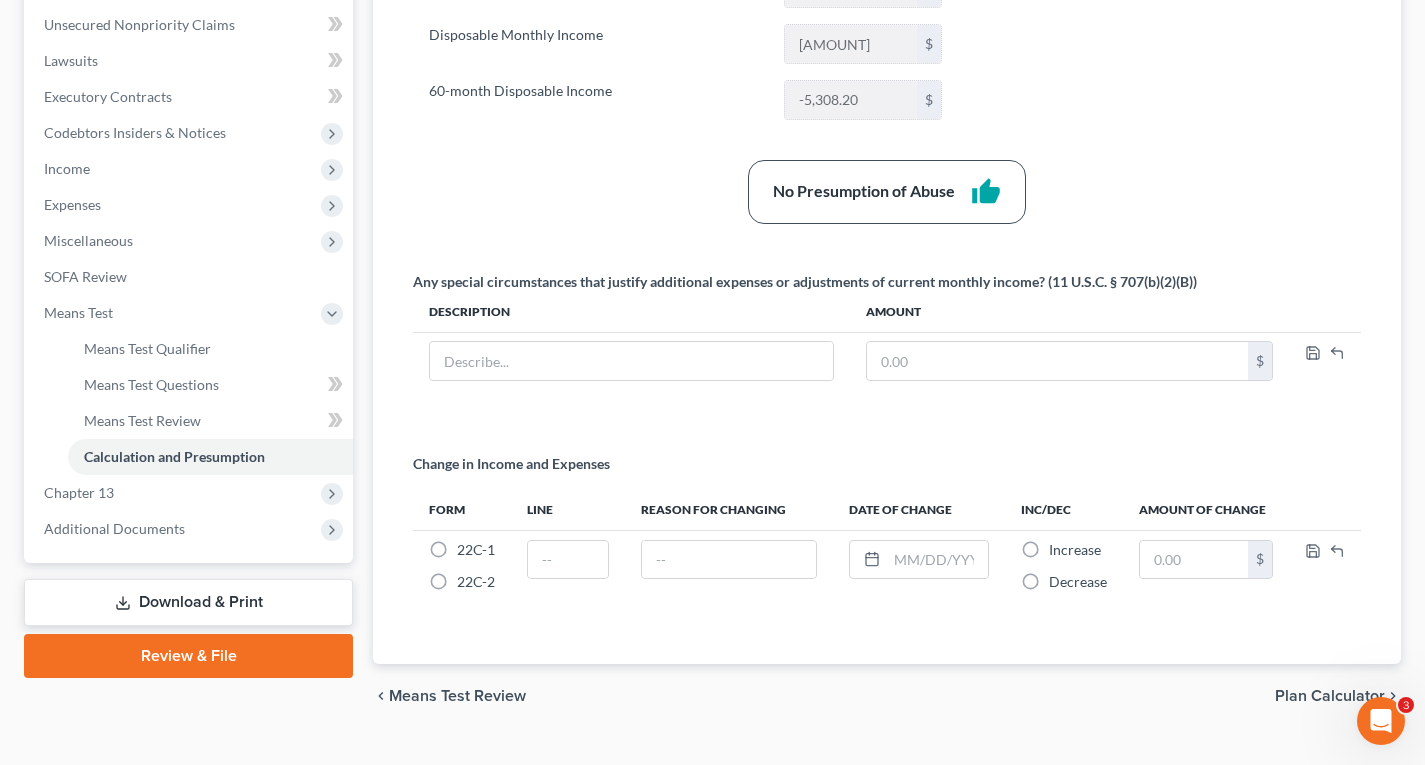 scroll, scrollTop: 528, scrollLeft: 0, axis: vertical 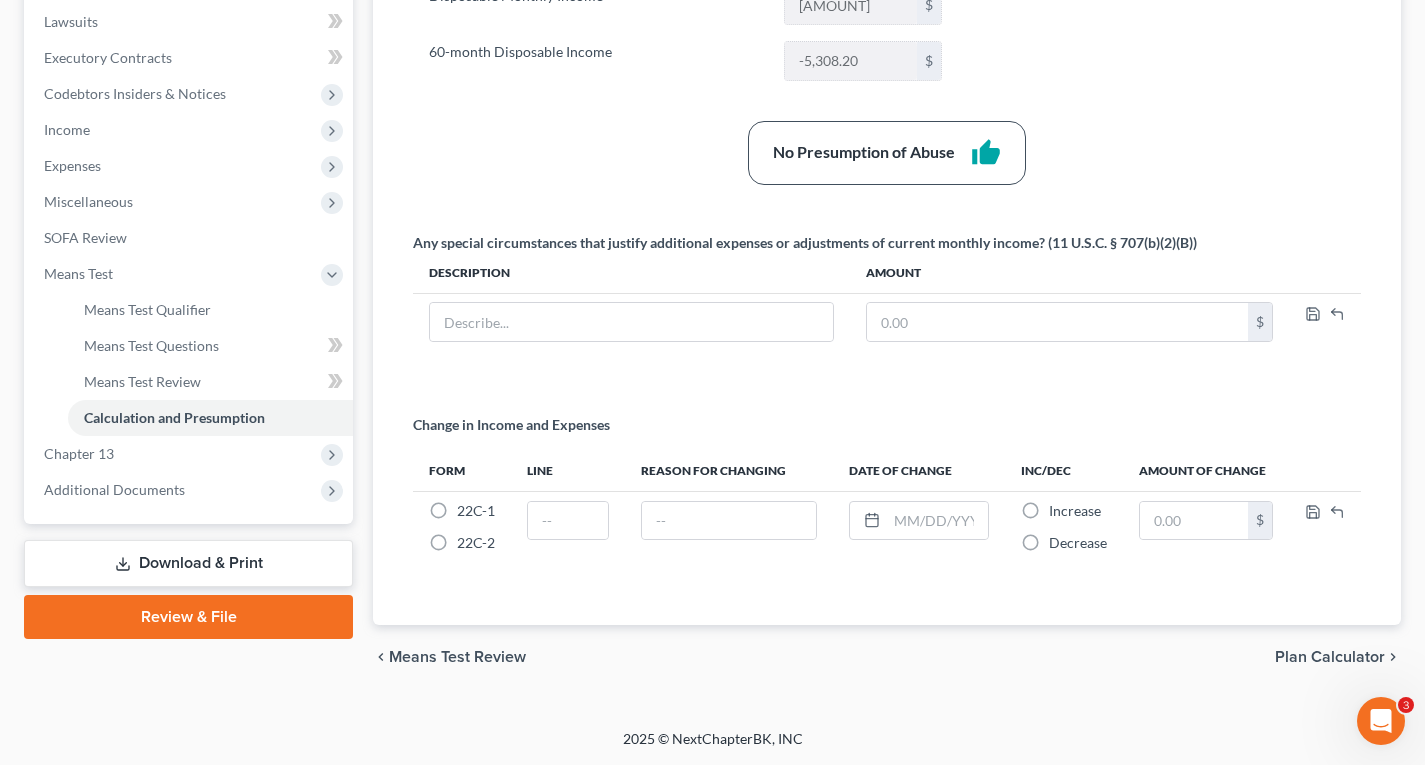 click on "Download & Print" at bounding box center [188, 563] 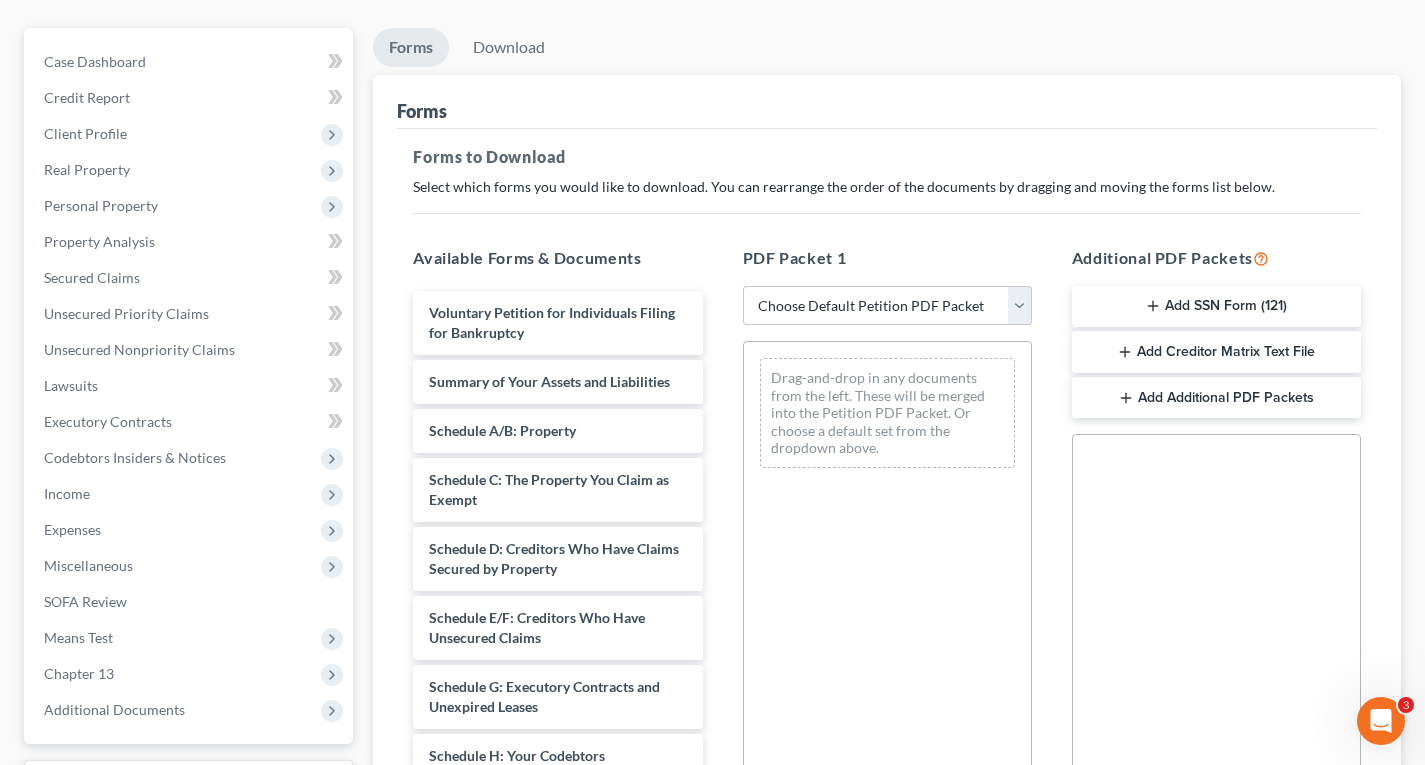 scroll, scrollTop: 200, scrollLeft: 0, axis: vertical 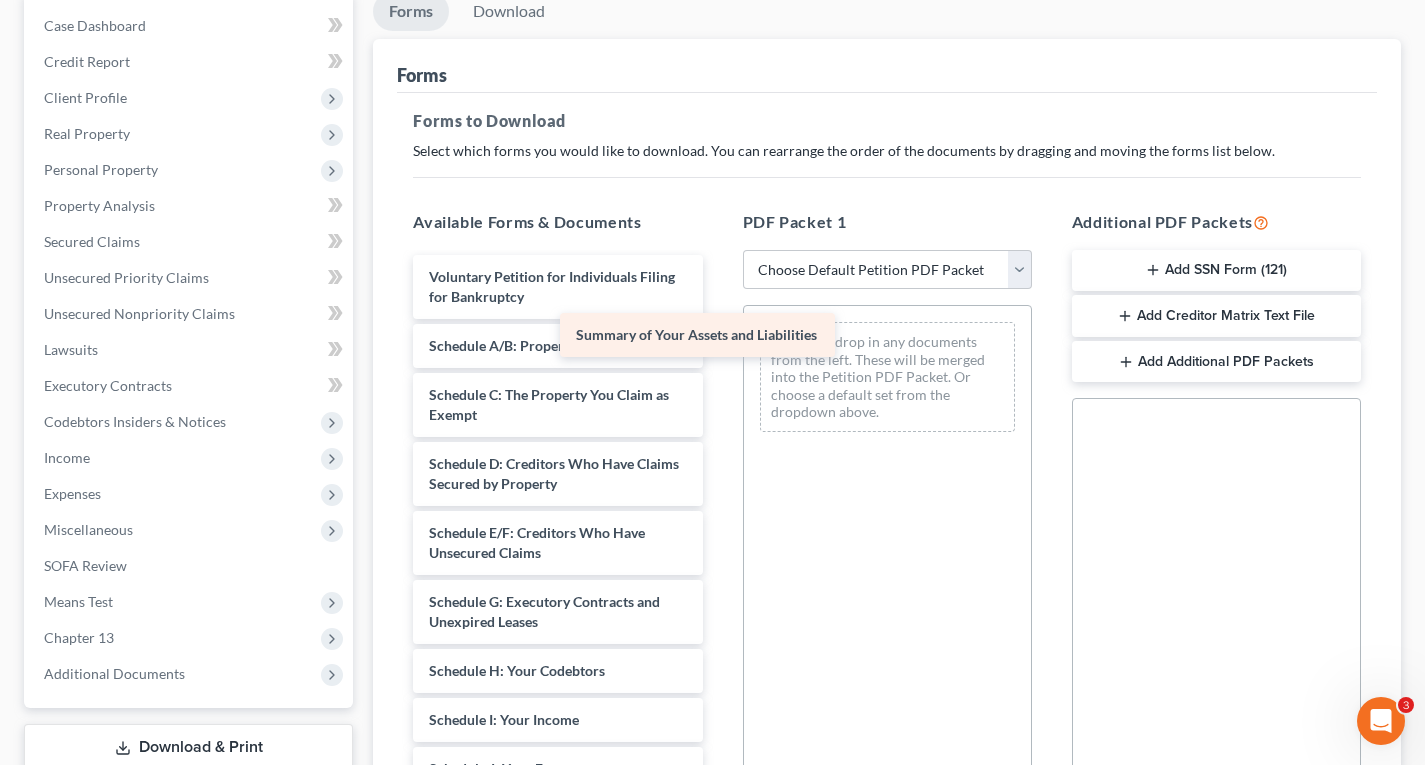 drag, startPoint x: 613, startPoint y: 350, endPoint x: 849, endPoint y: 344, distance: 236.07626 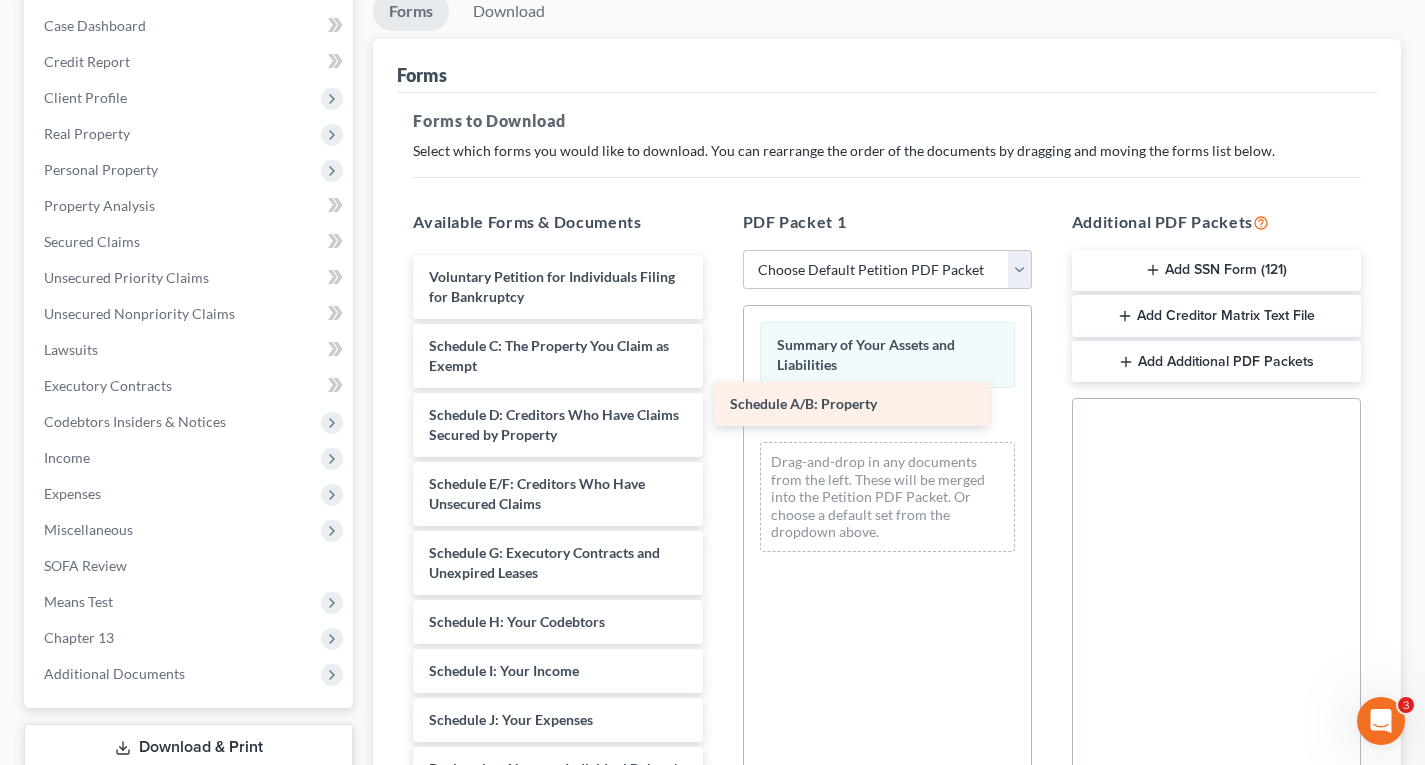 drag, startPoint x: 570, startPoint y: 356, endPoint x: 878, endPoint y: 412, distance: 313.04953 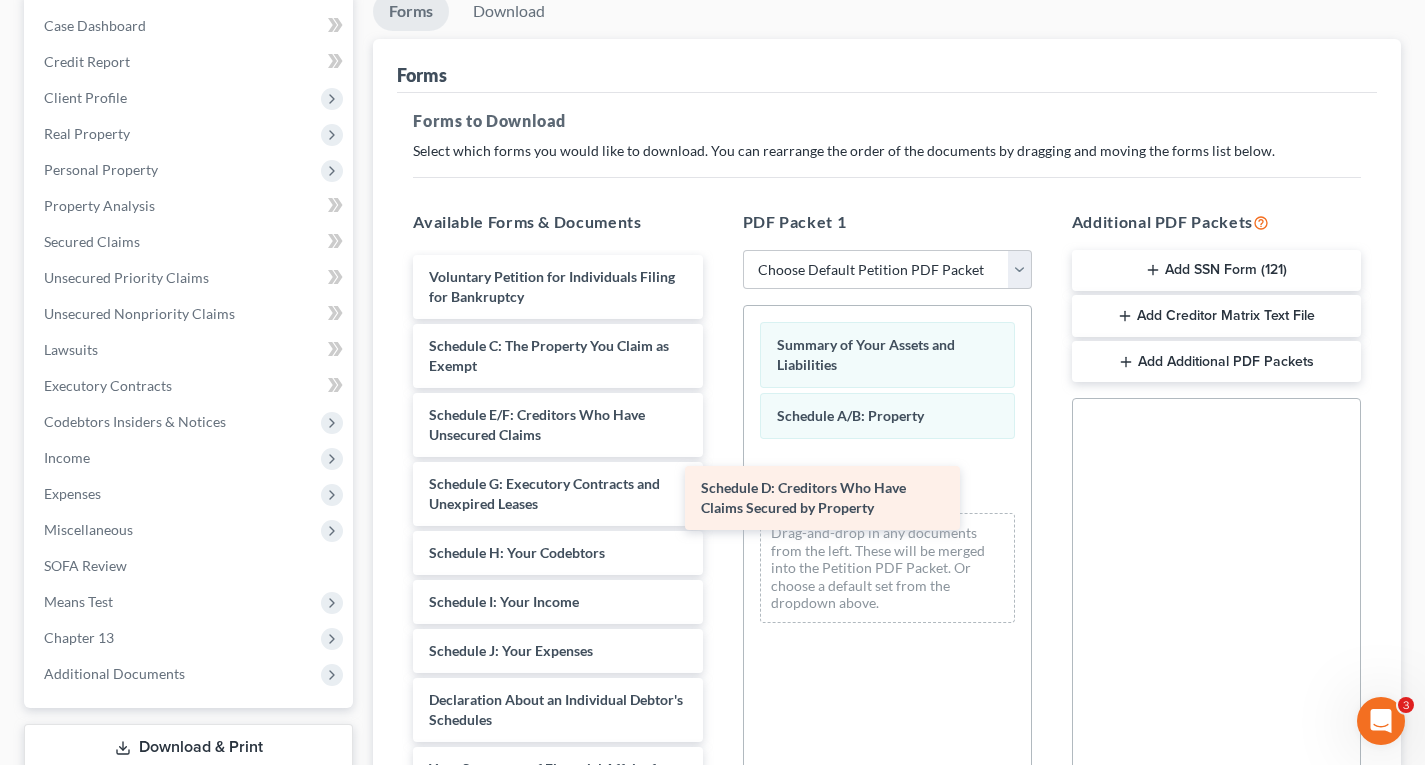 drag, startPoint x: 515, startPoint y: 430, endPoint x: 784, endPoint y: 499, distance: 277.70847 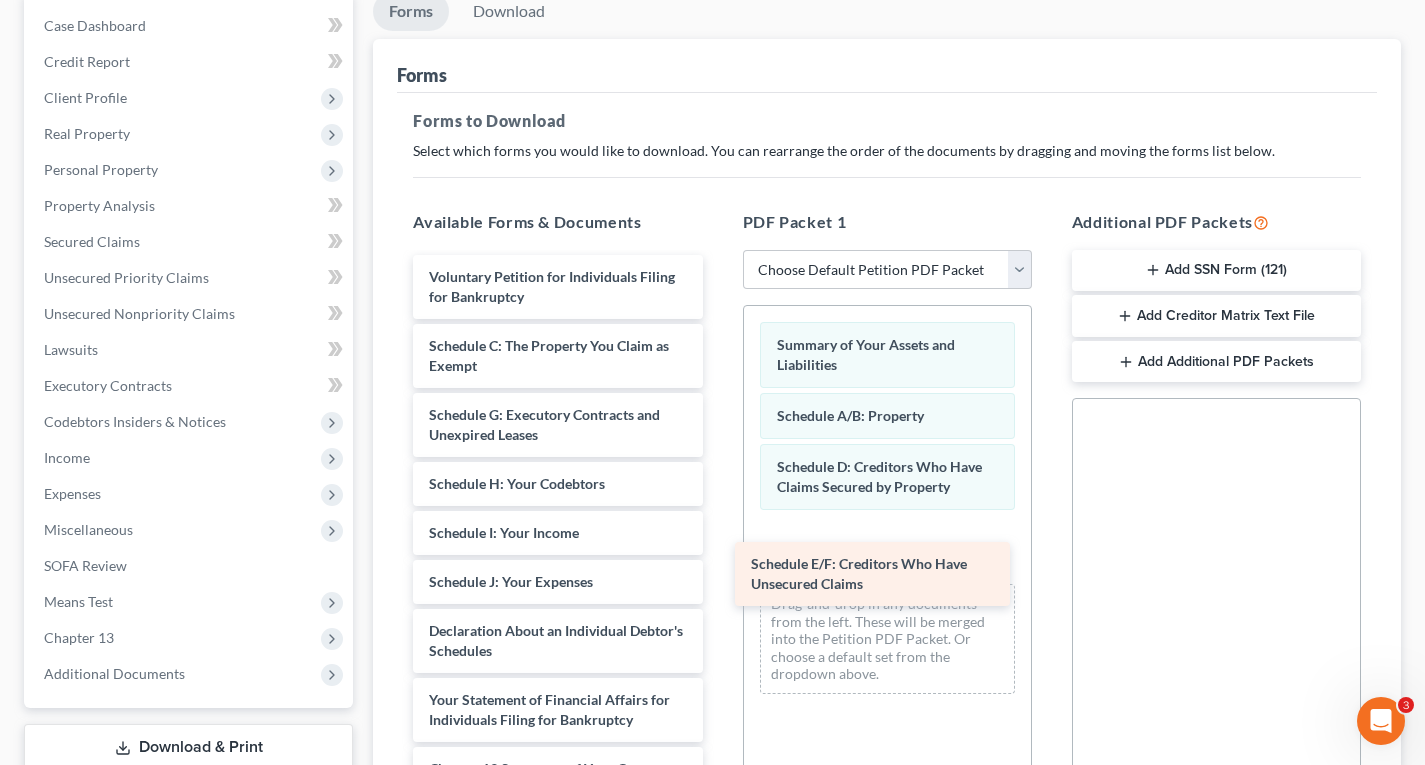 drag, startPoint x: 531, startPoint y: 428, endPoint x: 852, endPoint y: 574, distance: 352.64288 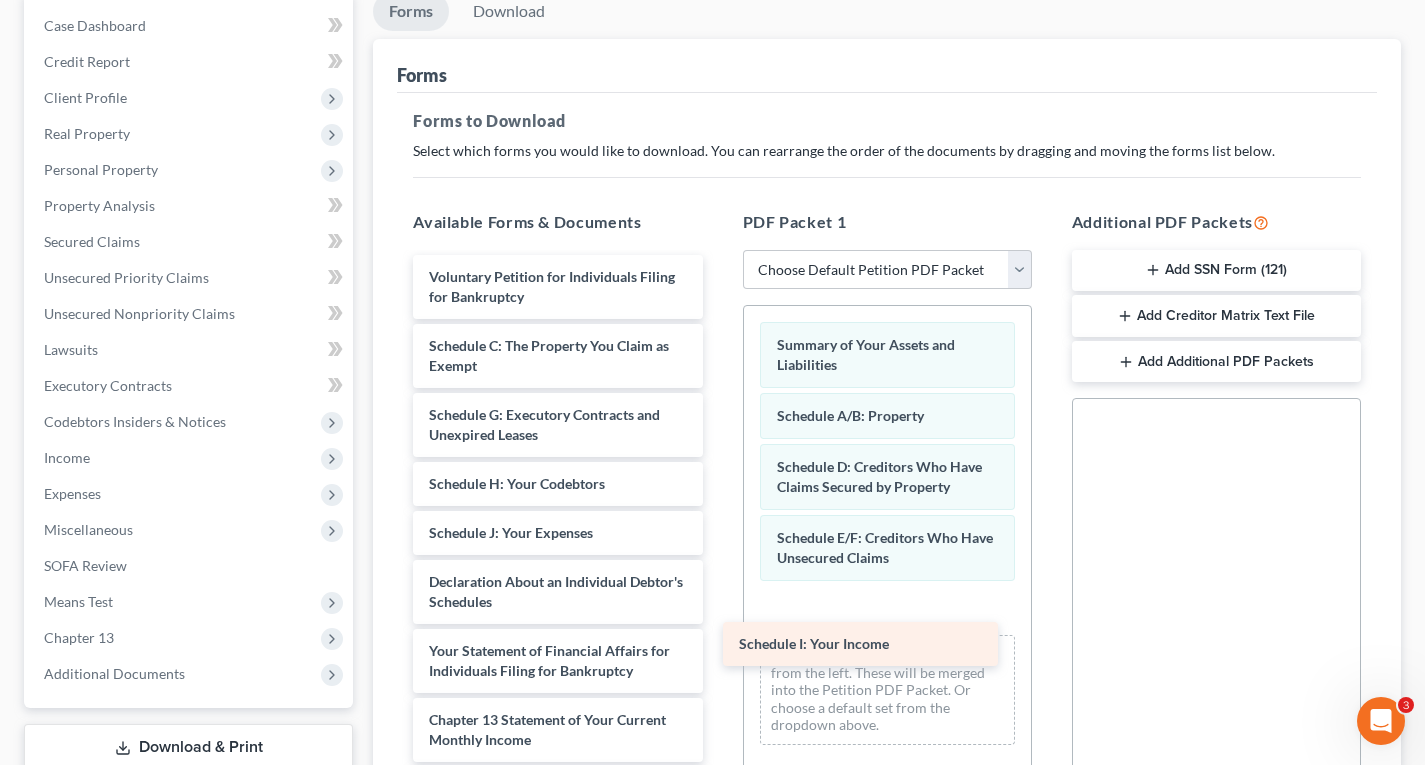 drag, startPoint x: 564, startPoint y: 534, endPoint x: 872, endPoint y: 632, distance: 323.2151 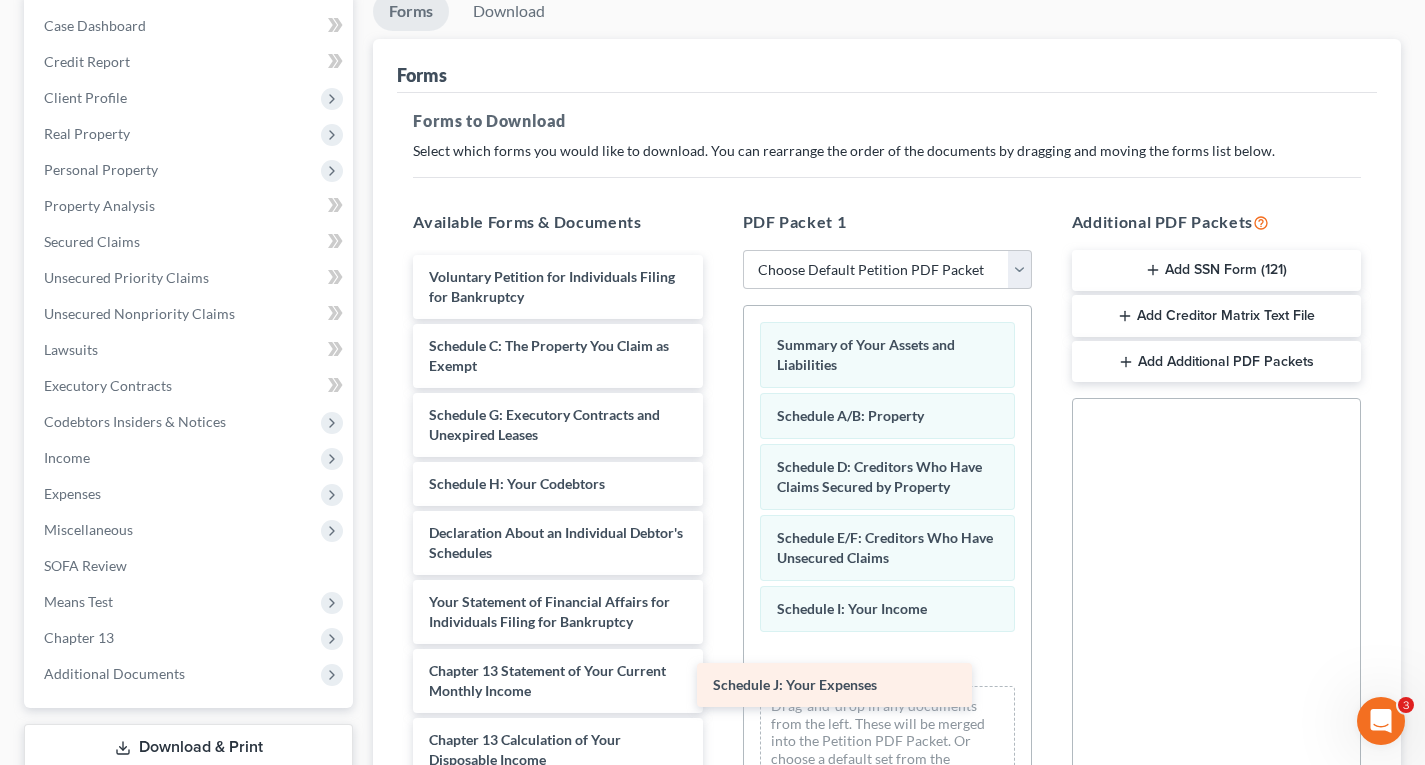 drag, startPoint x: 558, startPoint y: 536, endPoint x: 882, endPoint y: 672, distance: 351.38583 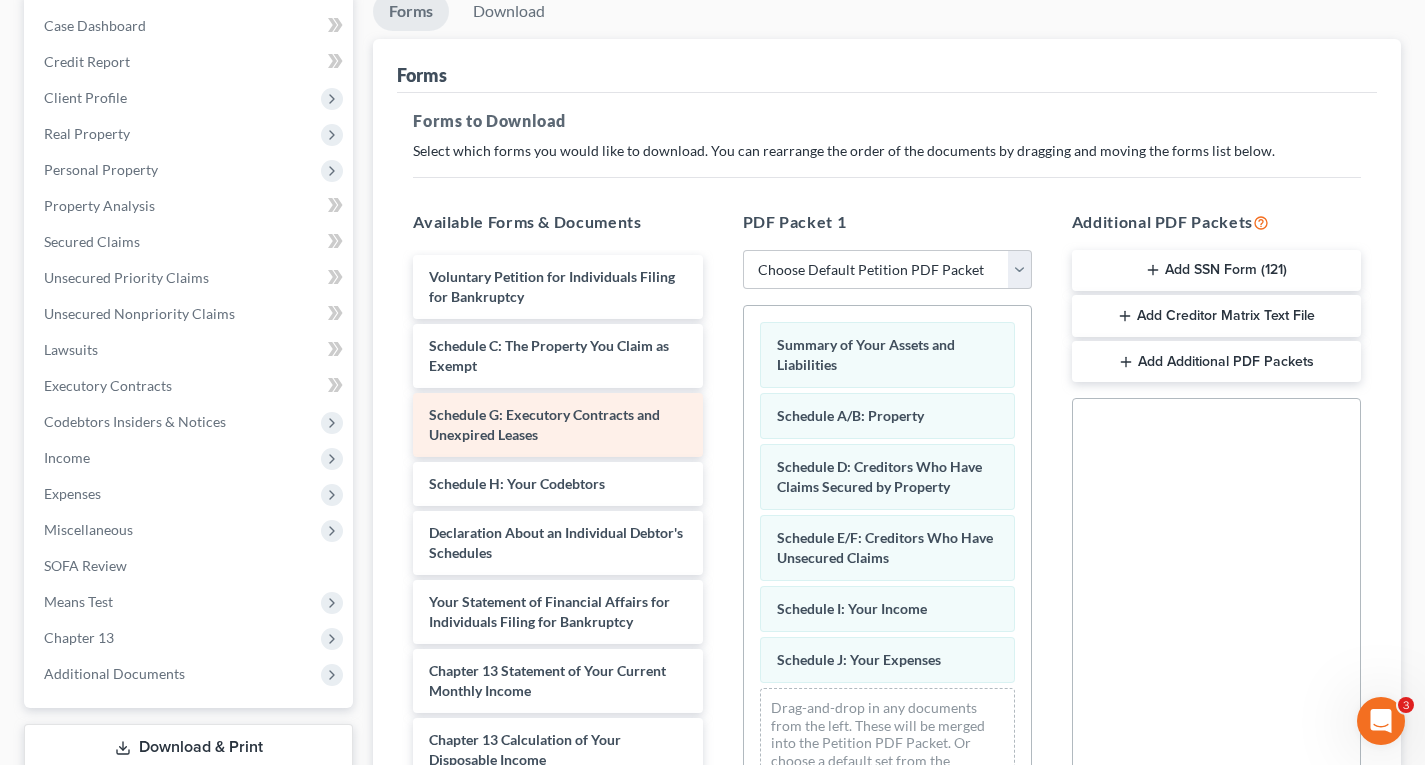 scroll, scrollTop: 100, scrollLeft: 0, axis: vertical 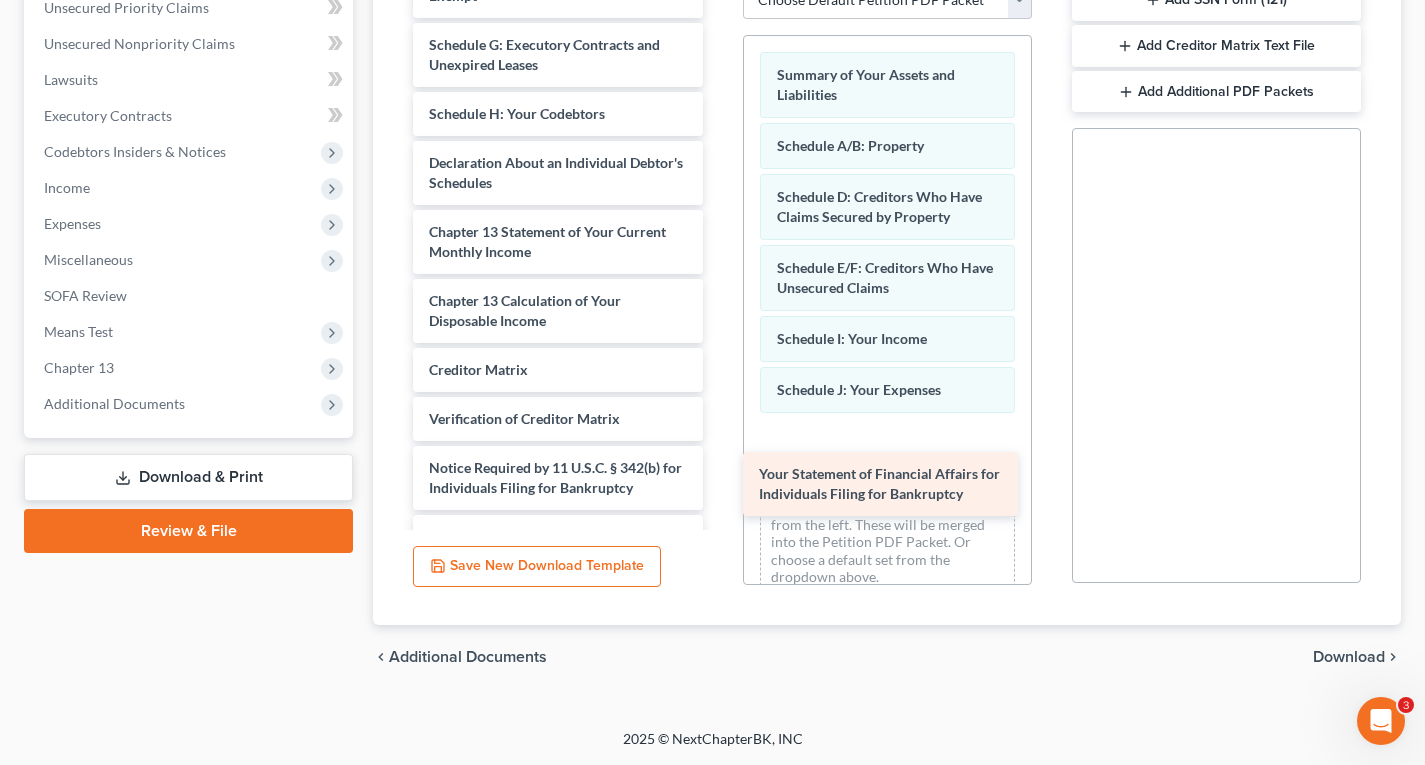 drag, startPoint x: 555, startPoint y: 232, endPoint x: 885, endPoint y: 452, distance: 396.61063 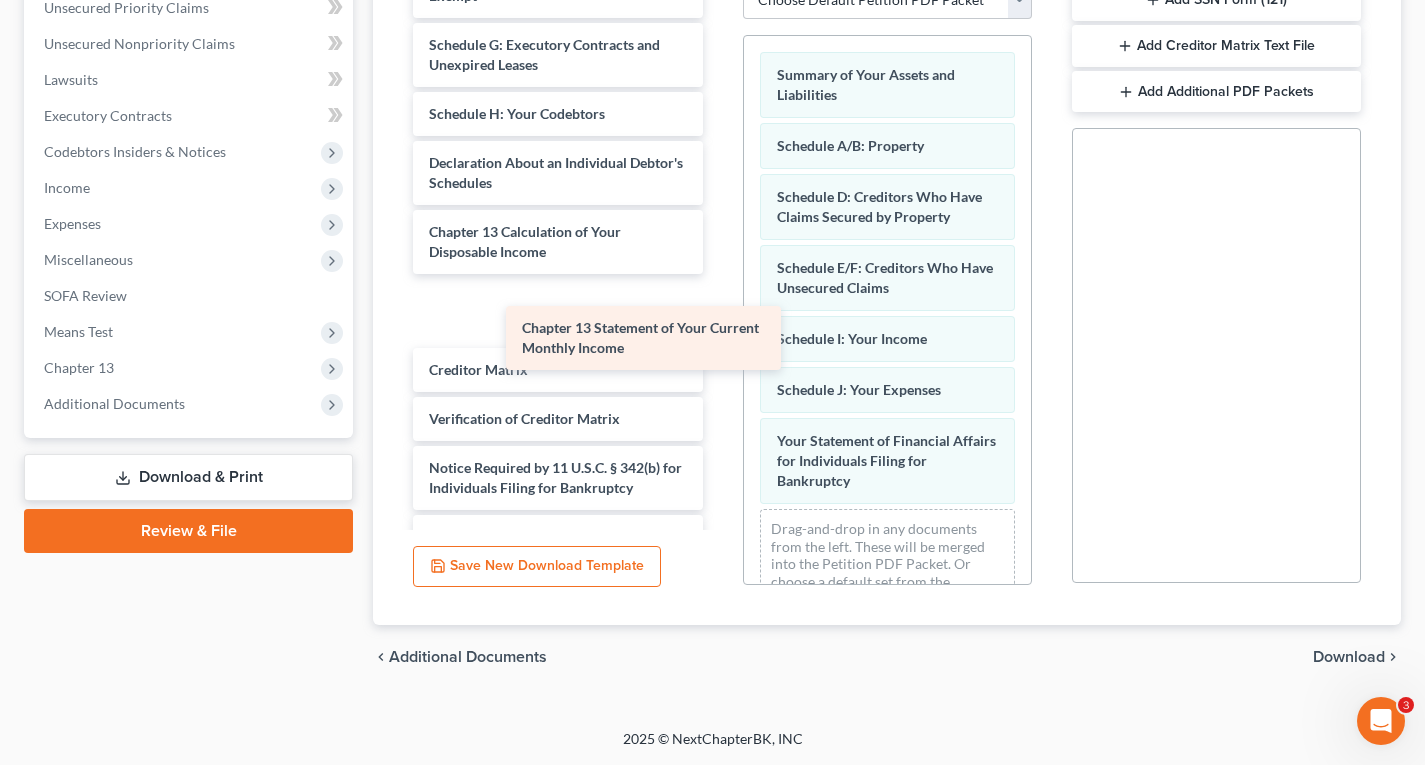 scroll, scrollTop: 85, scrollLeft: 0, axis: vertical 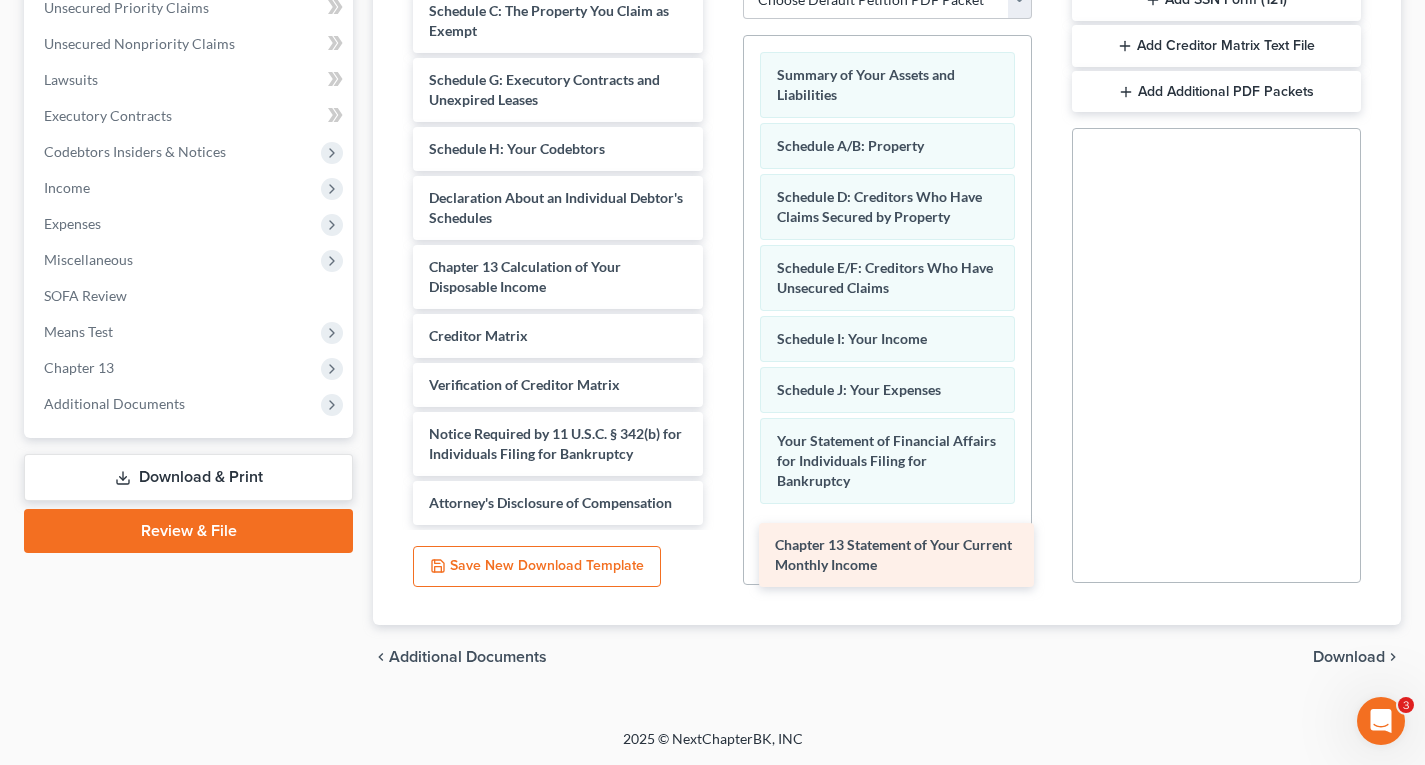 drag, startPoint x: 493, startPoint y: 258, endPoint x: 831, endPoint y: 531, distance: 434.48016 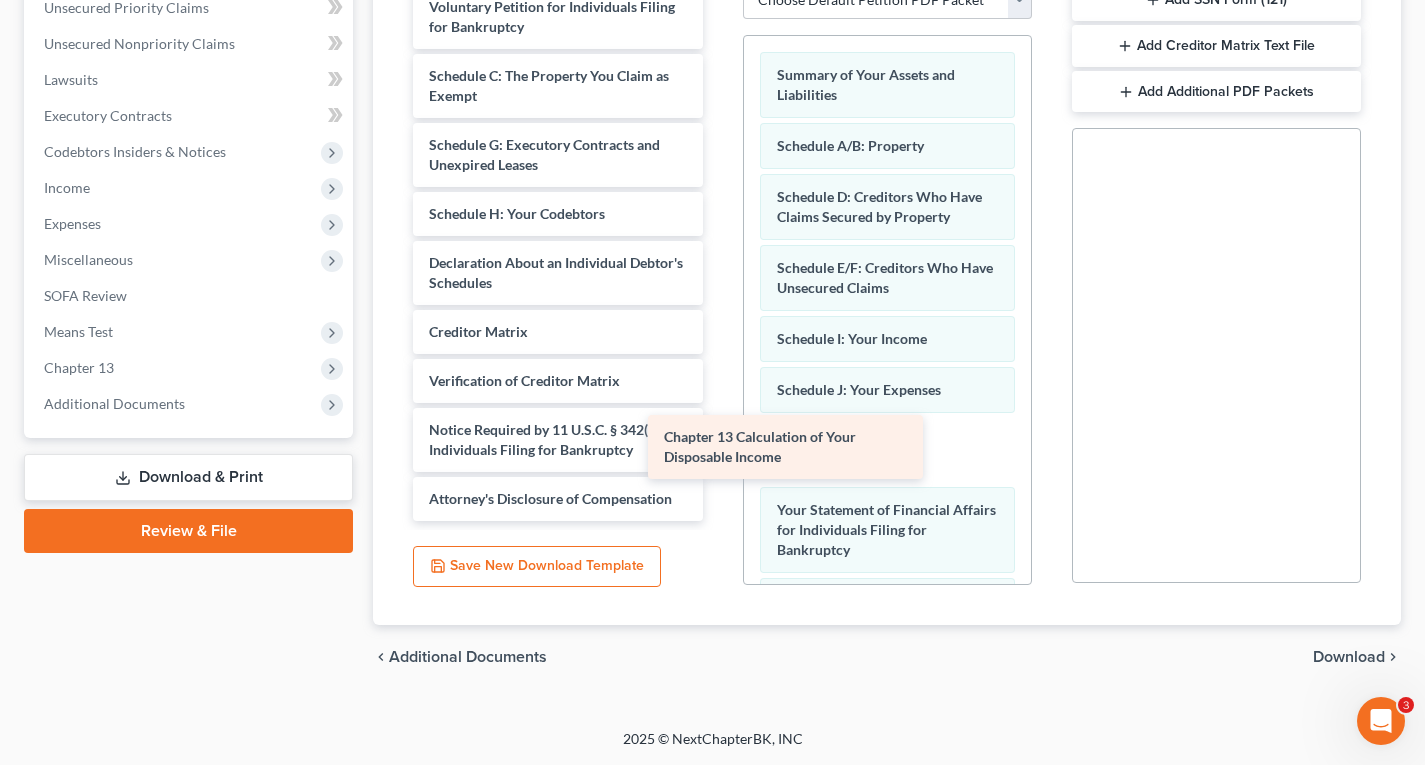 scroll, scrollTop: 16, scrollLeft: 0, axis: vertical 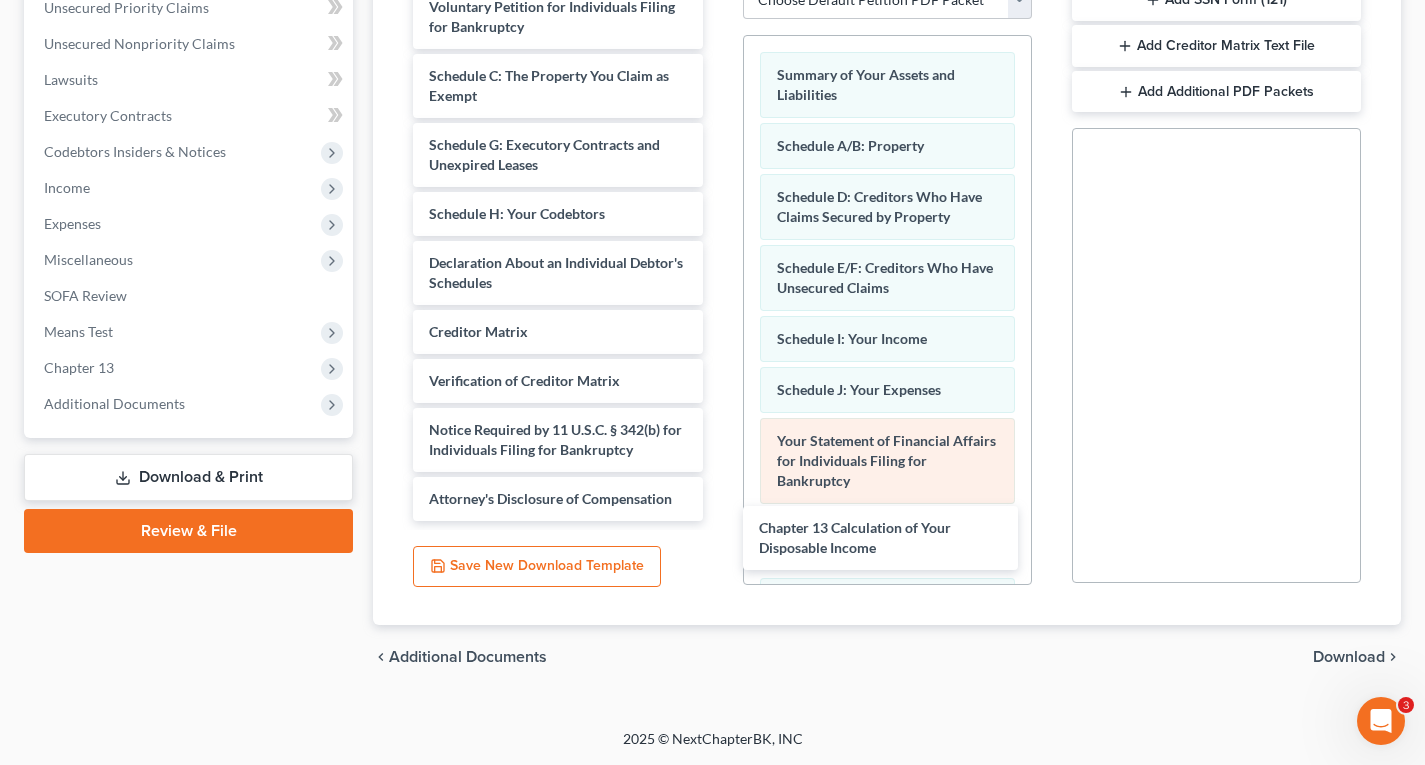 drag, startPoint x: 497, startPoint y: 270, endPoint x: 852, endPoint y: 461, distance: 403.12033 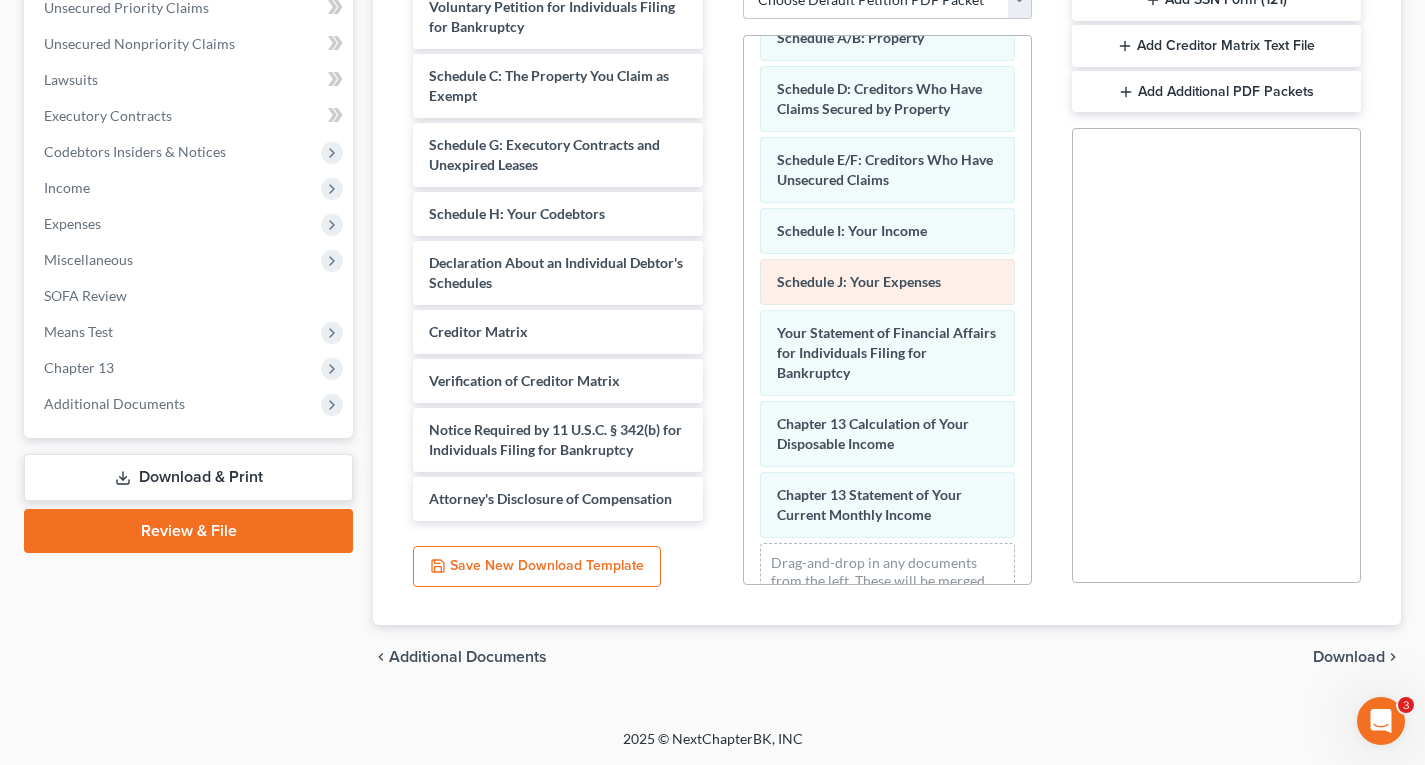 scroll, scrollTop: 193, scrollLeft: 0, axis: vertical 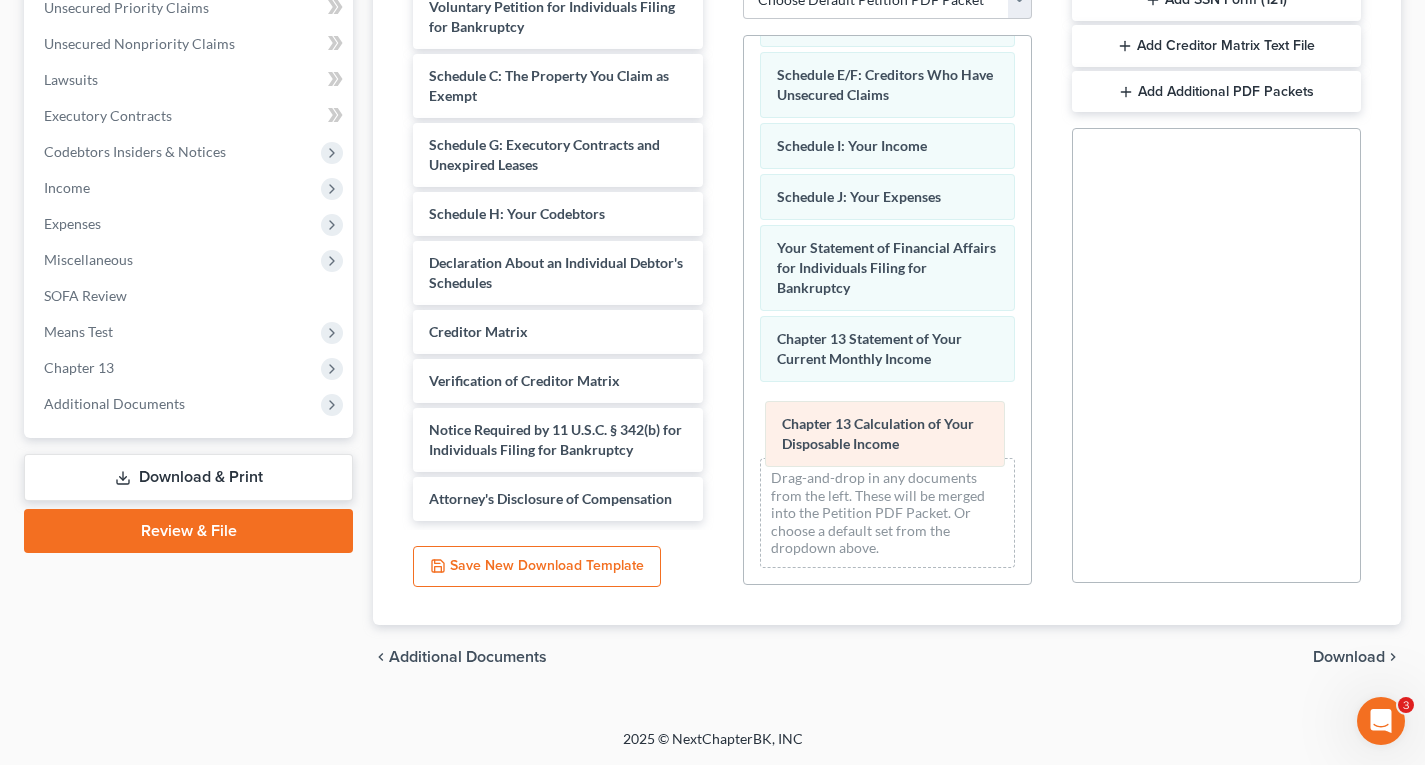 drag, startPoint x: 870, startPoint y: 352, endPoint x: 875, endPoint y: 437, distance: 85.146935 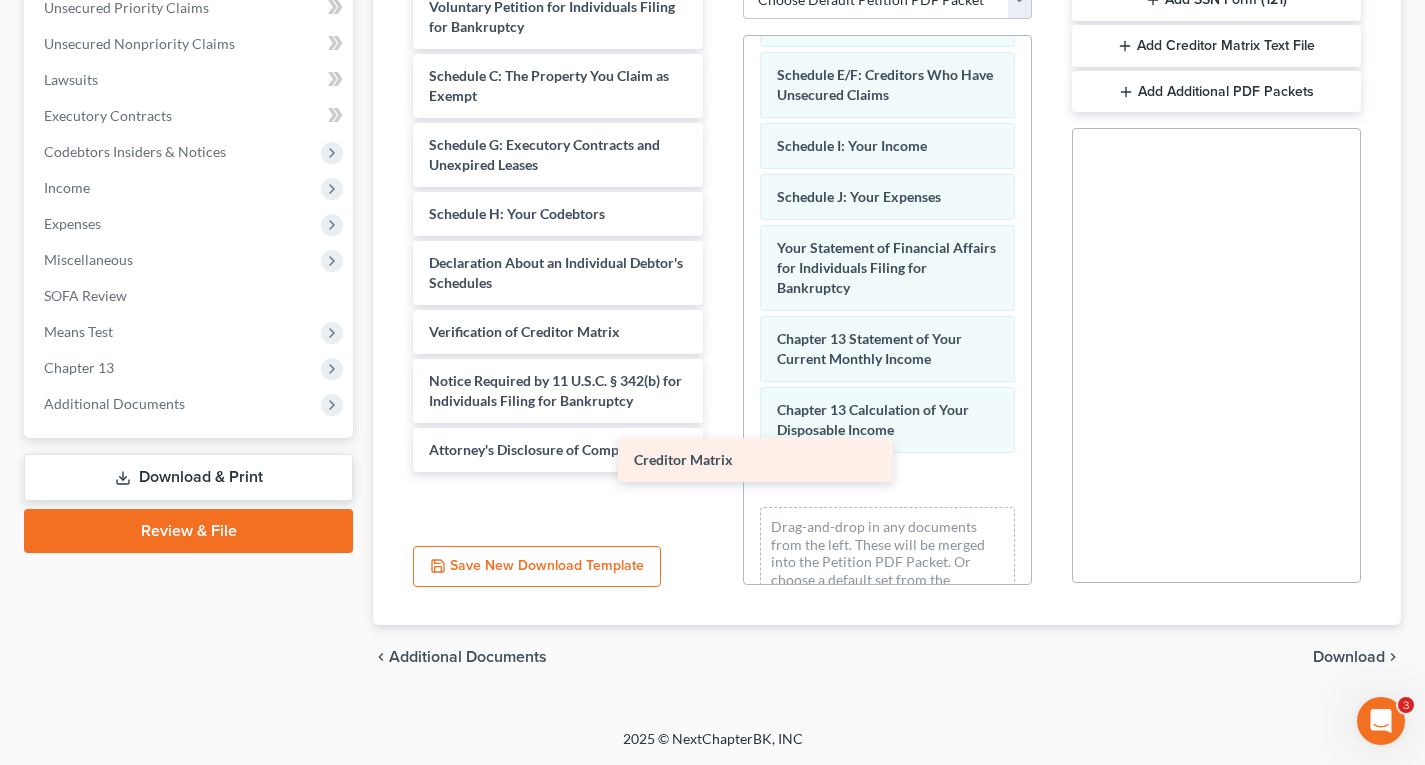 scroll, scrollTop: 0, scrollLeft: 0, axis: both 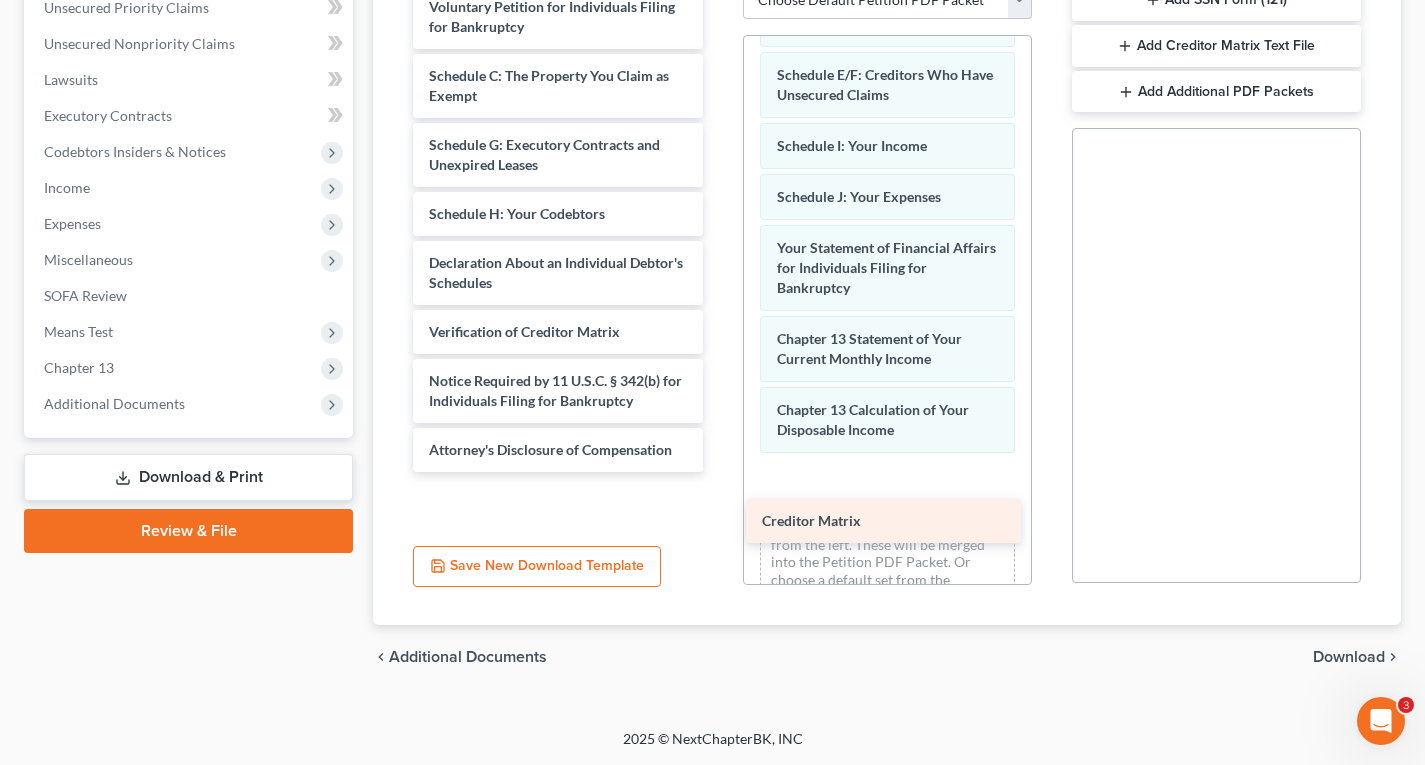 drag, startPoint x: 531, startPoint y: 317, endPoint x: 861, endPoint y: 503, distance: 378.80865 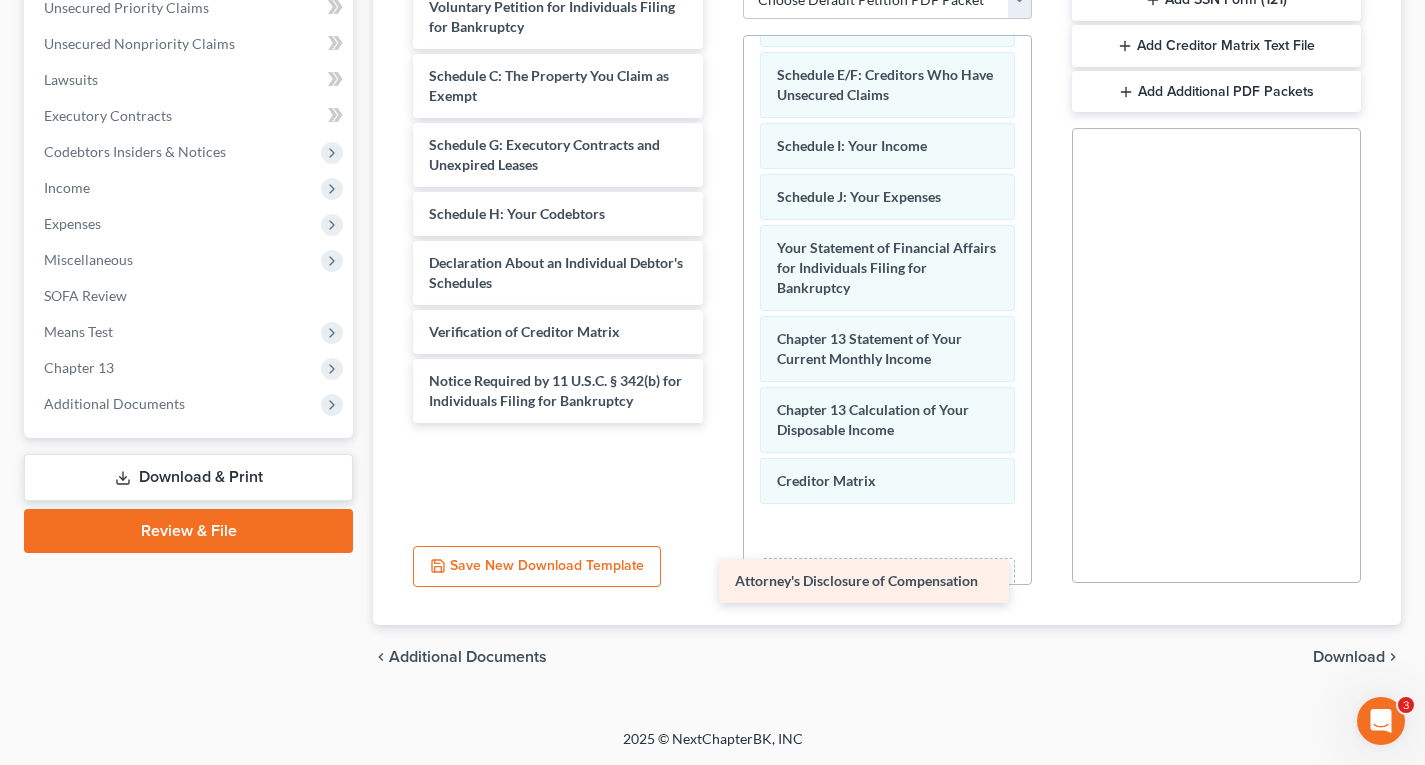 drag, startPoint x: 593, startPoint y: 448, endPoint x: 912, endPoint y: 549, distance: 334.60724 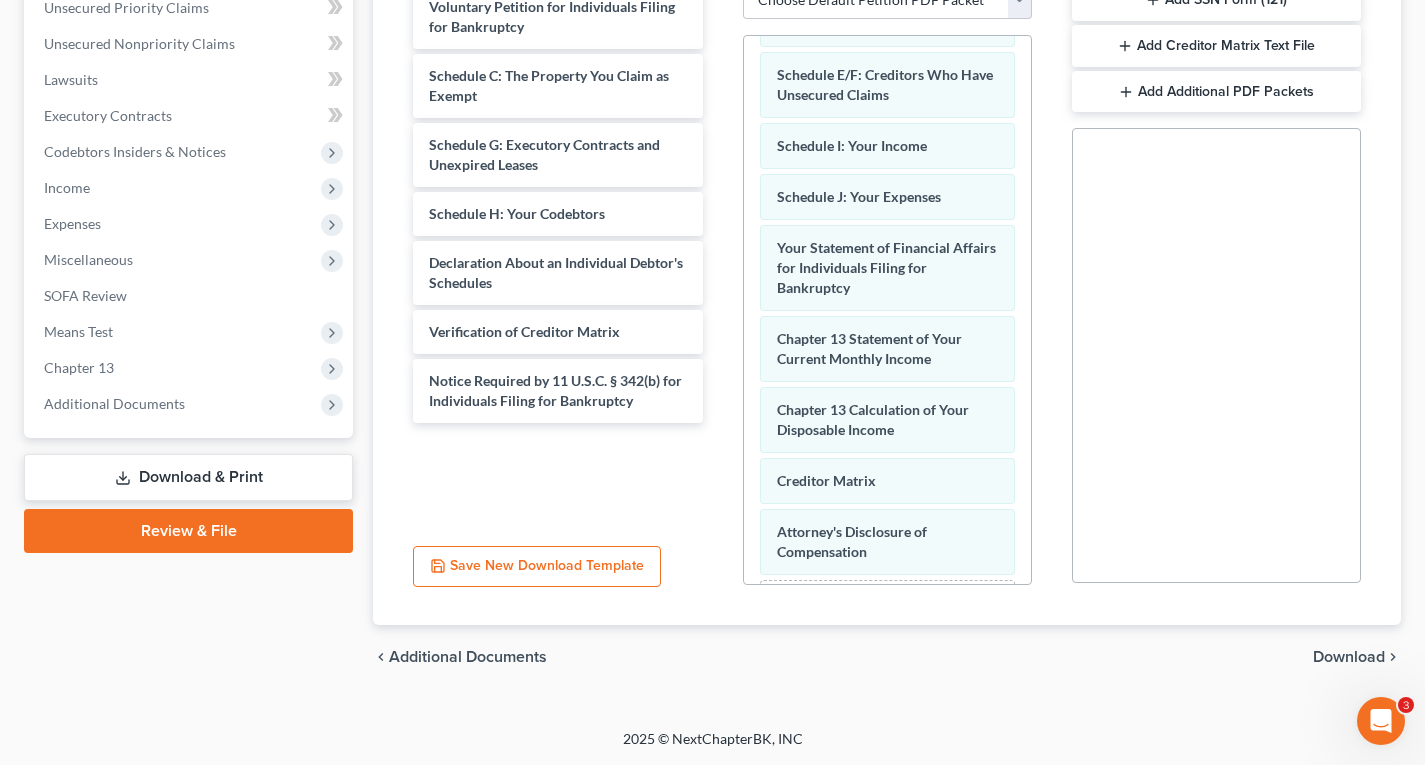 click on "Download" at bounding box center [1349, 657] 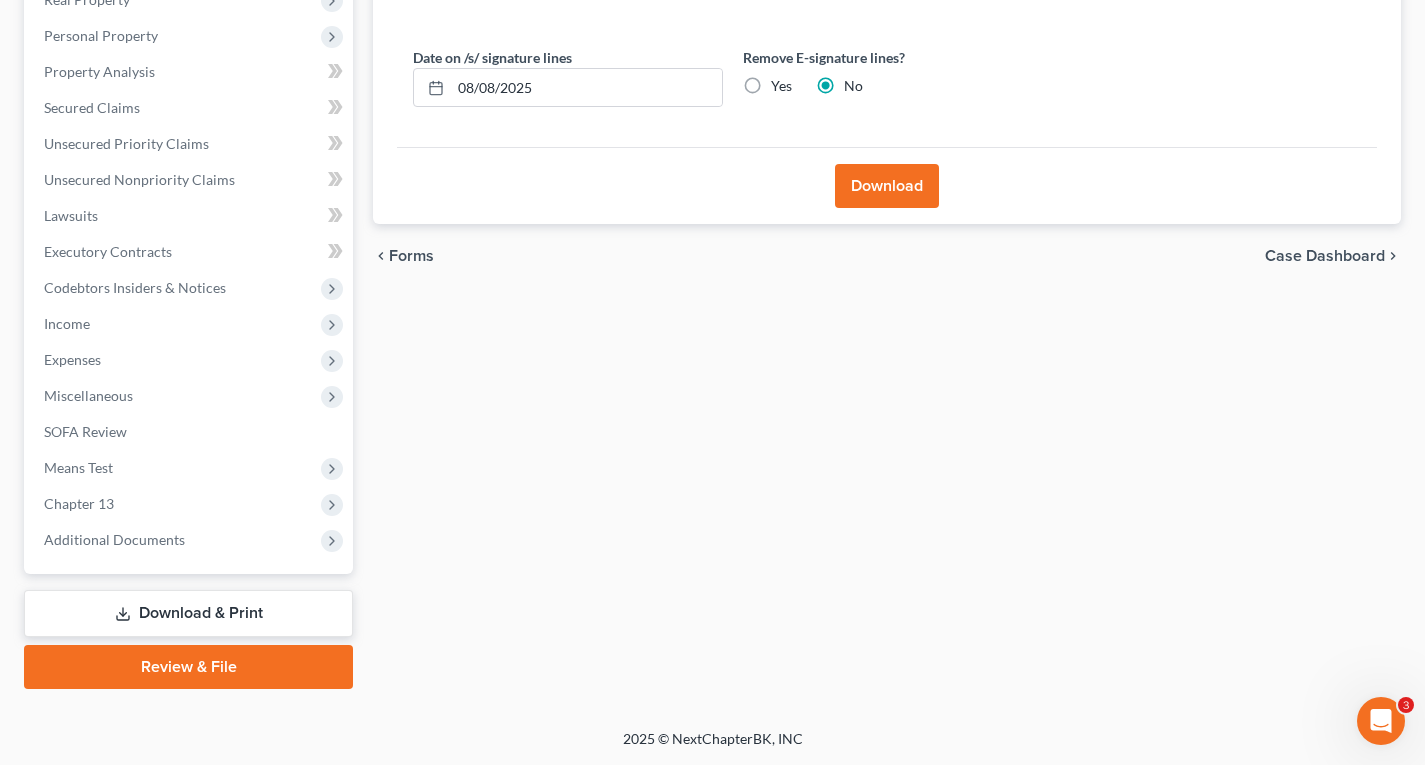 scroll, scrollTop: 334, scrollLeft: 0, axis: vertical 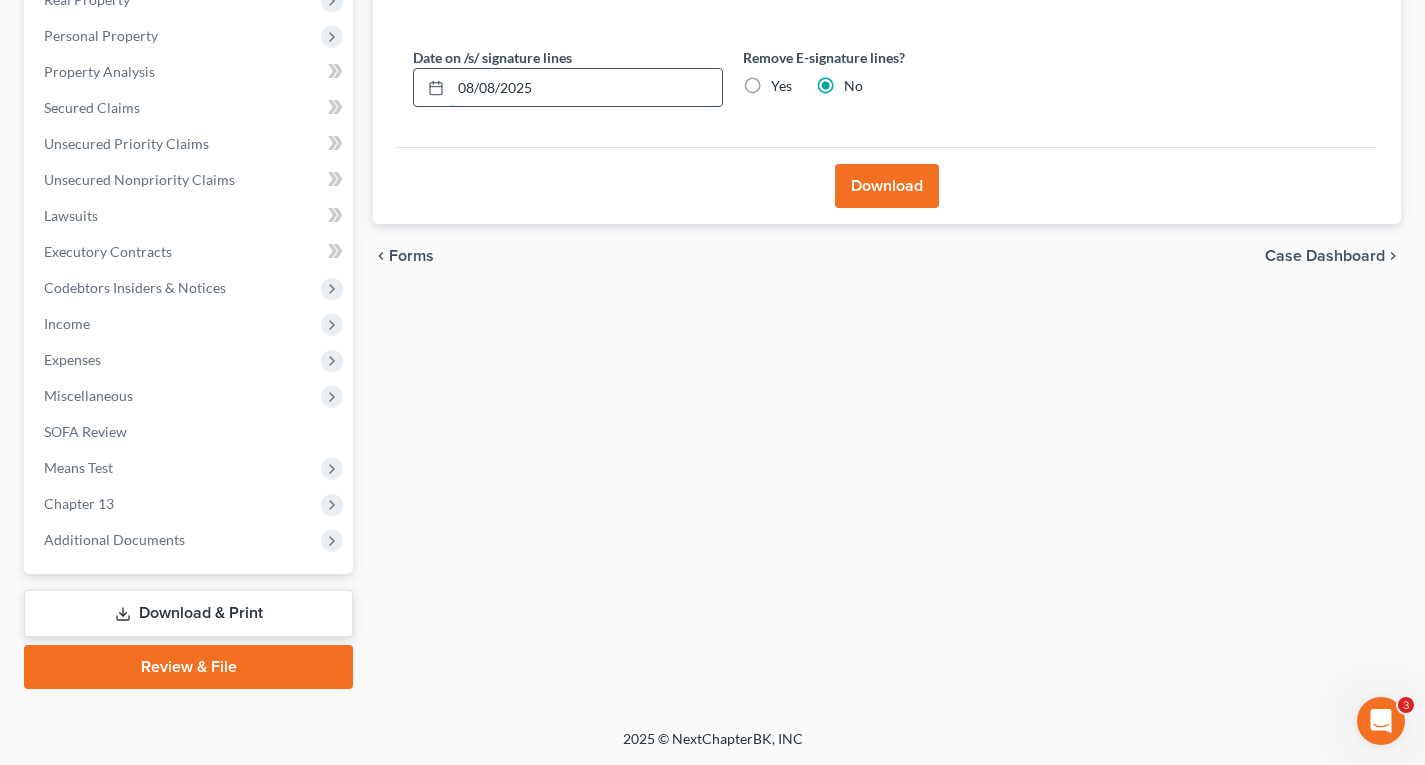 click on "08/08/2025" at bounding box center [586, 88] 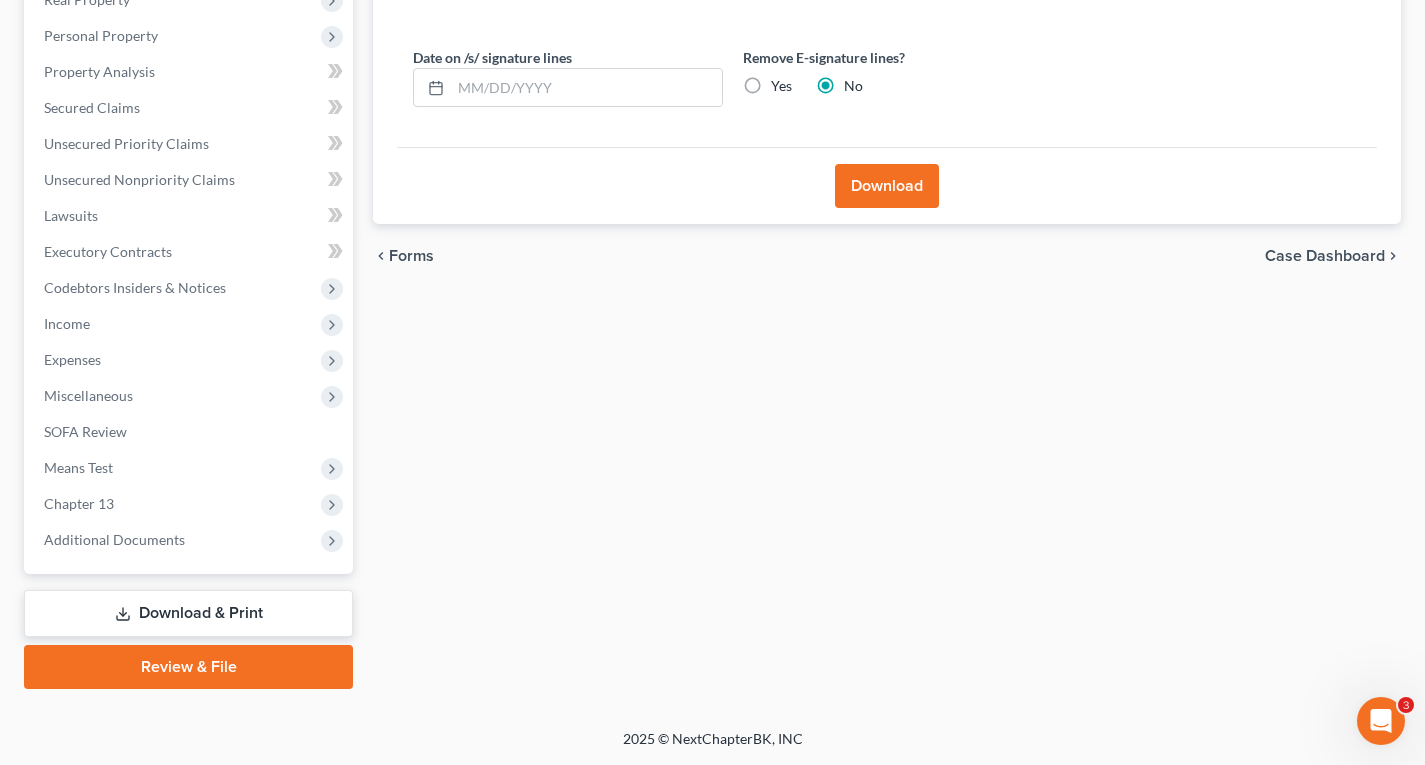 click on "Yes" at bounding box center (781, 86) 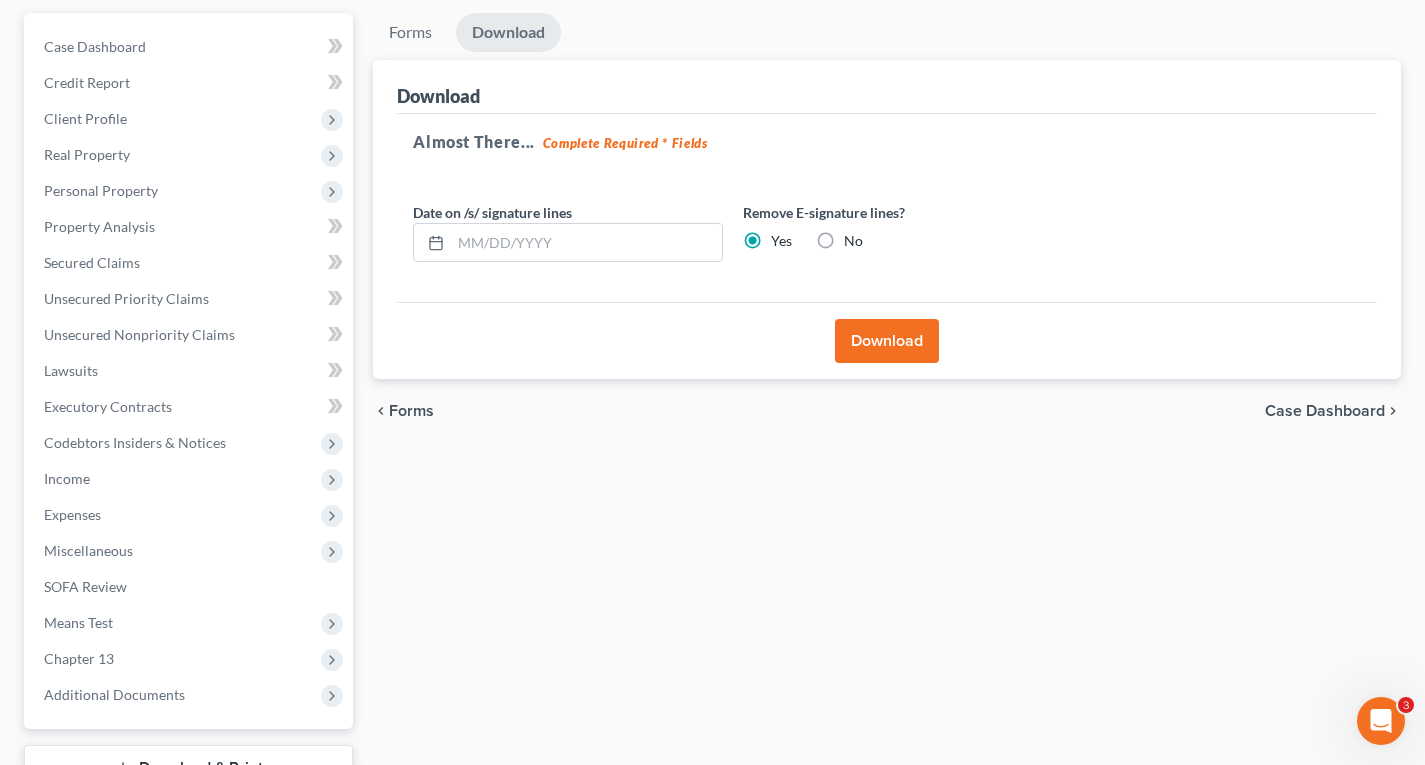 scroll, scrollTop: 0, scrollLeft: 0, axis: both 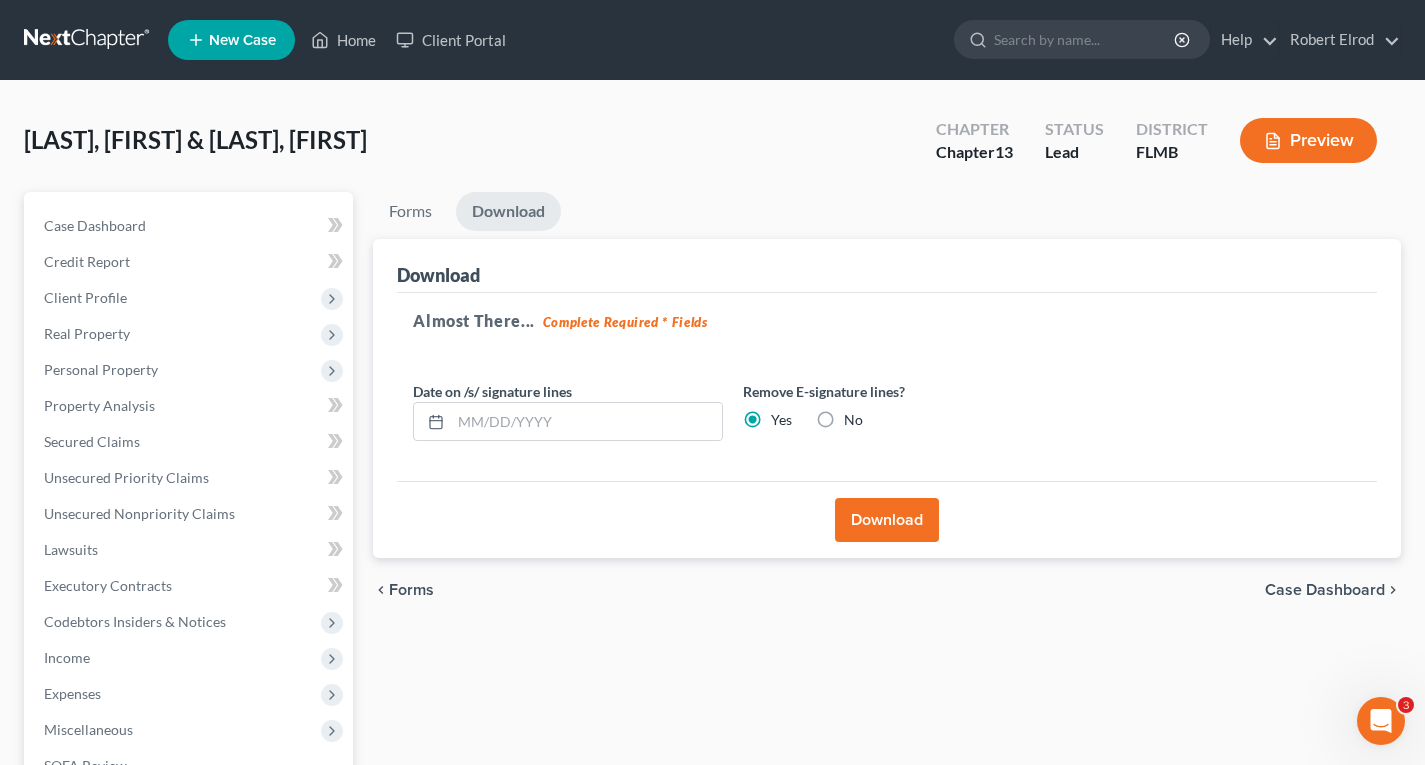 click on "Download" at bounding box center [887, 520] 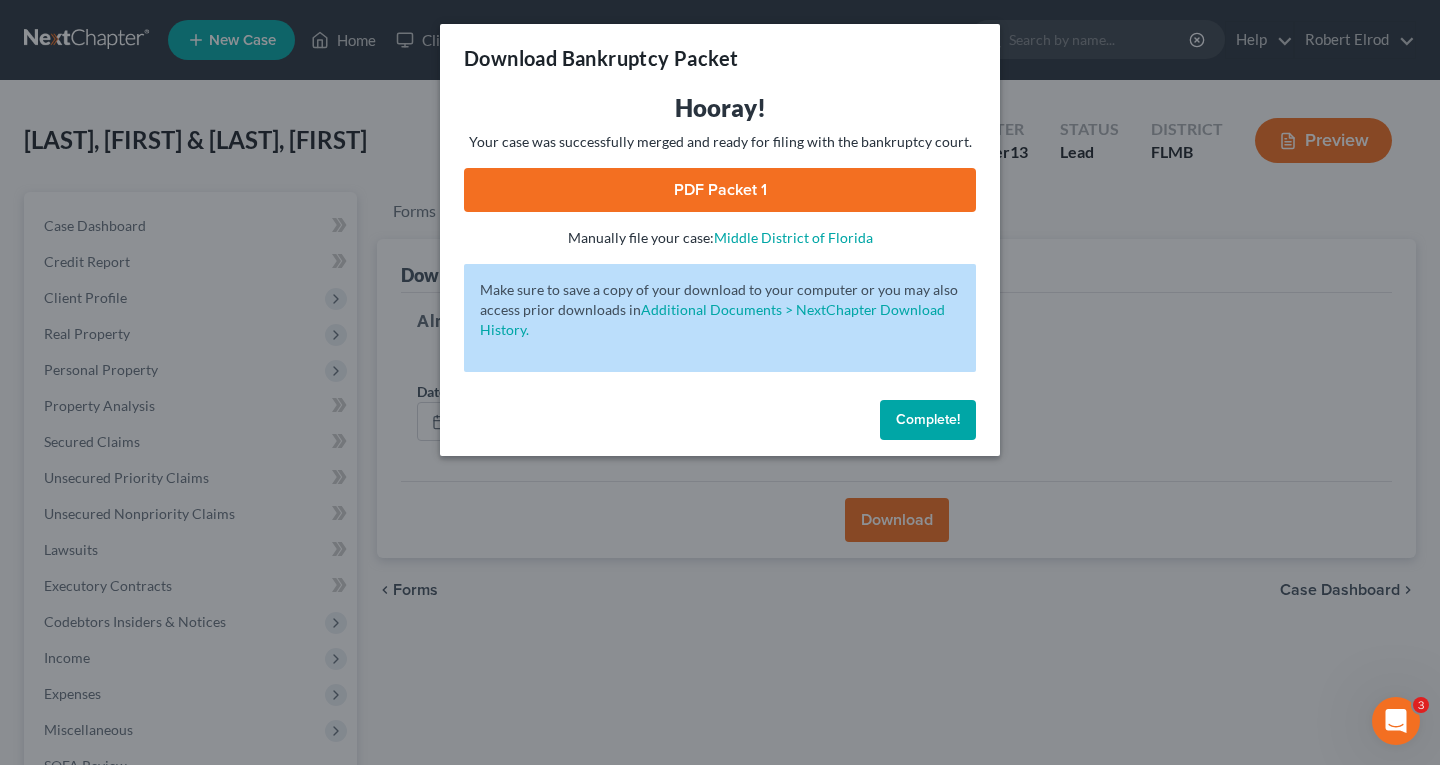click on "PDF Packet 1" at bounding box center (720, 190) 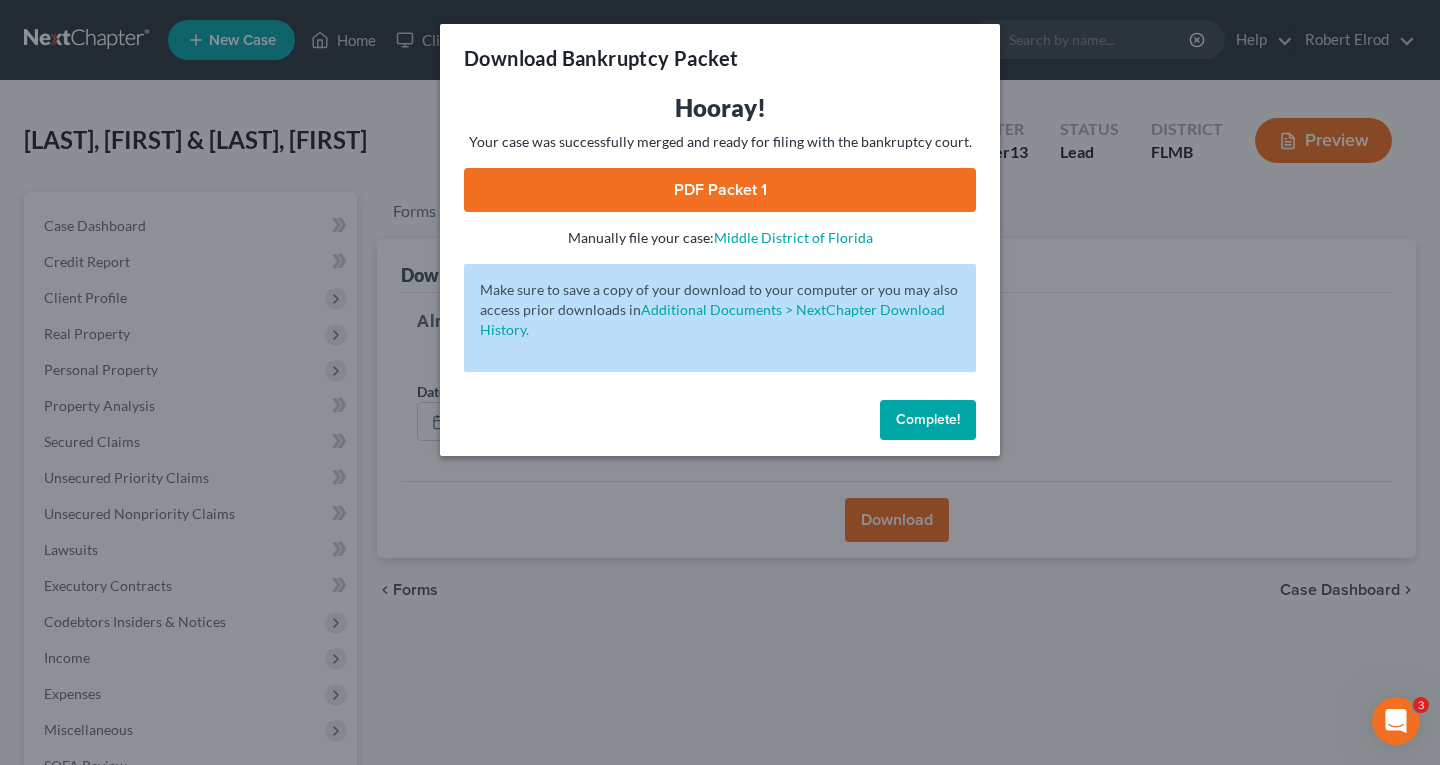 click on "Complete!" at bounding box center (928, 419) 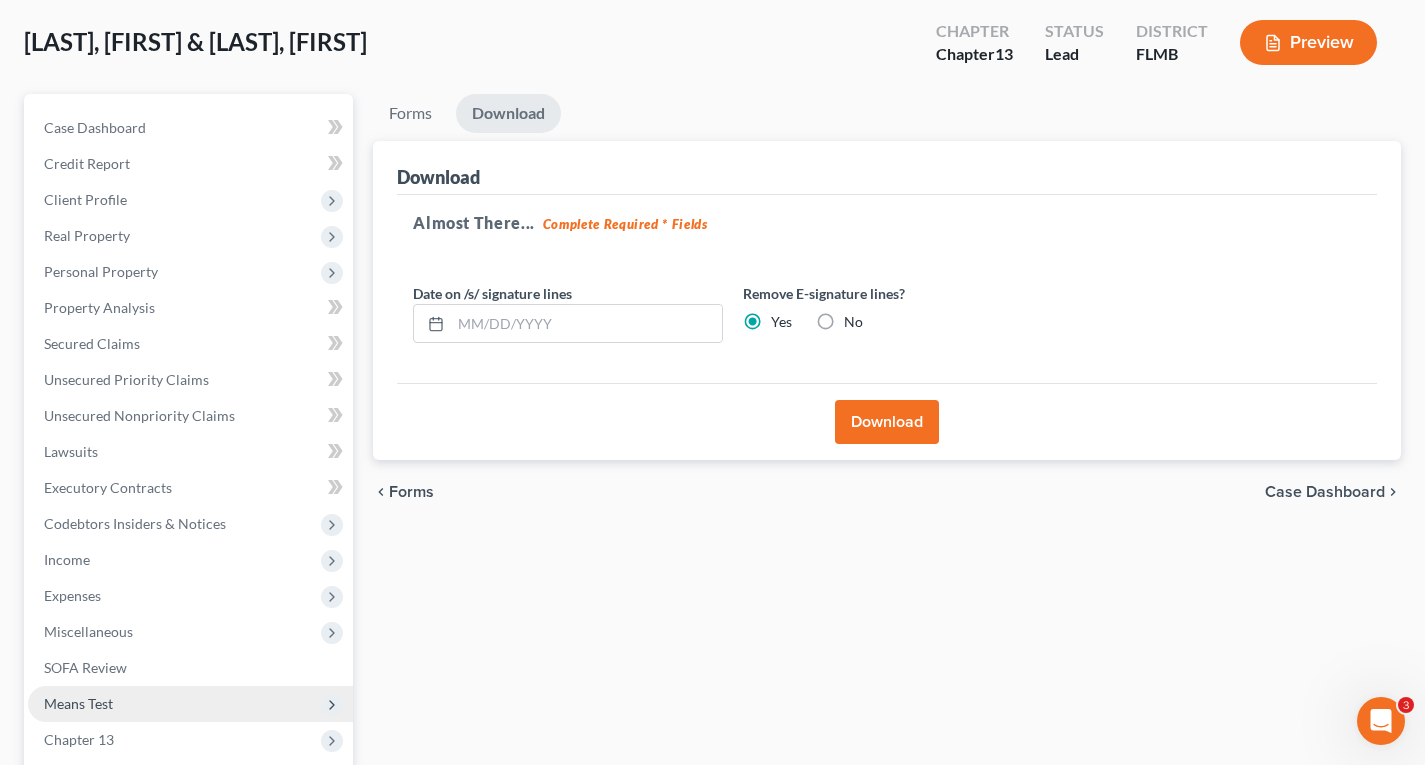 scroll, scrollTop: 334, scrollLeft: 0, axis: vertical 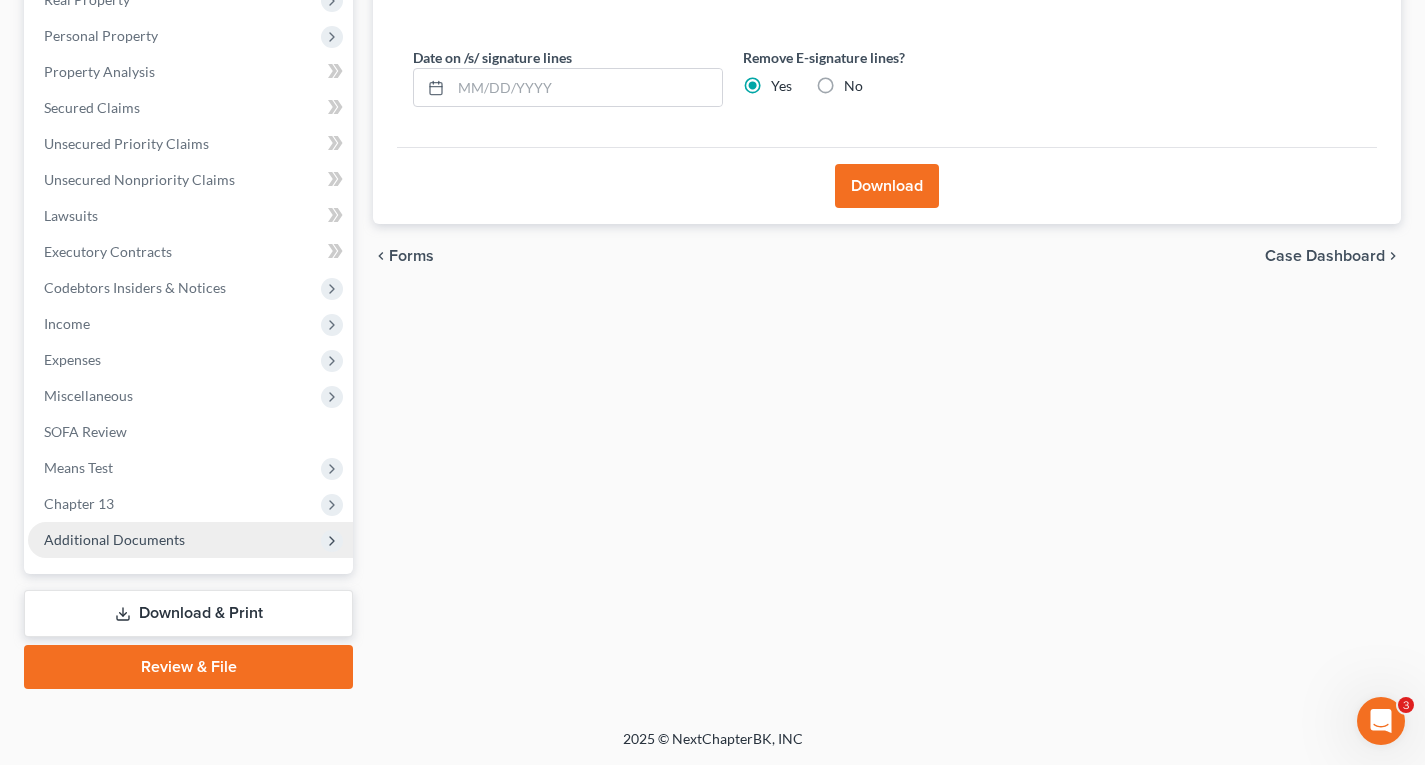 click on "Additional Documents" at bounding box center (114, 539) 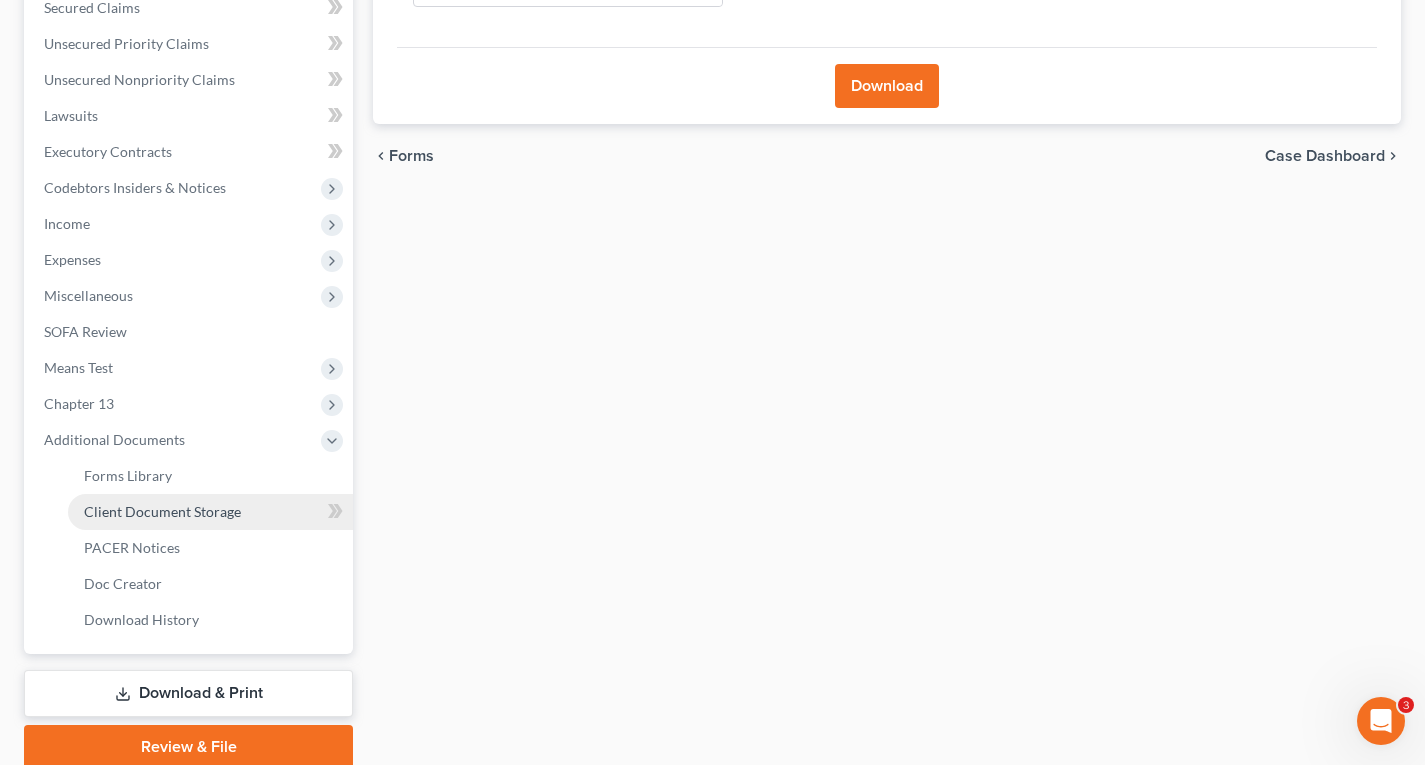click on "Client Document Storage" at bounding box center [210, 512] 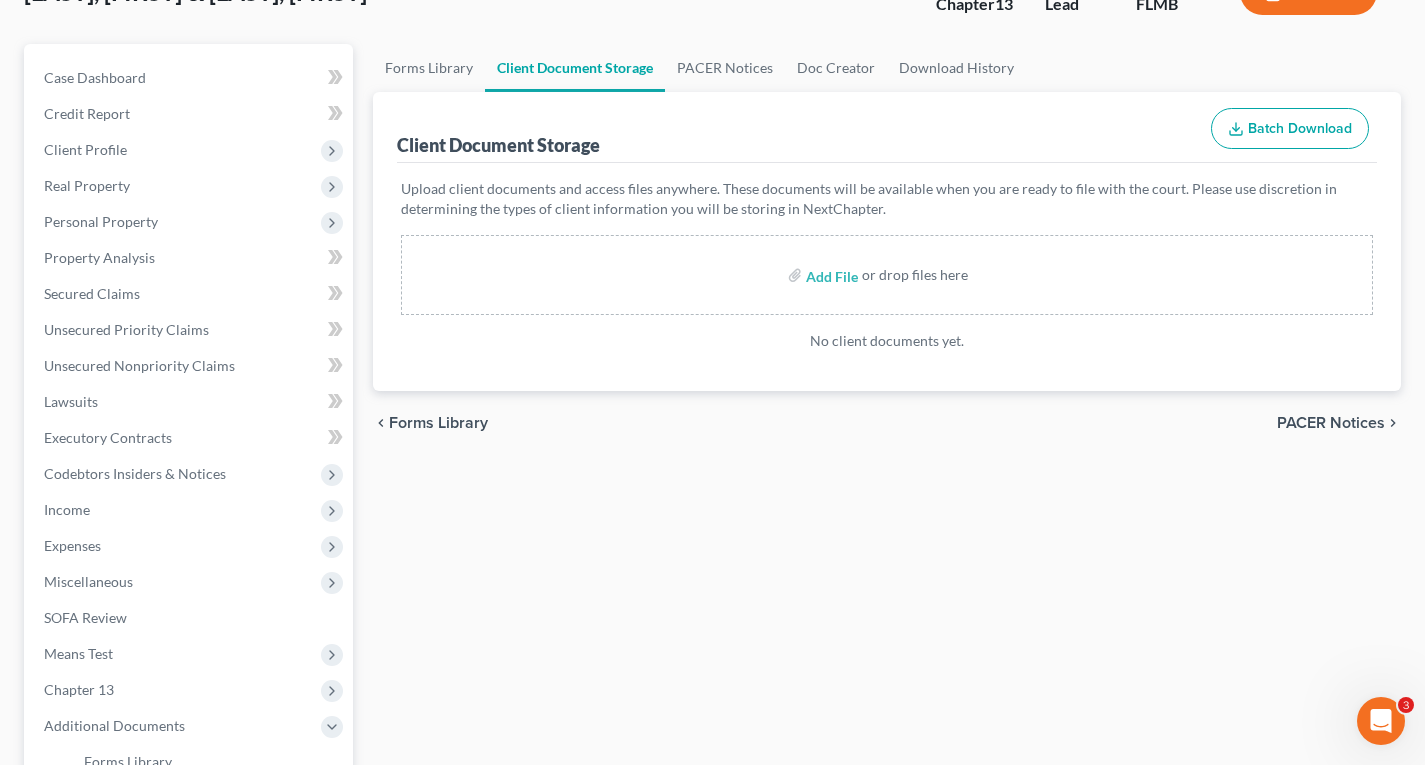 scroll, scrollTop: 0, scrollLeft: 0, axis: both 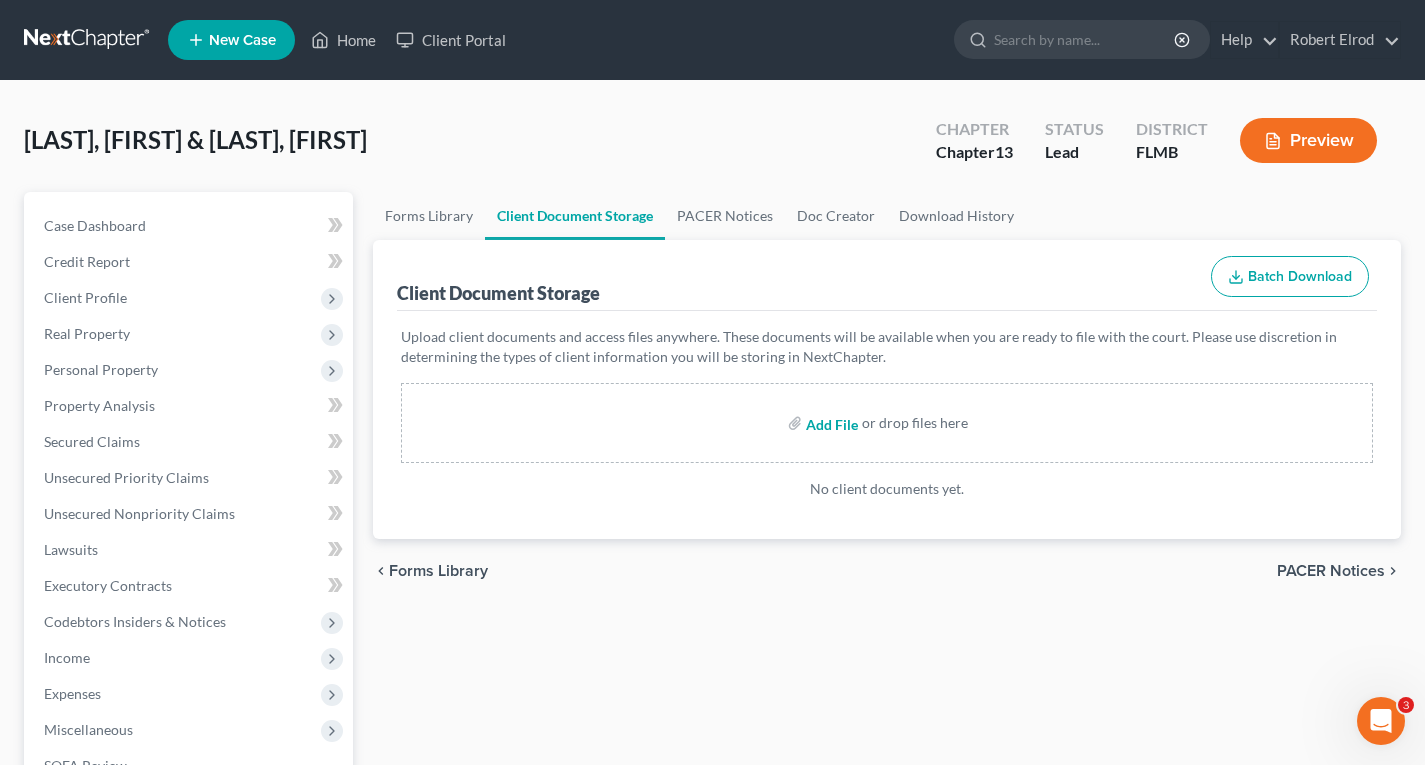 click at bounding box center [830, 423] 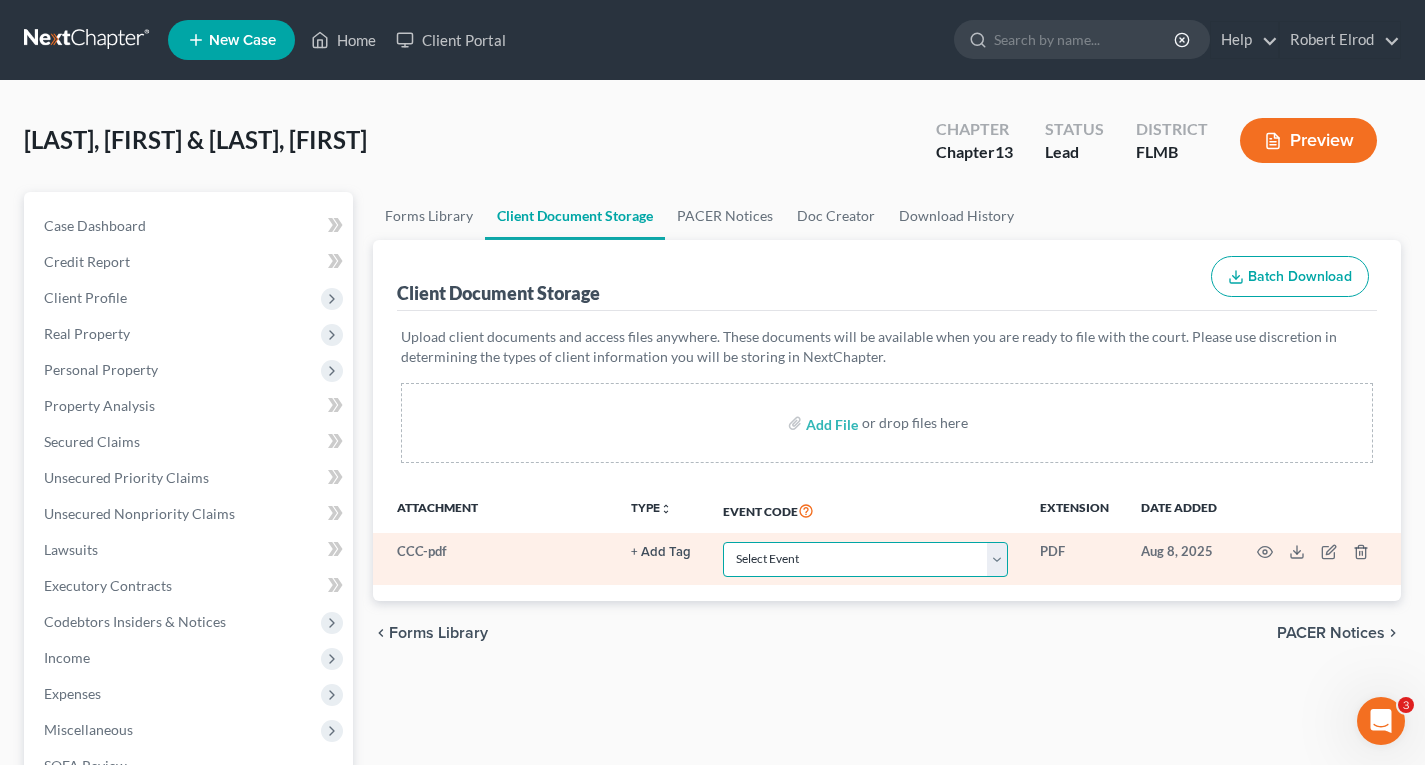 click on "Select Event 20 Largest Unsecured Creditors Amended Chapter 13 Plan Amended Creditor Matrix (Fee)- Only use when no separate amendment is being filed Amended Voluntary Petition Application to Pay Filing Fee in Installments Balance Sheet Cash Flow Statement Certificate Of Completion of Financial Management Course (or) Certificate of Debtor Education Certificate Of Mailing (BK) Certificate of Credit Counseling Chapter 11 Ballots Chapter 11 Case Management Summary Chapter 13 Plan (Original plan only) Debtor Repayment Plan (prepared by credit counselor) Declaration Declaration under Penalty of Perjury for Non-Individual Debtors Election to be Considered a Small Business Equity Security Holders Financial Reports - Chapter 11 Payment Advices Pro Bono Representation of Debtor Reaffirmation Agreement Reaffirmation Disclosure Statement SCHEDULES (original schedules, individual schedules or amended schedules) Schedule of Unpaid Debts Statement About Payment of Eviction Judgment Statement of Financial Affairs" at bounding box center [865, 559] 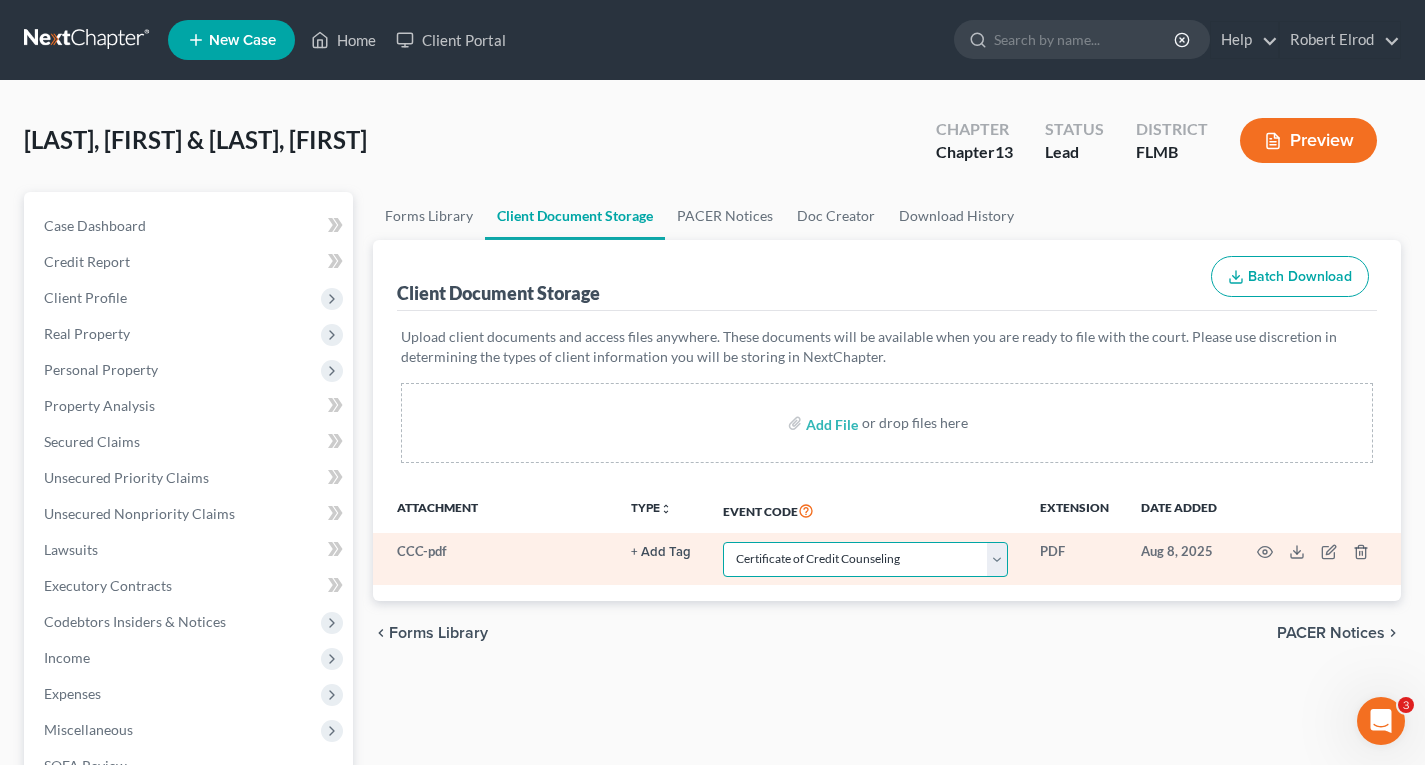 click on "Select Event 20 Largest Unsecured Creditors Amended Chapter 13 Plan Amended Creditor Matrix (Fee)- Only use when no separate amendment is being filed Amended Voluntary Petition Application to Pay Filing Fee in Installments Balance Sheet Cash Flow Statement Certificate Of Completion of Financial Management Course (or) Certificate of Debtor Education Certificate Of Mailing (BK) Certificate of Credit Counseling Chapter 11 Ballots Chapter 11 Case Management Summary Chapter 13 Plan (Original plan only) Debtor Repayment Plan (prepared by credit counselor) Declaration Declaration under Penalty of Perjury for Non-Individual Debtors Election to be Considered a Small Business Equity Security Holders Financial Reports - Chapter 11 Payment Advices Pro Bono Representation of Debtor Reaffirmation Agreement Reaffirmation Disclosure Statement SCHEDULES (original schedules, individual schedules or amended schedules) Schedule of Unpaid Debts Statement About Payment of Eviction Judgment Statement of Financial Affairs" at bounding box center (865, 559) 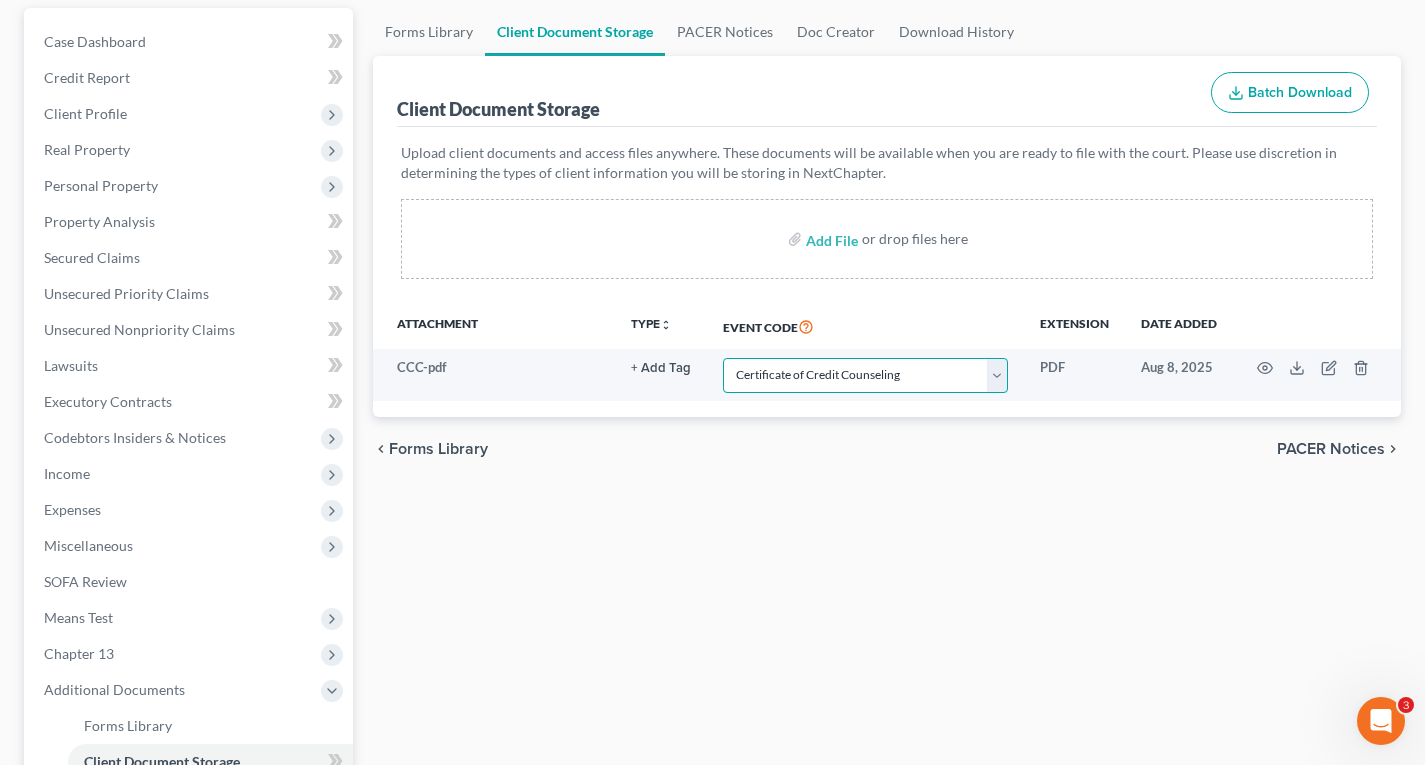 scroll, scrollTop: 200, scrollLeft: 0, axis: vertical 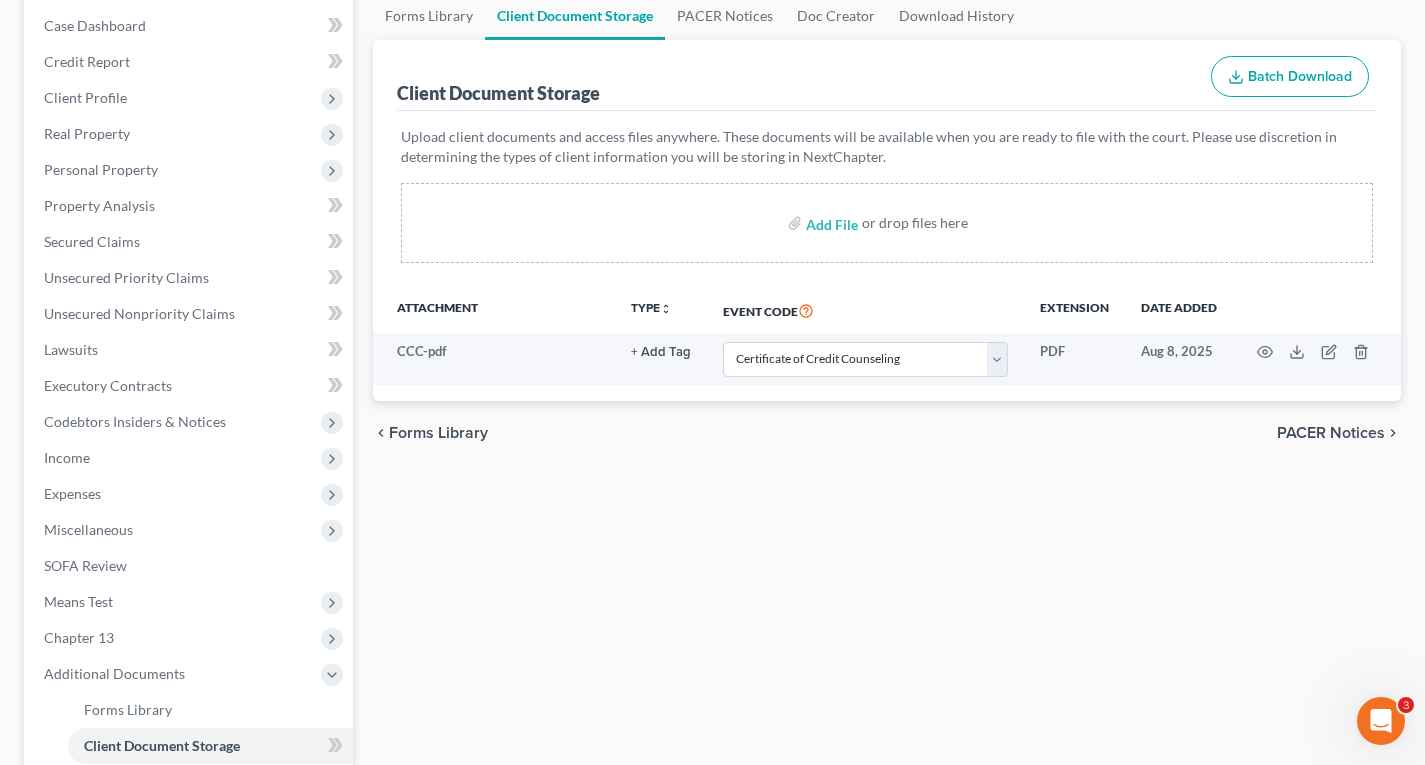 click on "Forms Library
Client Document Storage
PACER Notices
Doc Creator
Download History
Client Document Storage
Batch Download
Upload client documents and access files anywhere. These documents will be available when you are ready to file with the court. Please use discretion in determining the types of client information you will be storing in NextChapter.
Add File
or drop files here
Attachment TYPE unfold_more NONE Hearing Notice Proof of Claim Event Code  Extension Date added CCC-pdf + Add Tag Select an option or create one Hearing Notice Proof of Claim Select Event 20 Largest Unsecured Creditors Amended Chapter 13 Plan Amended Creditor Matrix (Fee)- Only use when no separate amendment is being filed Amended Voluntary Petition Application to Pay Filing Fee in Installments Balance Sheet Cash Flow Statement Certificate Of Mailing (BK) Certificate of Credit Counseling Chapter 11 Ballots PDF" at bounding box center (887, 497) 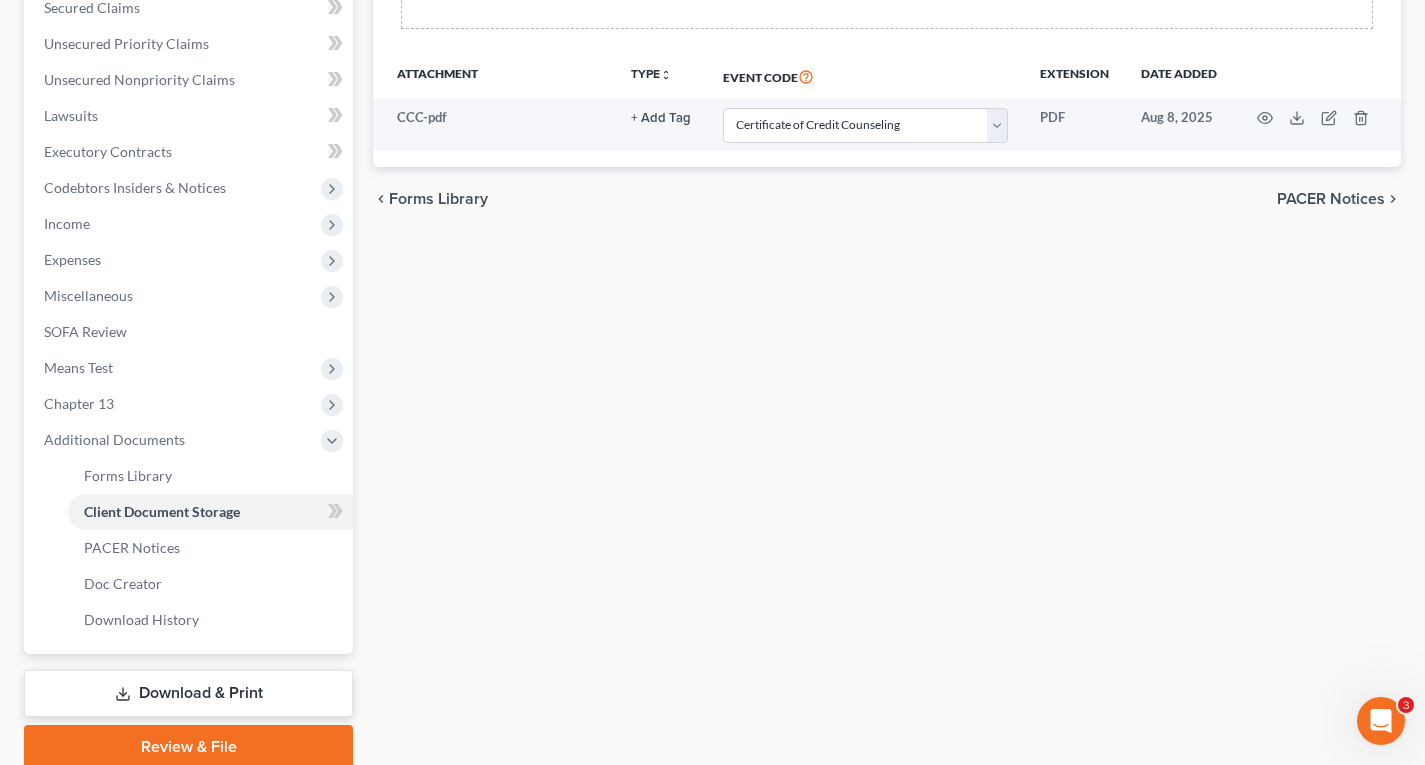 scroll, scrollTop: 514, scrollLeft: 0, axis: vertical 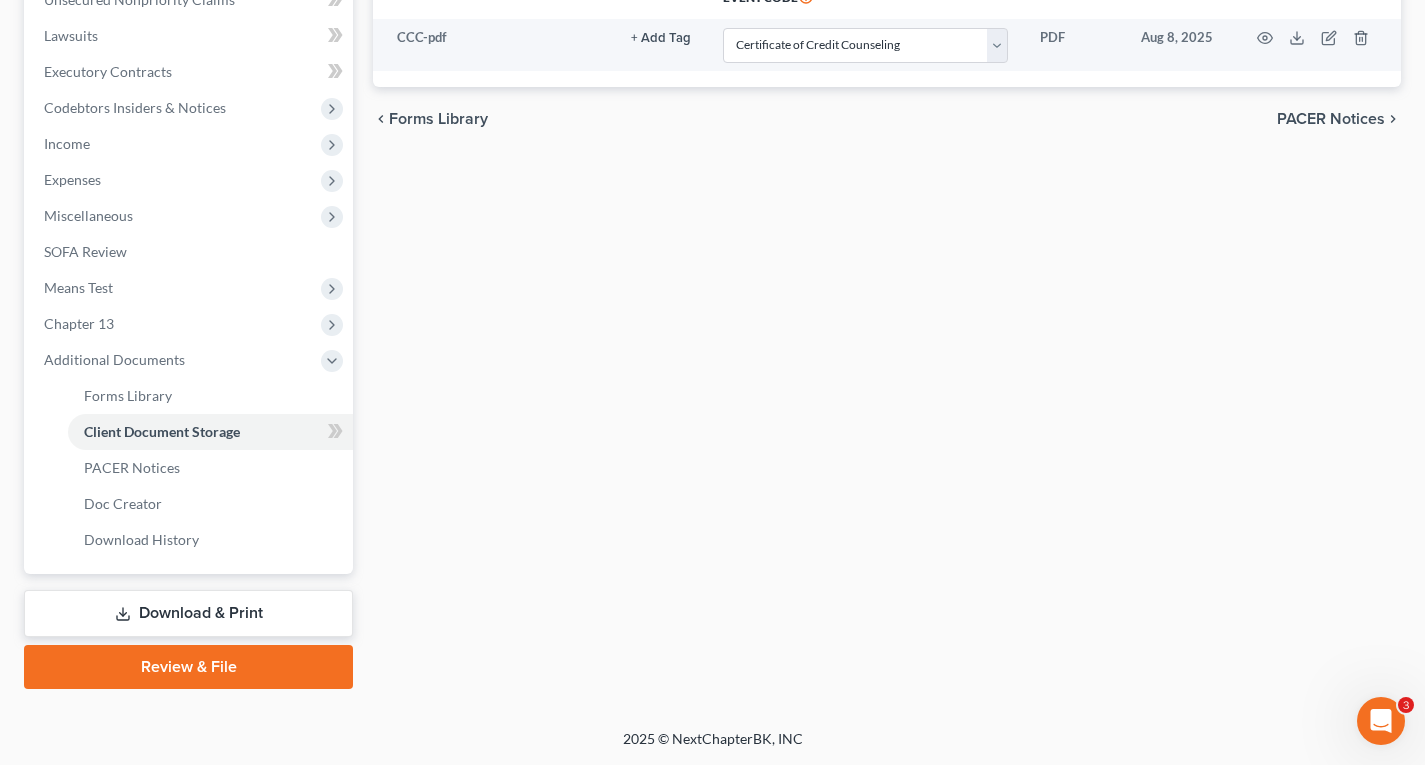 click on "Review & File" at bounding box center [188, 667] 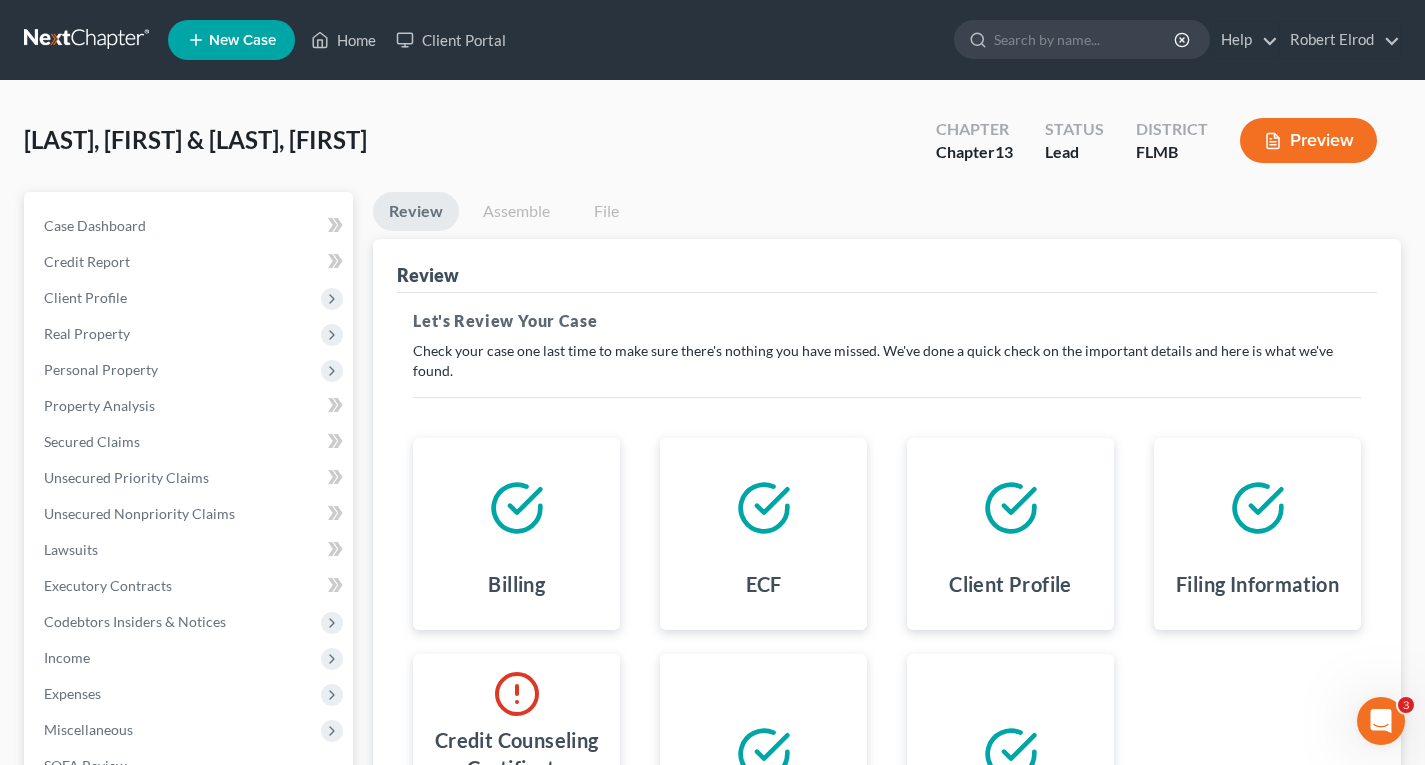 scroll, scrollTop: 100, scrollLeft: 0, axis: vertical 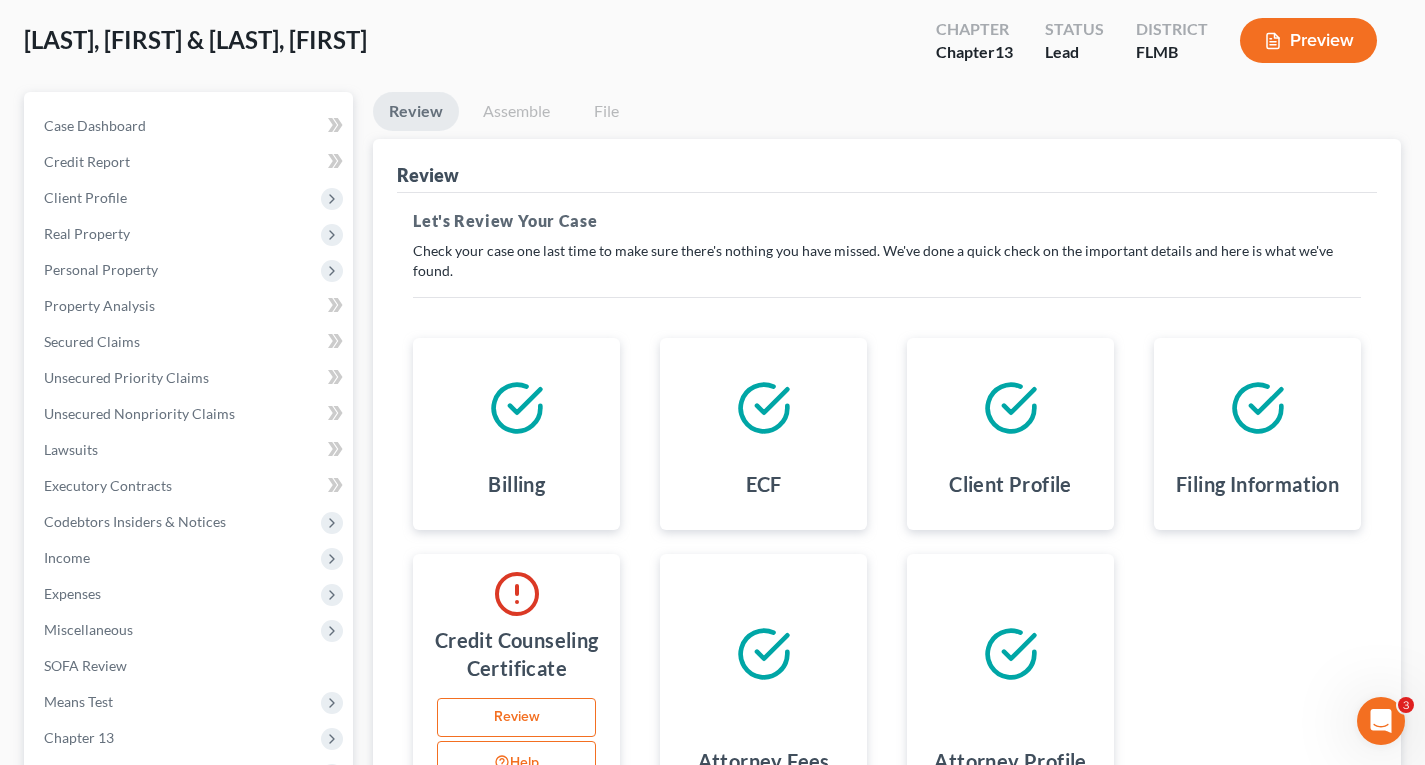 click on "Review" at bounding box center (516, 718) 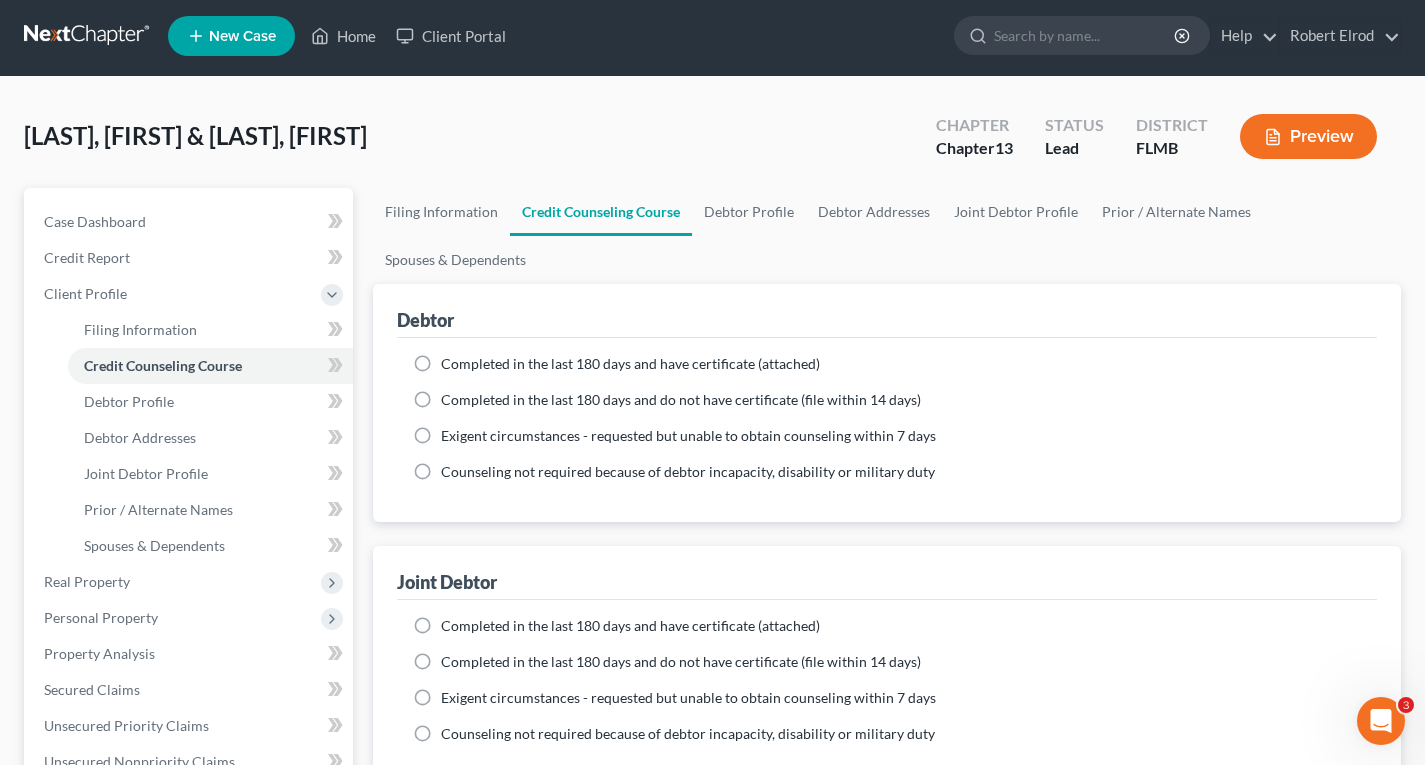 scroll, scrollTop: 0, scrollLeft: 0, axis: both 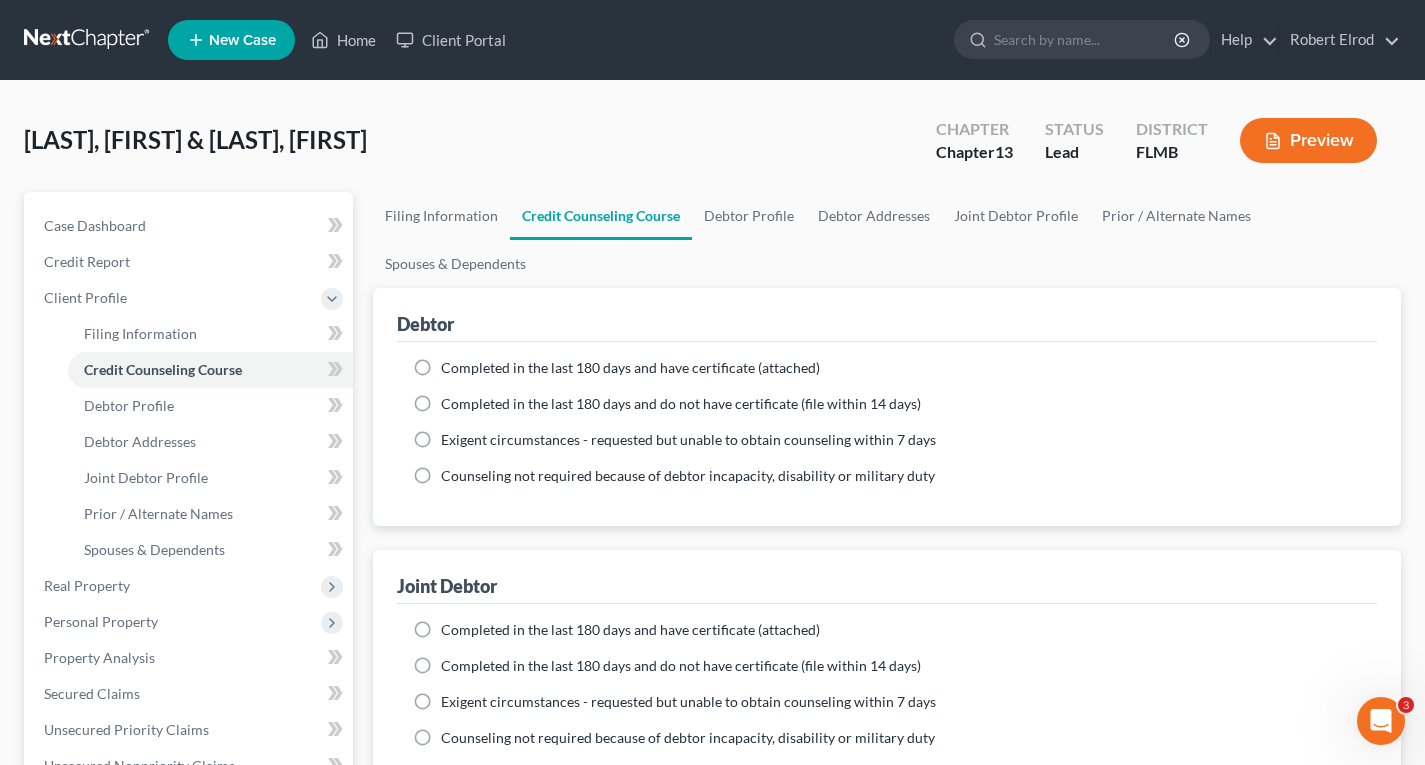 click on "Completed in the last 180 days and have certificate (attached)" at bounding box center (630, 368) 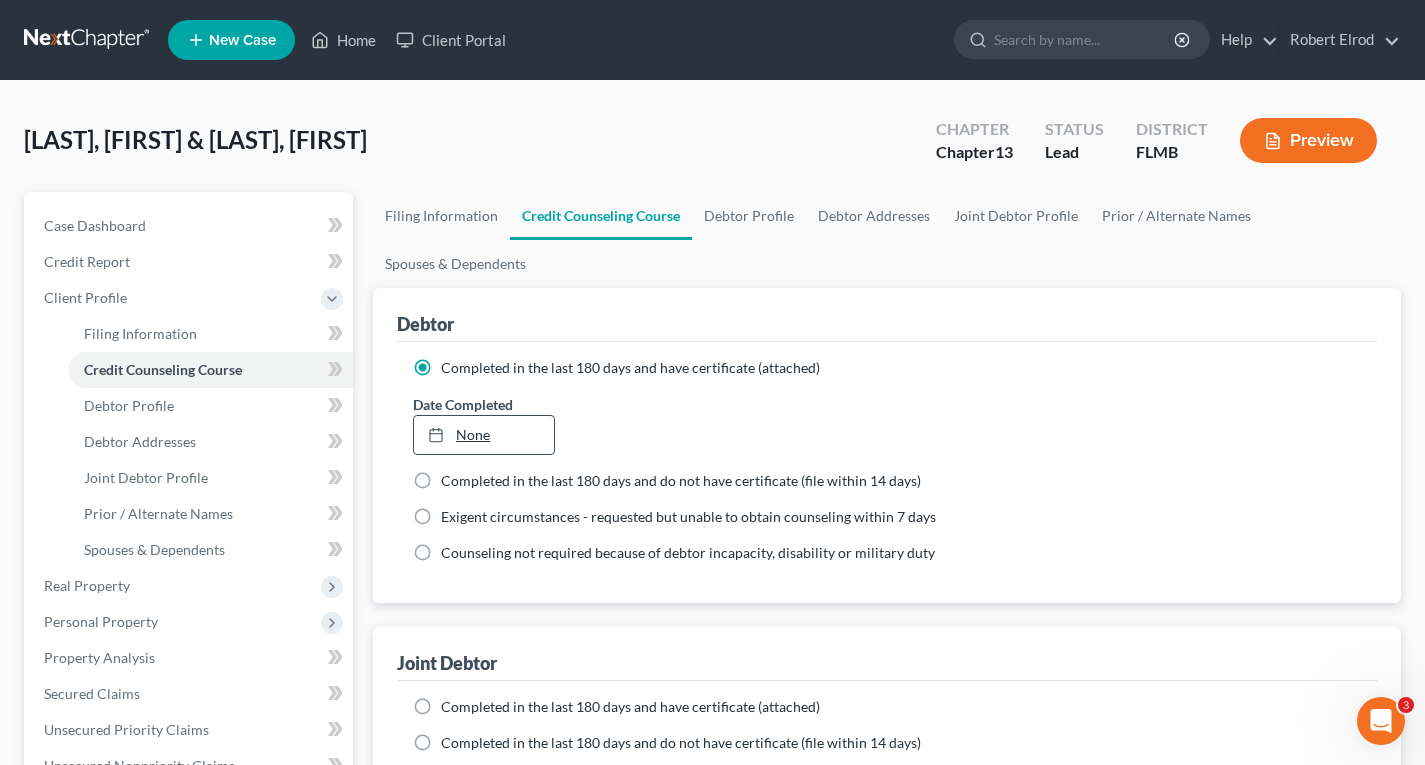 click on "None" at bounding box center (483, 435) 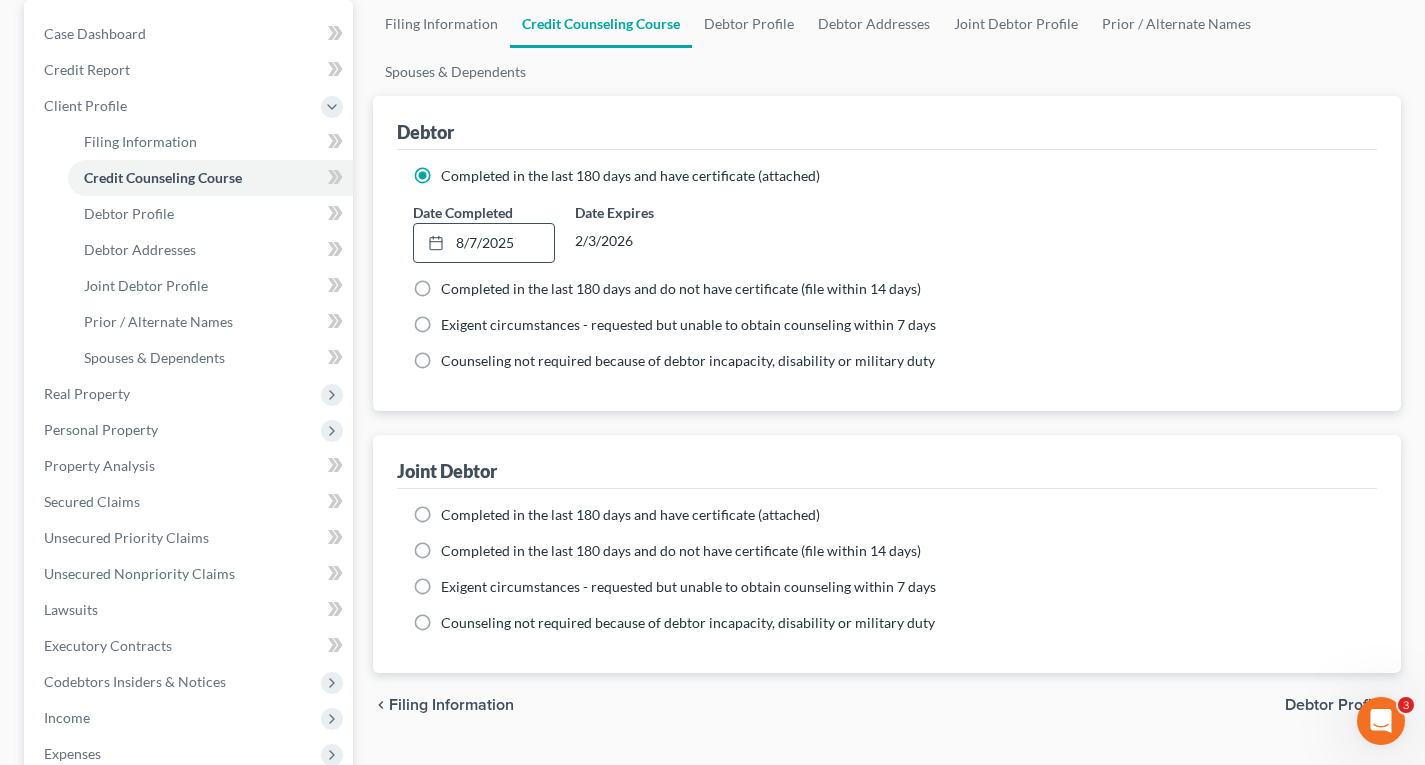 scroll, scrollTop: 200, scrollLeft: 0, axis: vertical 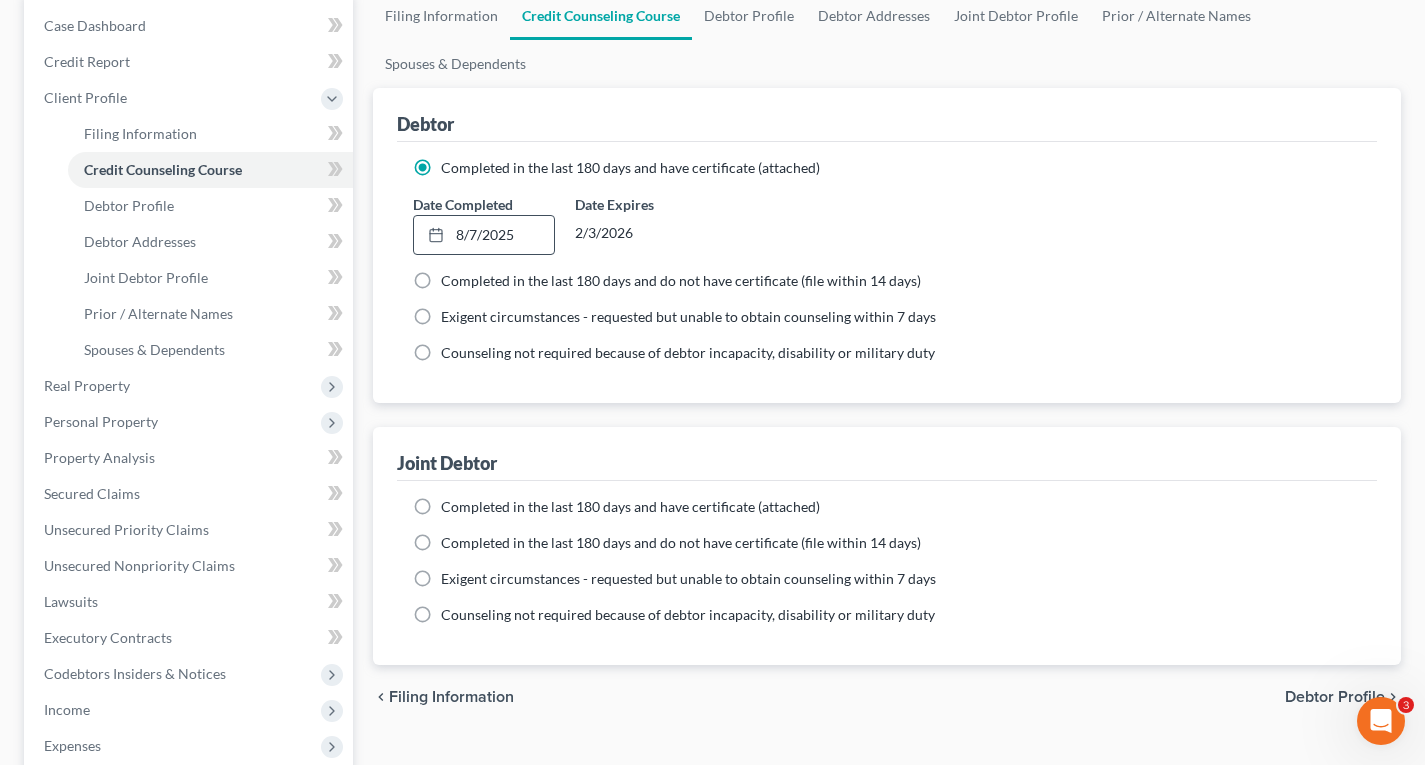 click on "Completed in the last 180 days and have certificate (attached)" at bounding box center [630, 506] 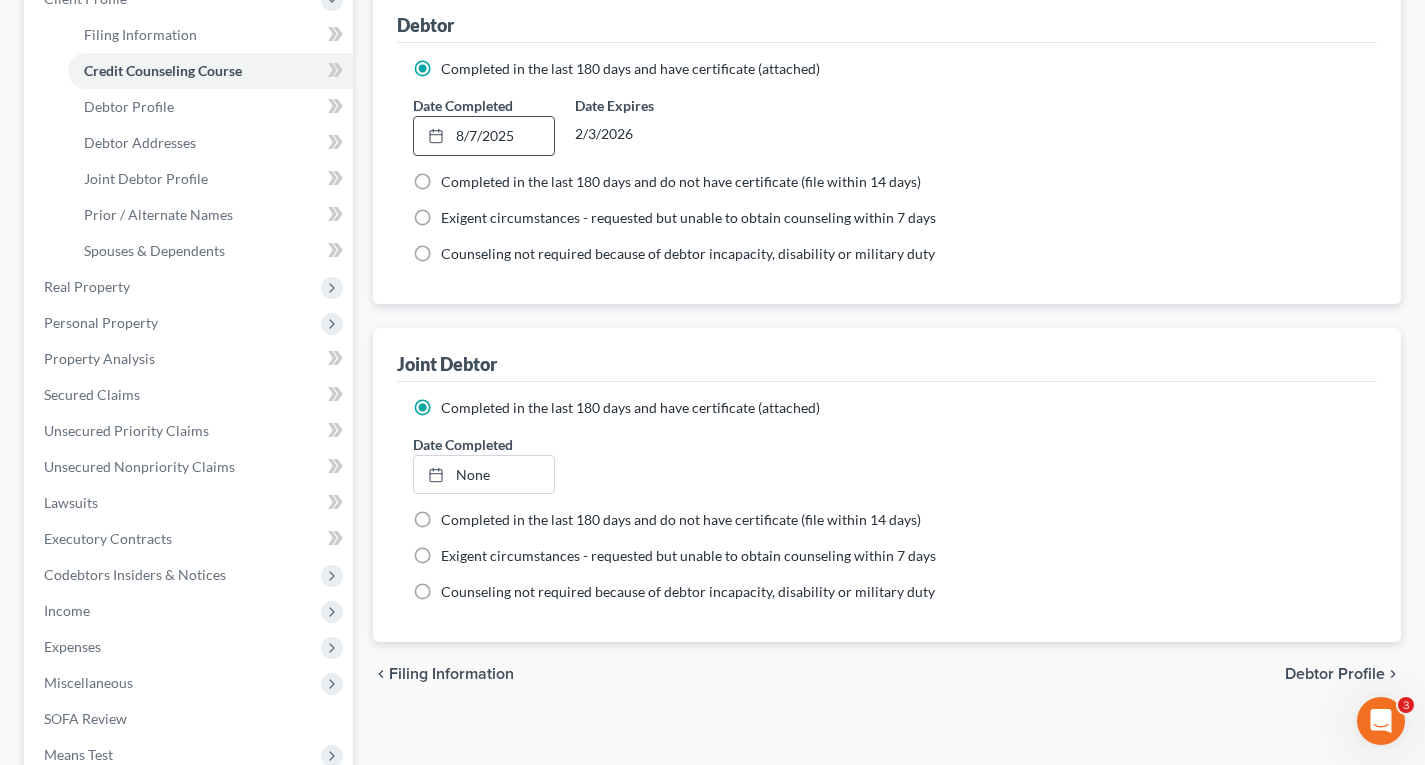 scroll, scrollTop: 300, scrollLeft: 0, axis: vertical 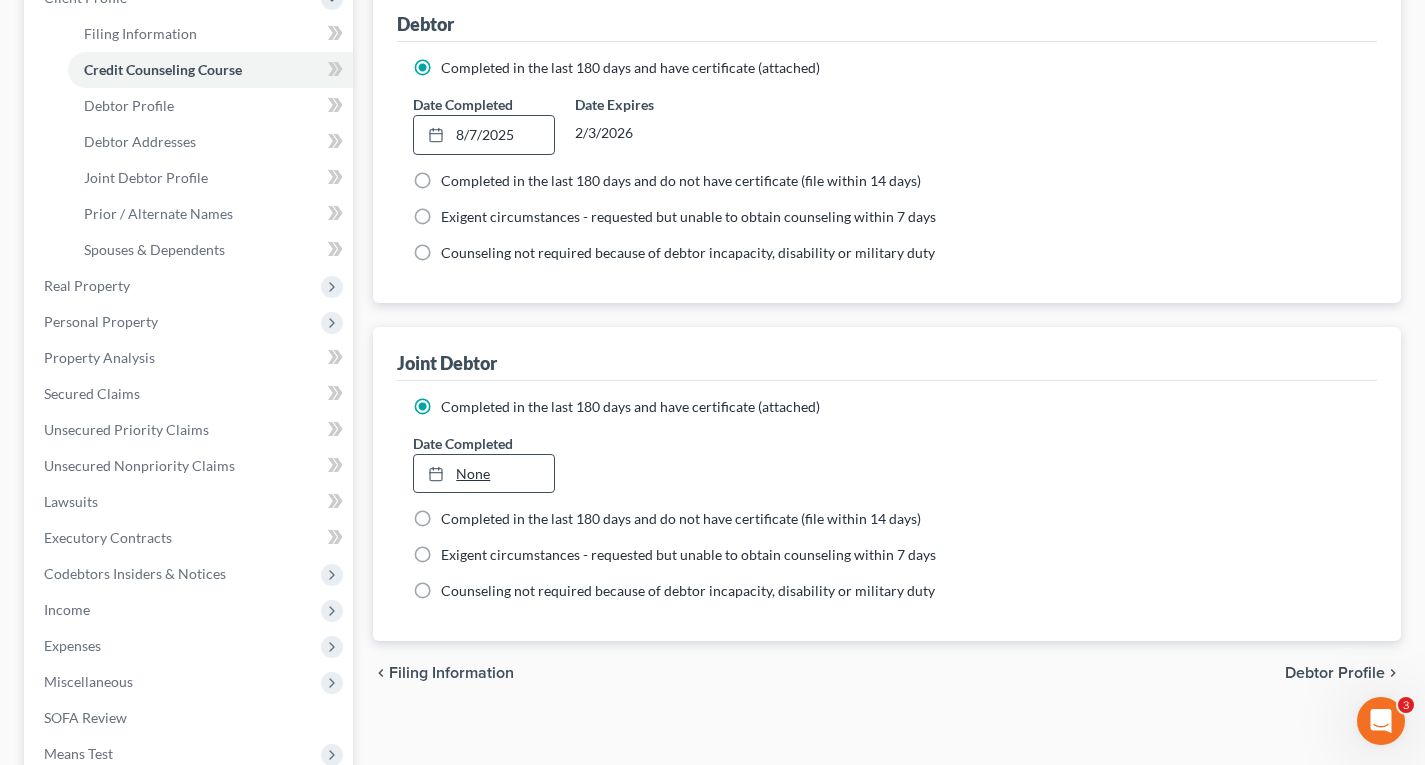 click on "None" at bounding box center (483, 474) 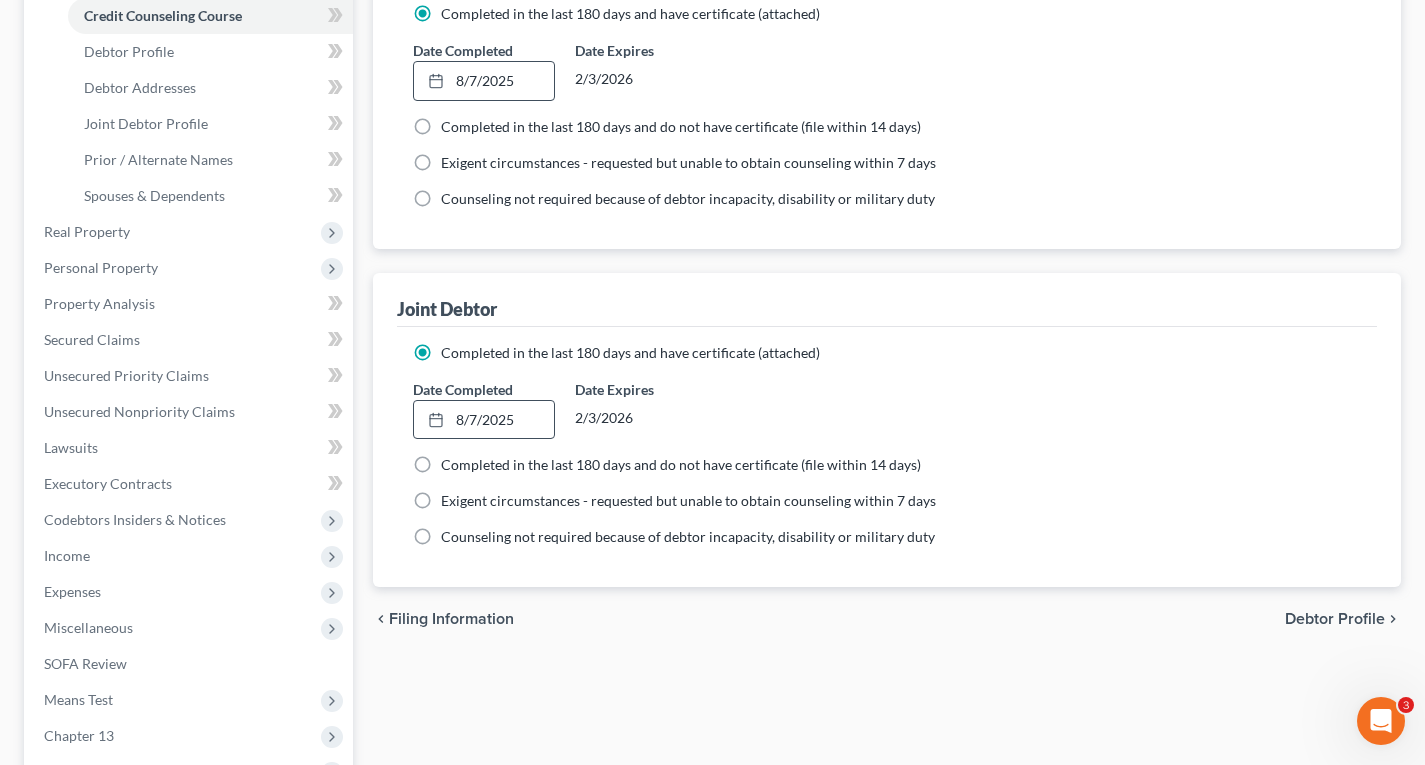 scroll, scrollTop: 400, scrollLeft: 0, axis: vertical 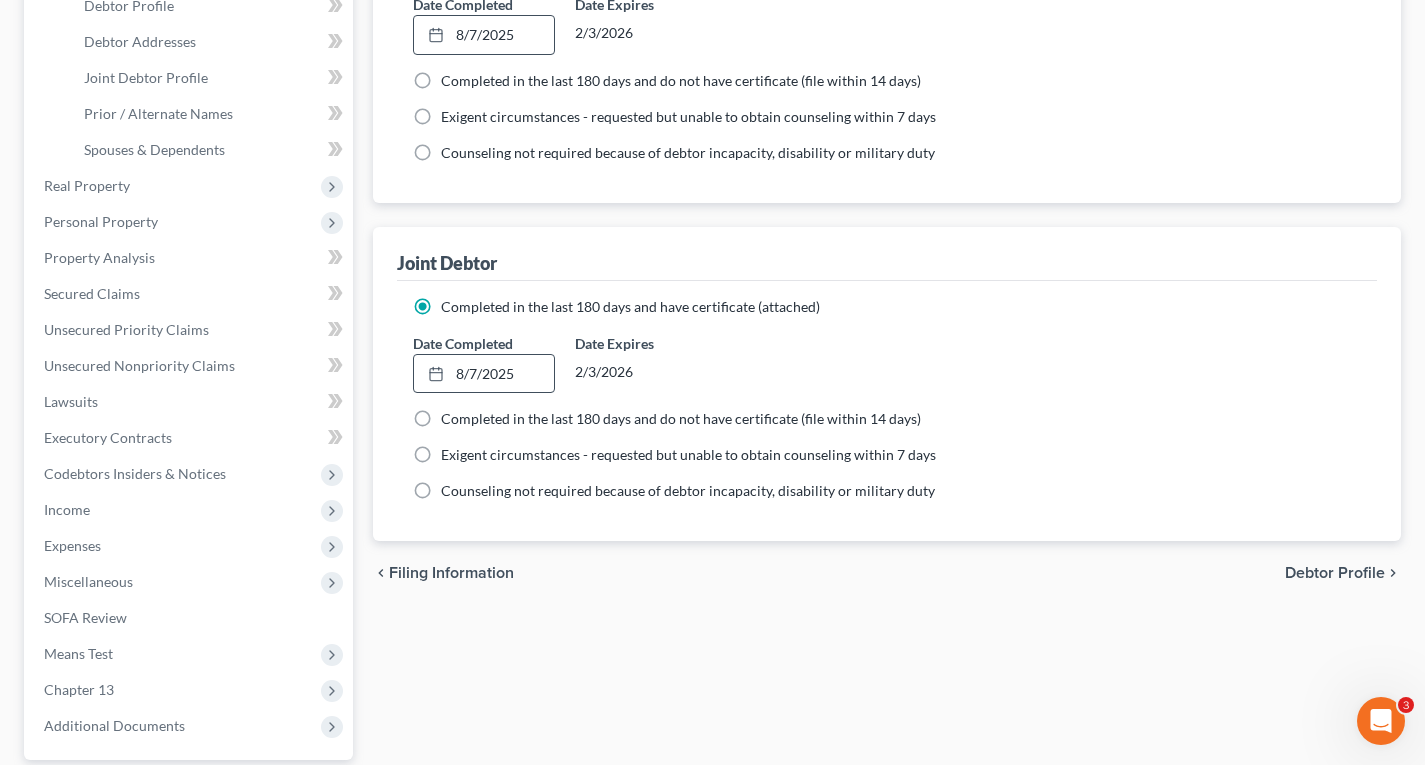 click on "Debtor Profile" at bounding box center [1335, 573] 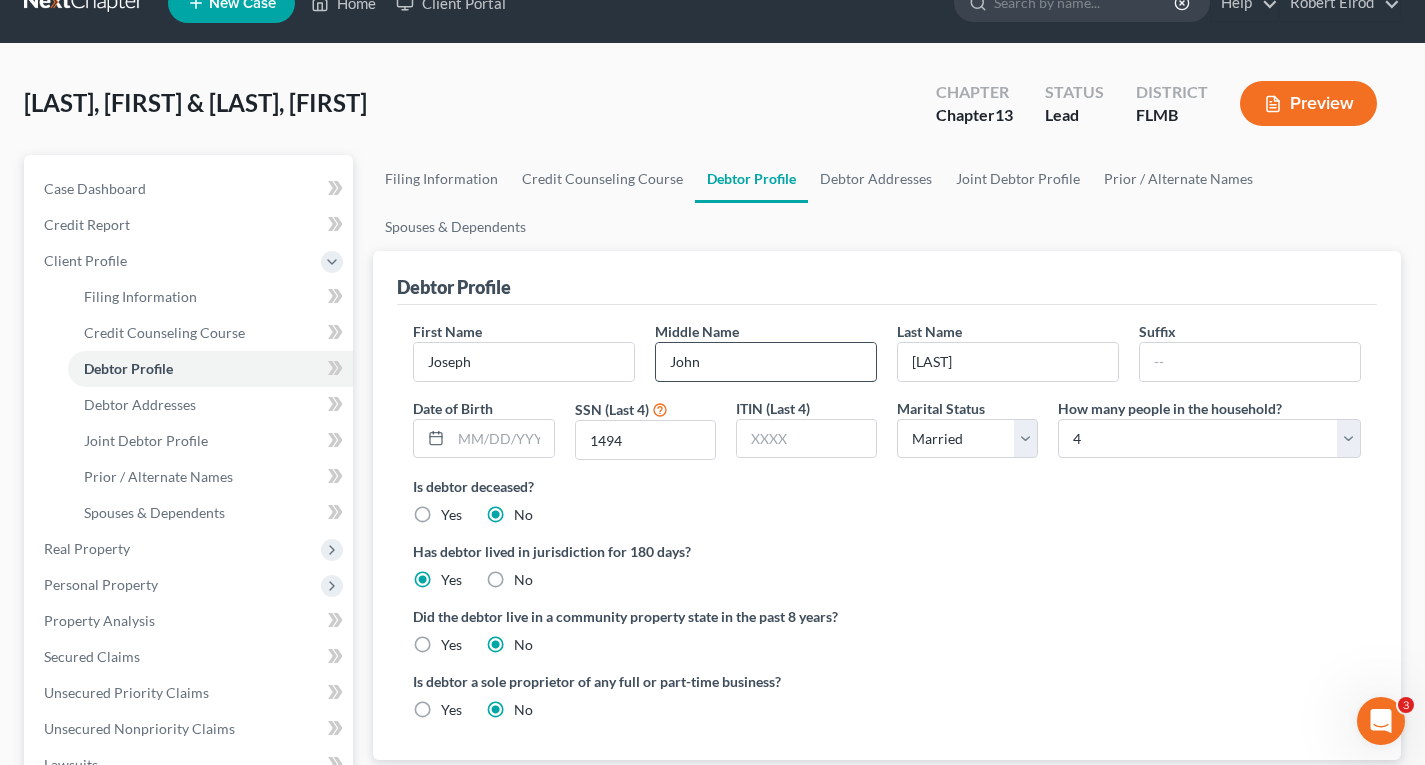 scroll, scrollTop: 0, scrollLeft: 0, axis: both 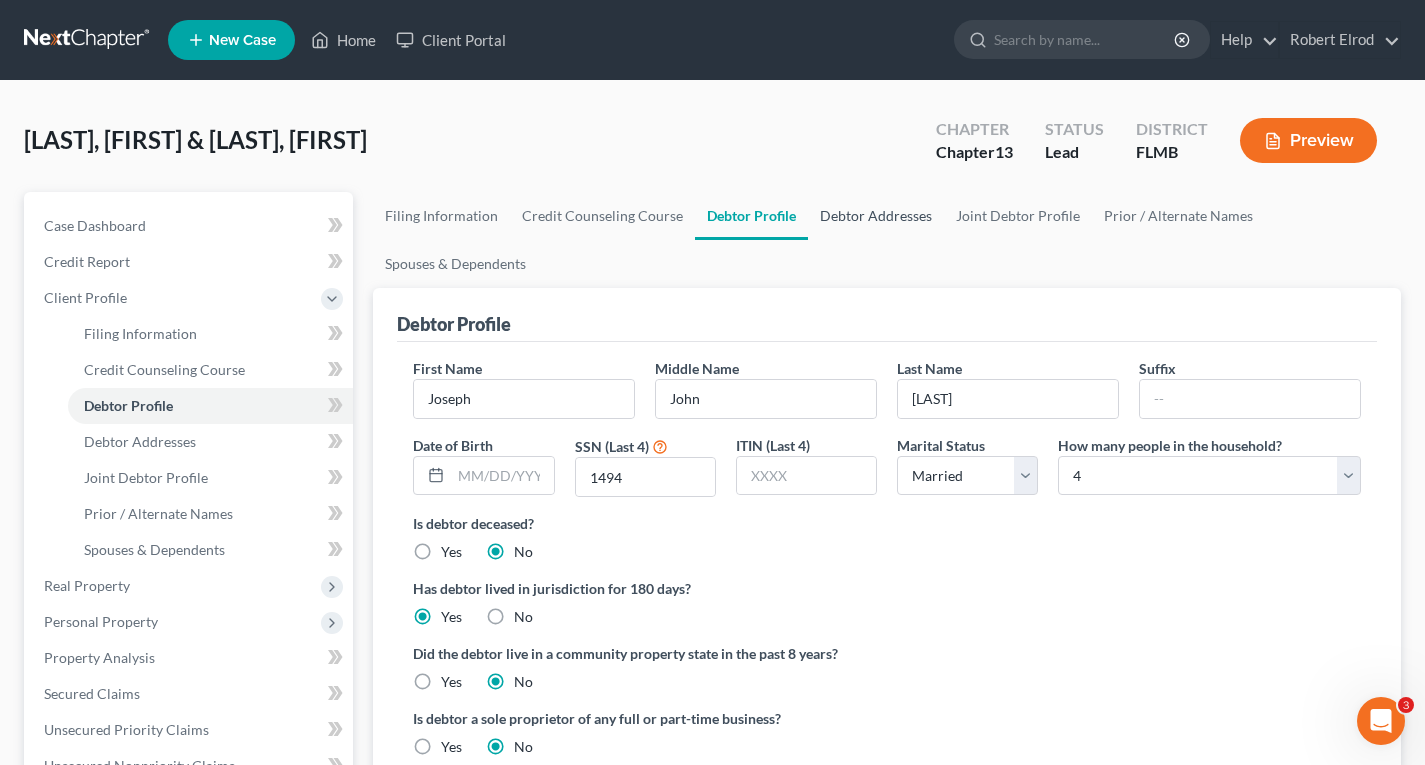 click on "Debtor Addresses" at bounding box center (876, 216) 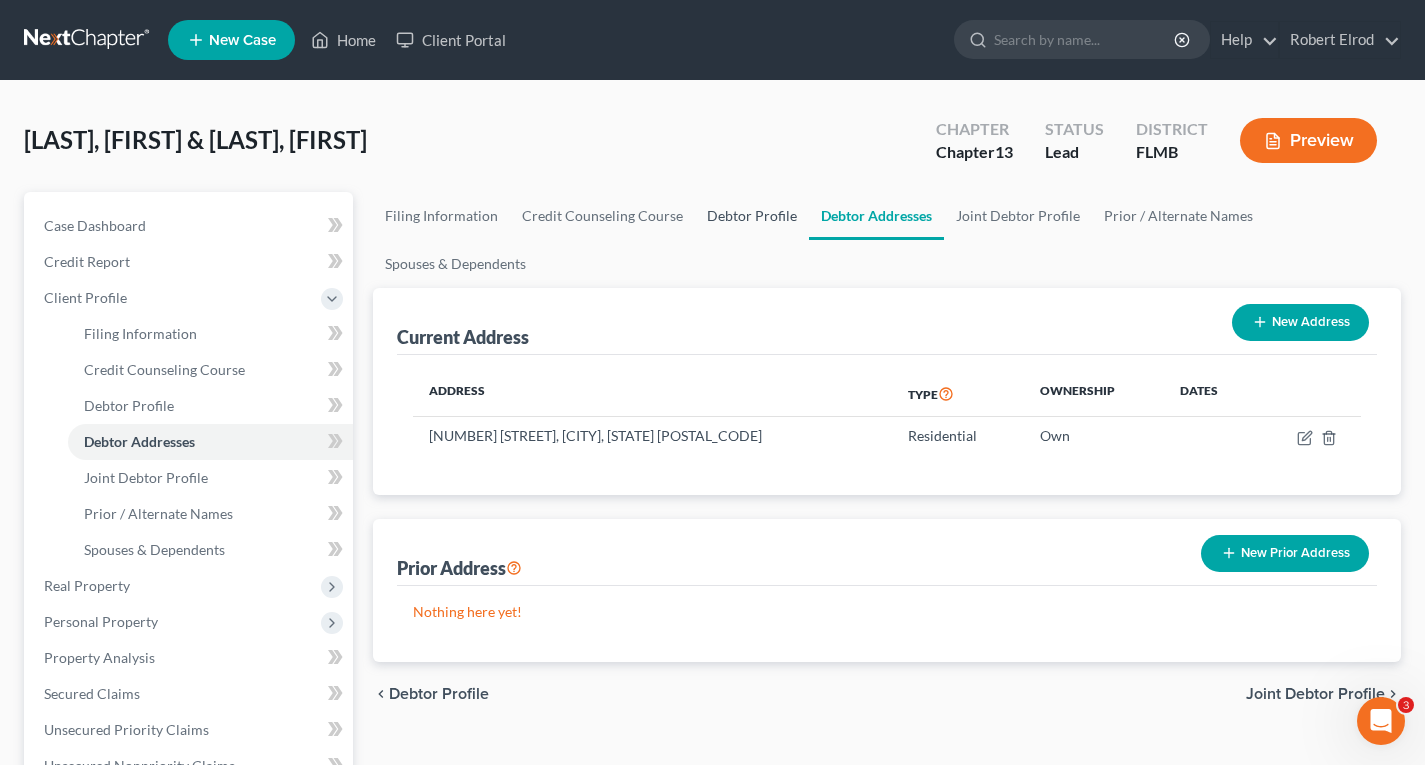 click on "Debtor Profile" at bounding box center (752, 216) 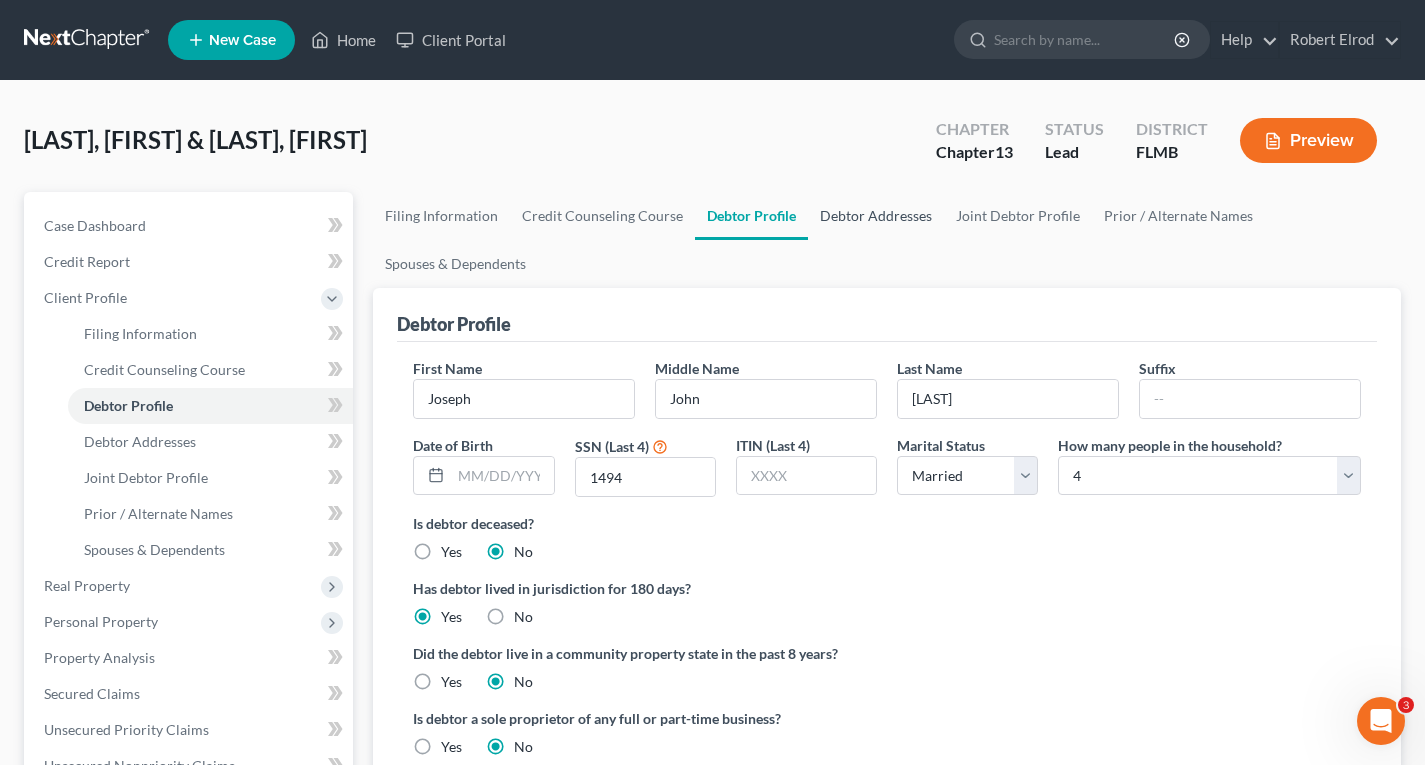 click on "Debtor Addresses" at bounding box center (876, 216) 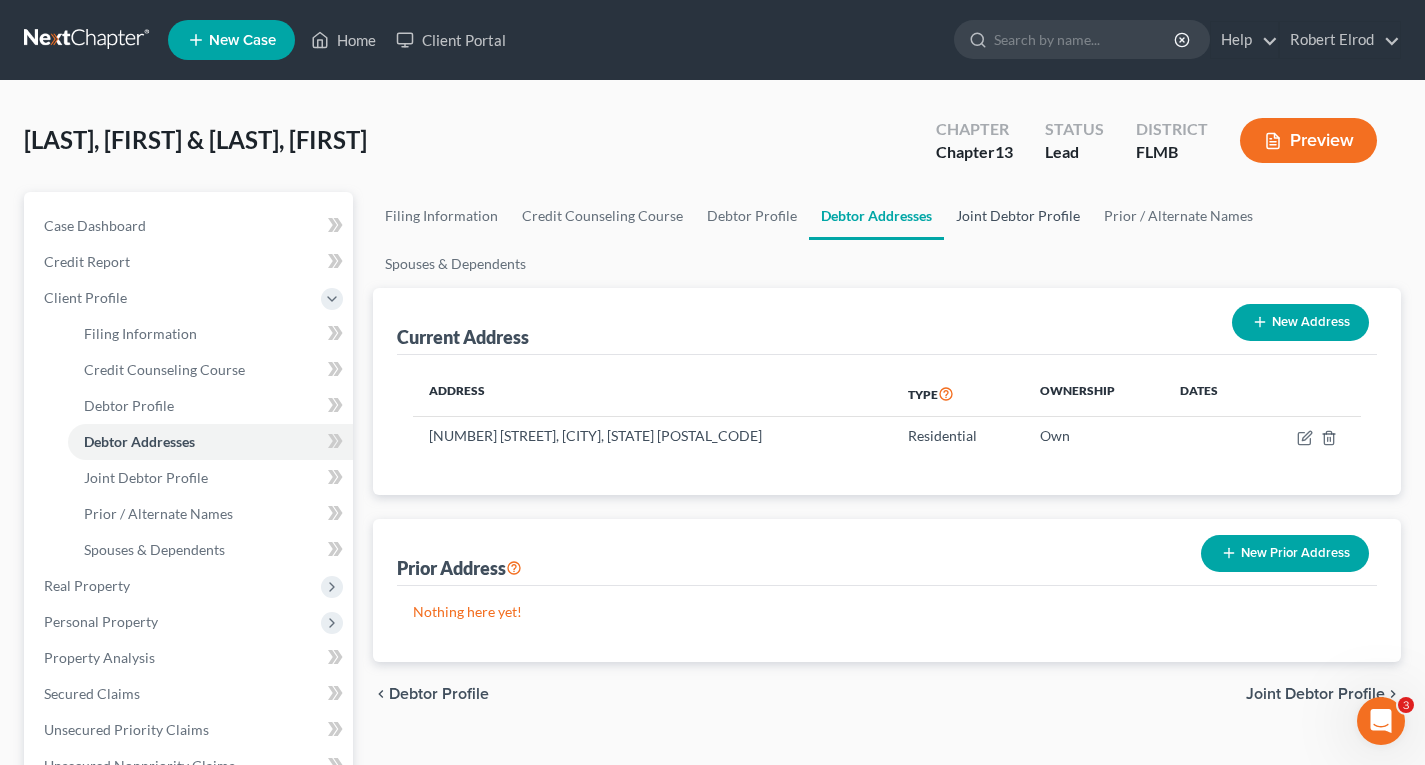 click on "Joint Debtor Profile" at bounding box center [1018, 216] 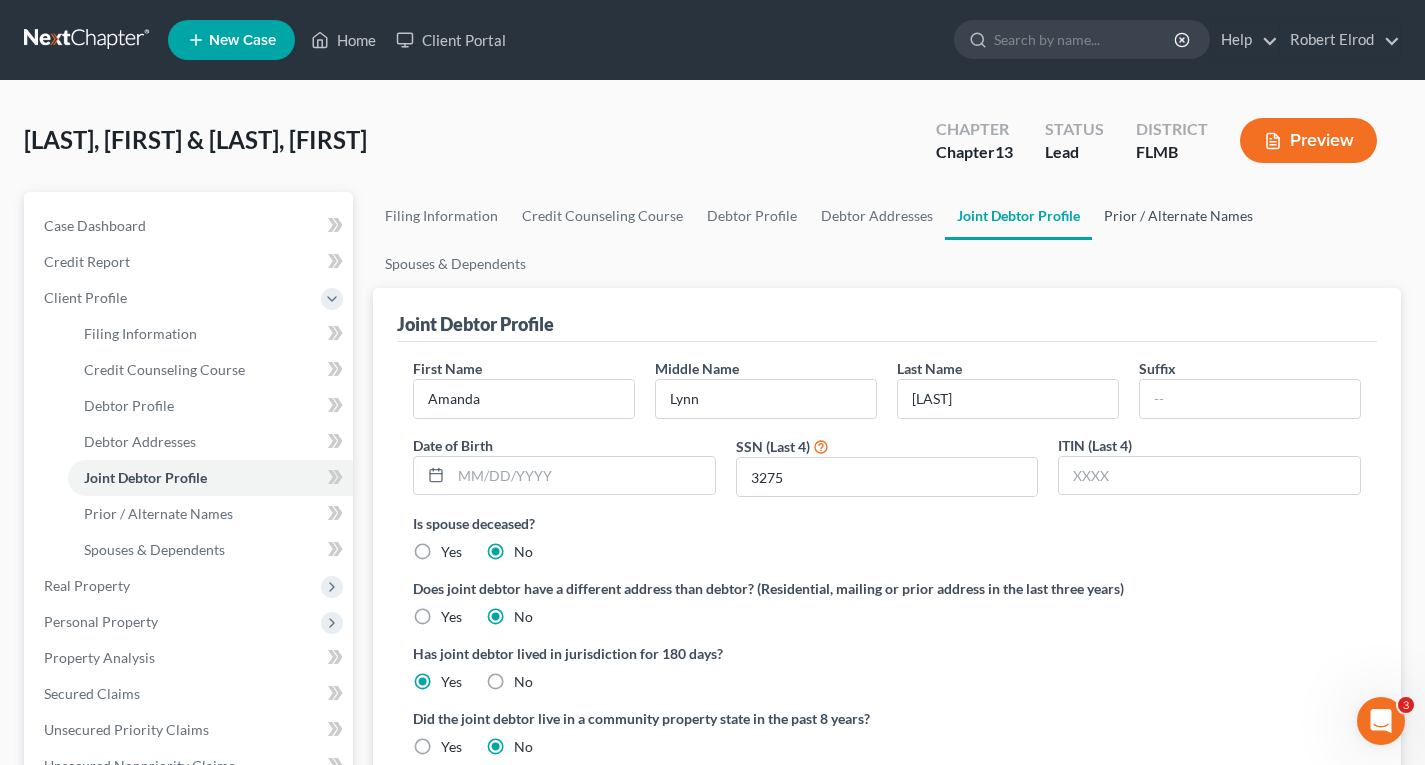 click on "Prior / Alternate Names" at bounding box center (1178, 216) 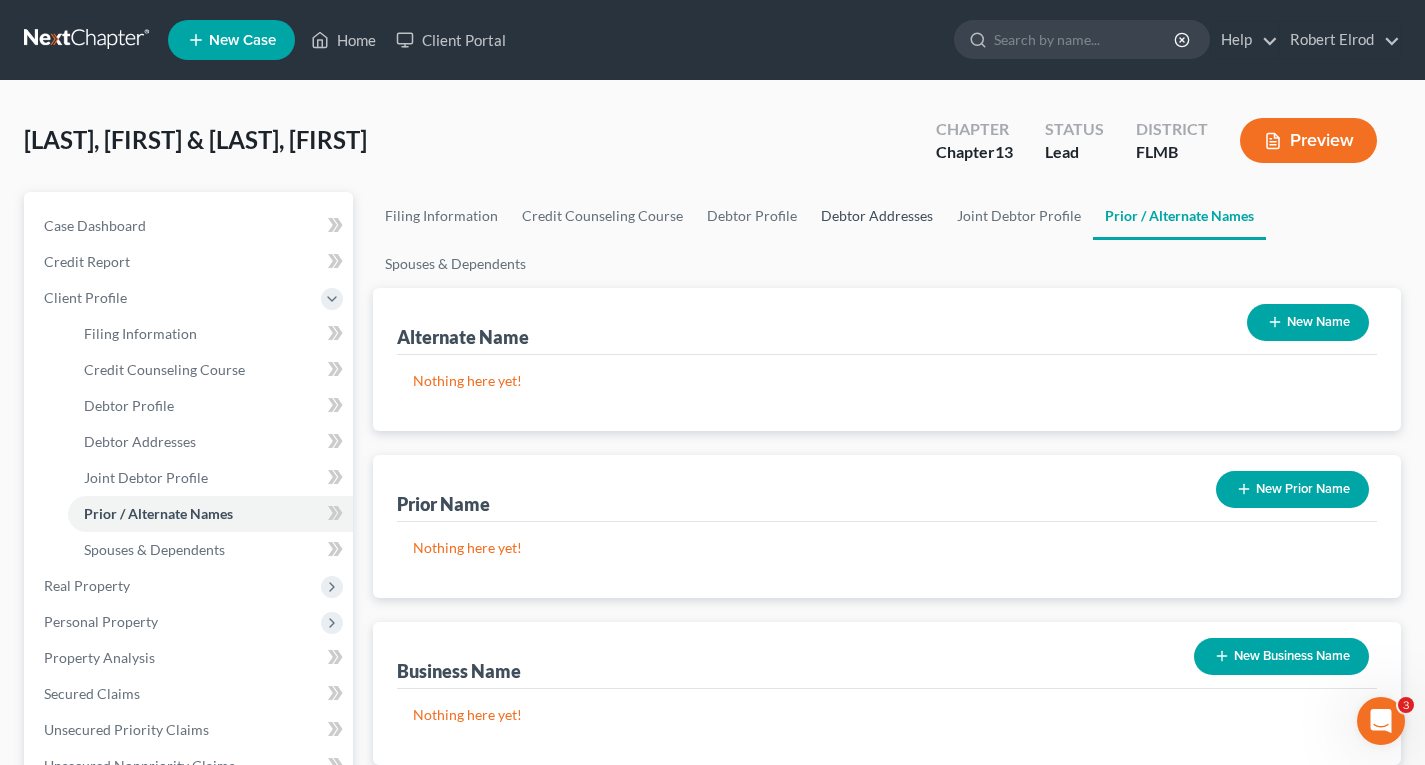 click on "Debtor Addresses" at bounding box center (877, 216) 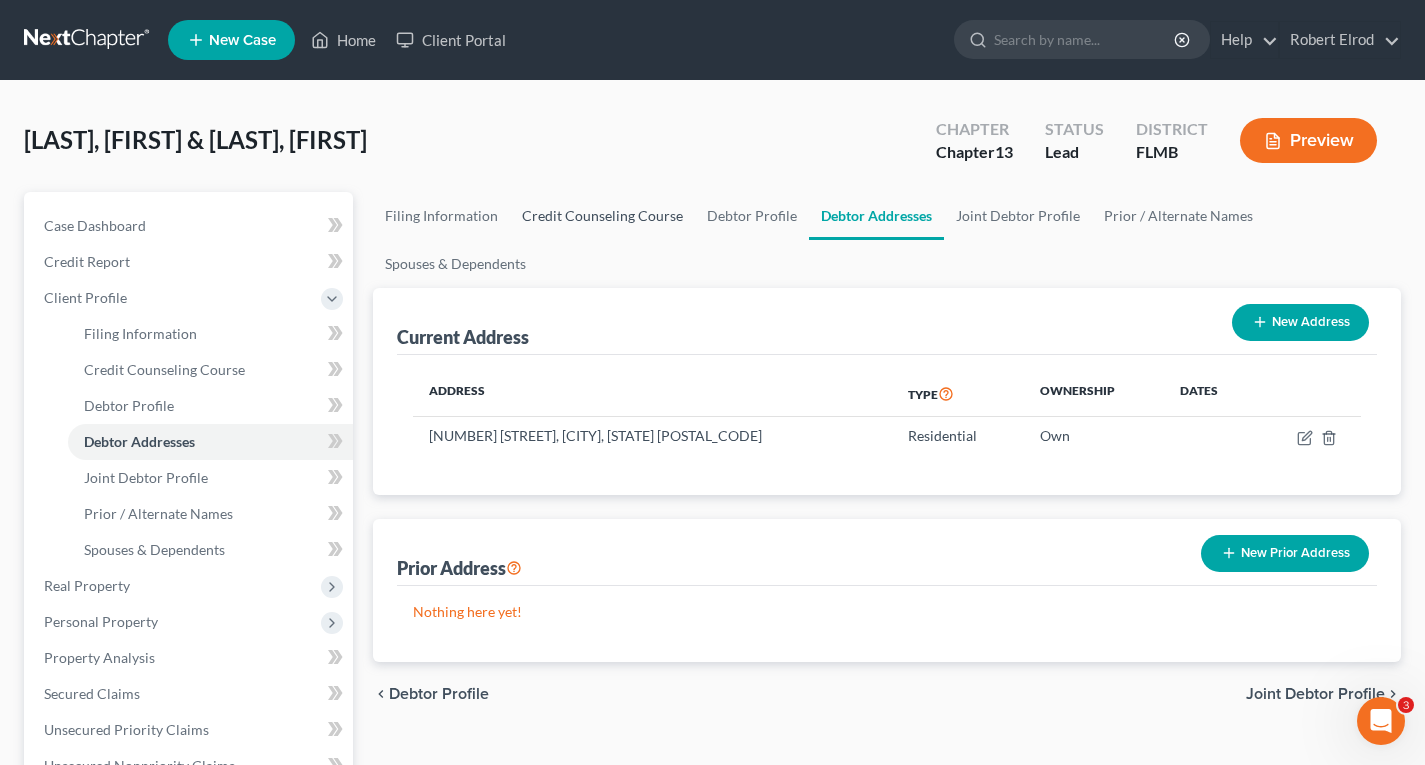 click on "Credit Counseling Course" at bounding box center [602, 216] 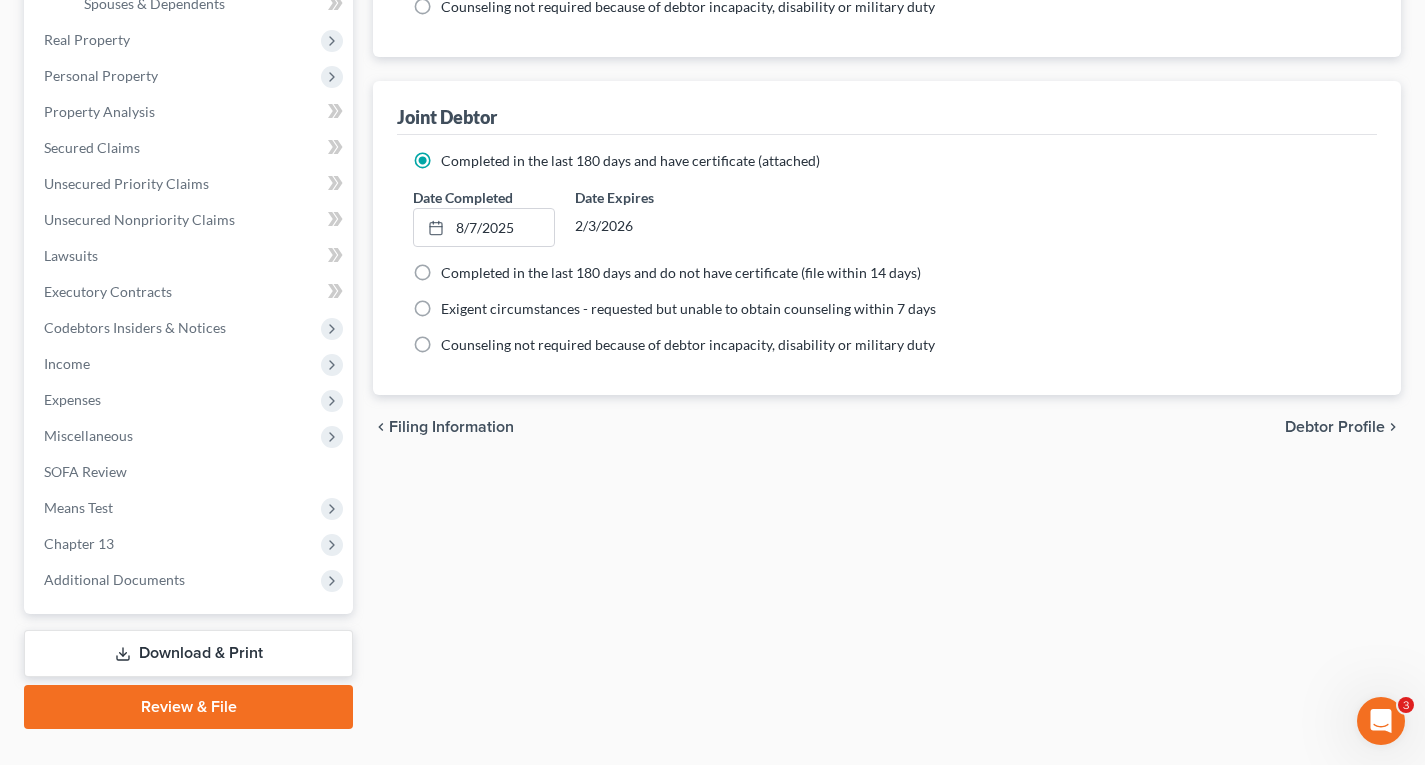 scroll, scrollTop: 586, scrollLeft: 0, axis: vertical 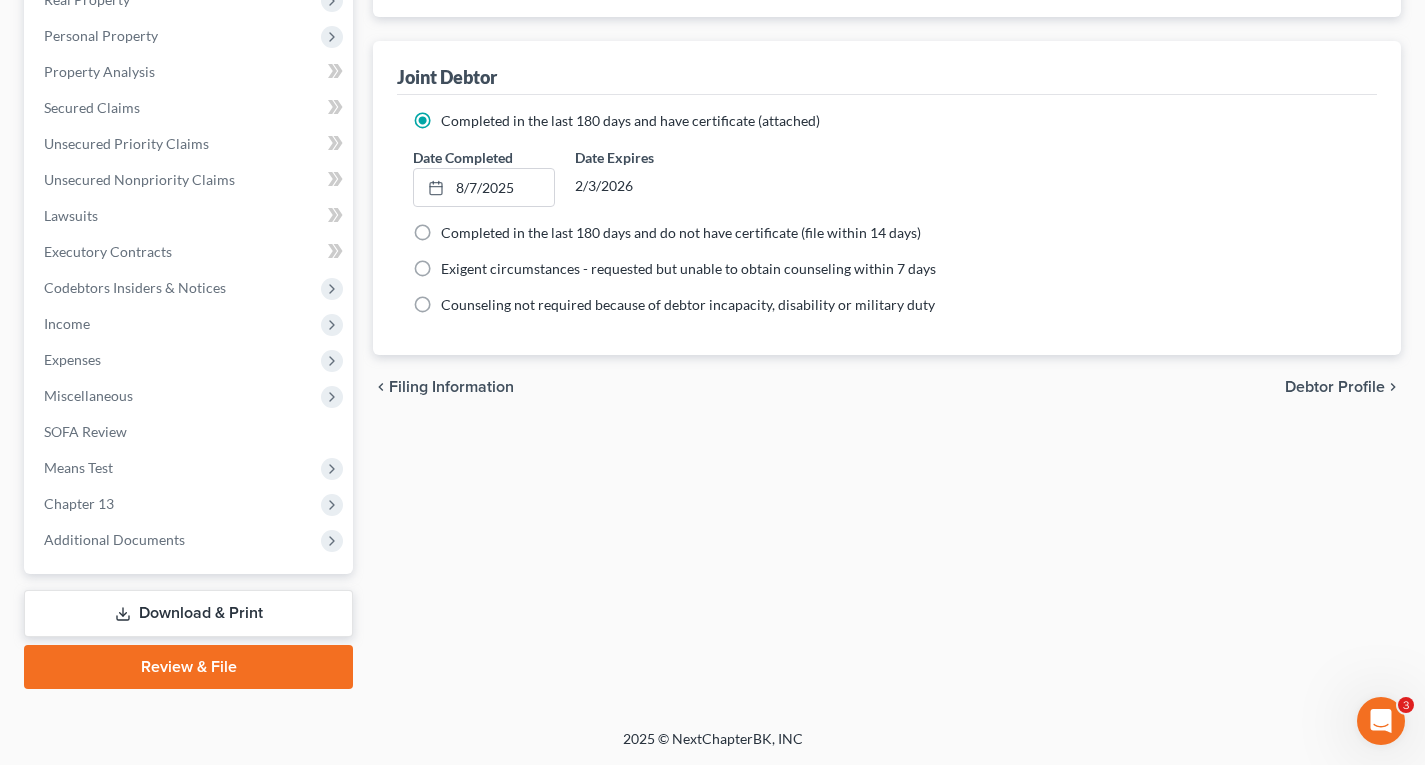 click 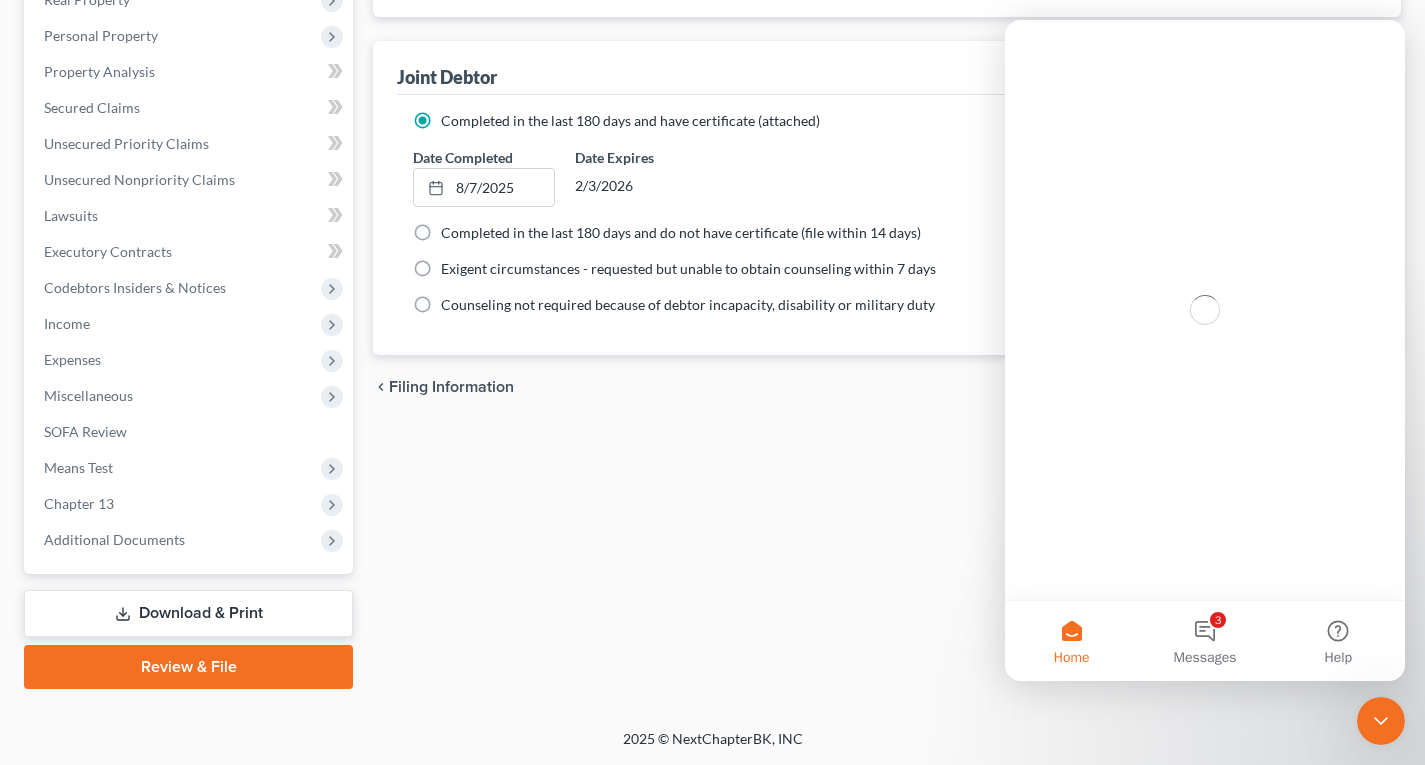 scroll, scrollTop: 0, scrollLeft: 0, axis: both 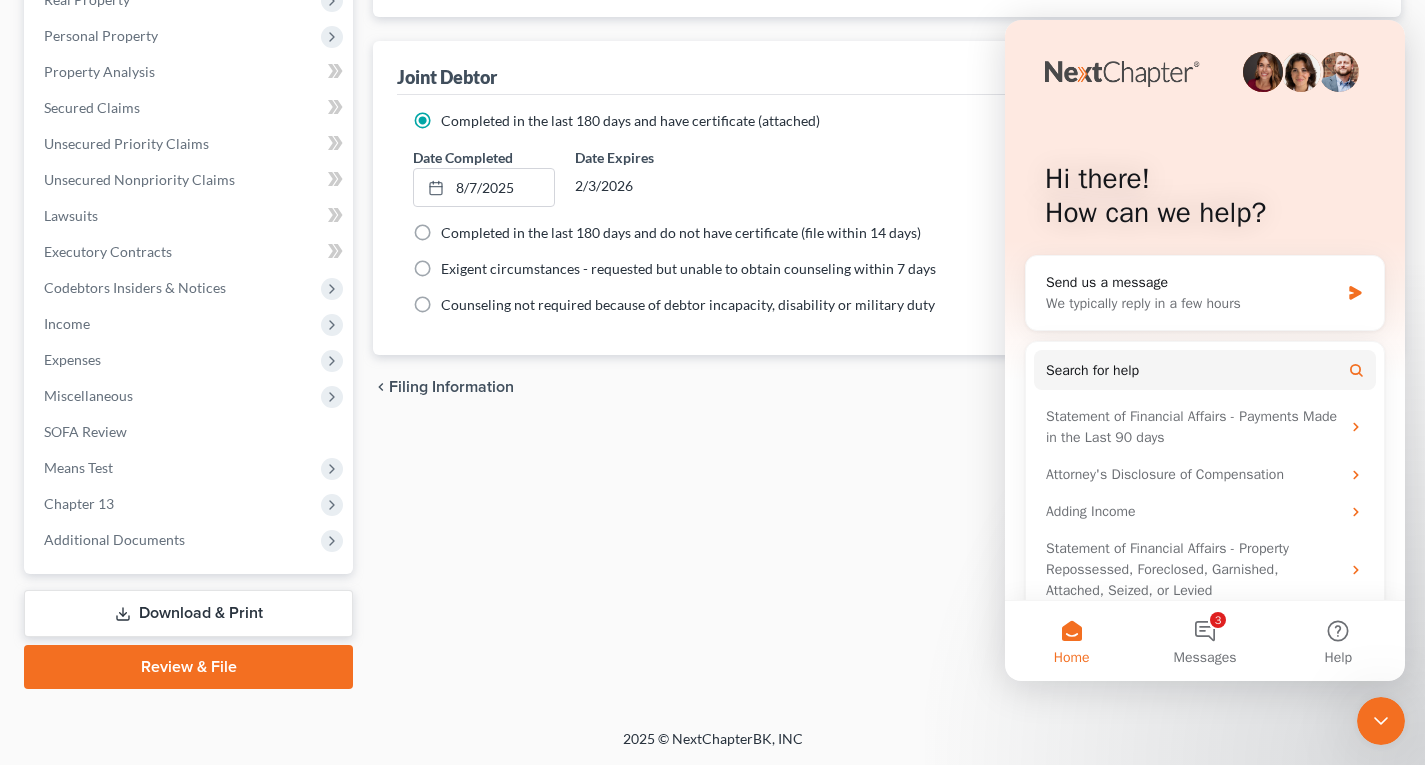 click 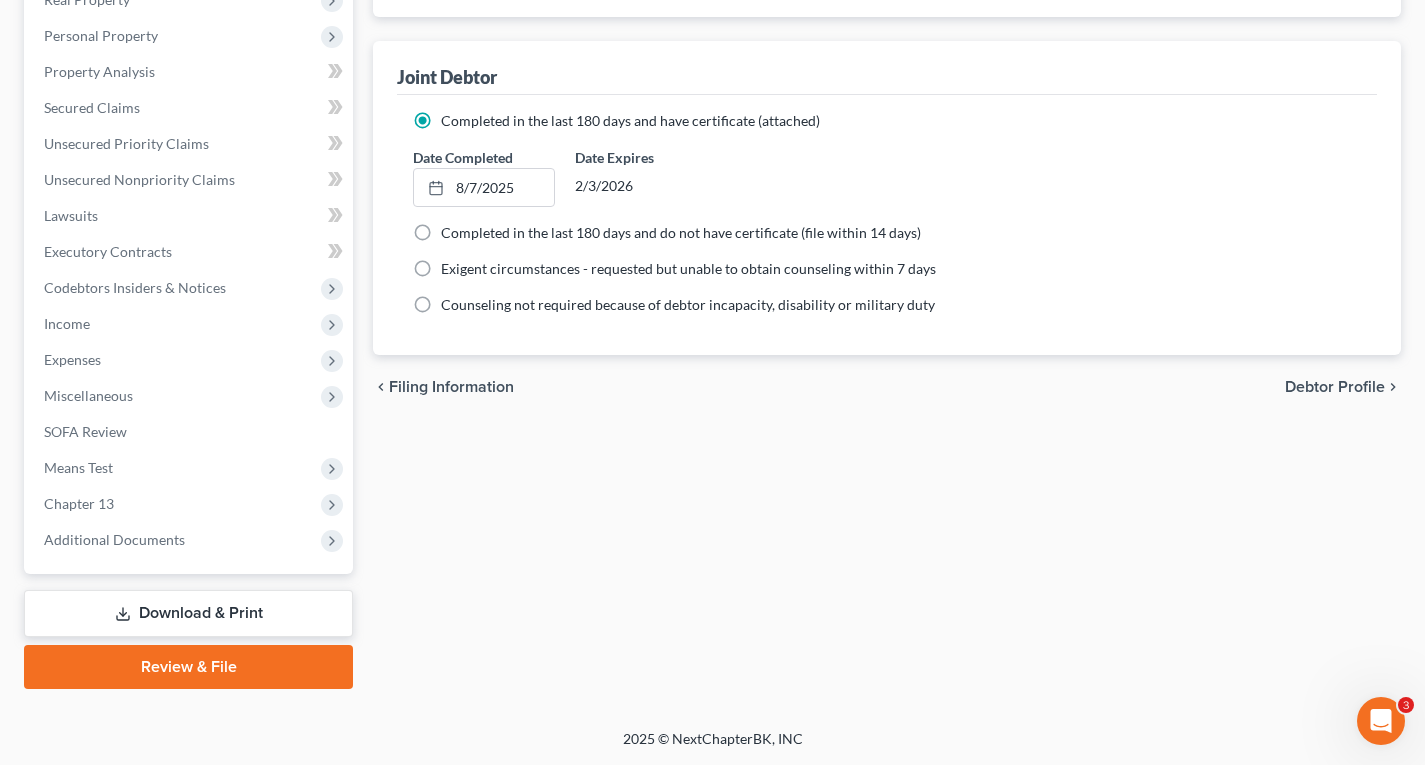 scroll, scrollTop: 0, scrollLeft: 0, axis: both 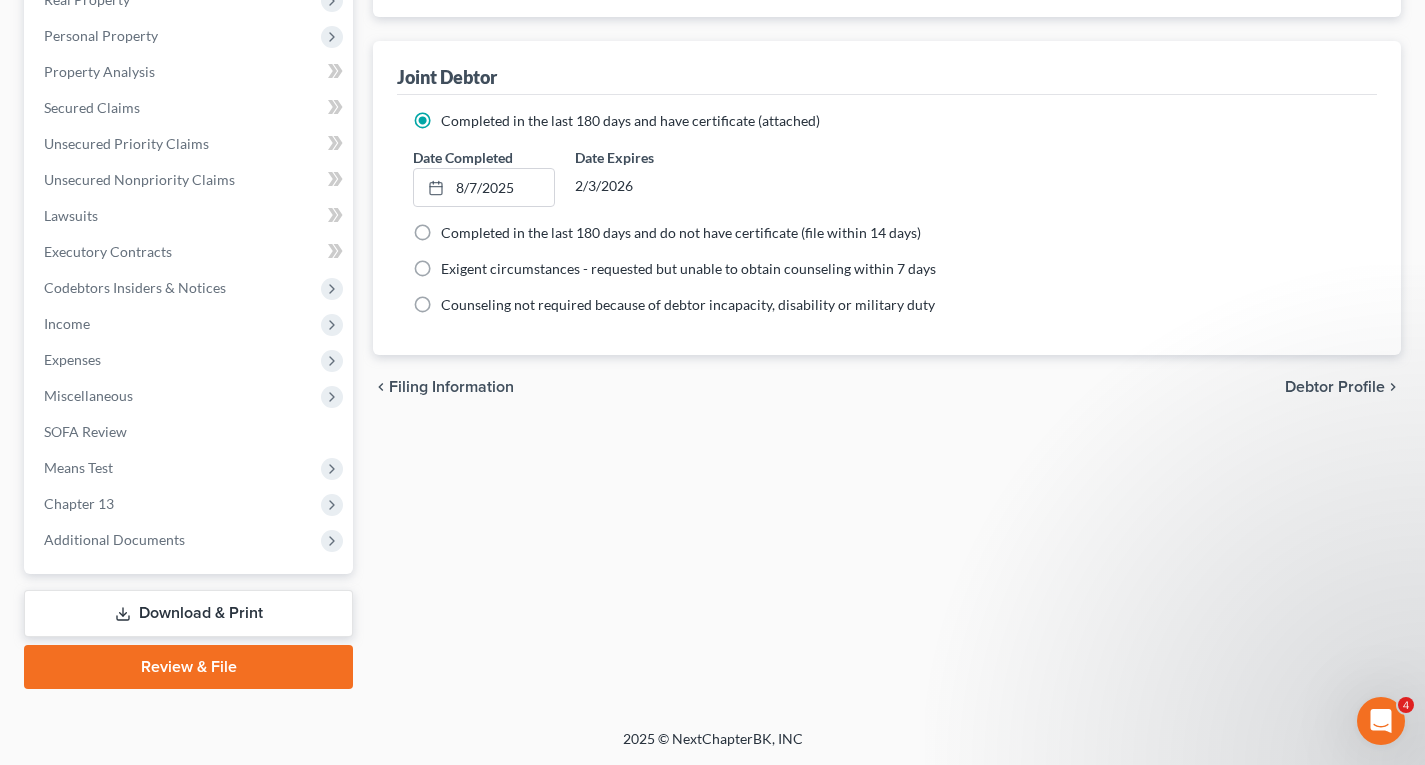 click on "Review & File" at bounding box center (188, 667) 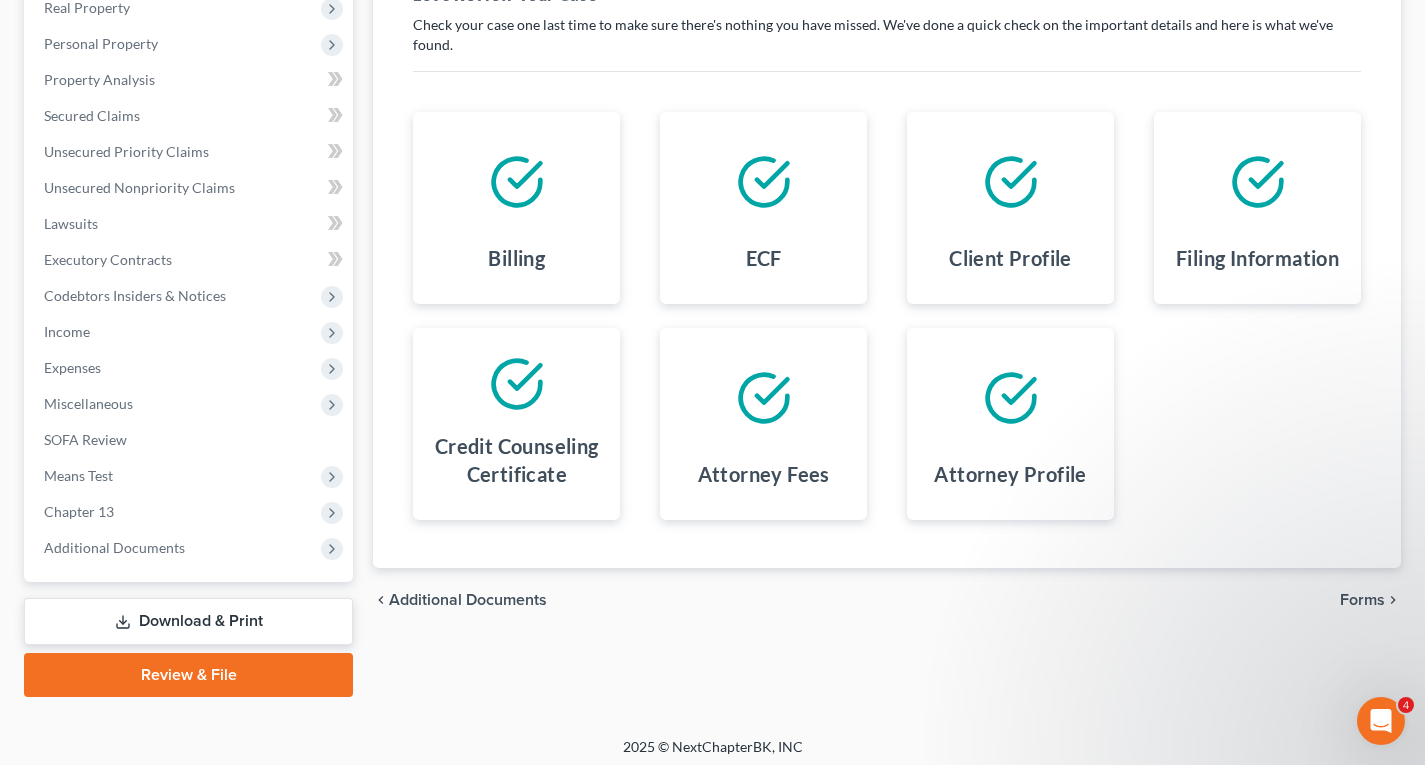 scroll, scrollTop: 334, scrollLeft: 0, axis: vertical 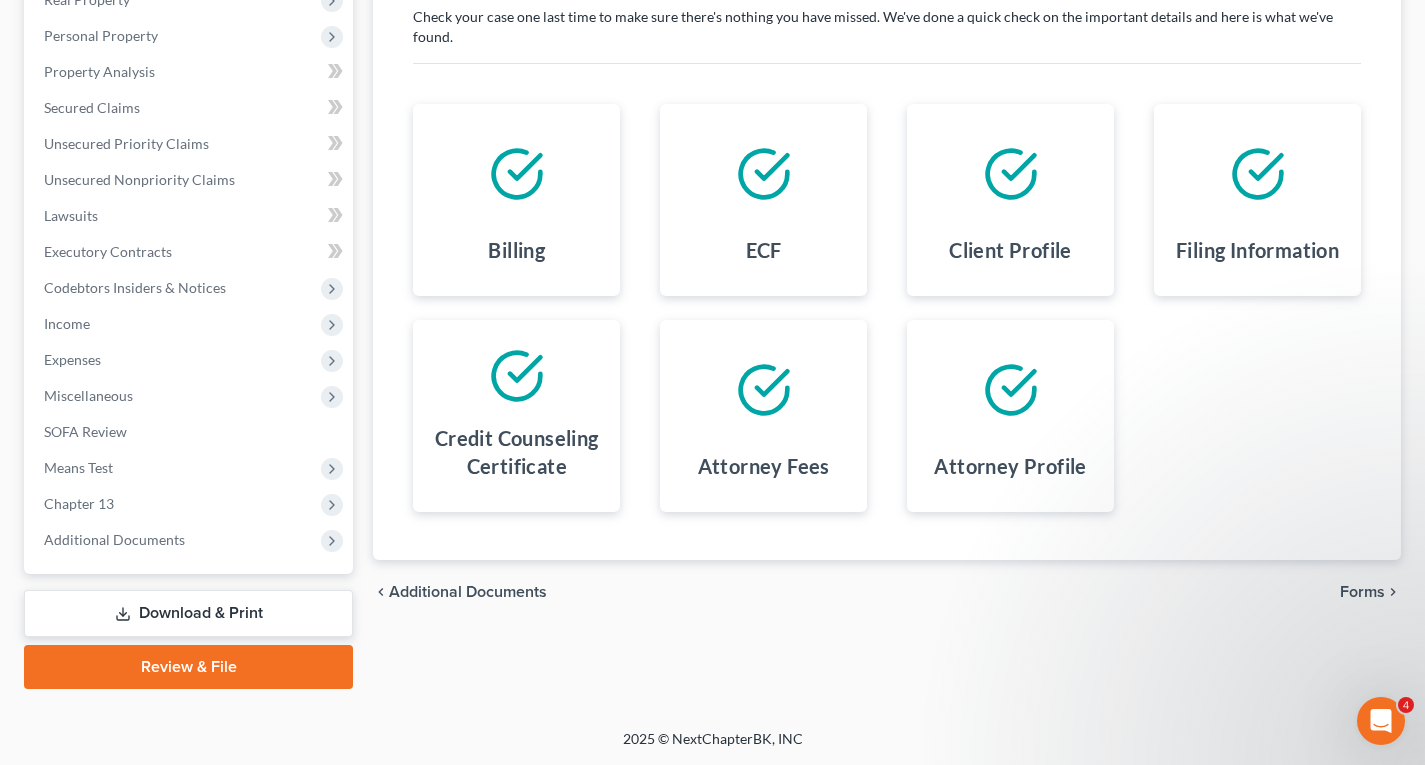 click on "Forms" at bounding box center (1362, 592) 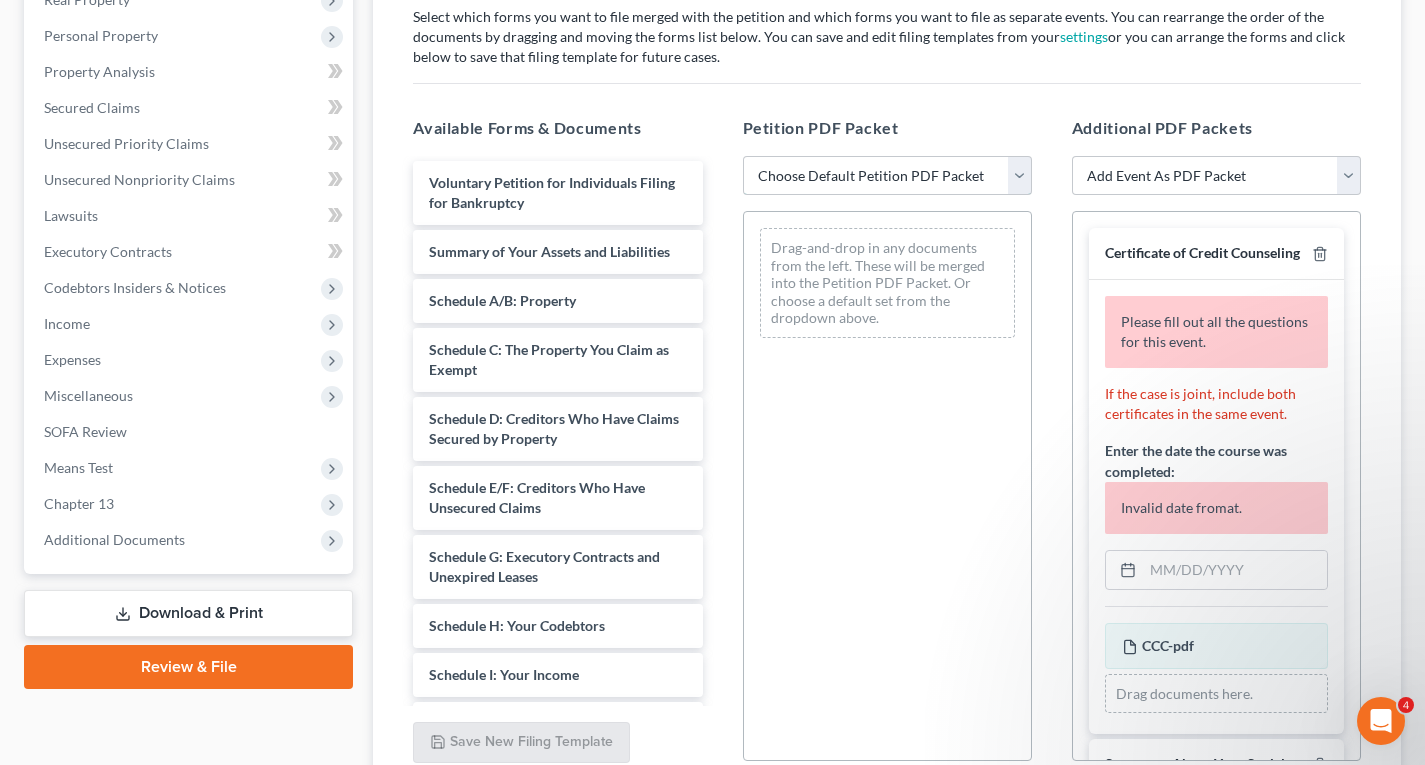 click on "Choose Default Petition PDF Packet Complete Bankruptcy Petition (all forms and schedules) Emergency Filing (Voluntary Petition and Creditor List Only) 1" at bounding box center (887, 176) 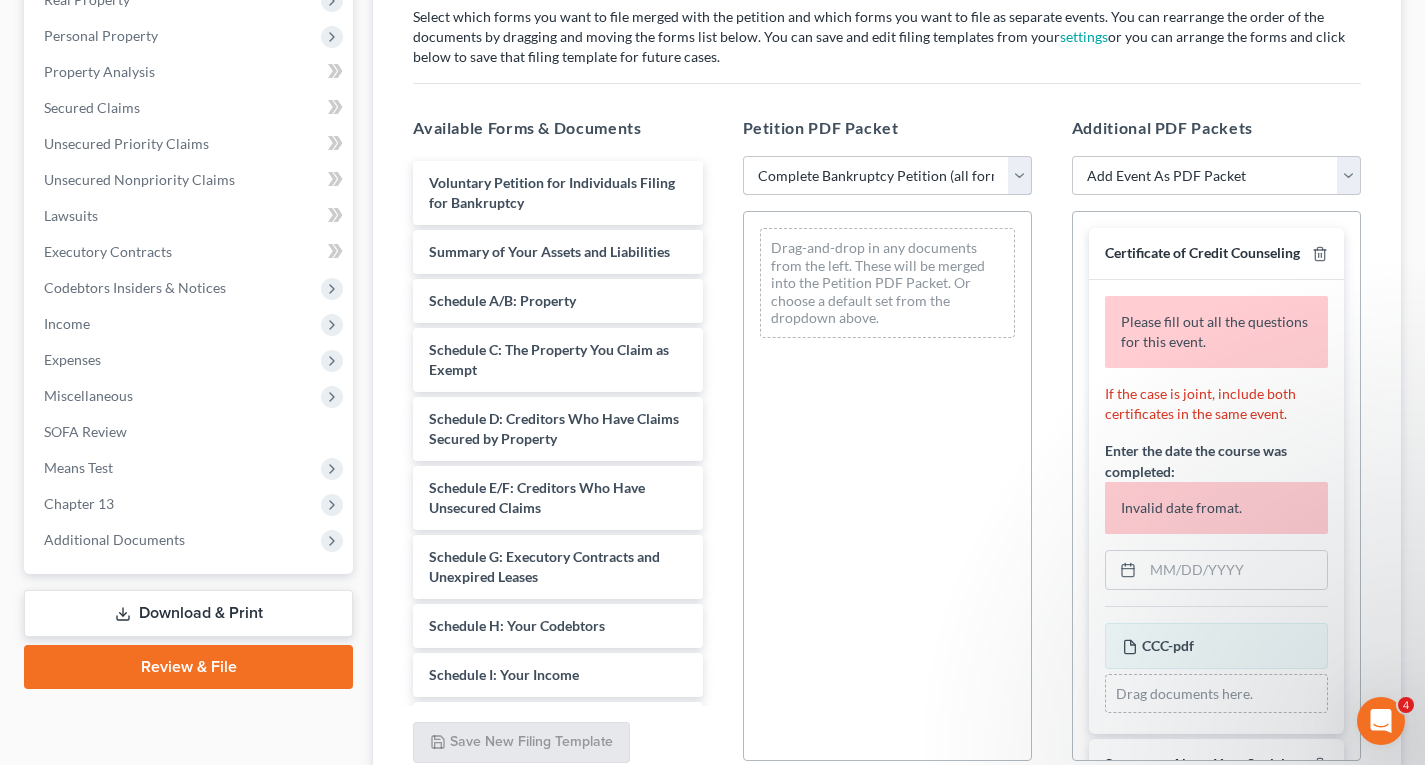 click on "Choose Default Petition PDF Packet Complete Bankruptcy Petition (all forms and schedules) Emergency Filing (Voluntary Petition and Creditor List Only) 1" at bounding box center [887, 176] 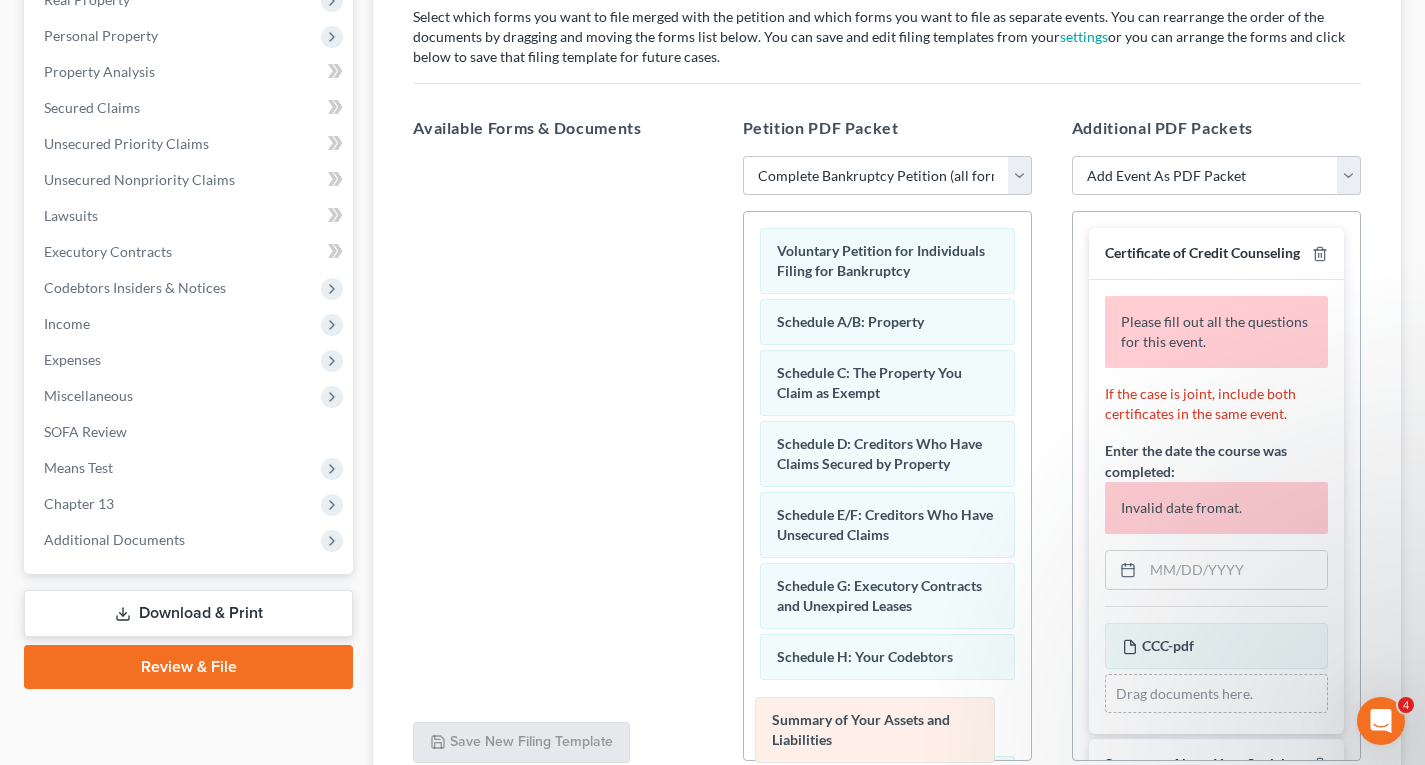 drag, startPoint x: 865, startPoint y: 480, endPoint x: 873, endPoint y: 725, distance: 245.13058 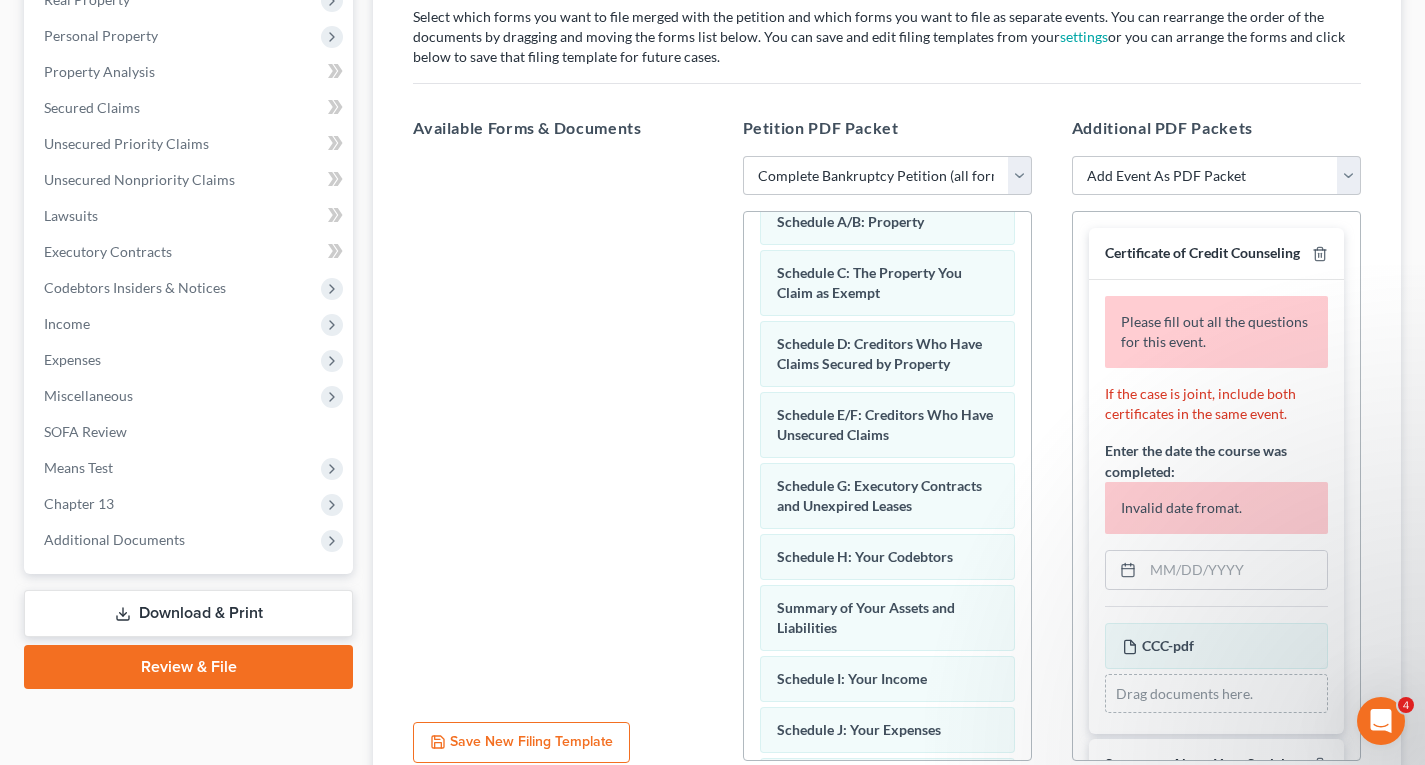scroll, scrollTop: 200, scrollLeft: 0, axis: vertical 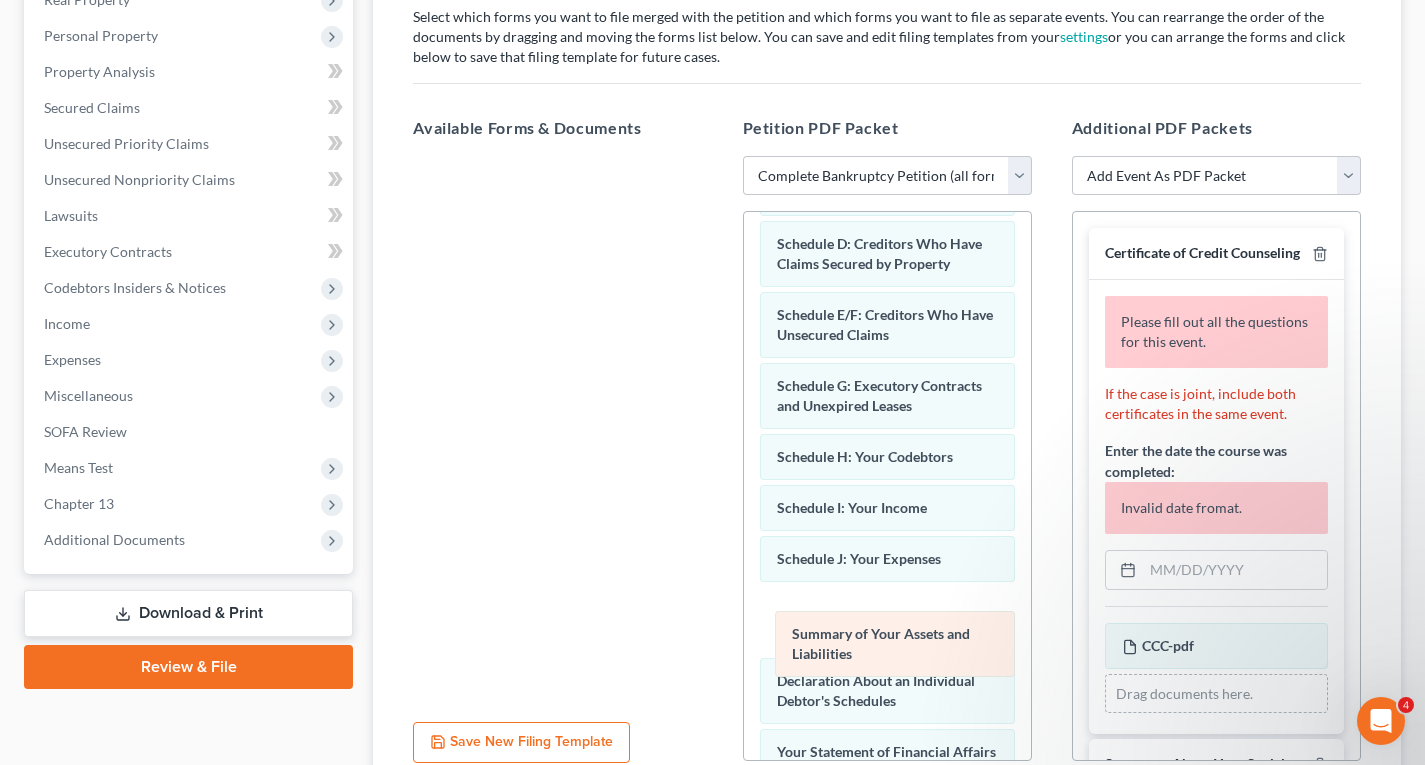 drag, startPoint x: 870, startPoint y: 514, endPoint x: 885, endPoint y: 640, distance: 126.88972 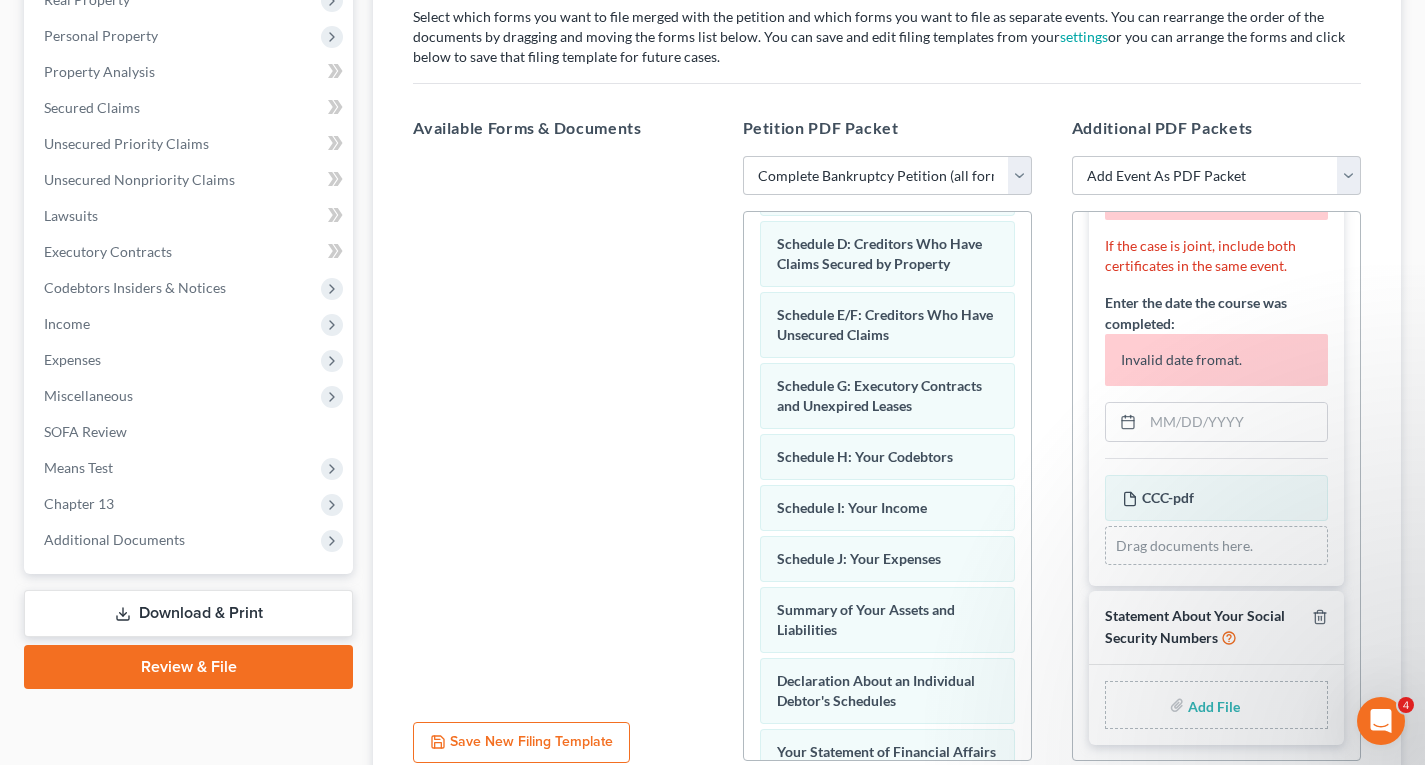 scroll, scrollTop: 167, scrollLeft: 0, axis: vertical 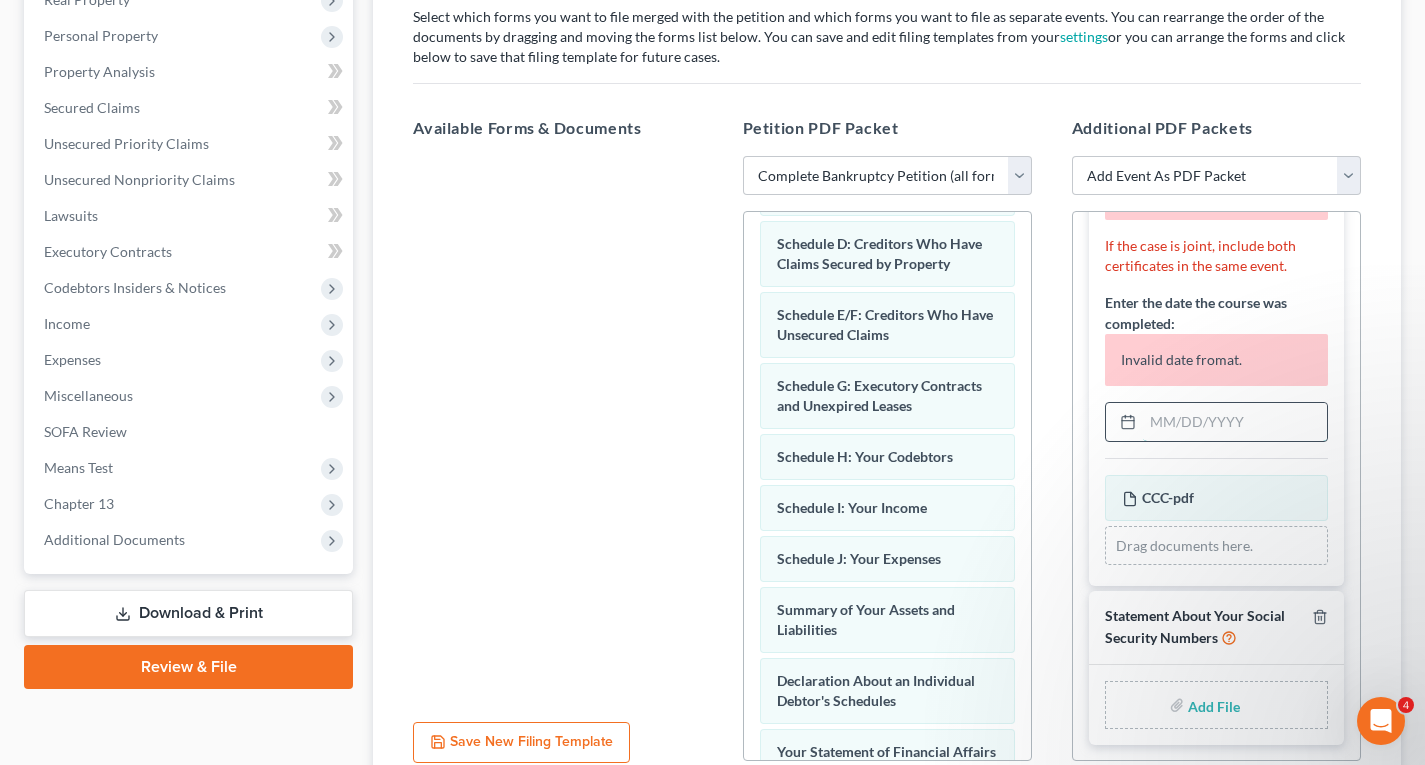 click at bounding box center (1235, 422) 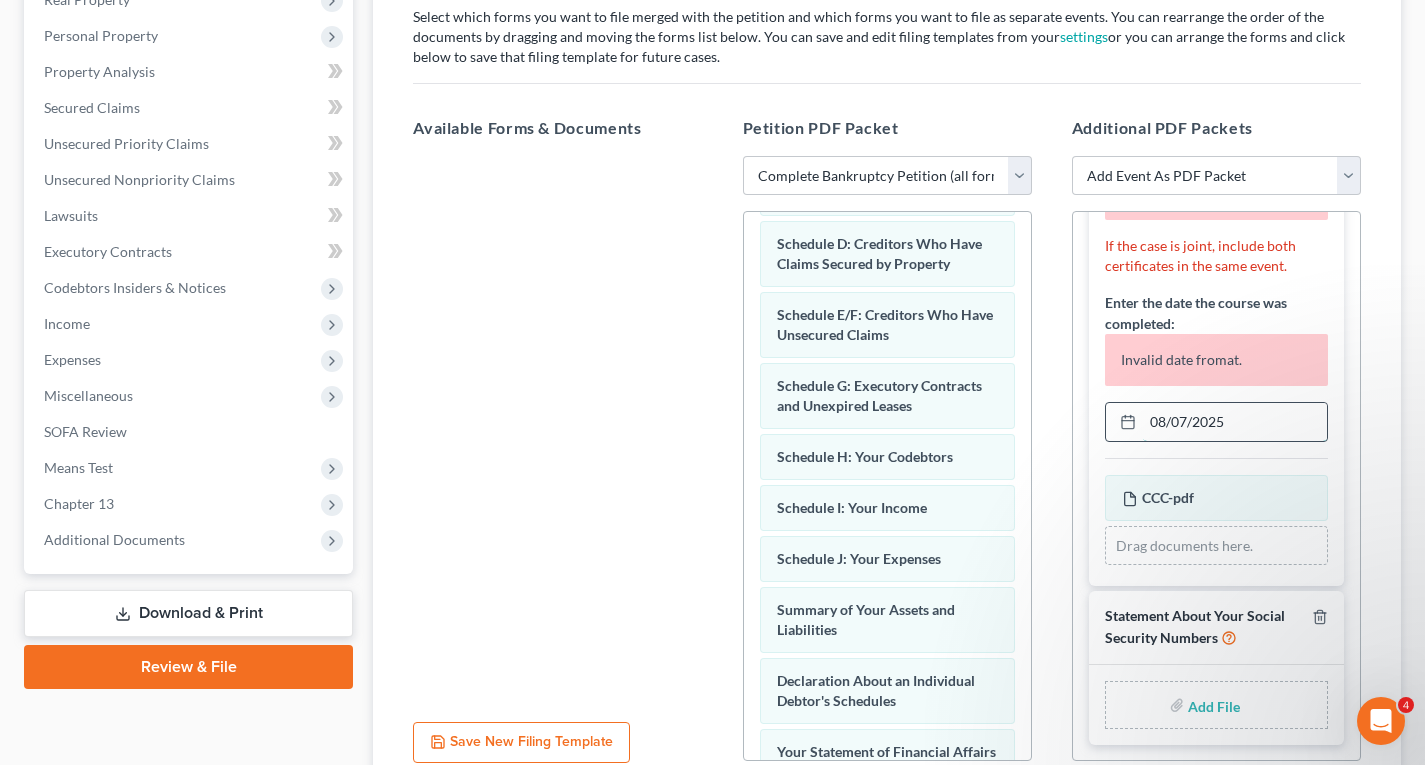 scroll, scrollTop: 11, scrollLeft: 0, axis: vertical 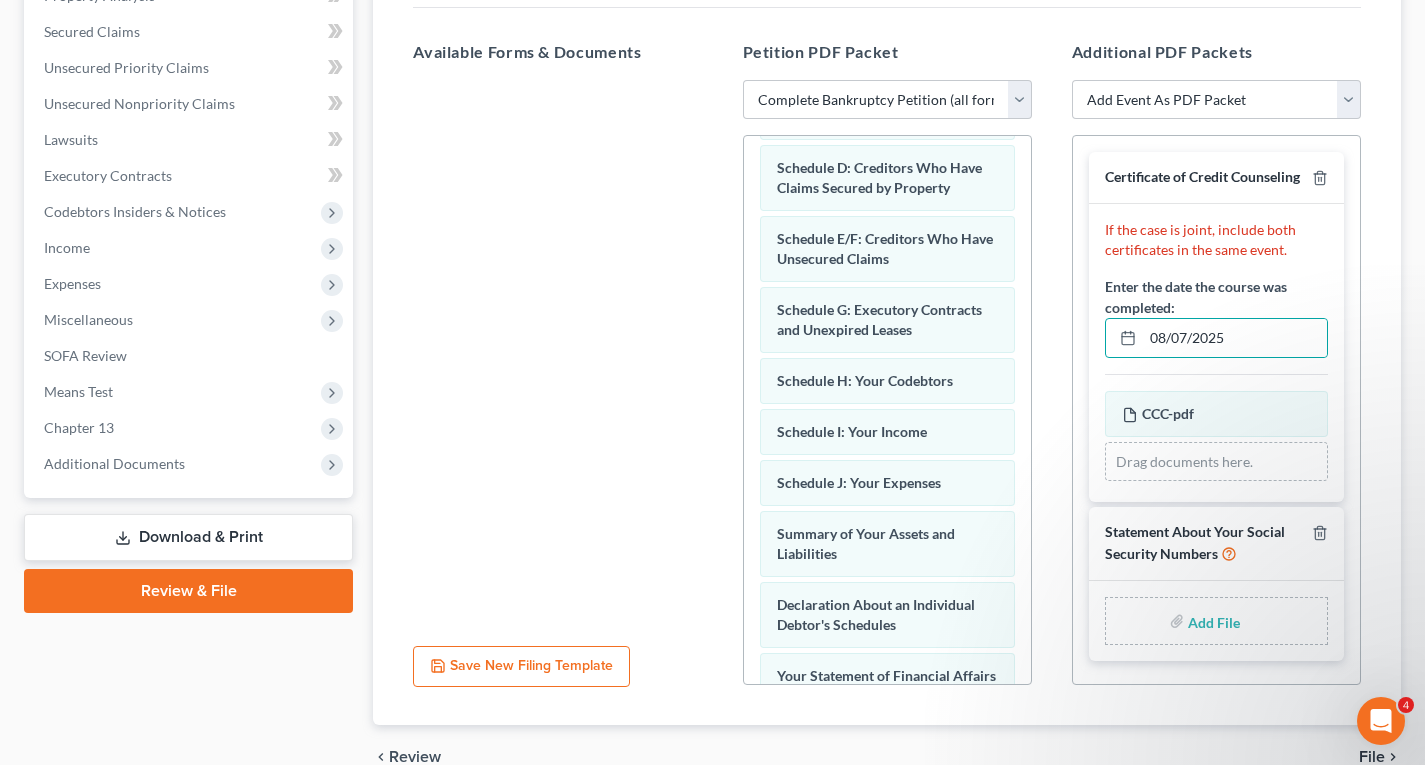 click at bounding box center [1212, 621] 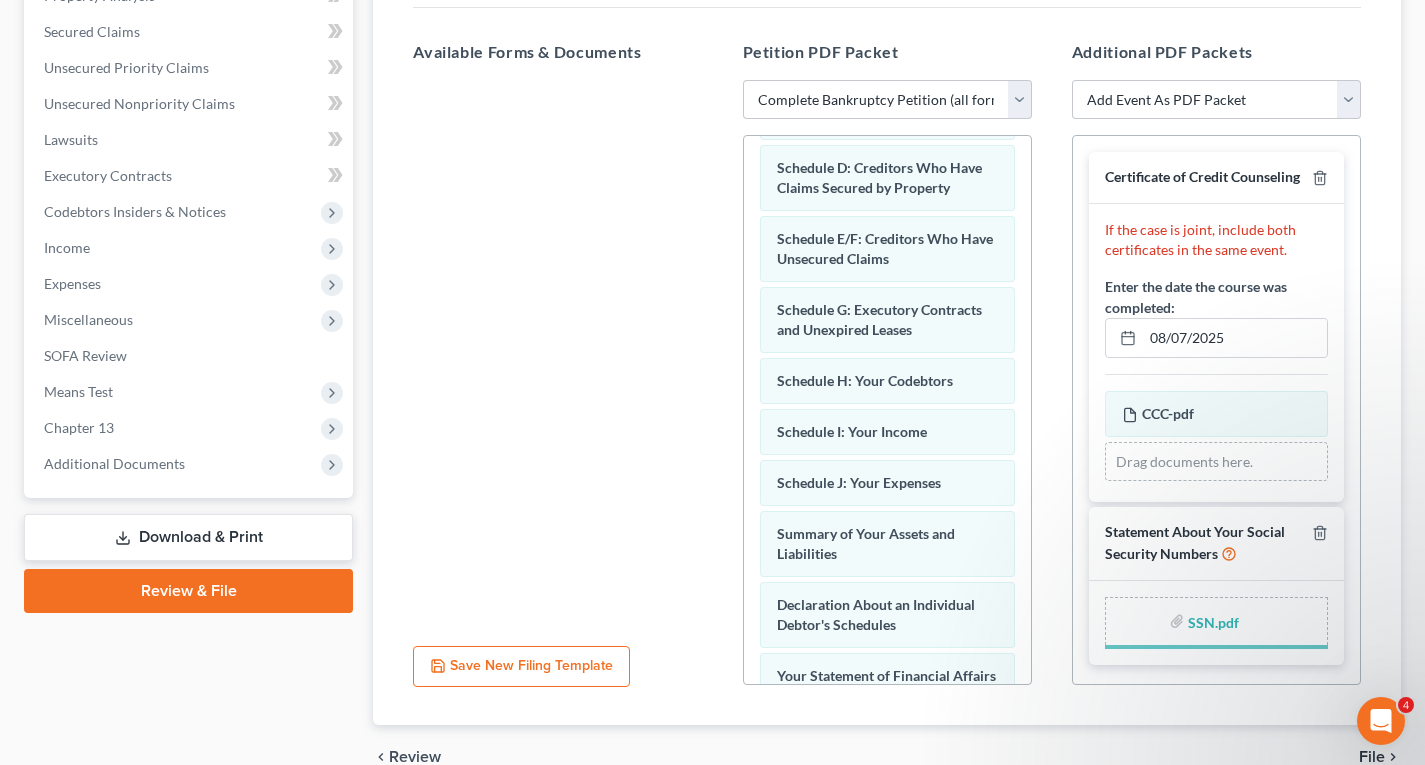 scroll, scrollTop: 0, scrollLeft: 0, axis: both 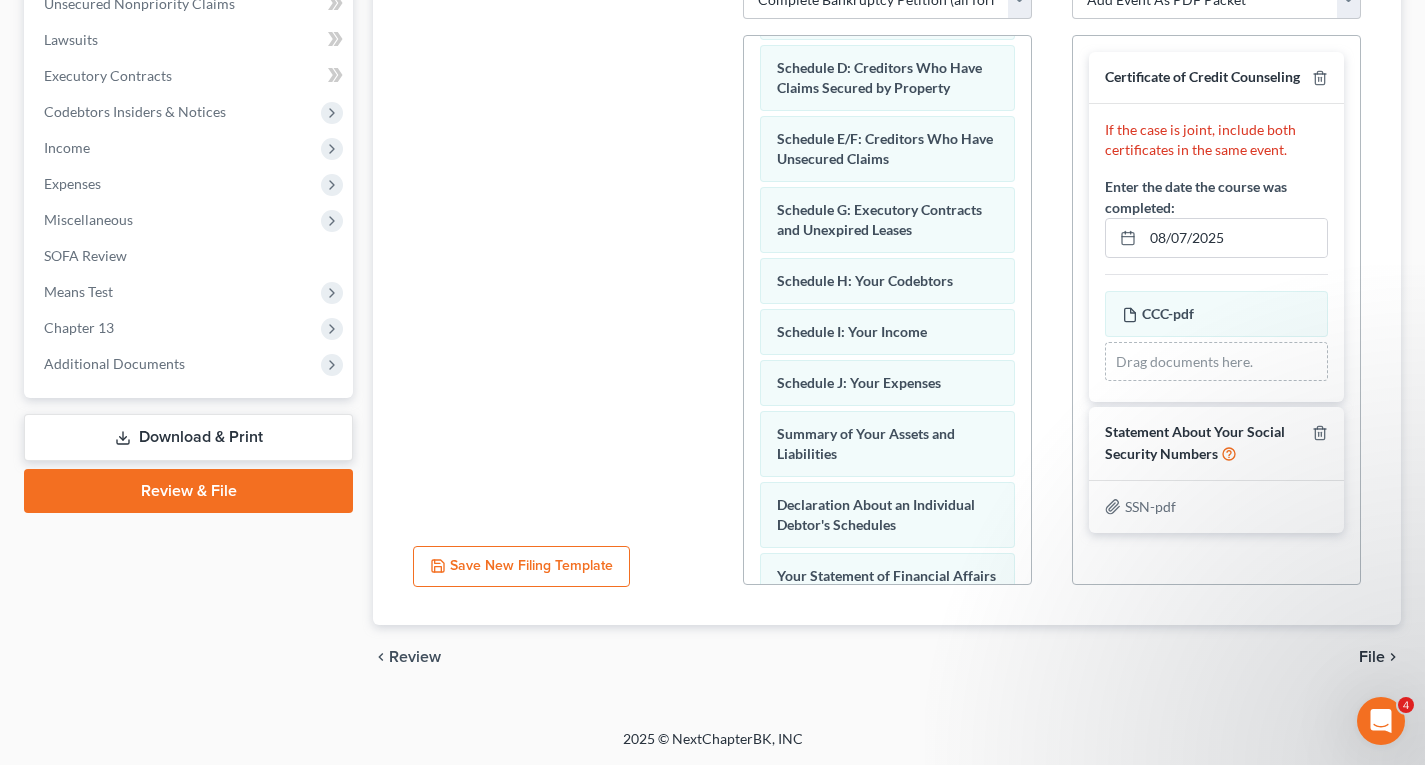 click on "File" at bounding box center [1372, 657] 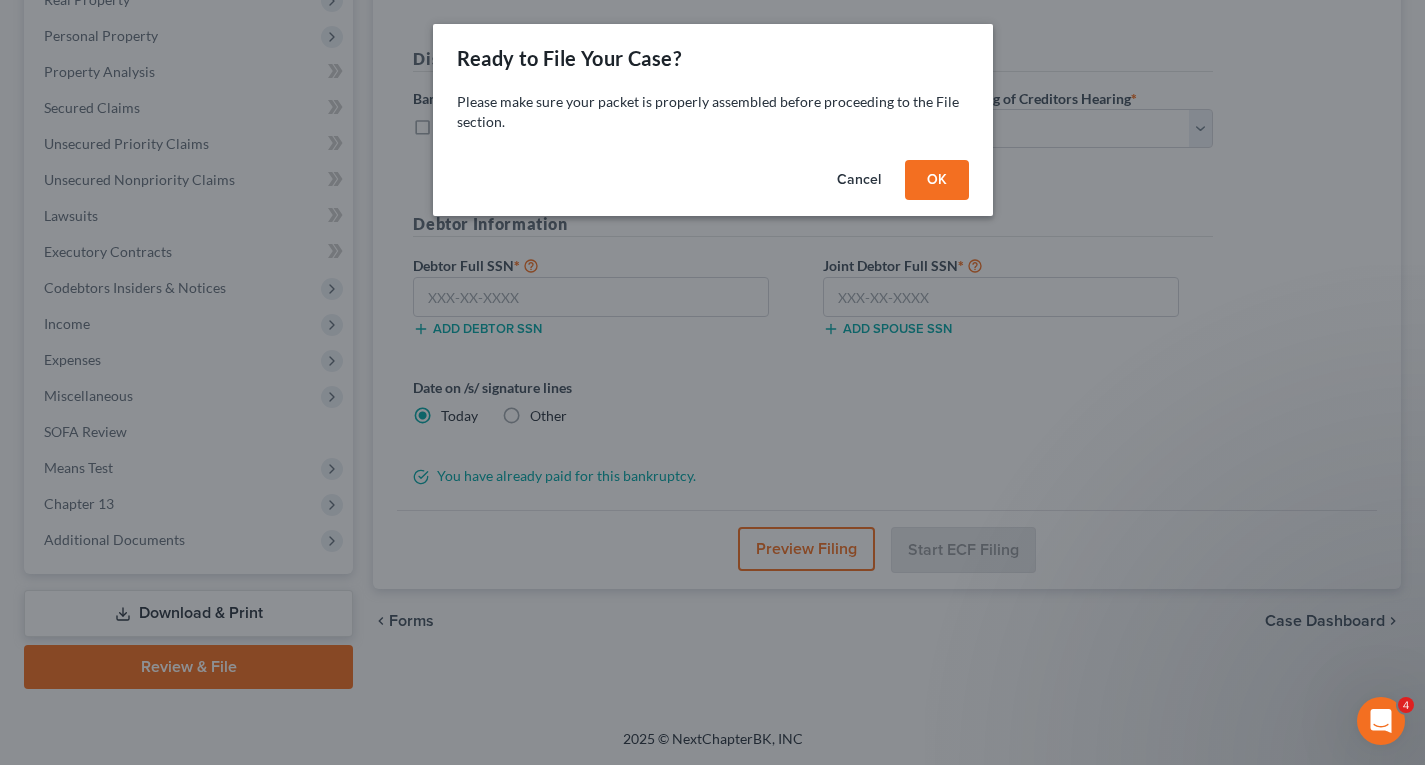 scroll, scrollTop: 334, scrollLeft: 0, axis: vertical 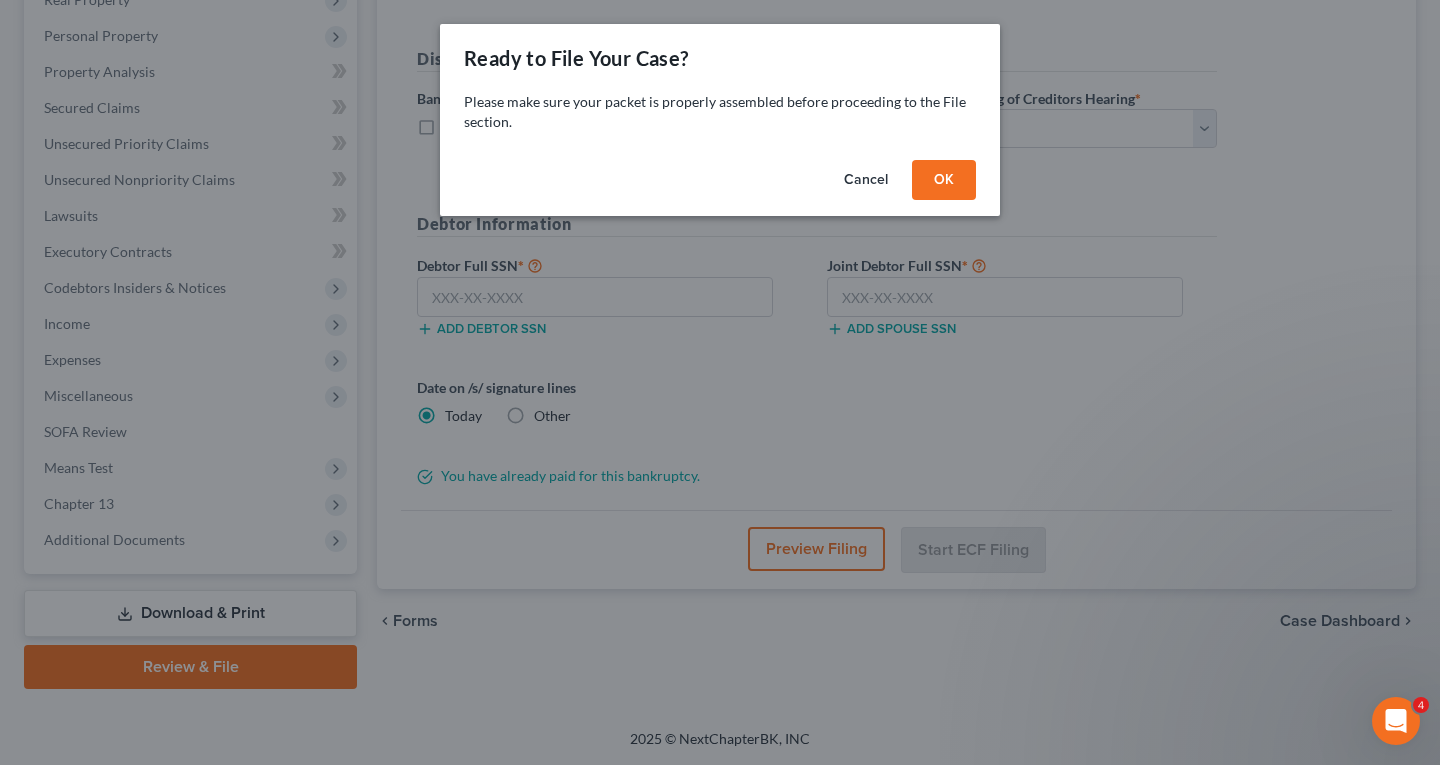 click on "OK" at bounding box center [944, 180] 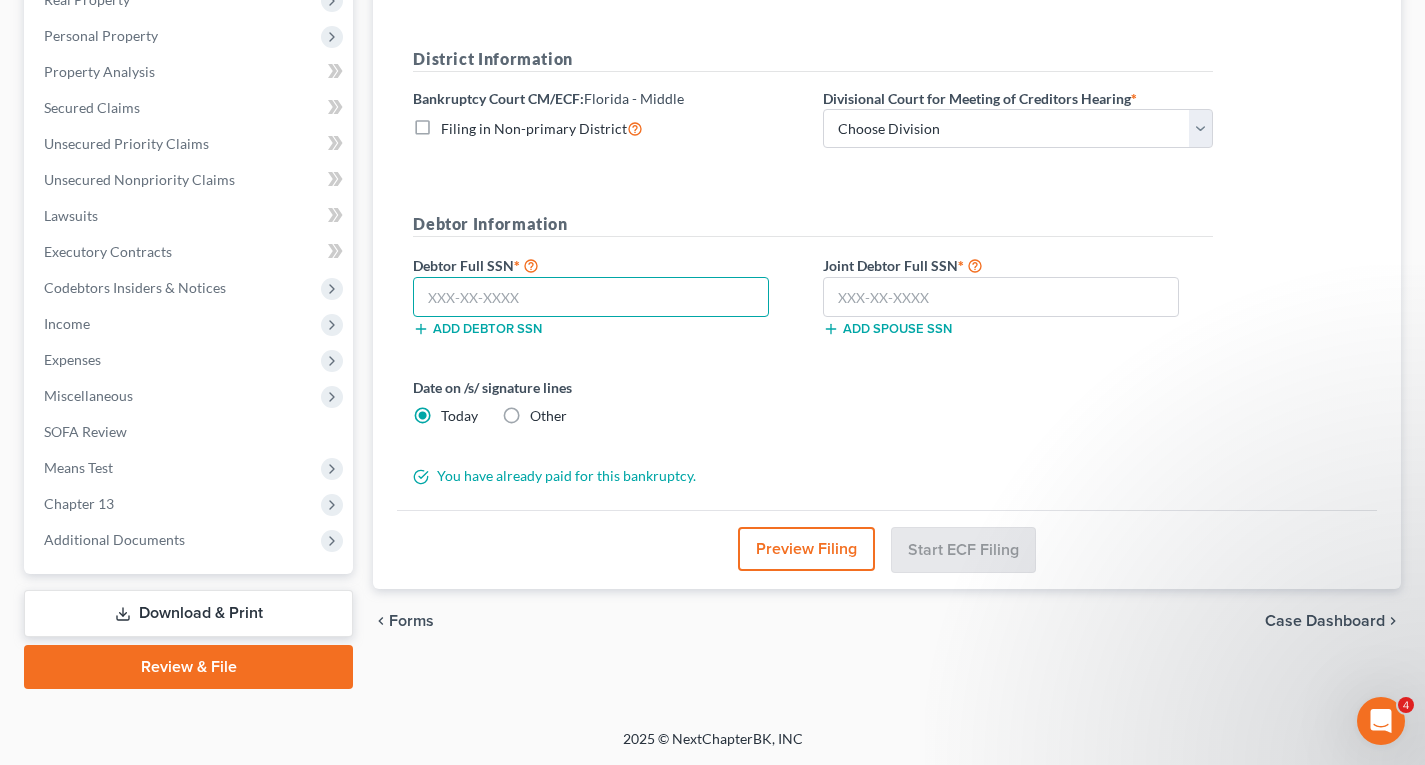 click at bounding box center (591, 297) 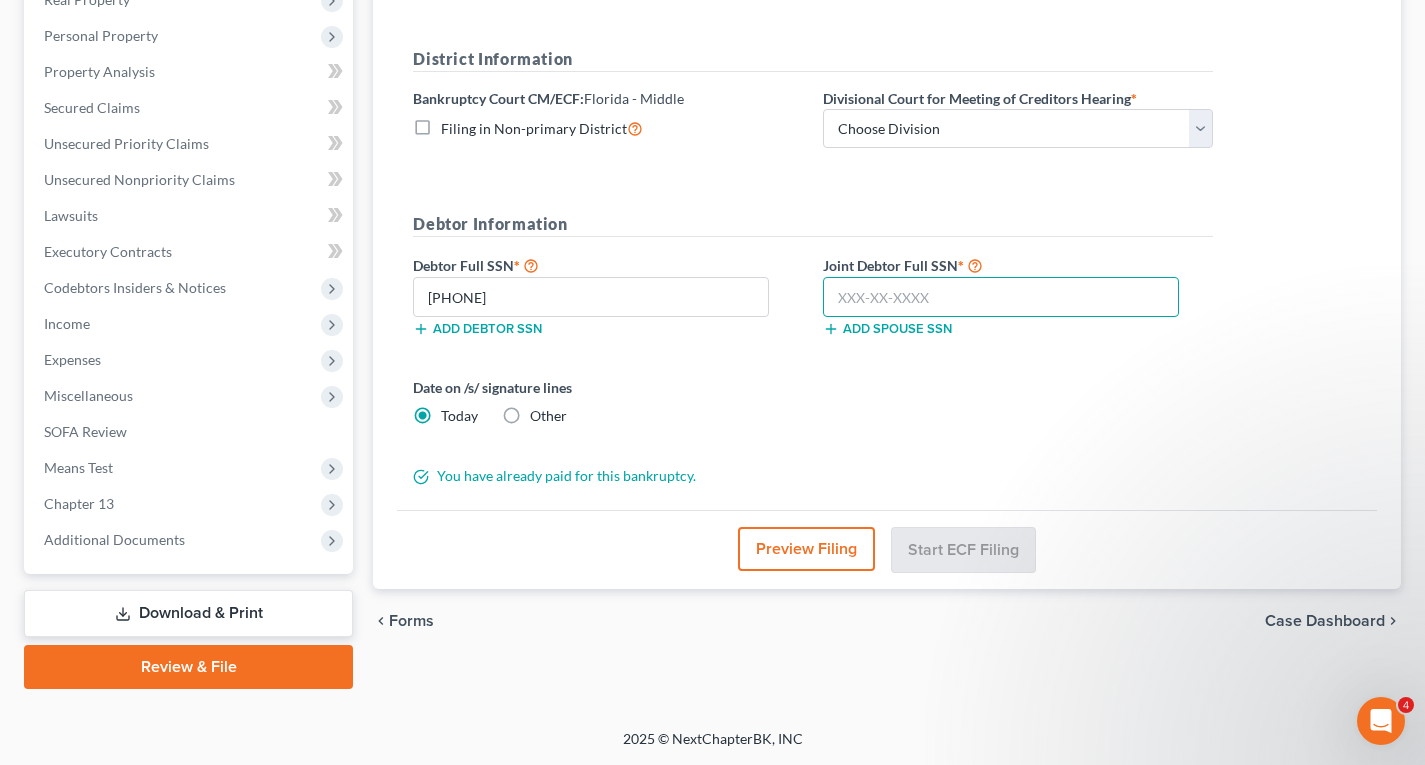 click at bounding box center [1001, 297] 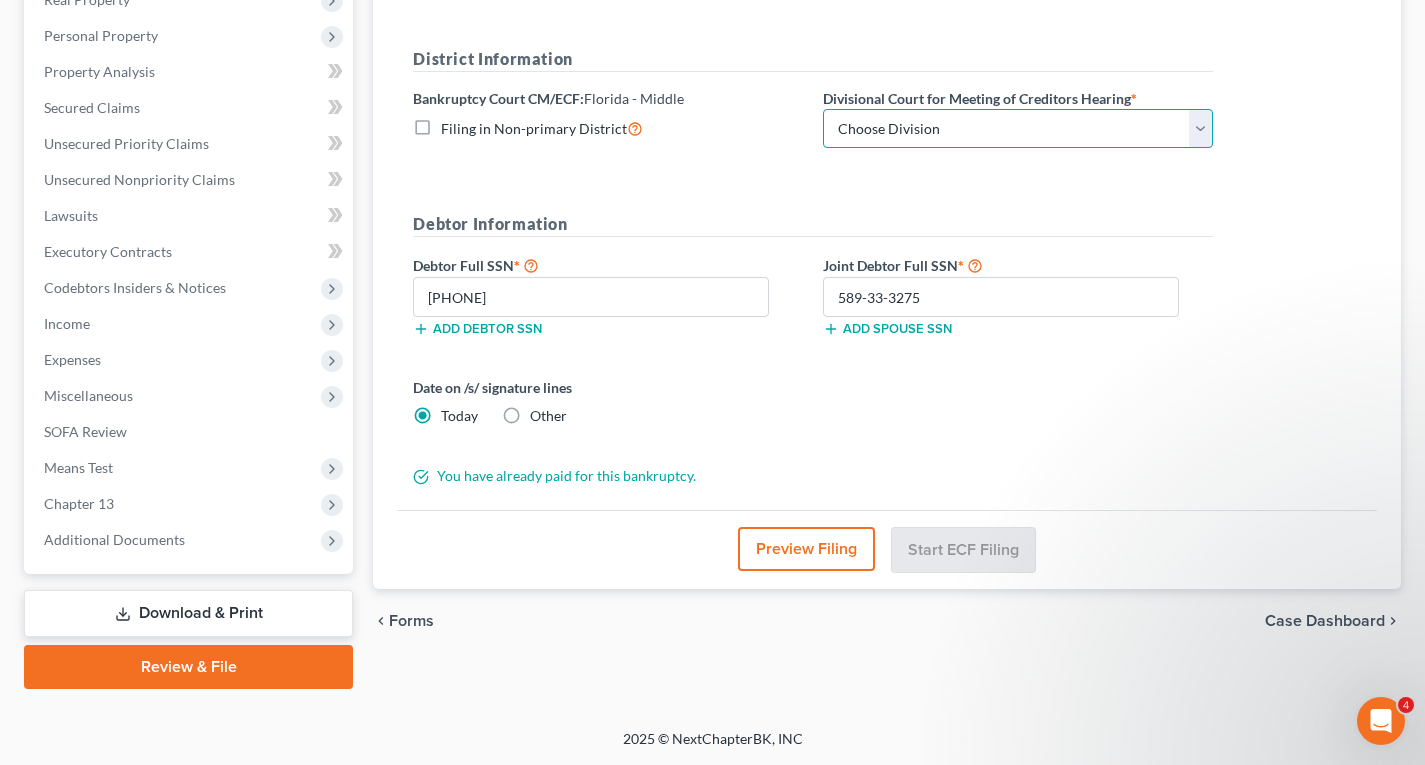 click on "Choose Division Fort Myers Jacksonville Orlando Tampa" at bounding box center [1018, 129] 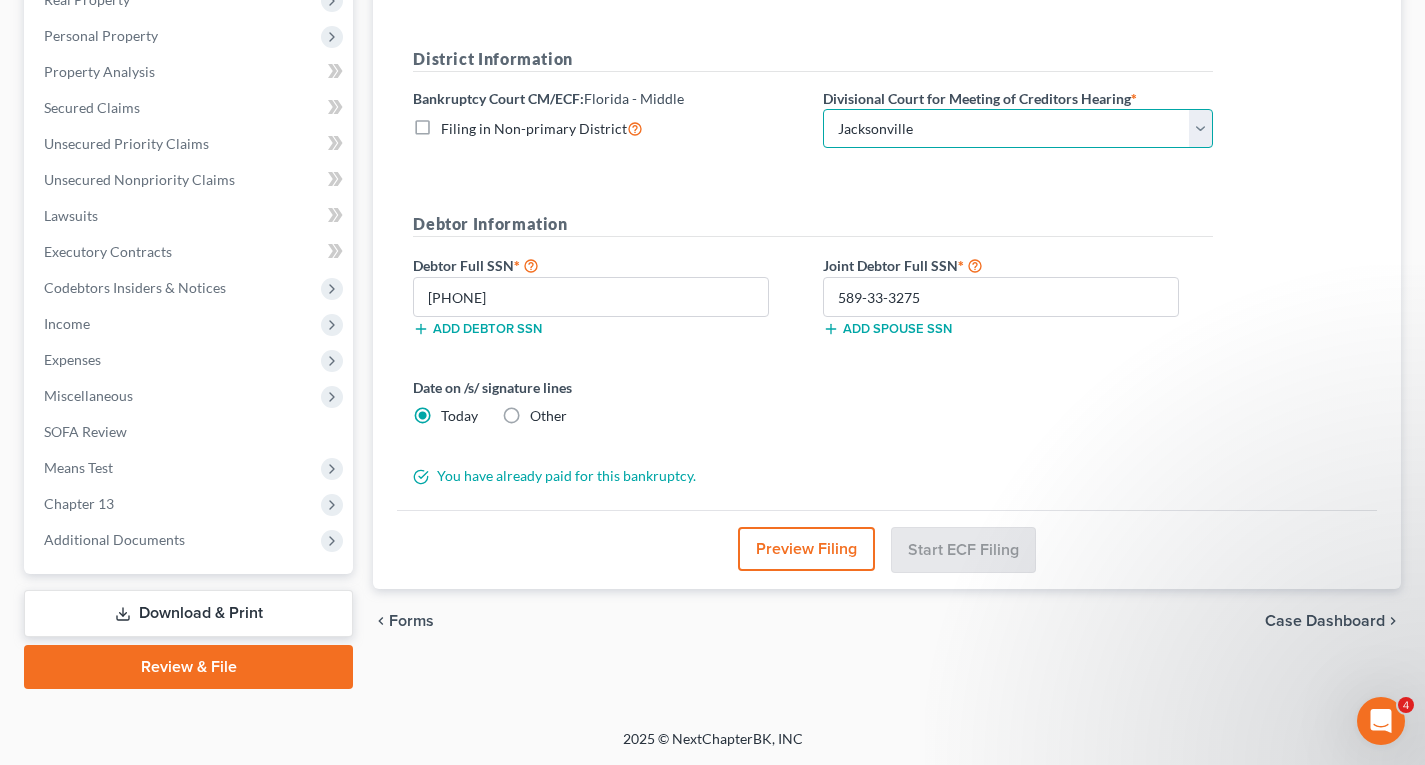 click on "Choose Division Fort Myers Jacksonville Orlando Tampa" at bounding box center [1018, 129] 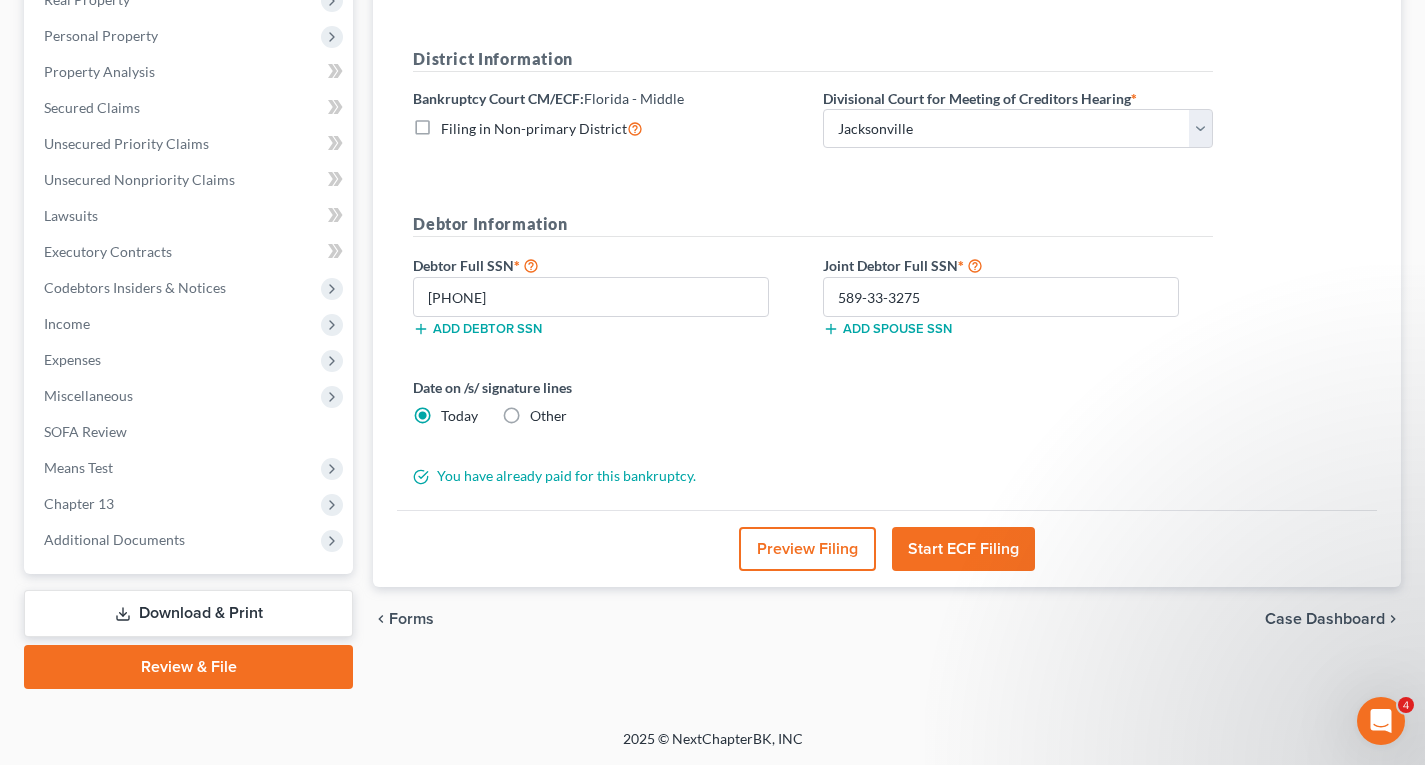 click on "Start ECF Filing" at bounding box center [963, 549] 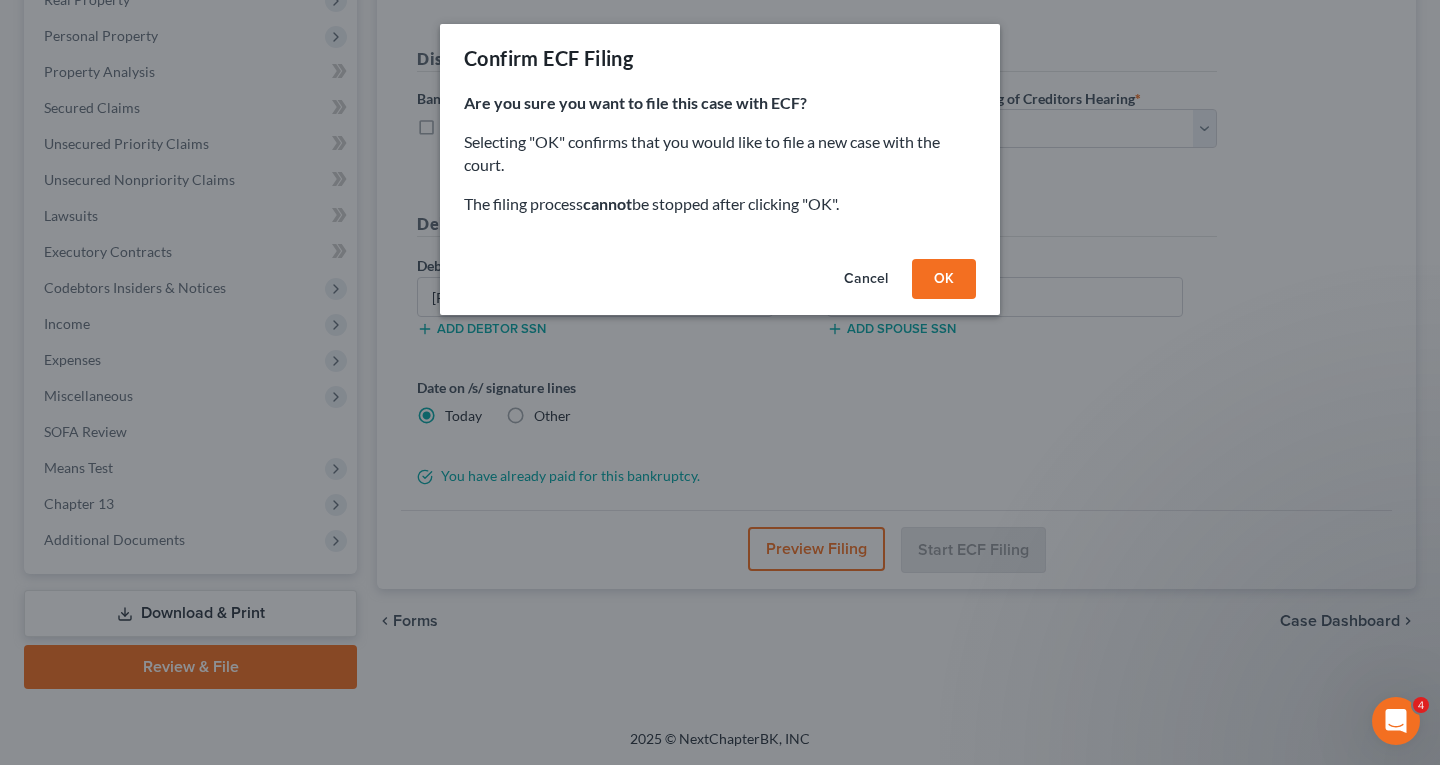 click on "OK" at bounding box center [944, 279] 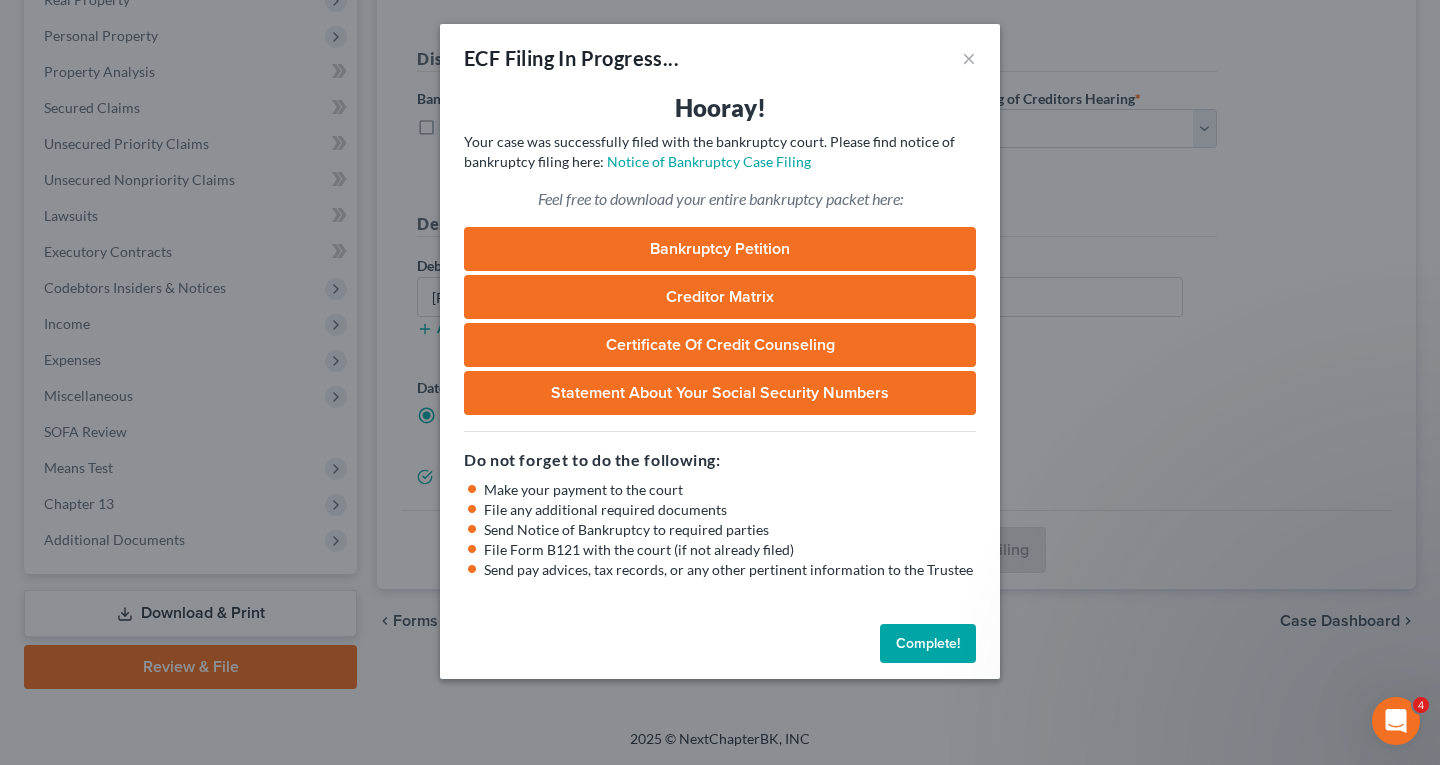 click on "Complete!" at bounding box center (928, 644) 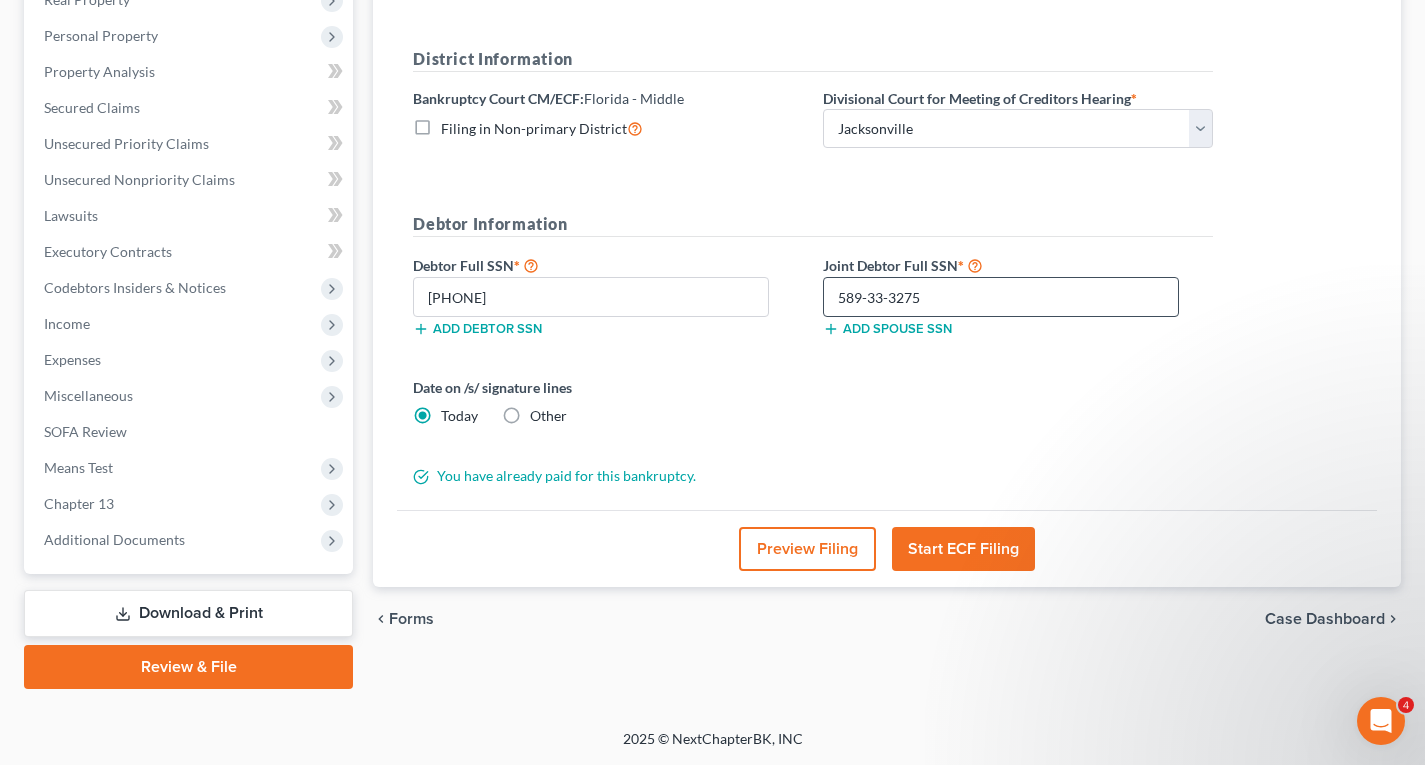 scroll, scrollTop: 0, scrollLeft: 0, axis: both 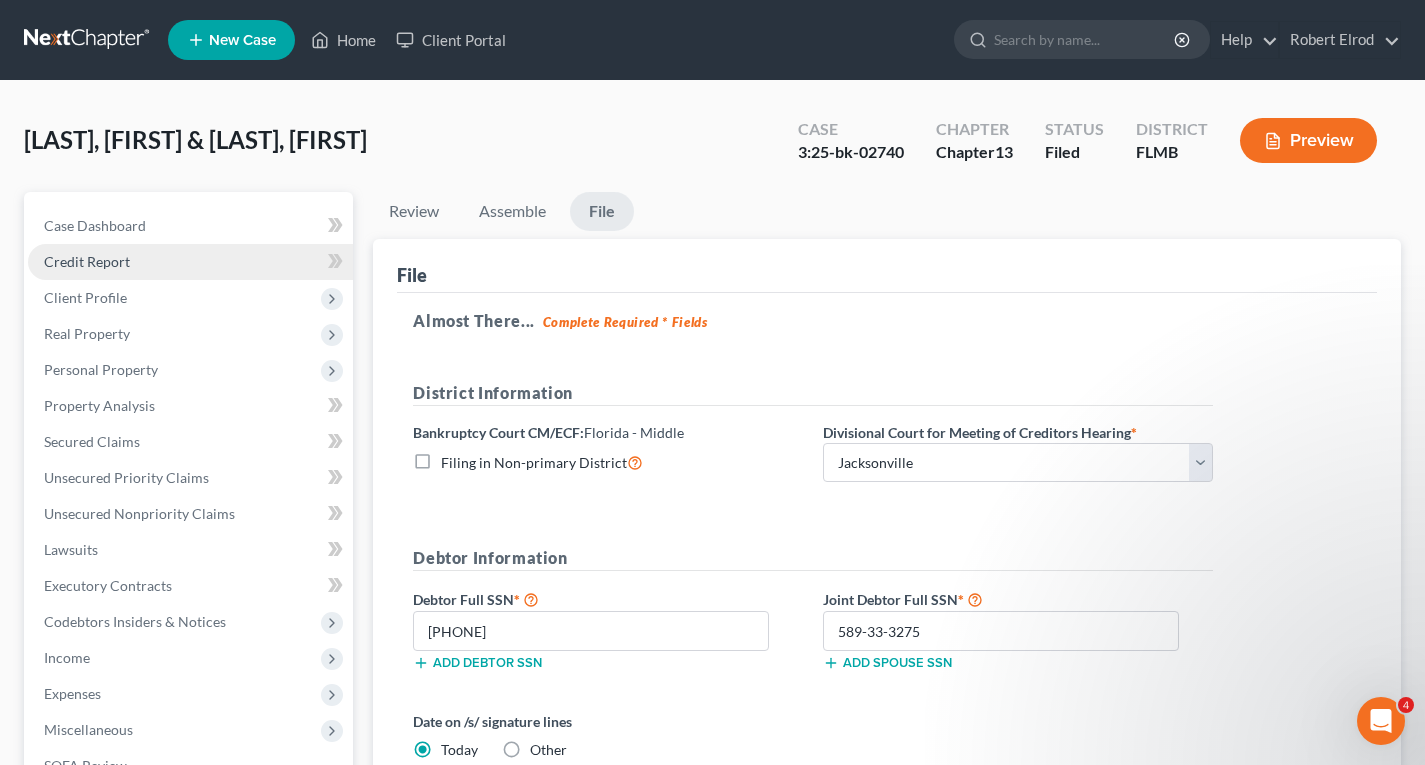 click on "Credit Report" at bounding box center (87, 261) 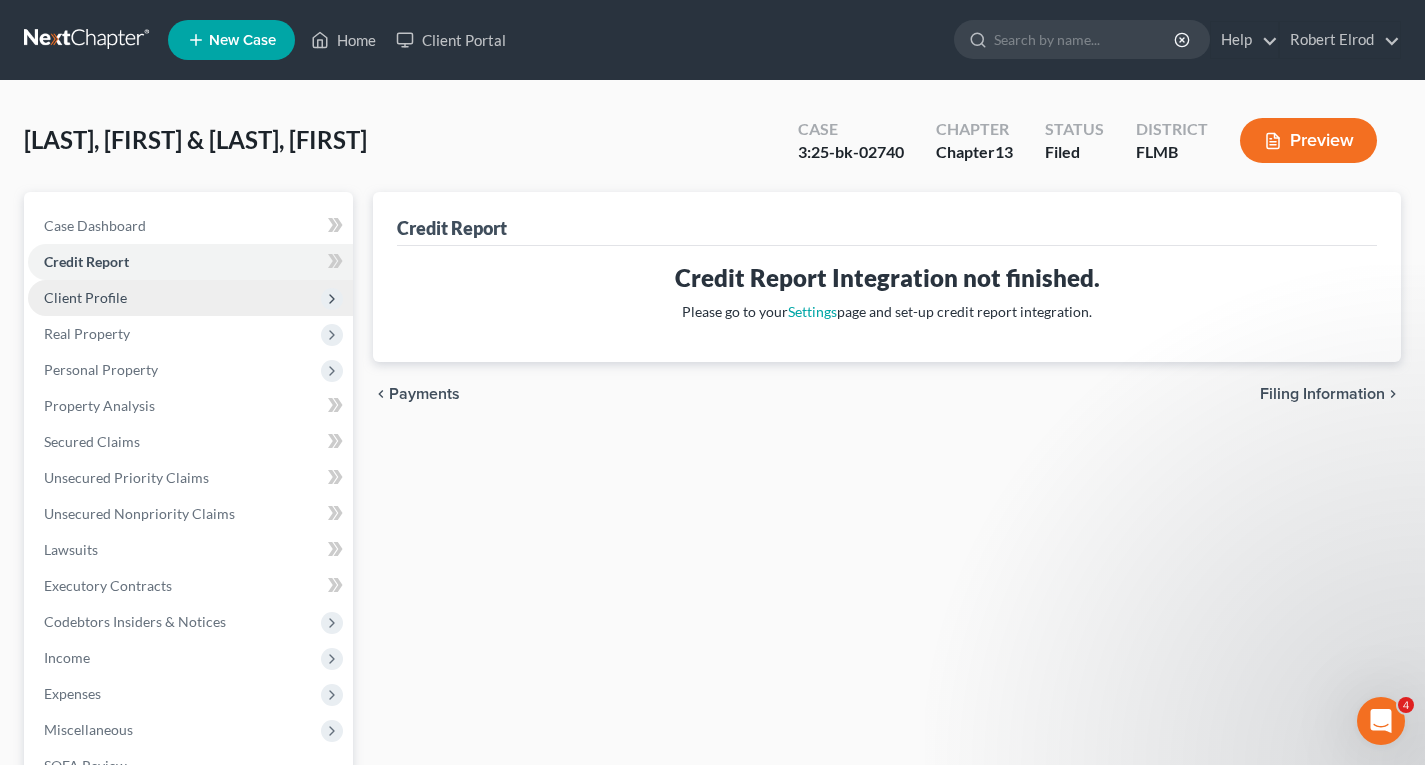 click on "Client Profile" at bounding box center (85, 297) 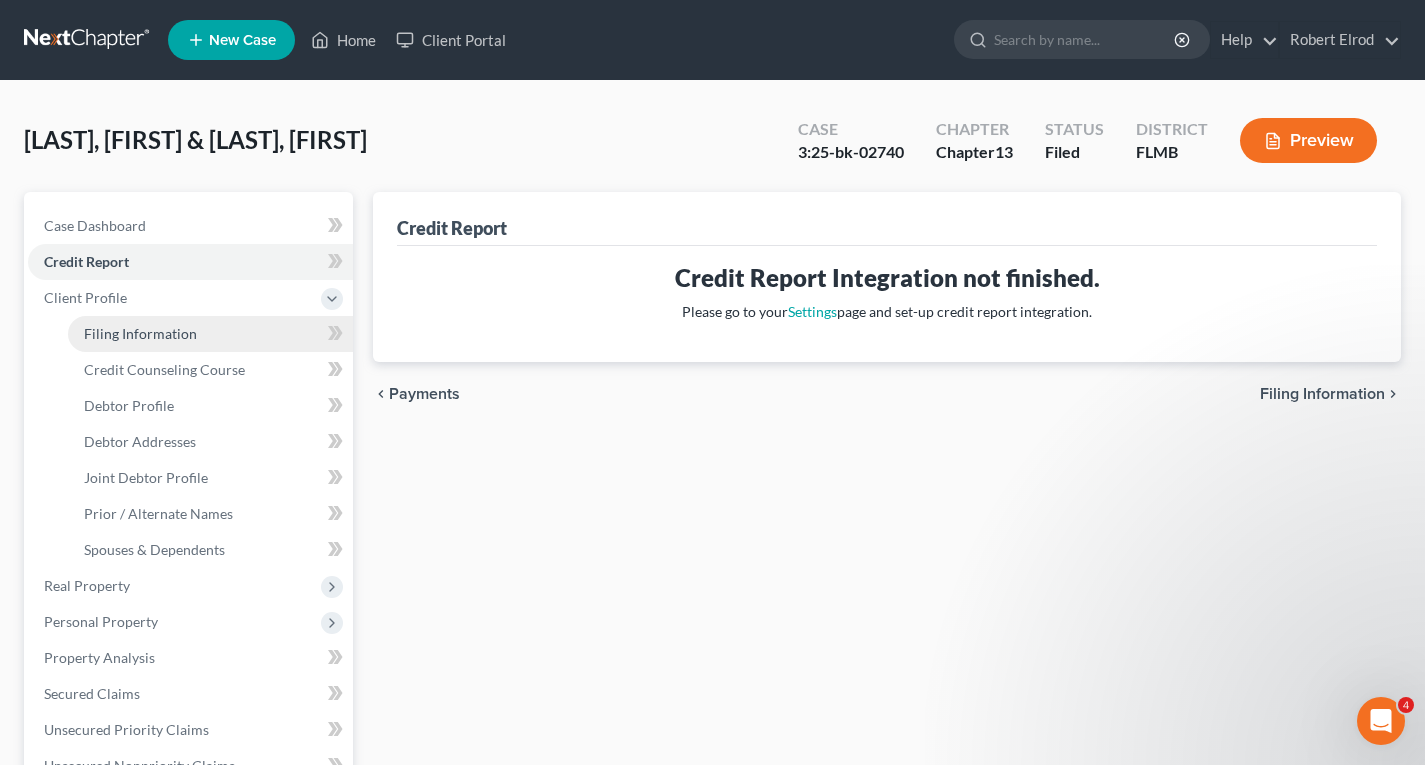 click on "Filing Information" at bounding box center (140, 333) 